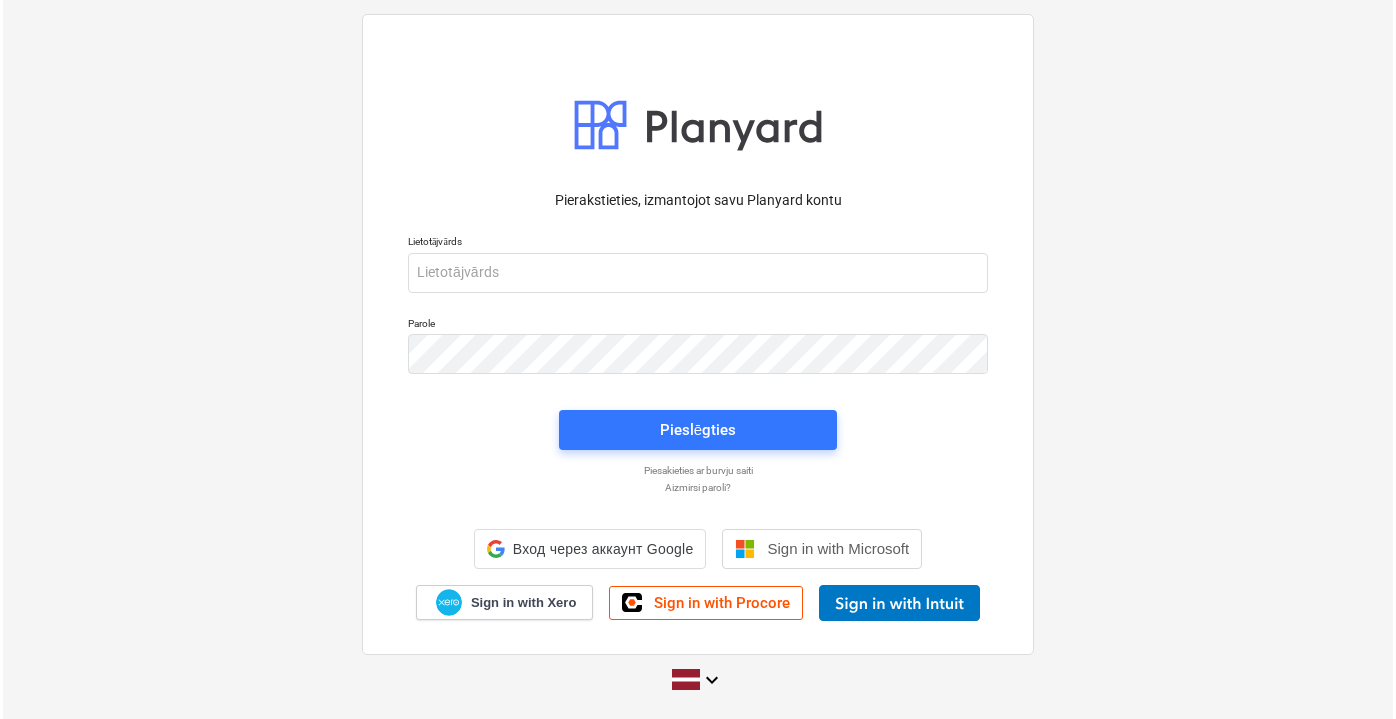scroll, scrollTop: 0, scrollLeft: 0, axis: both 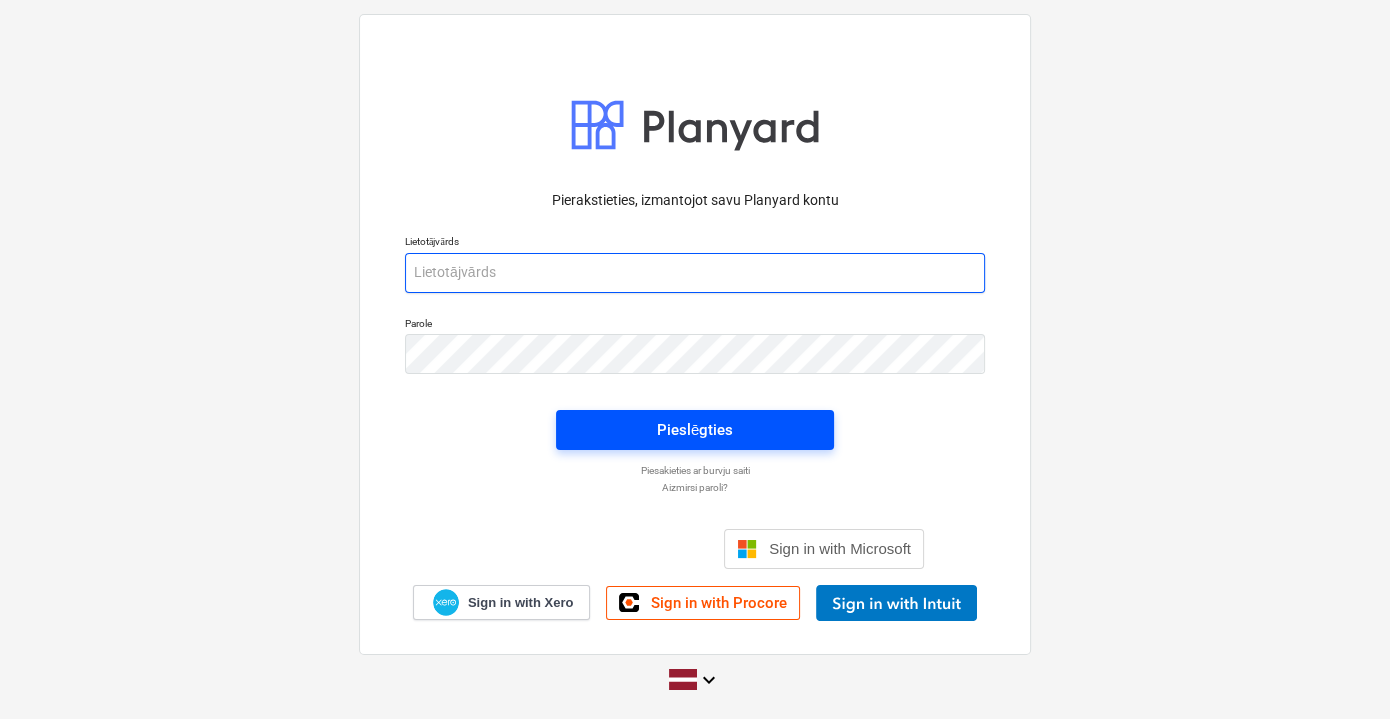 type on "[PERSON_NAME][EMAIL_ADDRESS][DOMAIN_NAME]" 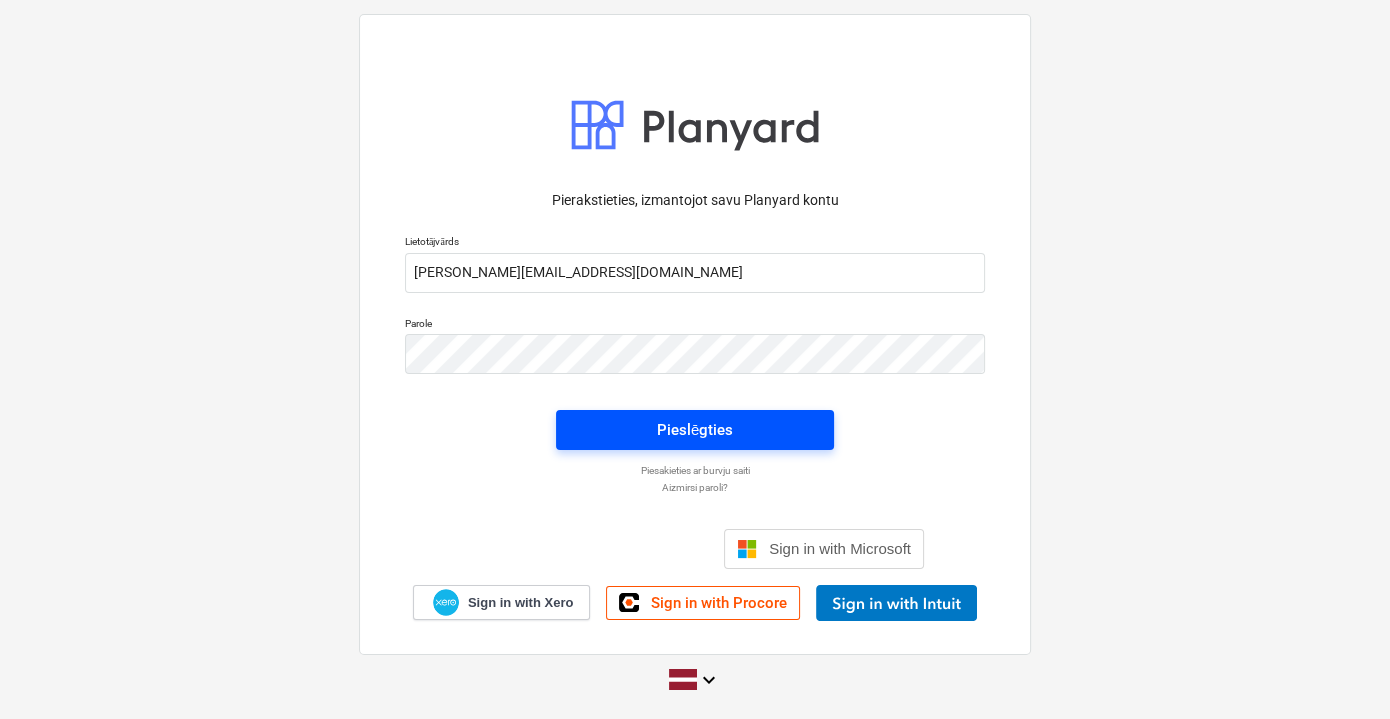 click on "Pieslēgties" at bounding box center [695, 430] 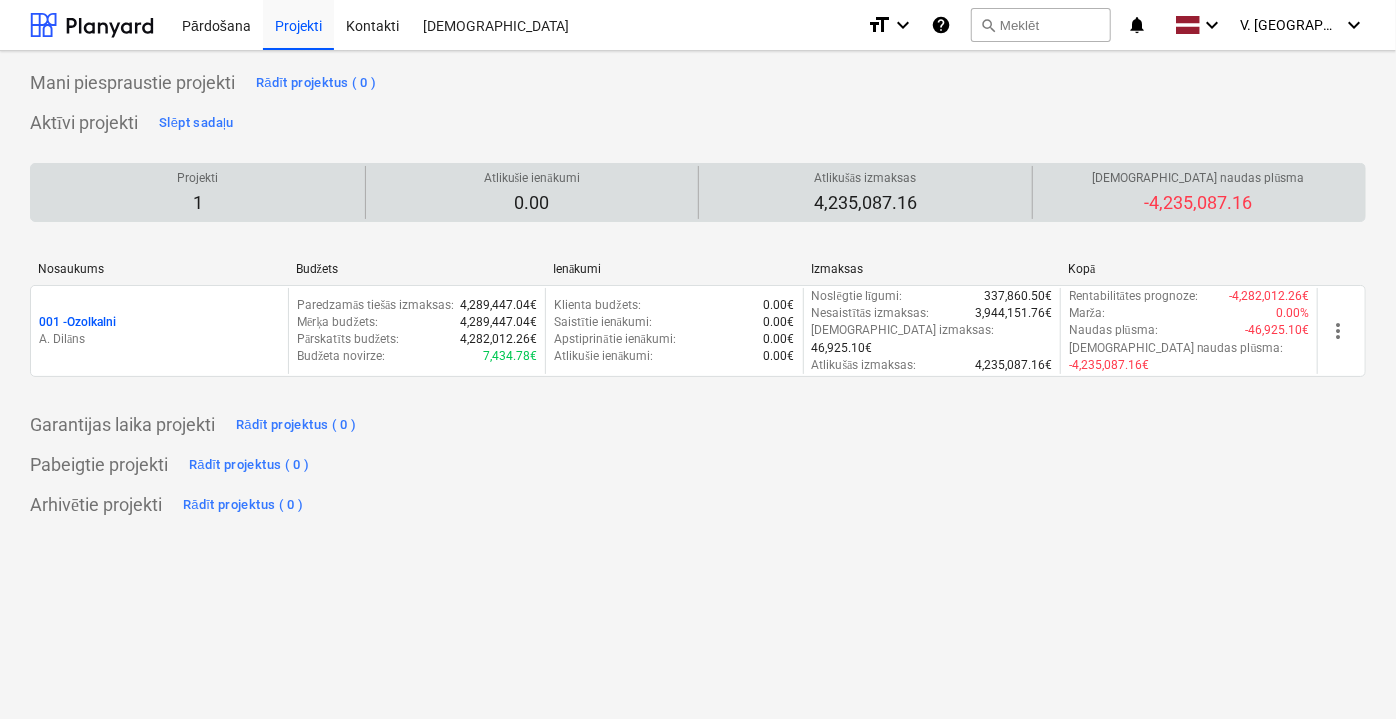 click on "1" at bounding box center (197, 203) 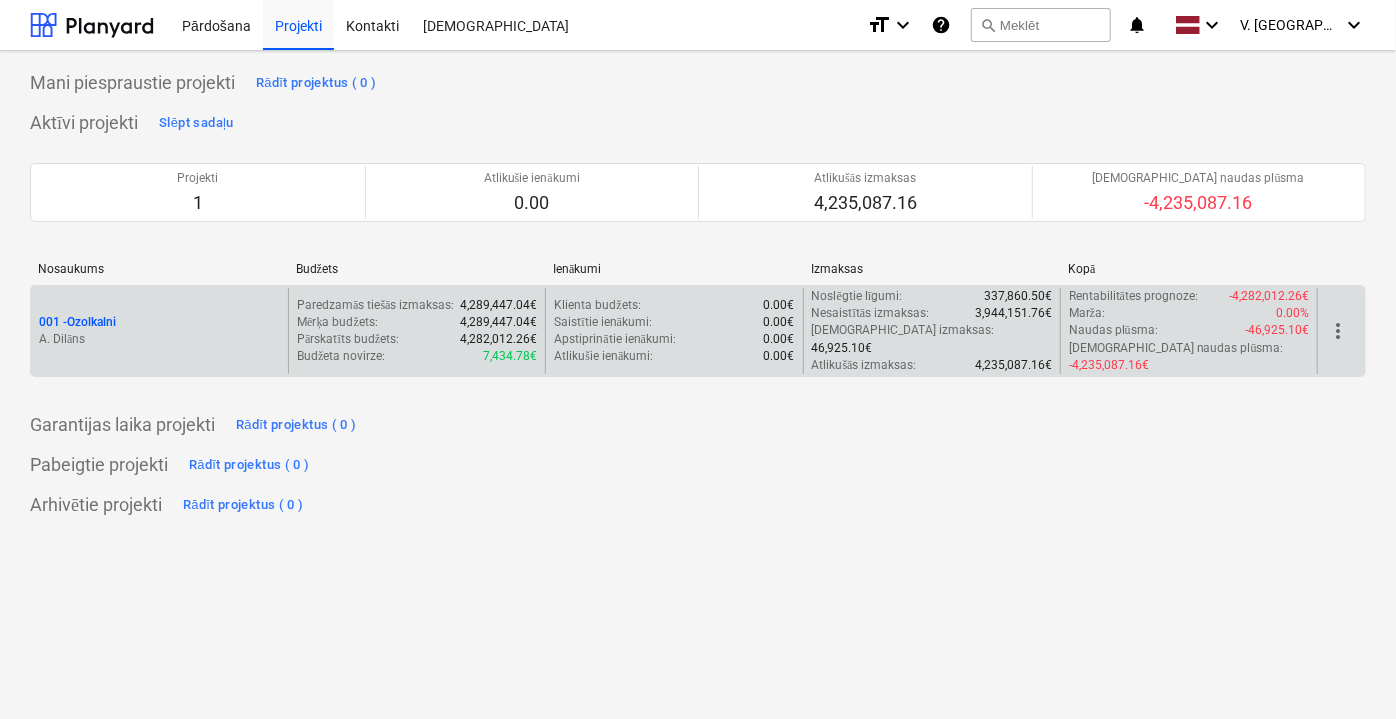 click on "001 -  Ozolkalni" at bounding box center [77, 322] 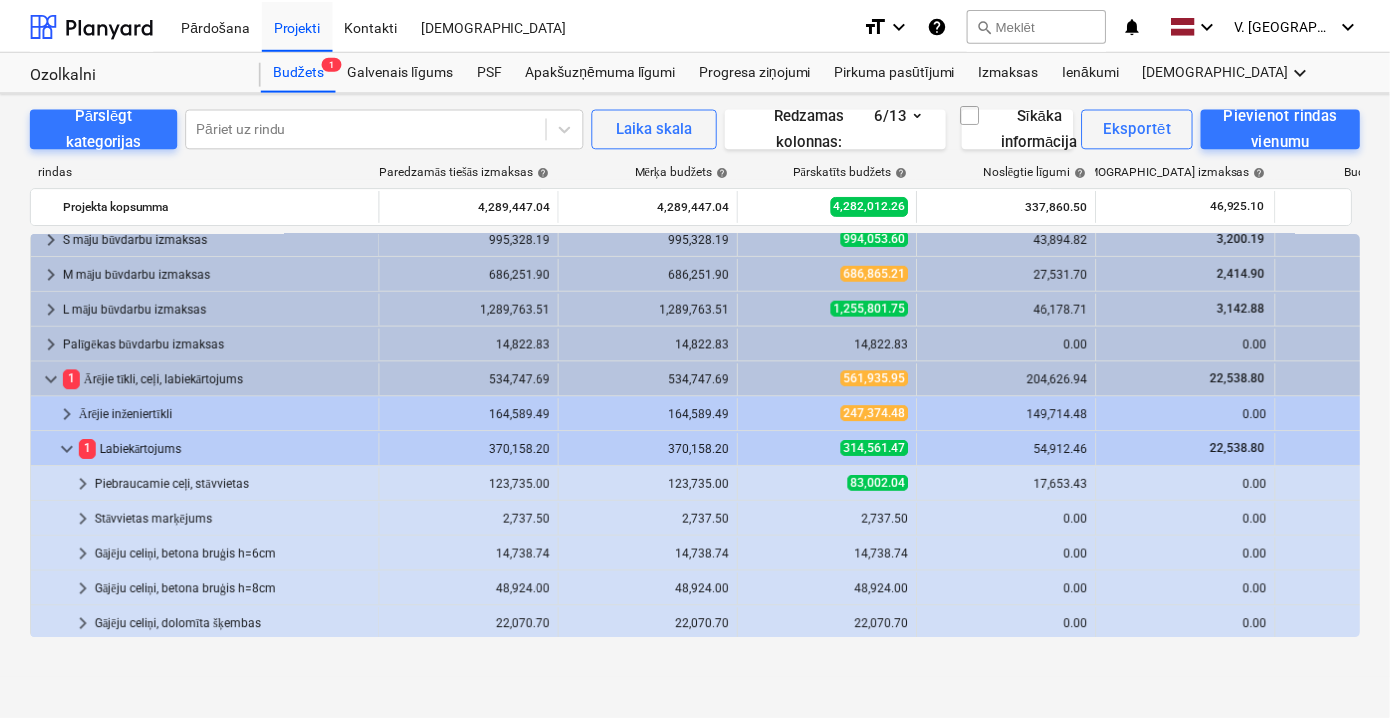 scroll, scrollTop: 0, scrollLeft: 0, axis: both 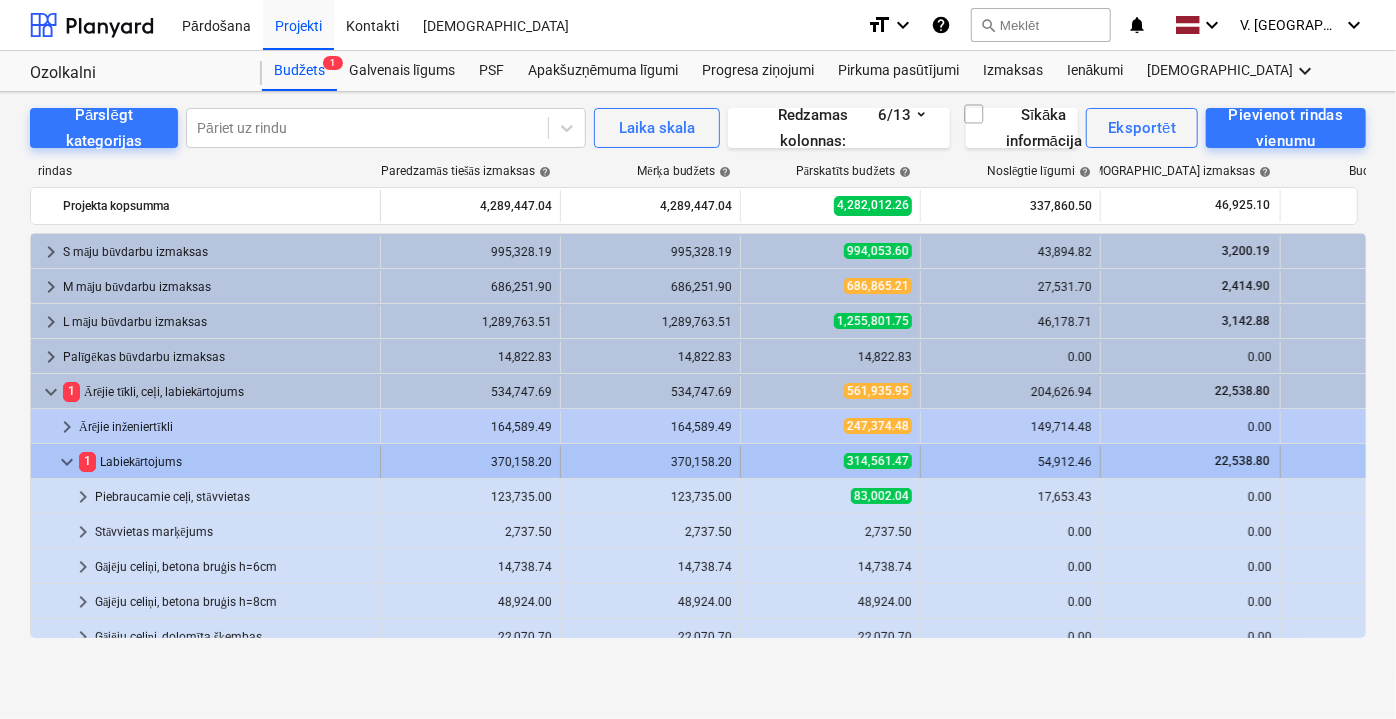 click on "1" at bounding box center (87, 461) 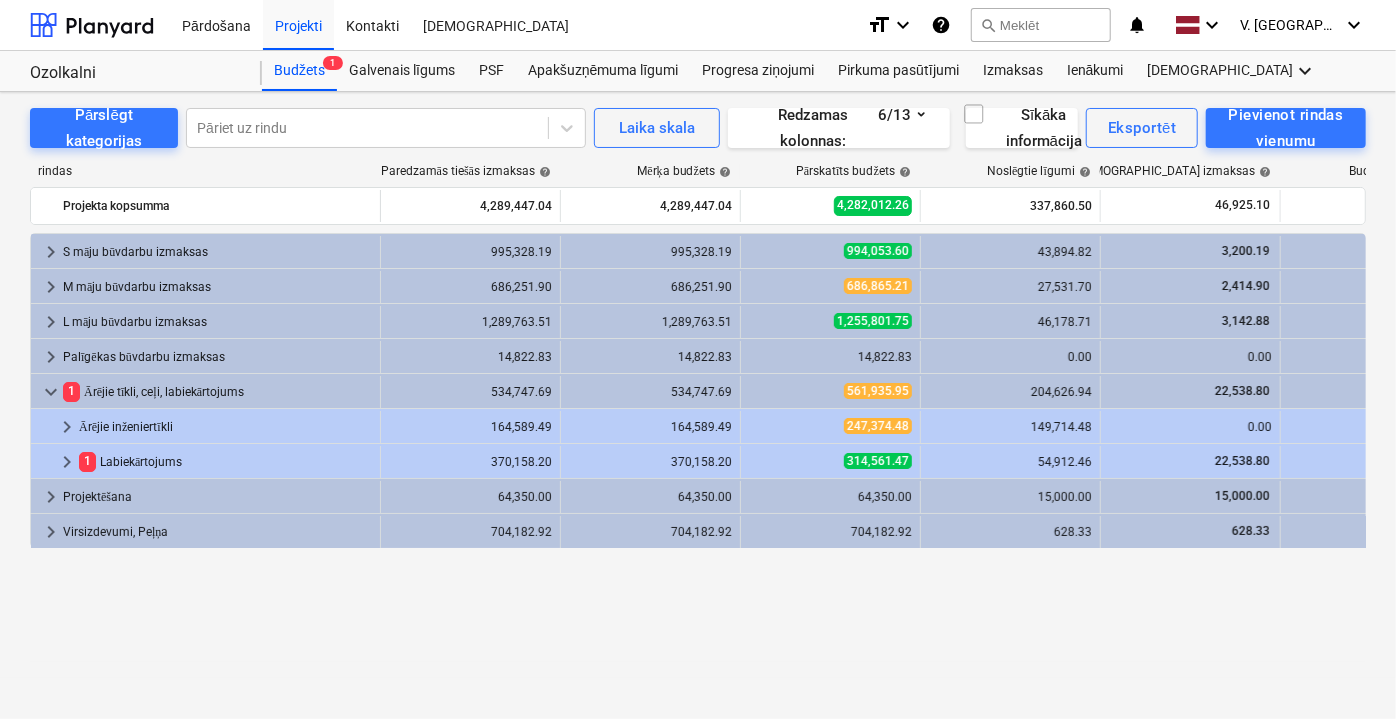 click on "1" at bounding box center [87, 461] 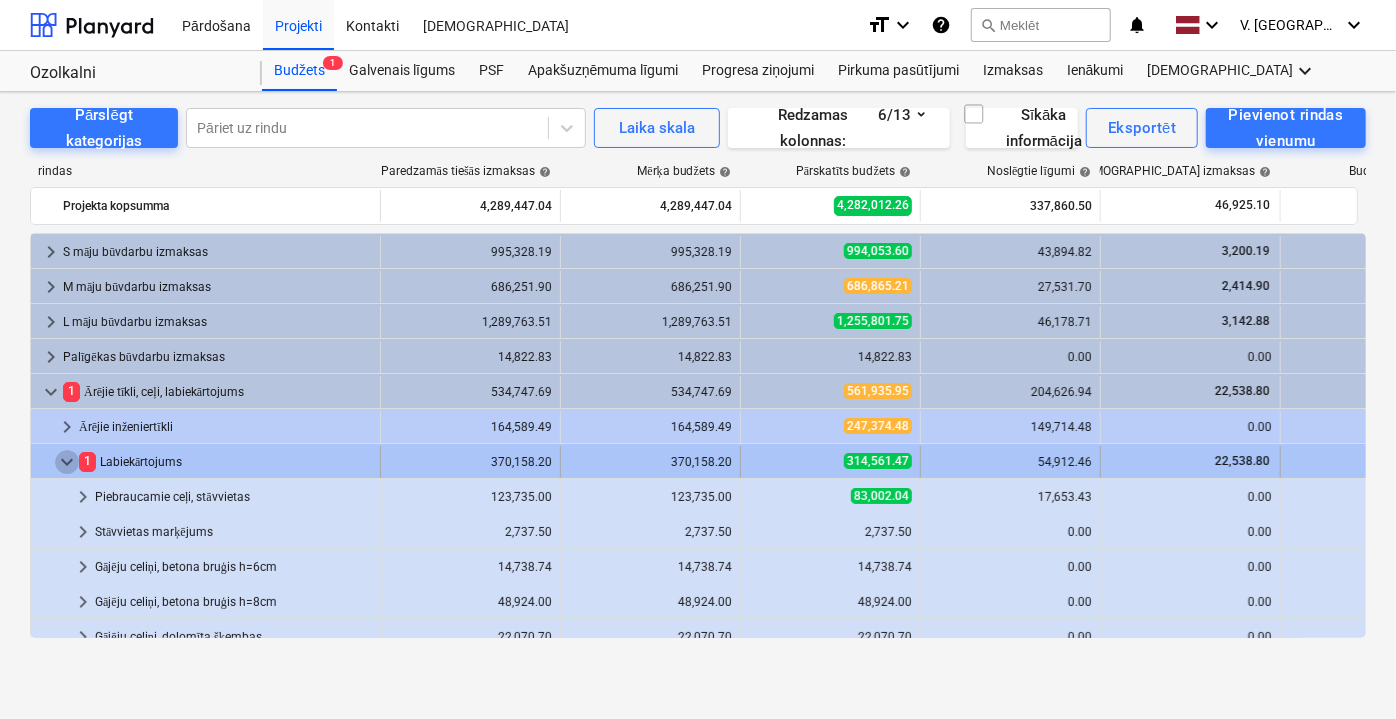 click on "keyboard_arrow_down" at bounding box center (67, 462) 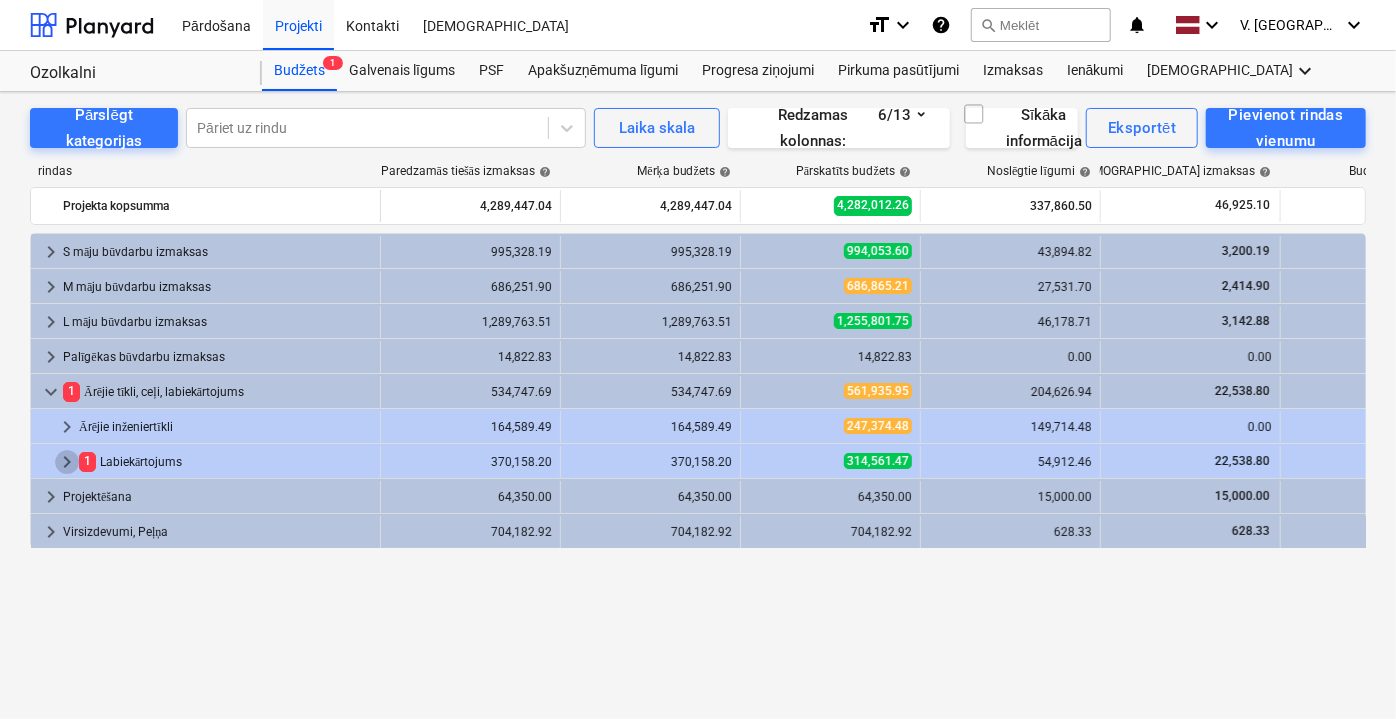 click on "keyboard_arrow_right" at bounding box center [67, 462] 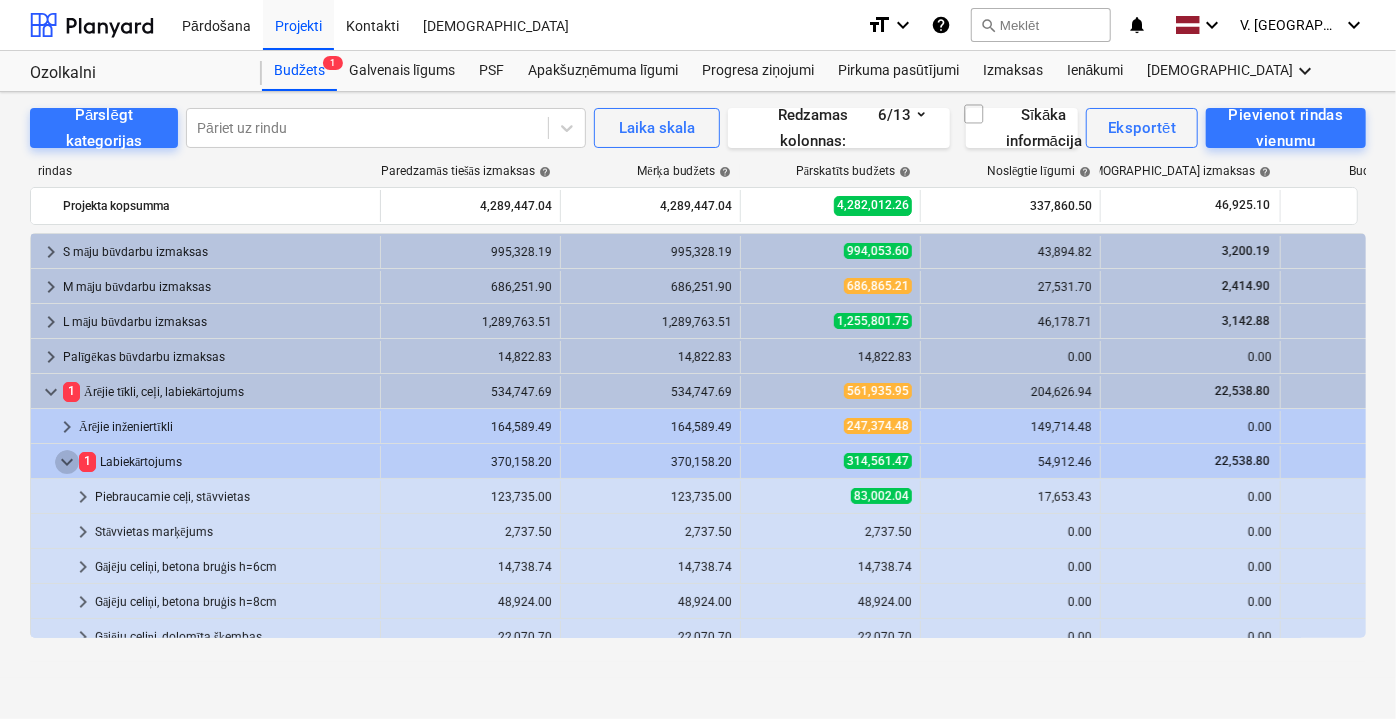 click on "keyboard_arrow_down" at bounding box center [67, 462] 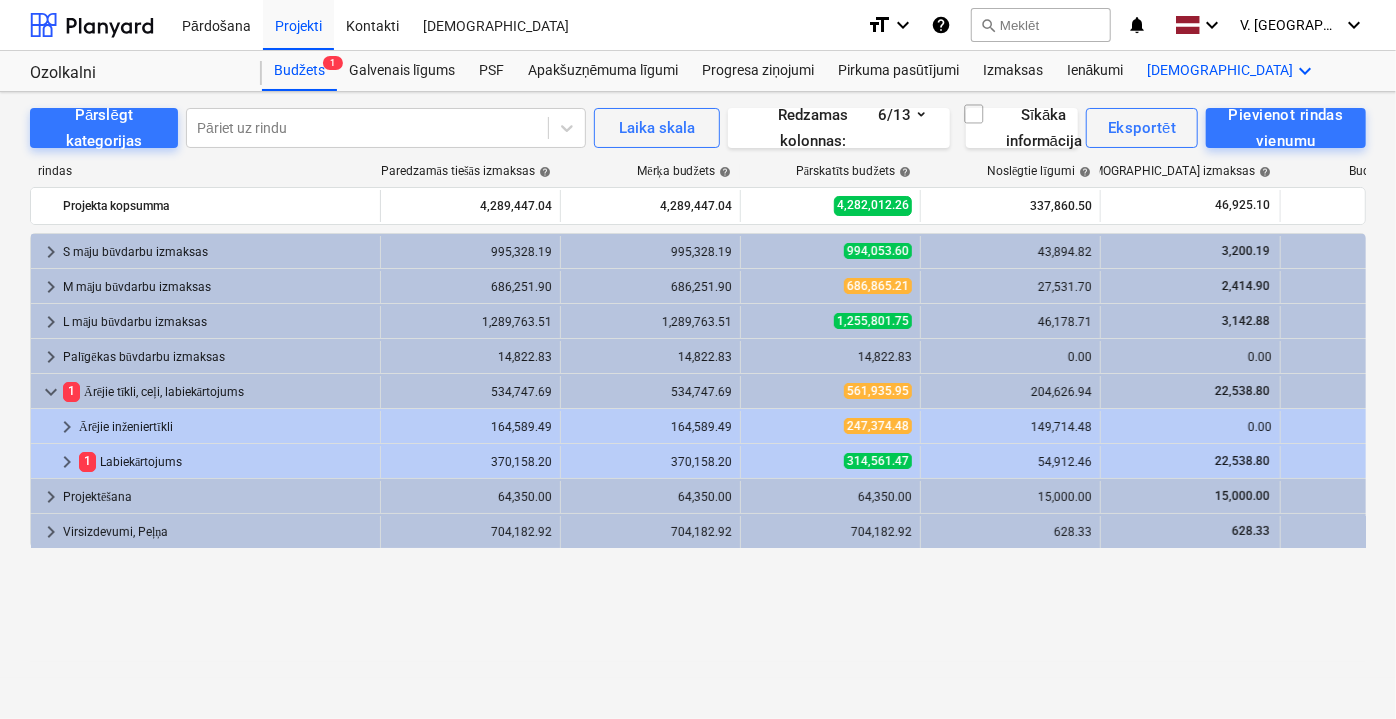click on "Vairāk keyboard_arrow_down" at bounding box center [1233, 71] 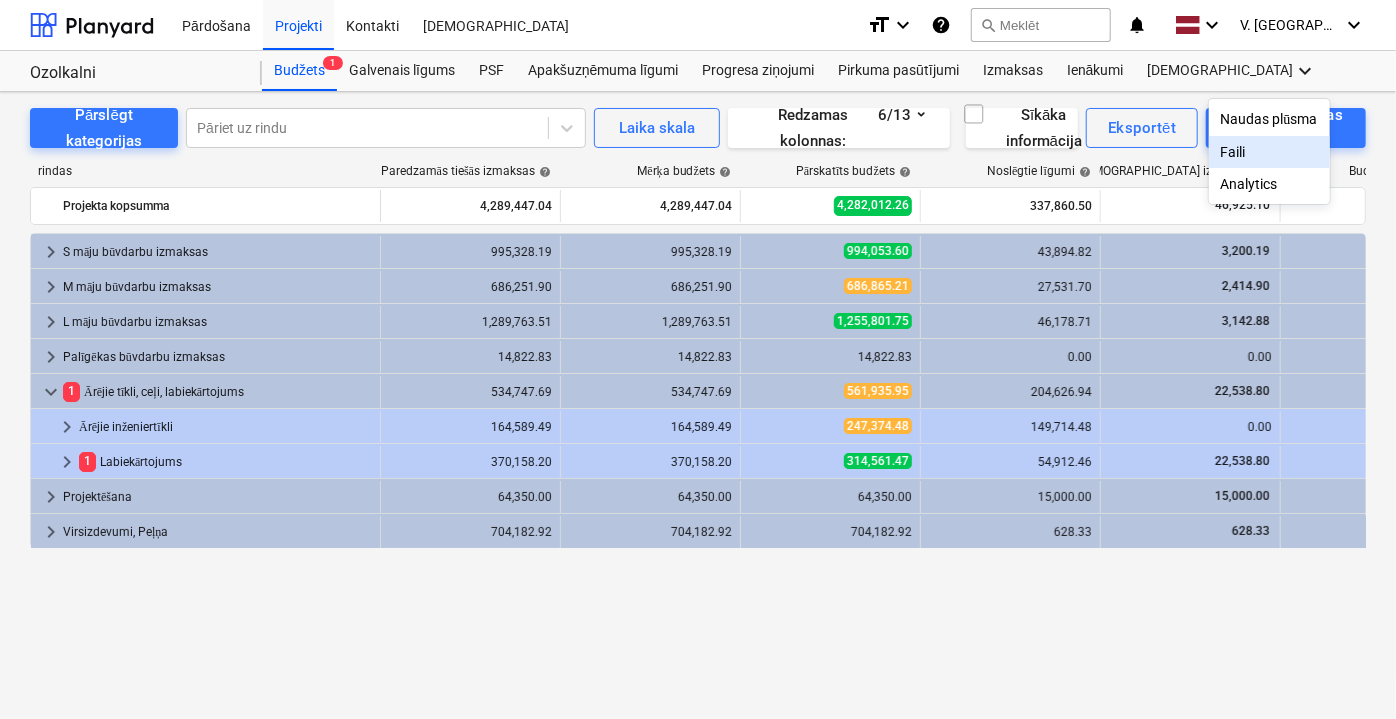 click on "Faili" at bounding box center (1269, 152) 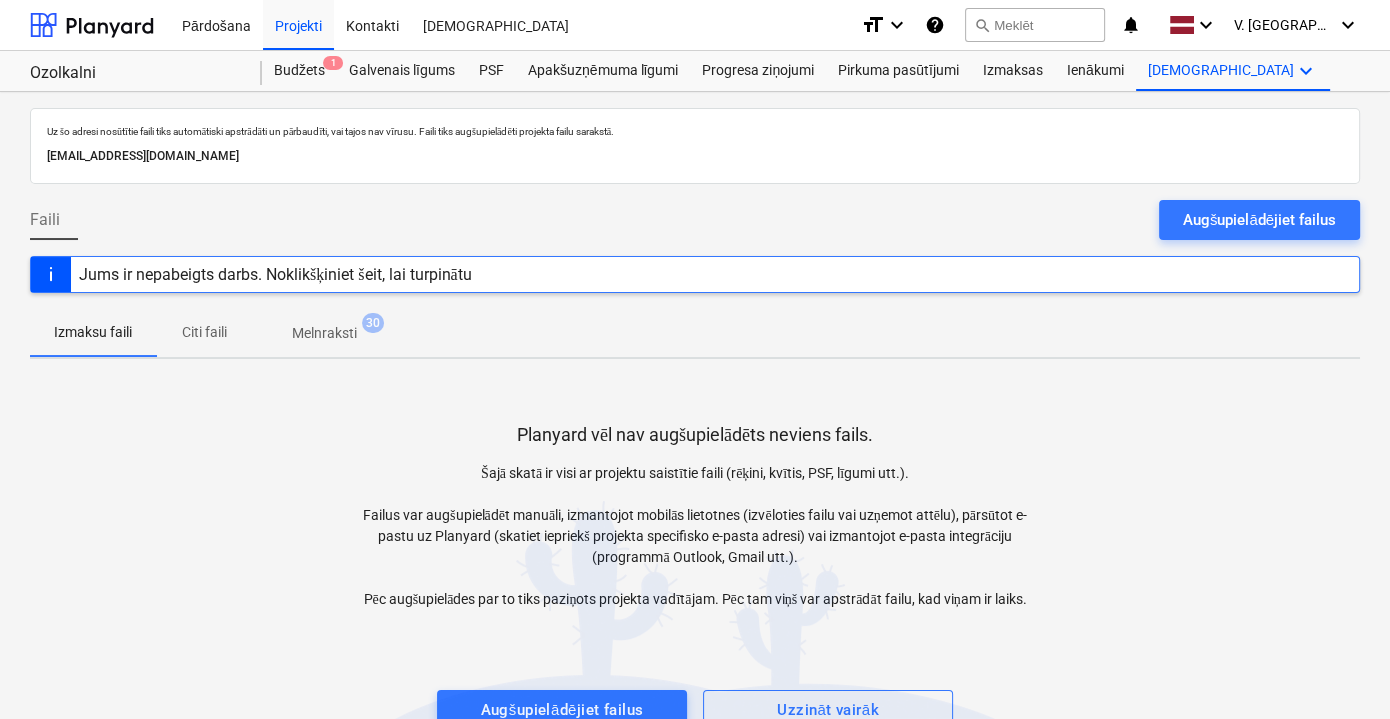 click on "Citi faili" at bounding box center (204, 332) 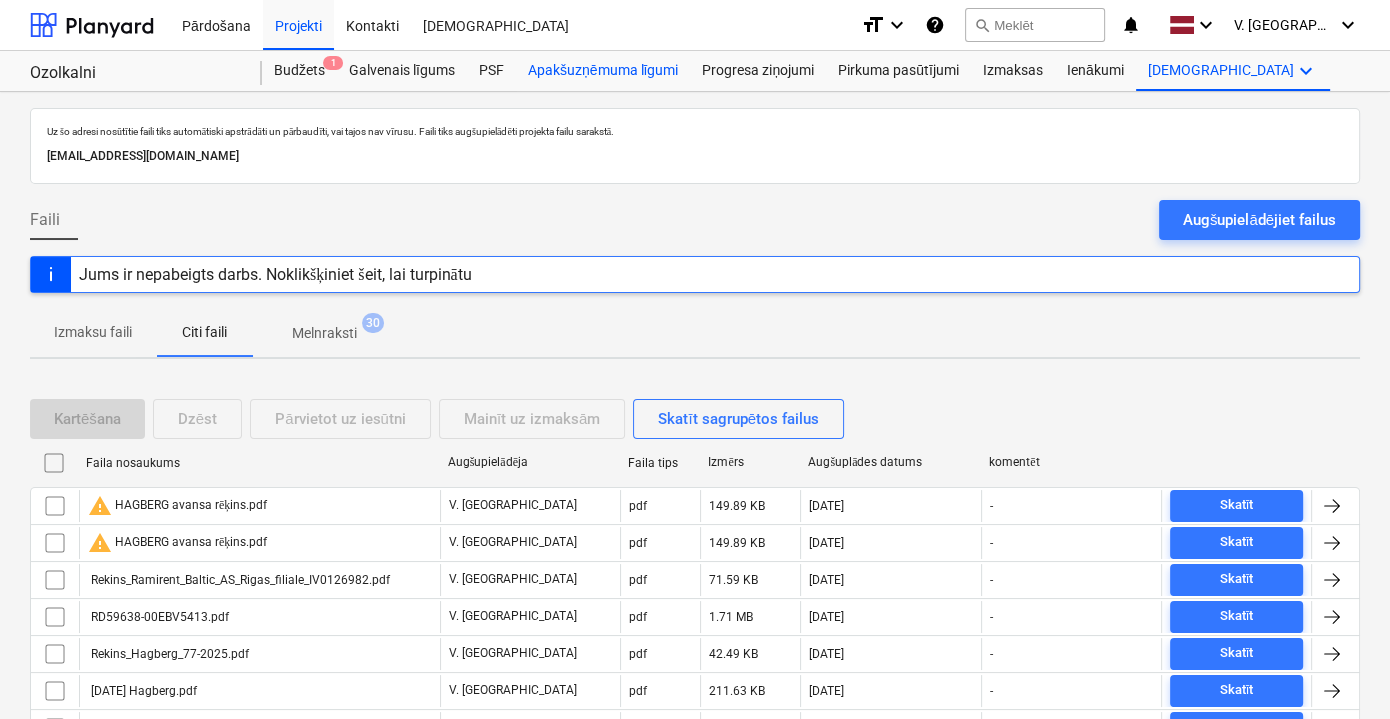 click on "Apakšuzņēmuma līgumi" at bounding box center [603, 71] 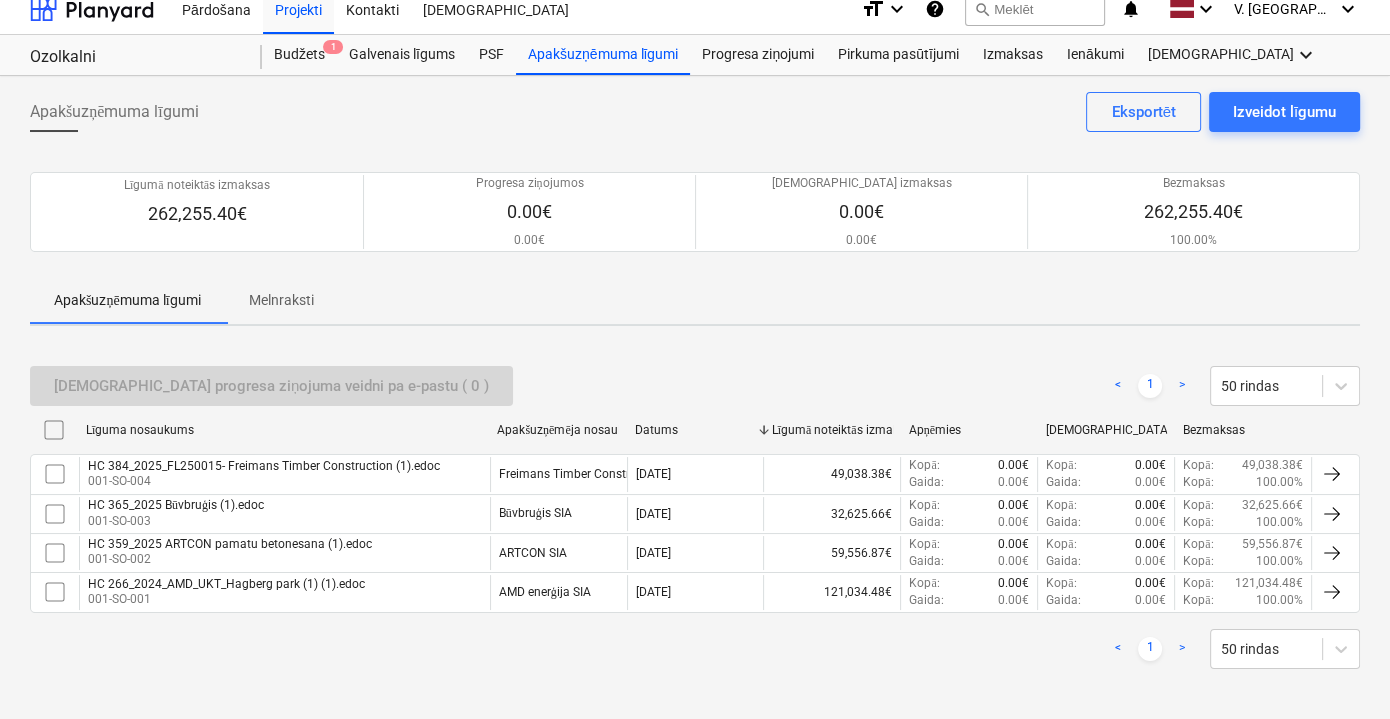 scroll, scrollTop: 18, scrollLeft: 0, axis: vertical 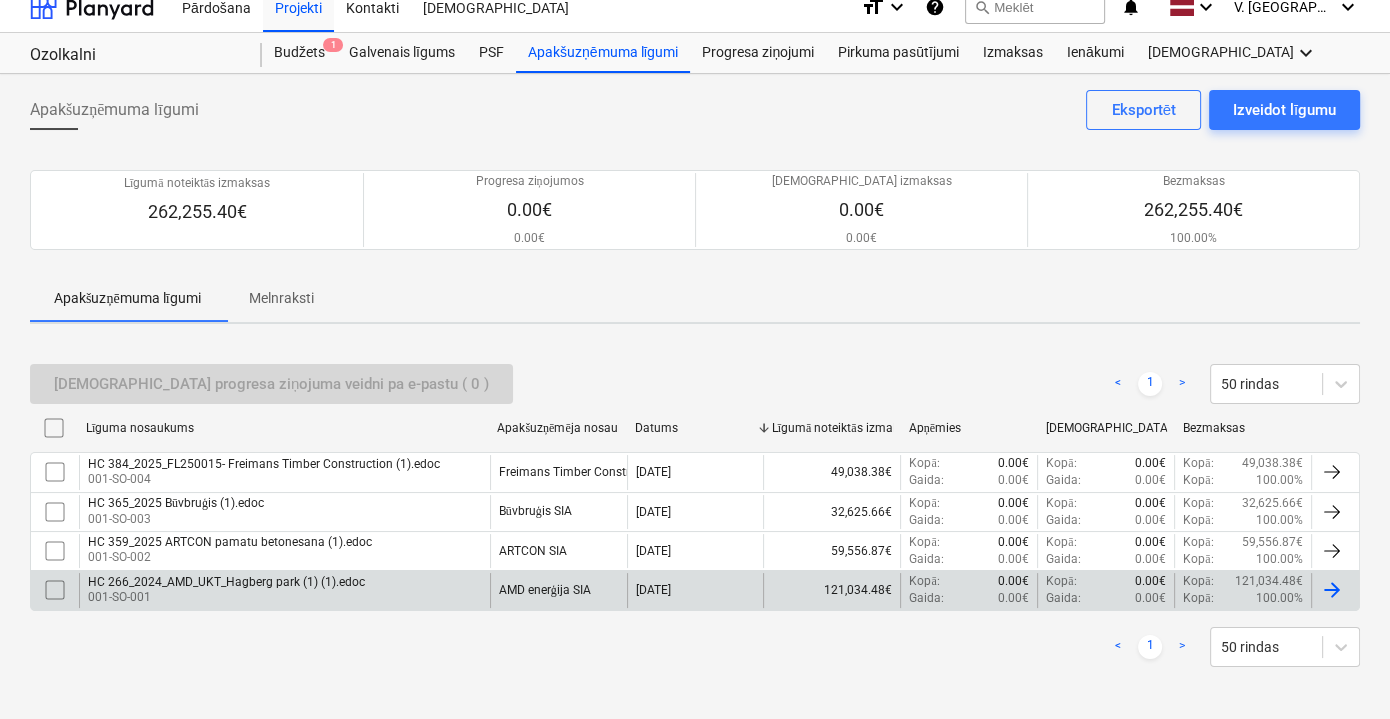 click on "HC 266_2024_AMD_UKT_Hagberg park (1) (1).edoc" at bounding box center (226, 582) 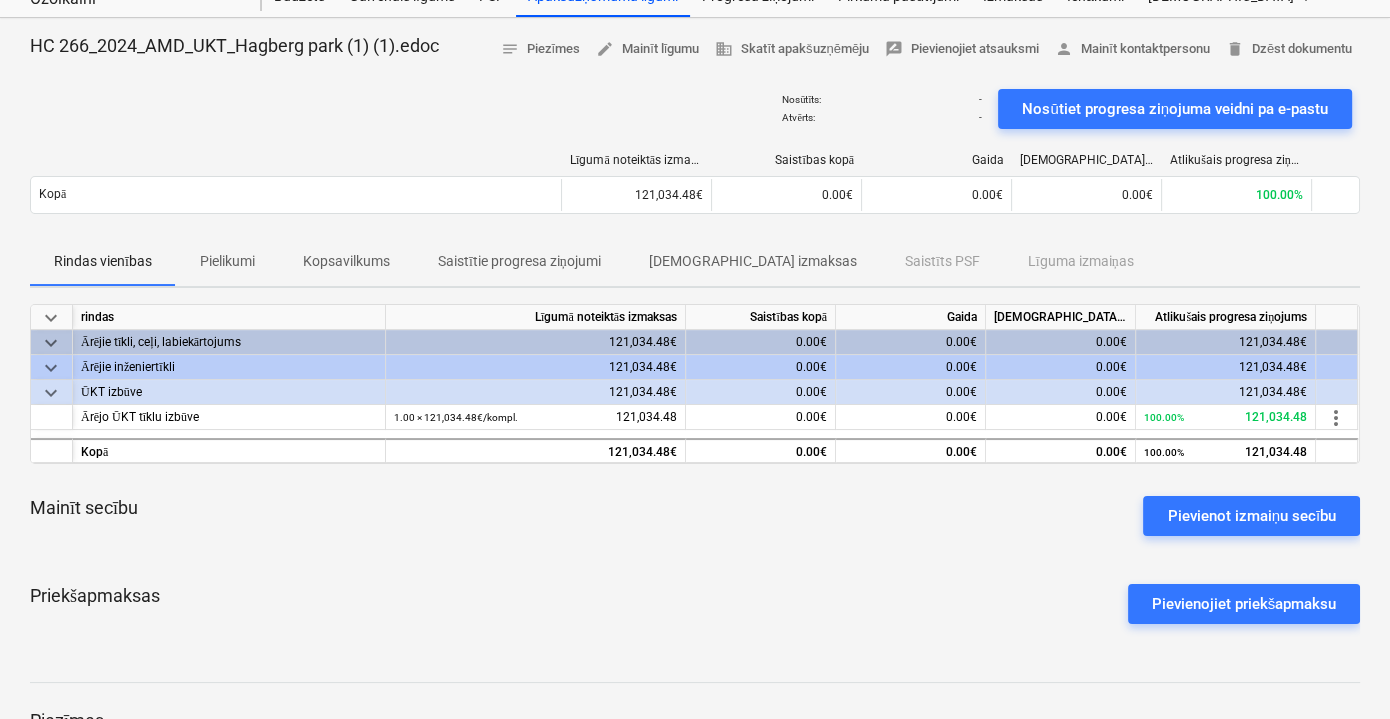 scroll, scrollTop: 0, scrollLeft: 0, axis: both 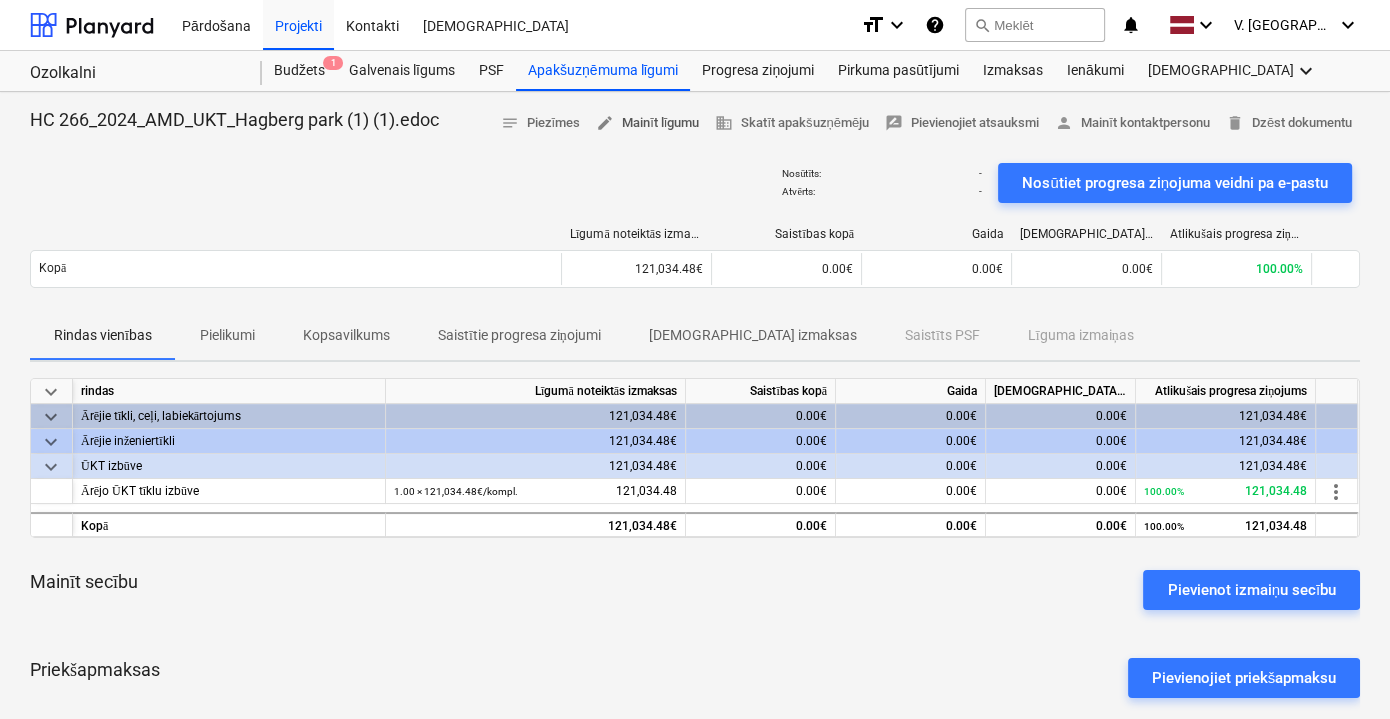 click on "edit Mainīt līgumu" at bounding box center [647, 123] 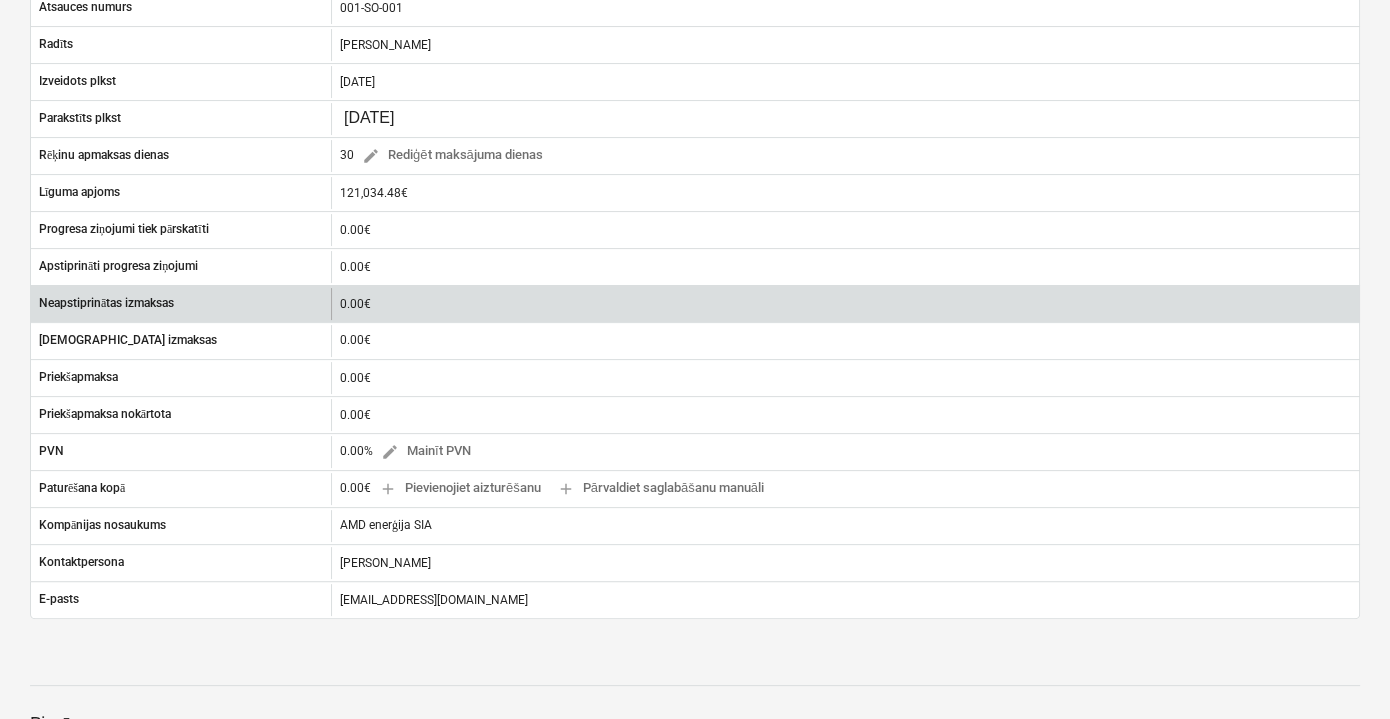 scroll, scrollTop: 454, scrollLeft: 0, axis: vertical 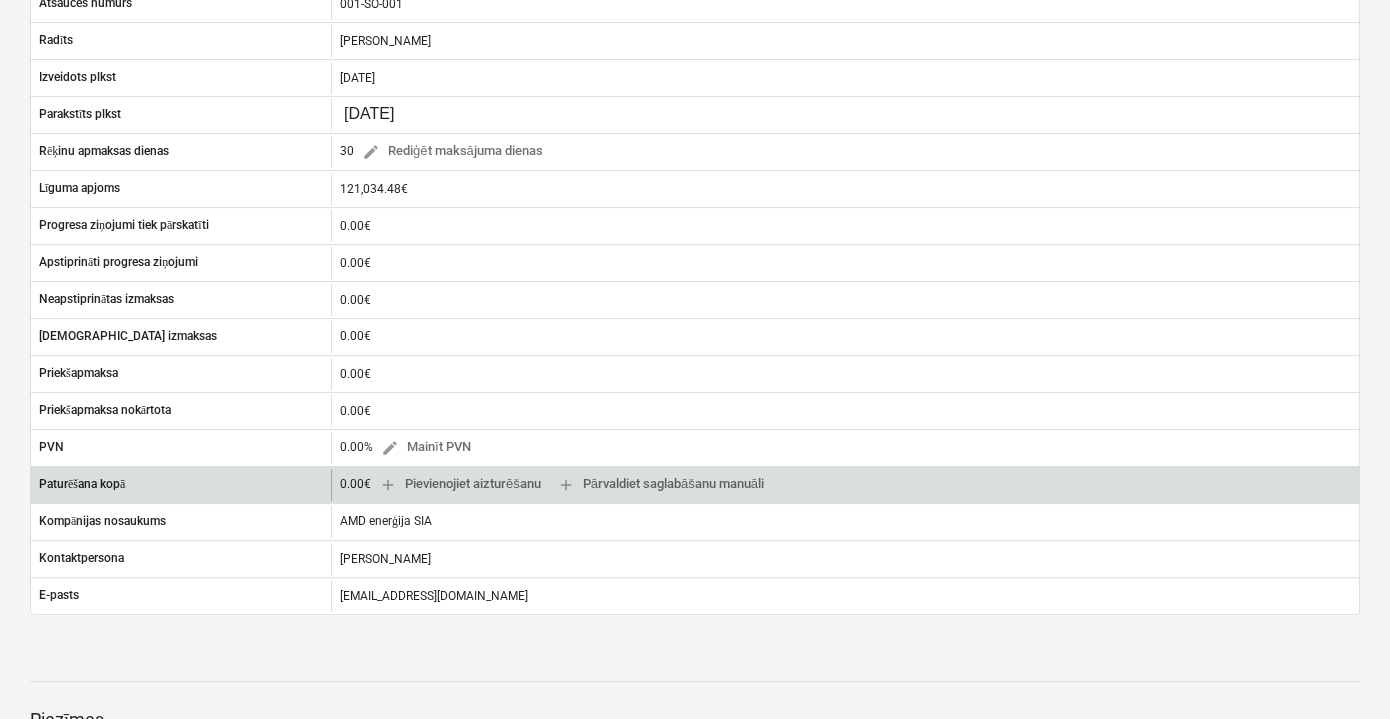click on "0.00€ add Pievienojiet aizturēšanu add Pārvaldiet saglabāšanu manuāli" at bounding box center [556, 484] 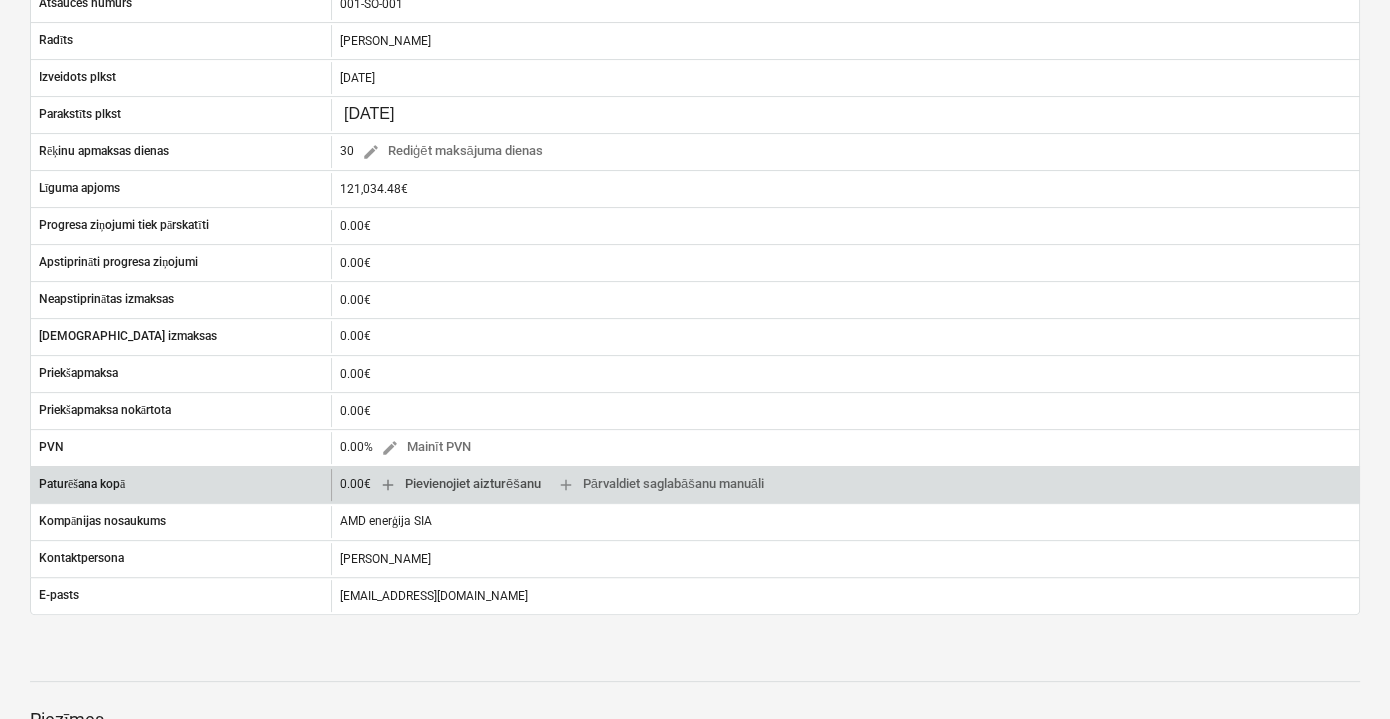 click on "add Pievienojiet aizturēšanu" at bounding box center (460, 484) 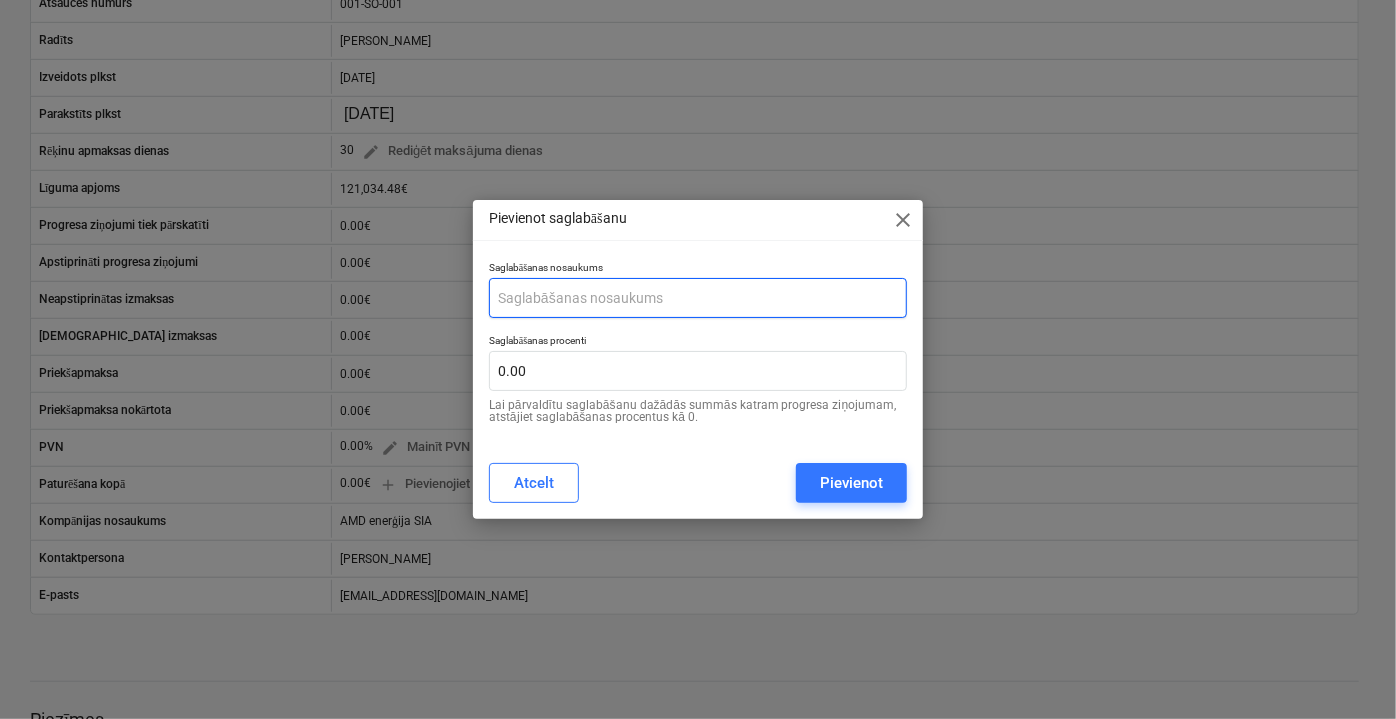 click at bounding box center [698, 298] 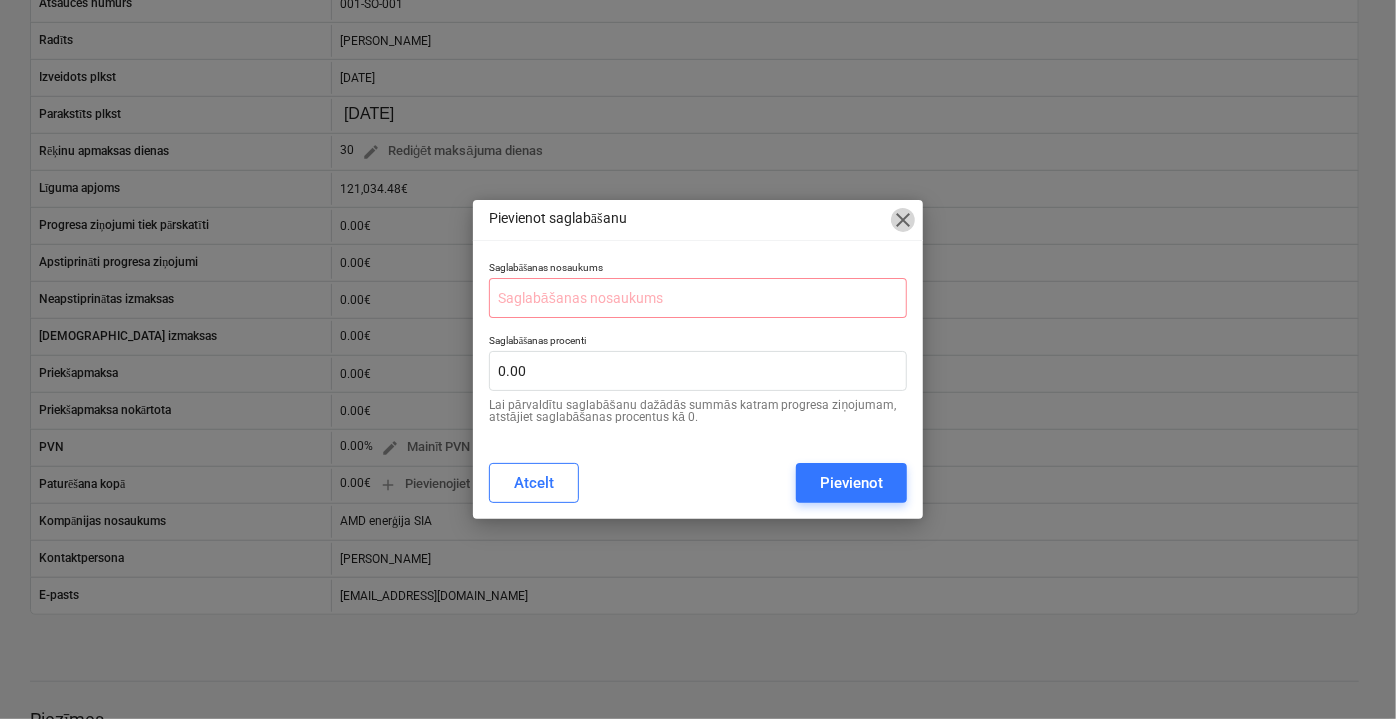 click on "close" at bounding box center (903, 220) 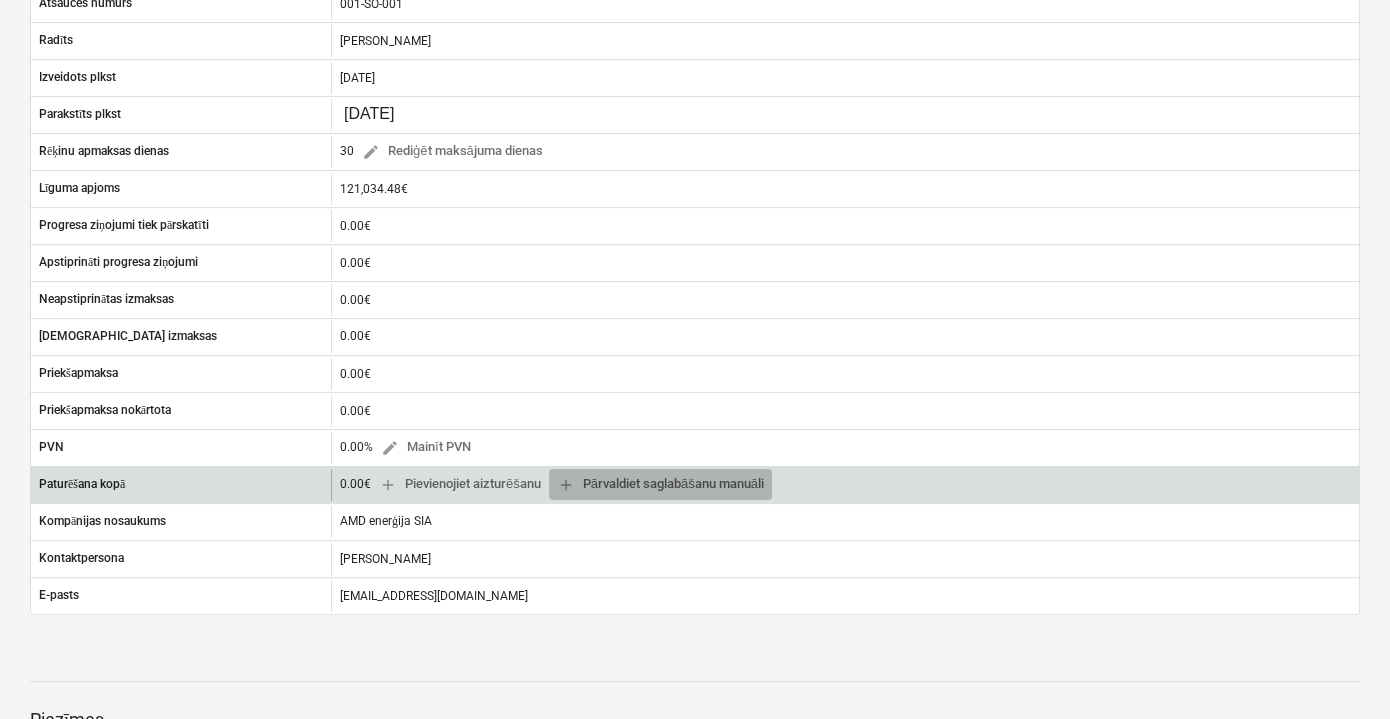 click on "add Pārvaldiet saglabāšanu manuāli" at bounding box center [660, 484] 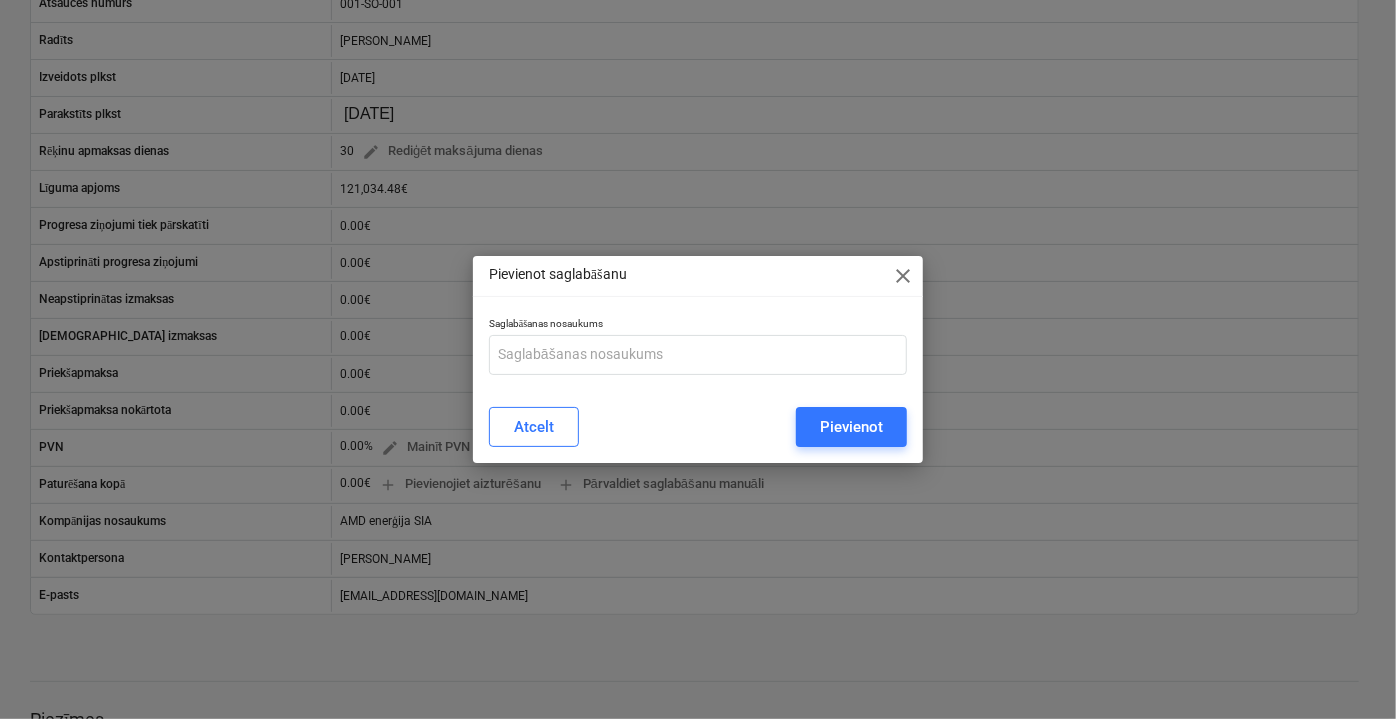 click on "close" at bounding box center [903, 276] 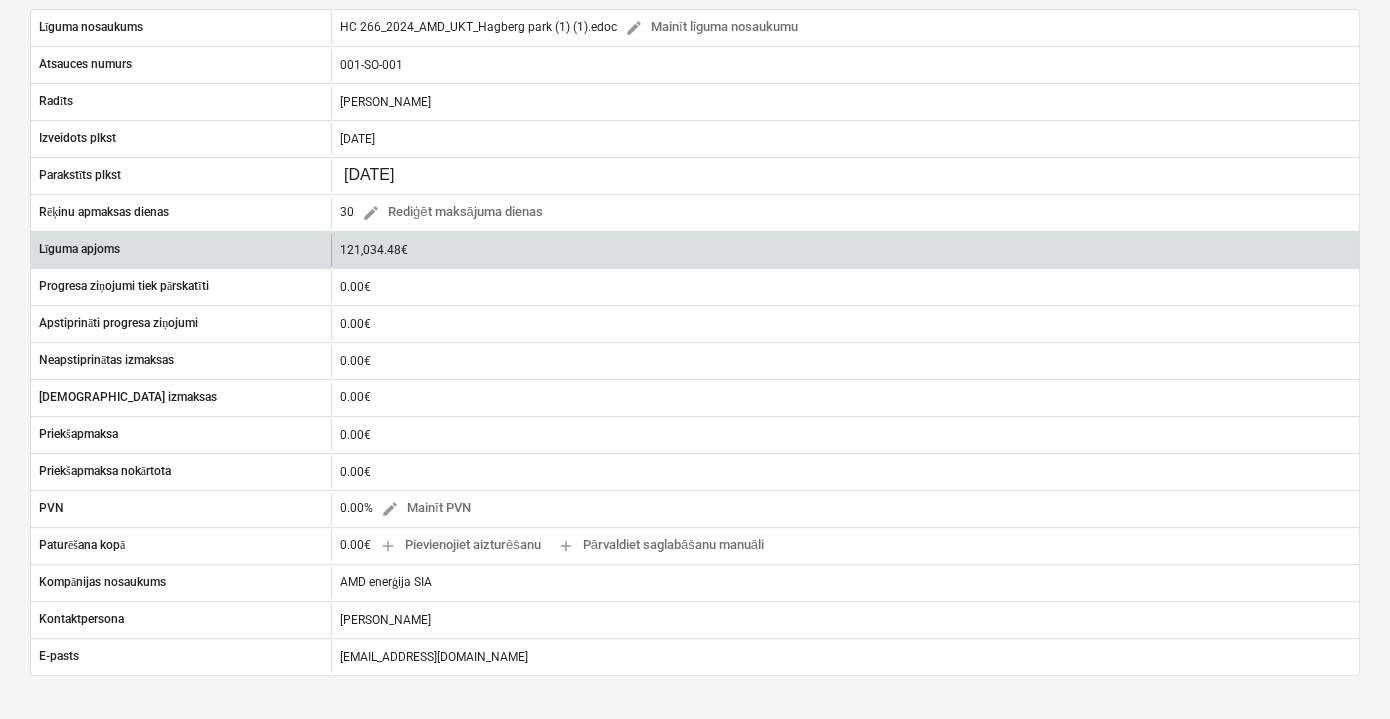 scroll, scrollTop: 363, scrollLeft: 0, axis: vertical 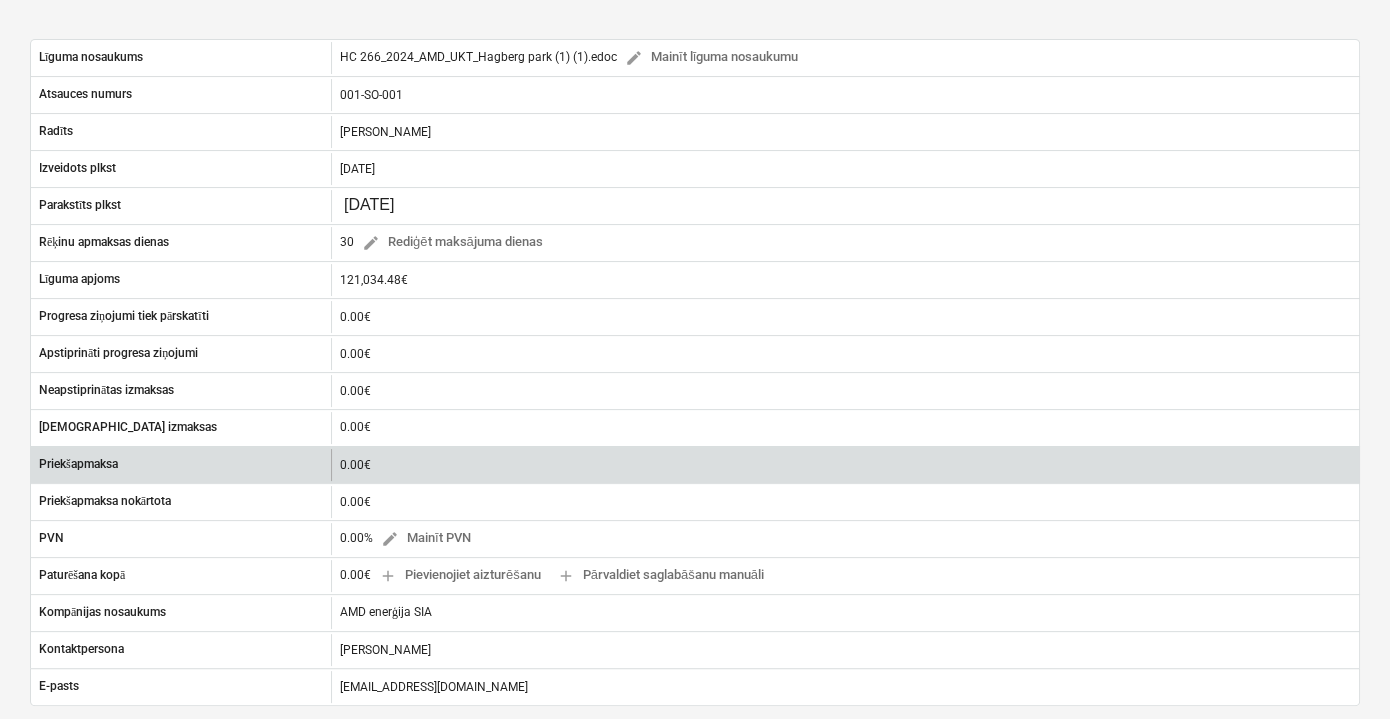 click on "0.00€" at bounding box center [845, 465] 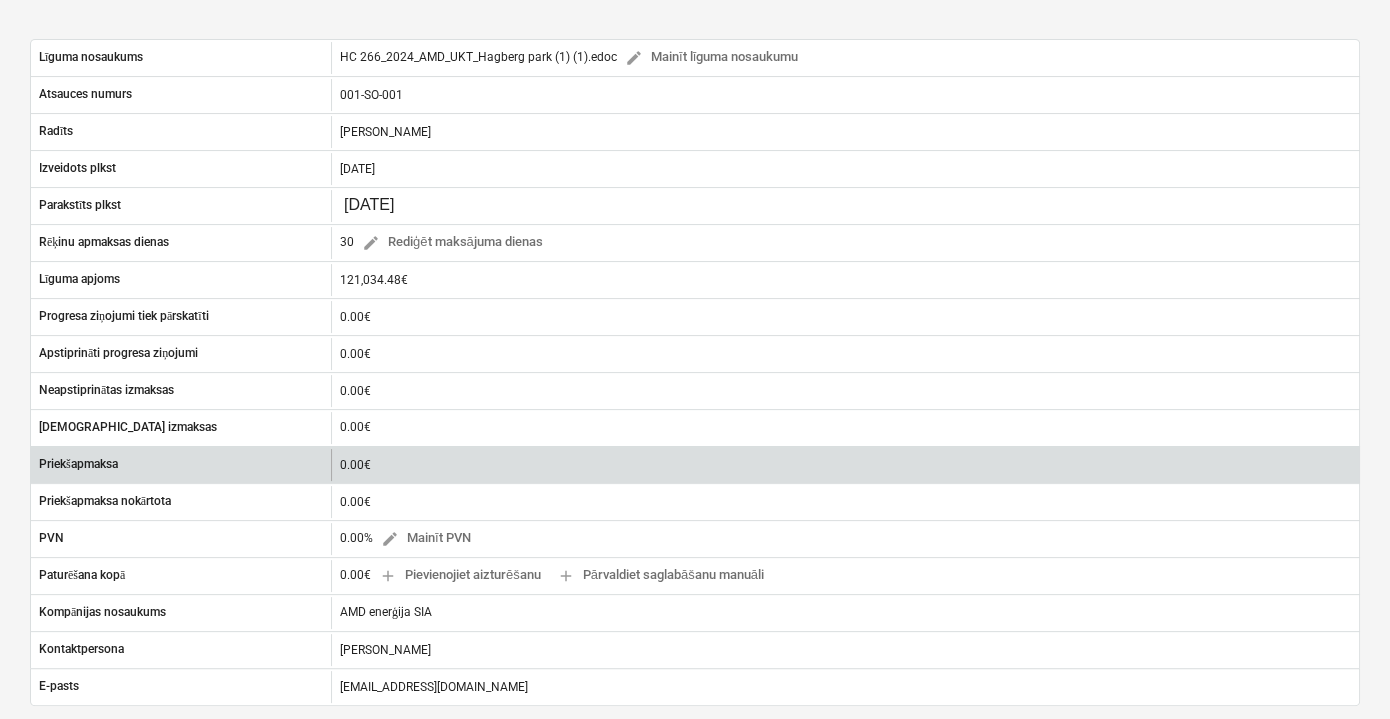 click on "0.00€" at bounding box center [845, 465] 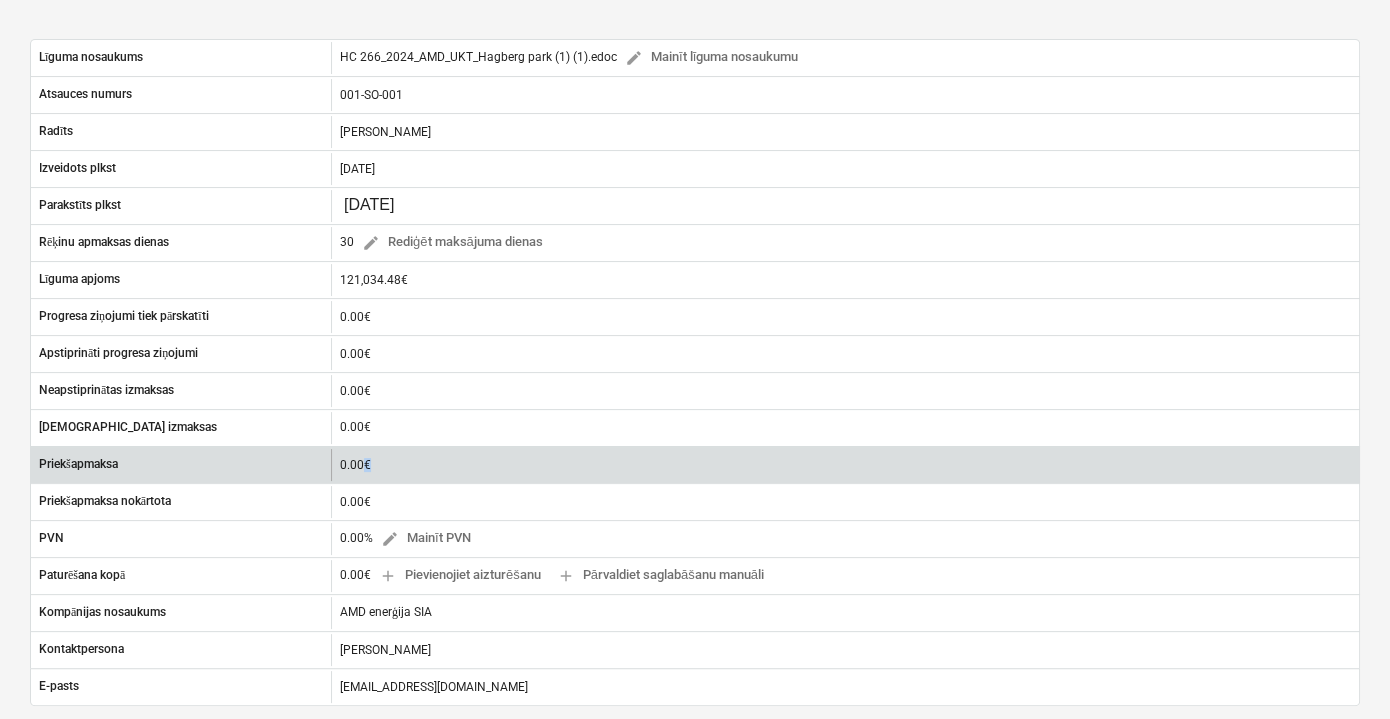 click on "0.00€" at bounding box center (845, 465) 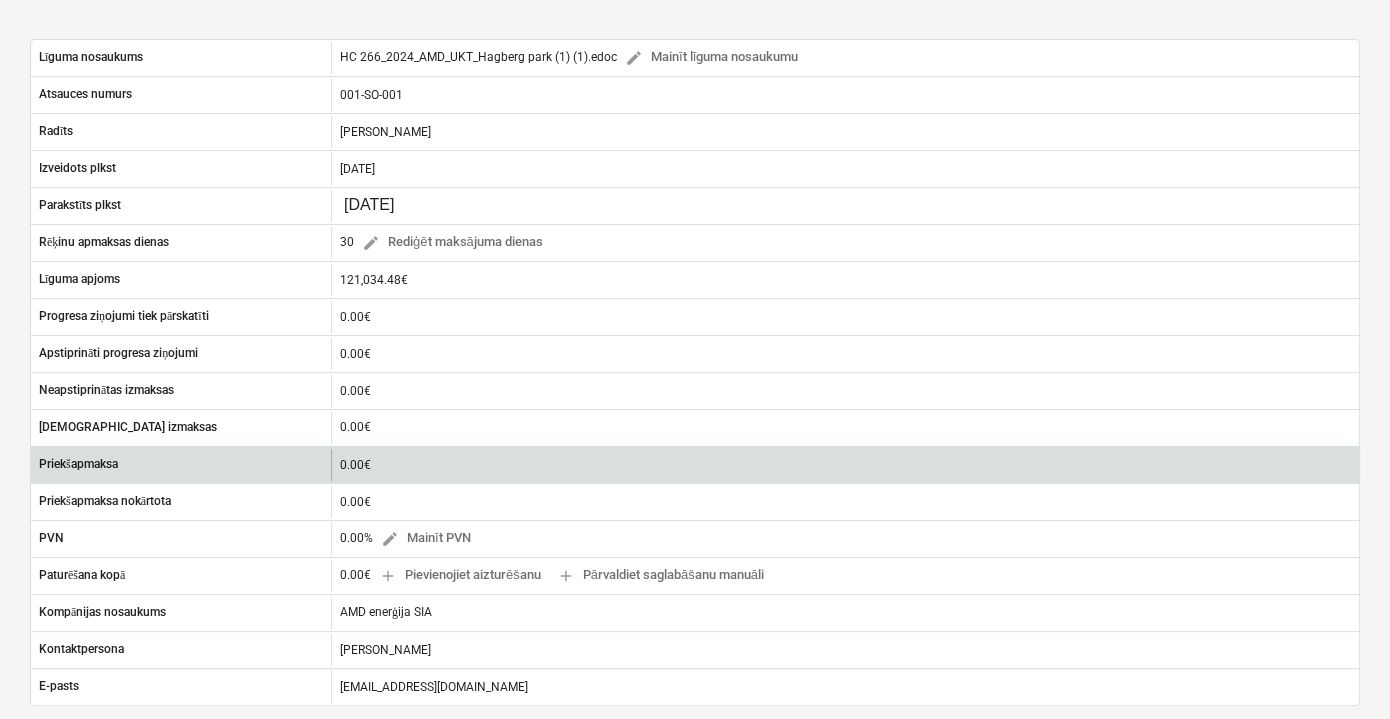 click on "0.00€" at bounding box center [845, 465] 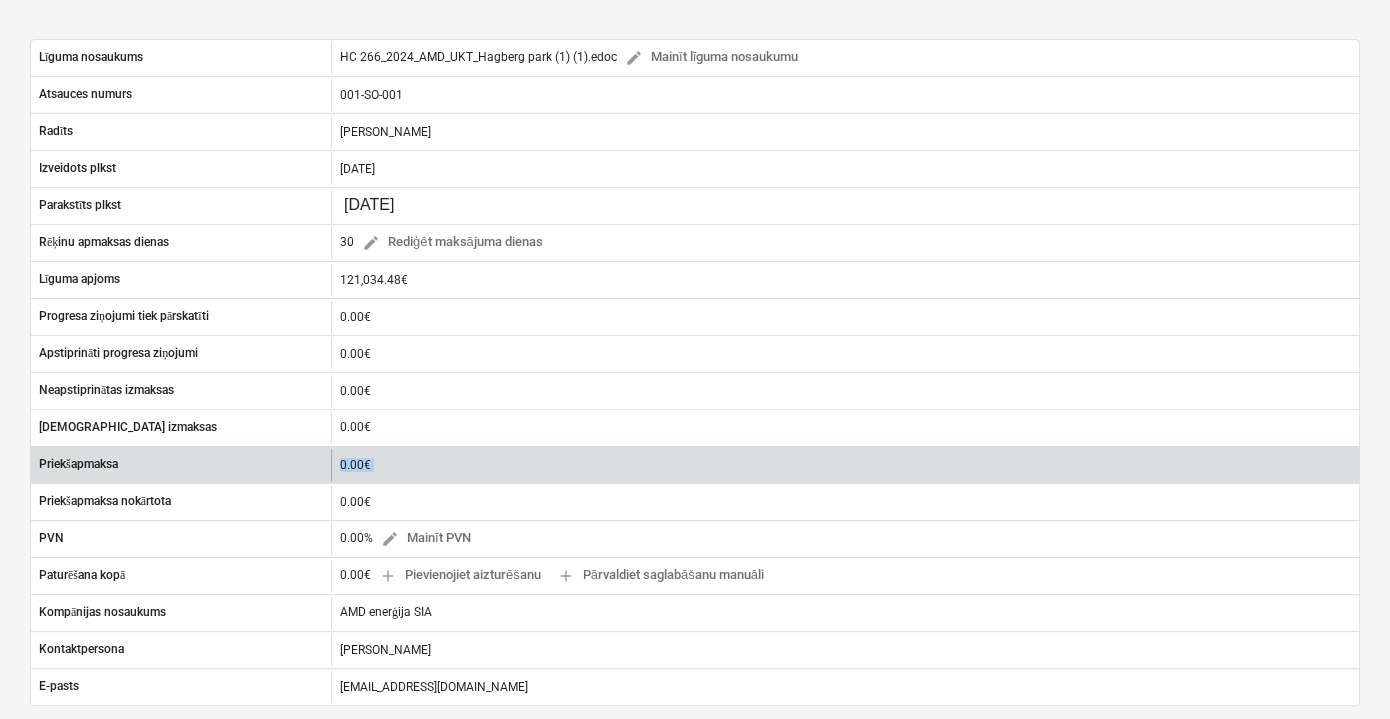 click on "0.00€" at bounding box center [845, 465] 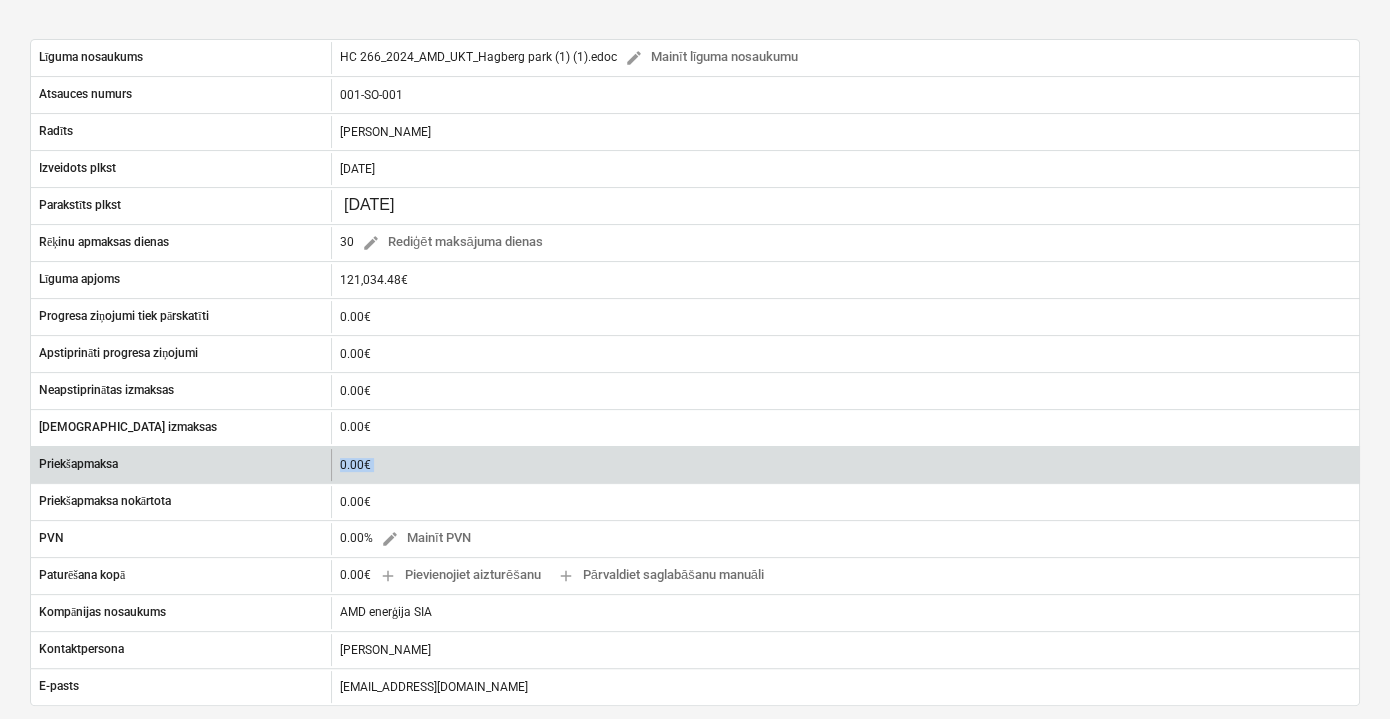 click on "0.00€" at bounding box center [845, 465] 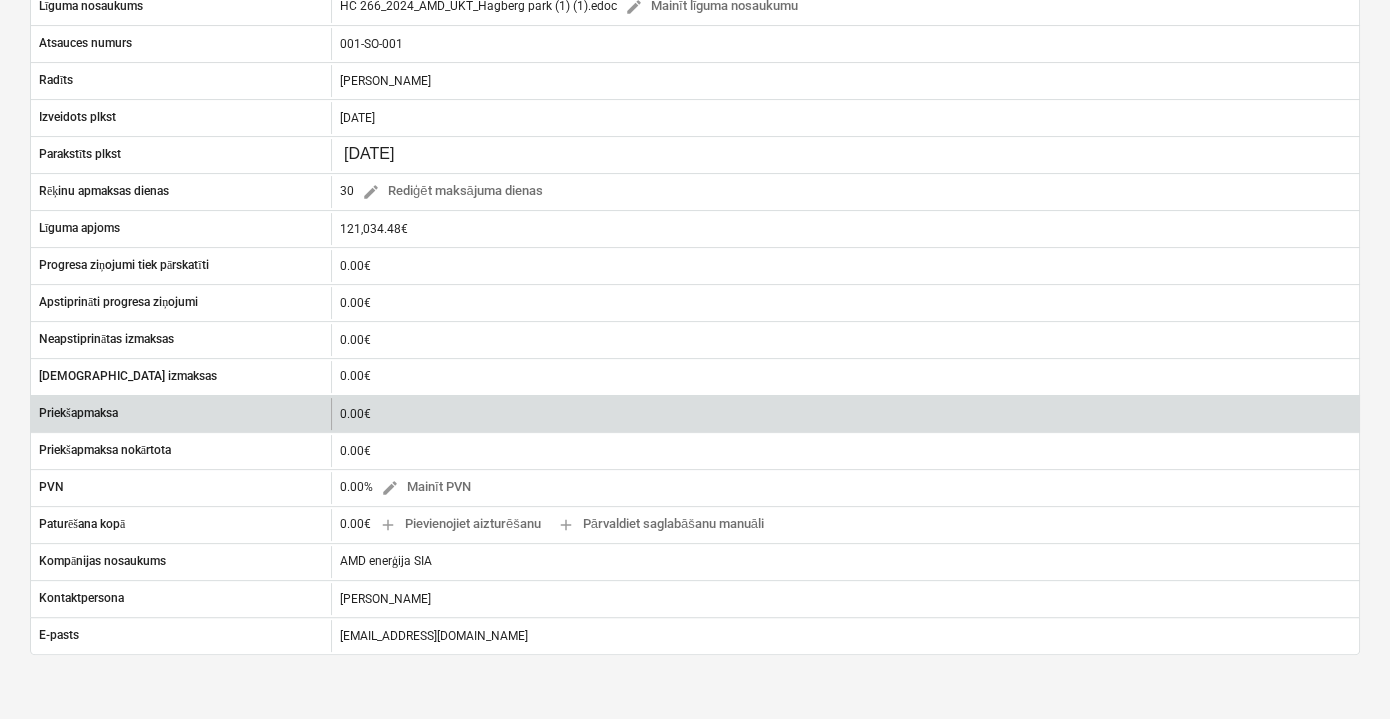 scroll, scrollTop: 454, scrollLeft: 0, axis: vertical 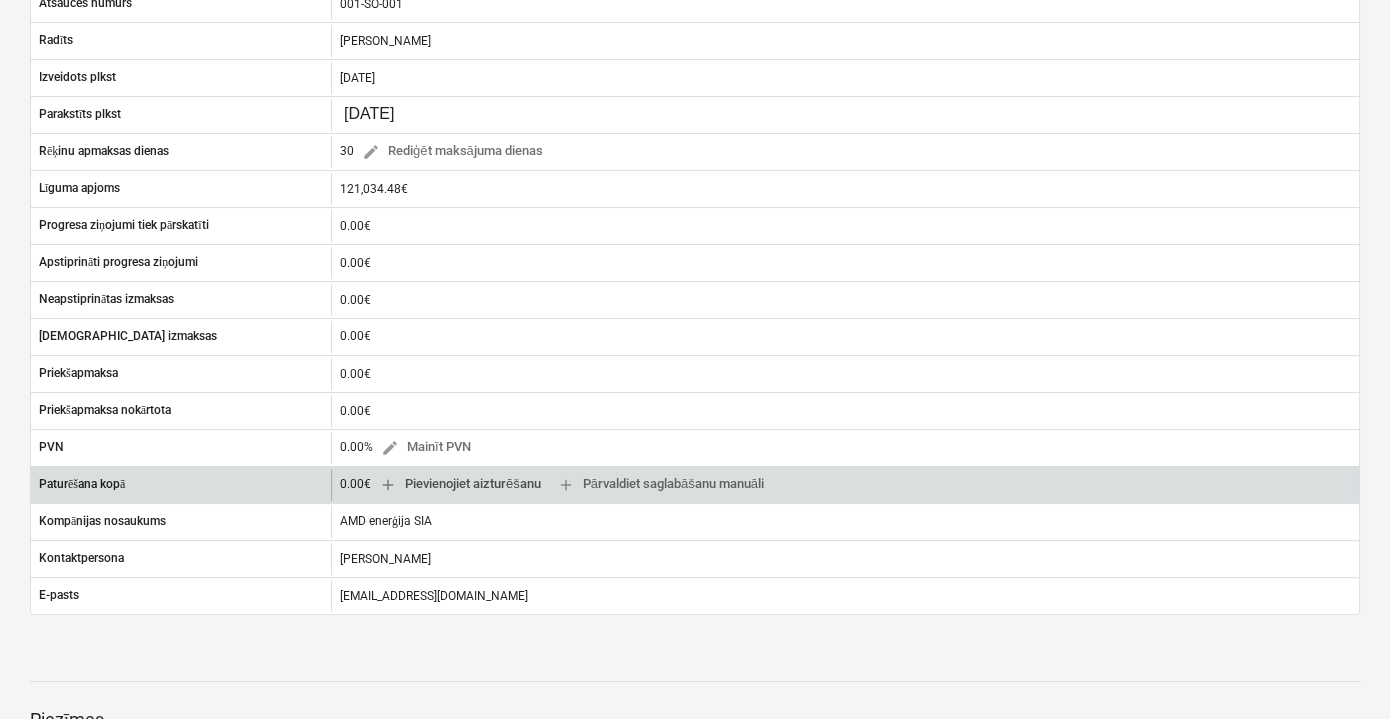 click on "add Pievienojiet aizturēšanu" at bounding box center [460, 484] 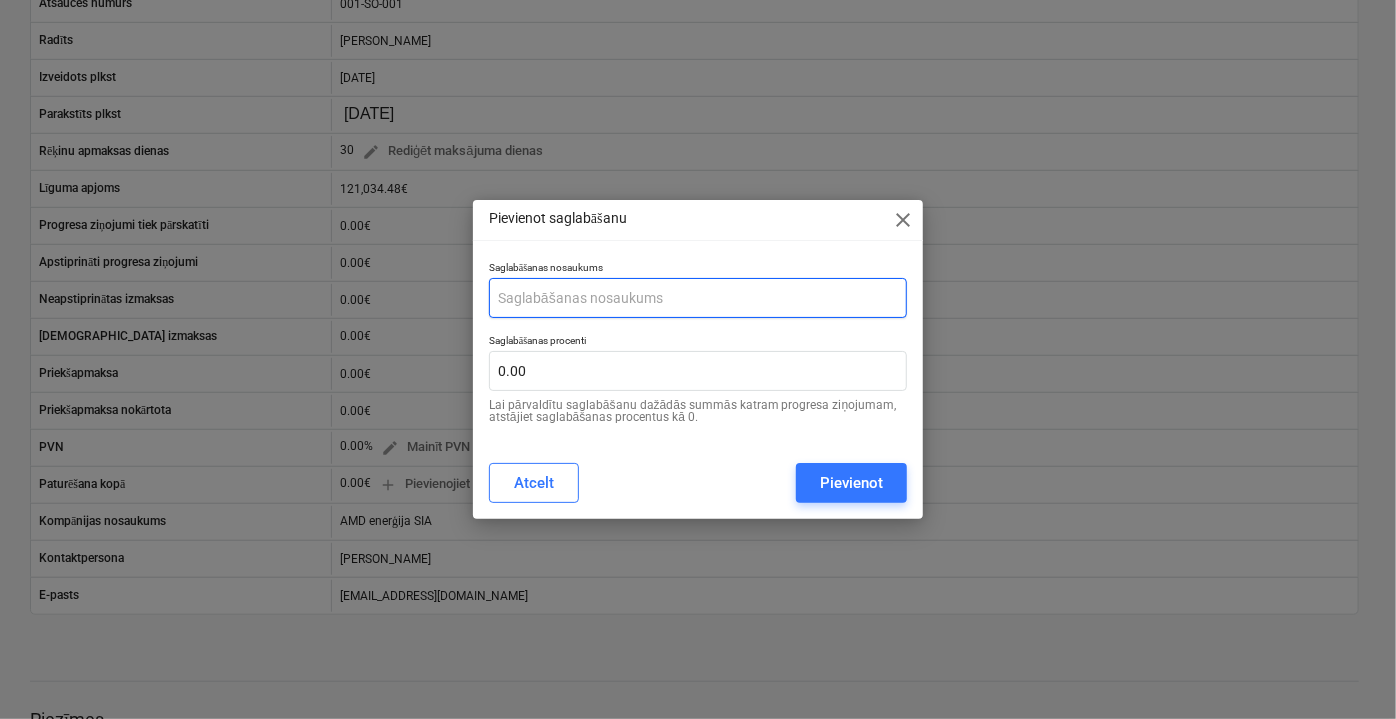 click at bounding box center (698, 298) 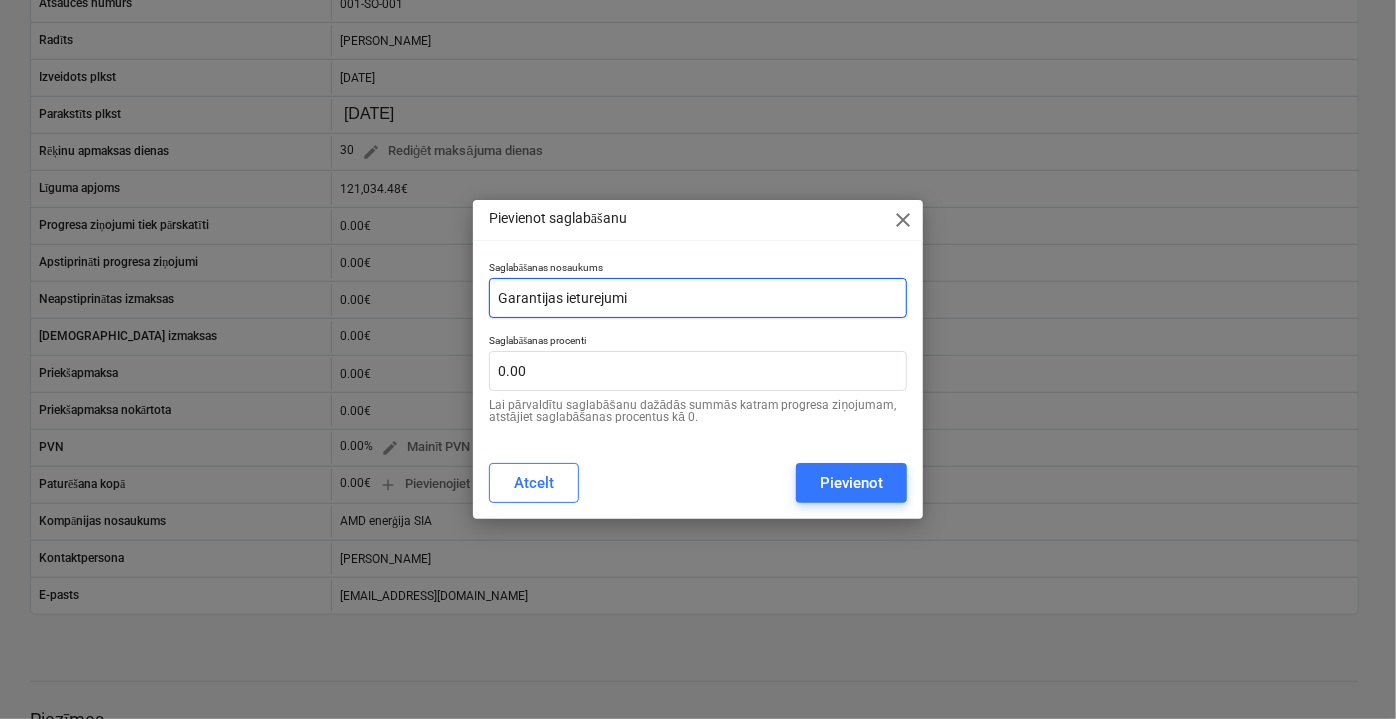 type on "Garantijas ieturejumi" 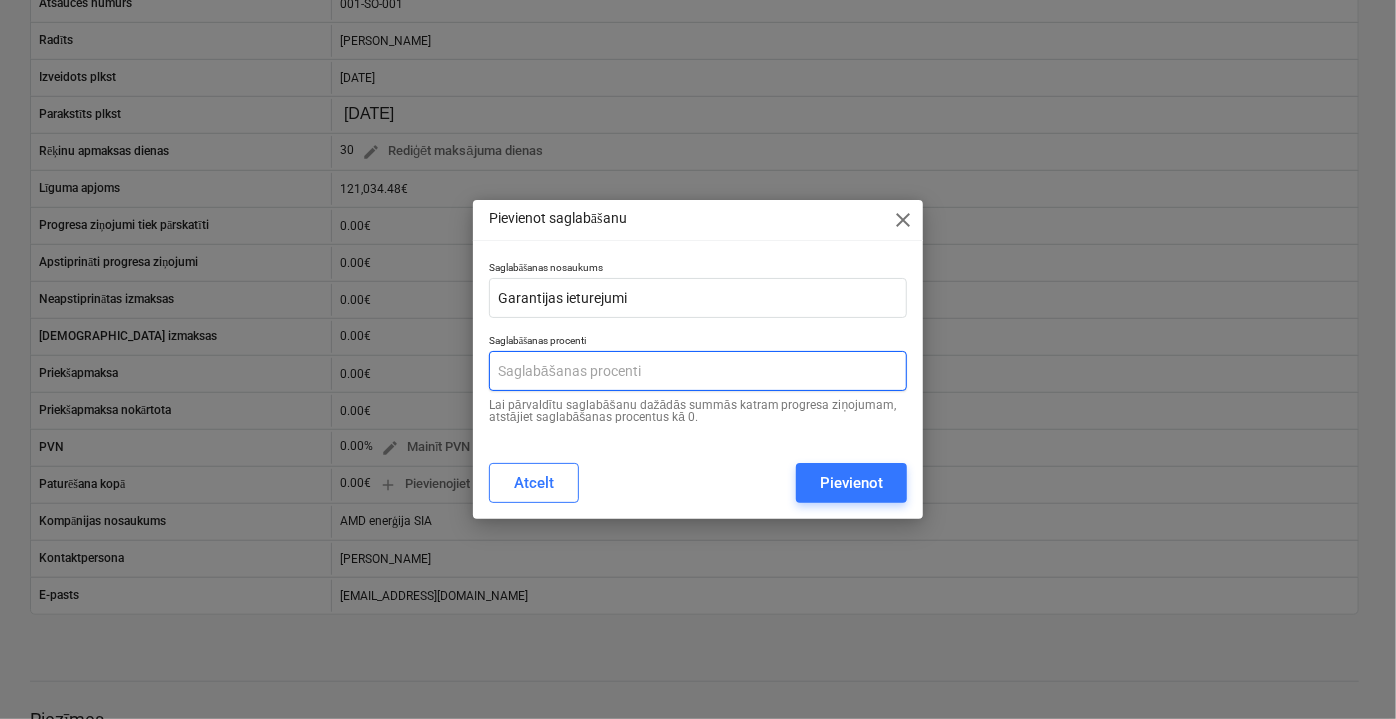 click at bounding box center (698, 371) 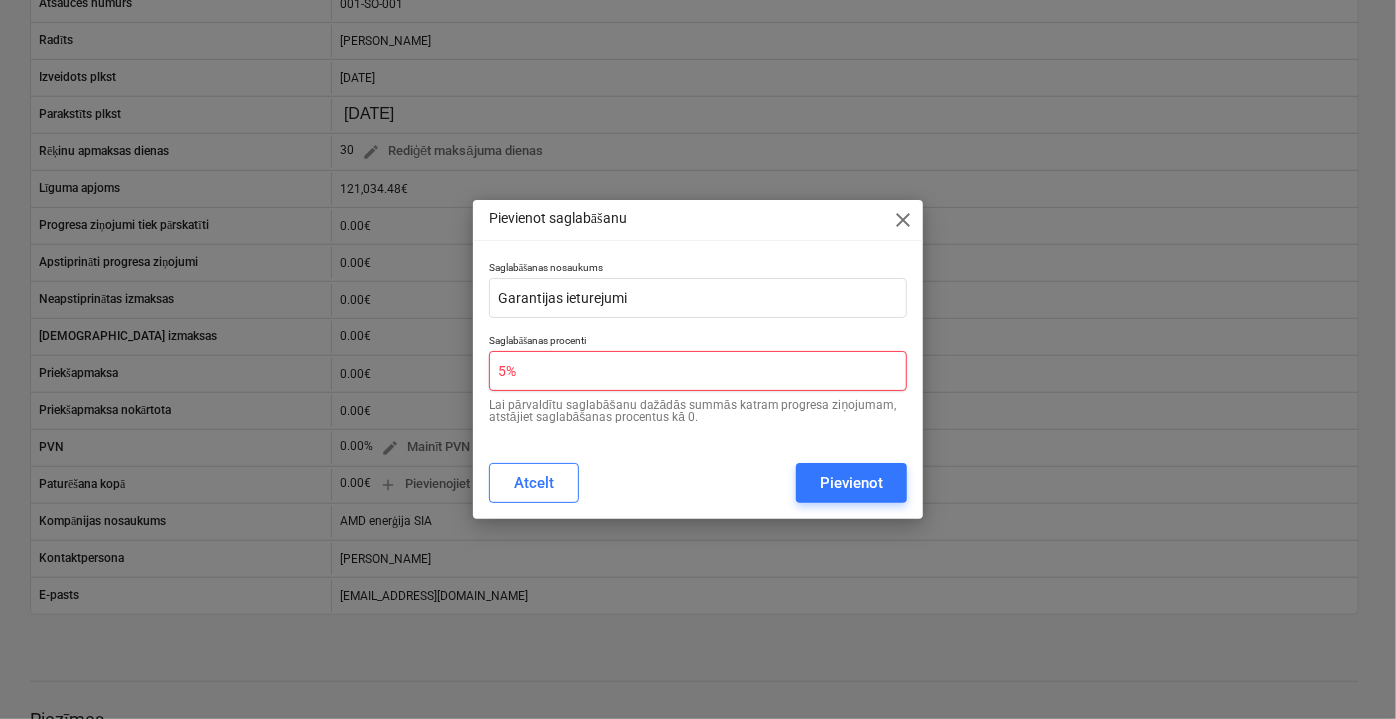 type on "5%" 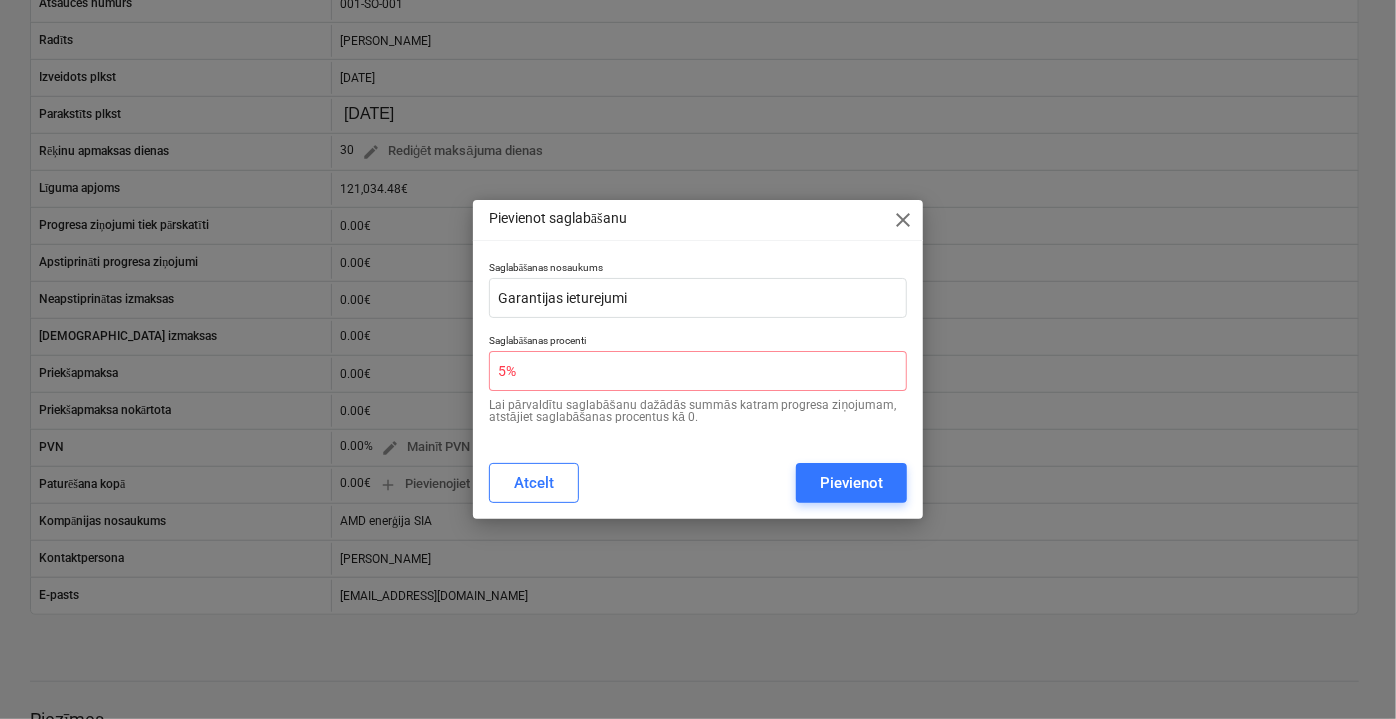 click on "Atcelt Pievienot" at bounding box center (698, 483) 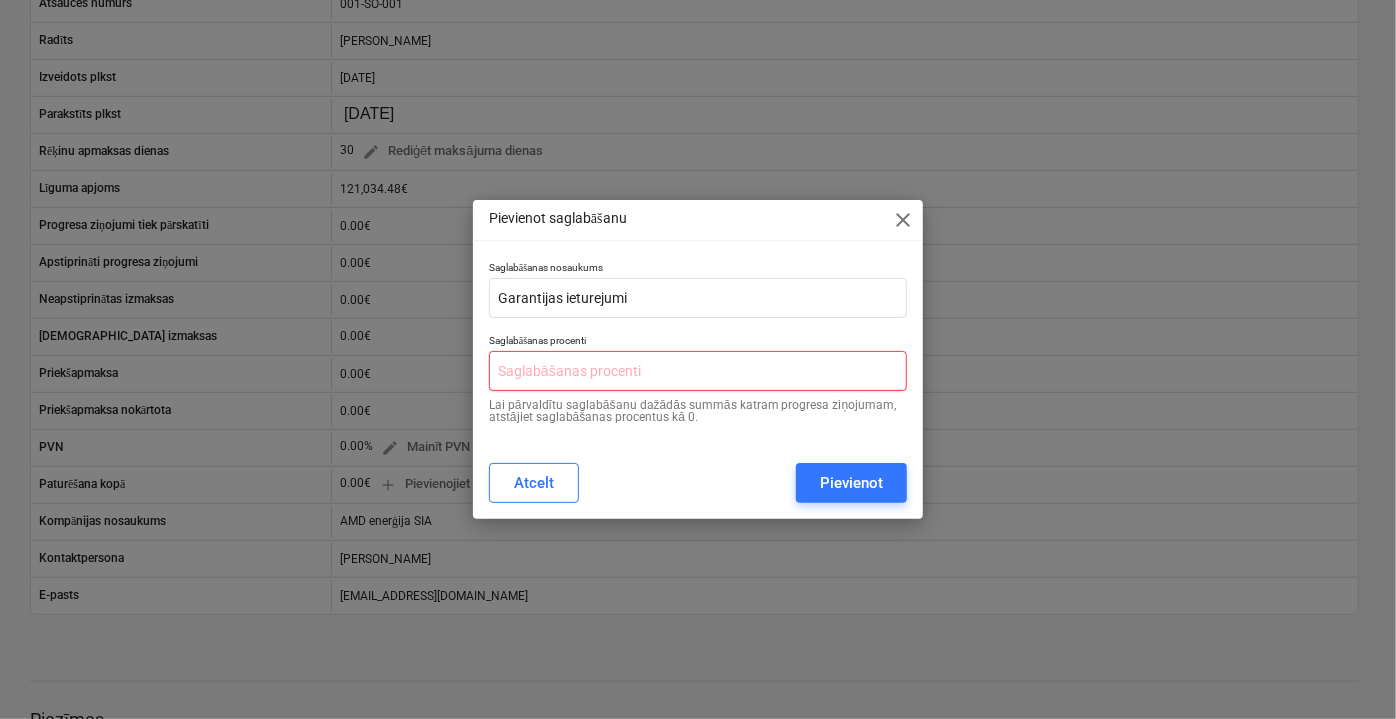 click at bounding box center [698, 371] 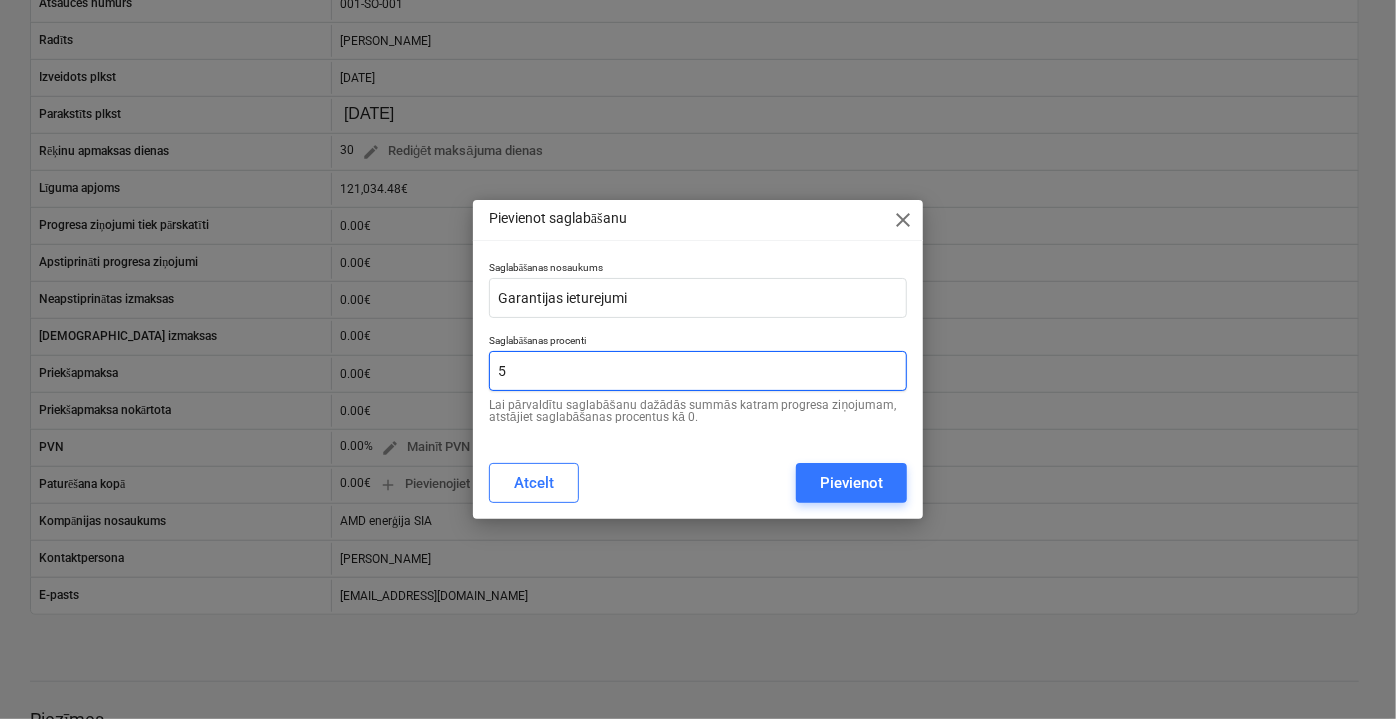 type on "5" 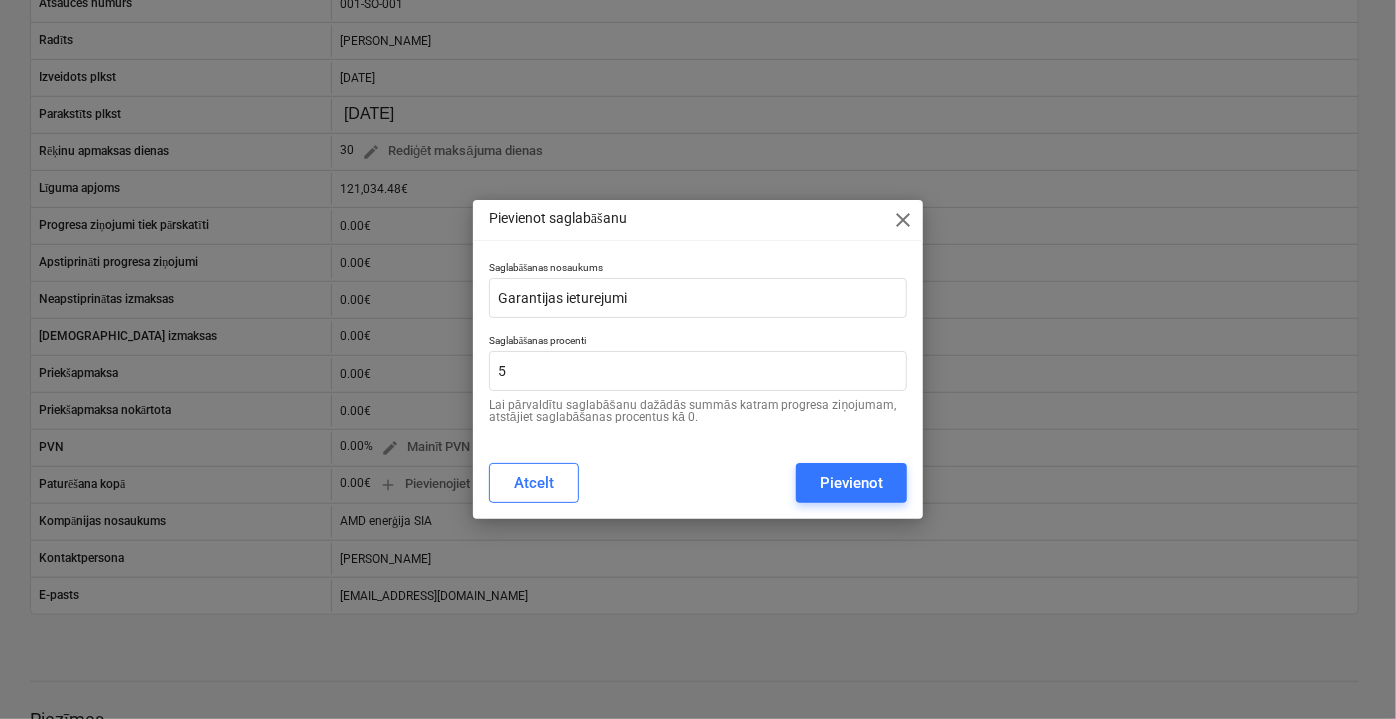 click on "Saglabāšanas nosaukums Garantijas ieturejumi Saglabāšanas procenti 5 Lai pārvaldītu saglabāšanu dažādās summās katram progresa ziņojumam, atstājiet saglabāšanas procentus kā 0." at bounding box center (698, 354) 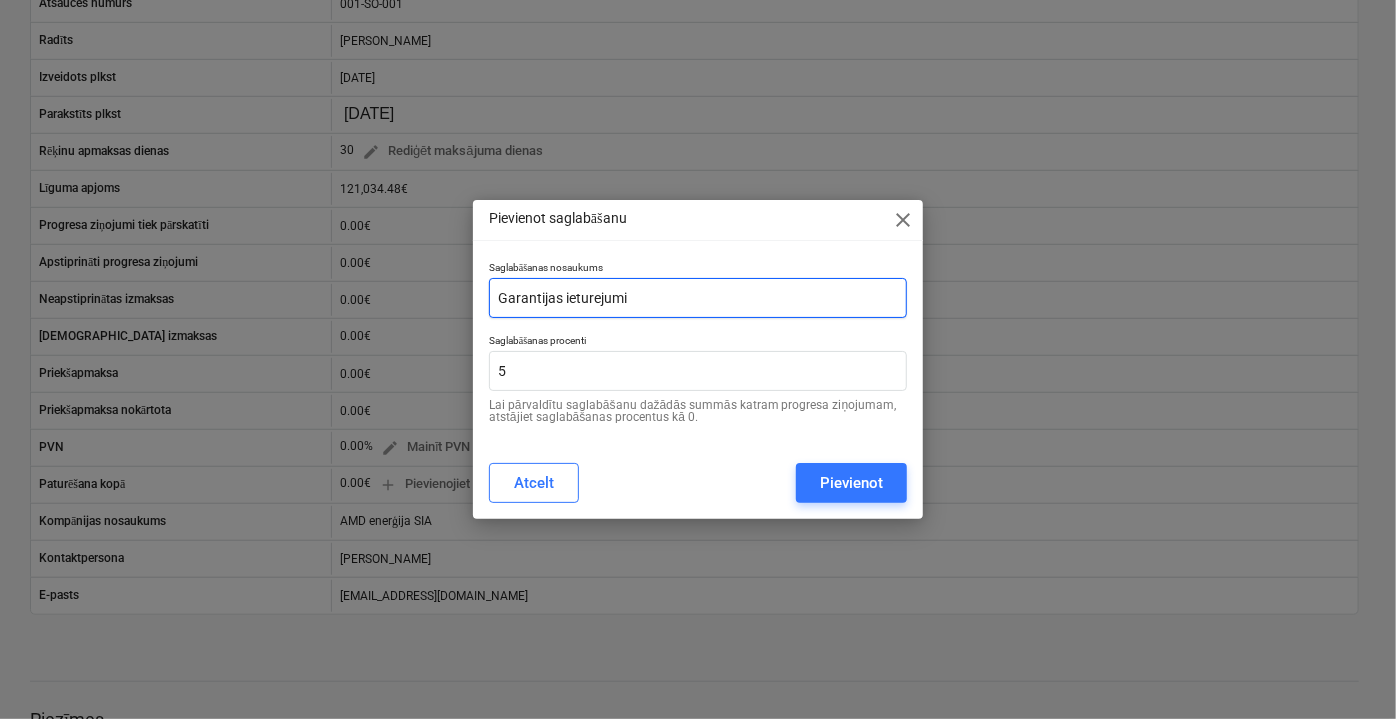 click on "Garantijas ieturejumi" at bounding box center [698, 298] 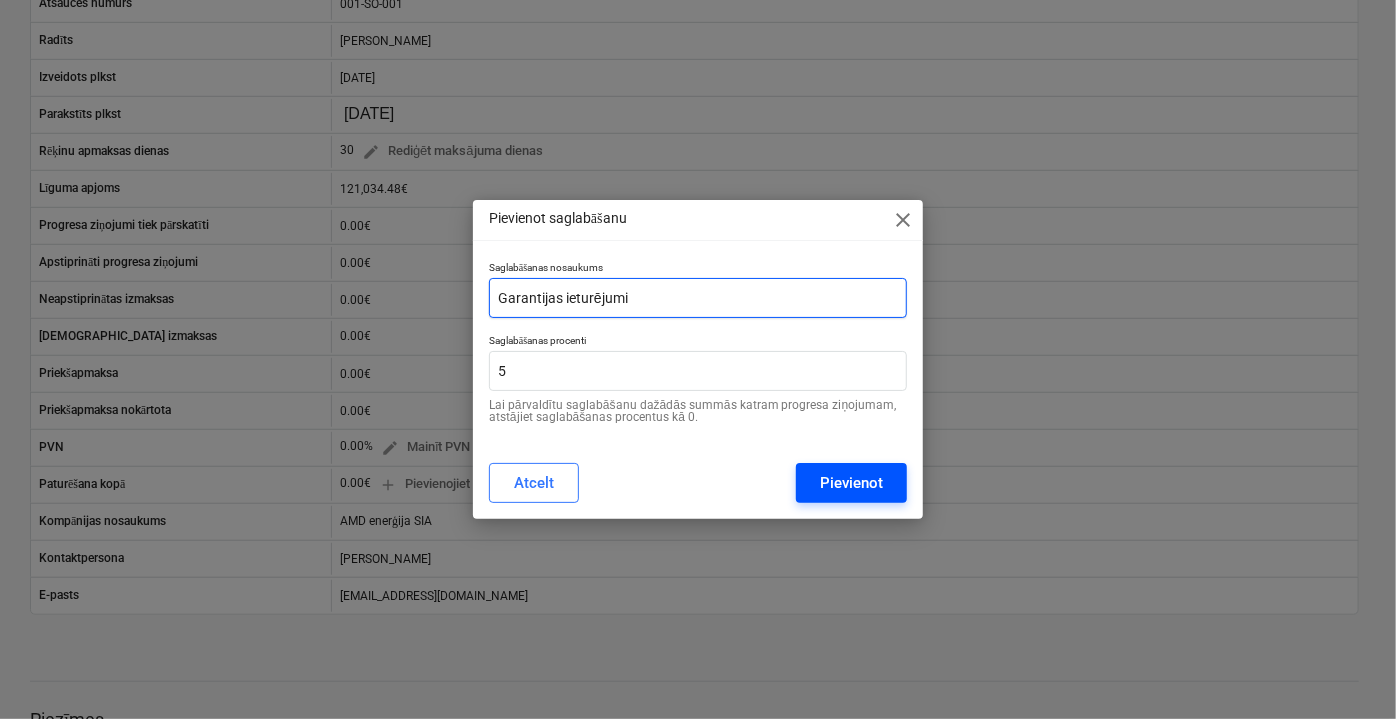 type on "Garantijas ieturējumi" 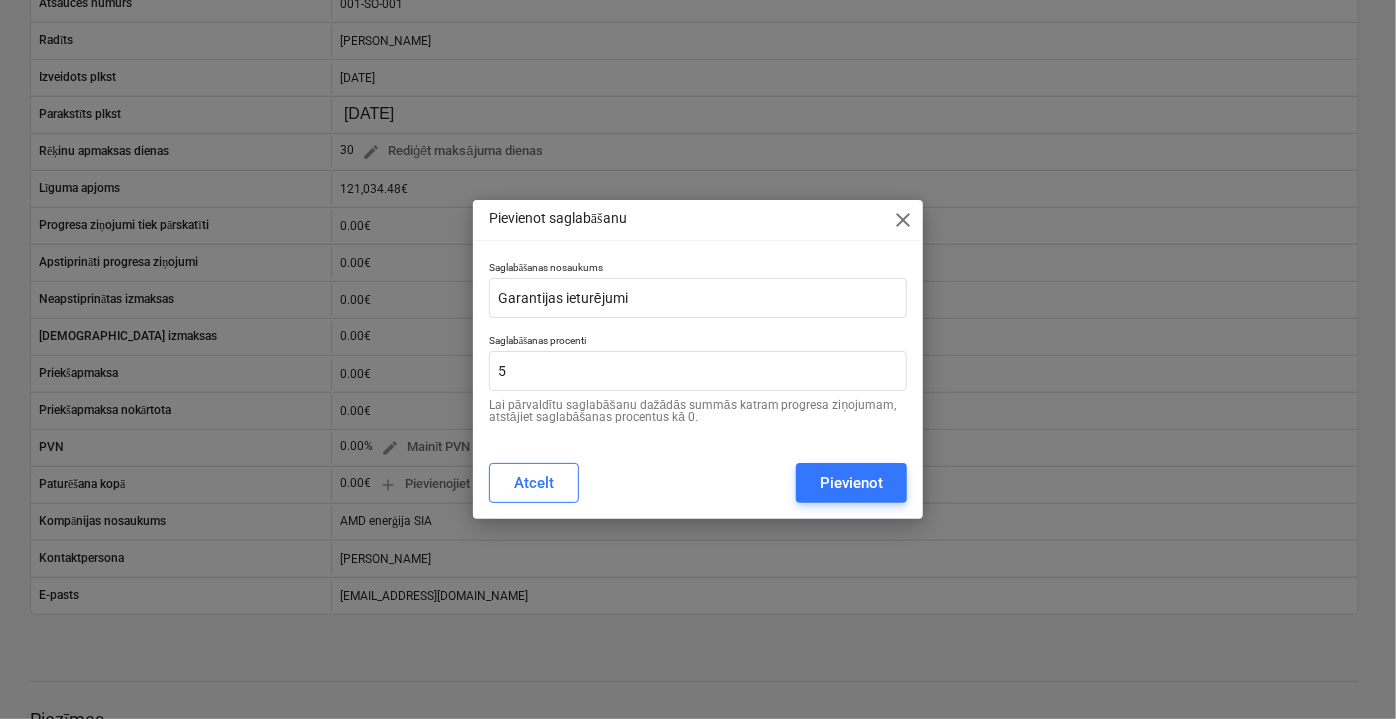 click on "Pievienot" at bounding box center [851, 483] 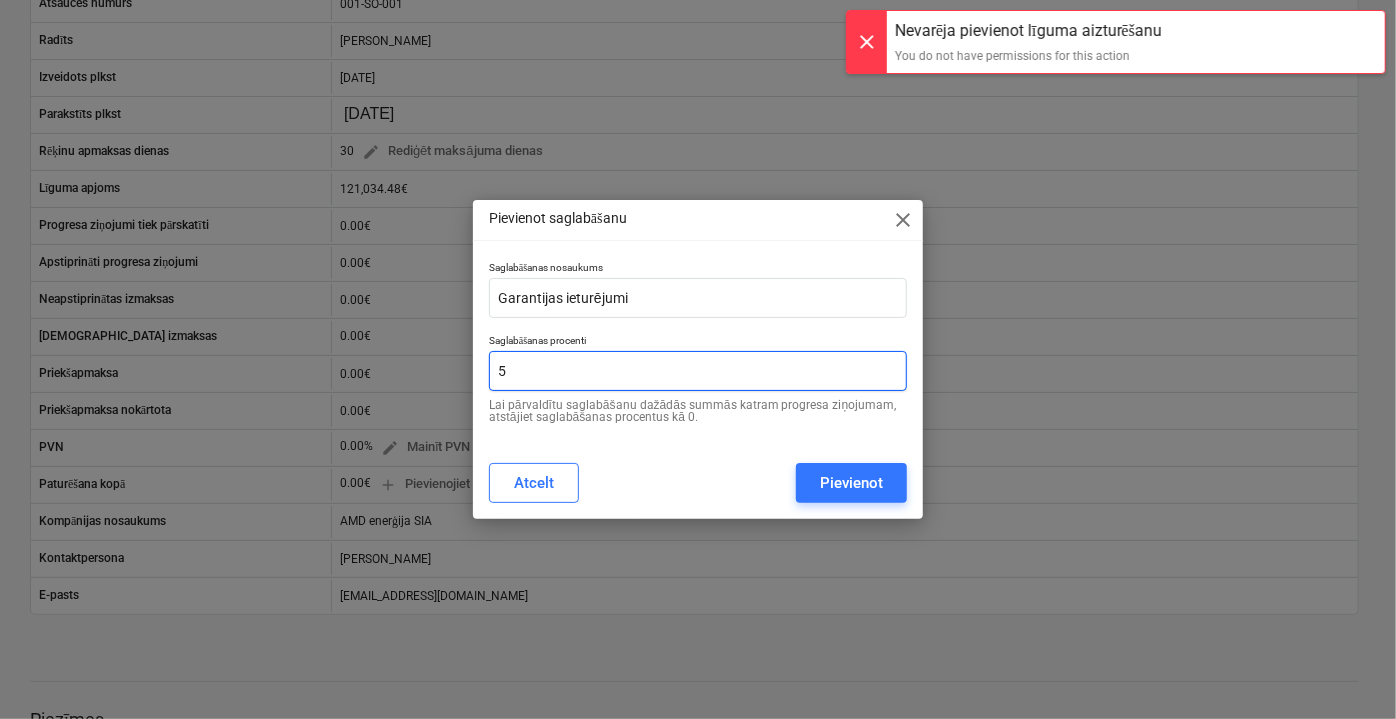click on "5" at bounding box center [698, 371] 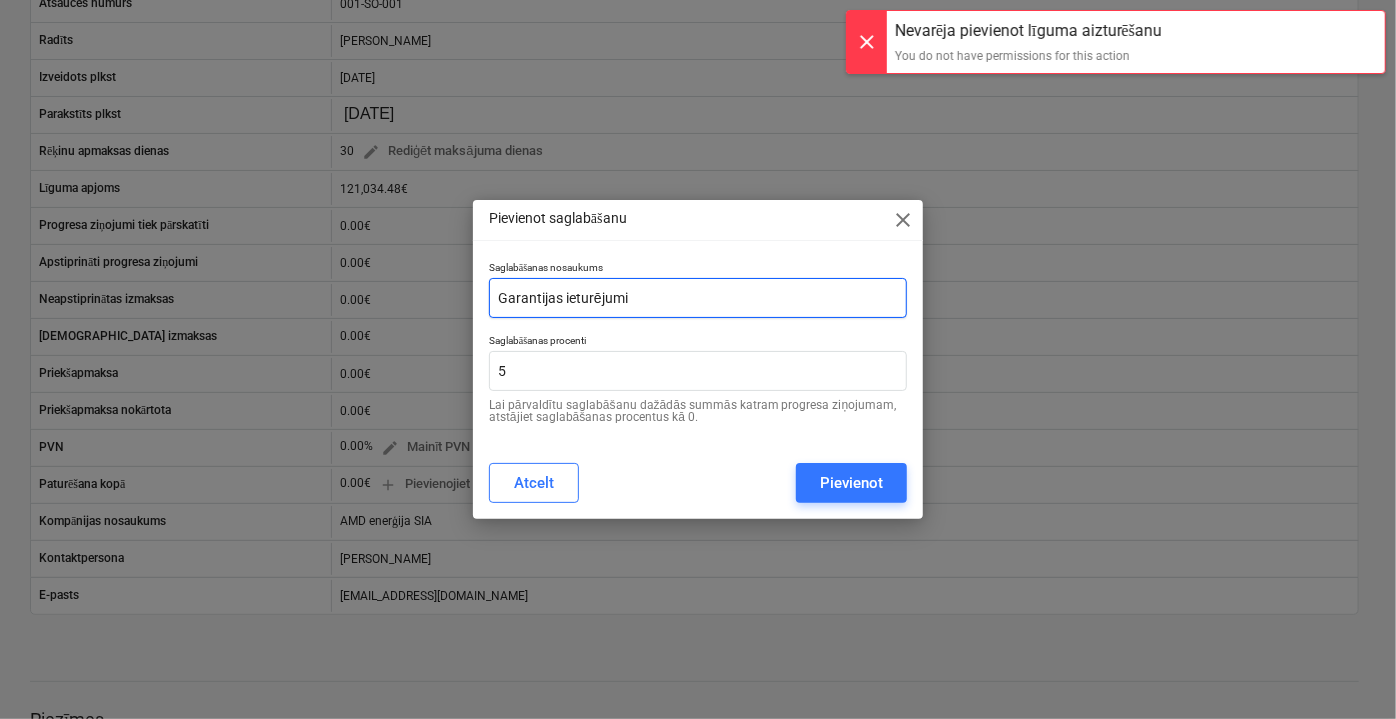 click on "Garantijas ieturējumi" at bounding box center [698, 298] 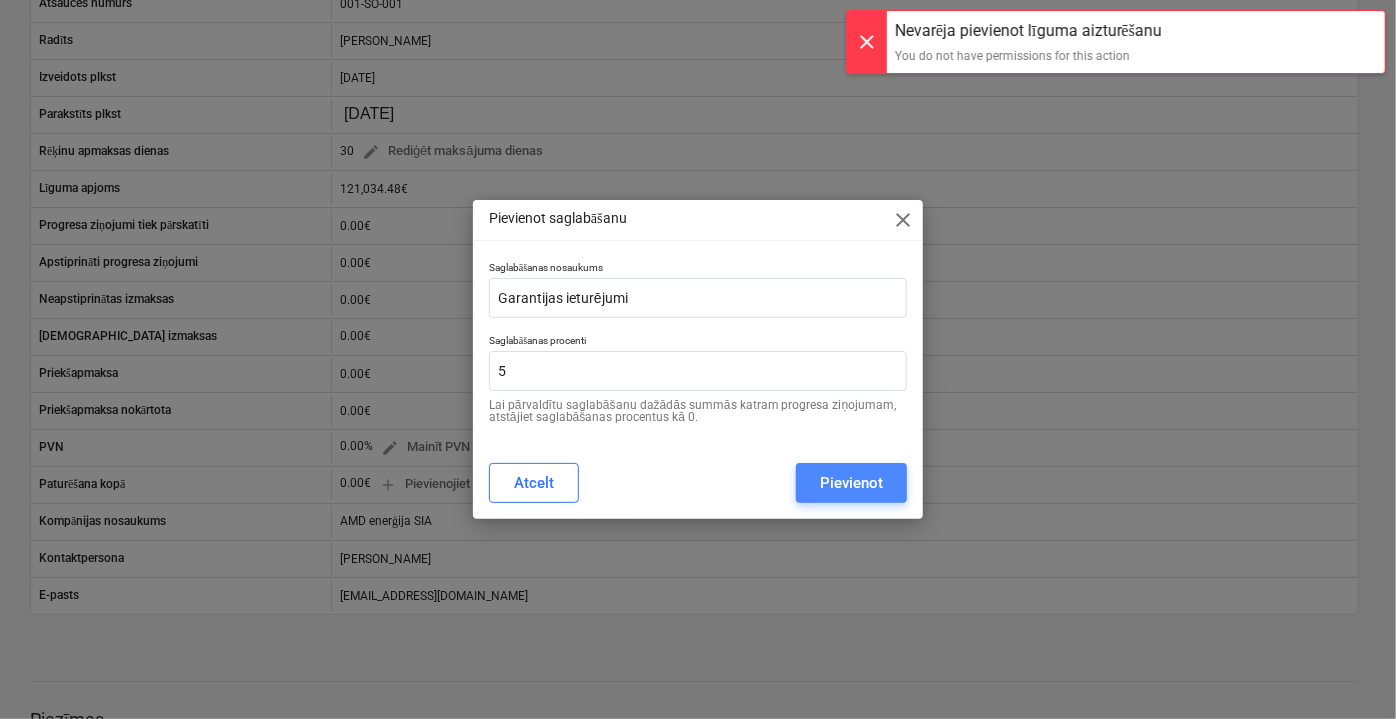 click on "Pievienot" at bounding box center (851, 483) 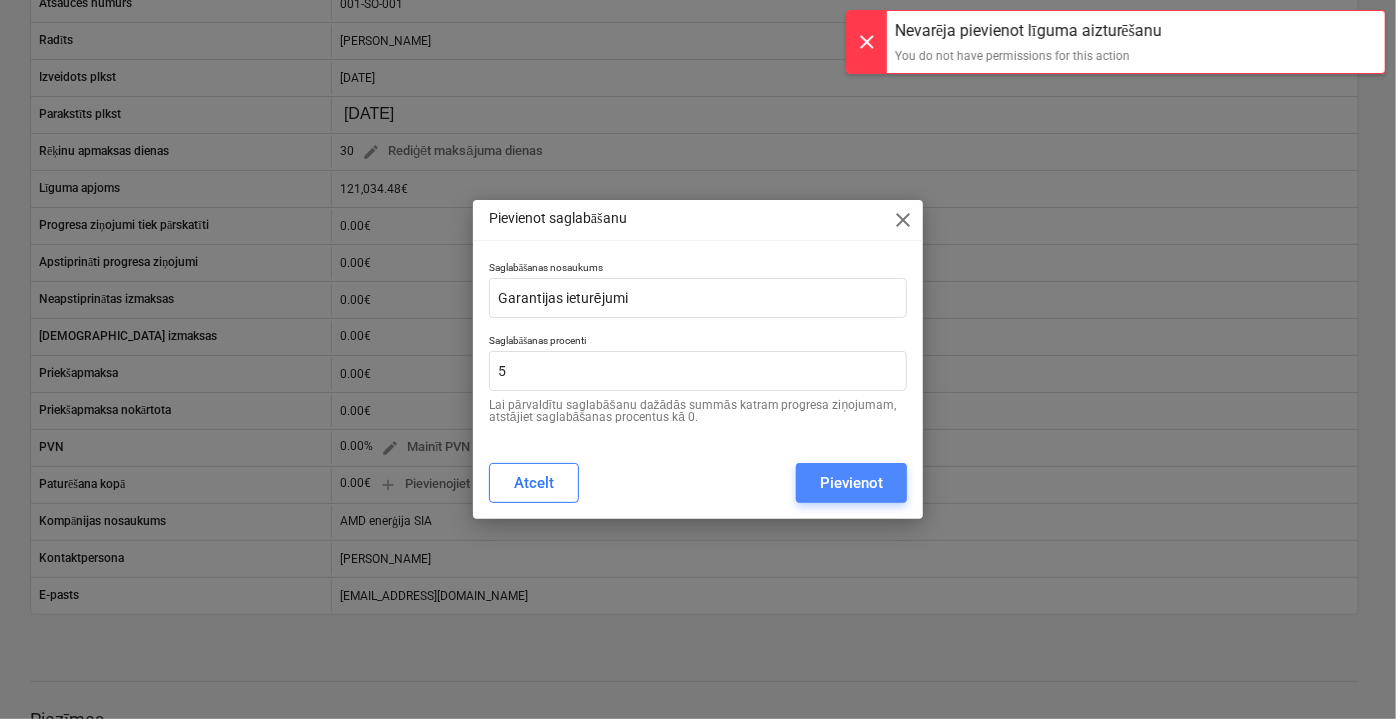 click on "Pievienot" at bounding box center (851, 483) 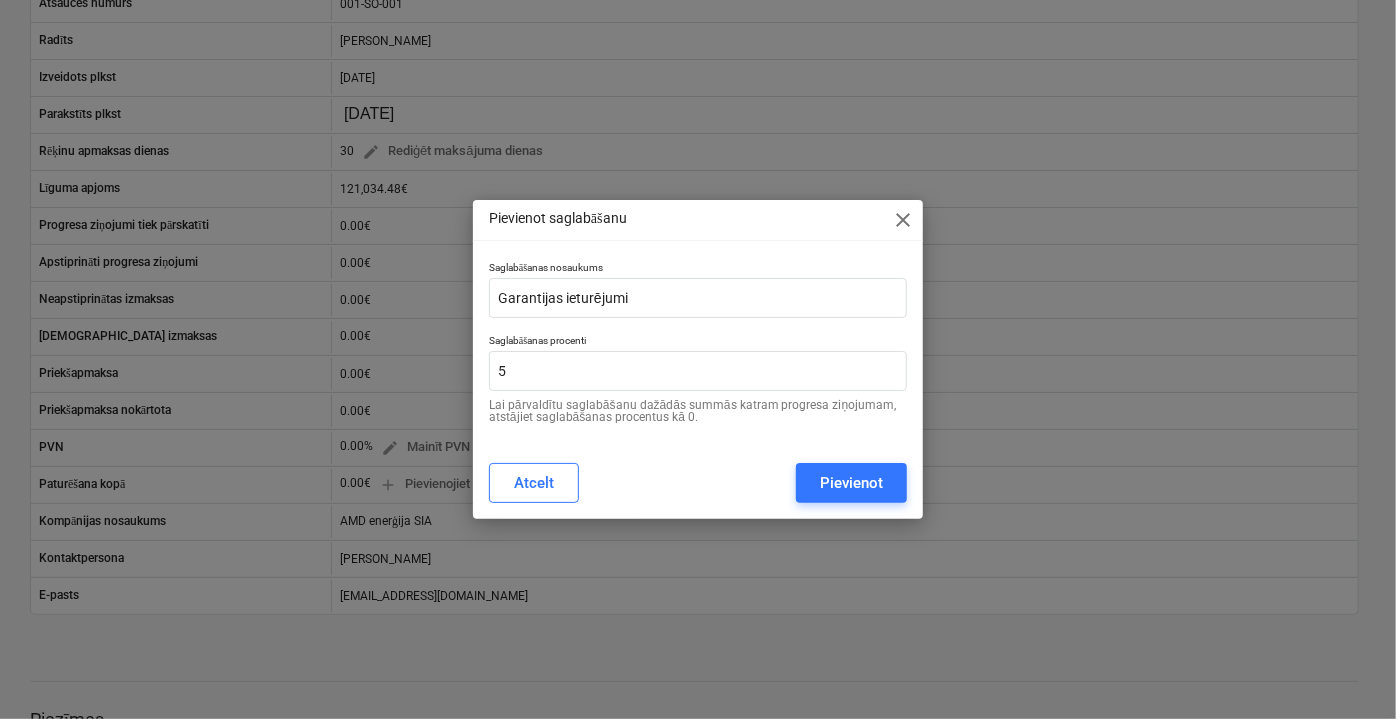click on "close" at bounding box center (903, 220) 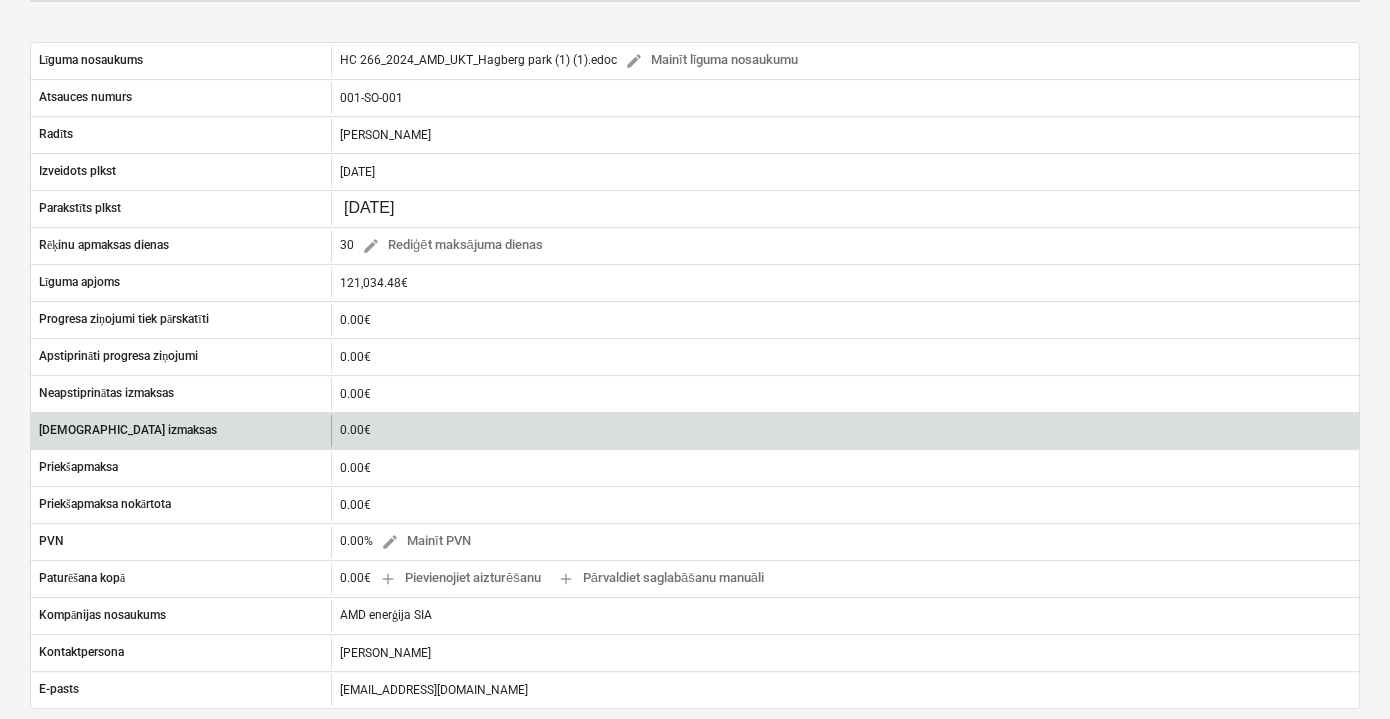 scroll, scrollTop: 389, scrollLeft: 0, axis: vertical 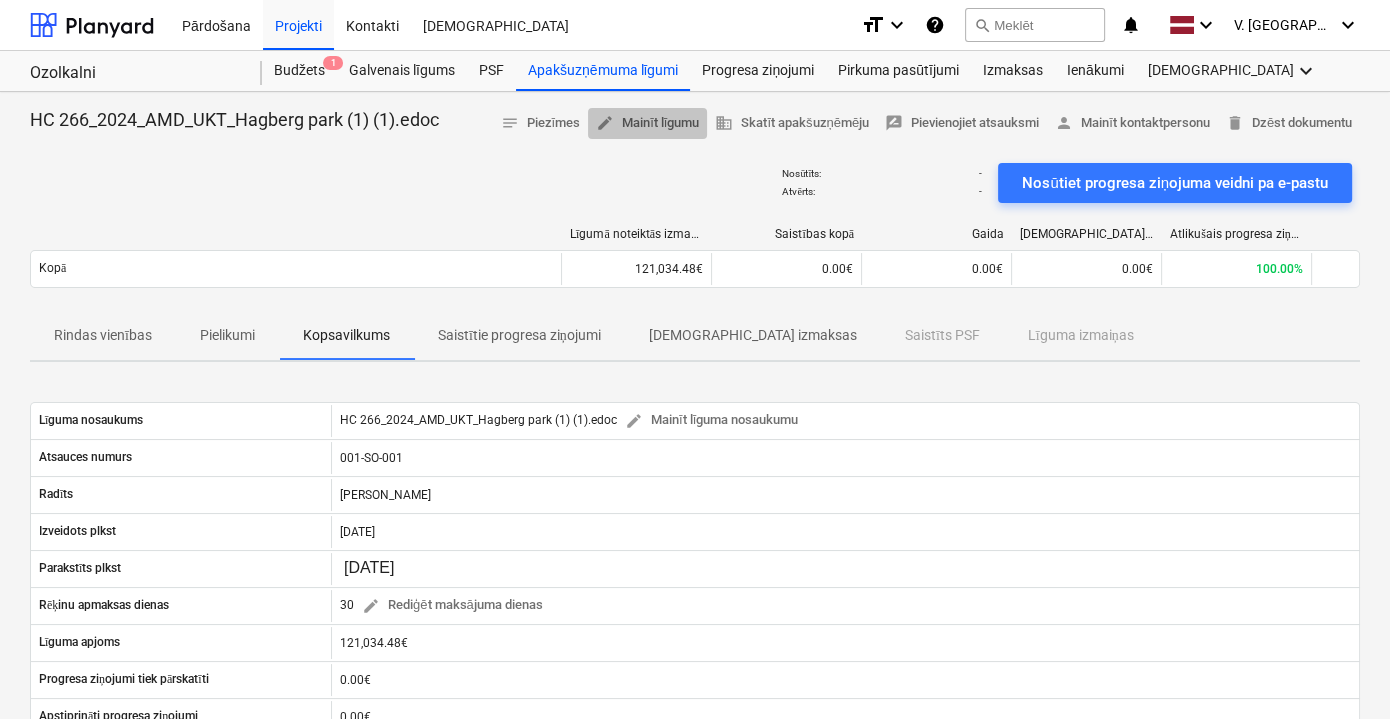 click on "edit Mainīt līgumu" at bounding box center [647, 123] 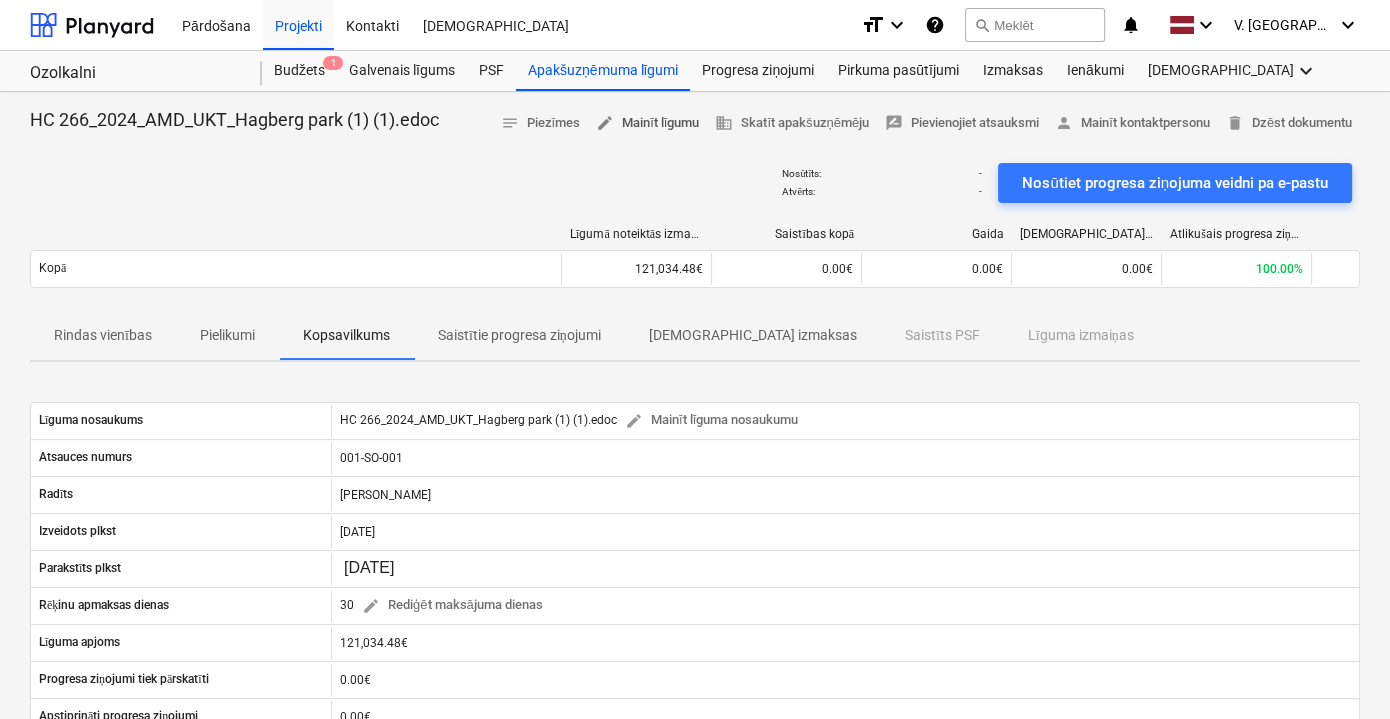 click on "edit Mainīt līgumu" at bounding box center (647, 123) 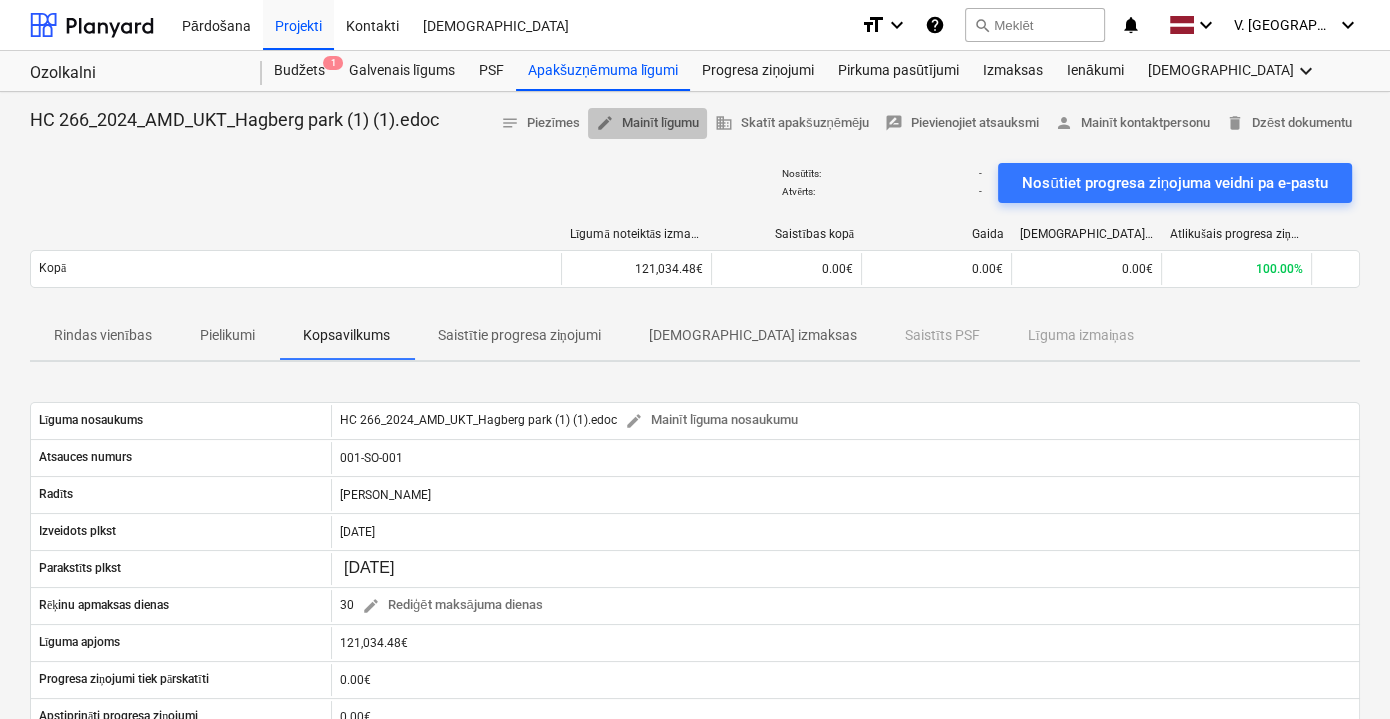 click on "edit Mainīt līgumu" at bounding box center [647, 123] 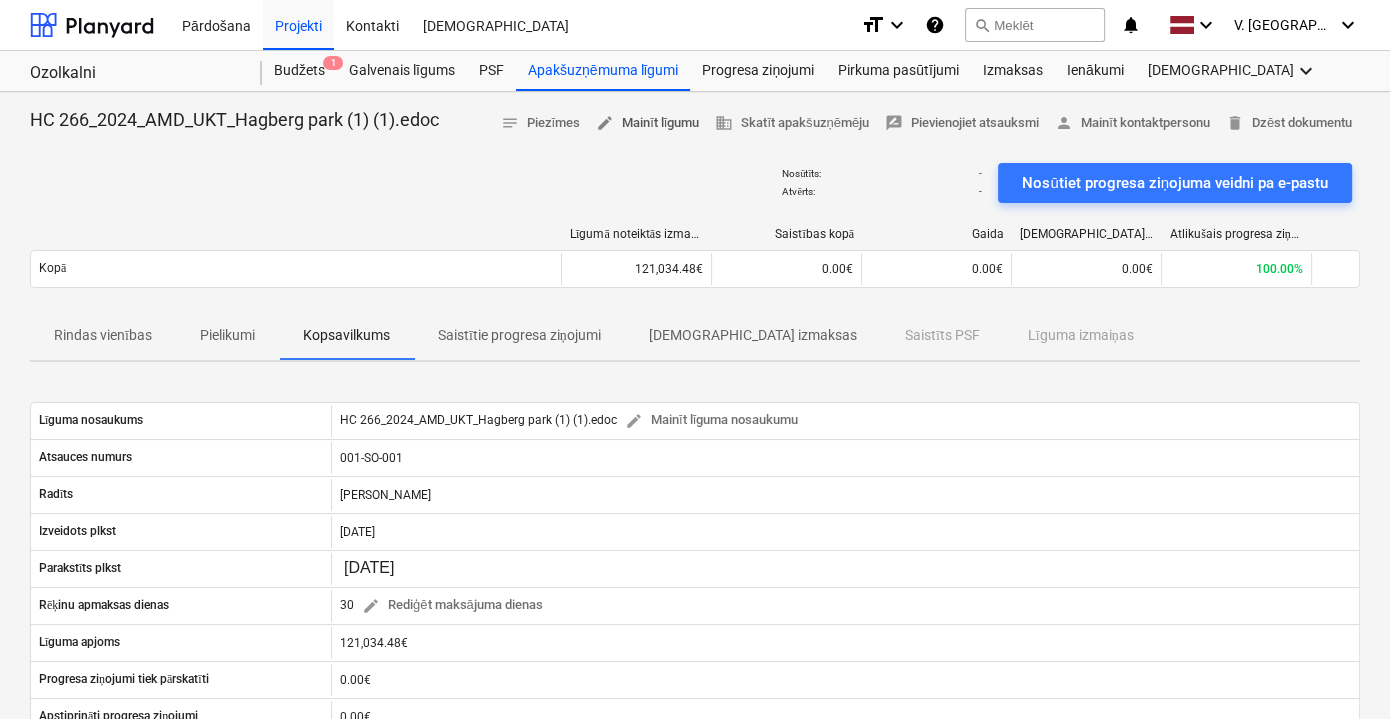 click on "edit Mainīt līgumu" at bounding box center (647, 123) 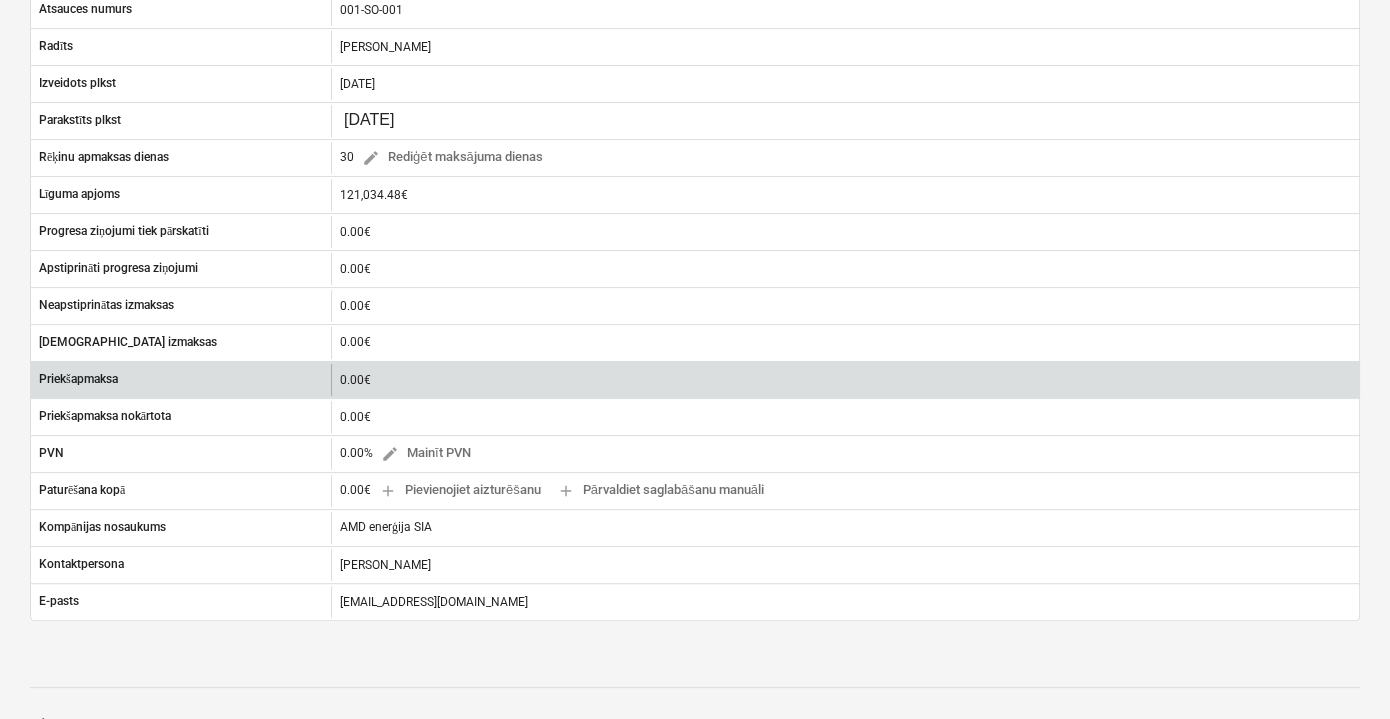 scroll, scrollTop: 454, scrollLeft: 0, axis: vertical 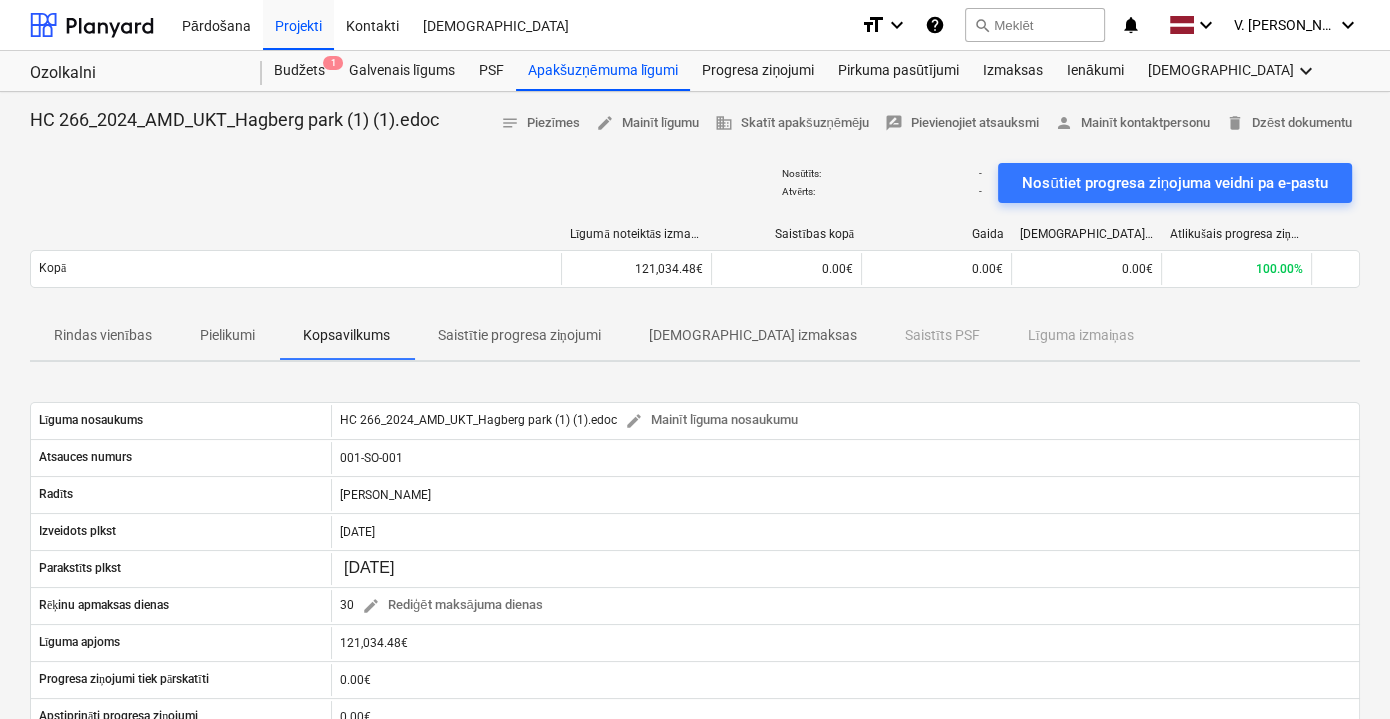 click on "Saistītie progresa ziņojumi" at bounding box center (519, 335) 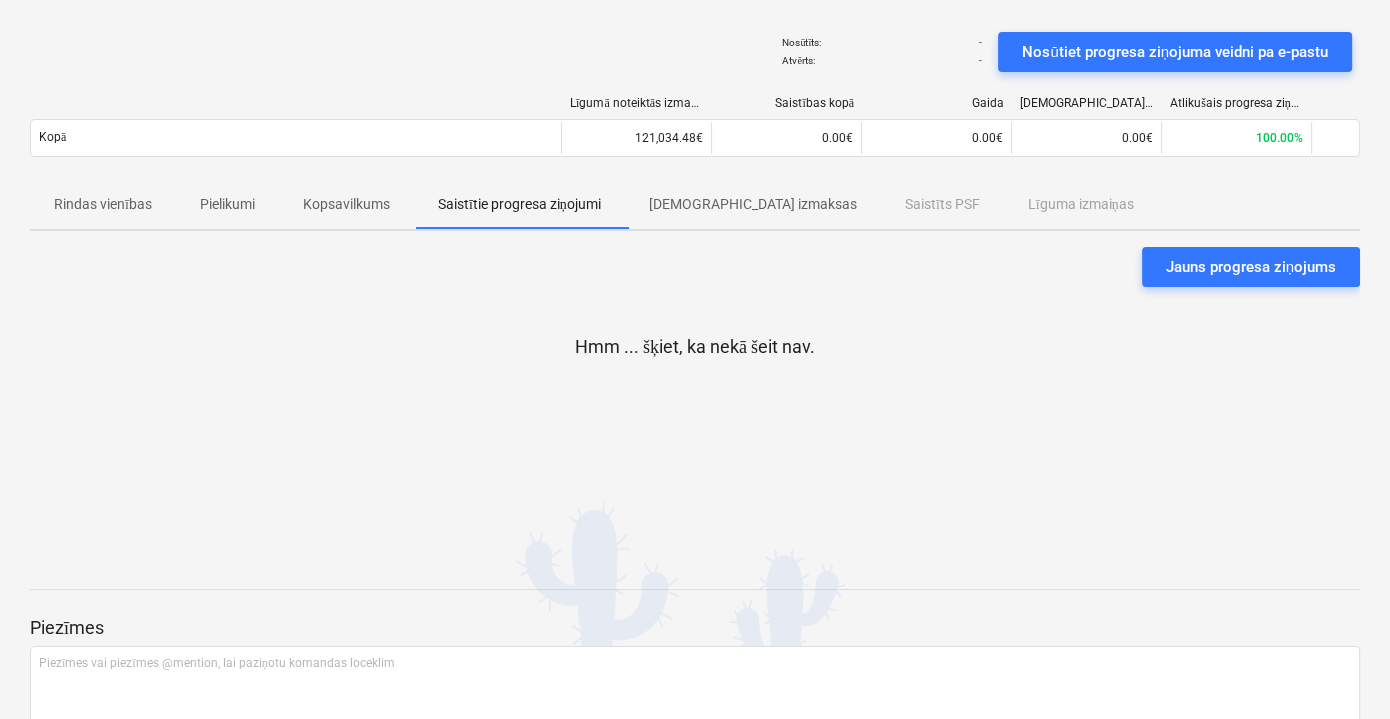 scroll, scrollTop: 90, scrollLeft: 0, axis: vertical 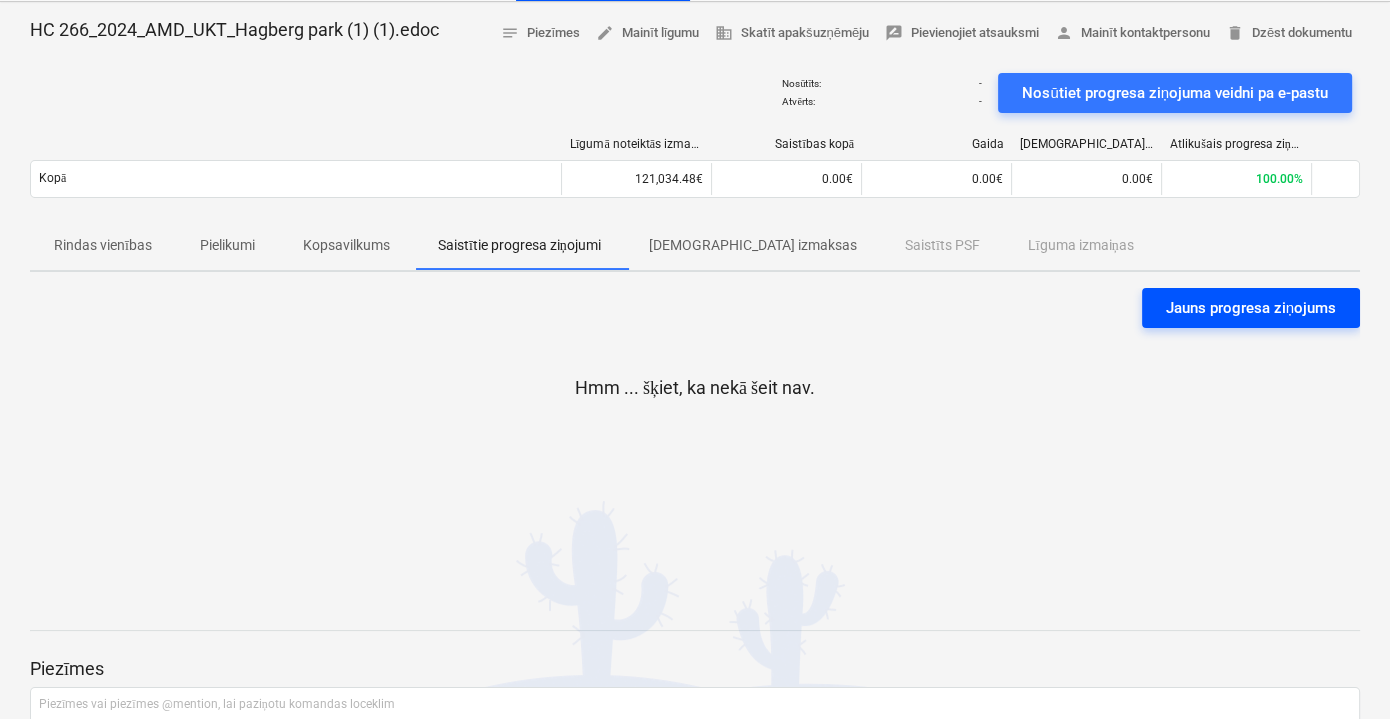 click on "Jauns progresa ziņojums" at bounding box center (1251, 308) 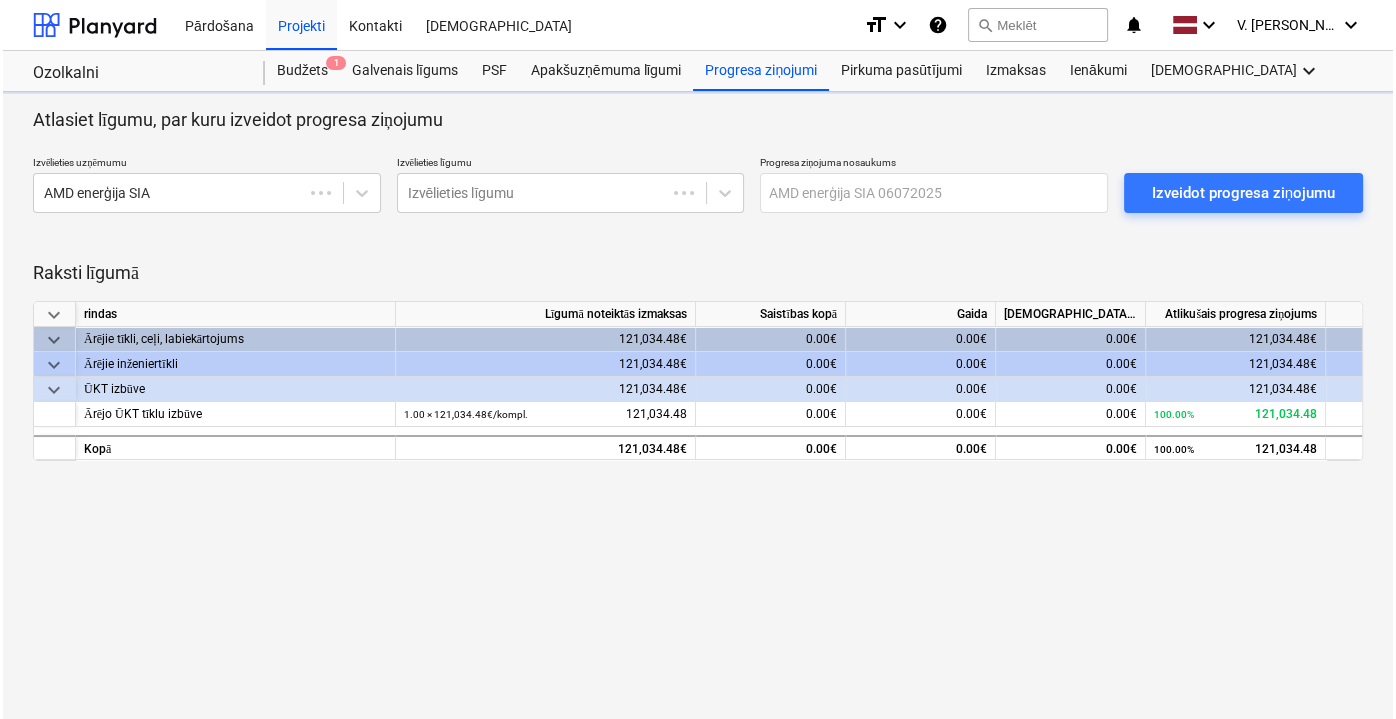 scroll, scrollTop: 0, scrollLeft: 0, axis: both 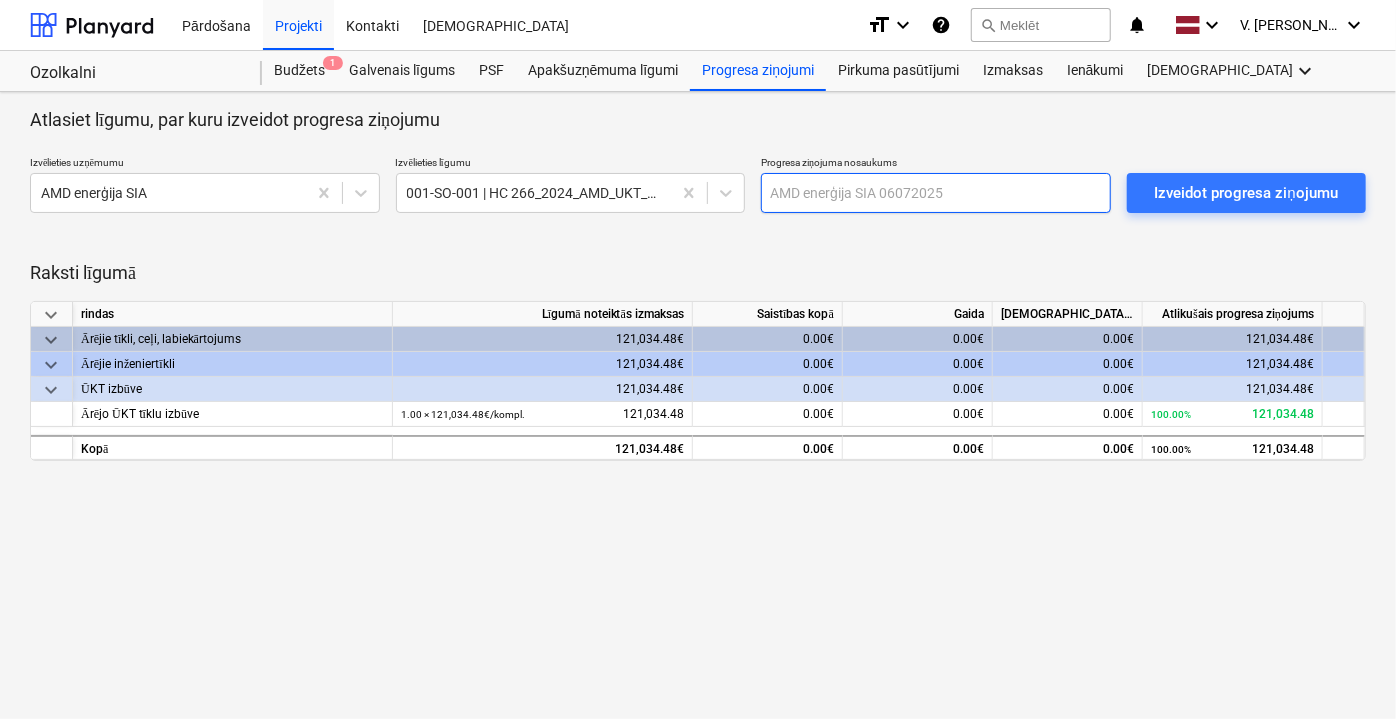 click at bounding box center (936, 193) 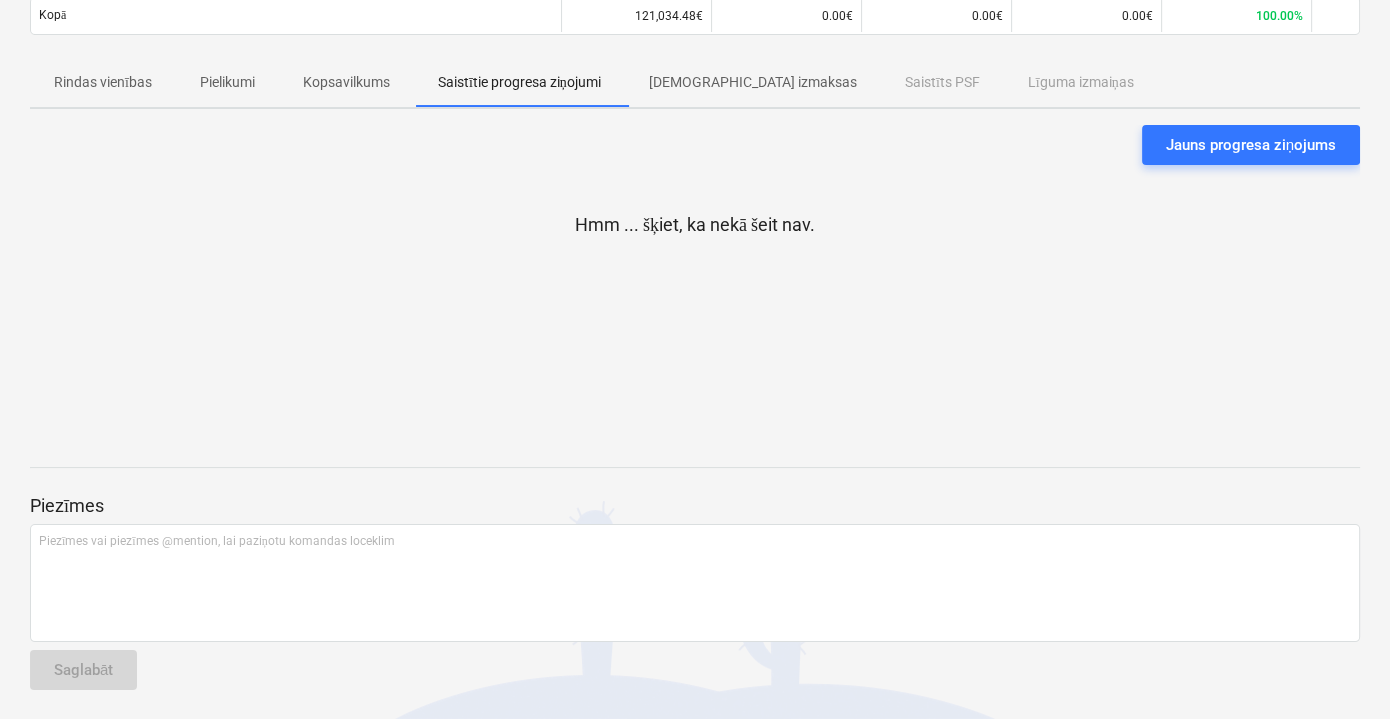 scroll, scrollTop: 0, scrollLeft: 0, axis: both 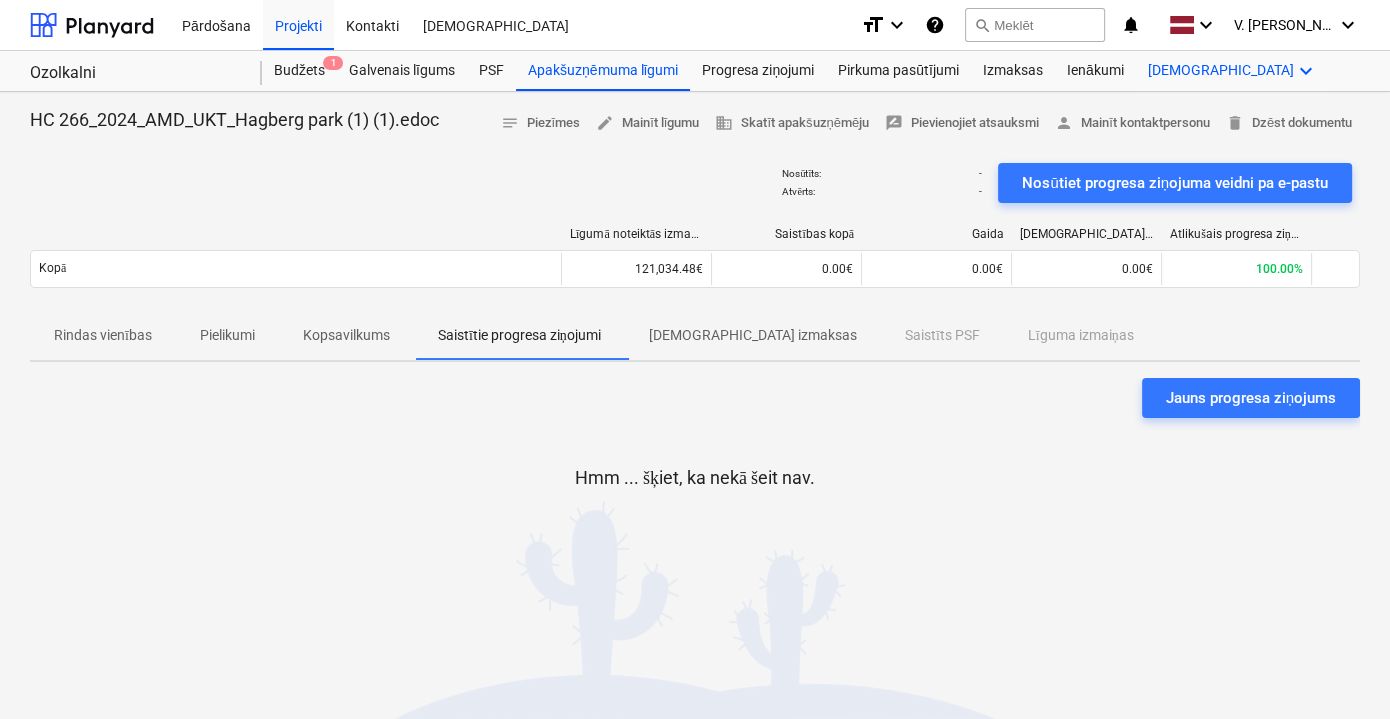 click on "keyboard_arrow_down" at bounding box center [1306, 71] 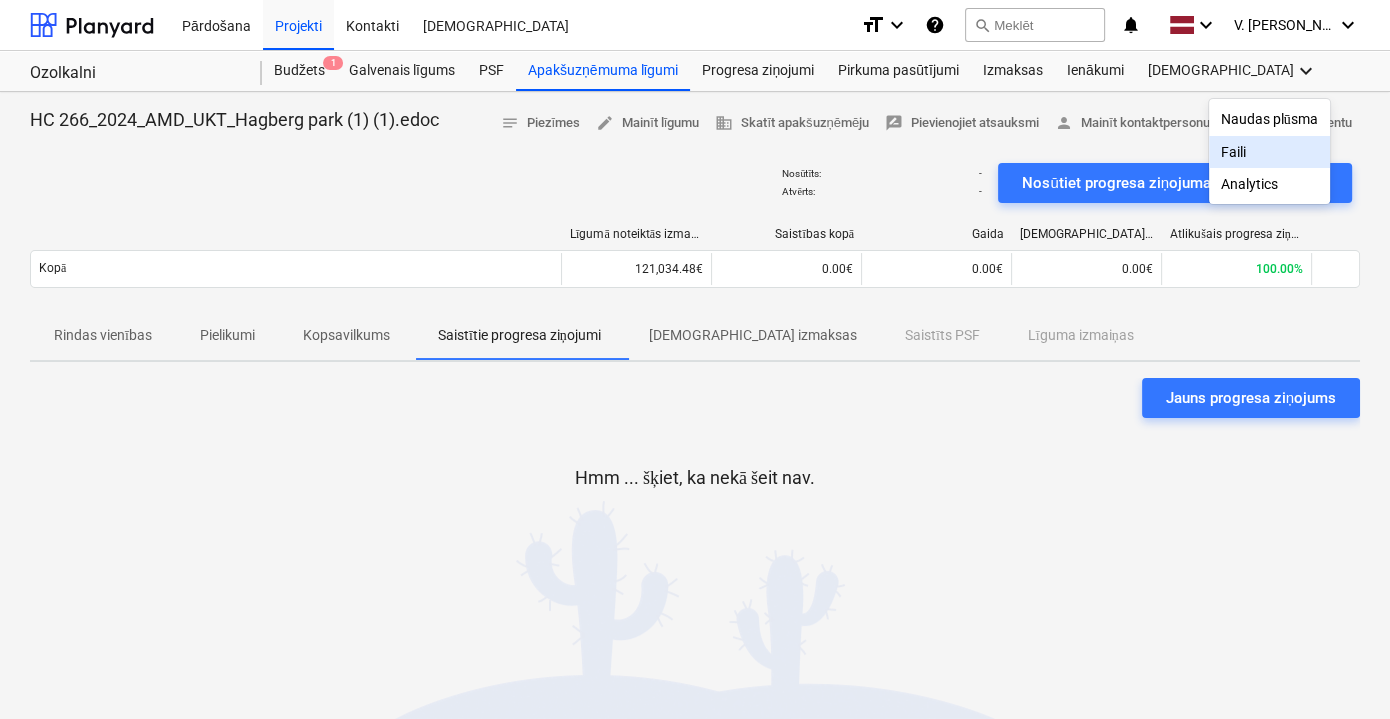 click on "Faili" at bounding box center [1269, 152] 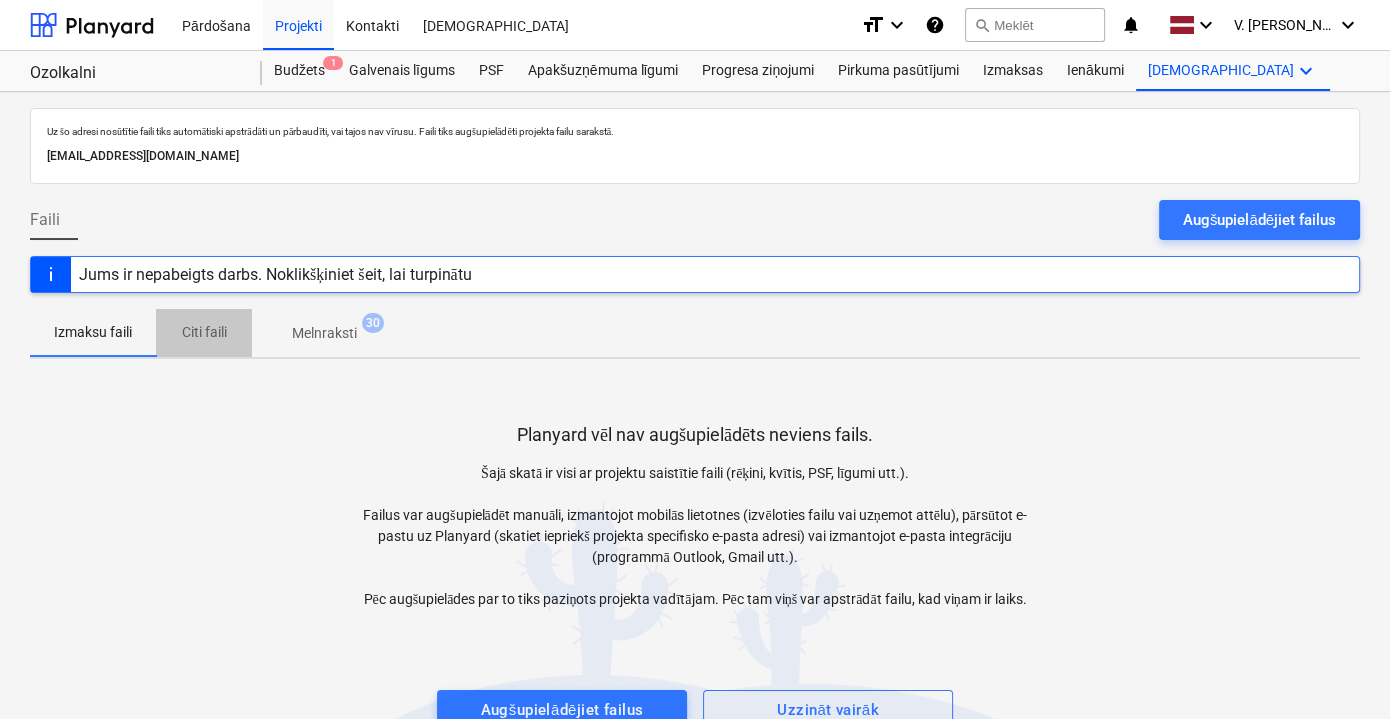 click on "Citi faili" at bounding box center [204, 332] 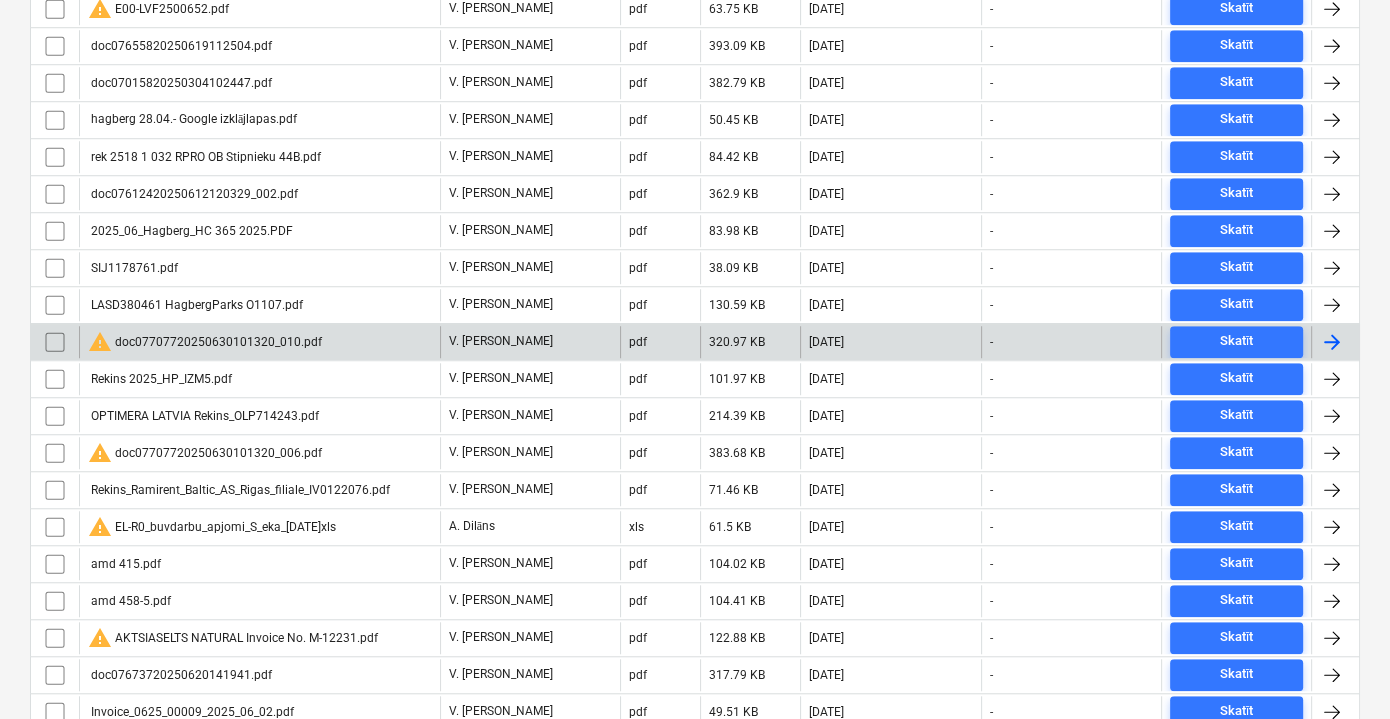 scroll, scrollTop: 1454, scrollLeft: 0, axis: vertical 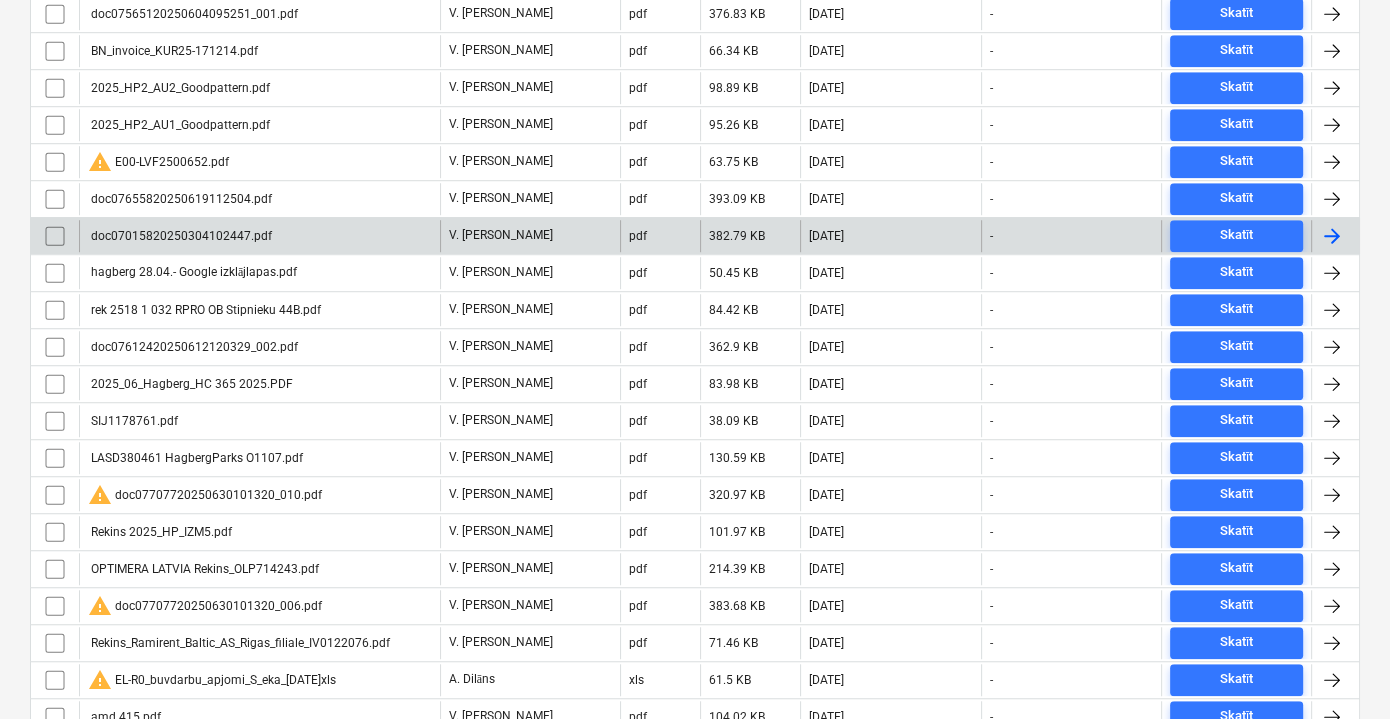 type 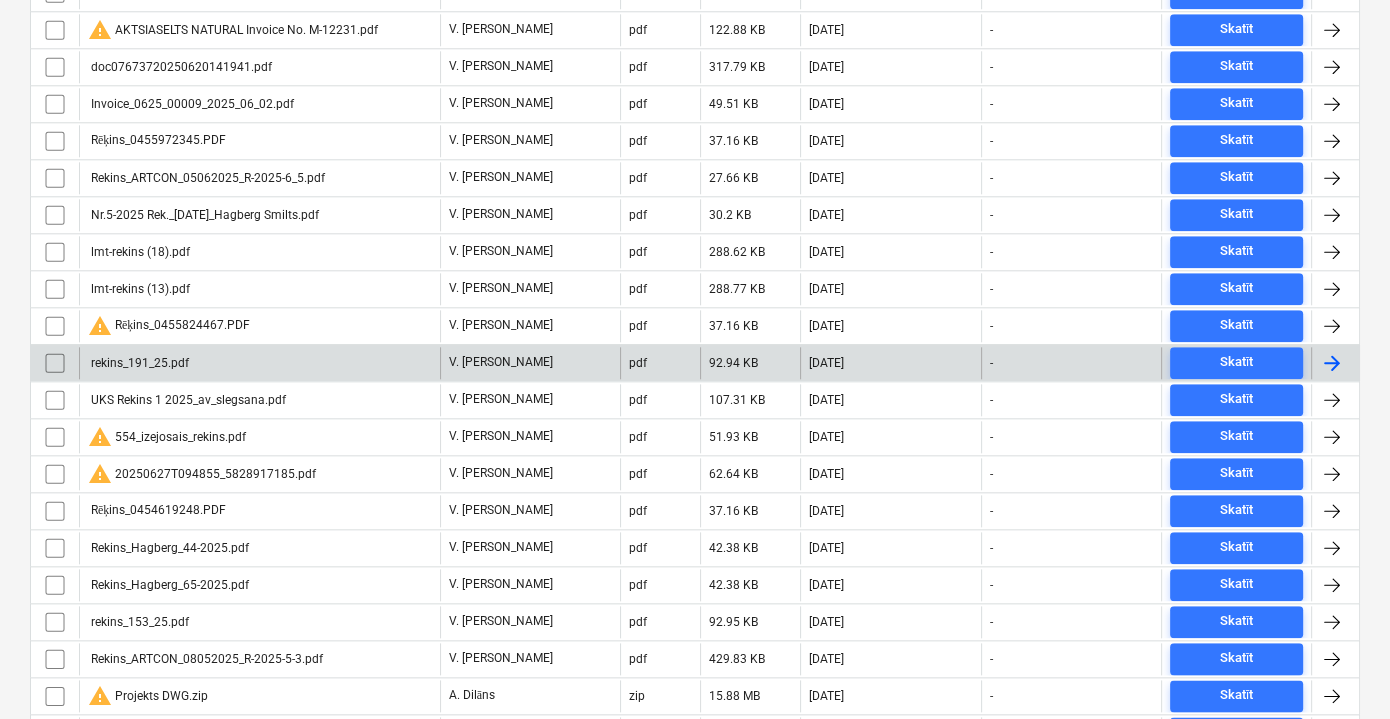 scroll, scrollTop: 2100, scrollLeft: 0, axis: vertical 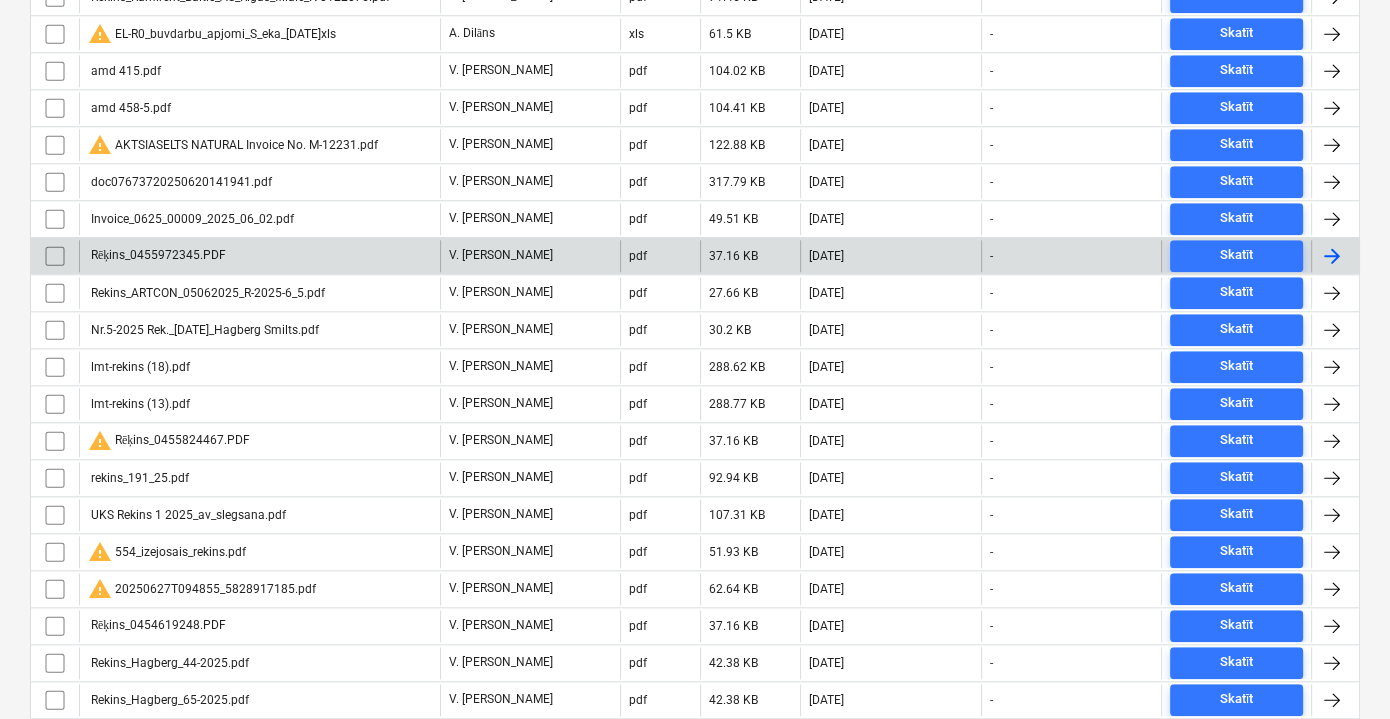 click on "Rēķins_0455972345.PDF" at bounding box center [259, 256] 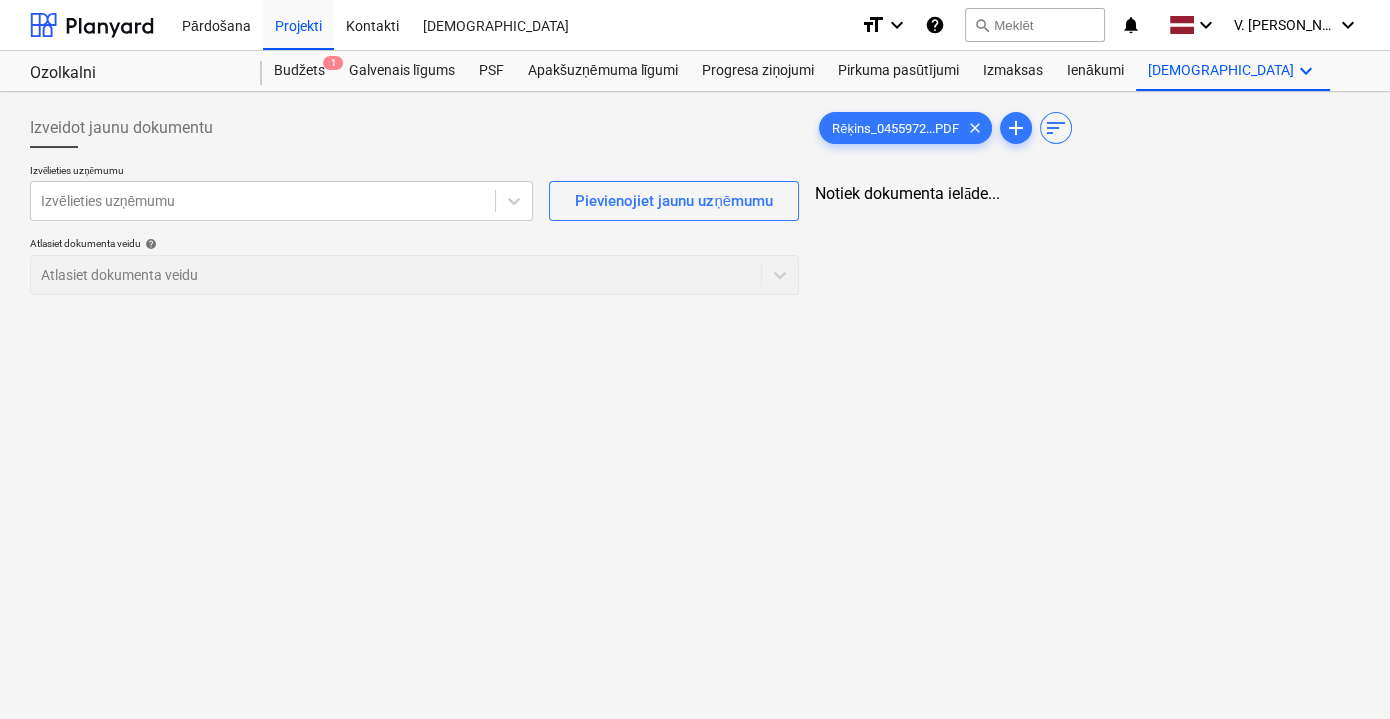 scroll, scrollTop: 0, scrollLeft: 0, axis: both 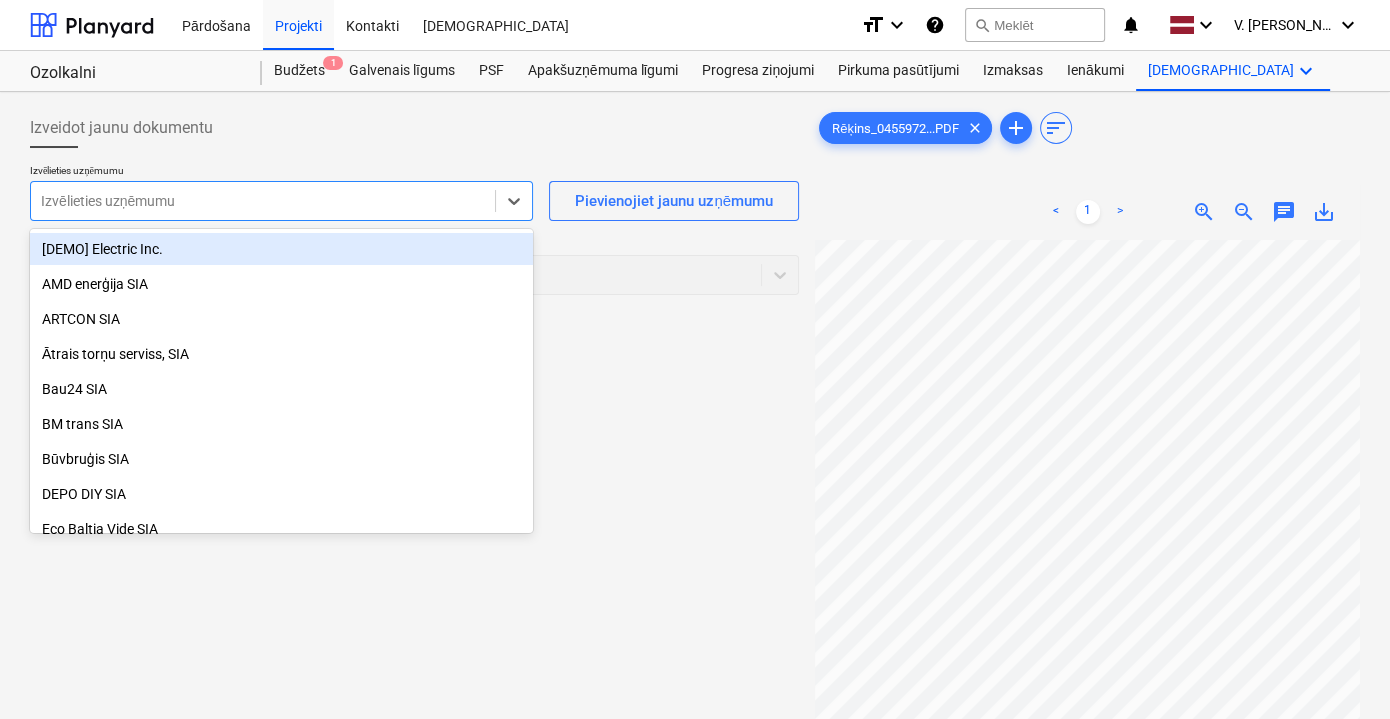 click at bounding box center [263, 201] 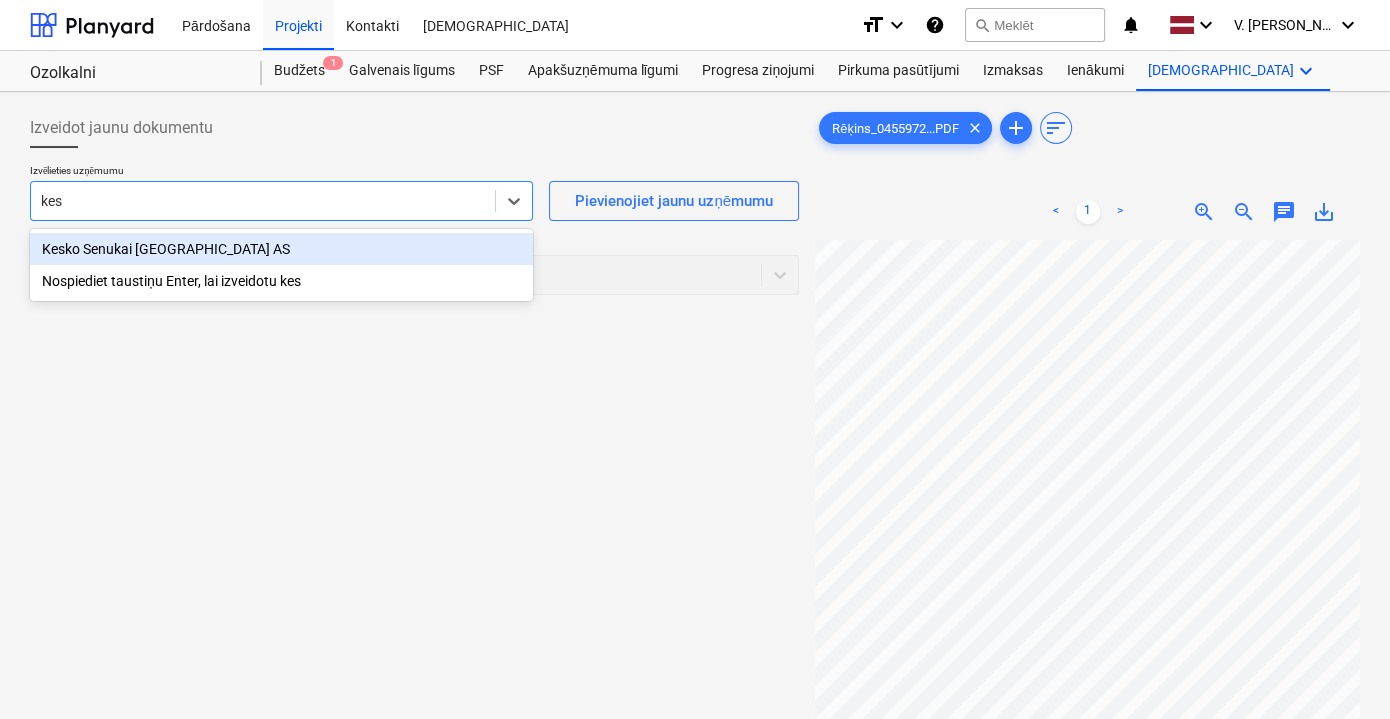 type on "kesk" 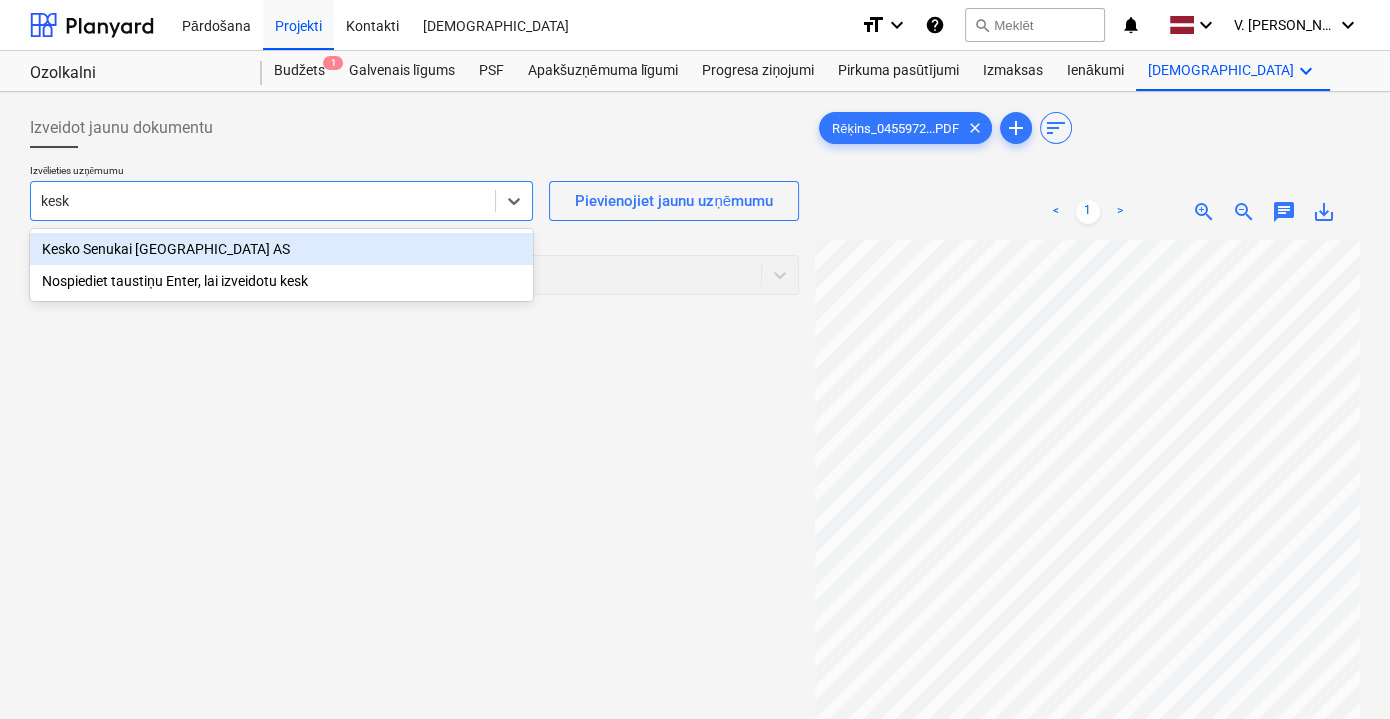 click on "Kesko Senukai [GEOGRAPHIC_DATA] AS" at bounding box center (281, 249) 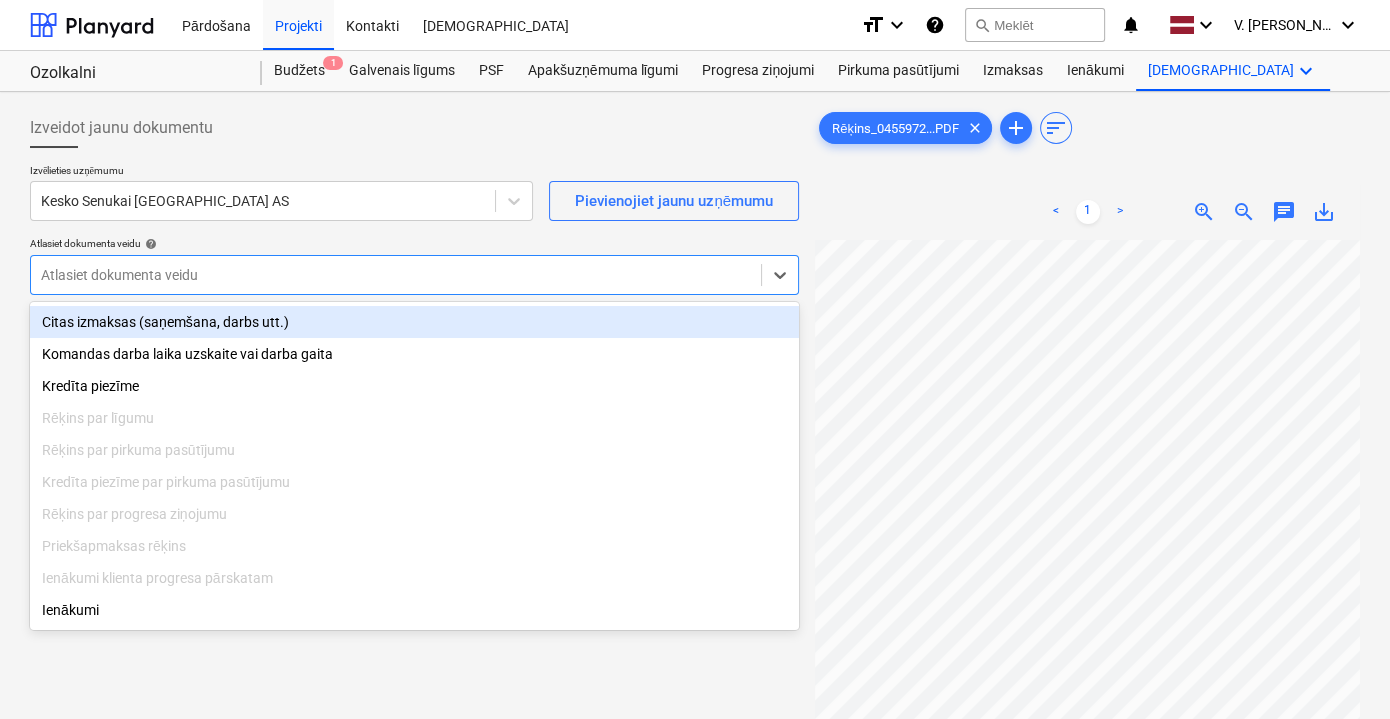 click at bounding box center (396, 275) 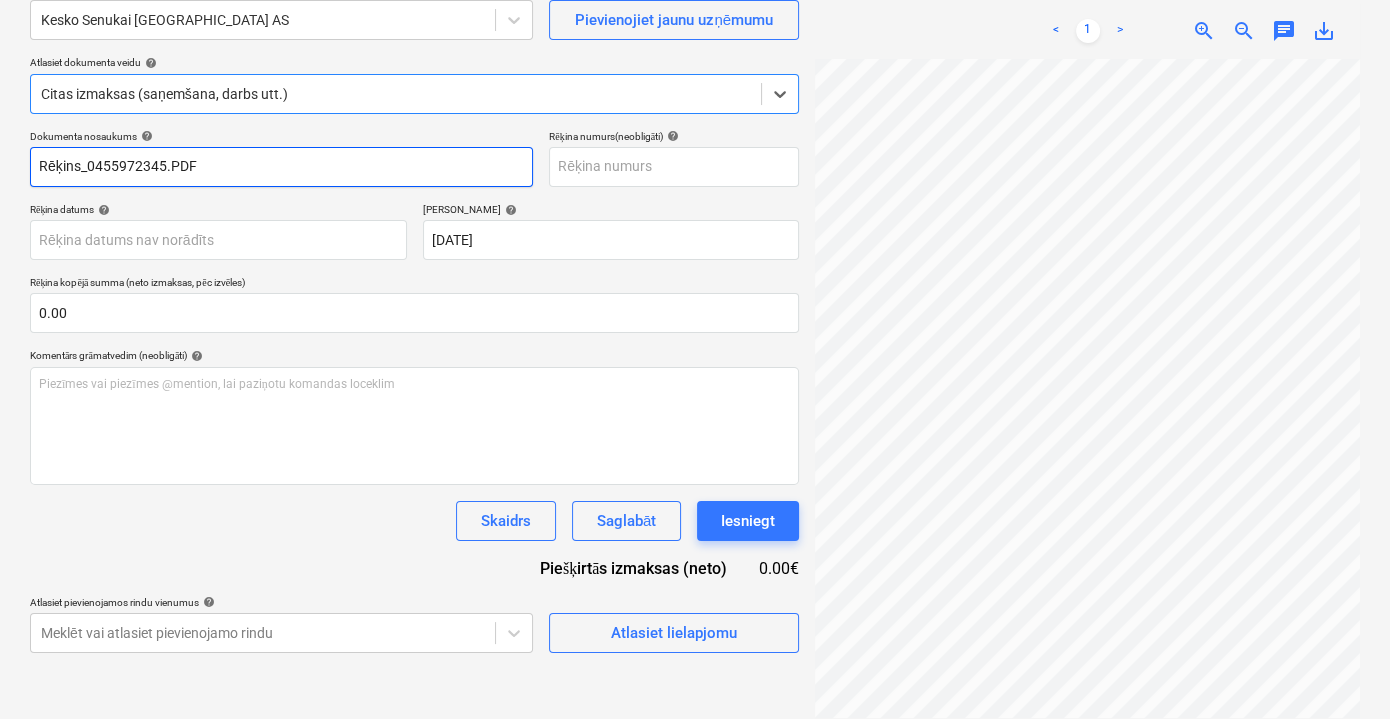 scroll, scrollTop: 181, scrollLeft: 0, axis: vertical 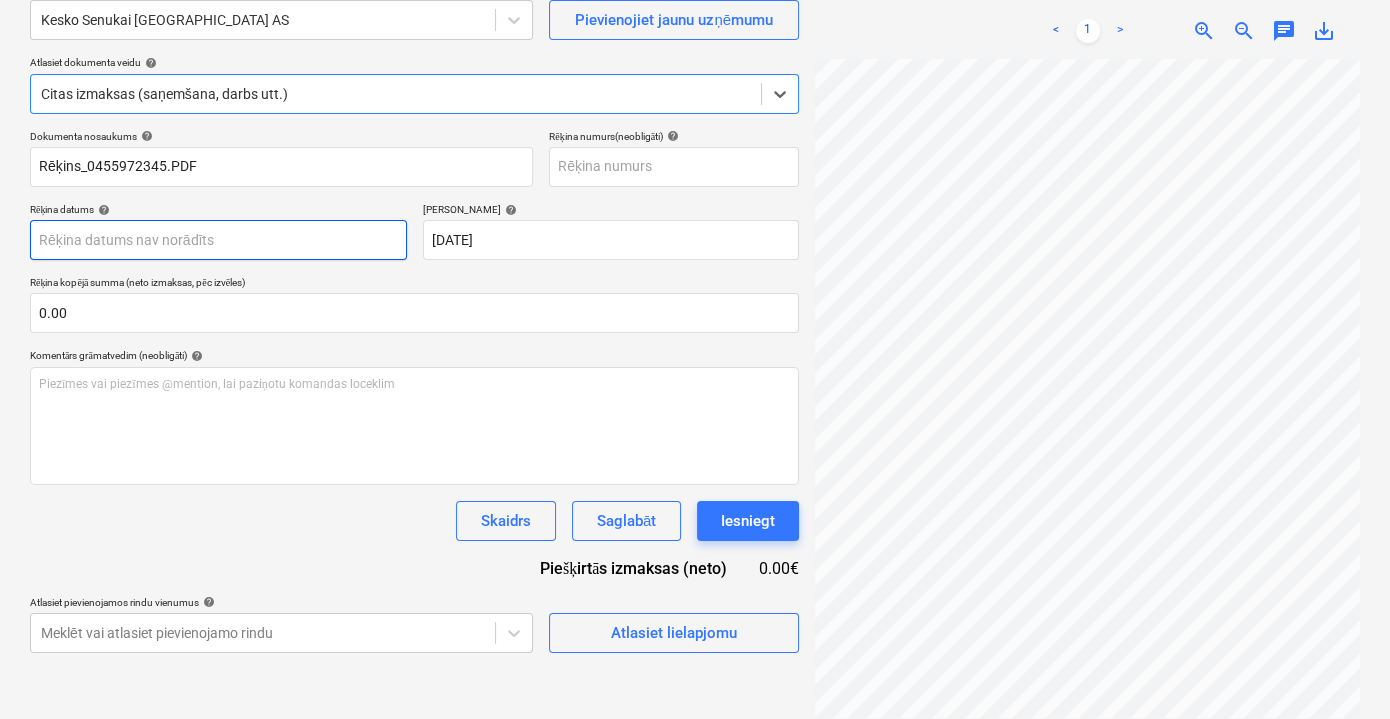 click on "Pārdošana Projekti Kontakti Iesūtne format_size keyboard_arrow_down help search Meklēt notifications 0 keyboard_arrow_down V. Filipčenko keyboard_arrow_down Ozolkalni Budžets 1 Galvenais līgums PSF Apakšuzņēmuma līgumi Progresa ziņojumi Pirkuma pasūtījumi Izmaksas Ienākumi Vairāk keyboard_arrow_down Izveidot jaunu dokumentu Izvēlieties uzņēmumu Kesko Senukai Latvia AS   Pievienojiet jaunu uzņēmumu Atlasiet dokumenta veidu help option Citas izmaksas (saņemšana, darbs utt.), selected.   Select is focused ,type to refine list, press Down to open the menu,  Citas izmaksas (saņemšana, darbs utt.) Dokumenta nosaukums help Rēķins_0455972345.PDF Rēķina numurs  (neobligāti) help Rēķina datums help Press the down arrow key to interact with the calendar and
select a date. Press the question mark key to get the keyboard shortcuts for changing dates. Termiņš help 26 Jul 2025 26.07.2025 Rēķina kopējā summa (neto izmaksas, pēc izvēles) 0.00 help ﻿ Skaidrs Saglabāt Iesniegt" at bounding box center (695, 178) 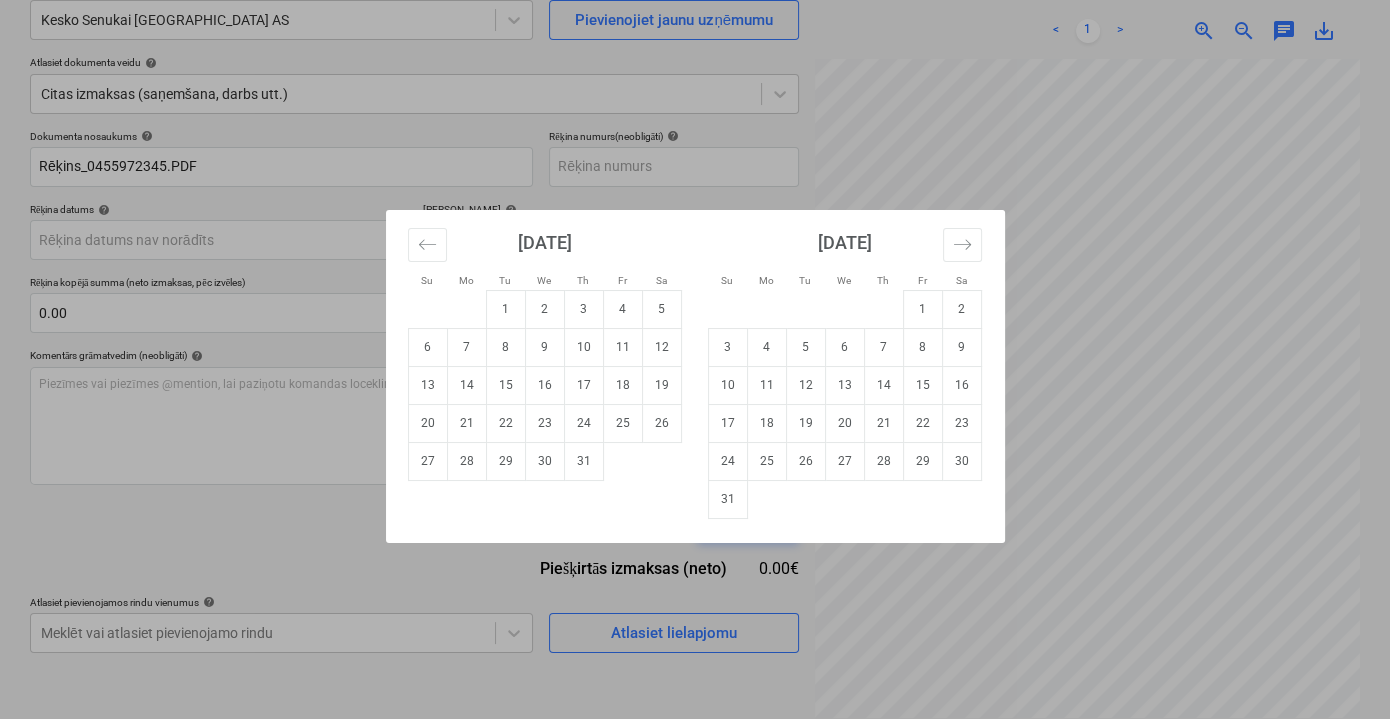 click on "Su Mo Tu We Th Fr Sa Su Mo Tu We Th Fr Sa June 2025 1 2 3 4 5 6 7 8 9 10 11 12 13 14 15 16 17 18 19 20 21 22 23 24 25 26 27 28 29 30 July 2025 1 2 3 4 5 6 7 8 9 10 11 12 13 14 15 16 17 18 19 20 21 22 23 24 25 26 27 28 29 30 31 August 2025 1 2 3 4 5 6 7 8 9 10 11 12 13 14 15 16 17 18 19 20 21 22 23 24 25 26 27 28 29 30 31 September 2025 1 2 3 4 5 6 7 8 9 10 11 12 13 14 15 16 17 18 19 20 21 22 23 24 25 26 27 28 29 30" at bounding box center [695, 359] 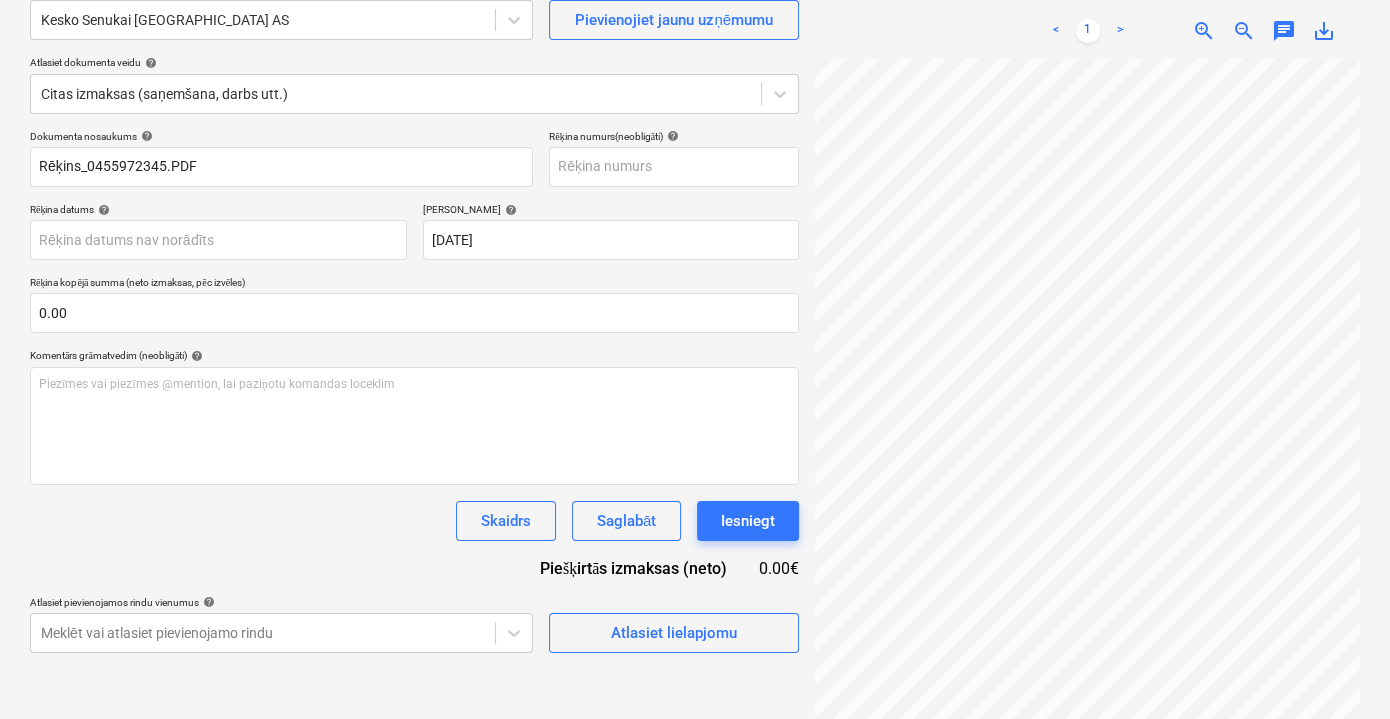 scroll, scrollTop: 120, scrollLeft: 16, axis: both 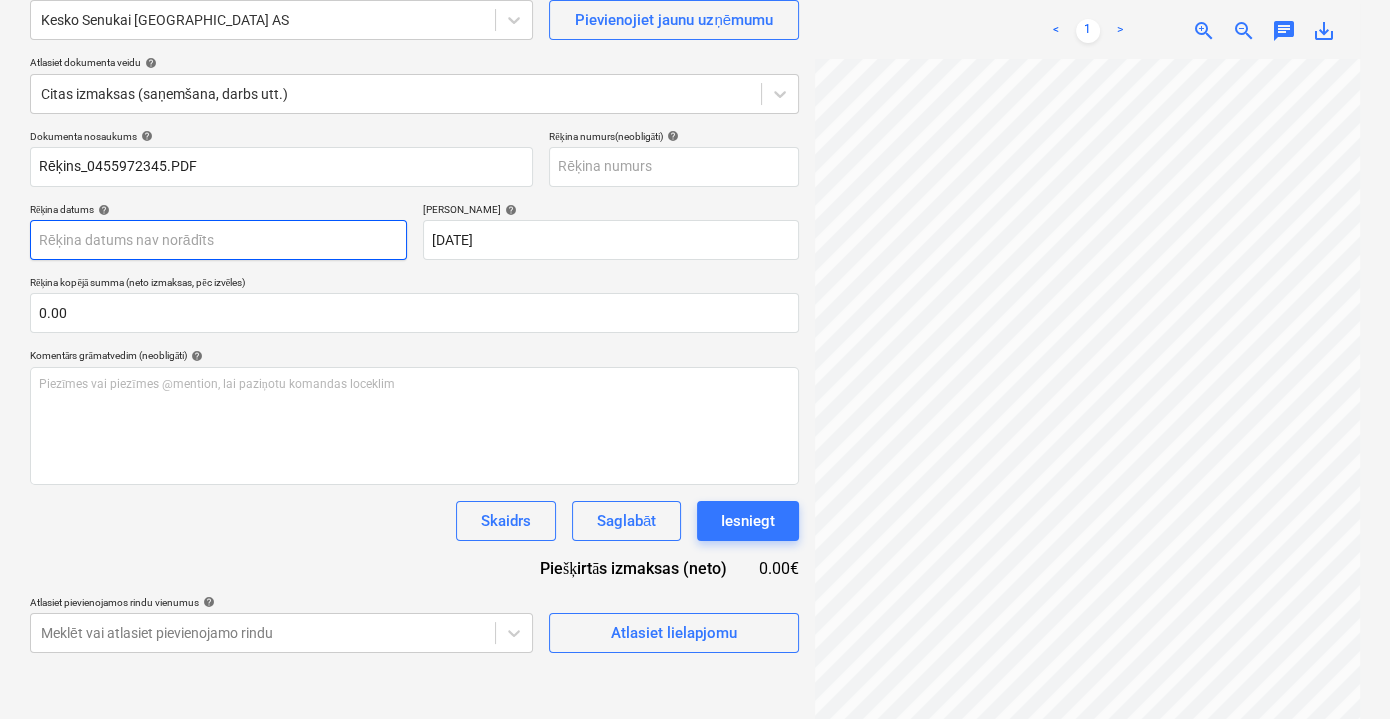 click on "Pārdošana Projekti Kontakti Iesūtne format_size keyboard_arrow_down help search Meklēt notifications 0 keyboard_arrow_down V. Filipčenko keyboard_arrow_down Ozolkalni Budžets 1 Galvenais līgums PSF Apakšuzņēmuma līgumi Progresa ziņojumi Pirkuma pasūtījumi Izmaksas Ienākumi Vairāk keyboard_arrow_down Izveidot jaunu dokumentu Izvēlieties uzņēmumu Kesko Senukai Latvia AS   Pievienojiet jaunu uzņēmumu Atlasiet dokumenta veidu help Citas izmaksas (saņemšana, darbs utt.) Dokumenta nosaukums help Rēķins_0455972345.PDF Rēķina numurs  (neobligāti) help Rēķina datums help Press the down arrow key to interact with the calendar and
select a date. Press the question mark key to get the keyboard shortcuts for changing dates. Termiņš help 26 Jul 2025 26.07.2025 Press the down arrow key to interact with the calendar and
select a date. Press the question mark key to get the keyboard shortcuts for changing dates. Rēķina kopējā summa (neto izmaksas, pēc izvēles) 0.00 help ﻿ help" at bounding box center (695, 178) 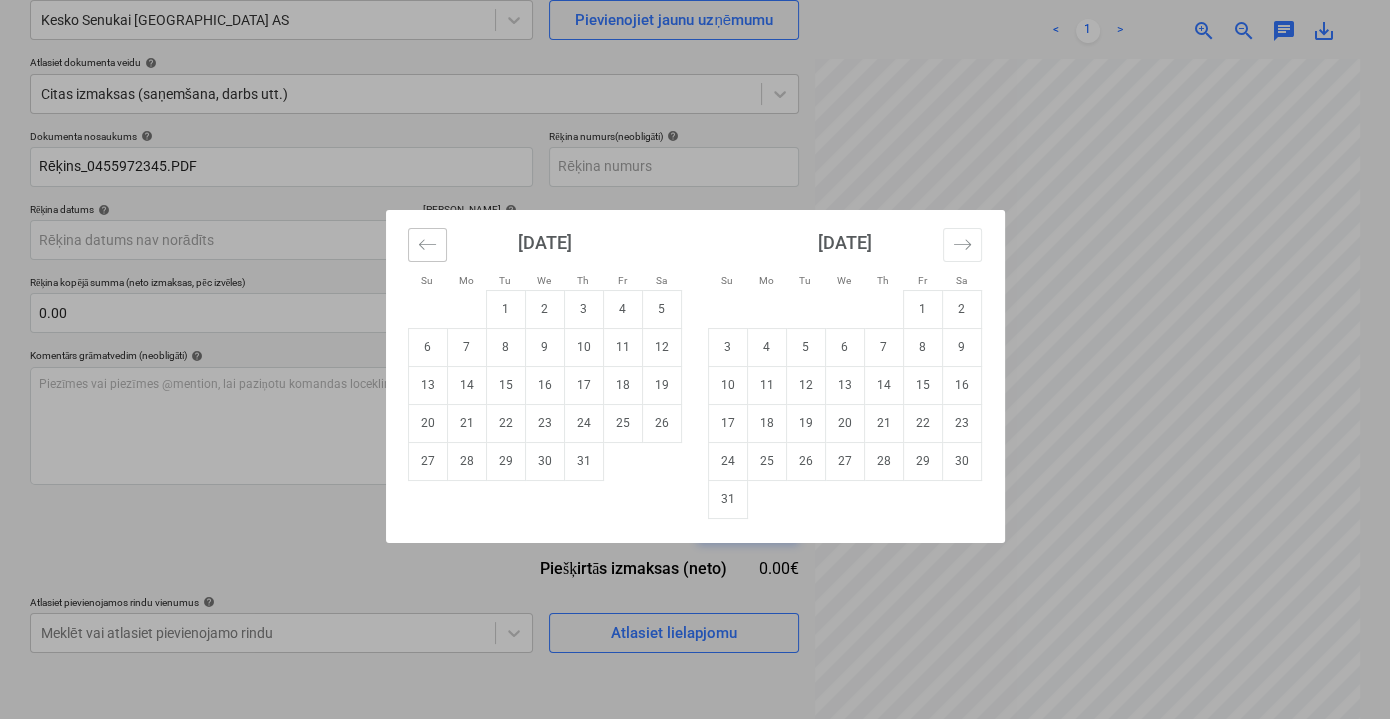 click 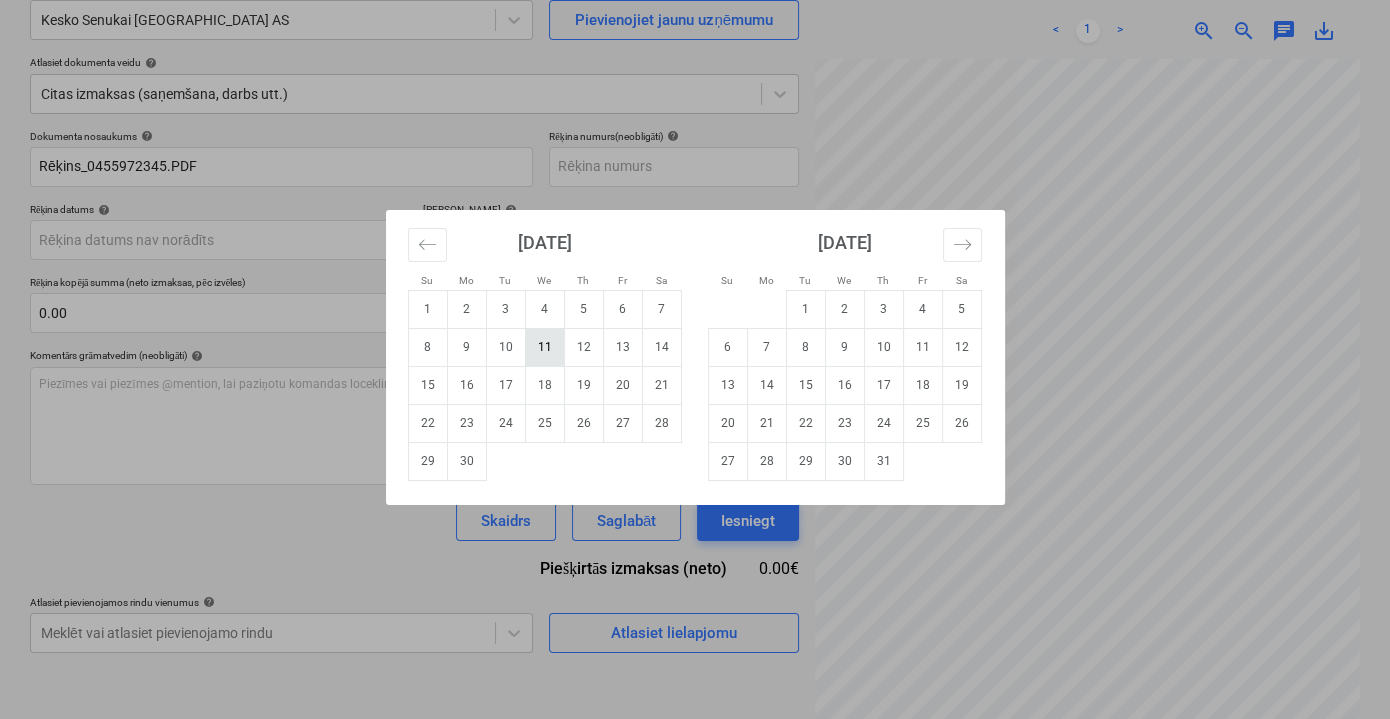 click on "11" at bounding box center [544, 347] 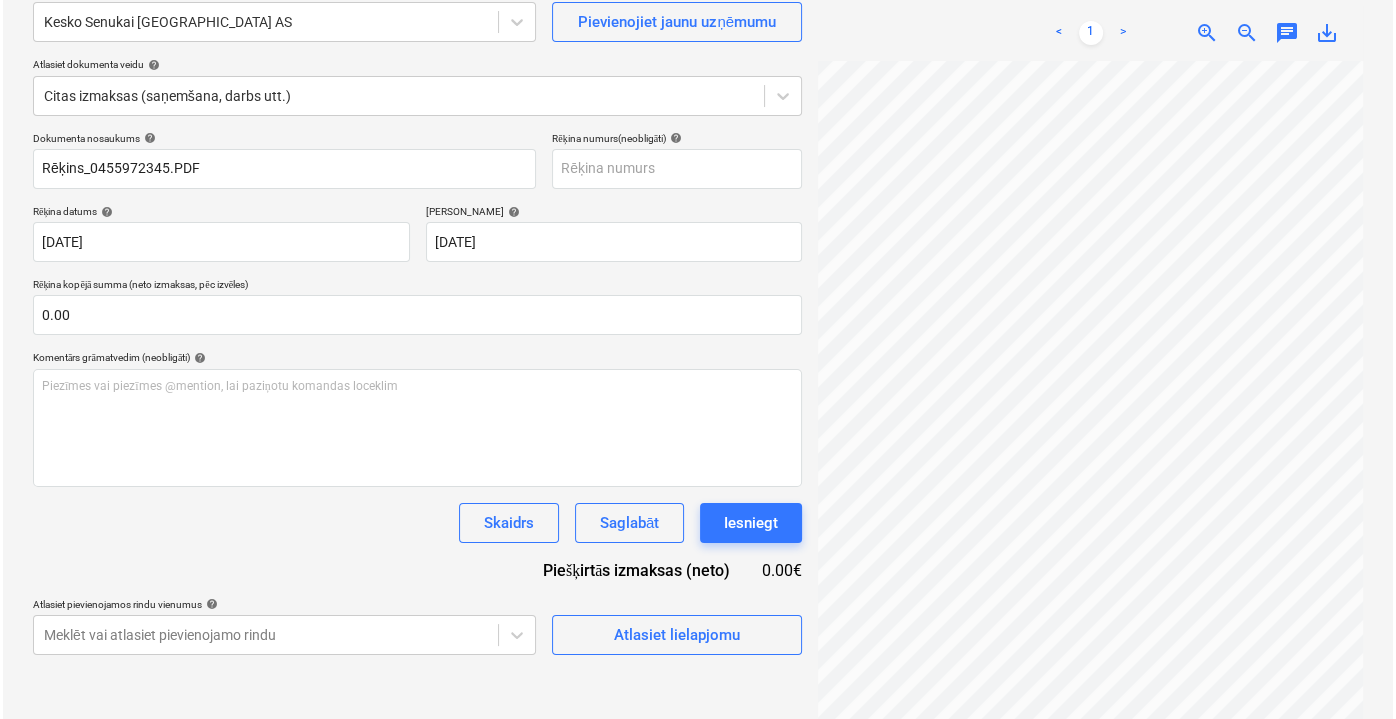 scroll, scrollTop: 181, scrollLeft: 0, axis: vertical 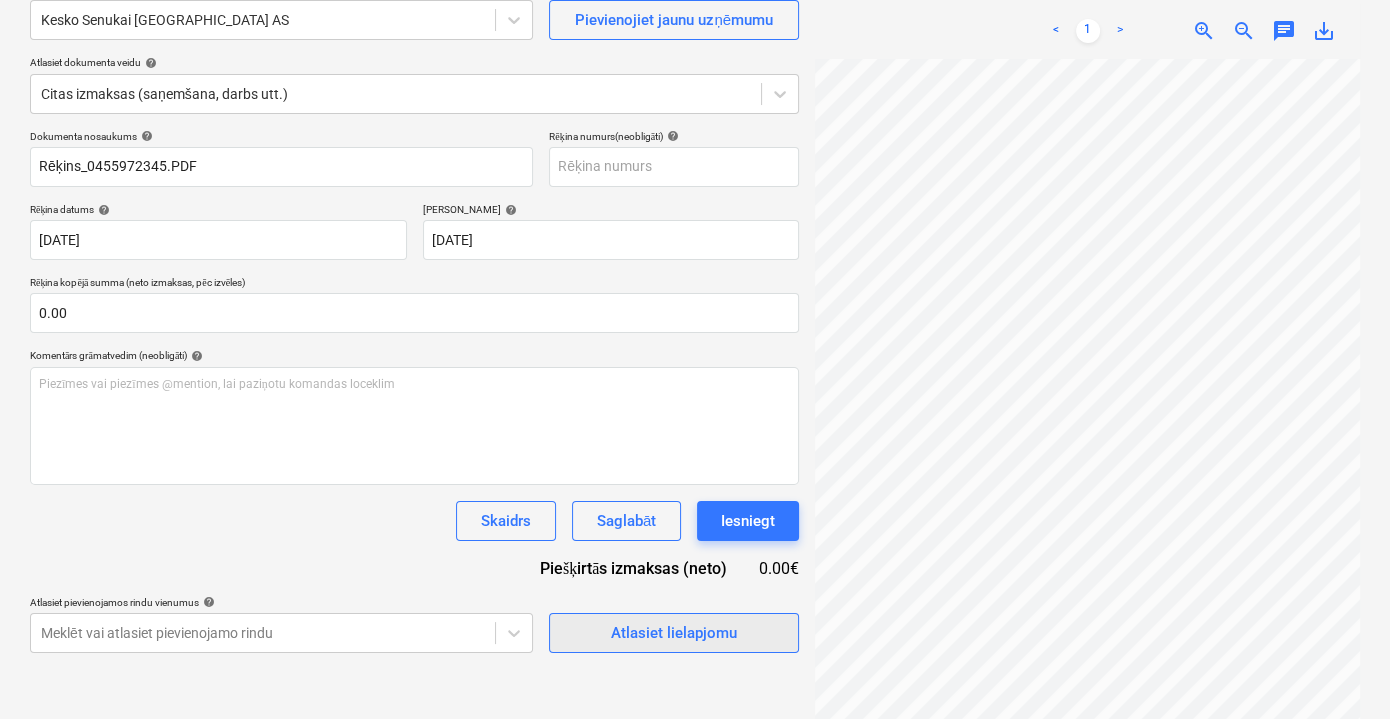 click on "Atlasiet lielapjomu" at bounding box center [674, 633] 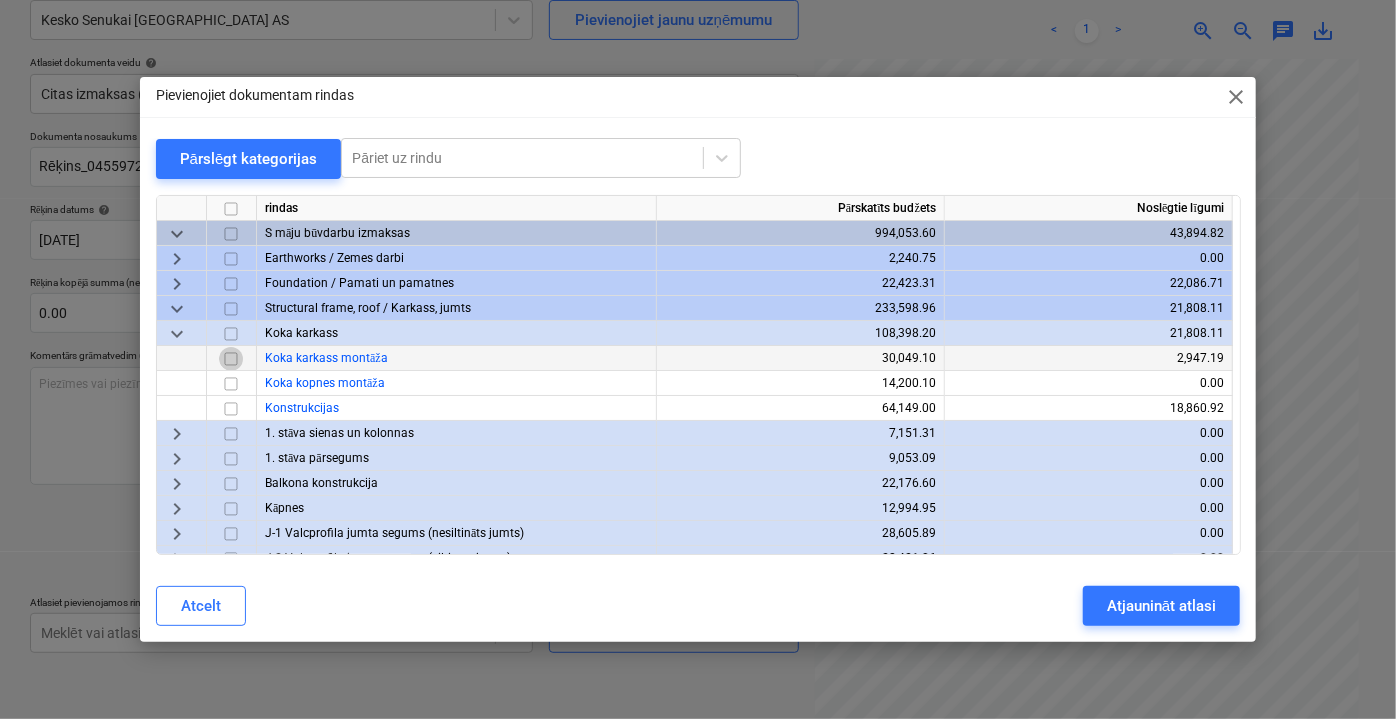 click at bounding box center [231, 358] 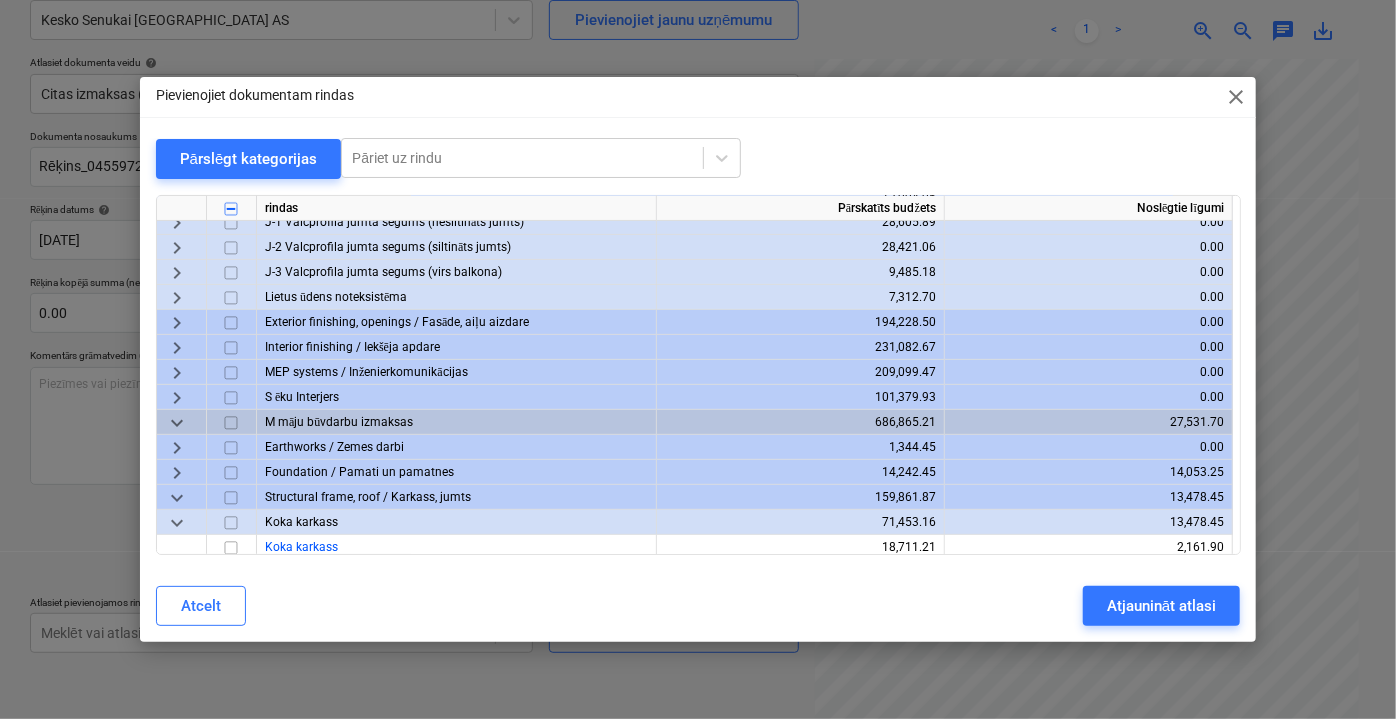 scroll, scrollTop: 363, scrollLeft: 0, axis: vertical 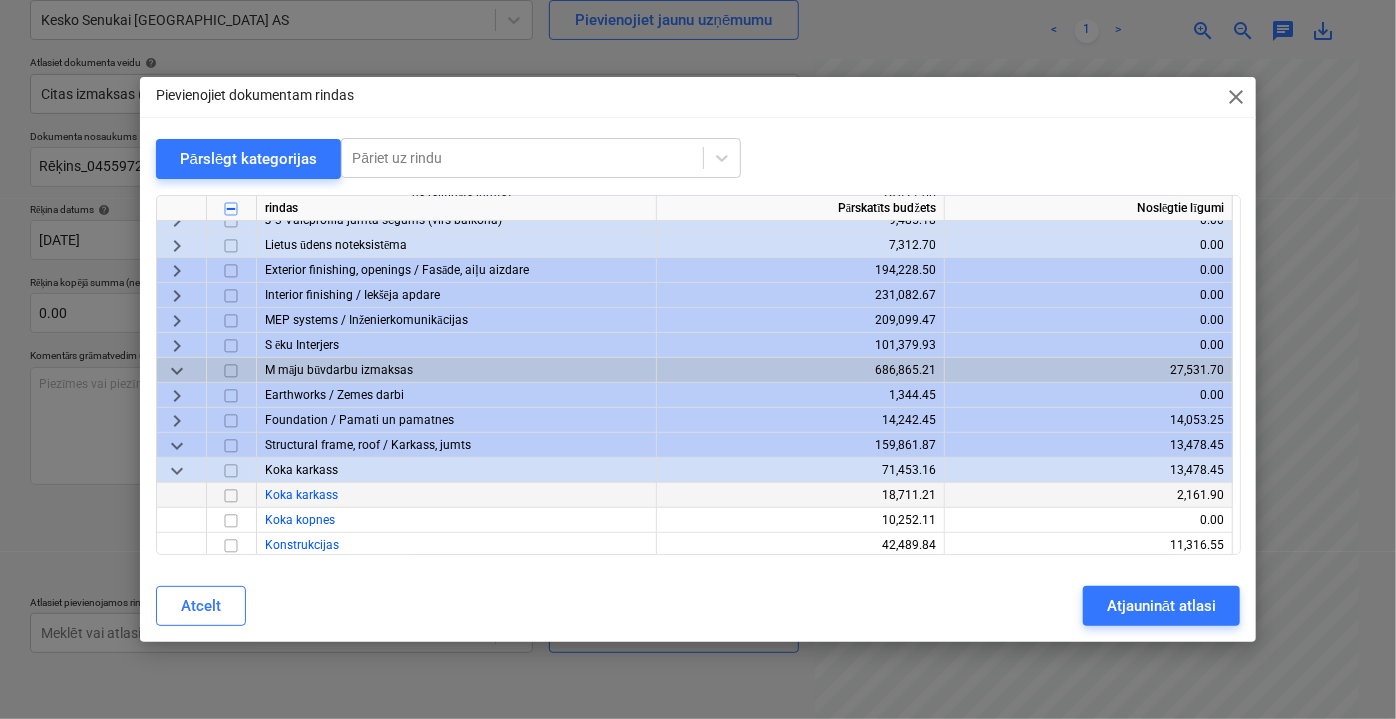 click at bounding box center (231, 495) 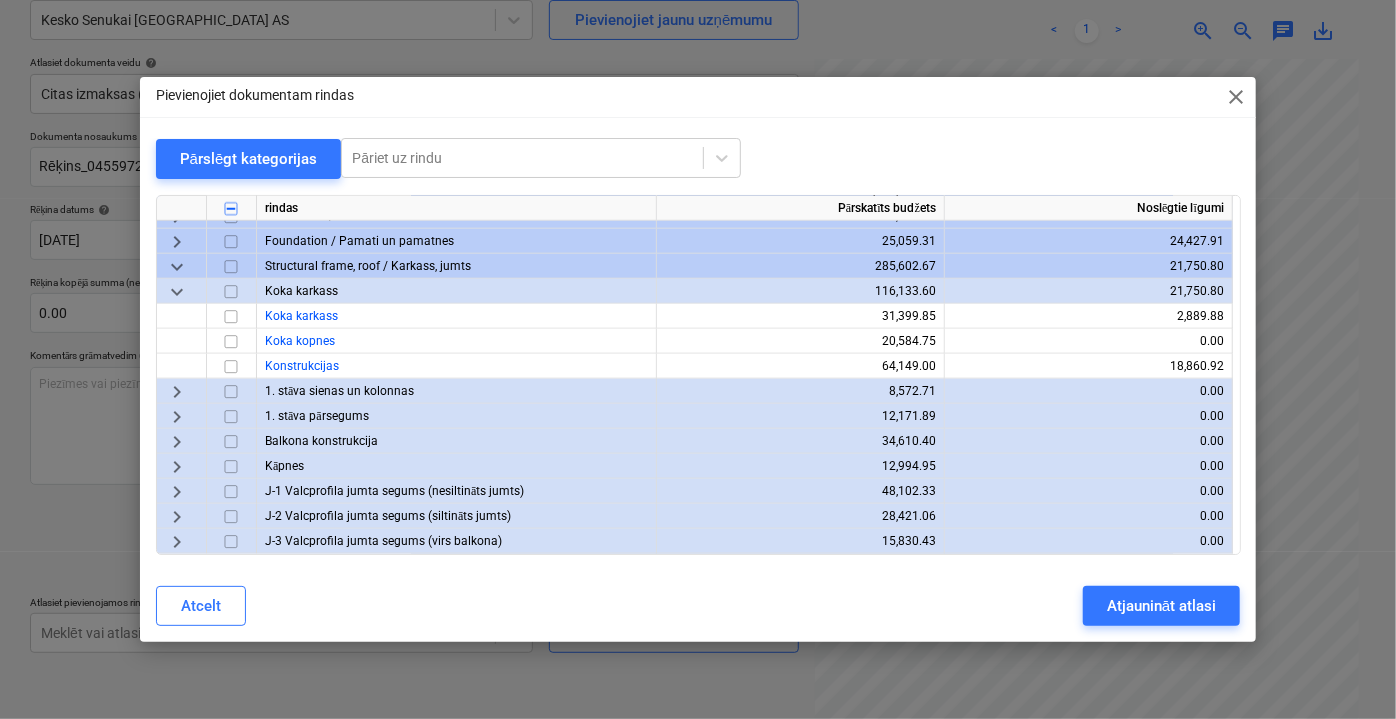 scroll, scrollTop: 1090, scrollLeft: 0, axis: vertical 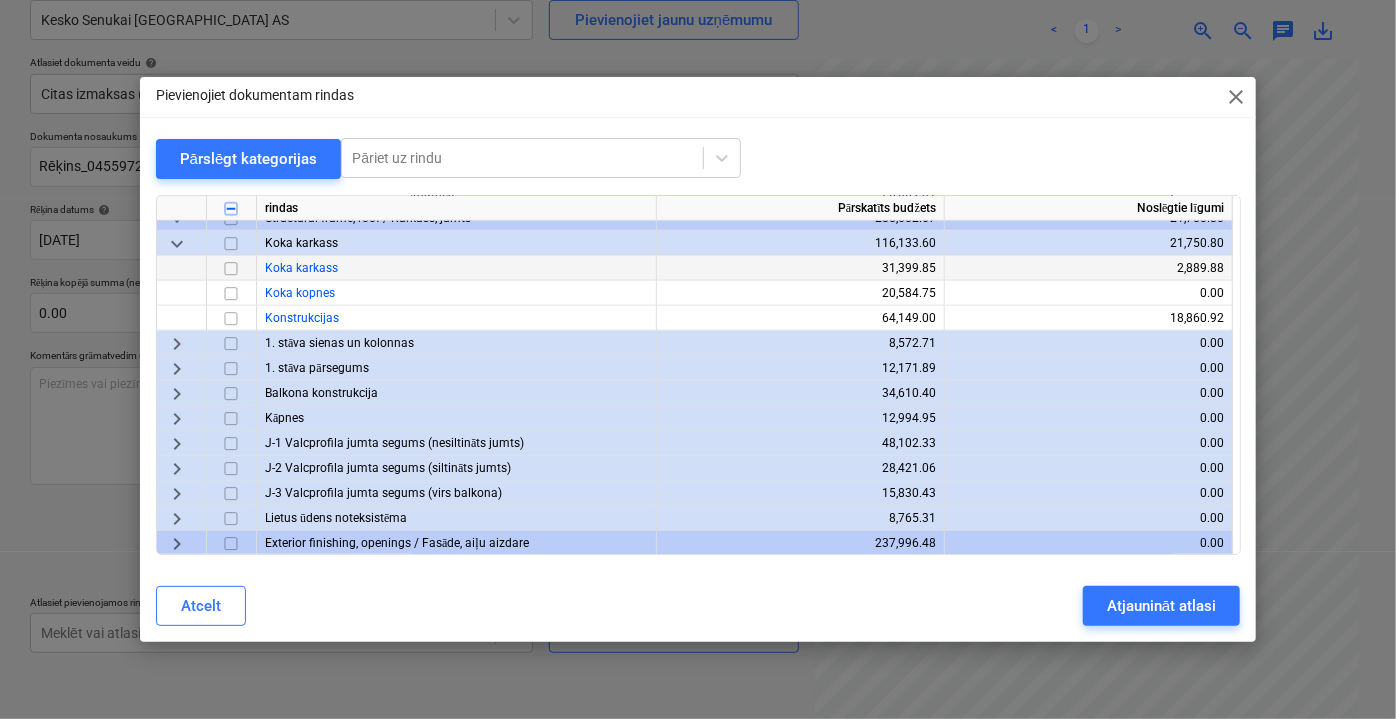 click at bounding box center [231, 268] 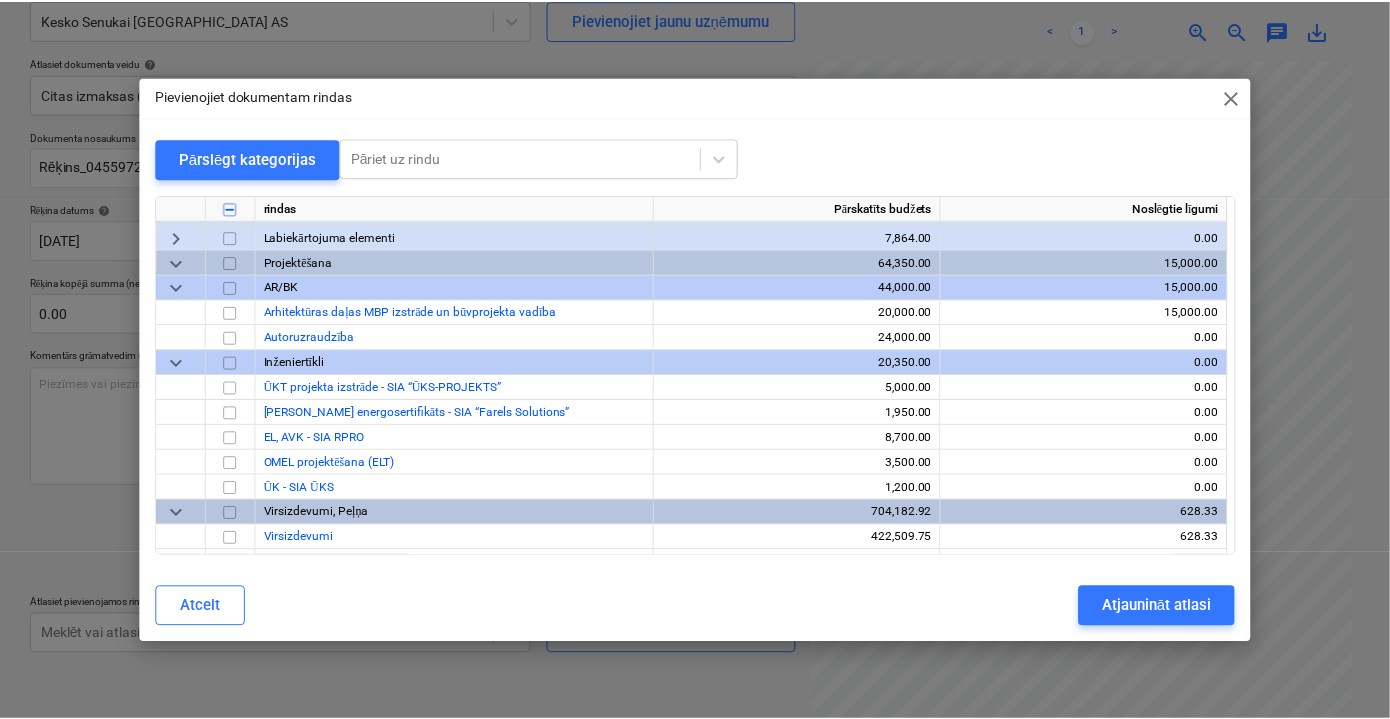 scroll, scrollTop: 2241, scrollLeft: 0, axis: vertical 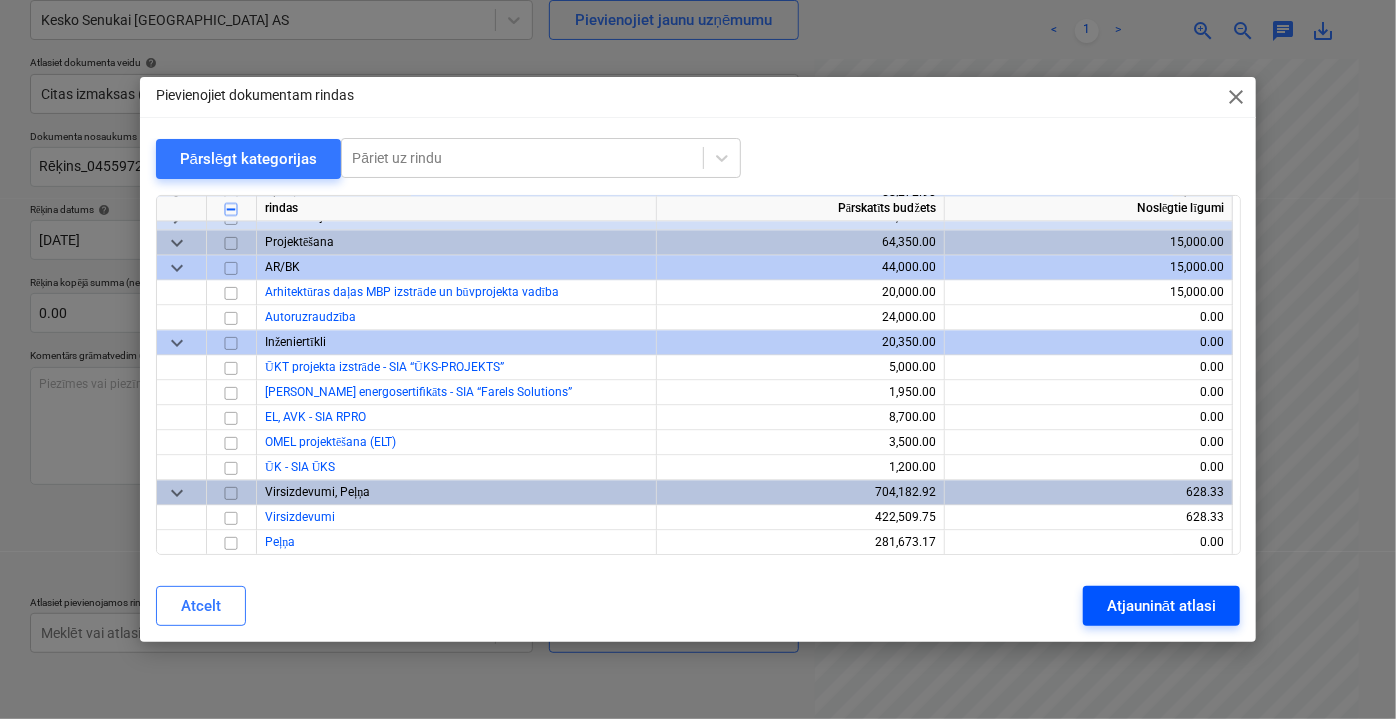 click on "Atjaunināt atlasi" at bounding box center [1161, 606] 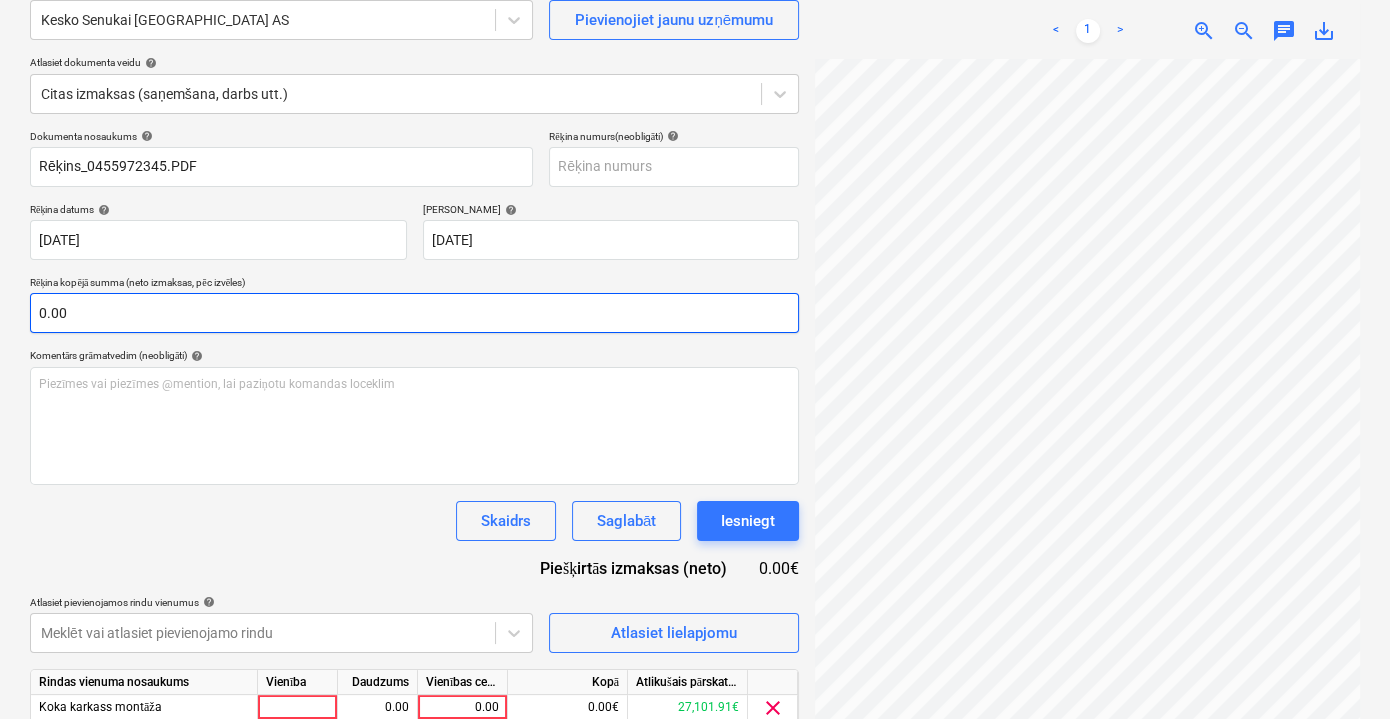 drag, startPoint x: 470, startPoint y: 324, endPoint x: 362, endPoint y: 279, distance: 117 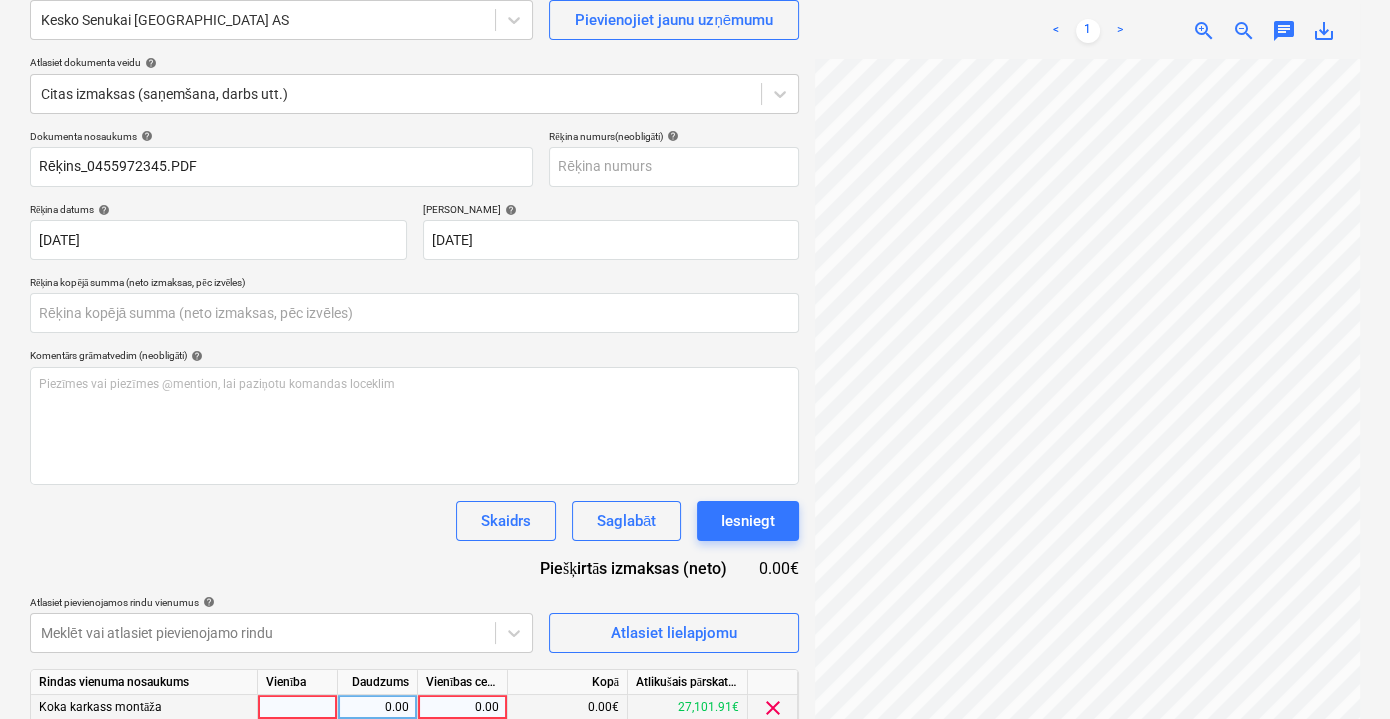 click on "0.00" at bounding box center (462, 707) 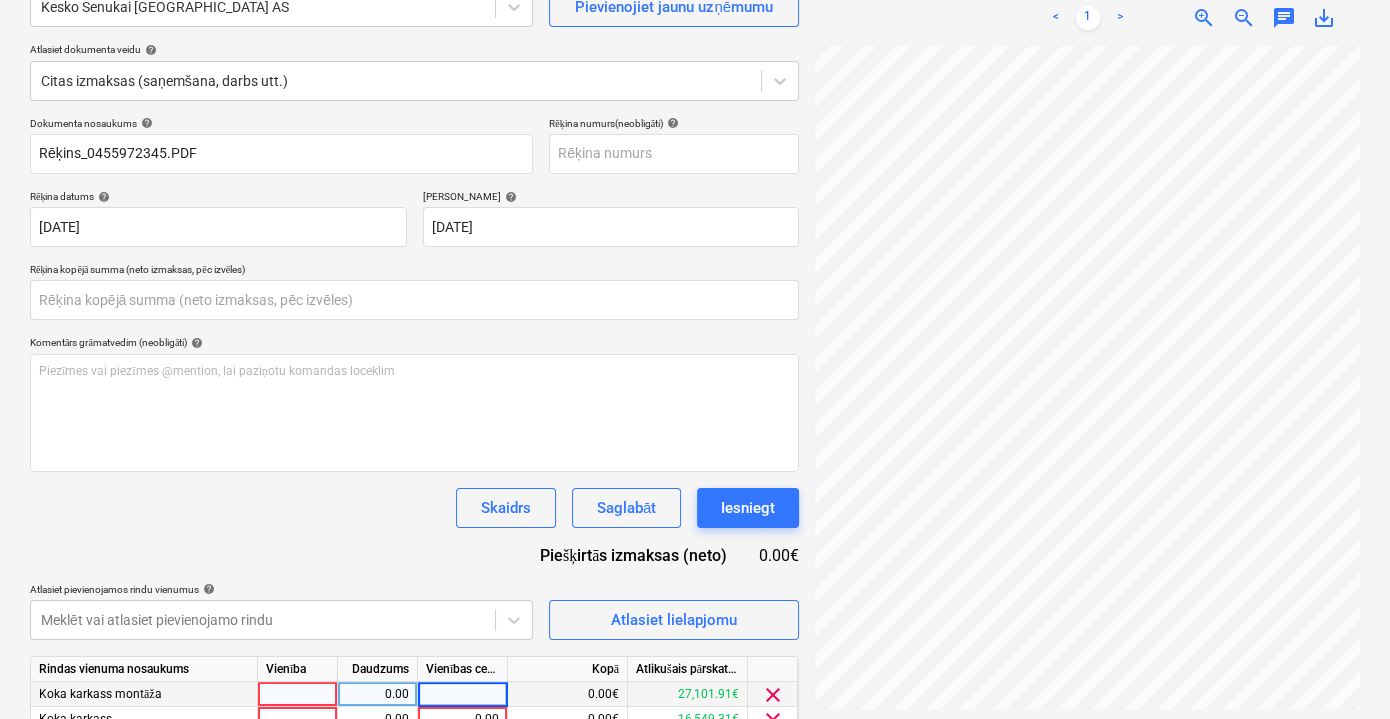 scroll, scrollTop: 312, scrollLeft: 0, axis: vertical 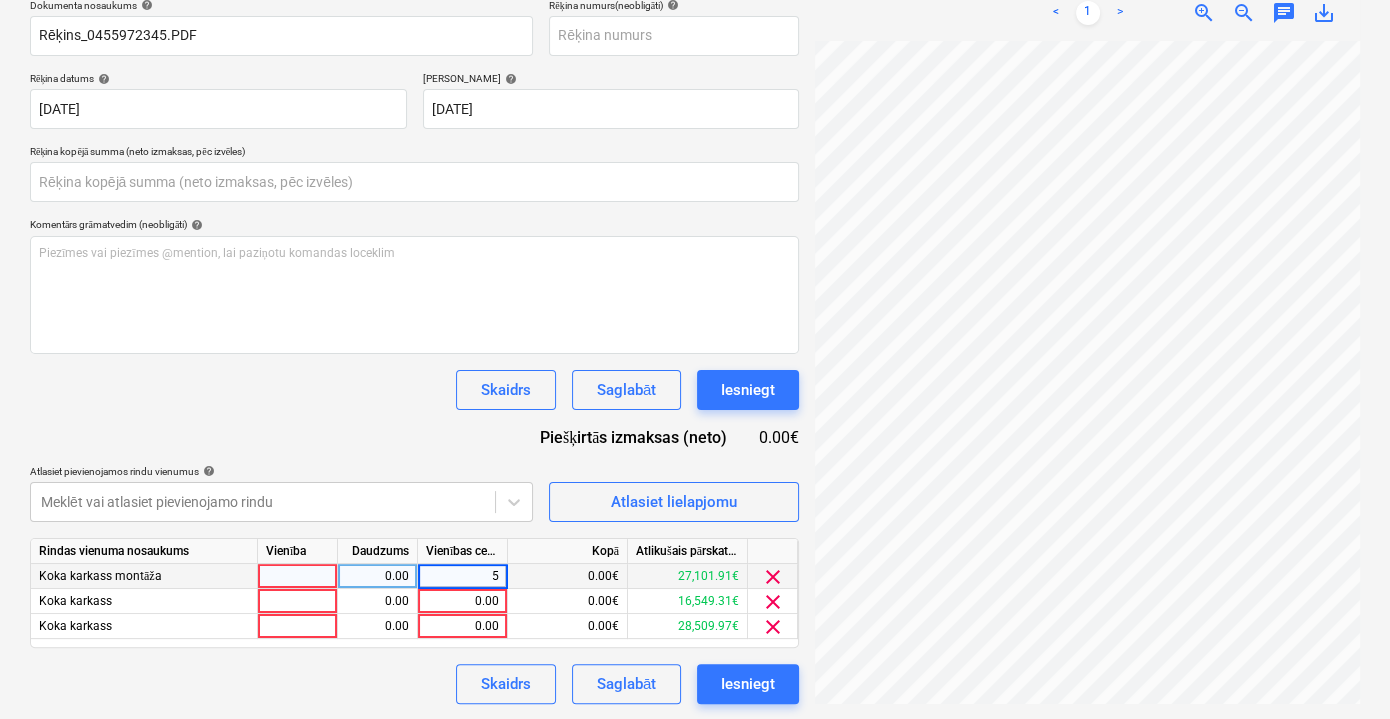 type on "59" 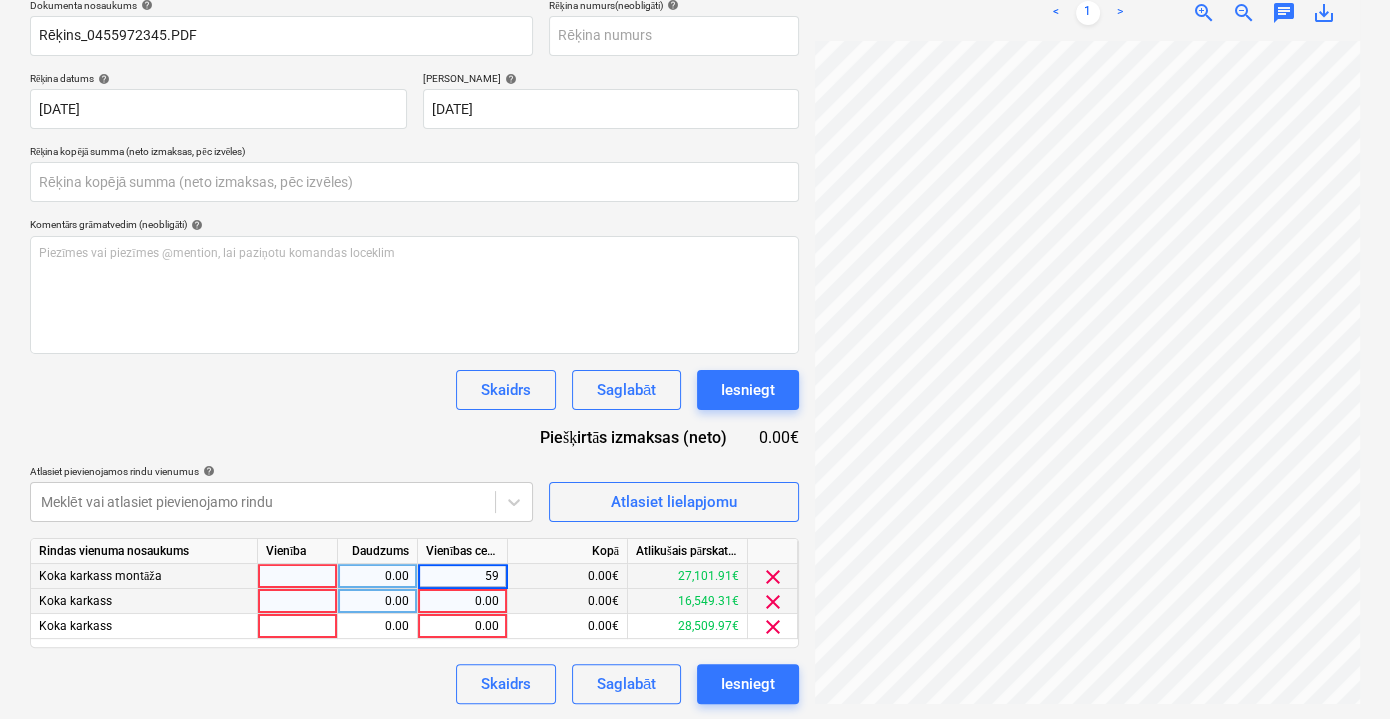 click on "0.00" at bounding box center (462, 601) 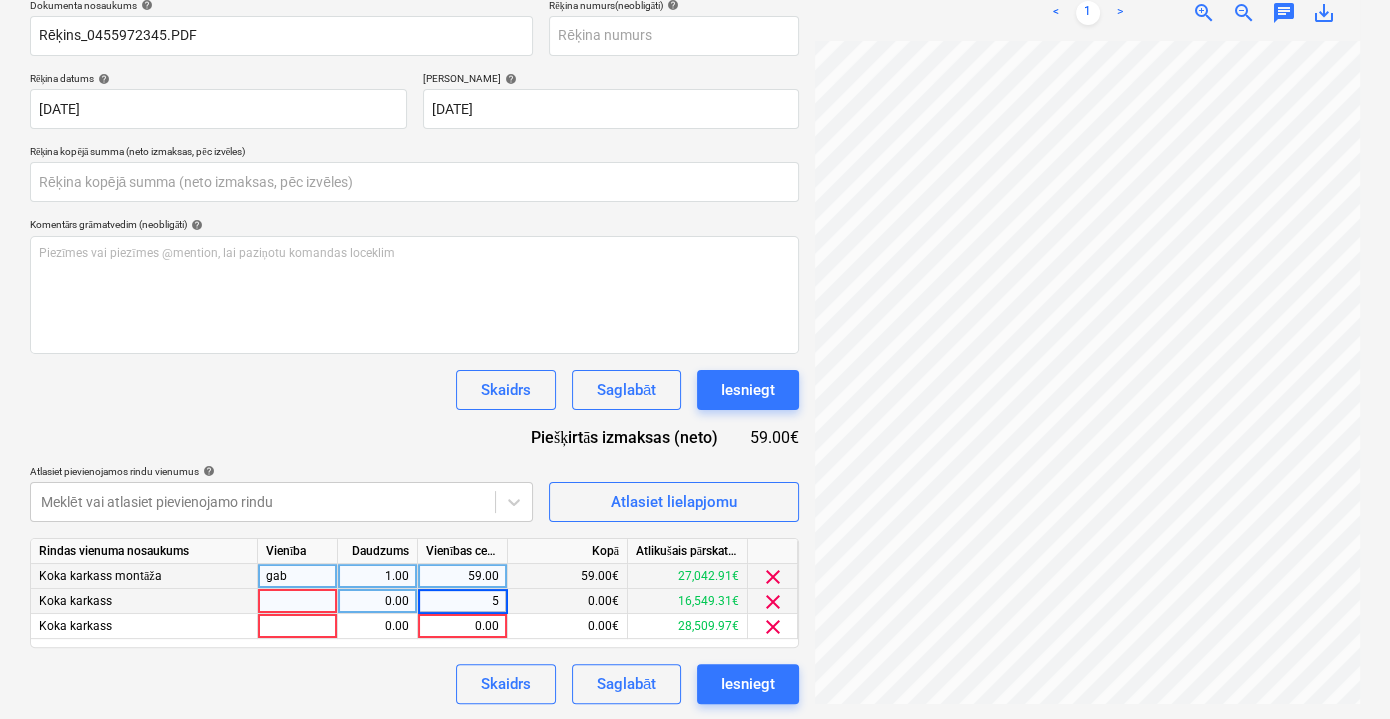 type on "59" 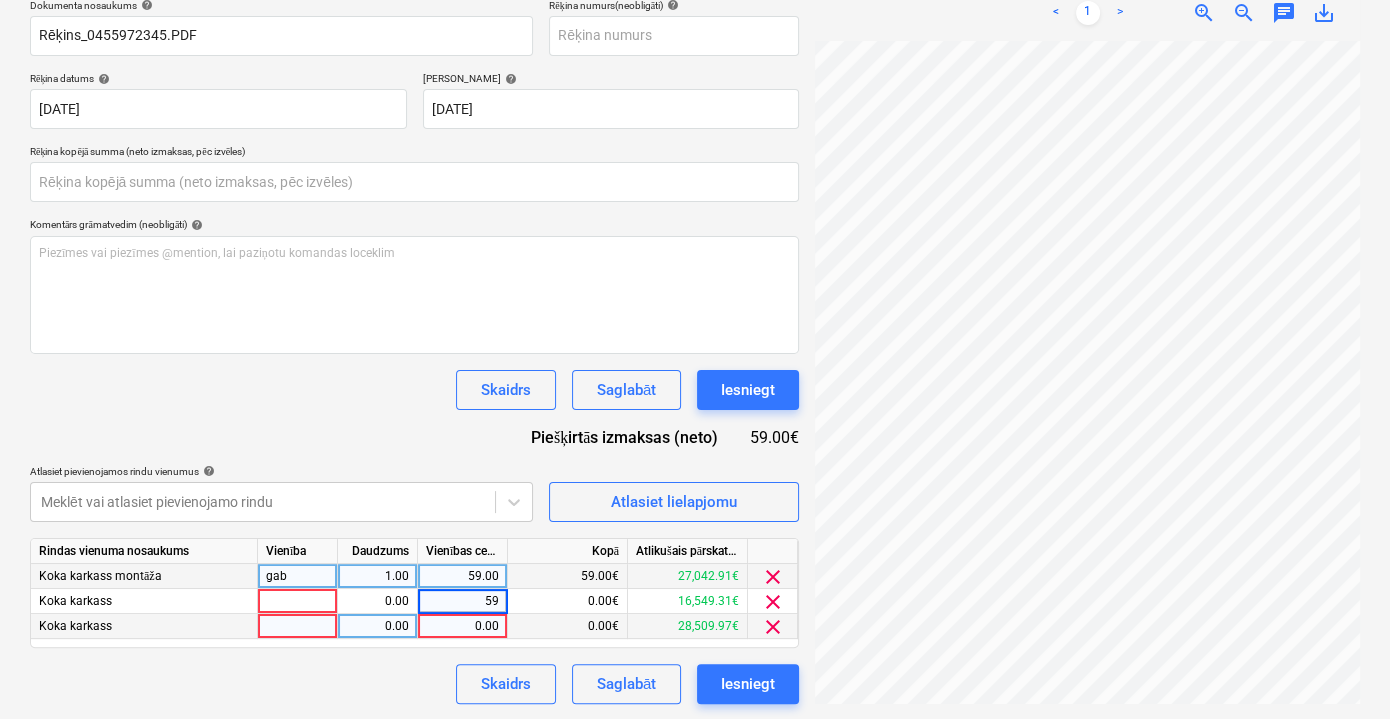 click on "0.00" at bounding box center (462, 626) 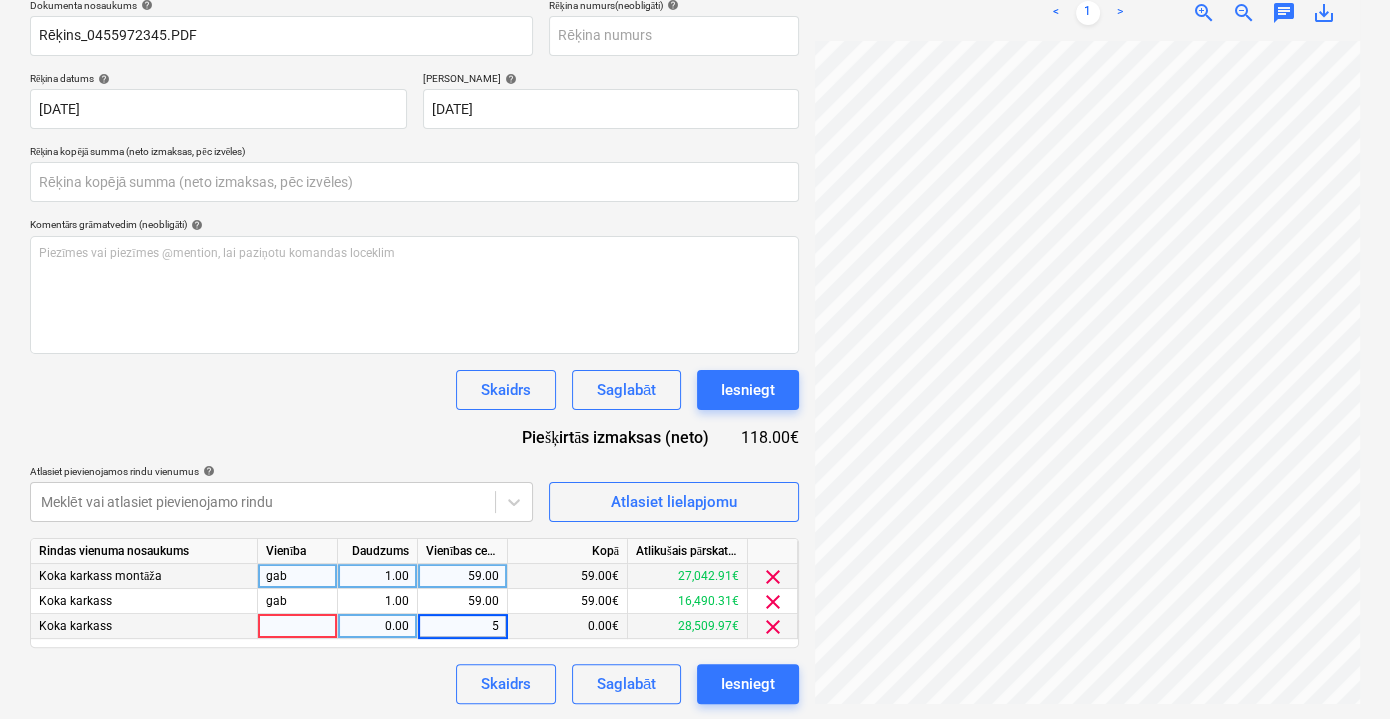 type on "59" 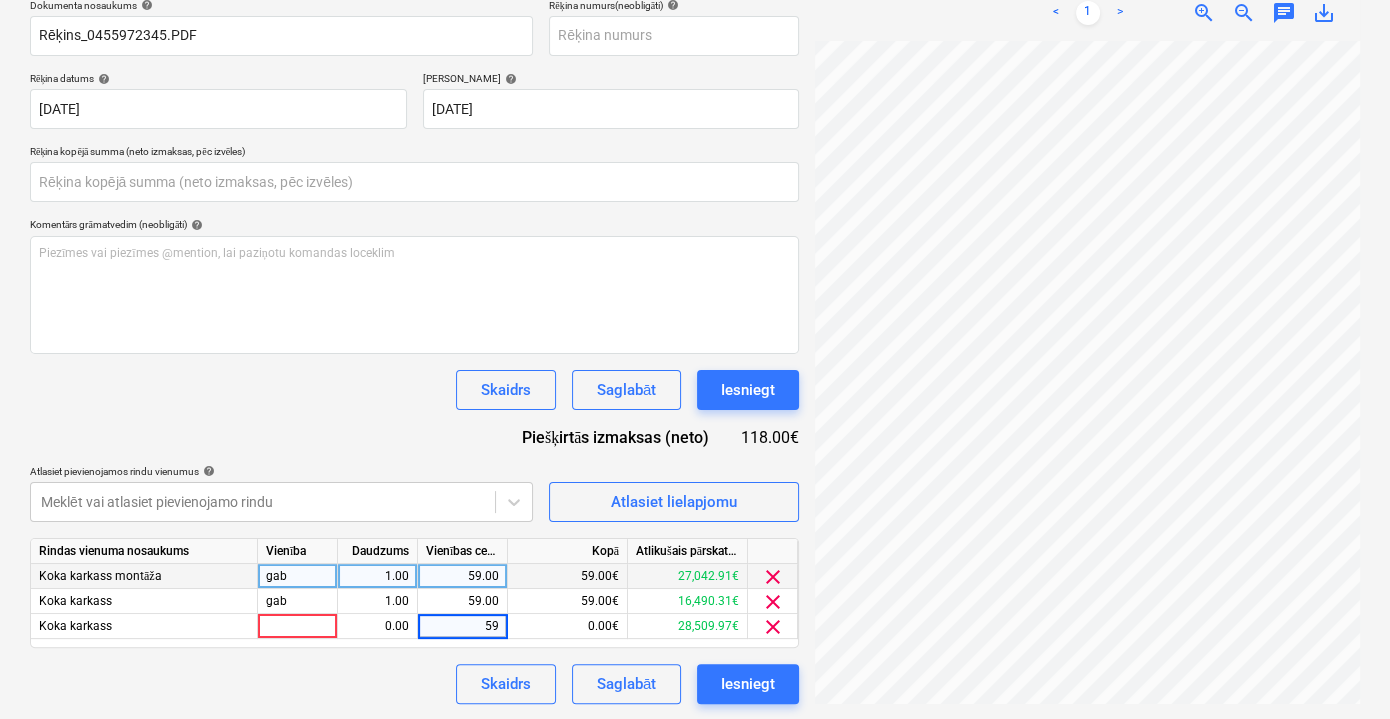 click on "Dokumenta nosaukums help Rēķins_0455972345.PDF Rēķina numurs  (neobligāti) help Rēķina datums help 11 Jun 2025 11.06.2025 Press the down arrow key to interact with the calendar and
select a date. Press the question mark key to get the keyboard shortcuts for changing dates. Termiņš help 26 Jul 2025 26.07.2025 Press the down arrow key to interact with the calendar and
select a date. Press the question mark key to get the keyboard shortcuts for changing dates. Rēķina kopējā summa (neto izmaksas, pēc izvēles) Komentārs grāmatvedim (neobligāti) help Piezīmes vai piezīmes @mention, lai paziņotu komandas loceklim ﻿ Skaidrs Saglabāt Iesniegt Piešķirtās izmaksas (neto) 118.00€ Atlasiet pievienojamos rindu vienumus help Meklēt vai atlasiet pievienojamo rindu Atlasiet lielapjomu Rindas vienuma nosaukums Vienība Daudzums Vienības cena Kopā Atlikušais pārskatītais budžets  Koka karkass montāža gab 1.00 59.00 59.00€ 27,042.91€ clear  Koka karkass gab 1.00 59.00 59.00€ clear" at bounding box center [414, 351] 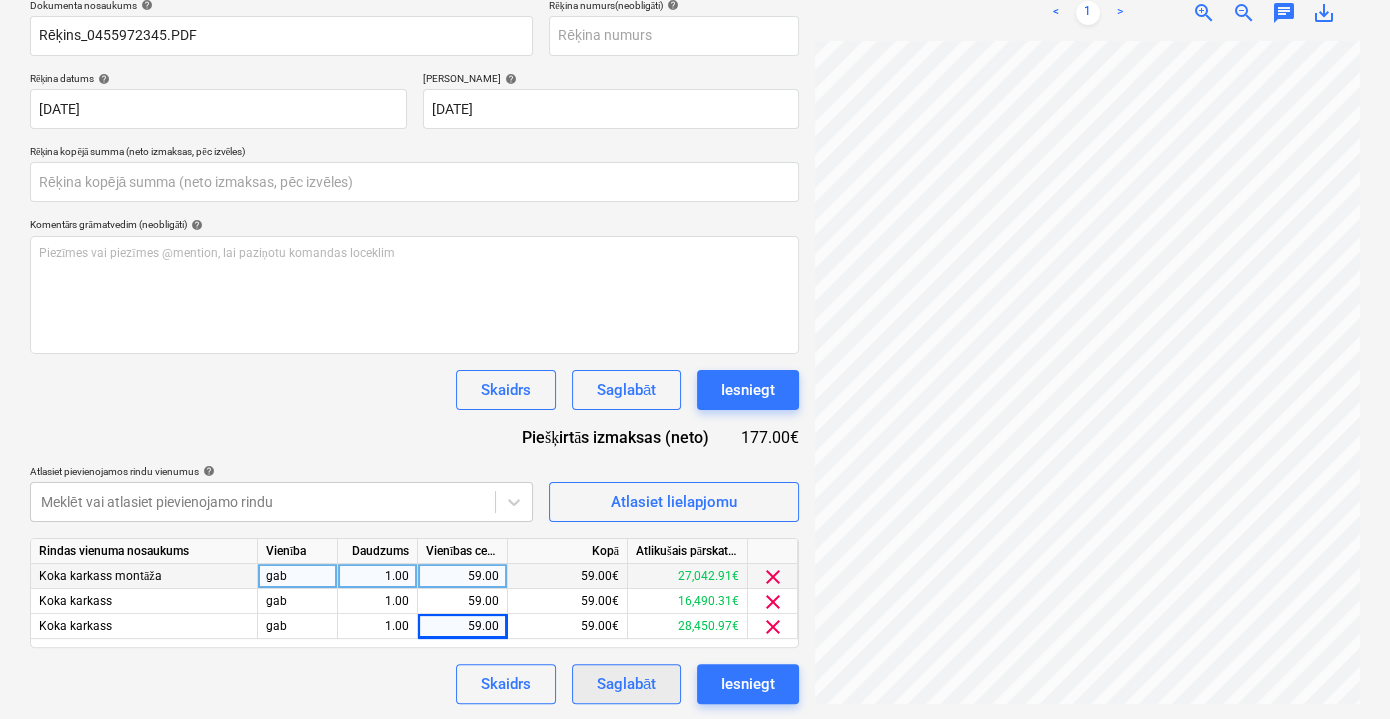click on "Saglabāt" at bounding box center (626, 684) 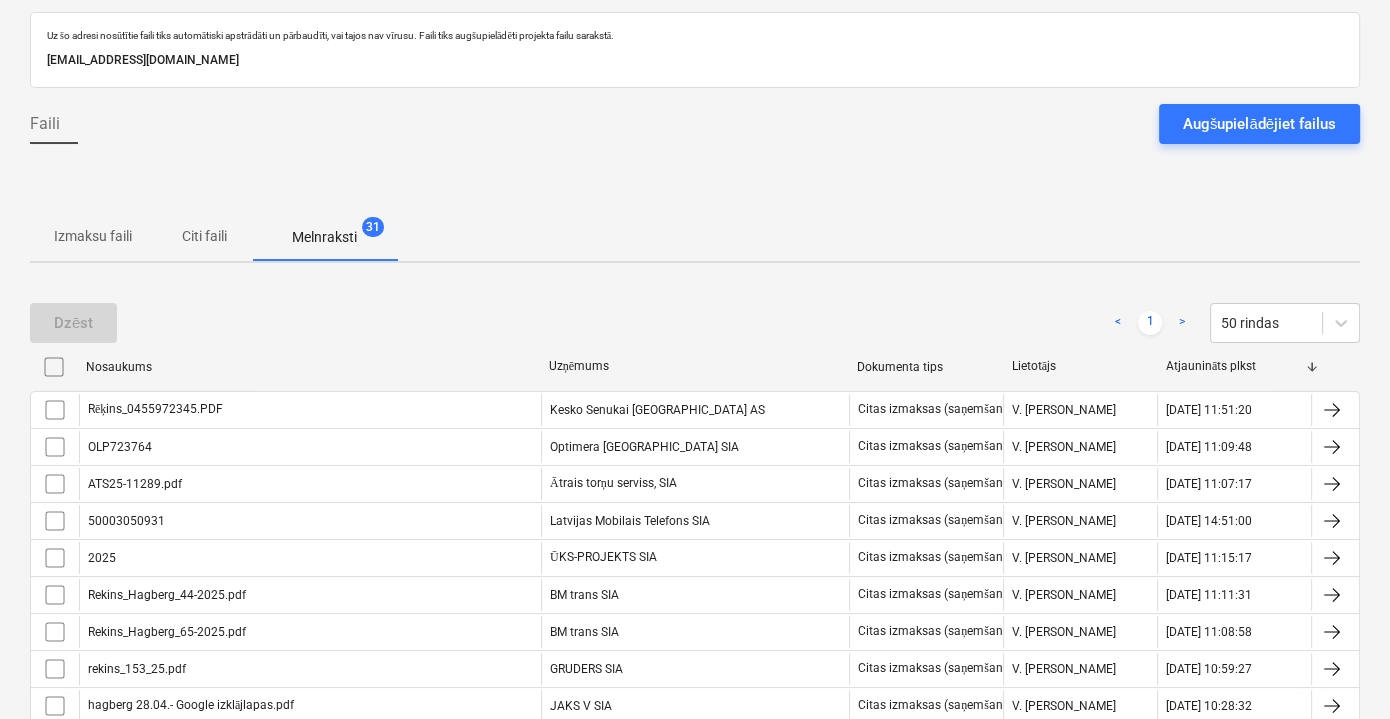 scroll, scrollTop: 0, scrollLeft: 0, axis: both 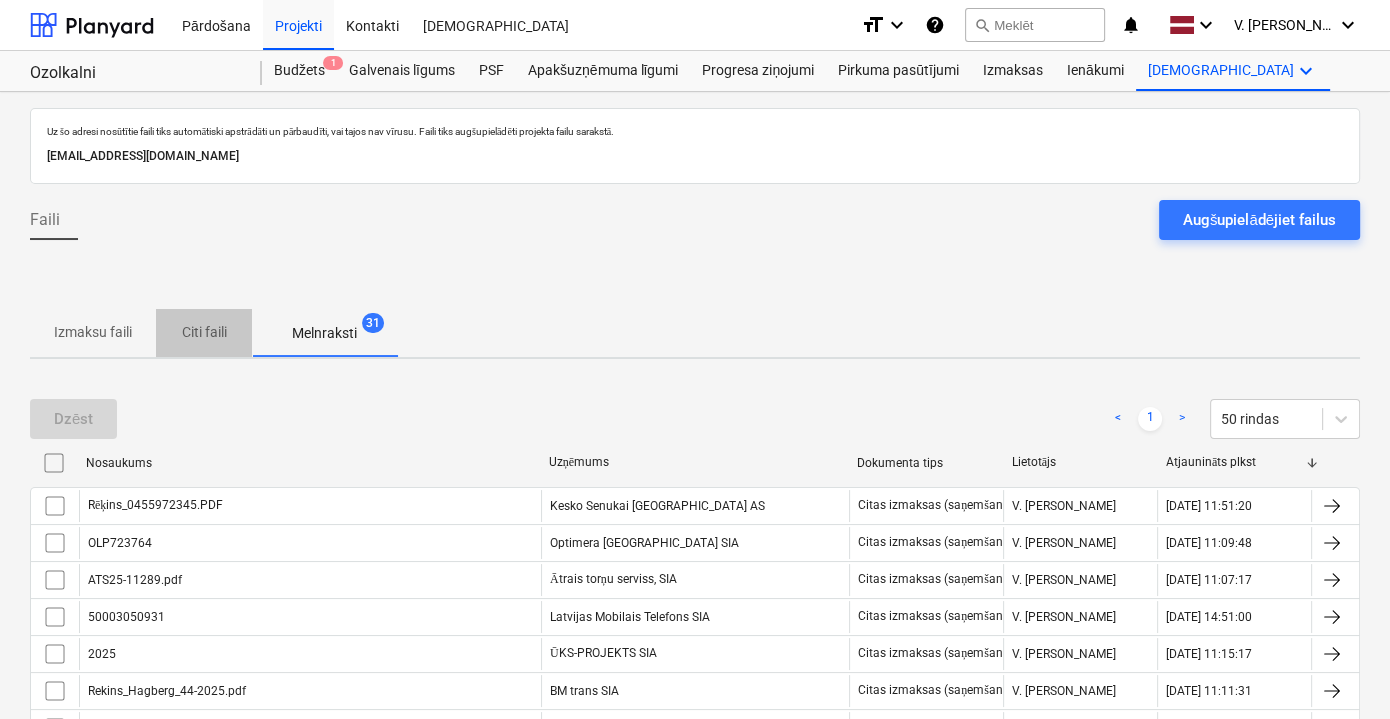 click on "Citi faili" at bounding box center [204, 332] 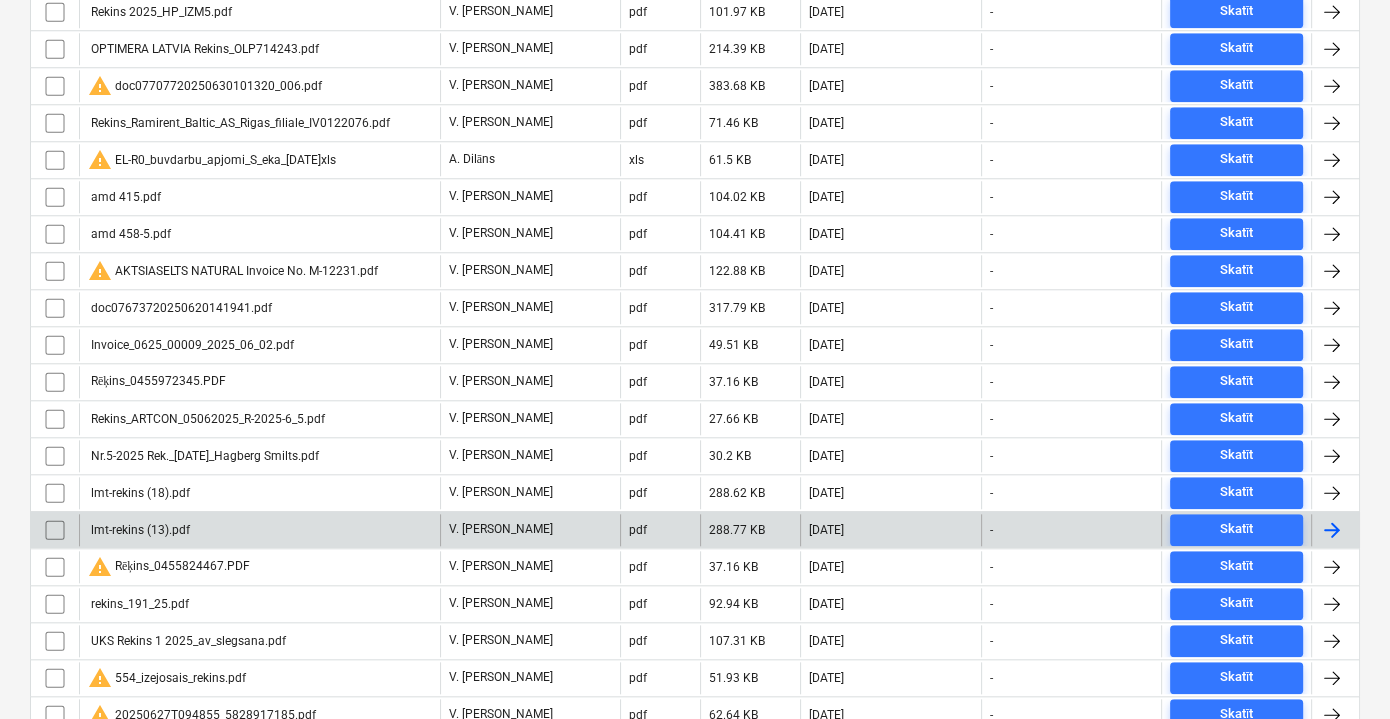 scroll, scrollTop: 2000, scrollLeft: 0, axis: vertical 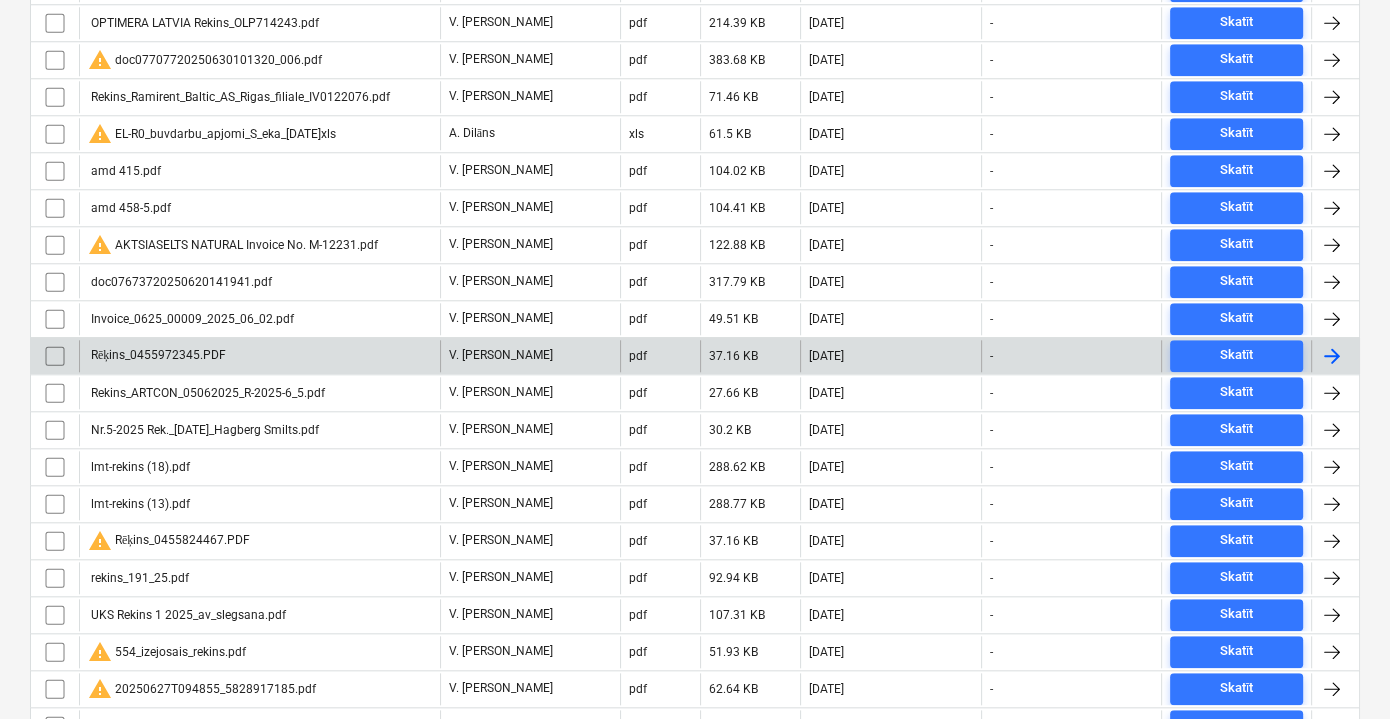 click on "Rēķins_0455972345.PDF" at bounding box center (259, 356) 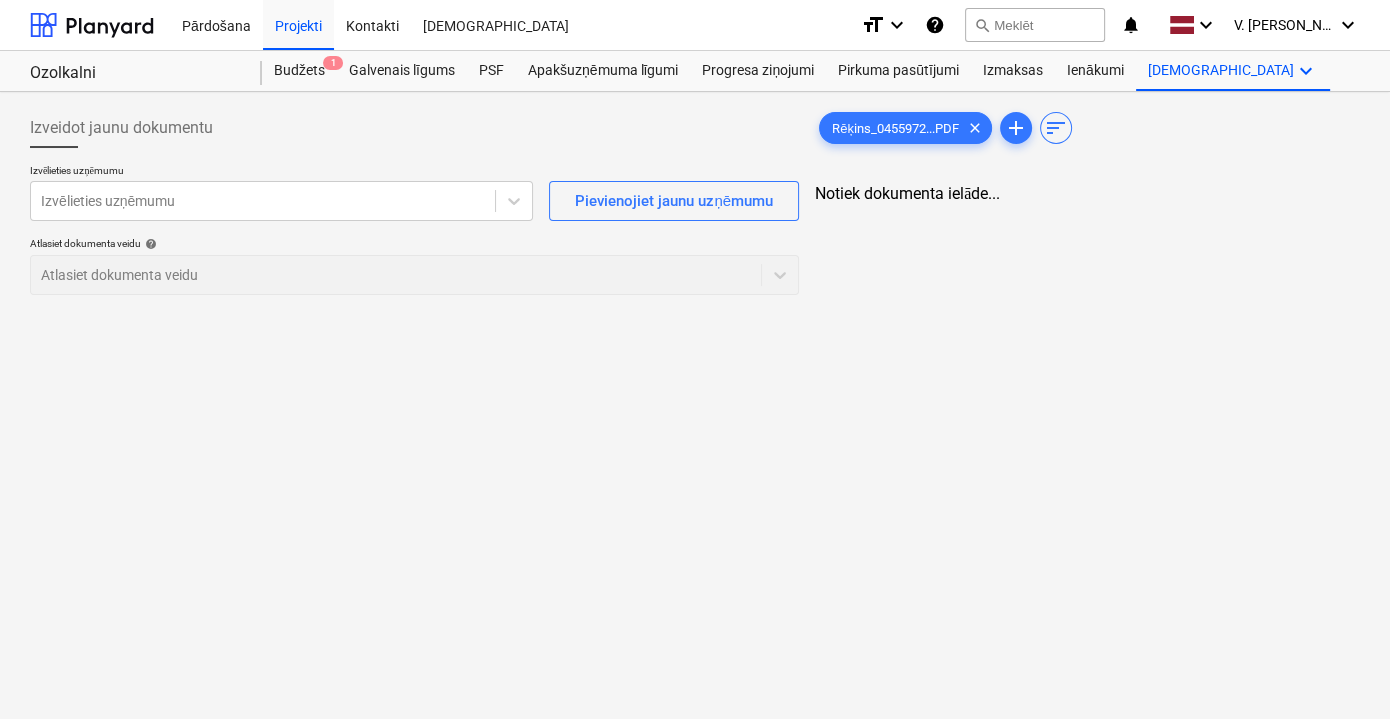 scroll, scrollTop: 0, scrollLeft: 0, axis: both 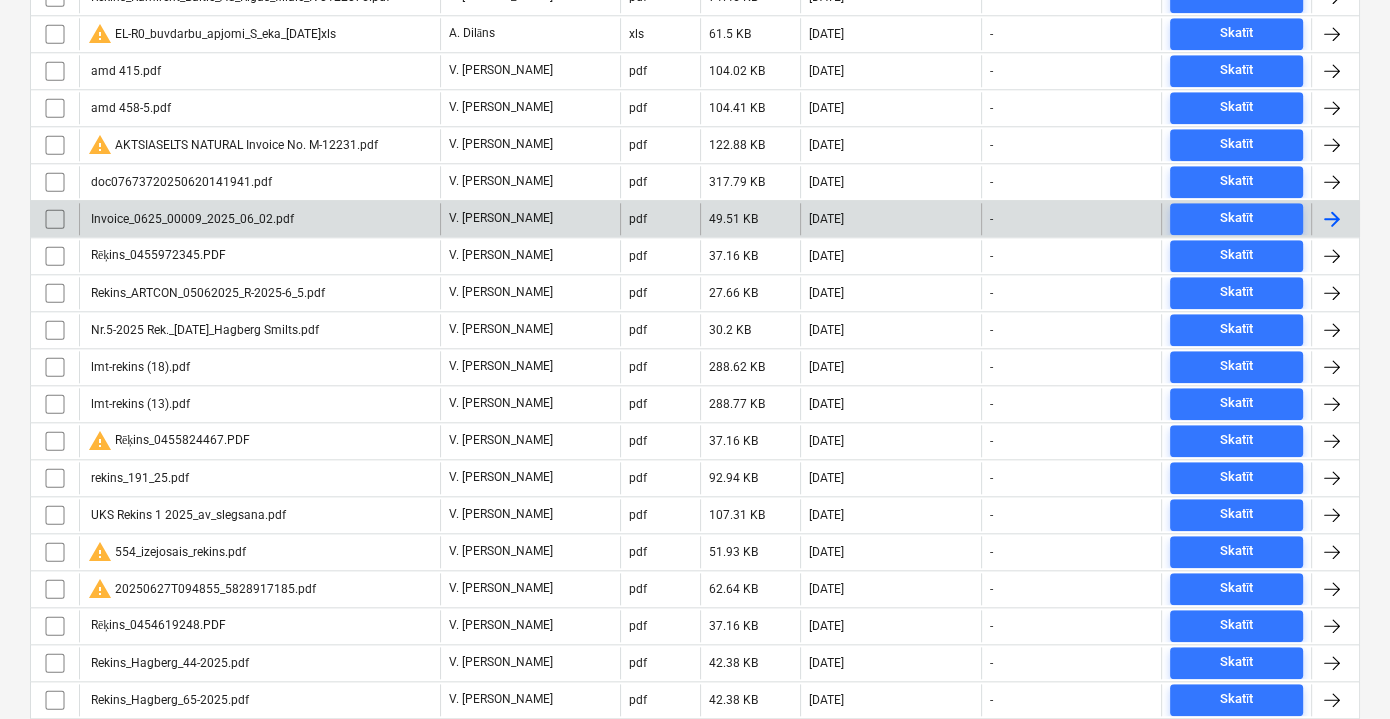 click on "Invoice_0625_00009_2025_06_02.pdf" at bounding box center [191, 219] 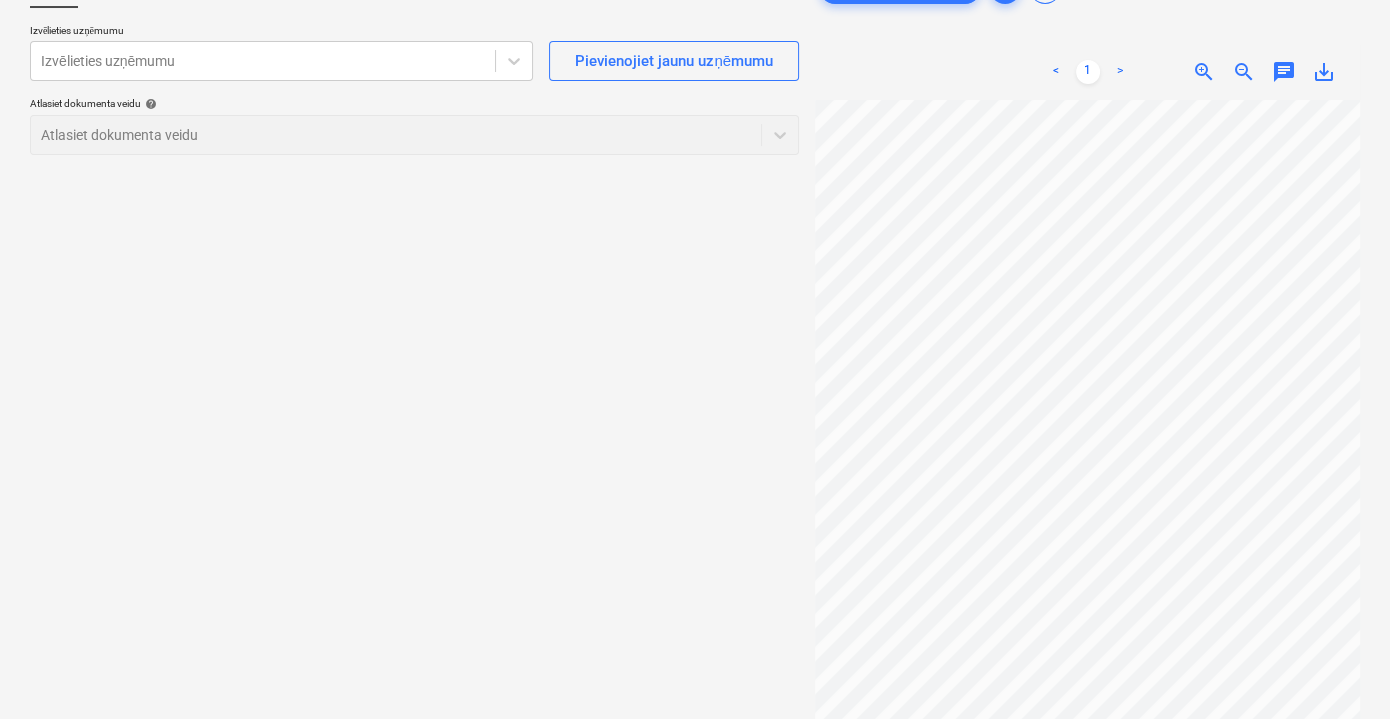 scroll, scrollTop: 108, scrollLeft: 0, axis: vertical 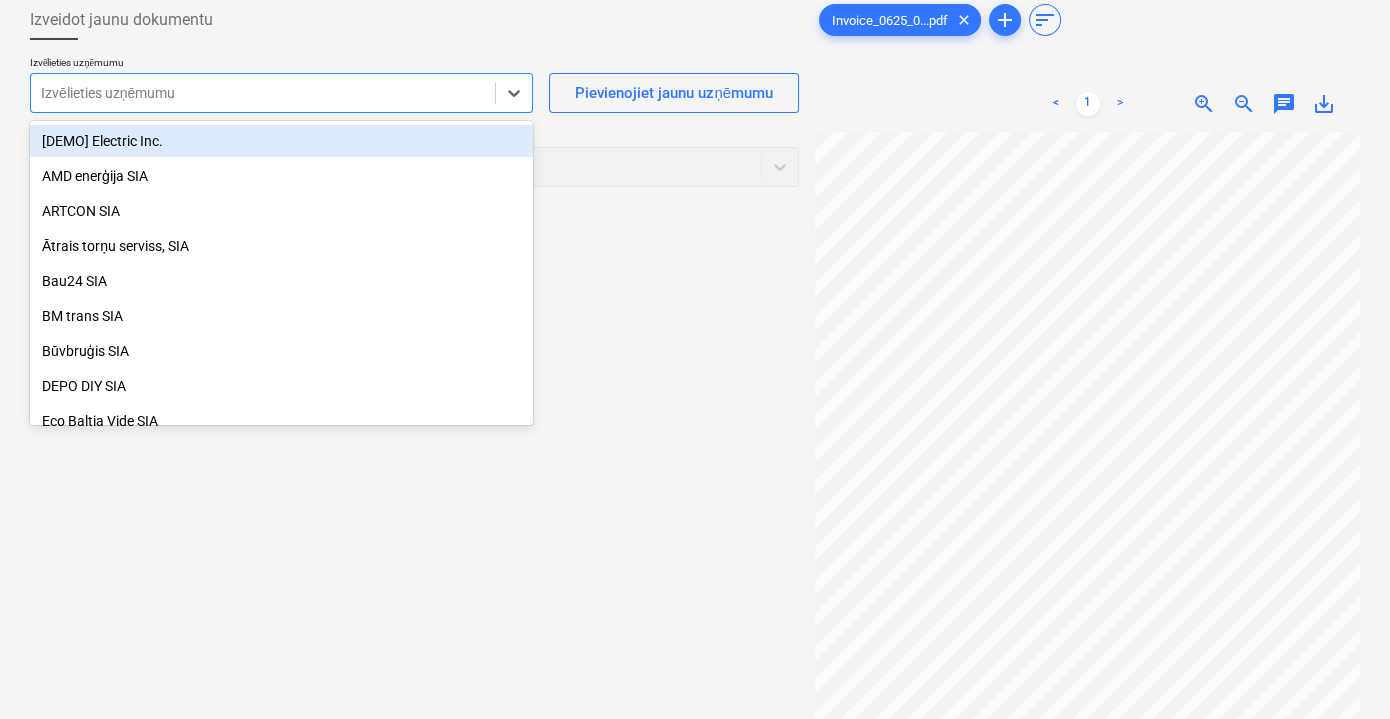 click on "Izvēlieties uzņēmumu" at bounding box center (281, 93) 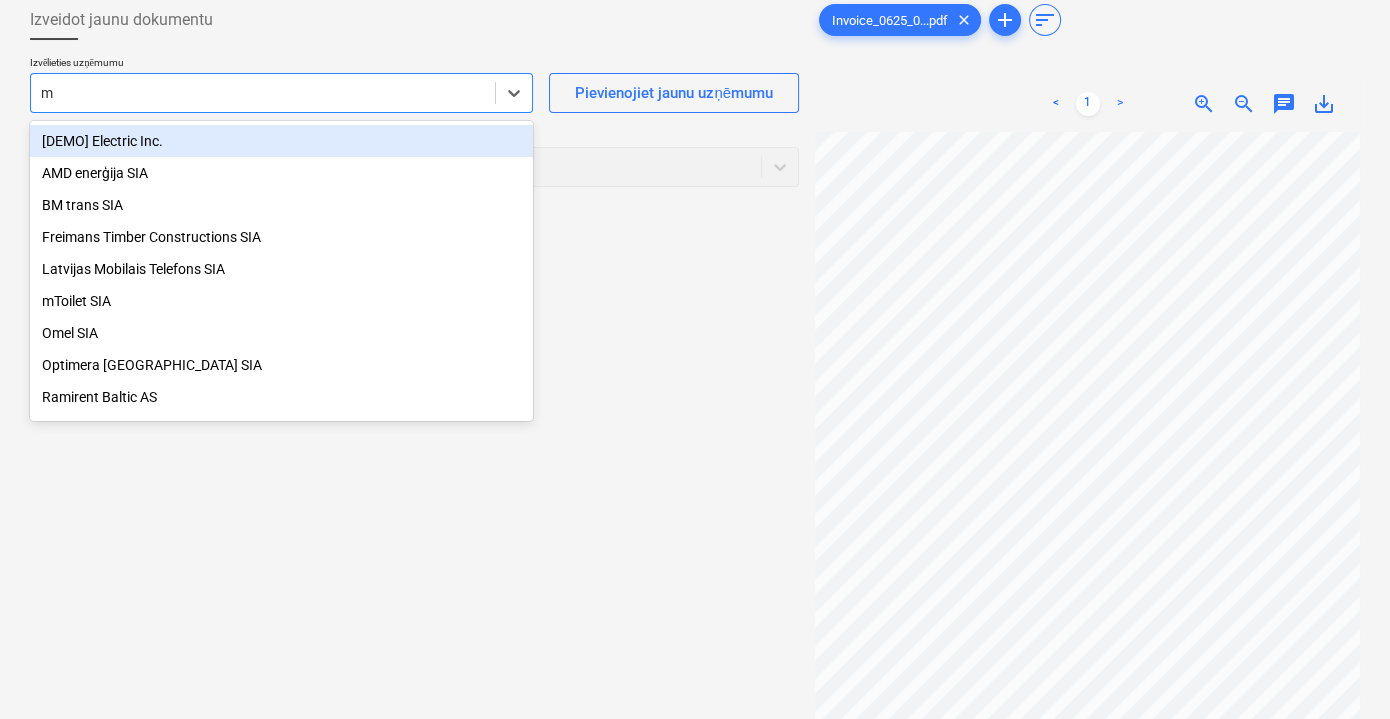 type on "mt" 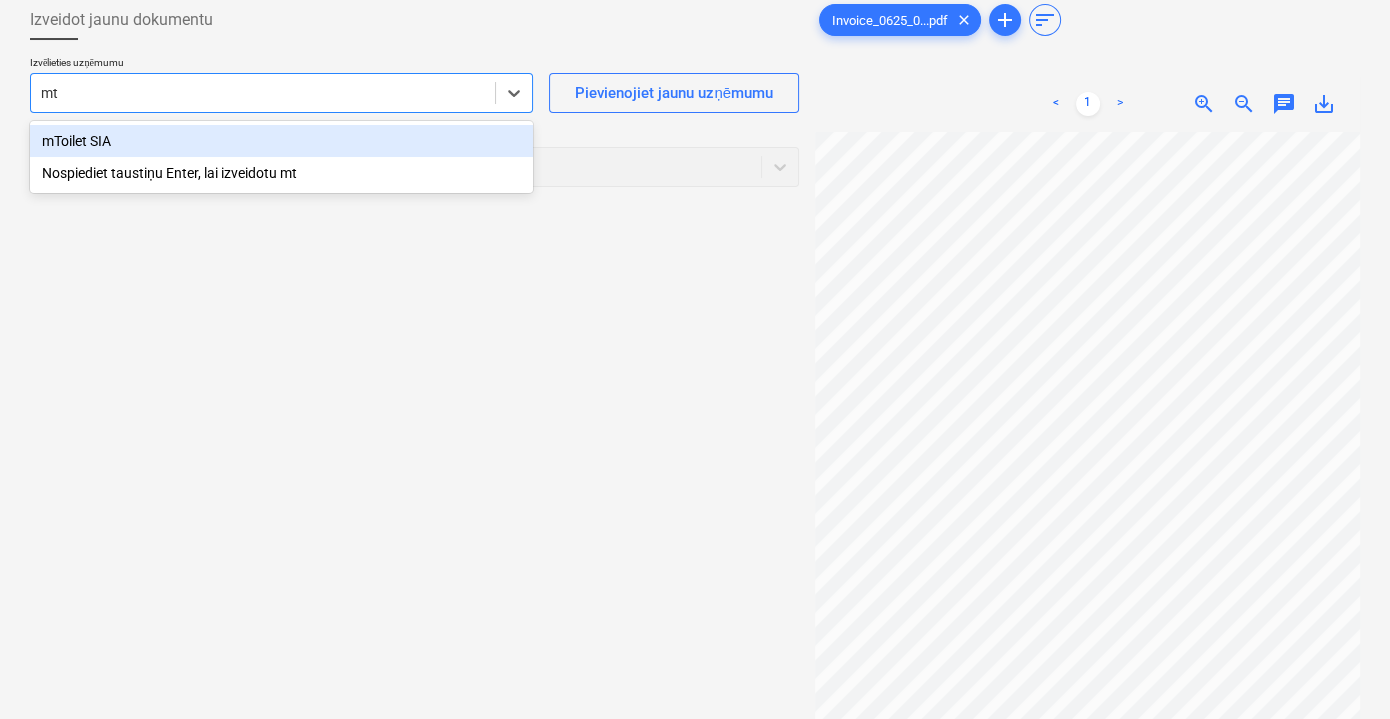 click on "mToilet SIA" at bounding box center (281, 141) 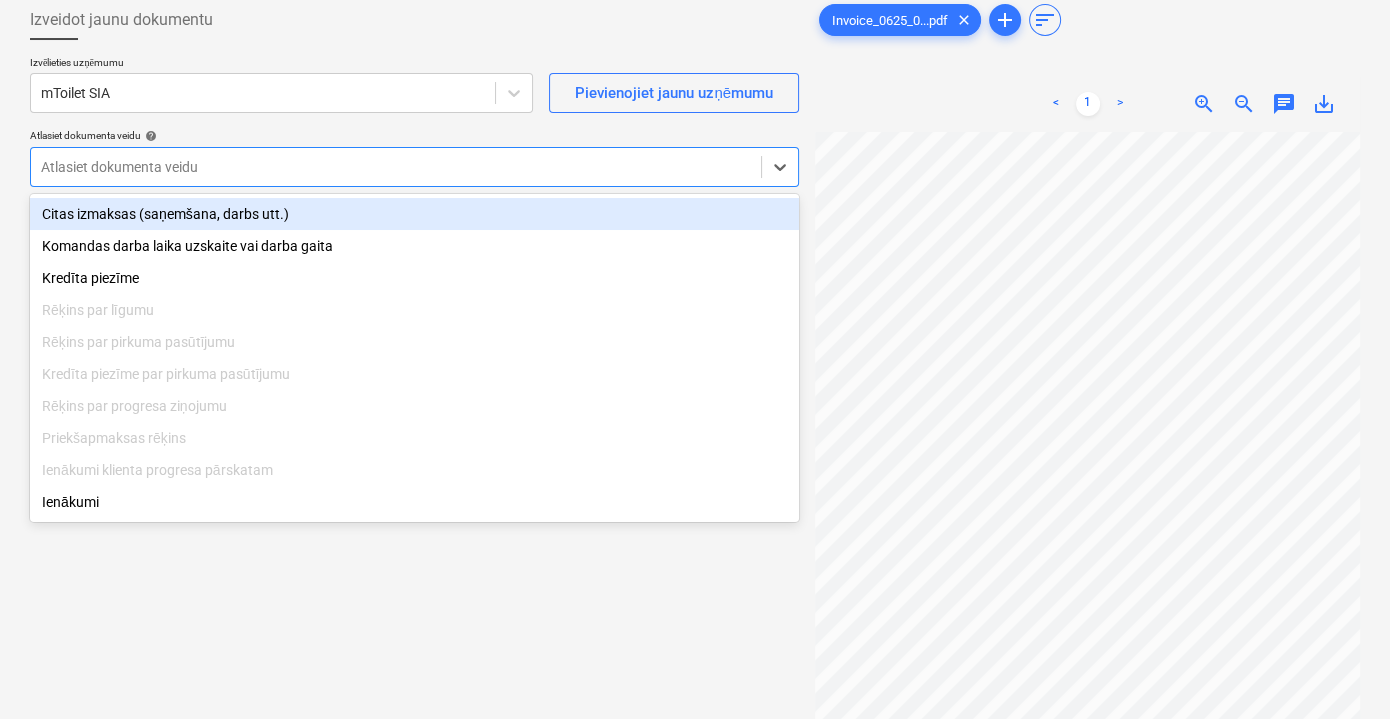 click at bounding box center [396, 167] 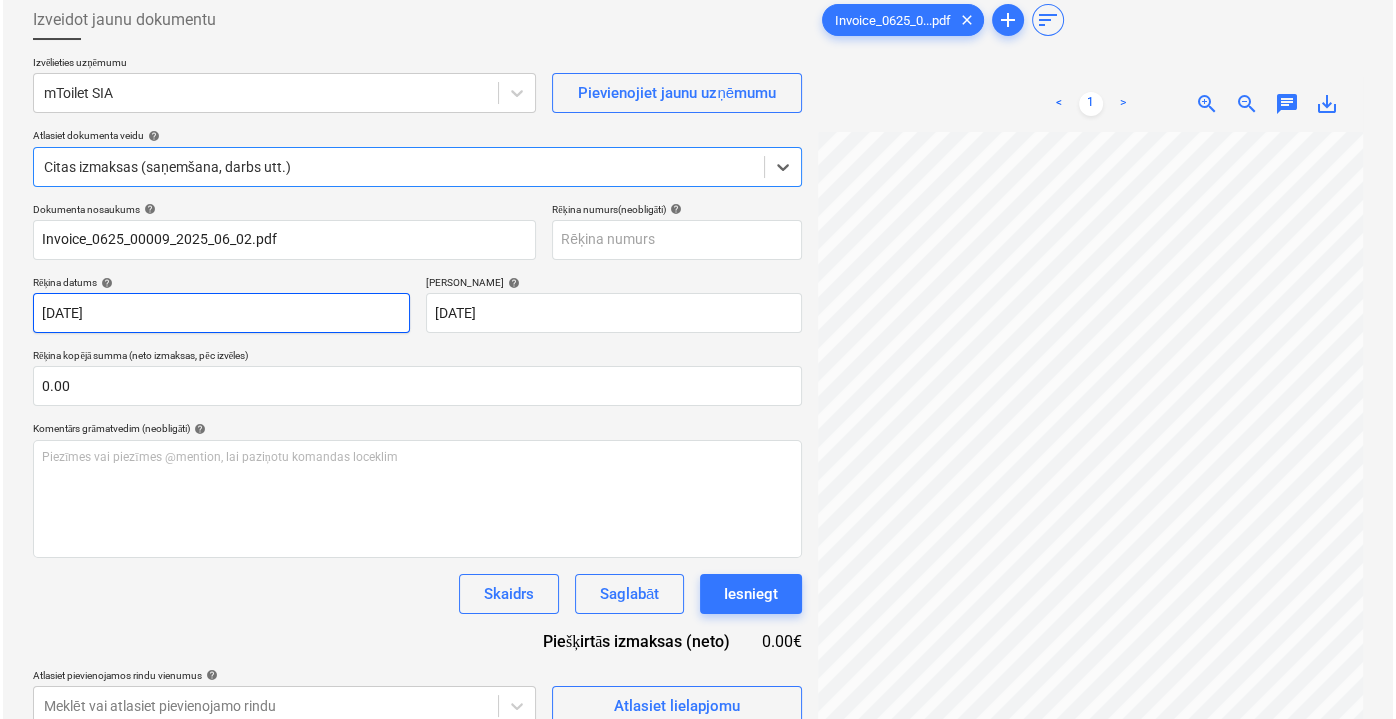 scroll, scrollTop: 199, scrollLeft: 0, axis: vertical 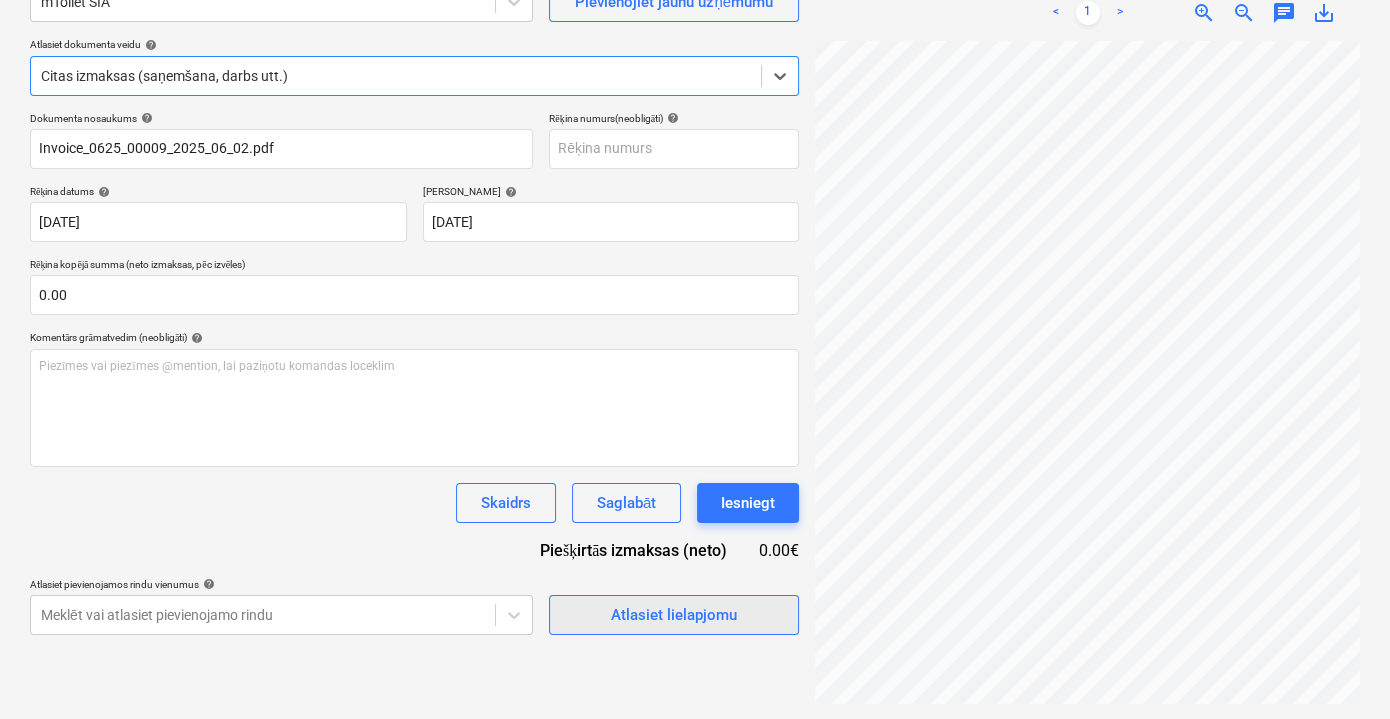 click on "Atlasiet lielapjomu" at bounding box center [674, 615] 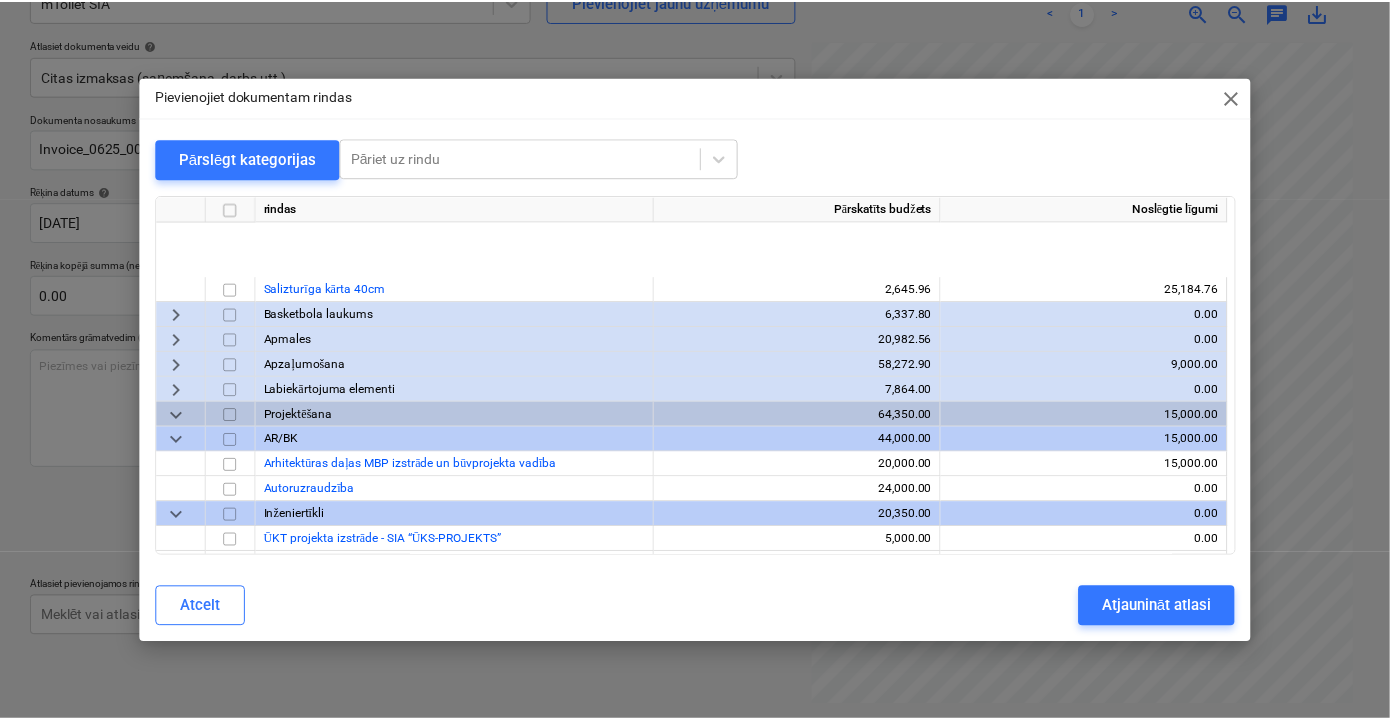 scroll, scrollTop: 2241, scrollLeft: 0, axis: vertical 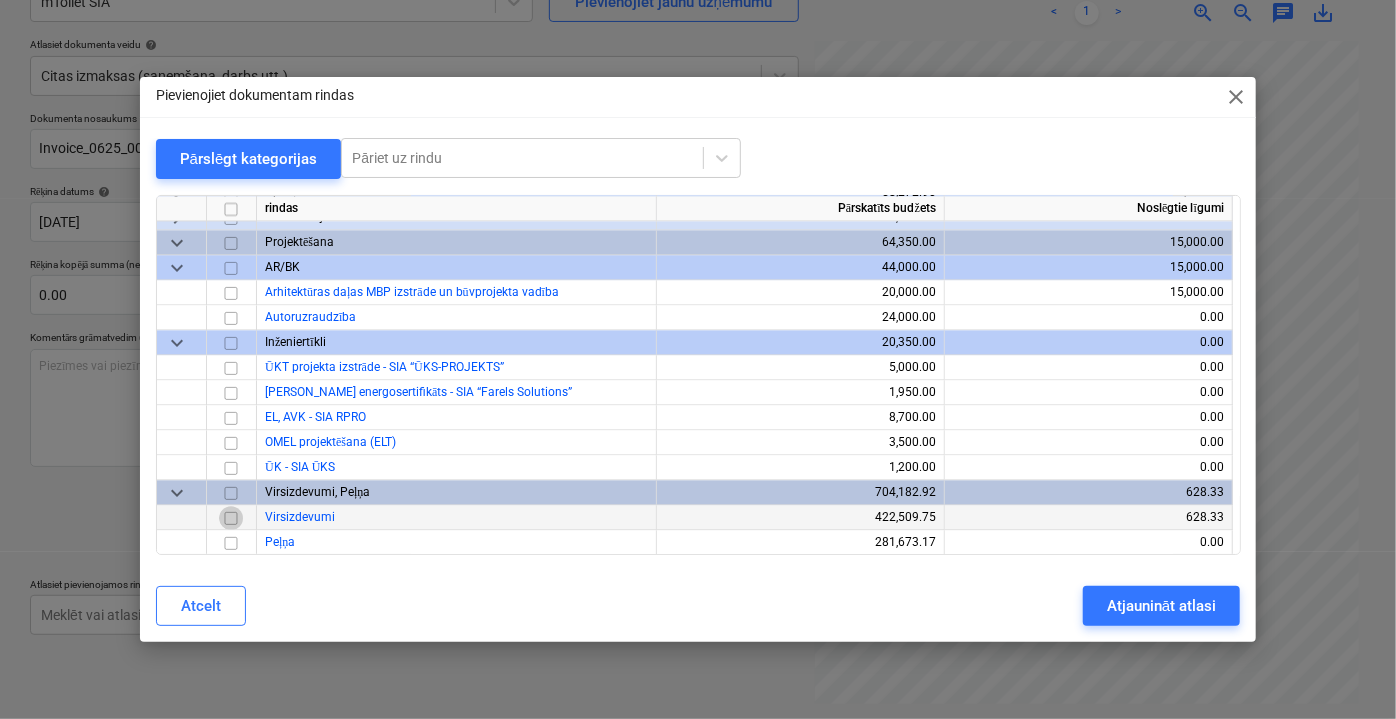 click at bounding box center (231, 517) 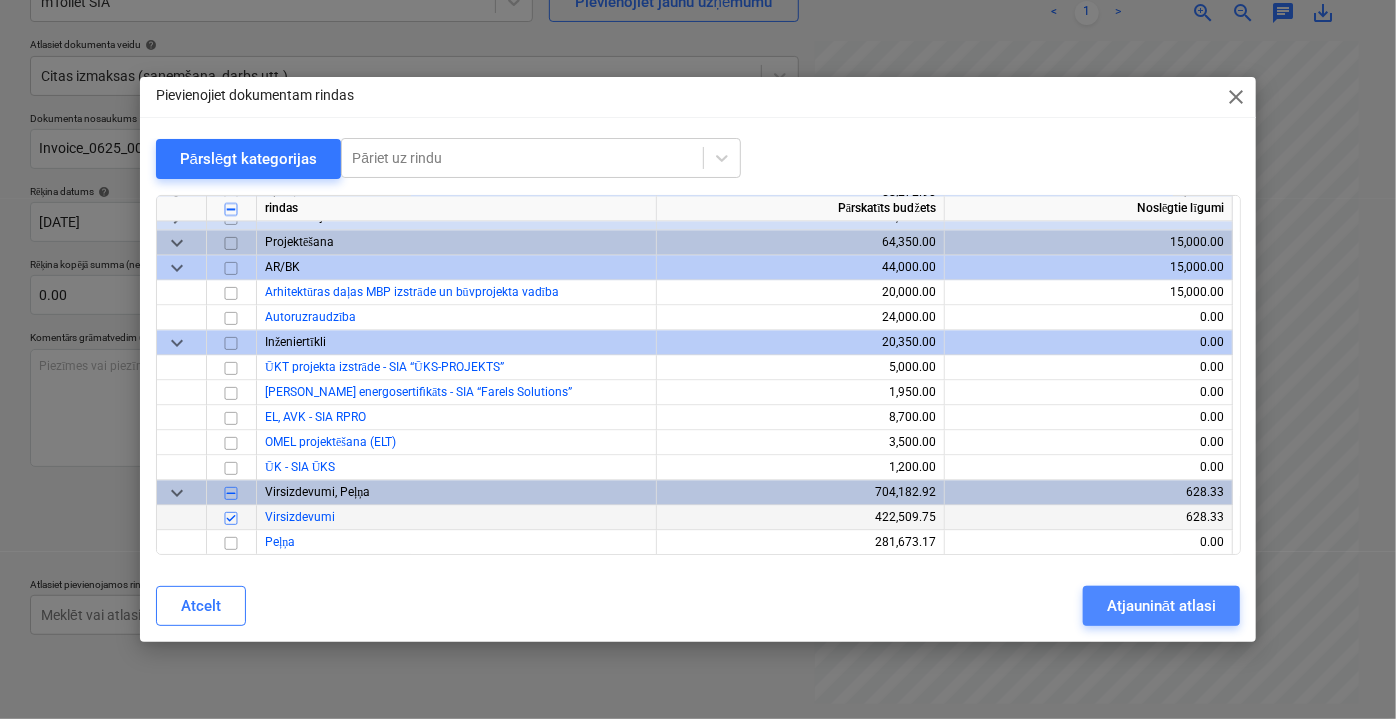 click on "Atjaunināt atlasi" at bounding box center (1161, 606) 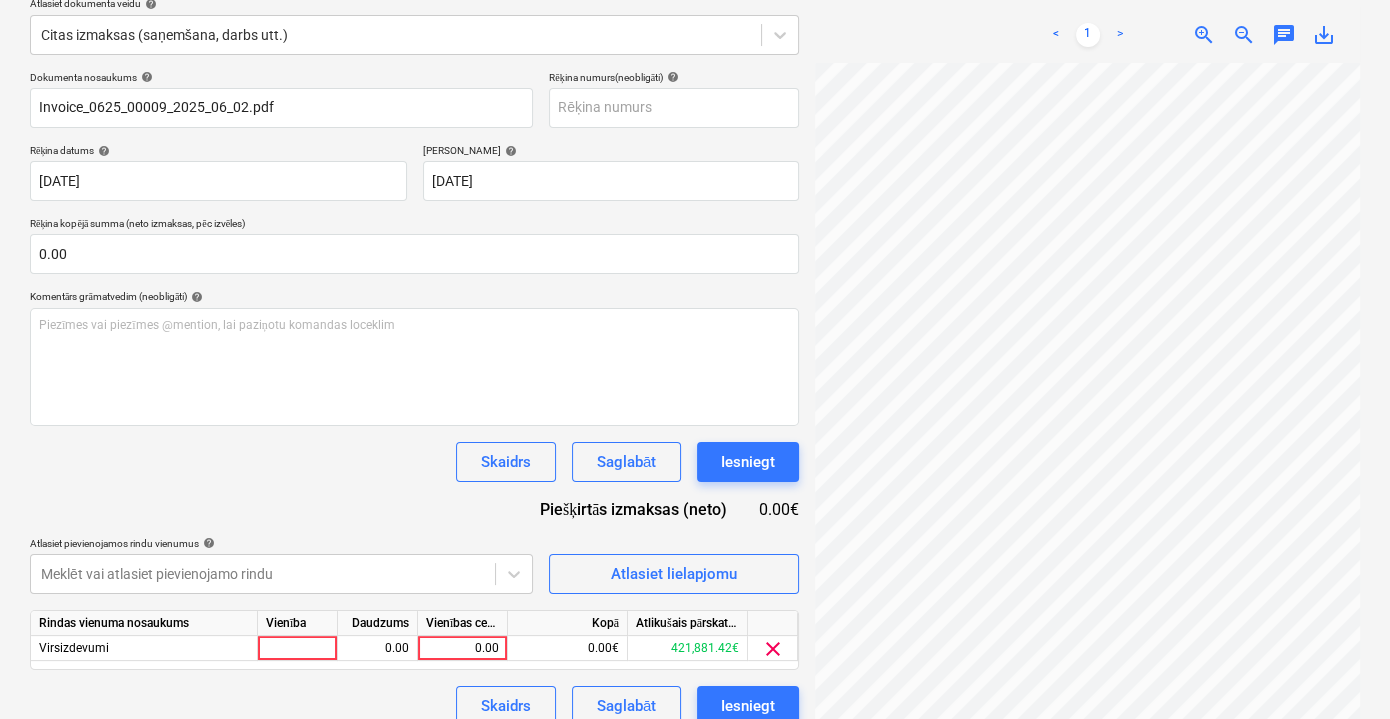 scroll, scrollTop: 262, scrollLeft: 0, axis: vertical 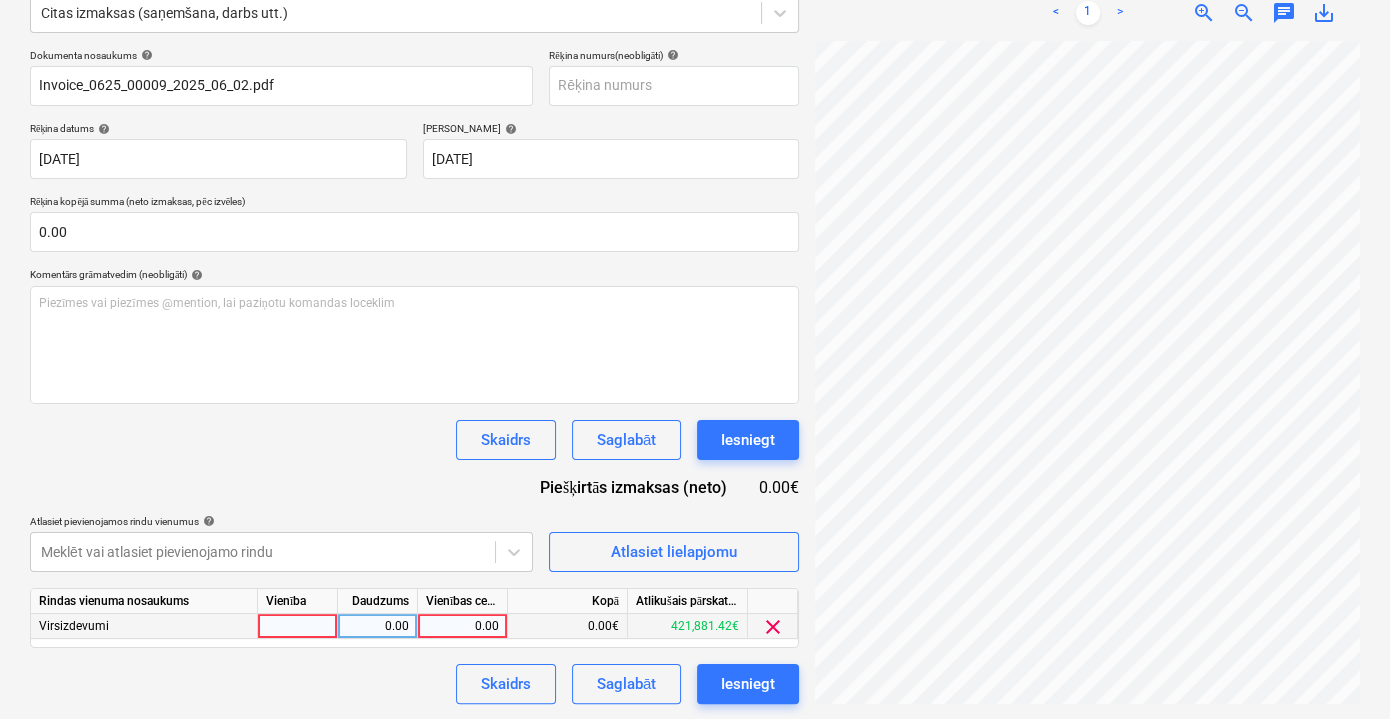 click on "0.00" at bounding box center (462, 626) 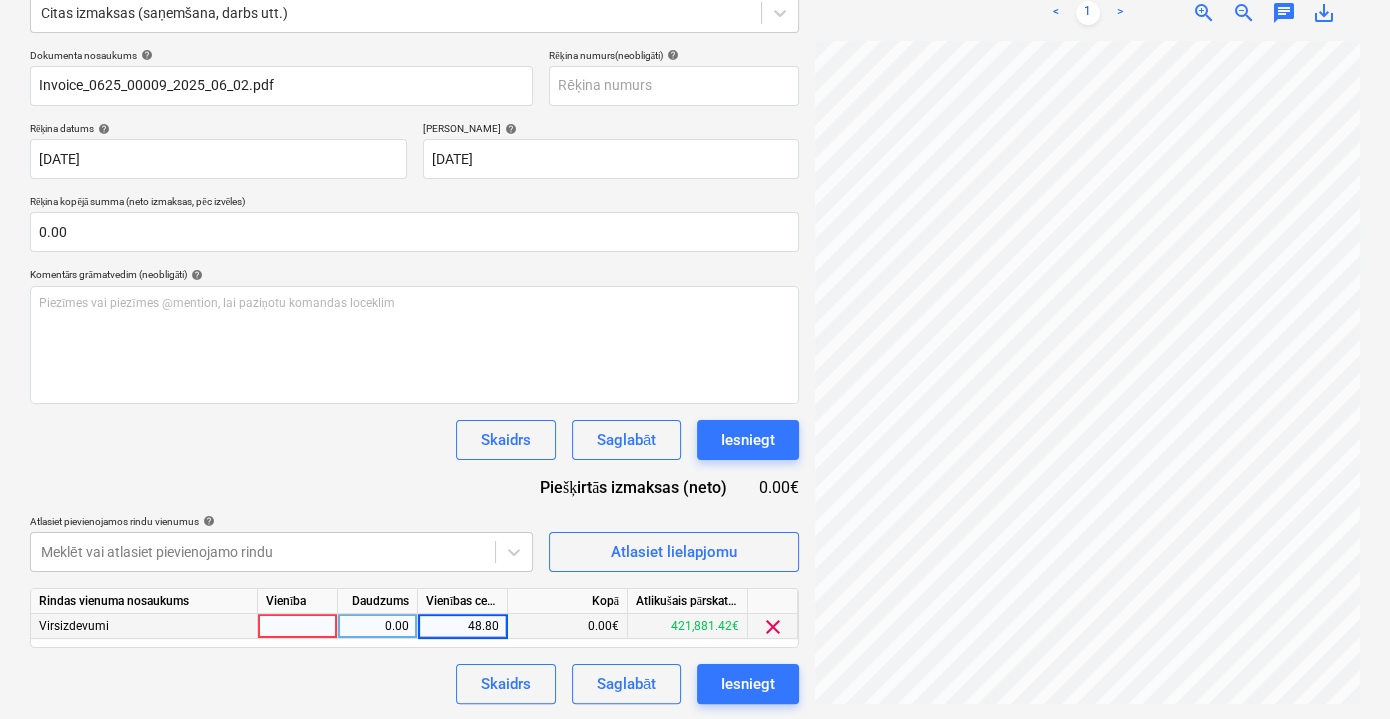 click on "48.80" at bounding box center [462, 626] 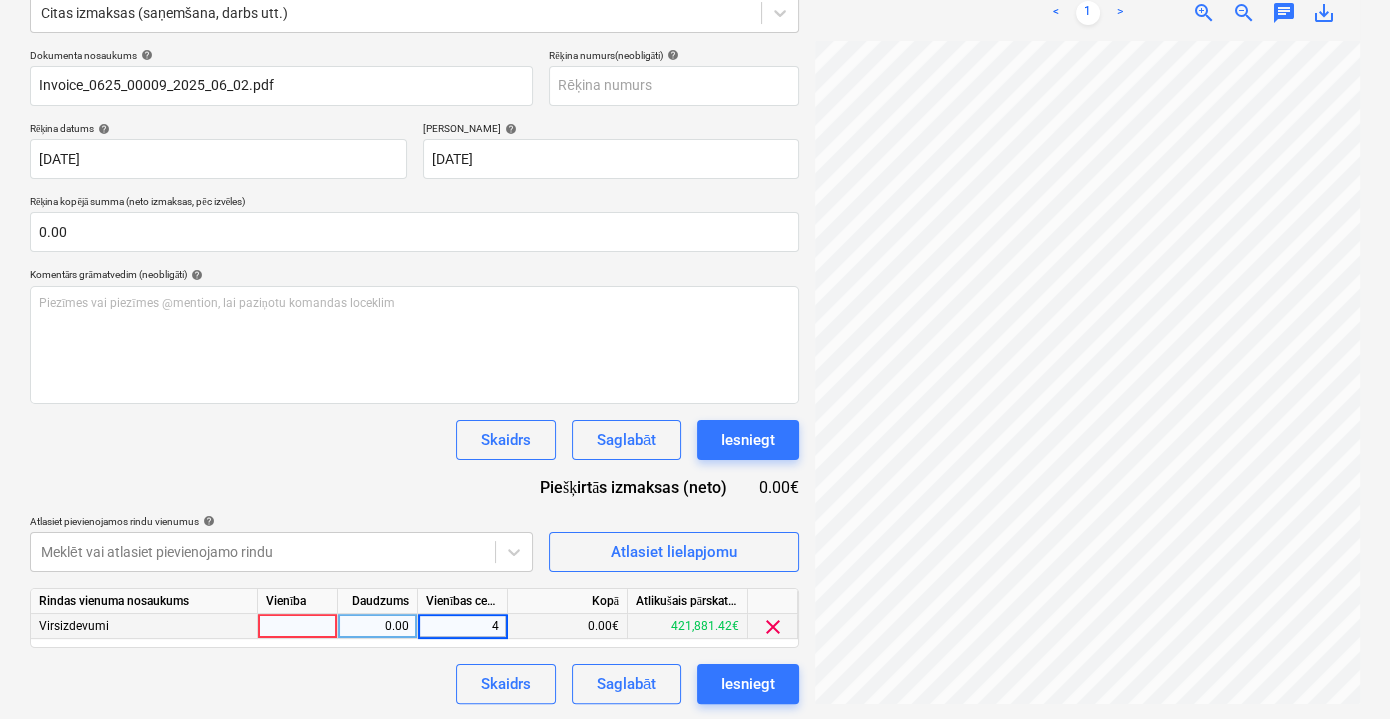type on "40" 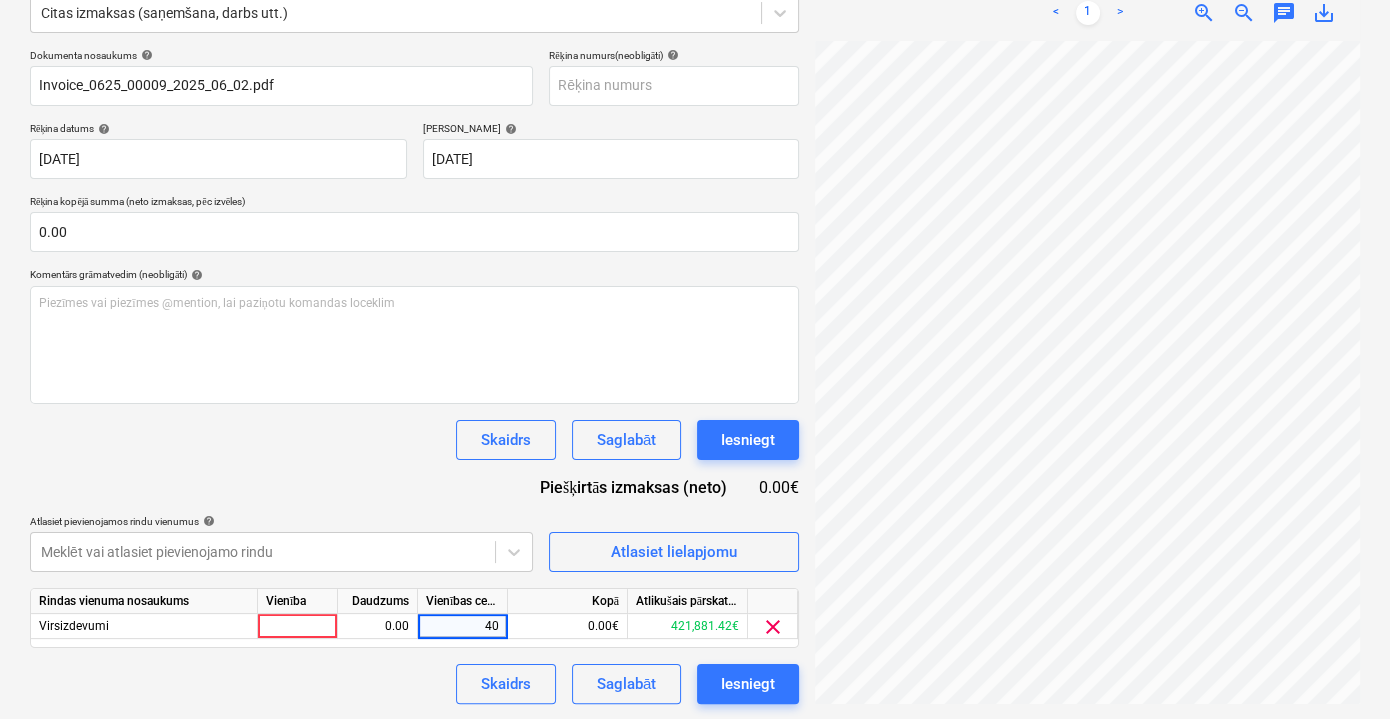click on "Dokumenta nosaukums help Invoice_0625_00009_2025_06_02.pdf Rēķina numurs  (neobligāti) help Rēķina datums help 02 Jun 2025 02.06.2025 Press the down arrow key to interact with the calendar and
select a date. Press the question mark key to get the keyboard shortcuts for changing dates. Termiņš help 02 Jul 2025 02.07.2025 Press the down arrow key to interact with the calendar and
select a date. Press the question mark key to get the keyboard shortcuts for changing dates. Rēķina kopējā summa (neto izmaksas, pēc izvēles) 0.00 Komentārs grāmatvedim (neobligāti) help Piezīmes vai piezīmes @mention, lai paziņotu komandas loceklim ﻿ Skaidrs Saglabāt Iesniegt Piešķirtās izmaksas (neto) 0.00€ Atlasiet pievienojamos rindu vienumus help Meklēt vai atlasiet pievienojamo rindu Atlasiet lielapjomu Rindas vienuma nosaukums Vienība Daudzums Vienības cena Kopā Atlikušais pārskatītais budžets  Virsizdevumi 0.00 40 0.00€ 421,881.42€ clear Skaidrs Saglabāt Iesniegt" at bounding box center (414, 376) 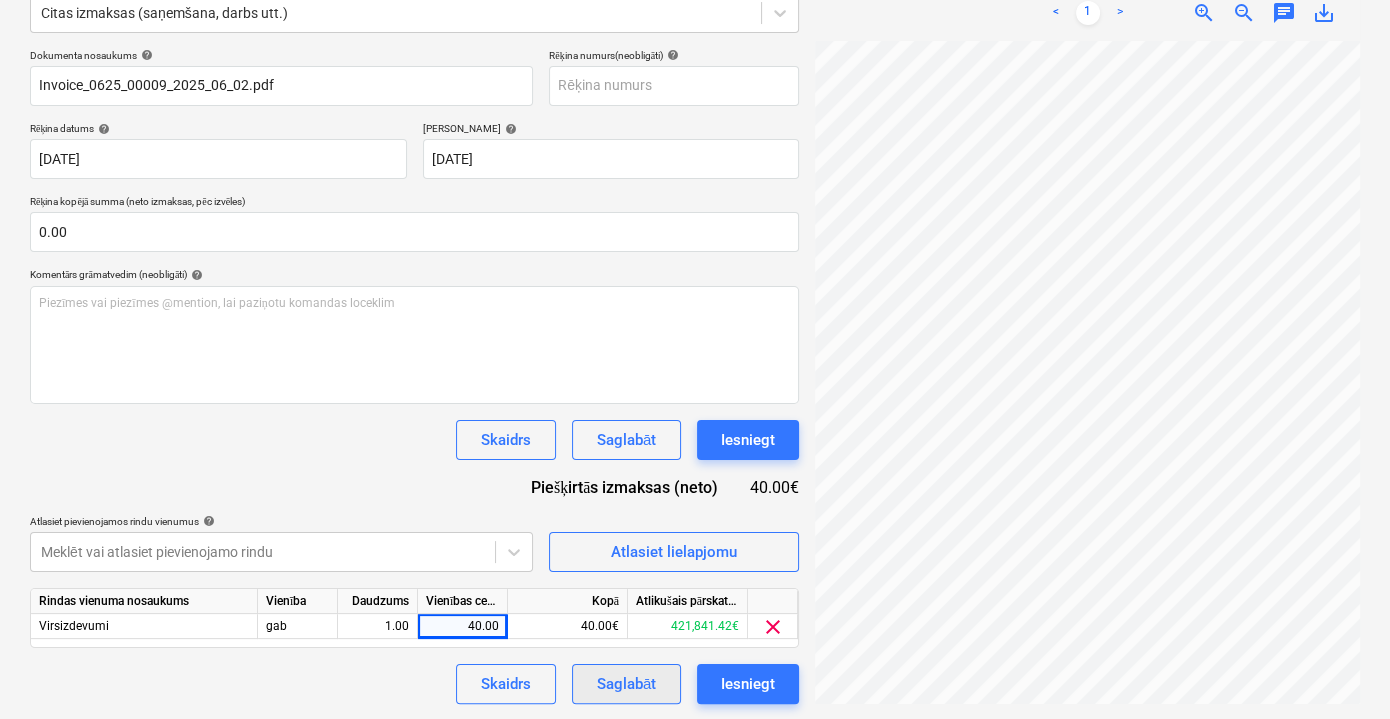 click on "Saglabāt" at bounding box center [626, 684] 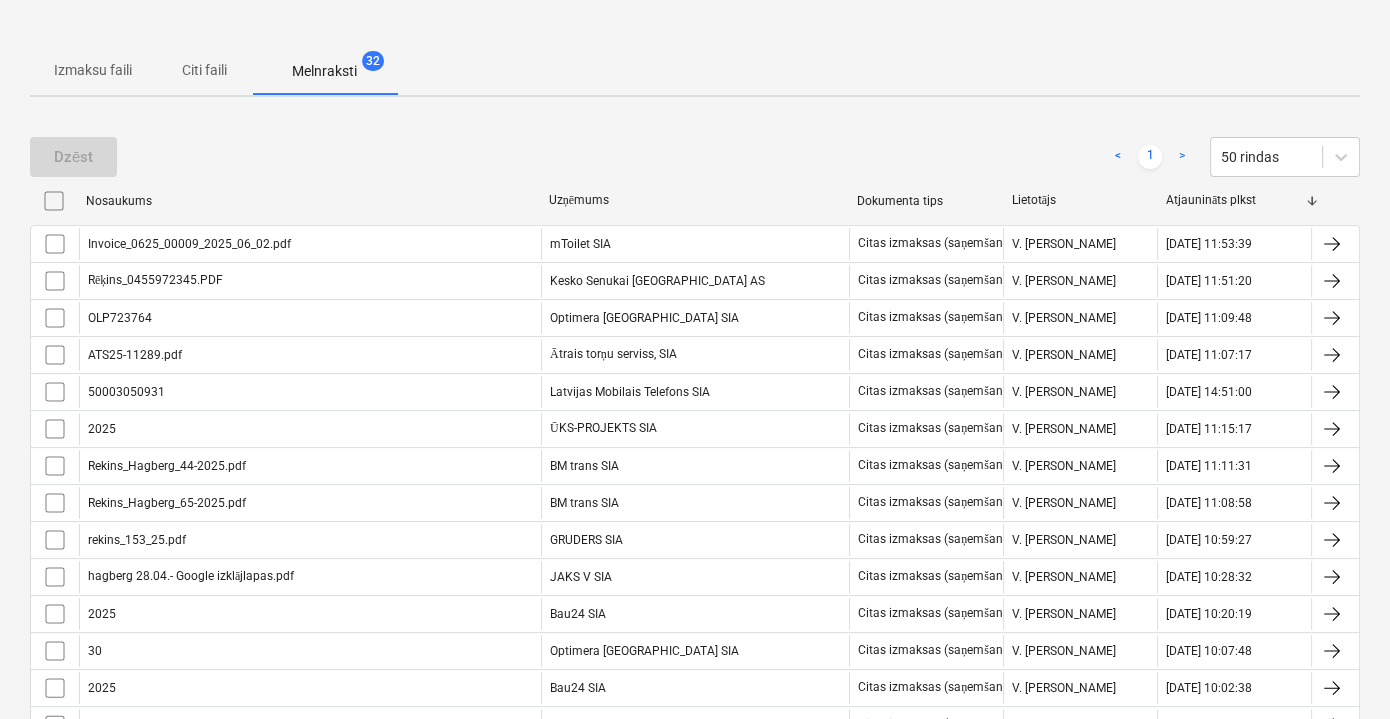 click on "Citi faili" at bounding box center (204, 70) 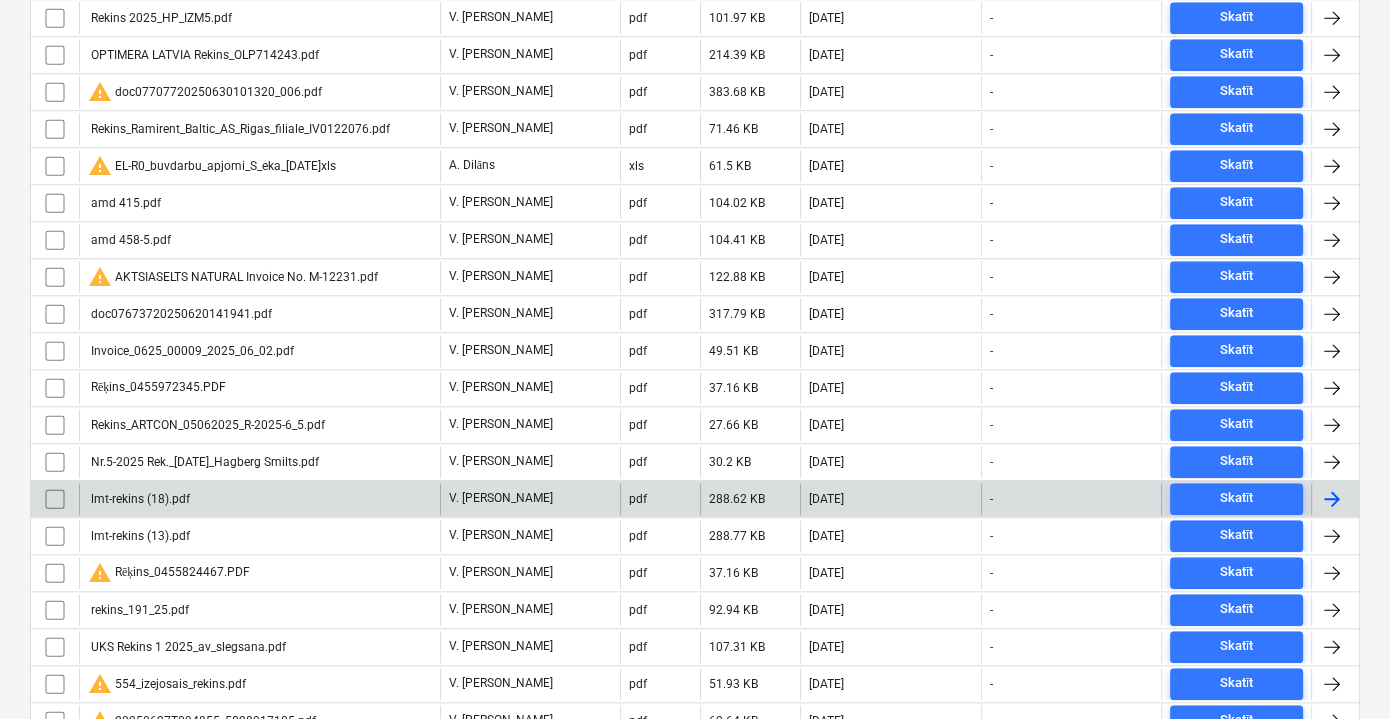 scroll, scrollTop: 1989, scrollLeft: 0, axis: vertical 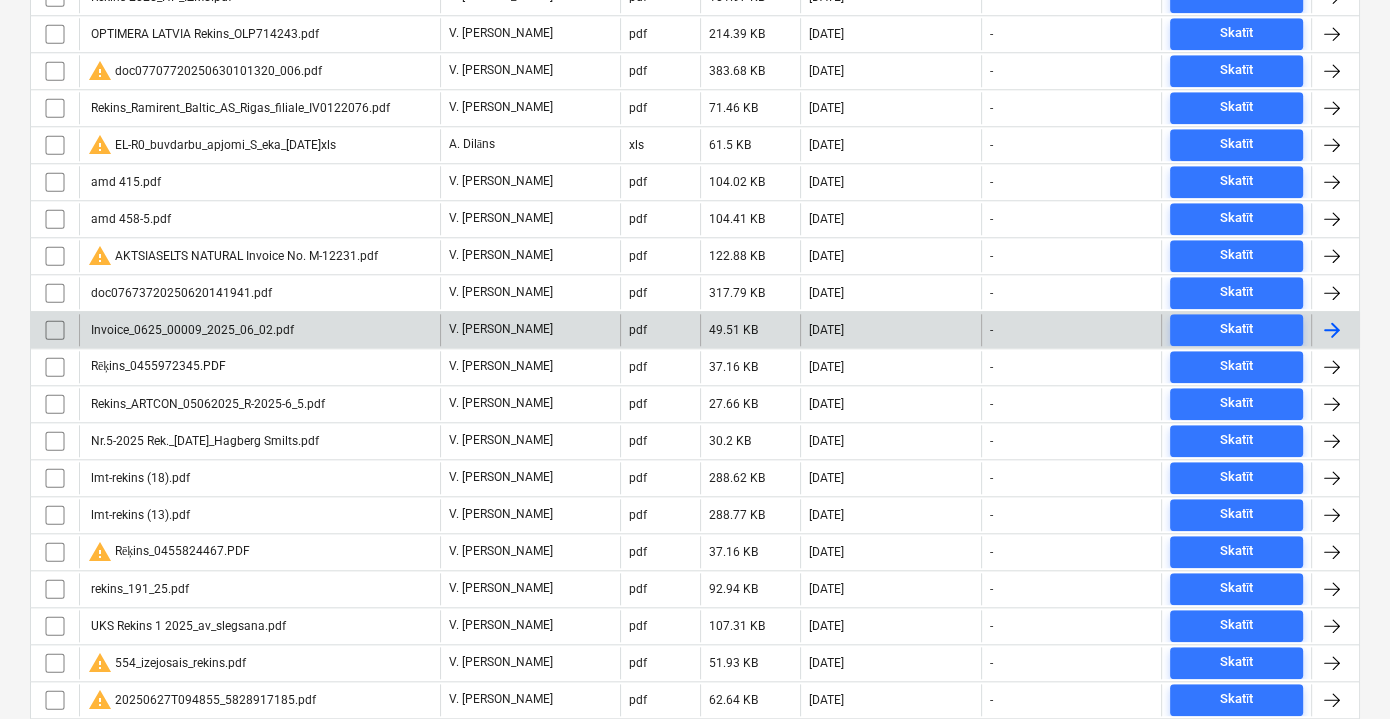 click on "Invoice_0625_00009_2025_06_02.pdf" at bounding box center [259, 330] 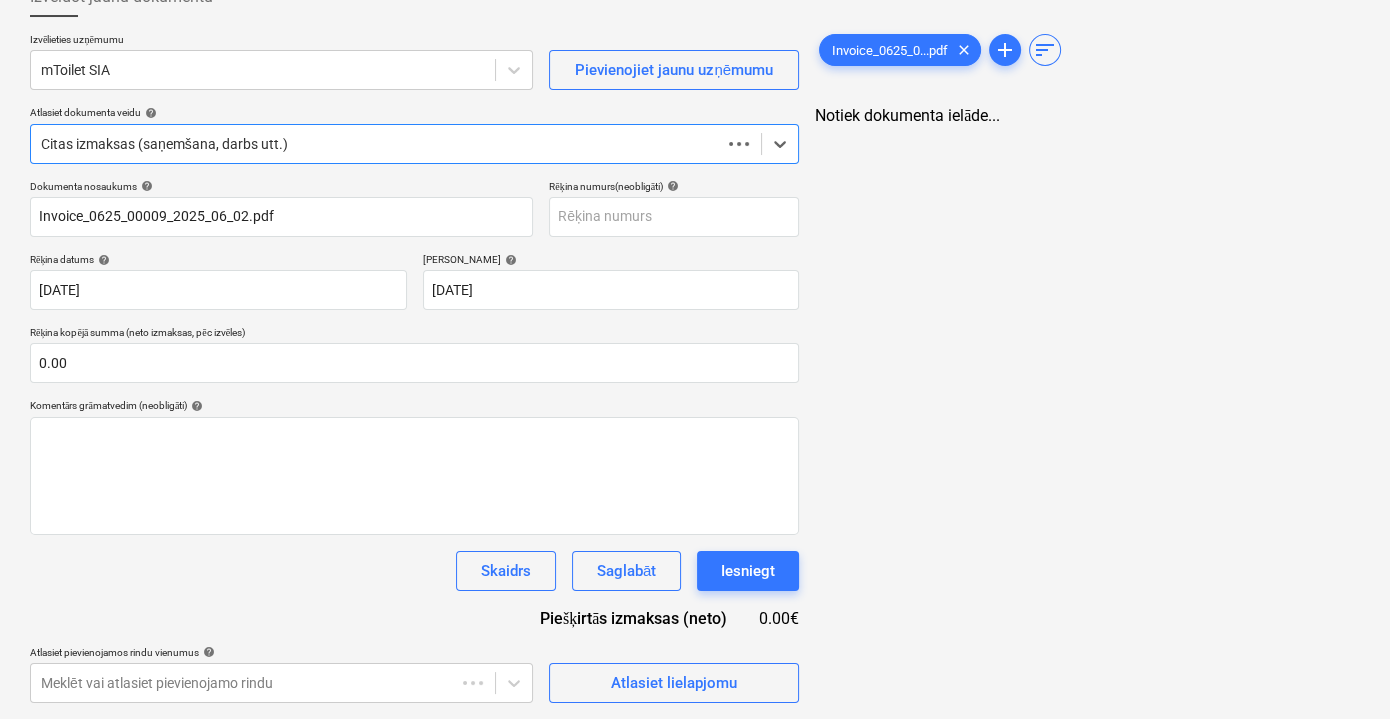 scroll, scrollTop: 130, scrollLeft: 0, axis: vertical 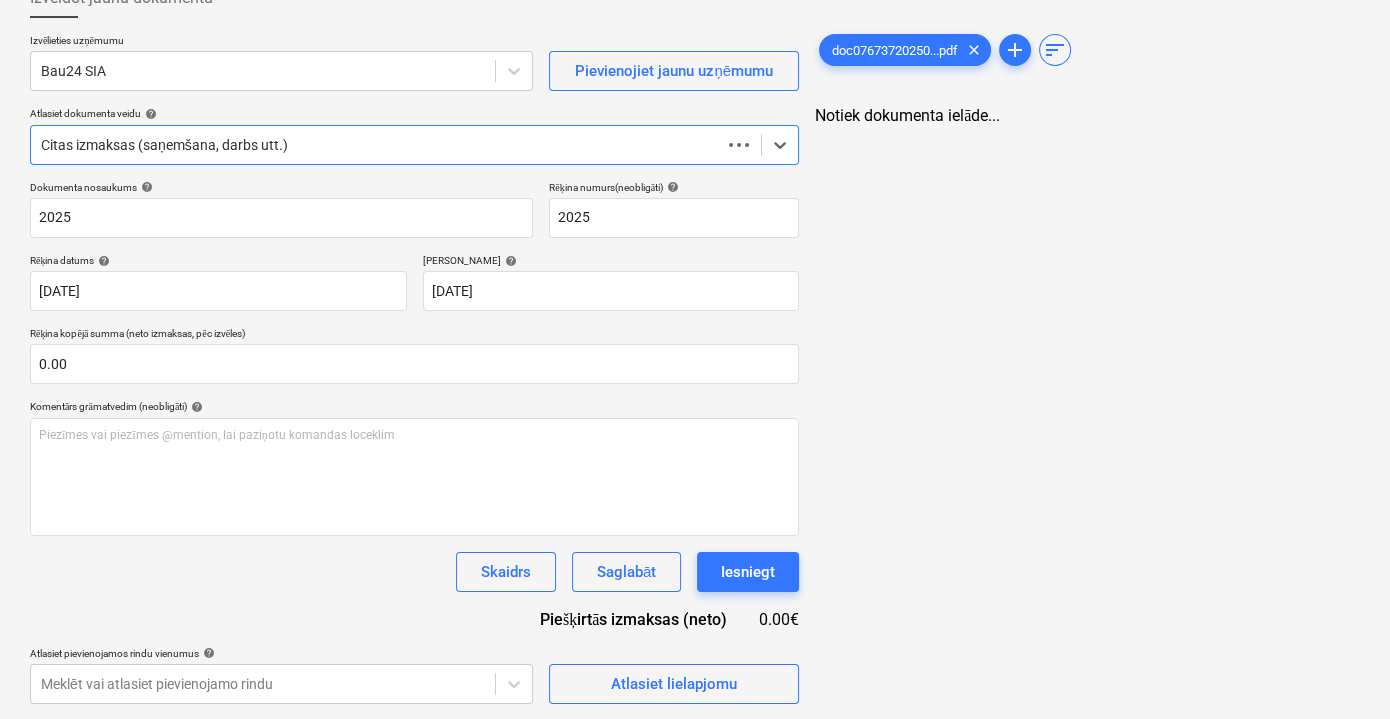 type on "2025" 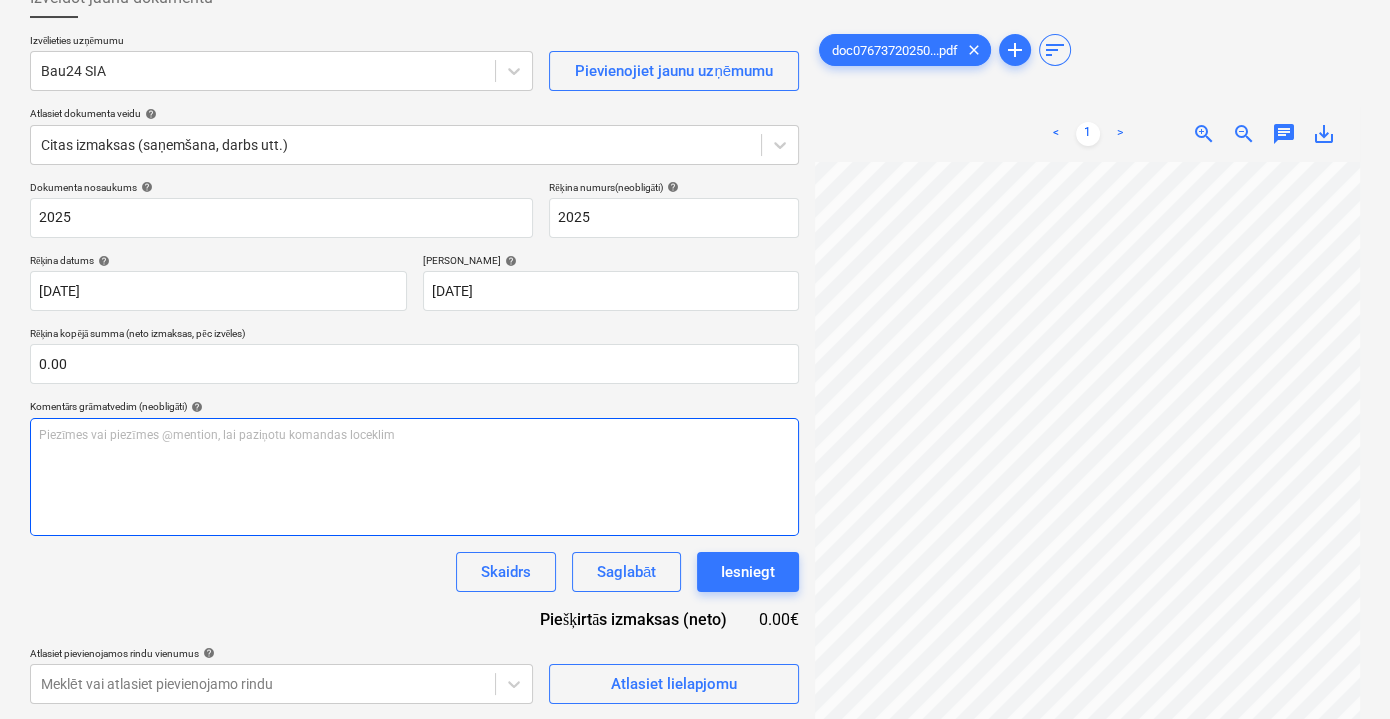 scroll, scrollTop: 31, scrollLeft: 61, axis: both 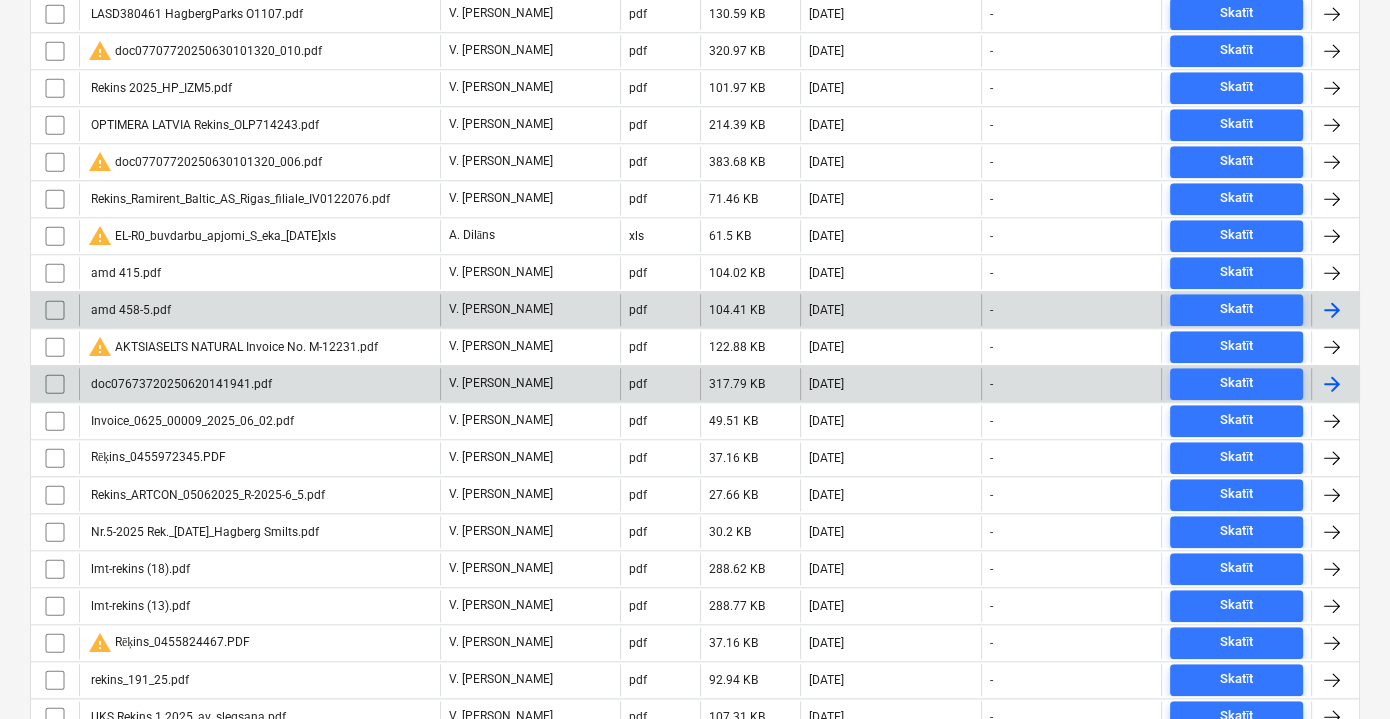 click on "amd 458-5.pdf" at bounding box center [259, 310] 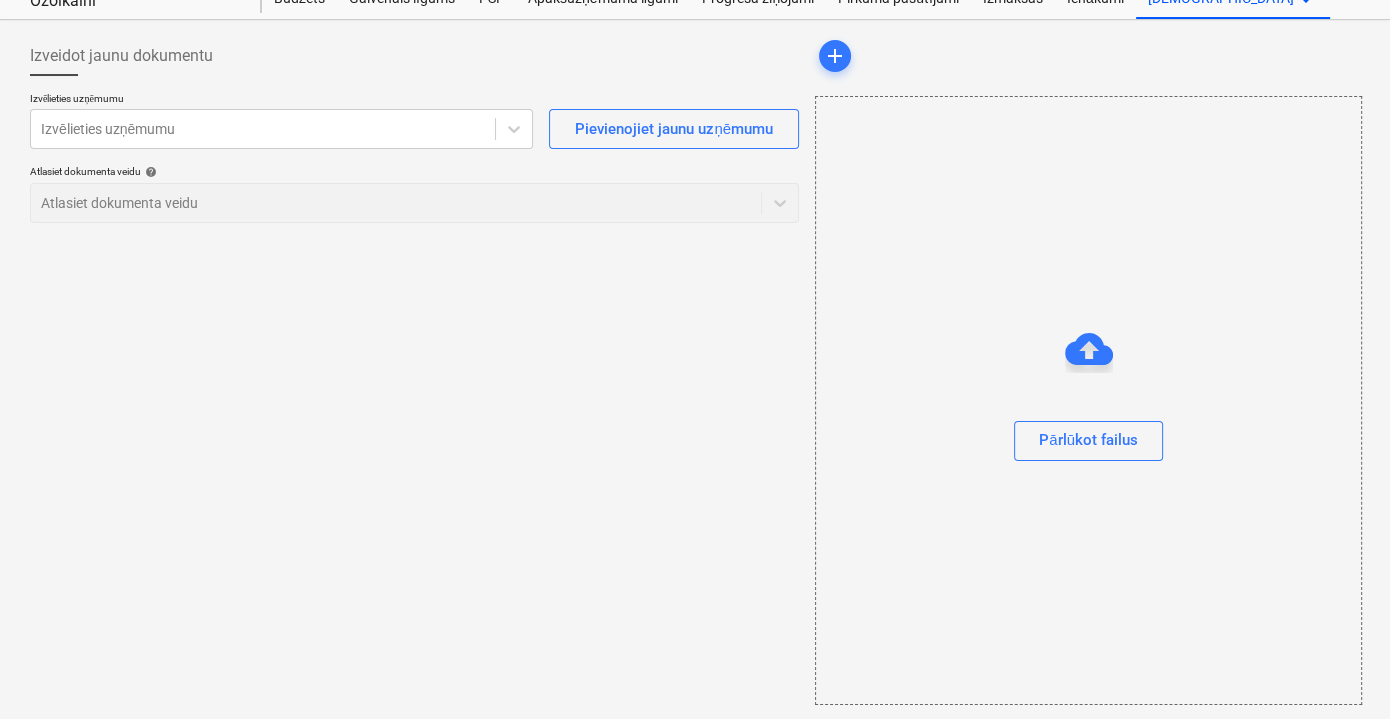 scroll, scrollTop: 0, scrollLeft: 0, axis: both 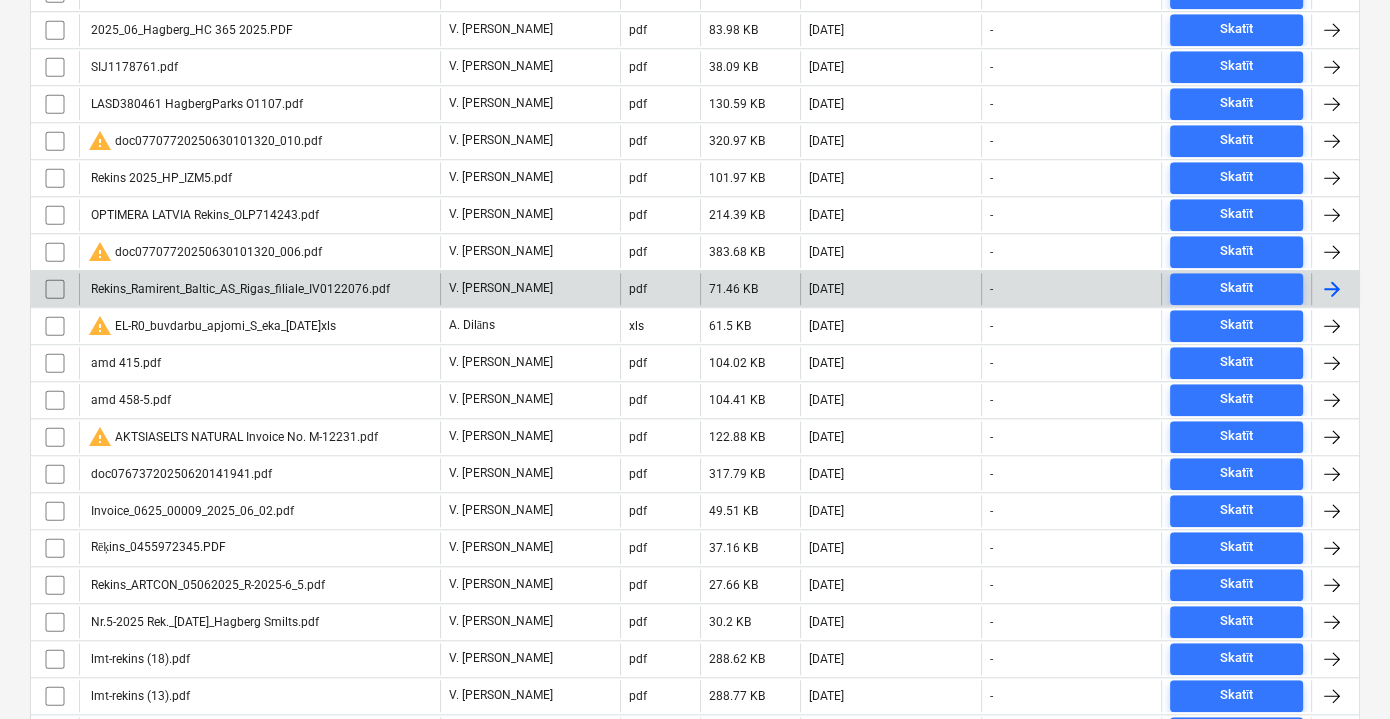 click on "Rekins_Ramirent_Baltic_AS_Rigas_filiale_IV0122076.pdf" at bounding box center [239, 289] 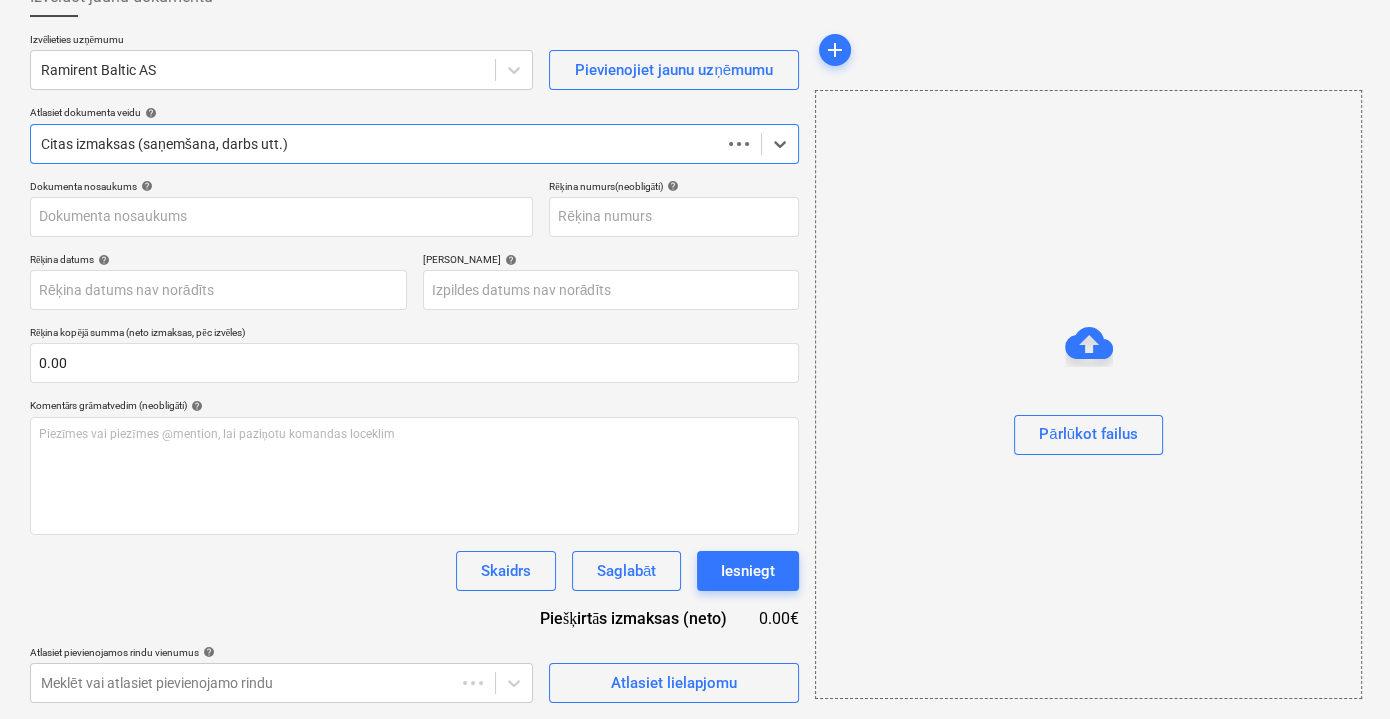 scroll, scrollTop: 130, scrollLeft: 0, axis: vertical 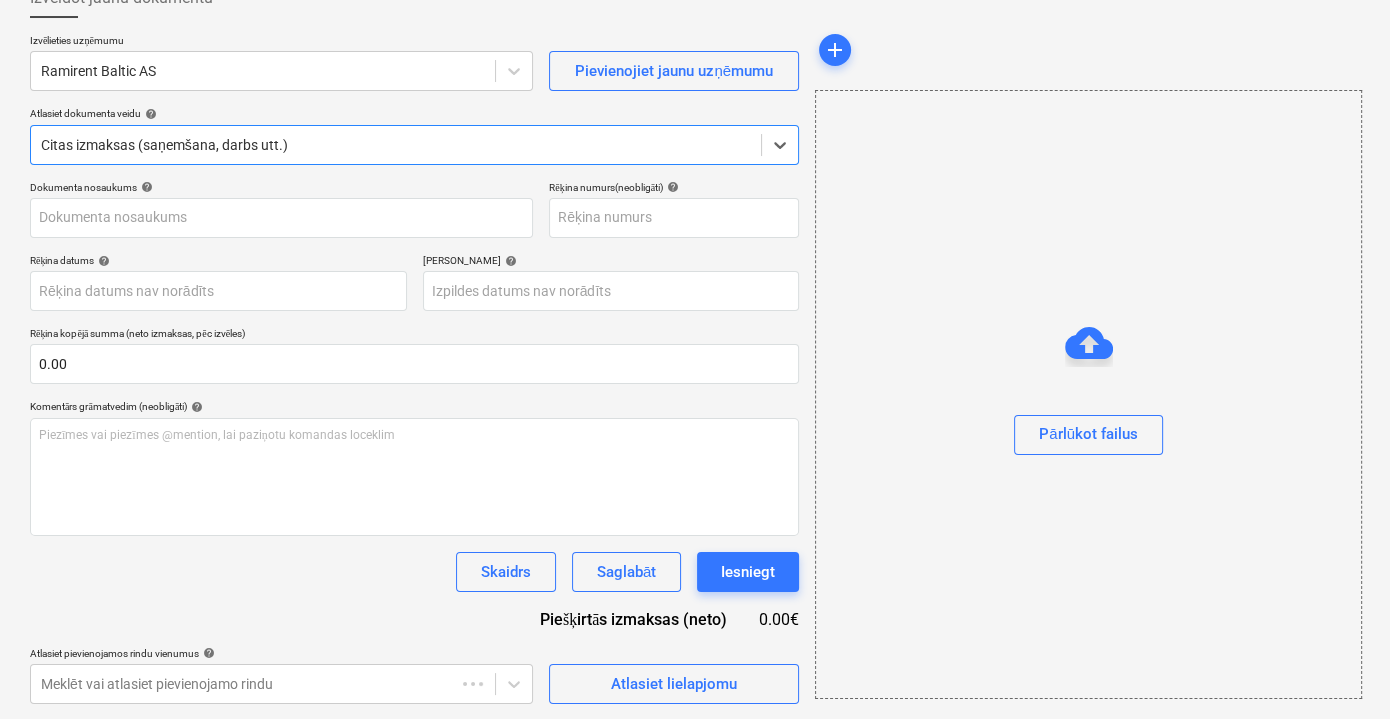 type on "IV0122076" 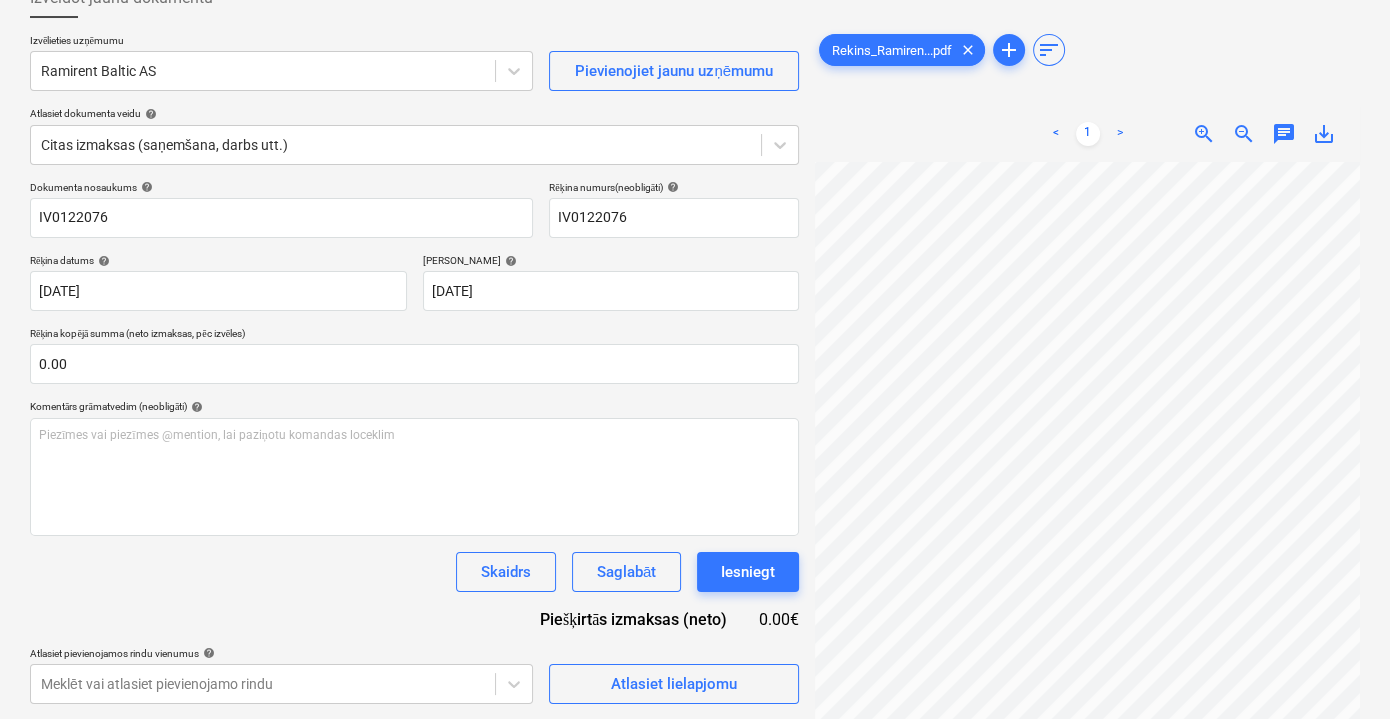 scroll, scrollTop: 85, scrollLeft: 61, axis: both 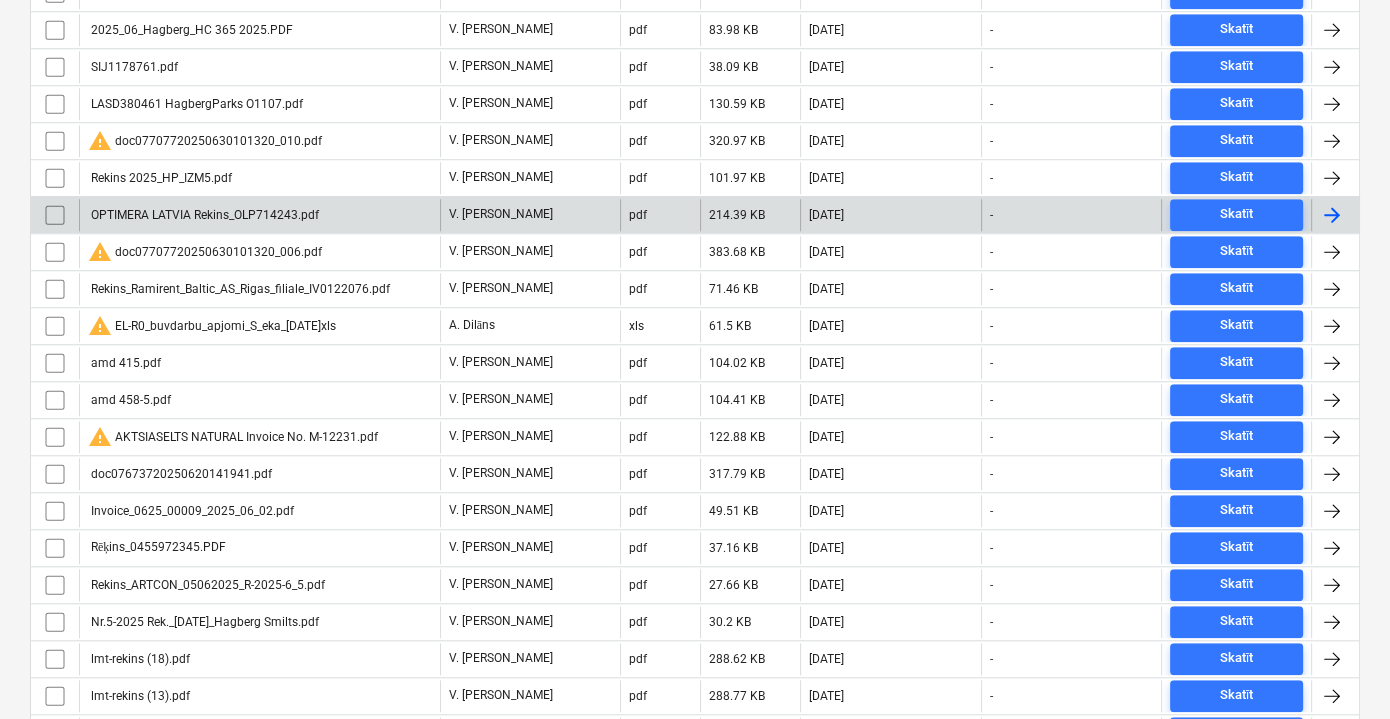 click on "OPTIMERA LATVIA Rekins_OLP714243.pdf" at bounding box center (259, 215) 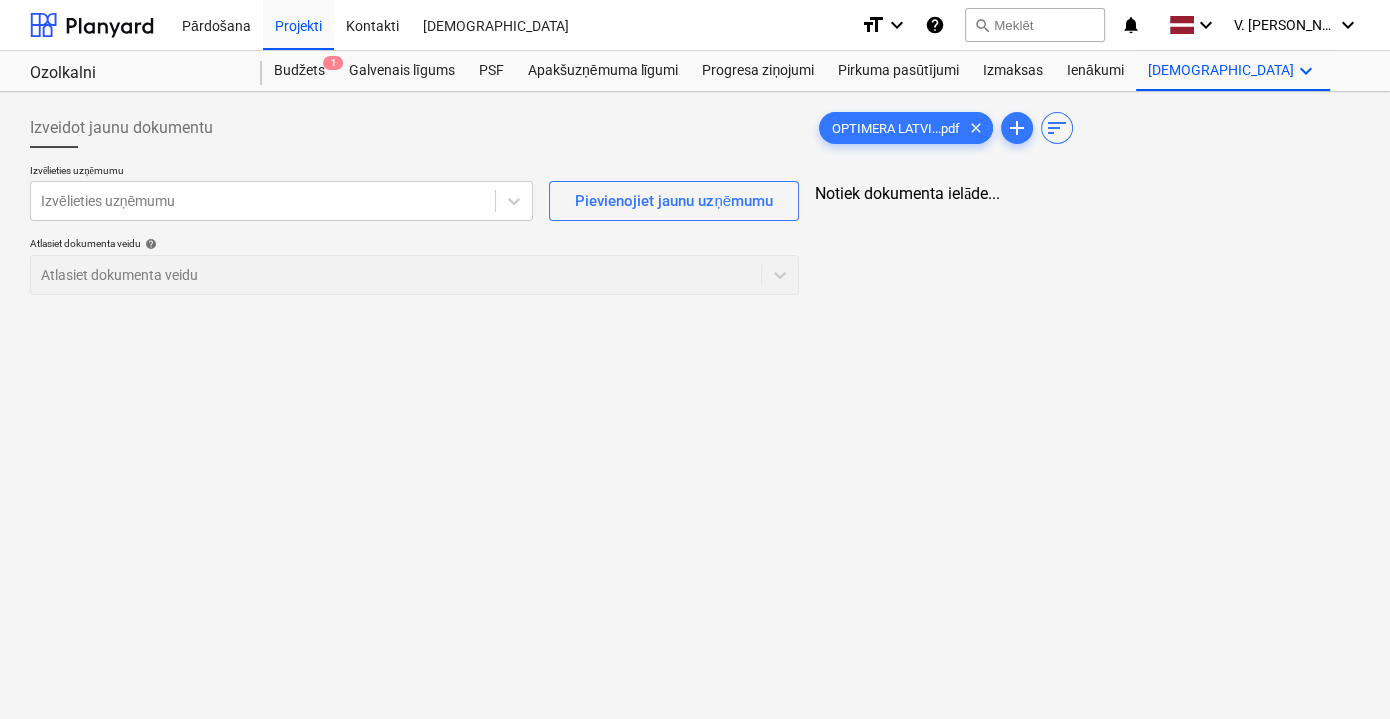scroll, scrollTop: 0, scrollLeft: 0, axis: both 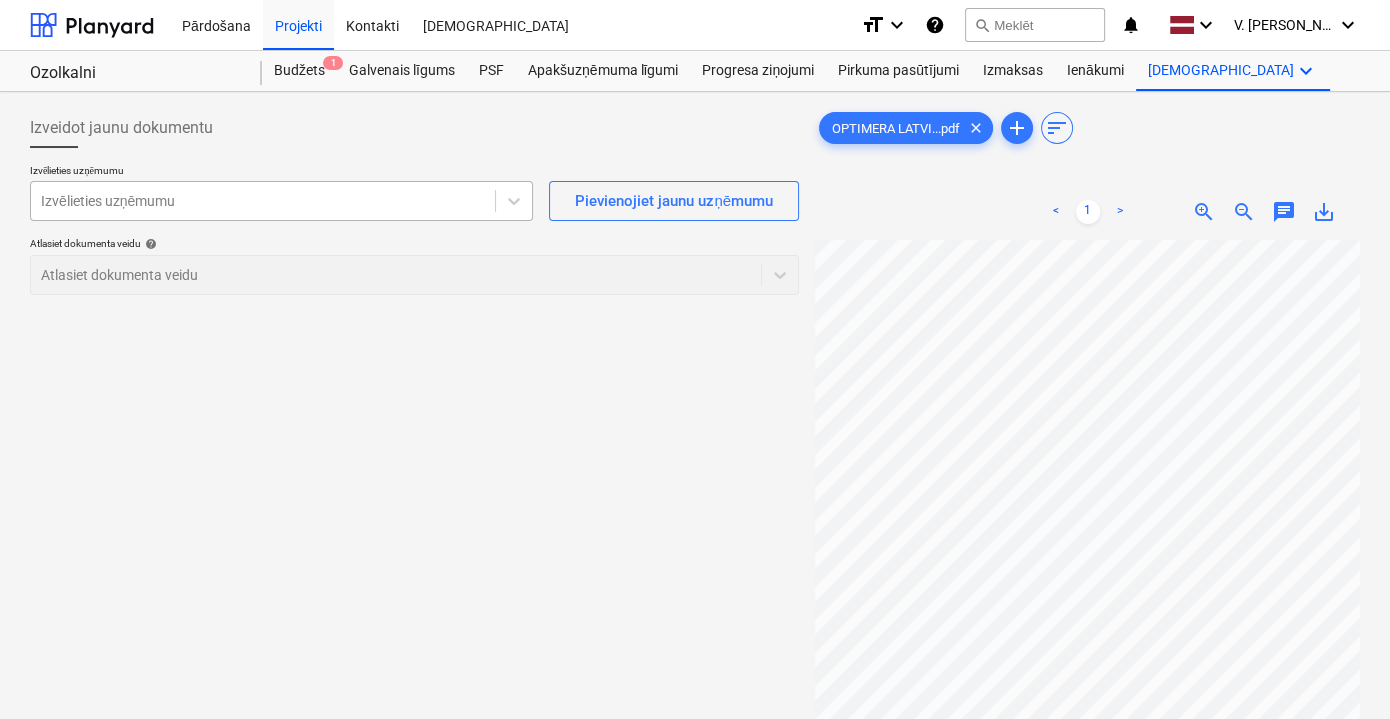 click at bounding box center [263, 201] 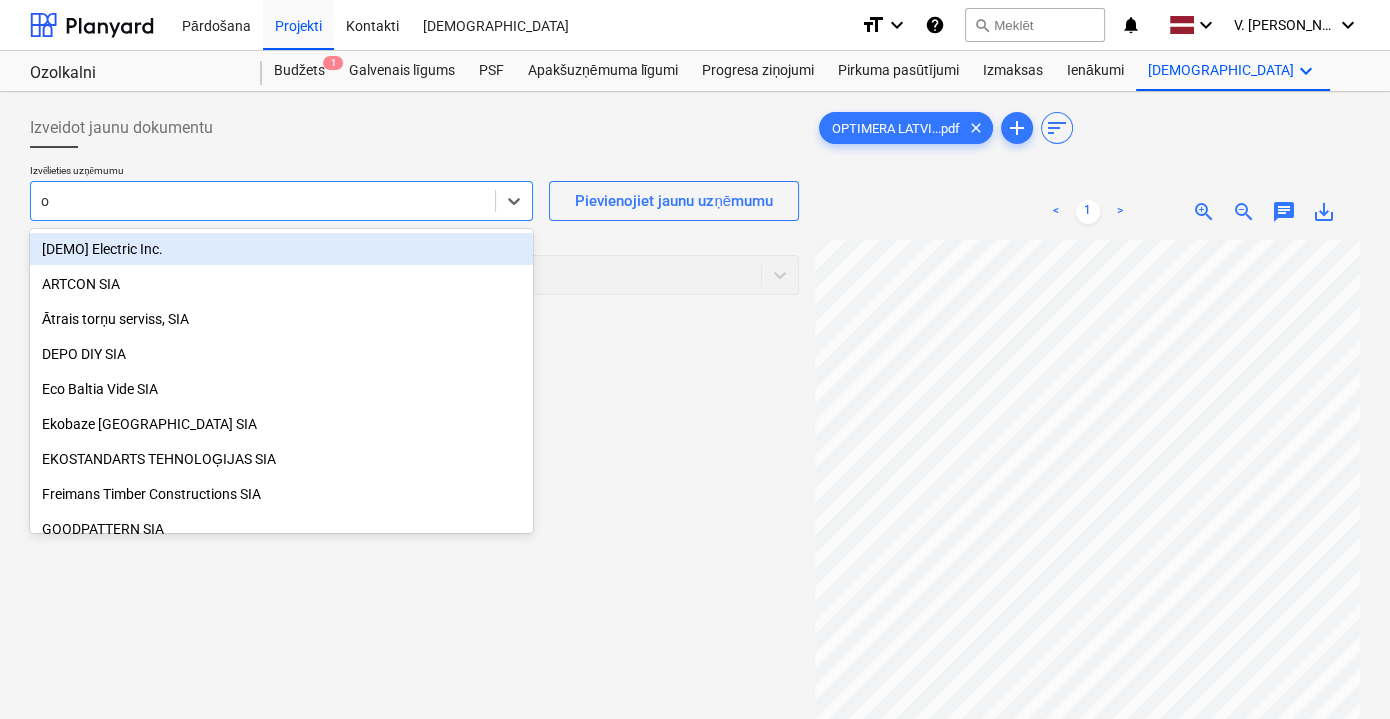 type on "op" 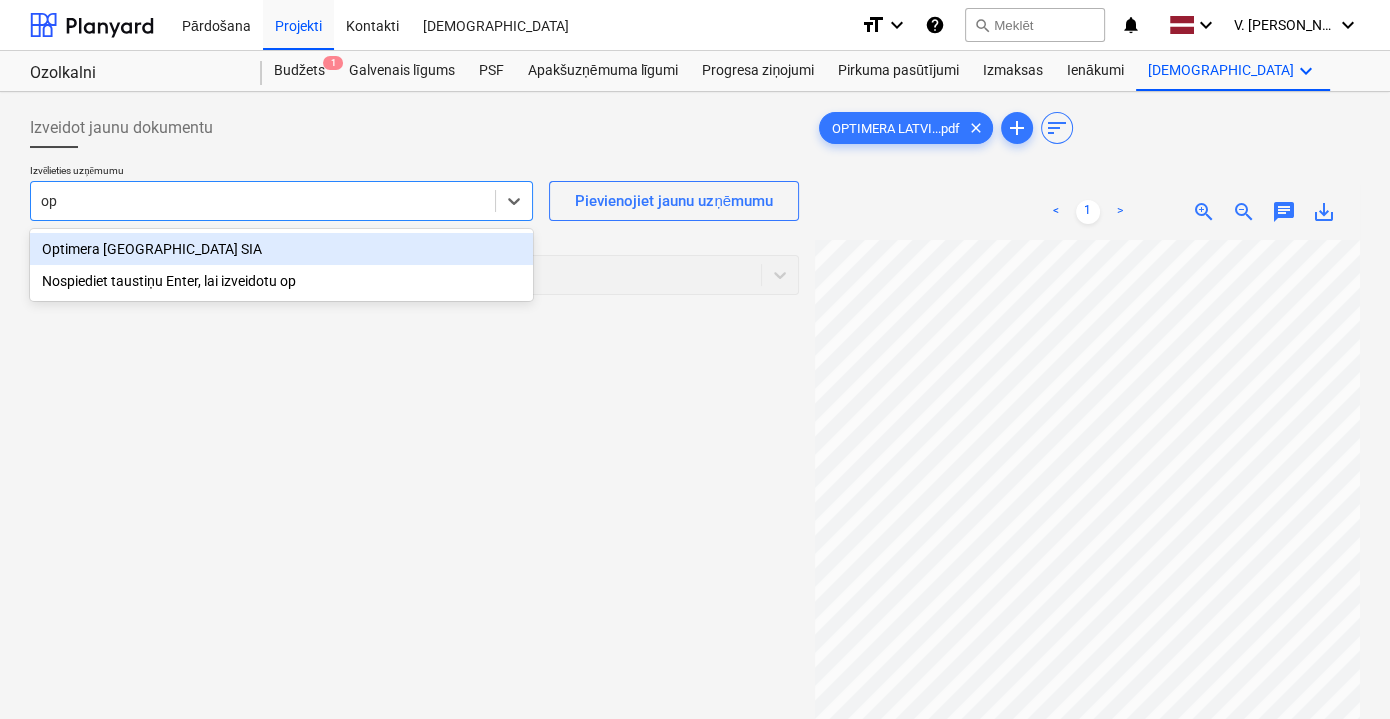 click on "Optimera [GEOGRAPHIC_DATA] SIA" at bounding box center (281, 249) 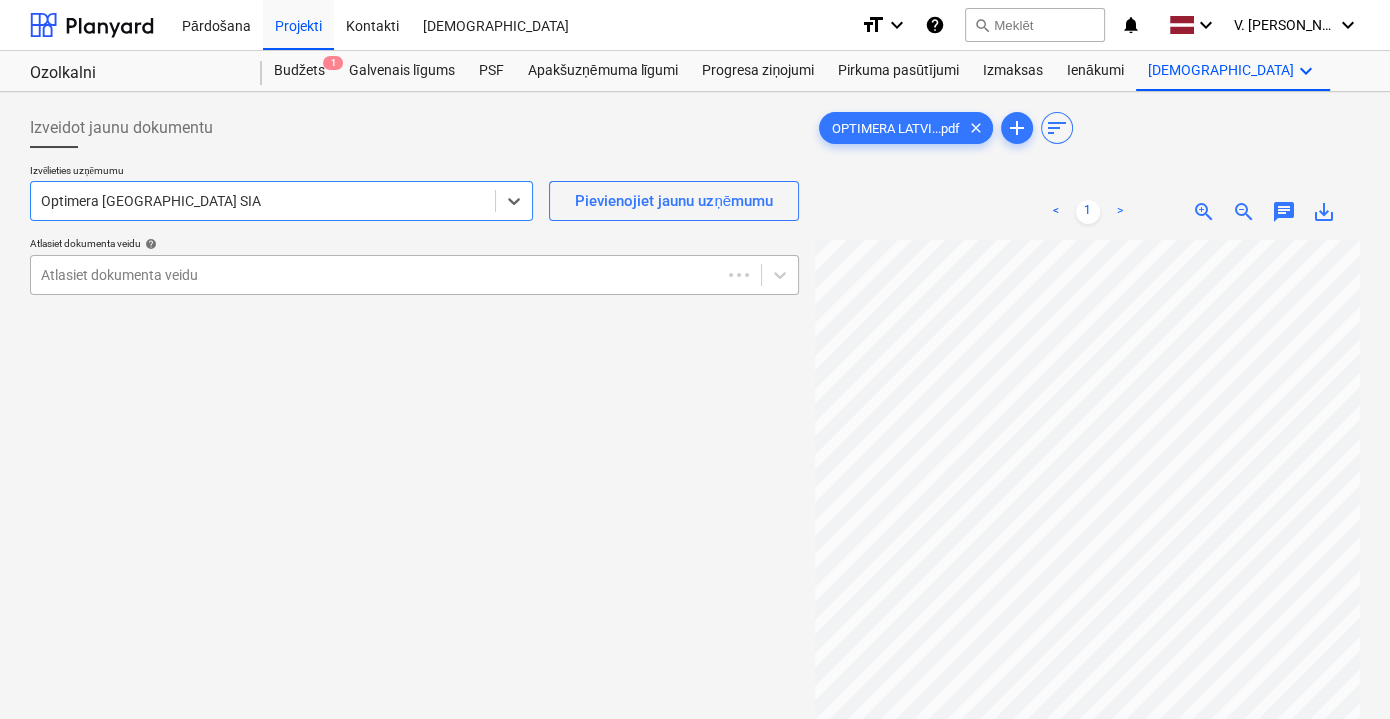 click at bounding box center (376, 275) 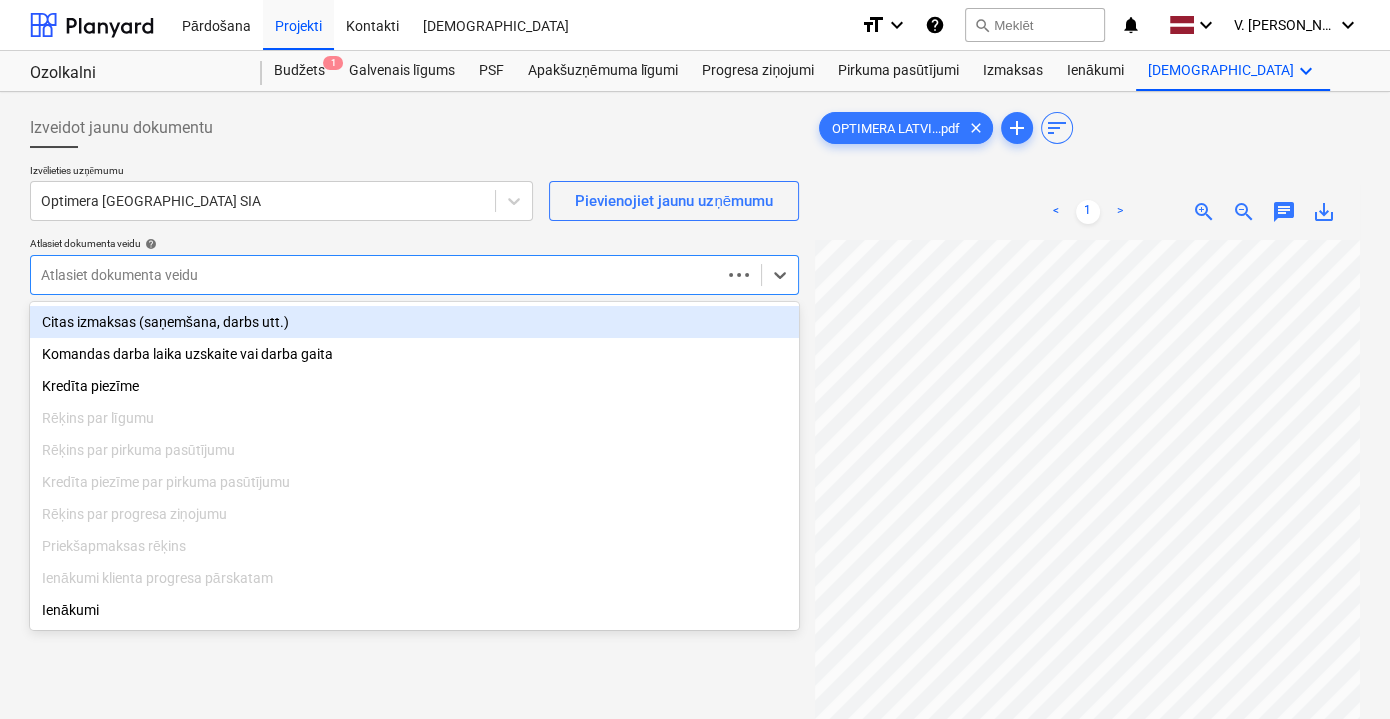 click on "Citas izmaksas (saņemšana, darbs utt.)" at bounding box center [414, 322] 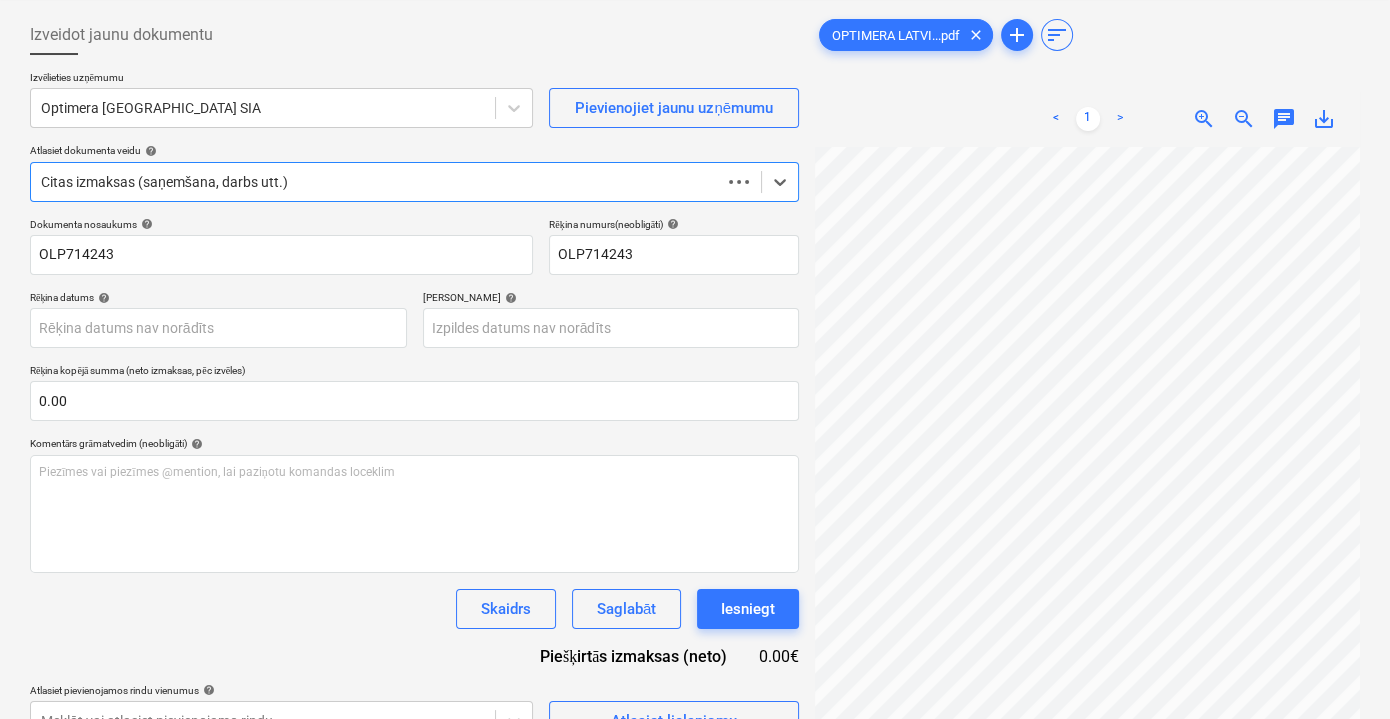 scroll, scrollTop: 181, scrollLeft: 0, axis: vertical 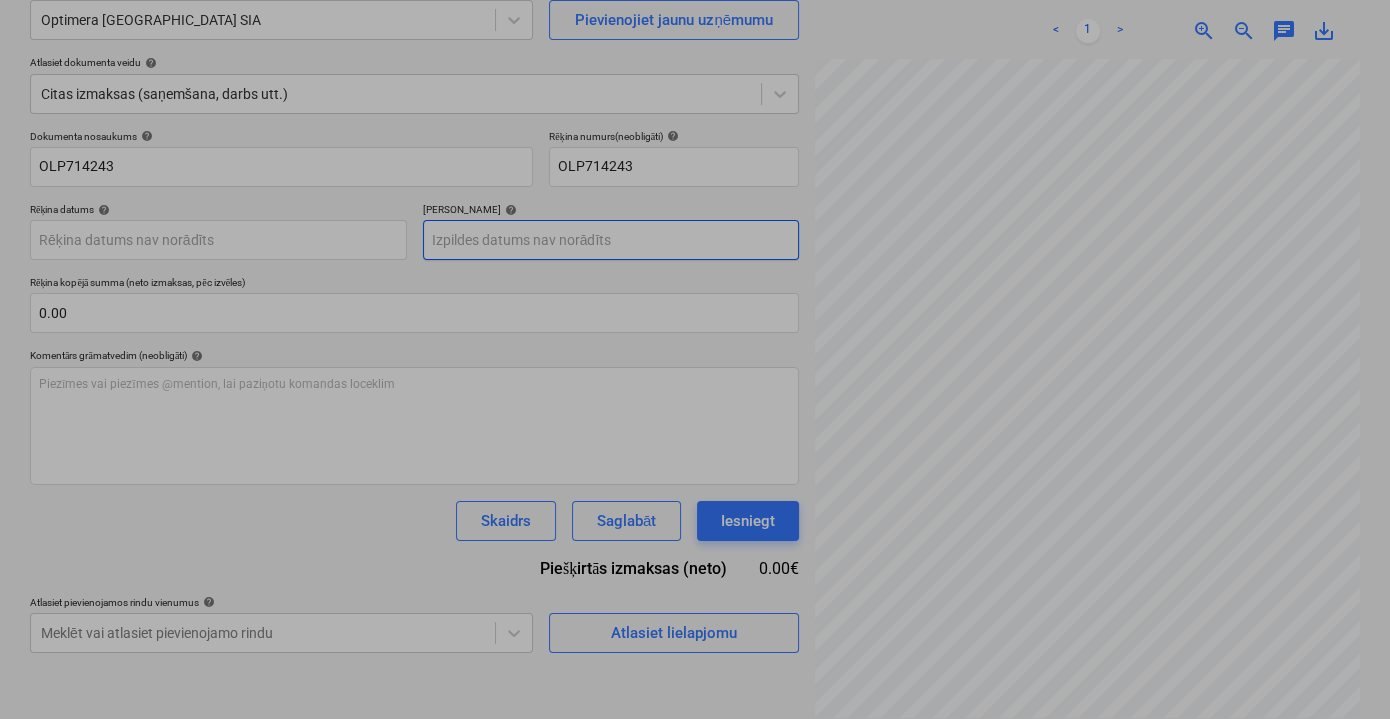 click on "Pārdošana Projekti Kontakti Iesūtne format_size keyboard_arrow_down help search Meklēt notifications 0 keyboard_arrow_down V. Filipčenko keyboard_arrow_down Ozolkalni Ozolkalni Budžets 1 Galvenais līgums PSF Apakšuzņēmuma līgumi Progresa ziņojumi Pirkuma pasūtījumi Izmaksas Ienākumi Vairāk keyboard_arrow_down Izveidot jaunu dokumentu Izvēlieties uzņēmumu Optimera Latvia SIA   Pievienojiet jaunu uzņēmumu Atlasiet dokumenta veidu help Citas izmaksas (saņemšana, darbs utt.) Dokumenta nosaukums help OLP714243 Rēķina numurs  (neobligāti) help OLP714243 Rēķina datums help Press the down arrow key to interact with the calendar and
select a date. Press the question mark key to get the keyboard shortcuts for changing dates. Termiņš help Press the down arrow key to interact with the calendar and
select a date. Press the question mark key to get the keyboard shortcuts for changing dates. Rēķina kopējā summa (neto izmaksas, pēc izvēles) 0.00 help ﻿ Skaidrs Saglabāt 0.00€" at bounding box center (695, 178) 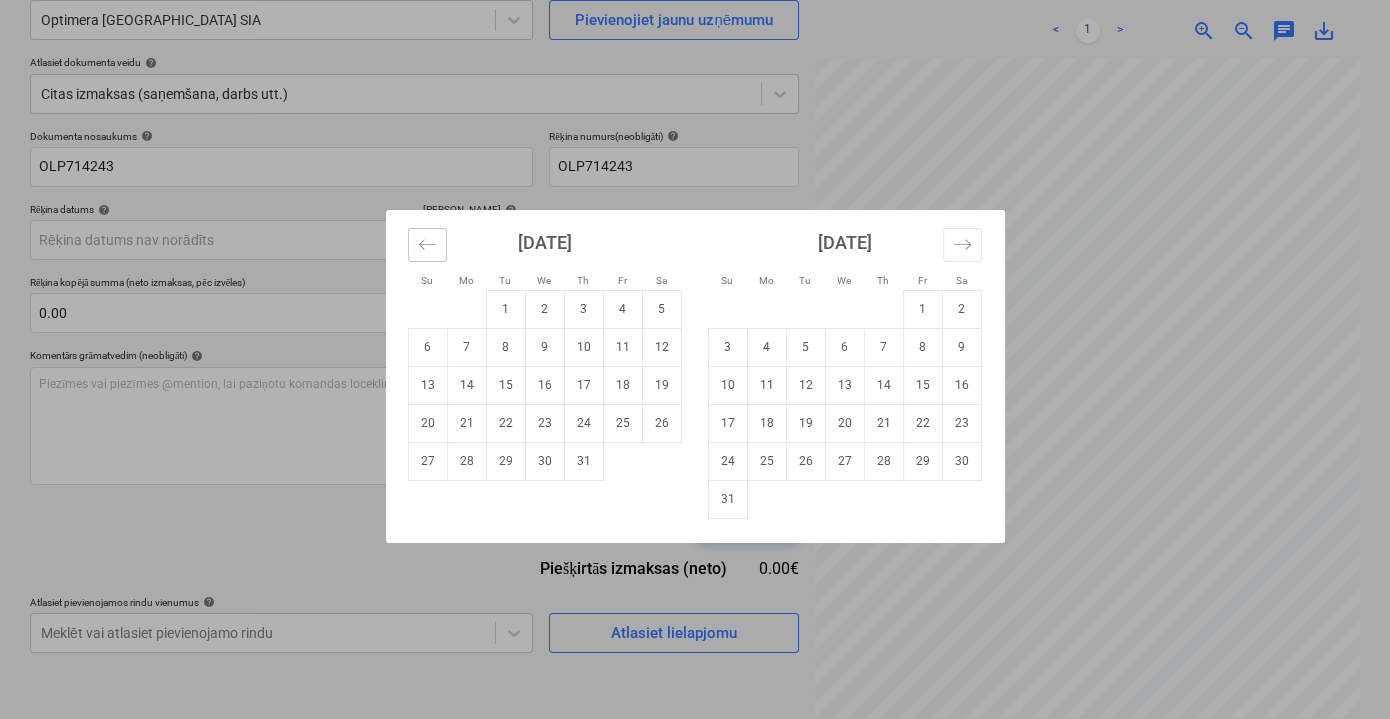 click 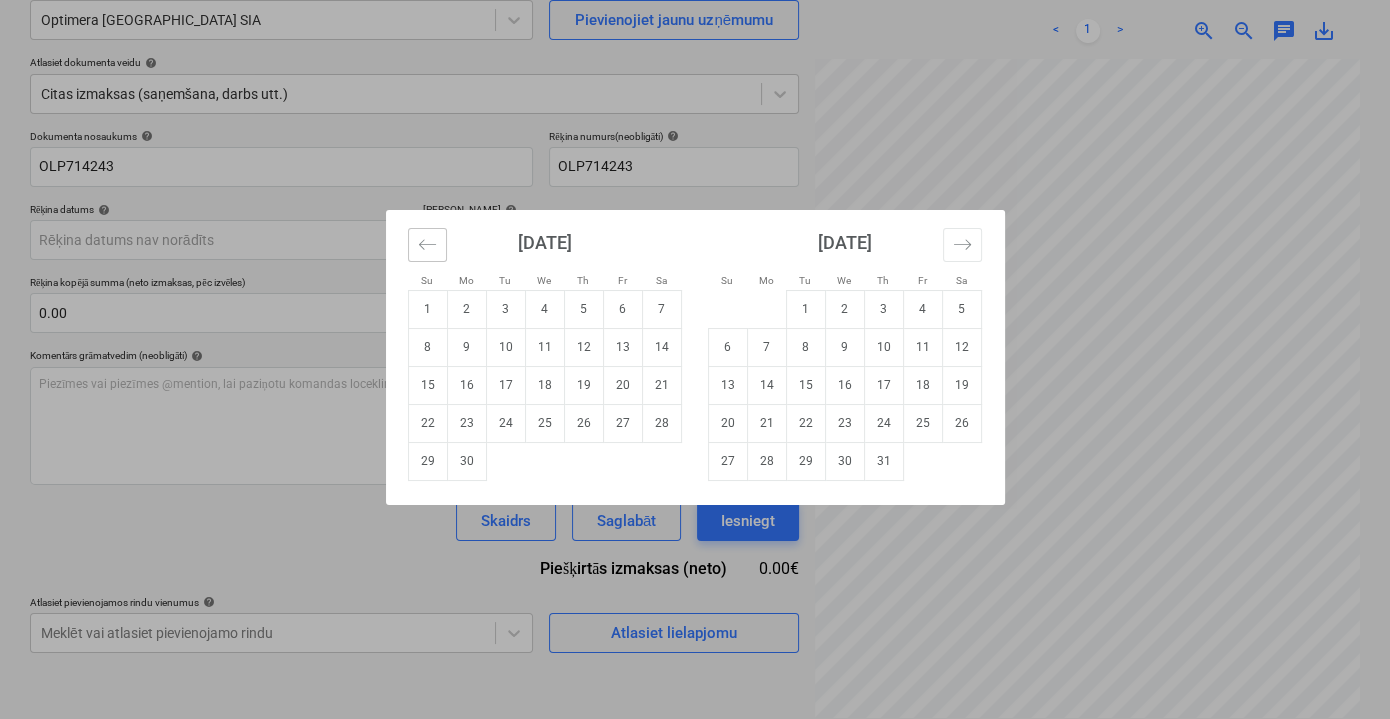 click 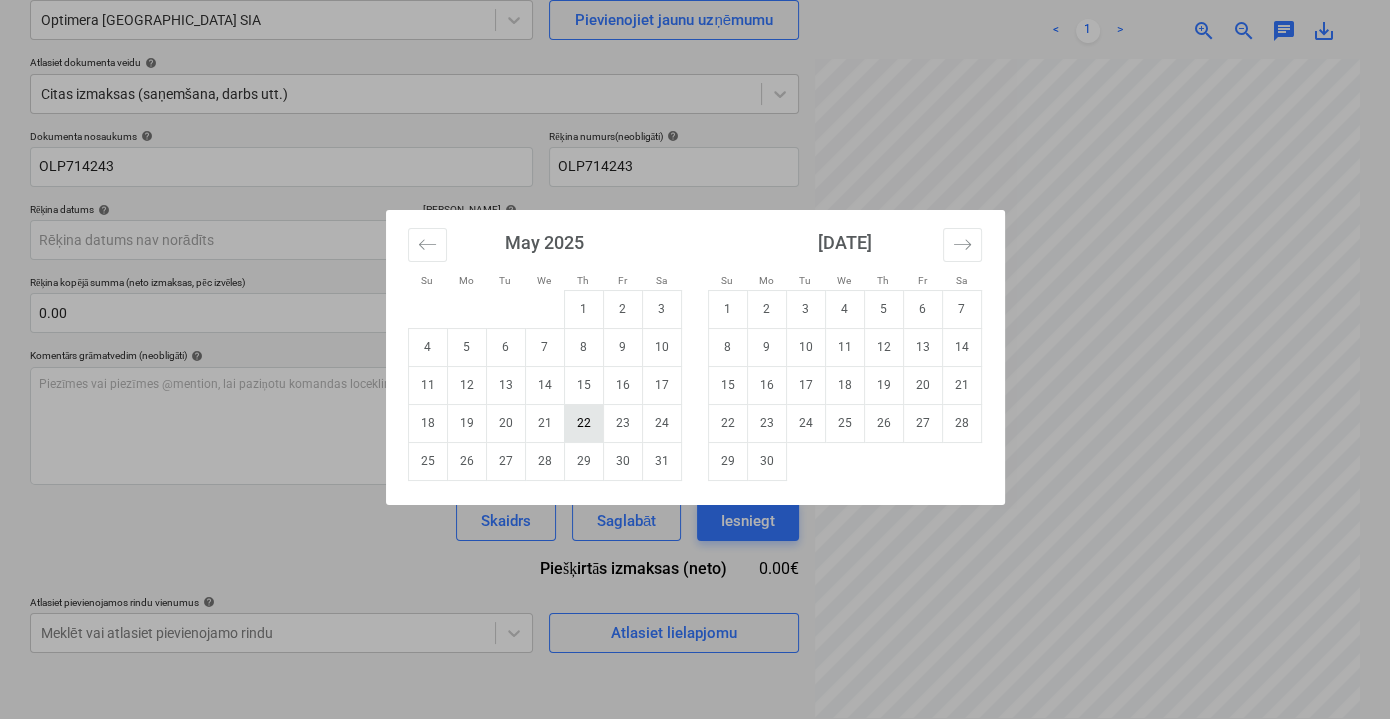 click on "22" at bounding box center (583, 423) 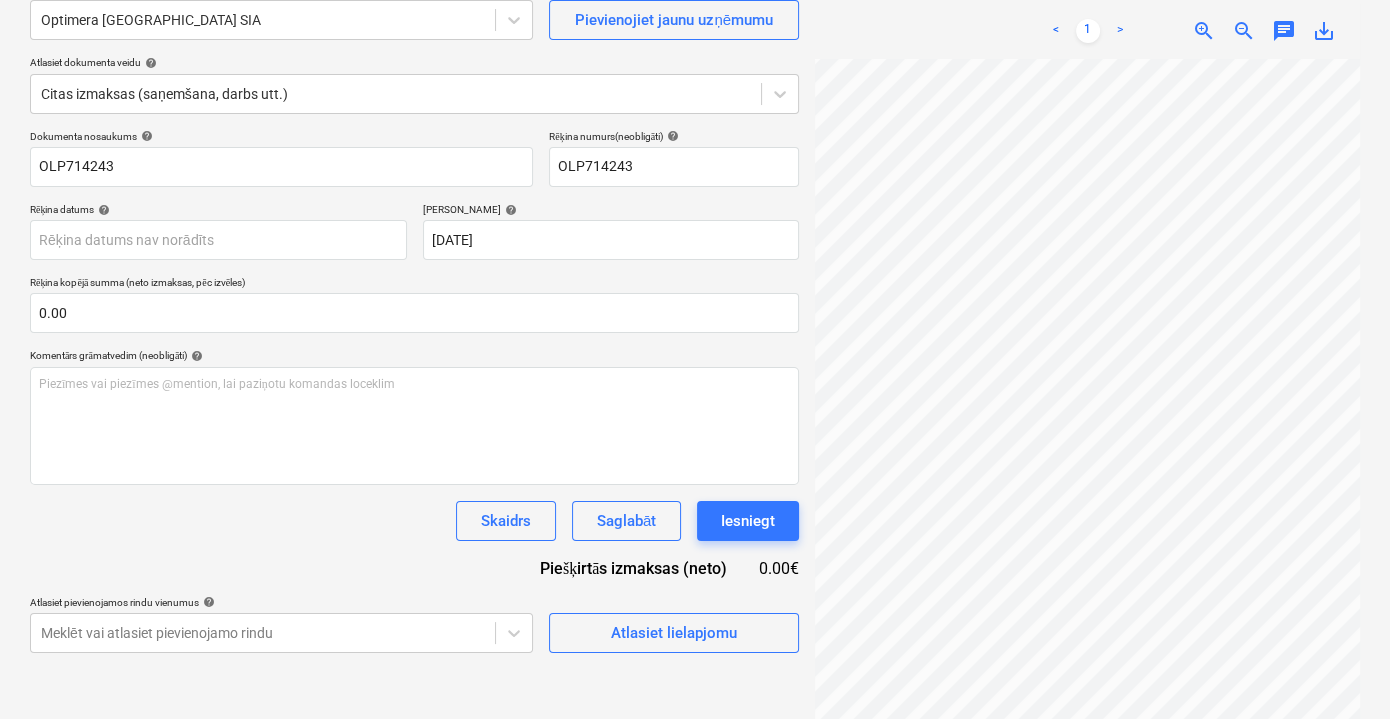 scroll, scrollTop: 78, scrollLeft: 22, axis: both 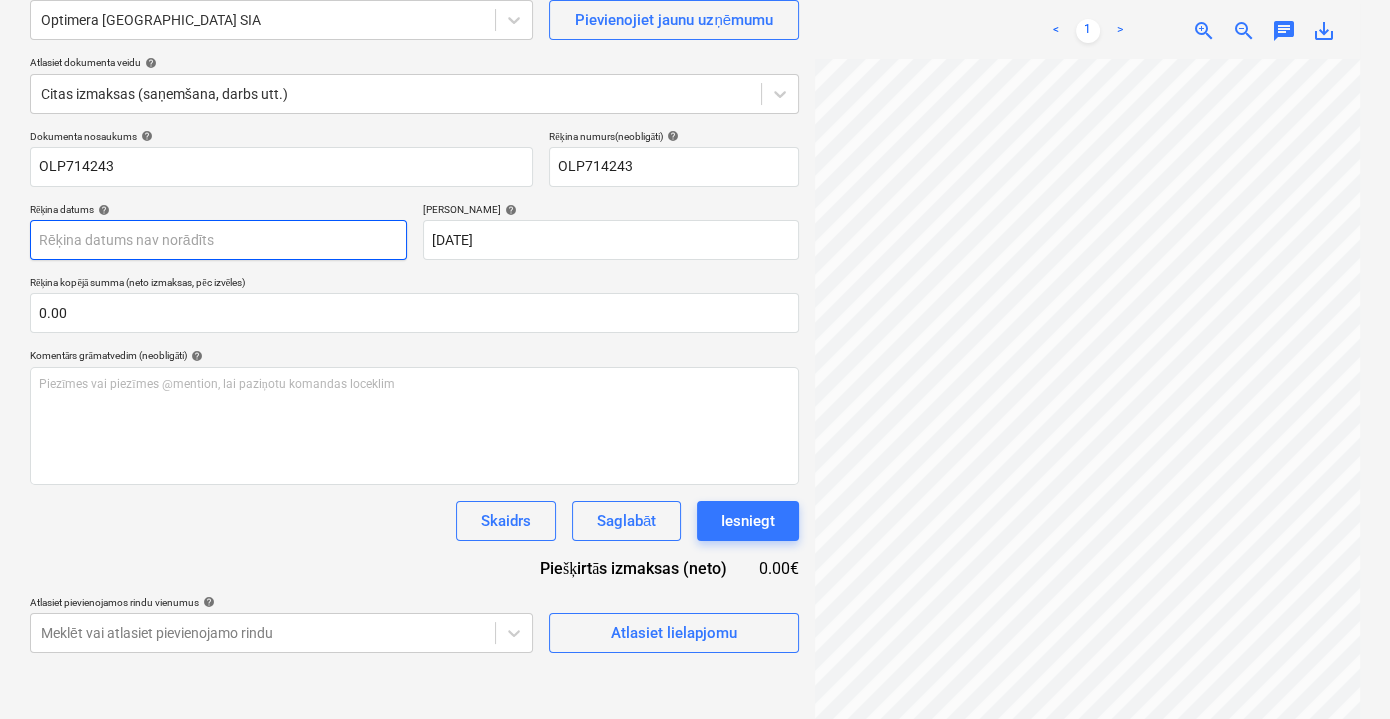 click on "Pārdošana Projekti Kontakti Iesūtne format_size keyboard_arrow_down help search Meklēt notifications 0 keyboard_arrow_down V. Filipčenko keyboard_arrow_down Ozolkalni Ozolkalni Budžets 1 Galvenais līgums PSF Apakšuzņēmuma līgumi Progresa ziņojumi Pirkuma pasūtījumi Izmaksas Ienākumi Vairāk keyboard_arrow_down Izveidot jaunu dokumentu Izvēlieties uzņēmumu Optimera Latvia SIA   Pievienojiet jaunu uzņēmumu Atlasiet dokumenta veidu help Citas izmaksas (saņemšana, darbs utt.) Dokumenta nosaukums help OLP714243 Rēķina numurs  (neobligāti) help OLP714243 Rēķina datums help Press the down arrow key to interact with the calendar and
select a date. Press the question mark key to get the keyboard shortcuts for changing dates. Termiņš help 22 May 2025 22.05.2025 Press the down arrow key to interact with the calendar and
select a date. Press the question mark key to get the keyboard shortcuts for changing dates. Rēķina kopējā summa (neto izmaksas, pēc izvēles) 0.00 help ﻿ <" at bounding box center [695, 178] 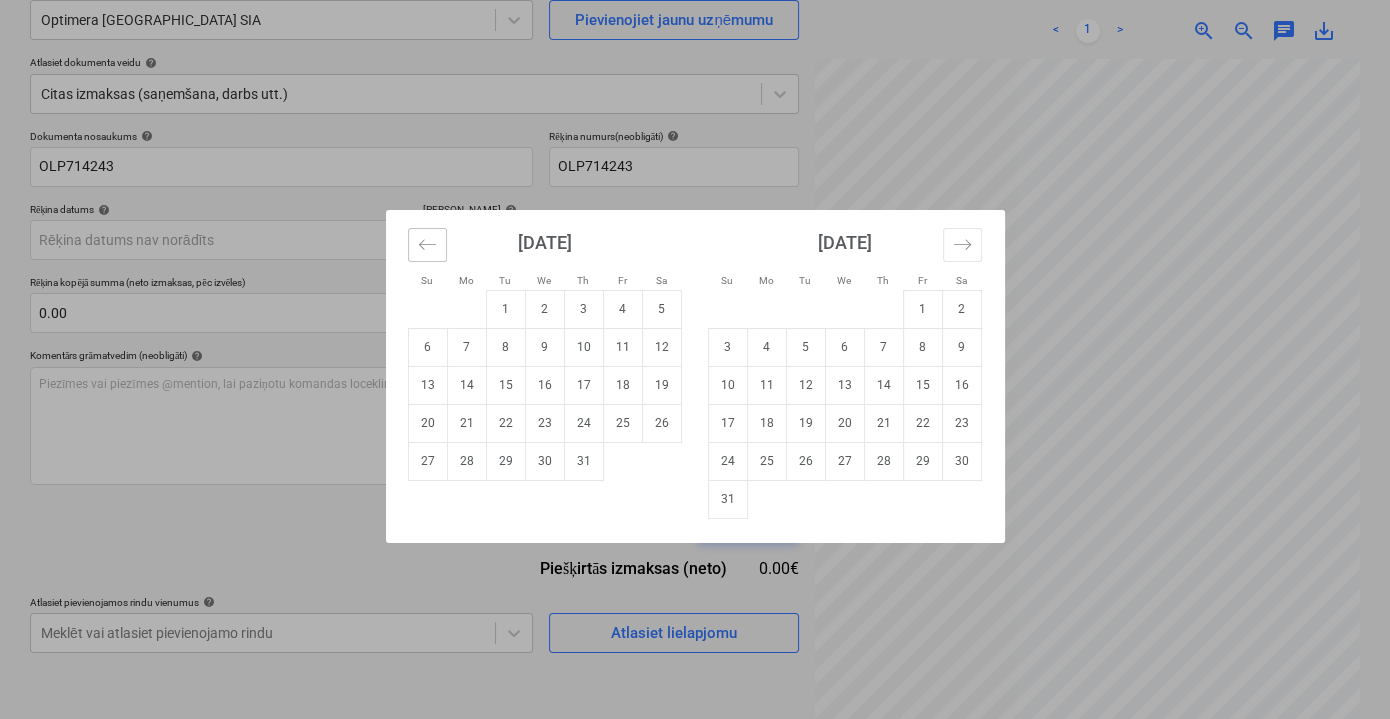 click at bounding box center (427, 245) 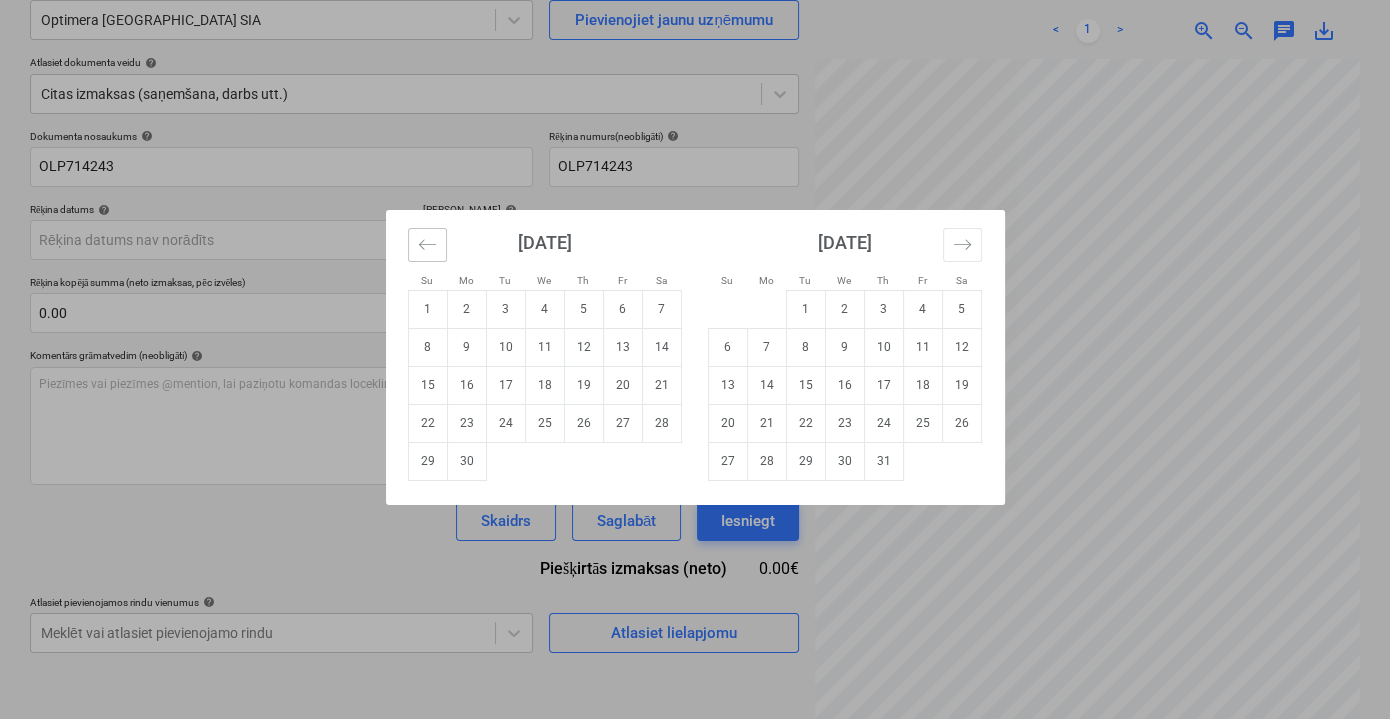 click 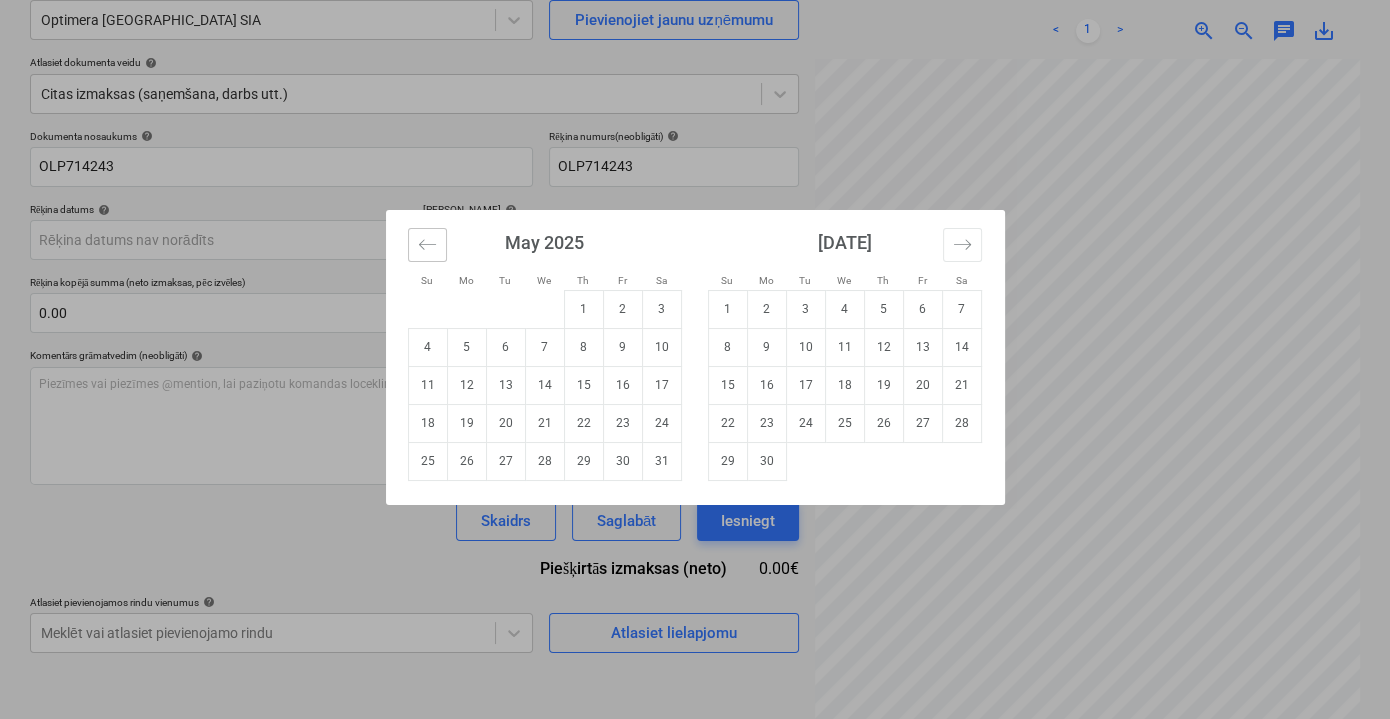 click 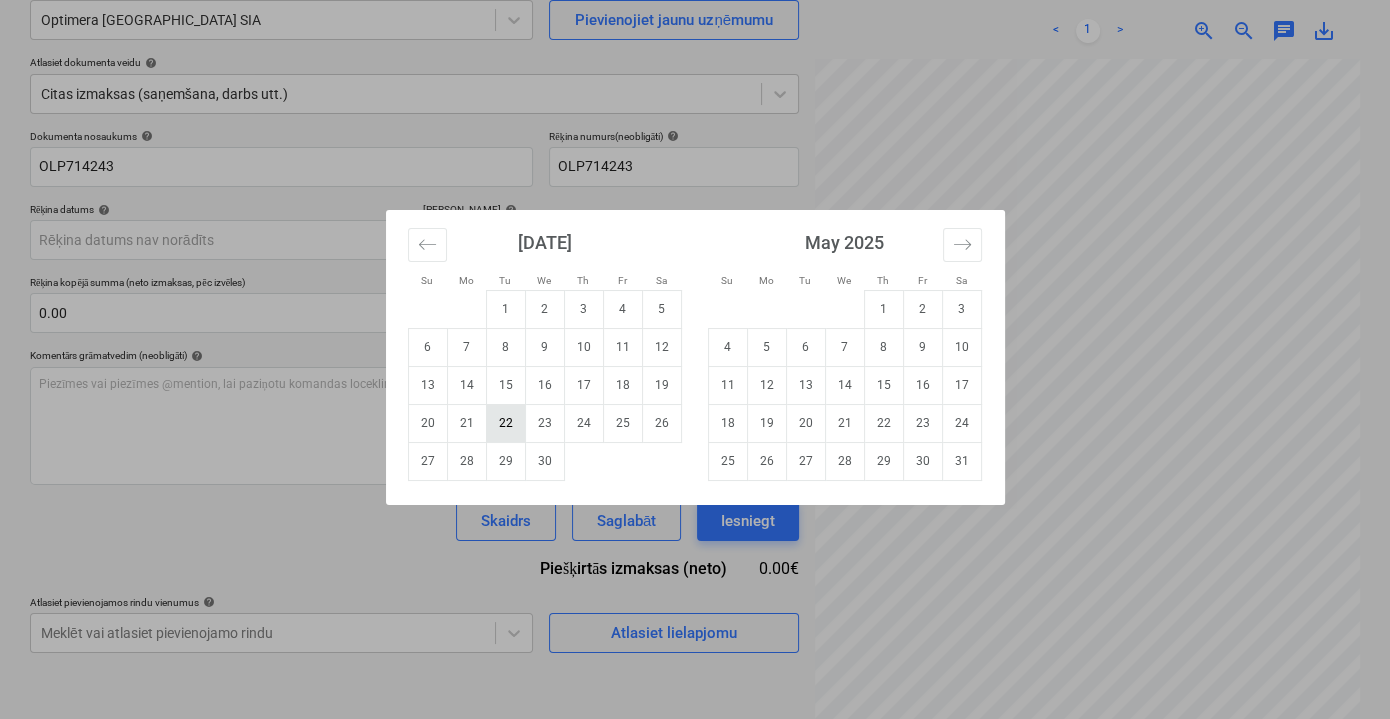 click on "22" at bounding box center [505, 423] 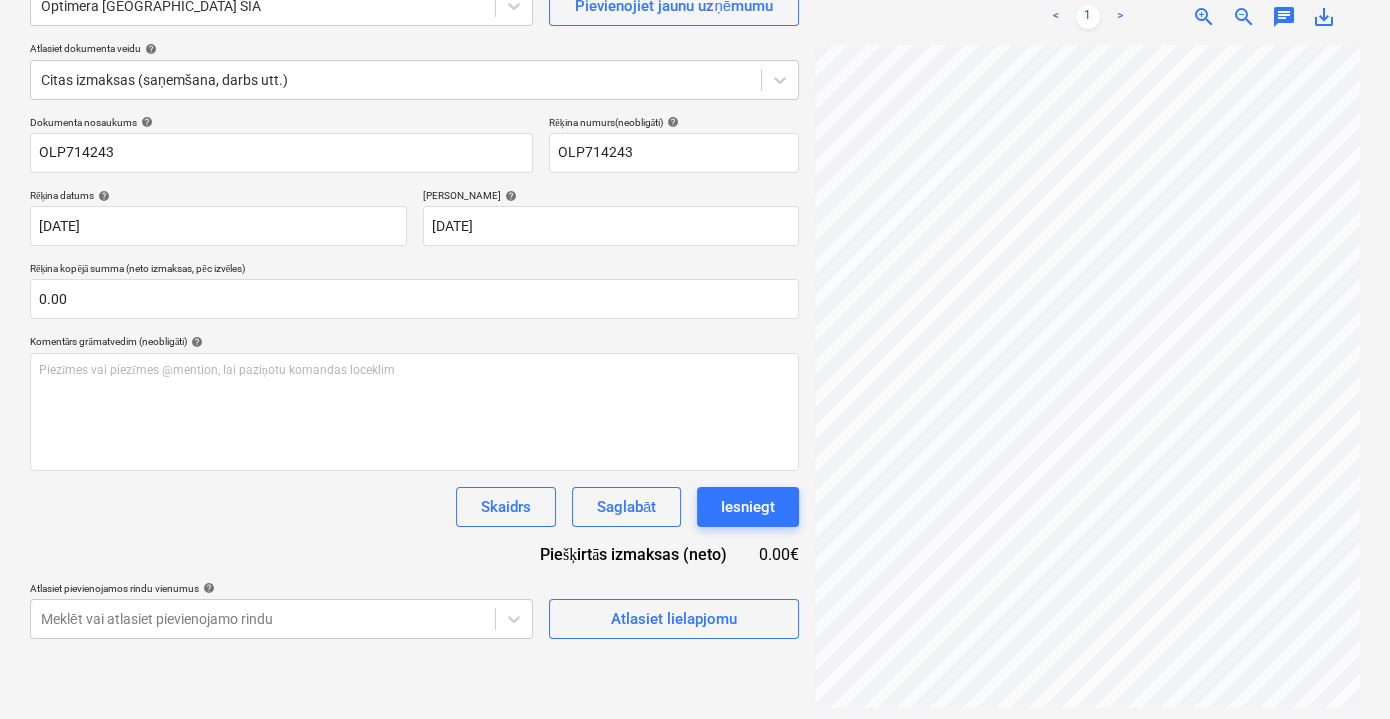 scroll, scrollTop: 199, scrollLeft: 0, axis: vertical 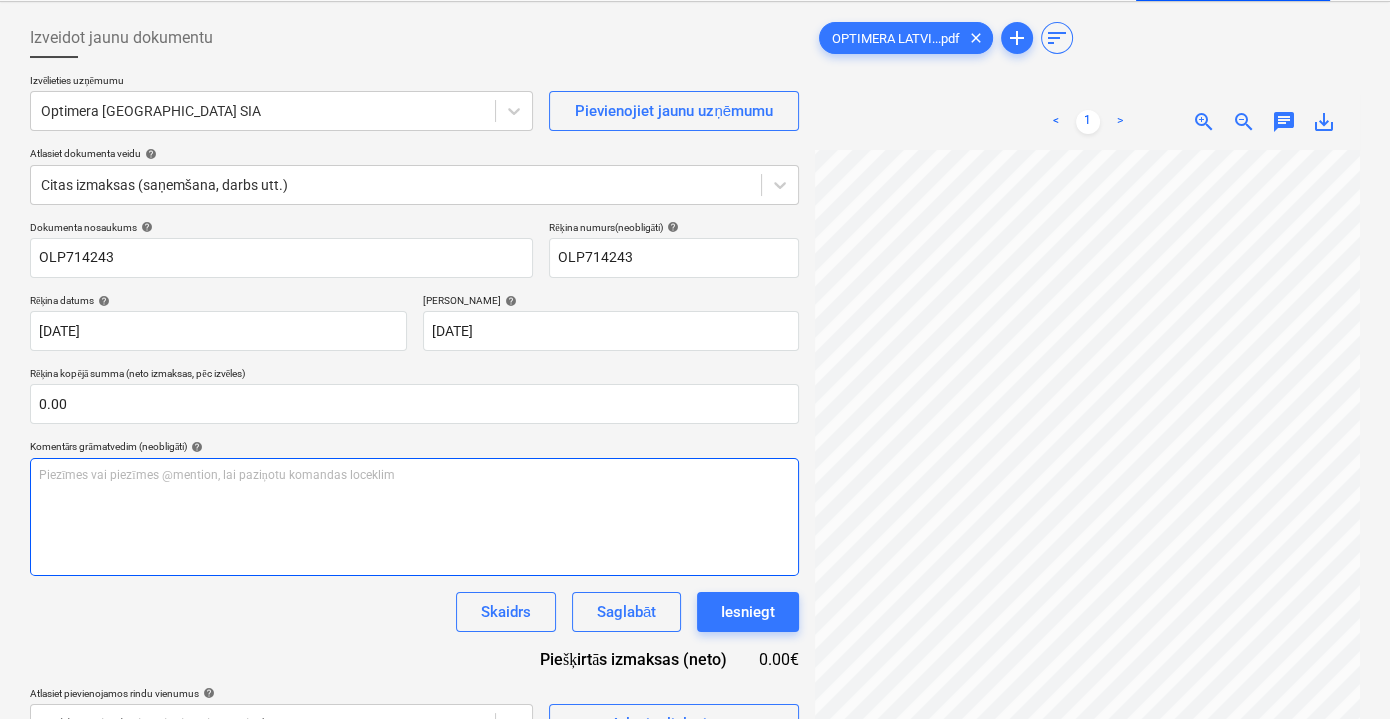 click on "Piezīmes vai piezīmes @mention, lai paziņotu komandas loceklim ﻿" at bounding box center [414, 517] 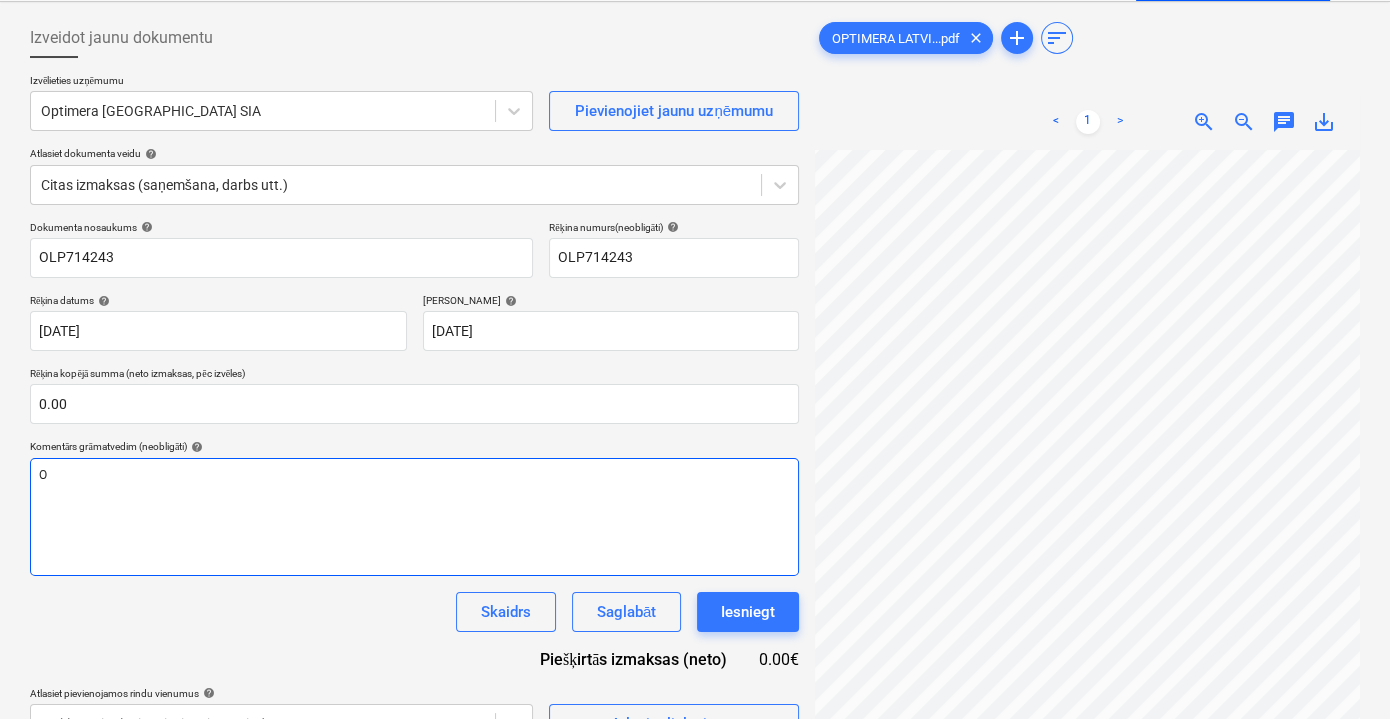 type 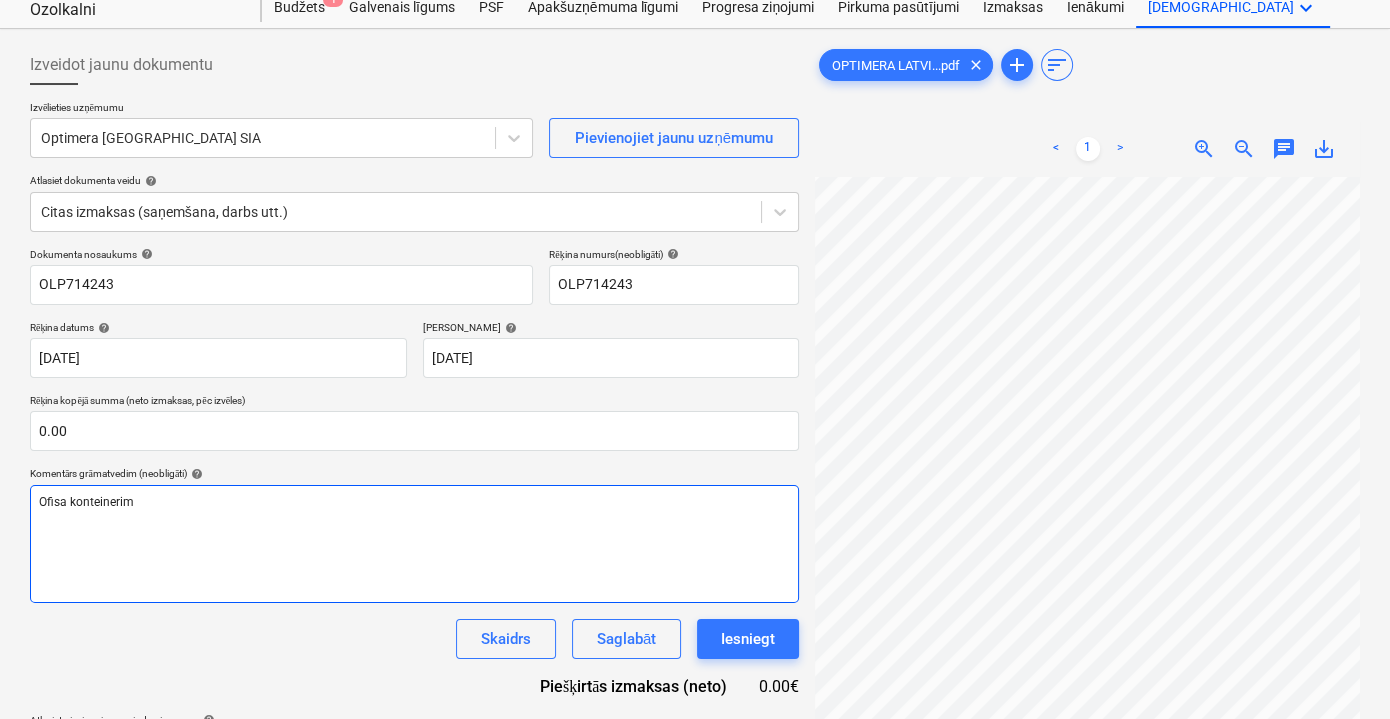 scroll, scrollTop: 199, scrollLeft: 0, axis: vertical 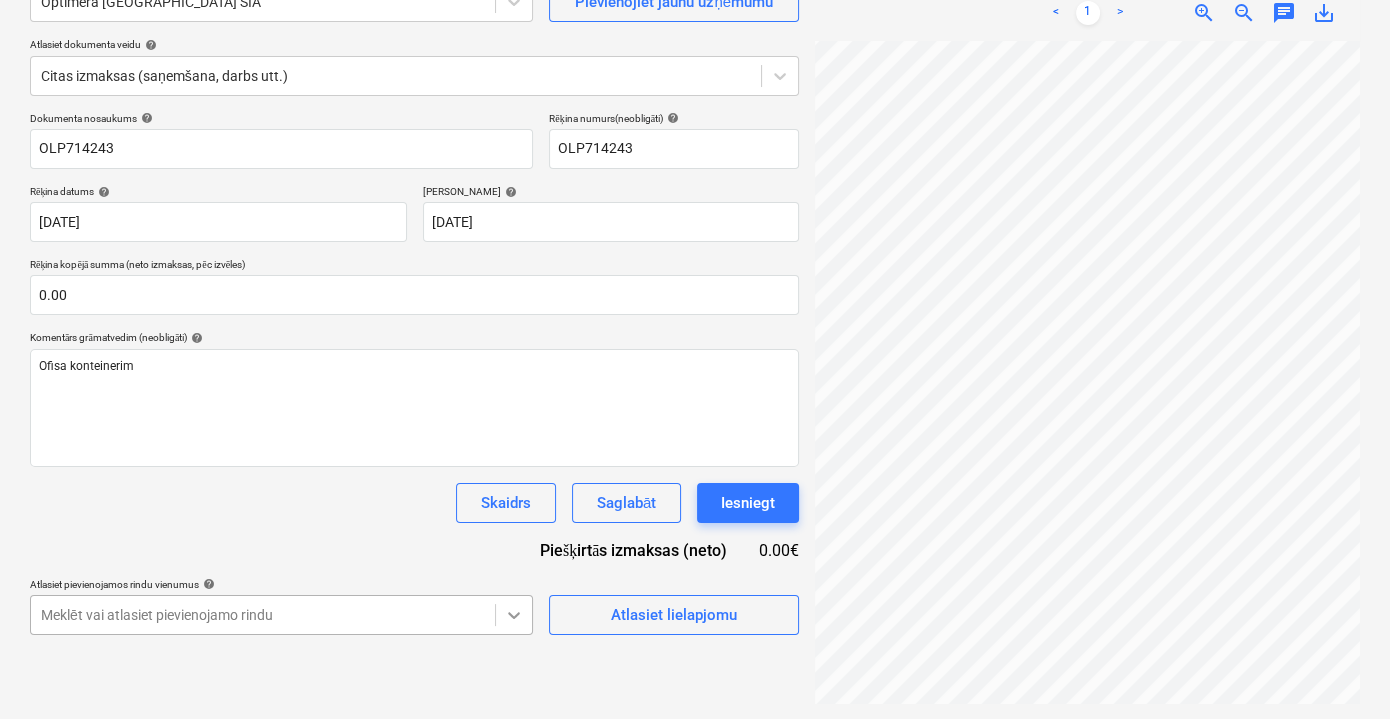 click on "Pārdošana Projekti Kontakti Iesūtne format_size keyboard_arrow_down help search Meklēt notifications 0 keyboard_arrow_down V. Filipčenko keyboard_arrow_down Ozolkalni Ozolkalni Budžets 1 Galvenais līgums PSF Apakšuzņēmuma līgumi Progresa ziņojumi Pirkuma pasūtījumi Izmaksas Ienākumi Vairāk keyboard_arrow_down Izveidot jaunu dokumentu Izvēlieties uzņēmumu Optimera Latvia SIA   Pievienojiet jaunu uzņēmumu Atlasiet dokumenta veidu help Citas izmaksas (saņemšana, darbs utt.) Dokumenta nosaukums help OLP714243 Rēķina numurs  (neobligāti) help OLP714243 Rēķina datums help 22 Apr 2025 22.04.2025 Press the down arrow key to interact with the calendar and
select a date. Press the question mark key to get the keyboard shortcuts for changing dates. Termiņš help 22 May 2025 22.05.2025 Press the down arrow key to interact with the calendar and
select a date. Press the question mark key to get the keyboard shortcuts for changing dates. 0.00 Komentārs grāmatvedim (neobligāti) help" at bounding box center [695, 160] 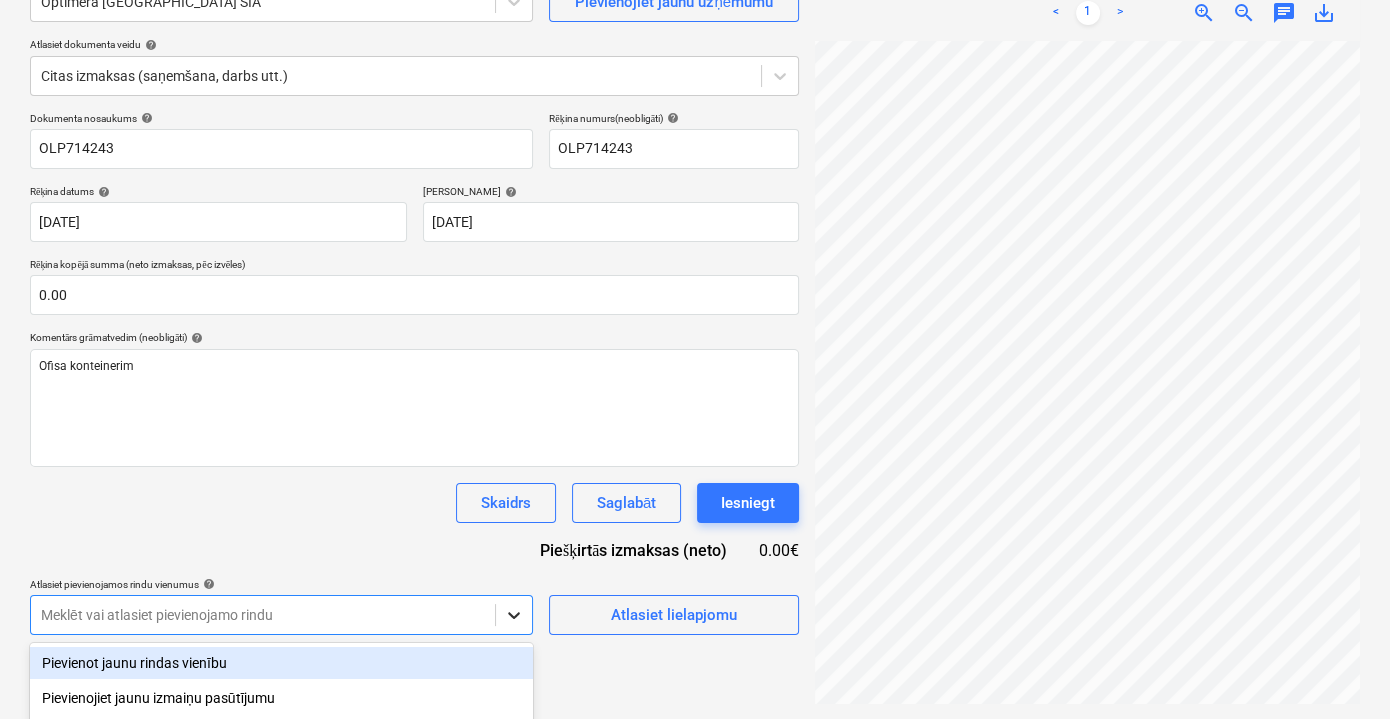 scroll, scrollTop: 426, scrollLeft: 0, axis: vertical 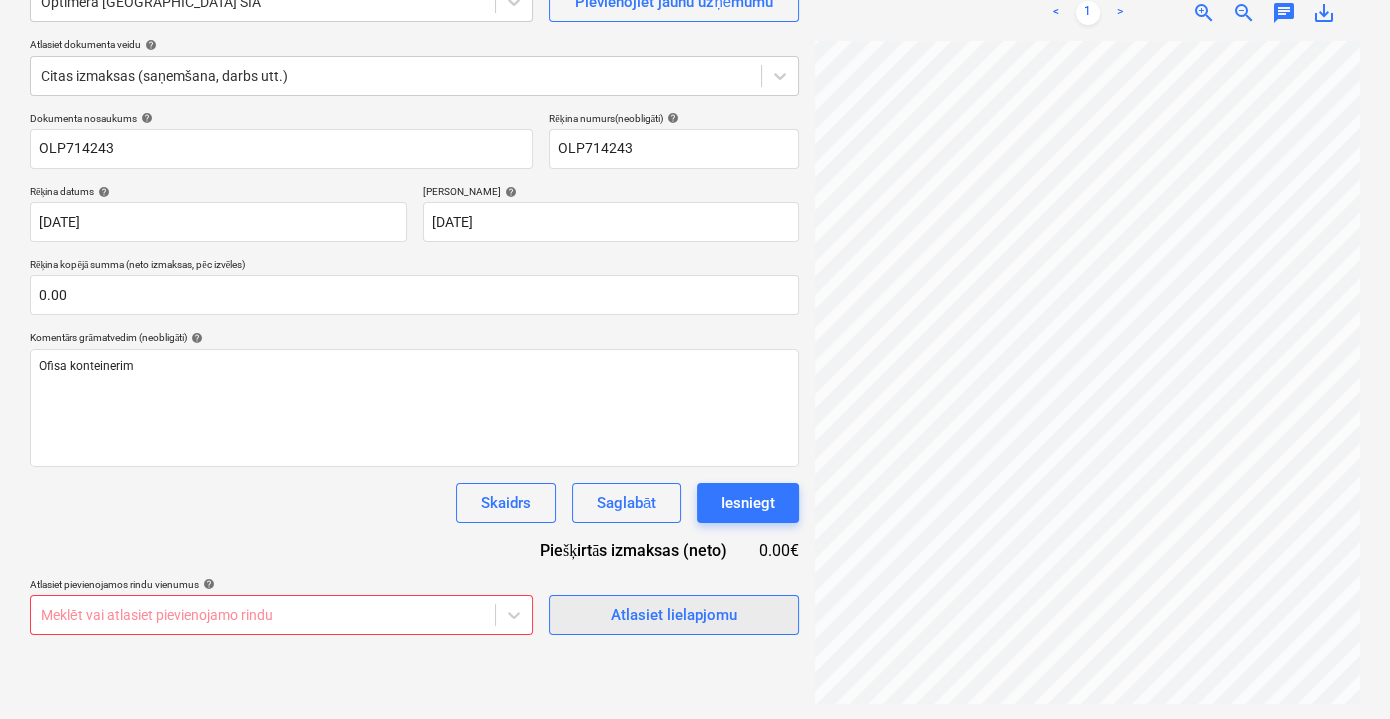 click on "Dokumenta nosaukums help OLP714243 Rēķina numurs  (neobligāti) help OLP714243 Rēķina datums help 22 Apr 2025 22.04.2025 Press the down arrow key to interact with the calendar and
select a date. Press the question mark key to get the keyboard shortcuts for changing dates. Termiņš help 22 May 2025 22.05.2025 Press the down arrow key to interact with the calendar and
select a date. Press the question mark key to get the keyboard shortcuts for changing dates. Rēķina kopējā summa (neto izmaksas, pēc izvēles) 0.00 Komentārs grāmatvedim (neobligāti) help Ofisa konteinerim Skaidrs Saglabāt Iesniegt Piešķirtās izmaksas (neto) 0.00€ Atlasiet pievienojamos rindu vienumus help Meklēt vai atlasiet pievienojamo rindu Atlasiet lielapjomu" at bounding box center (414, 373) 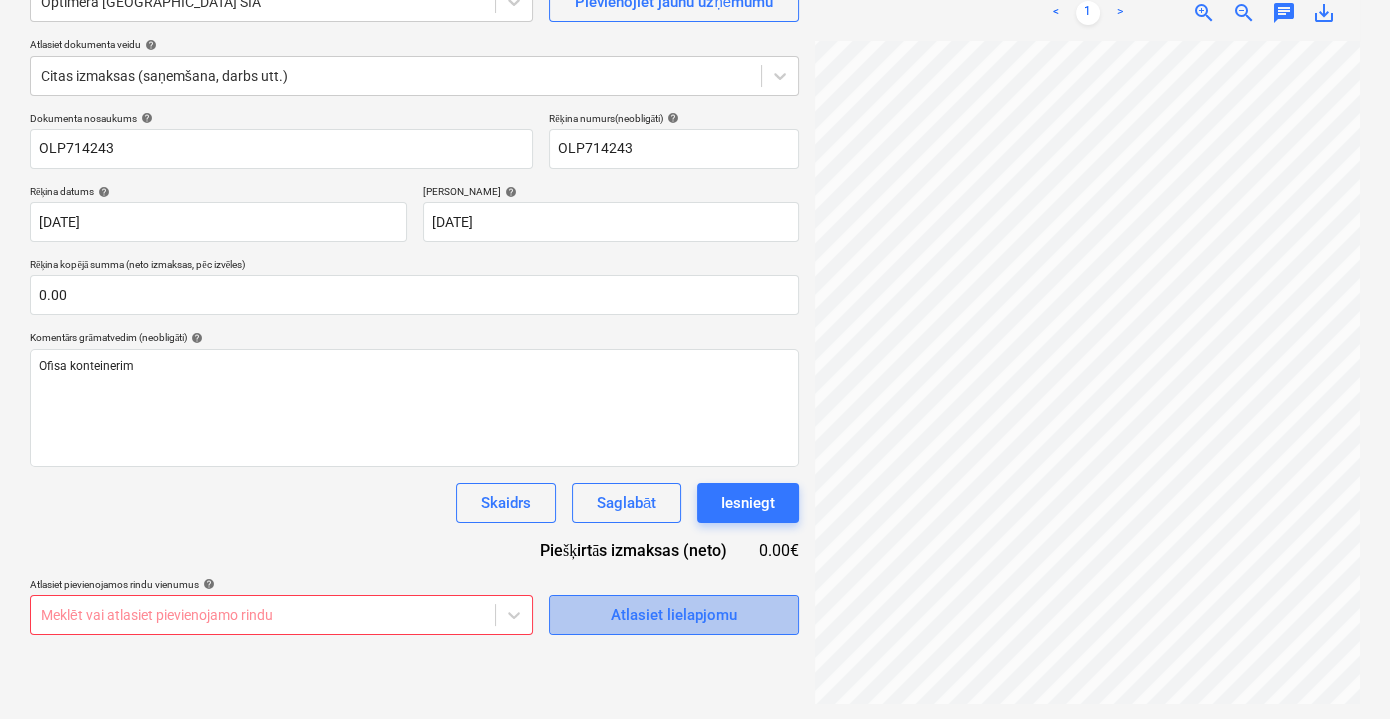 click on "Atlasiet lielapjomu" at bounding box center [674, 615] 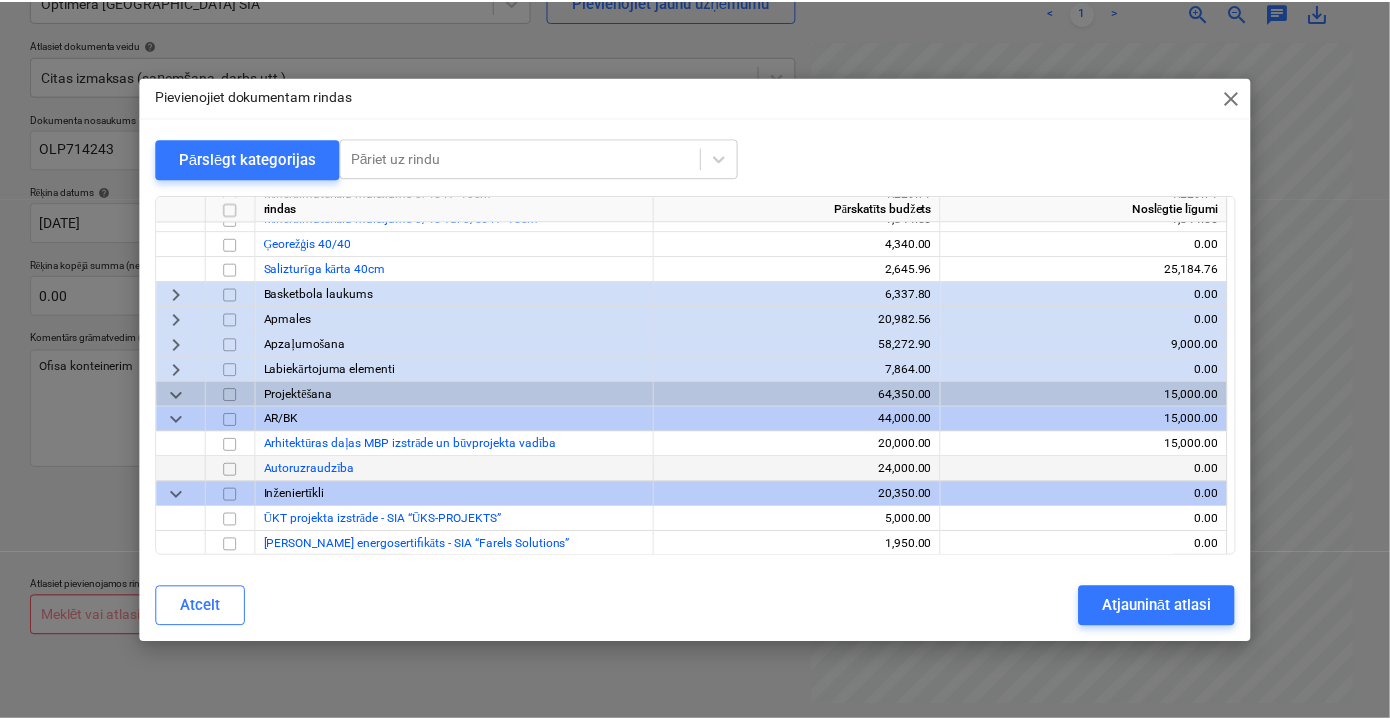 scroll, scrollTop: 2241, scrollLeft: 0, axis: vertical 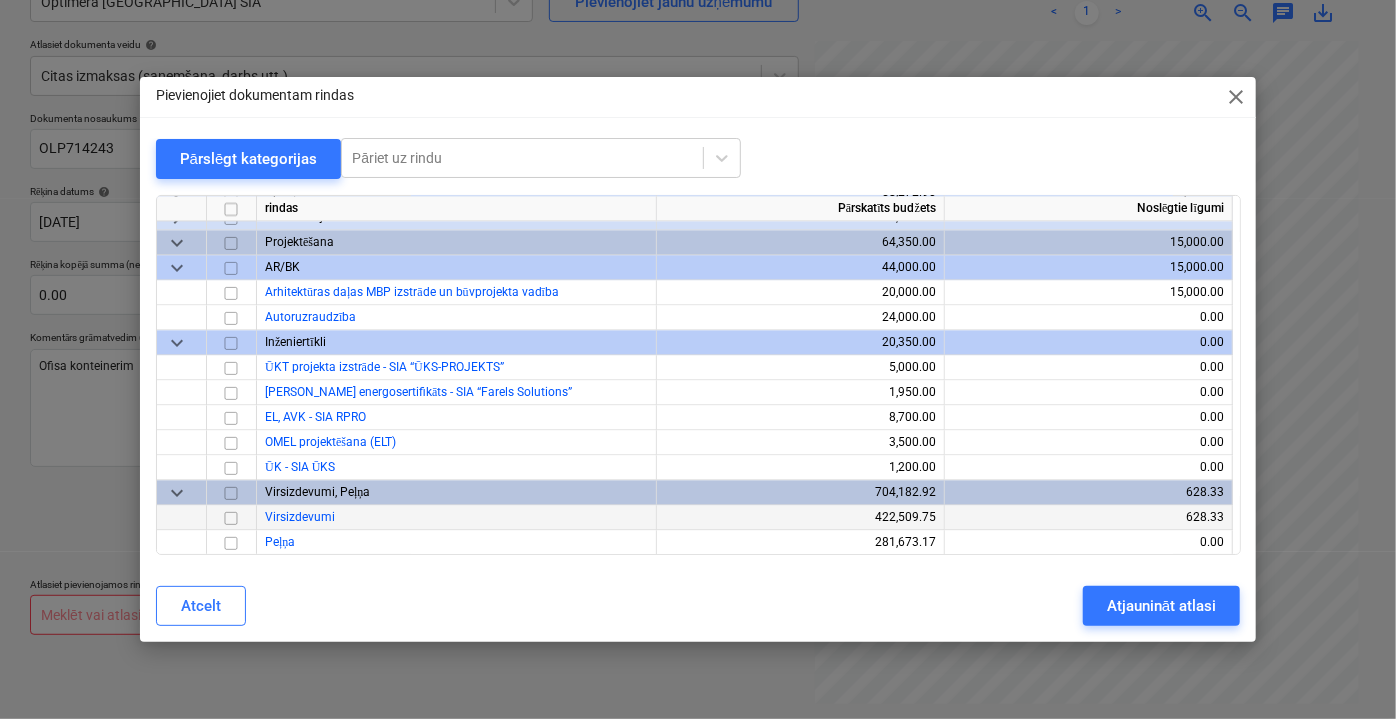 click at bounding box center (231, 517) 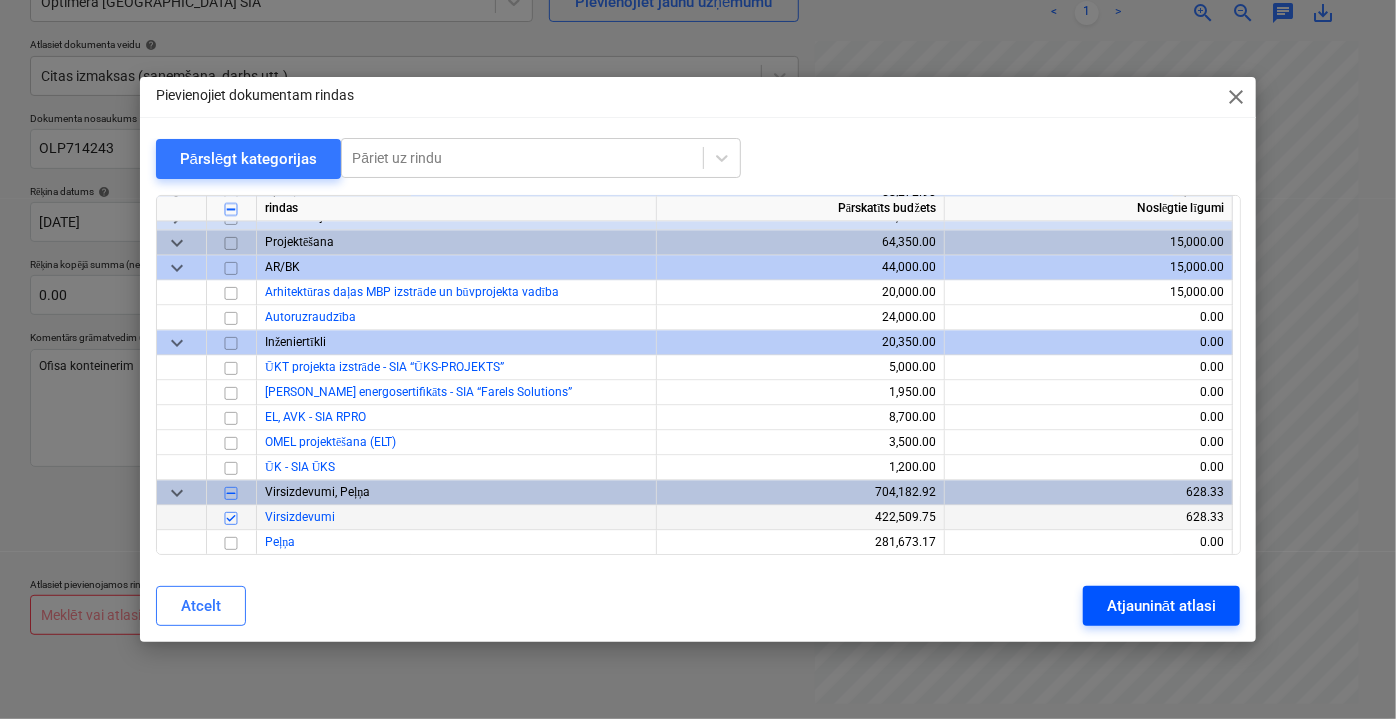 click on "Atjaunināt atlasi" at bounding box center [1161, 606] 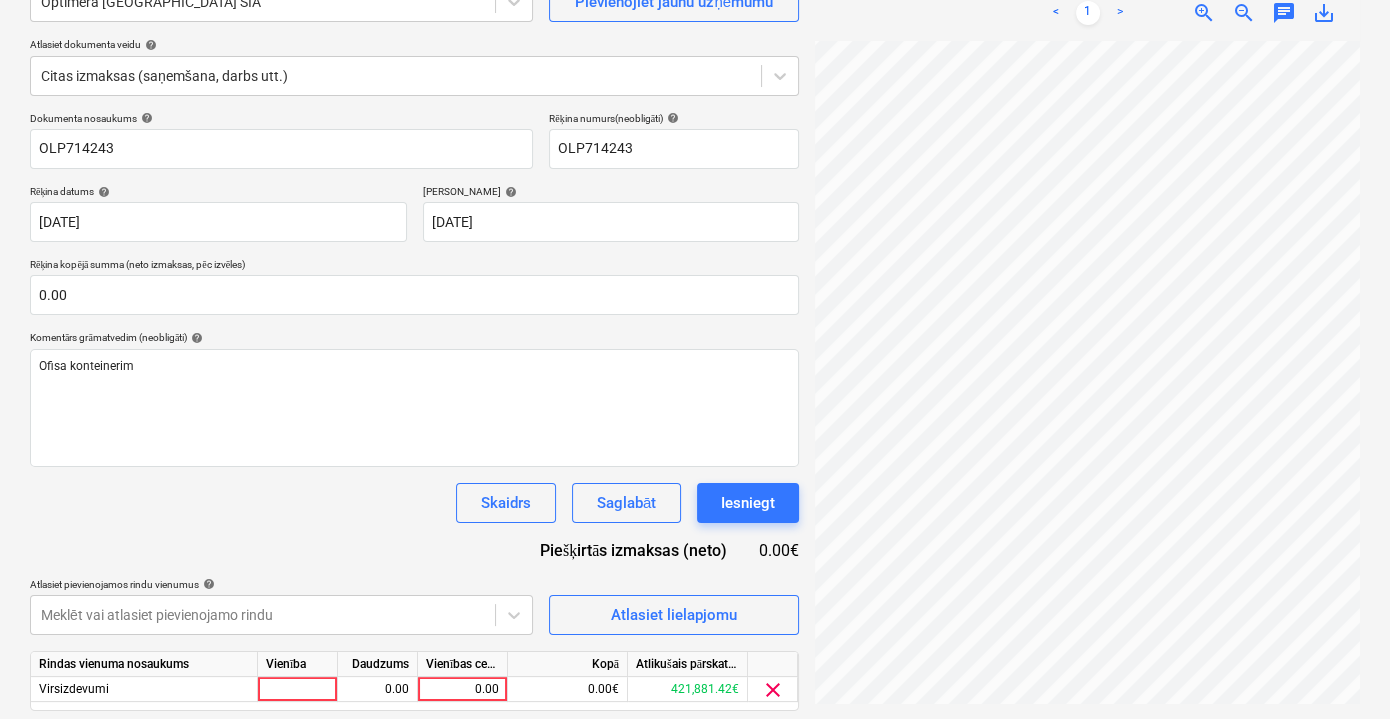 scroll, scrollTop: 78, scrollLeft: 58, axis: both 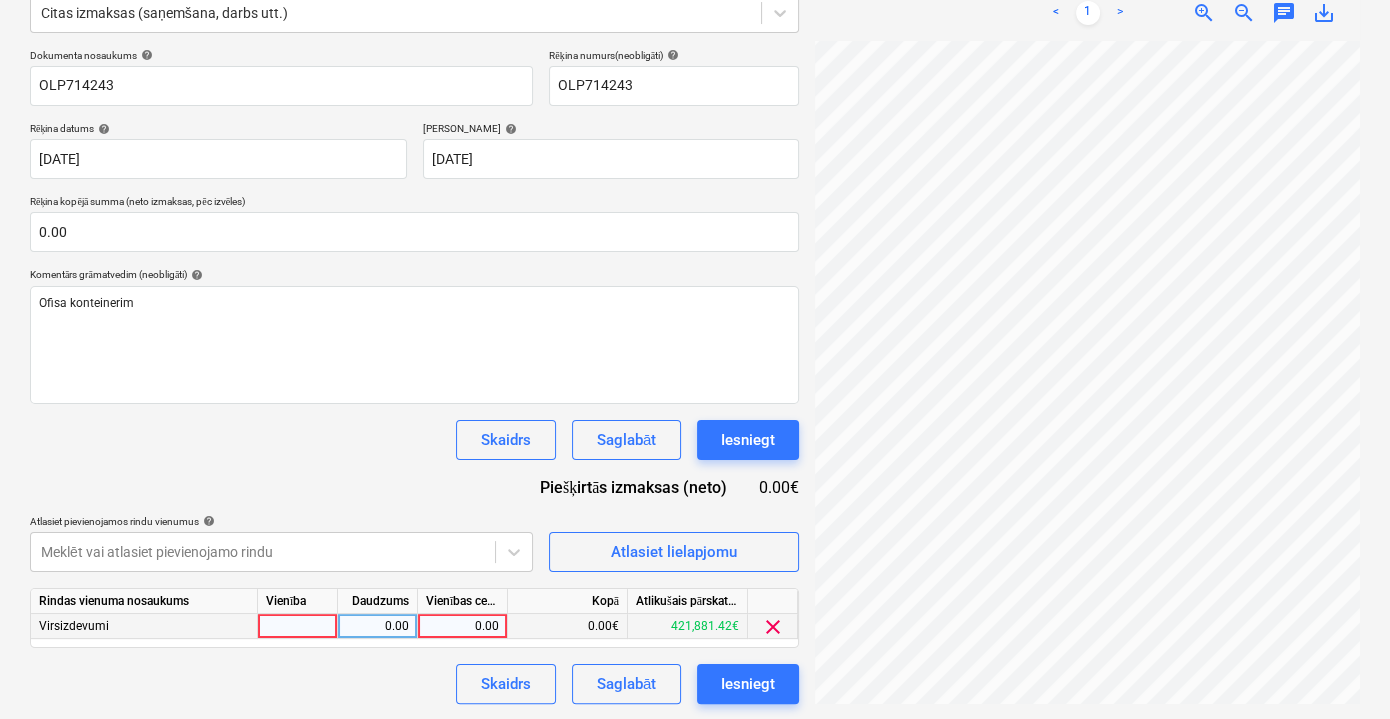 click on "0.00" at bounding box center (463, 626) 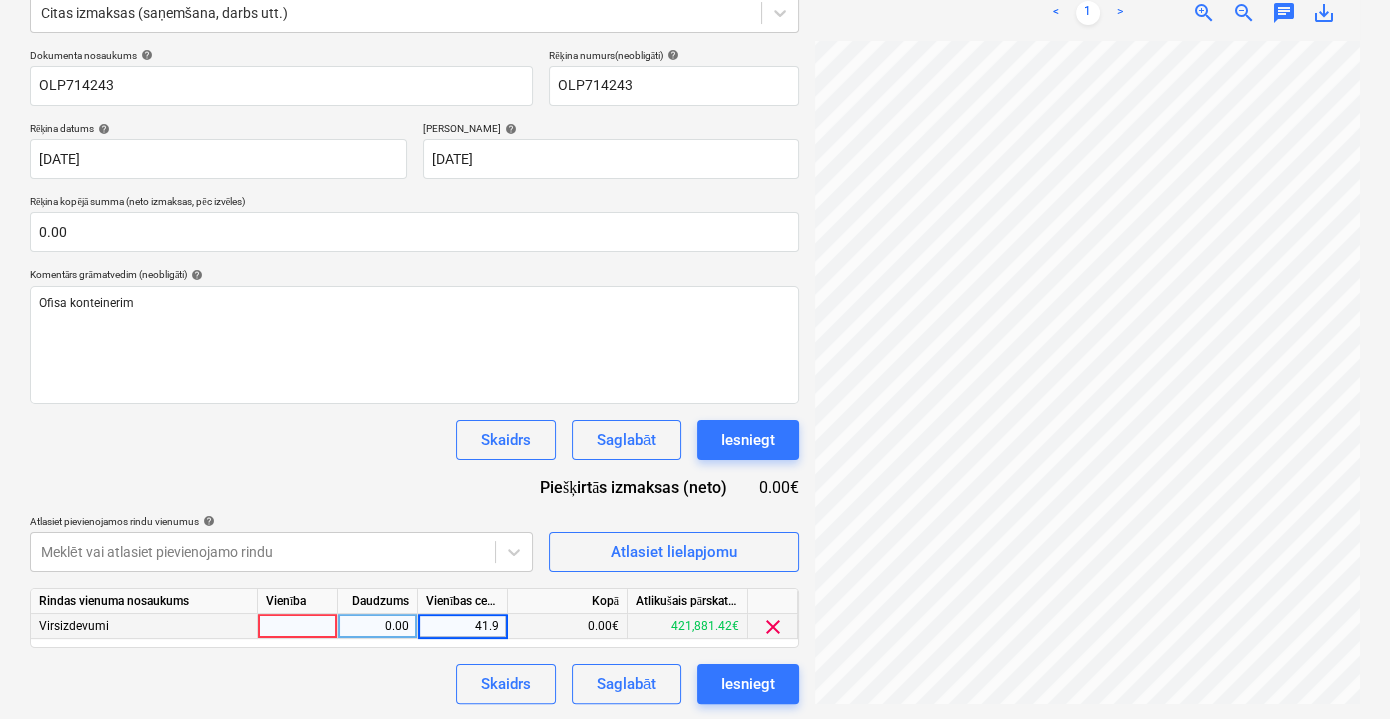 type on "41.99" 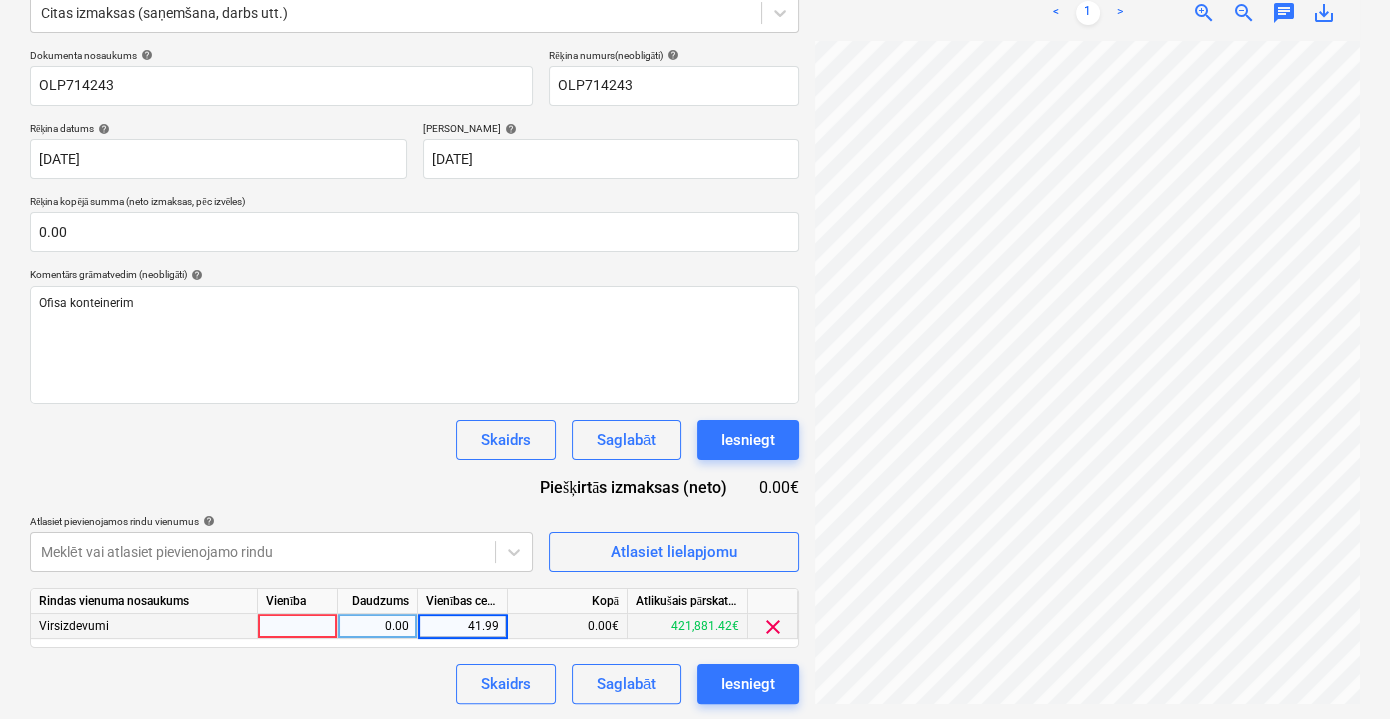 click on "Skaidrs Saglabāt Iesniegt" at bounding box center (414, 684) 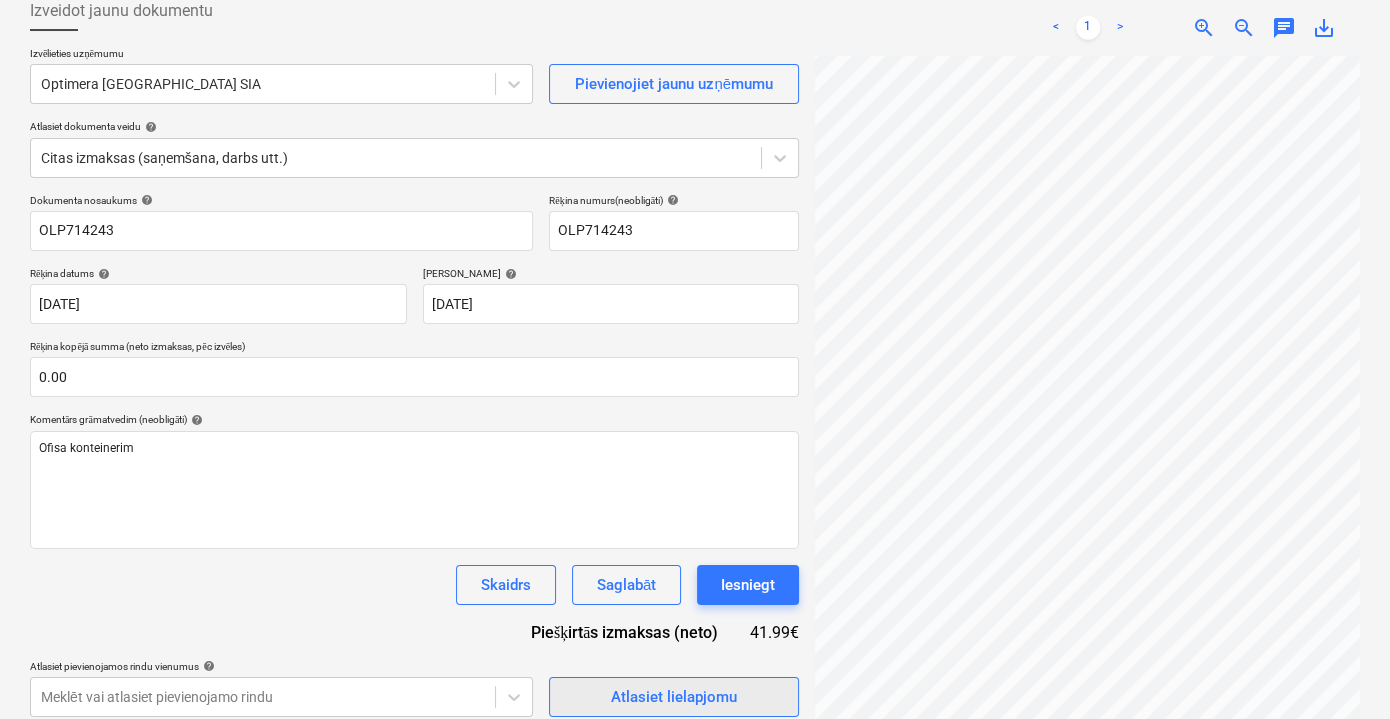 scroll, scrollTop: 262, scrollLeft: 0, axis: vertical 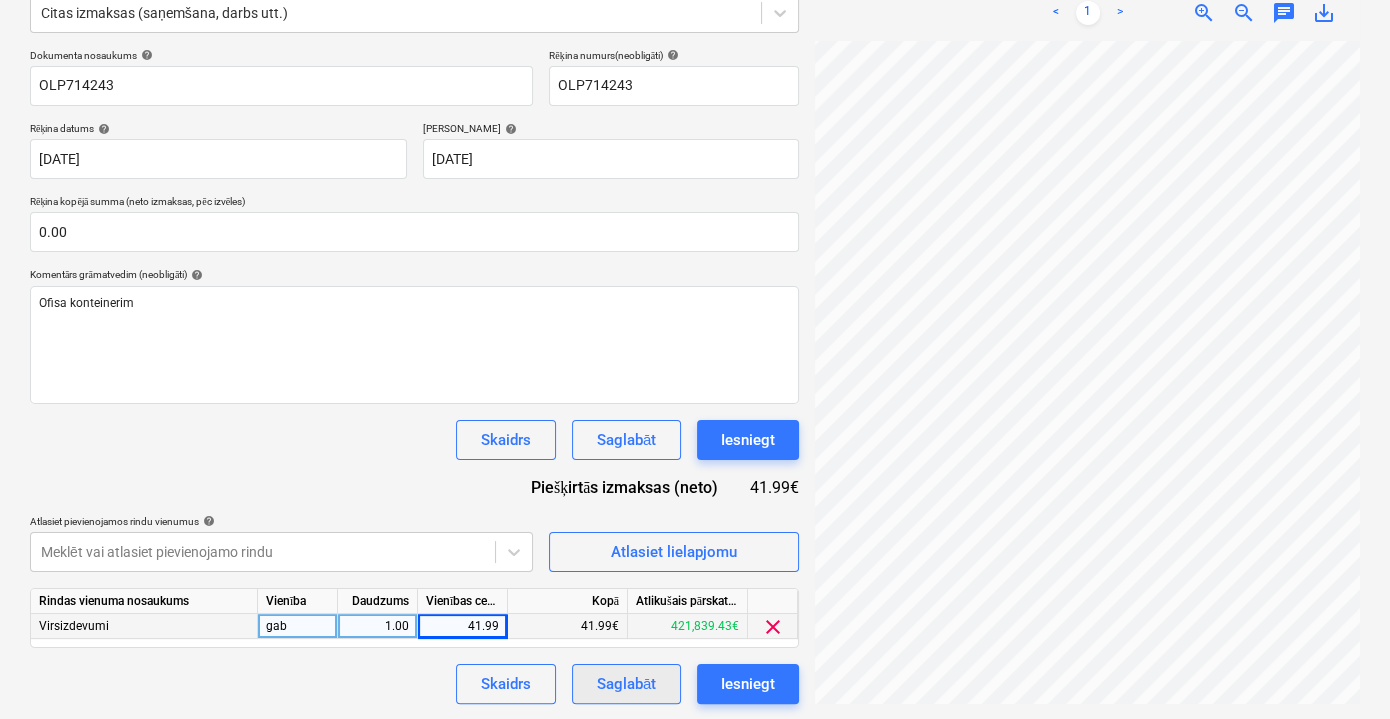 click on "Saglabāt" at bounding box center (626, 684) 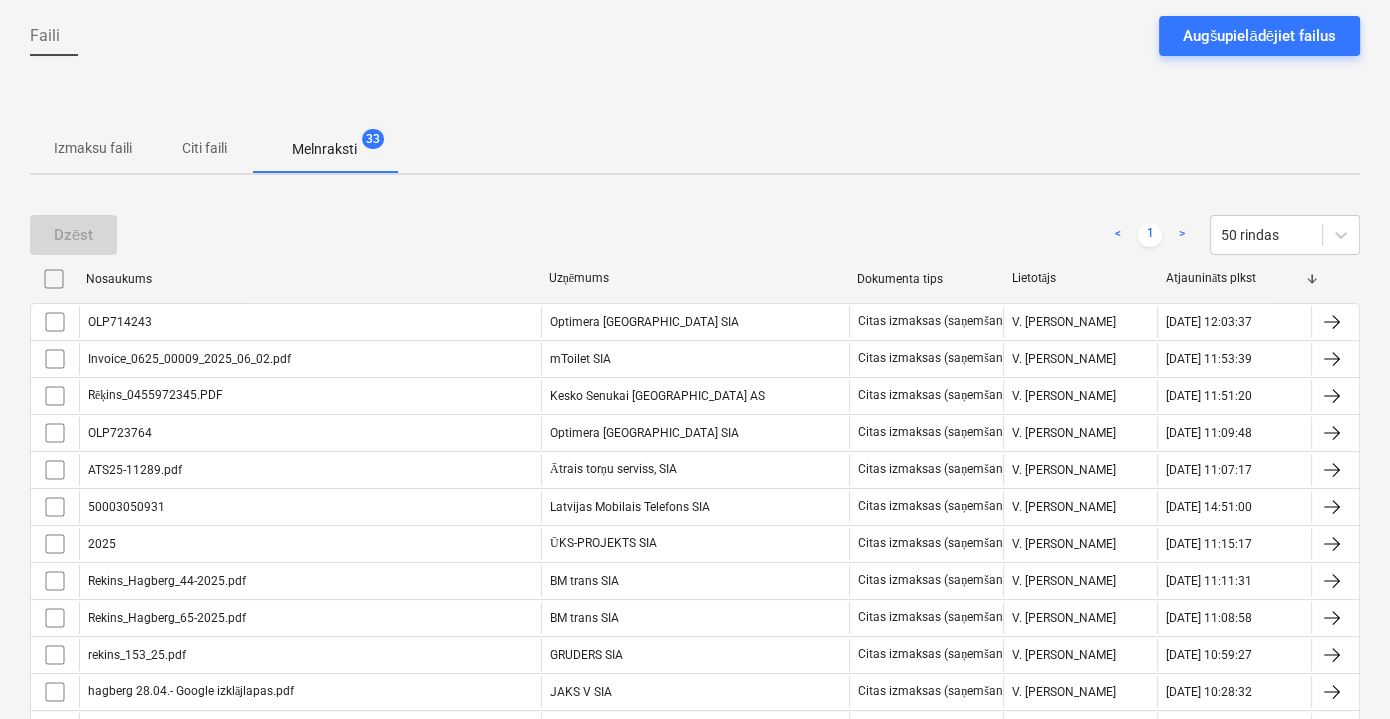 scroll, scrollTop: 0, scrollLeft: 0, axis: both 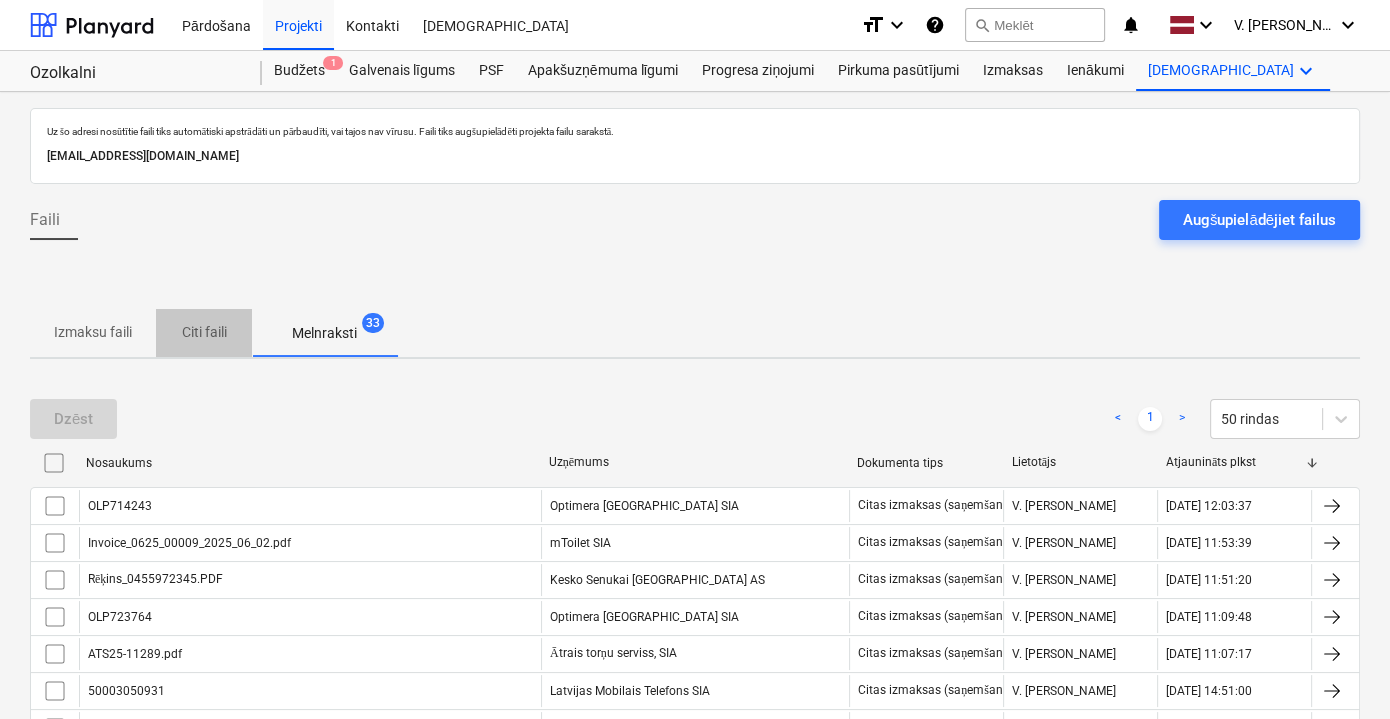 click on "Citi faili" at bounding box center [204, 332] 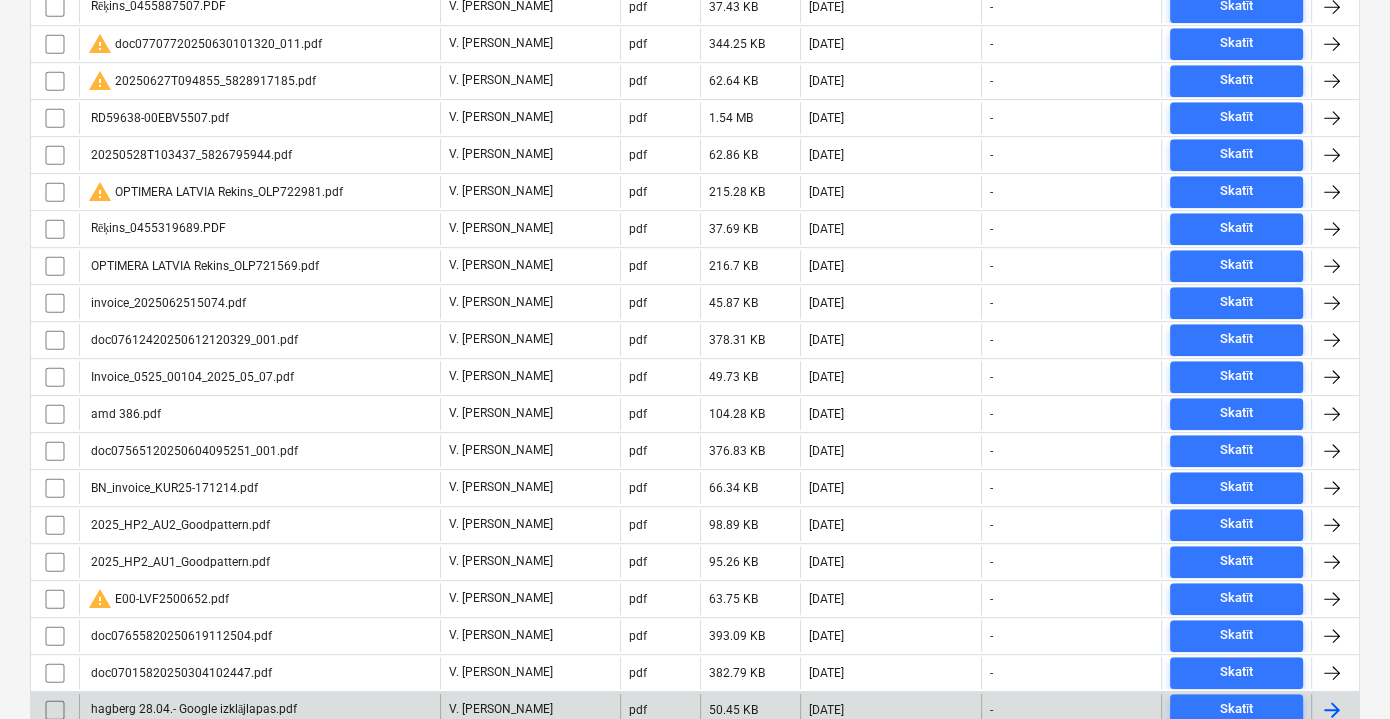 scroll, scrollTop: 1181, scrollLeft: 0, axis: vertical 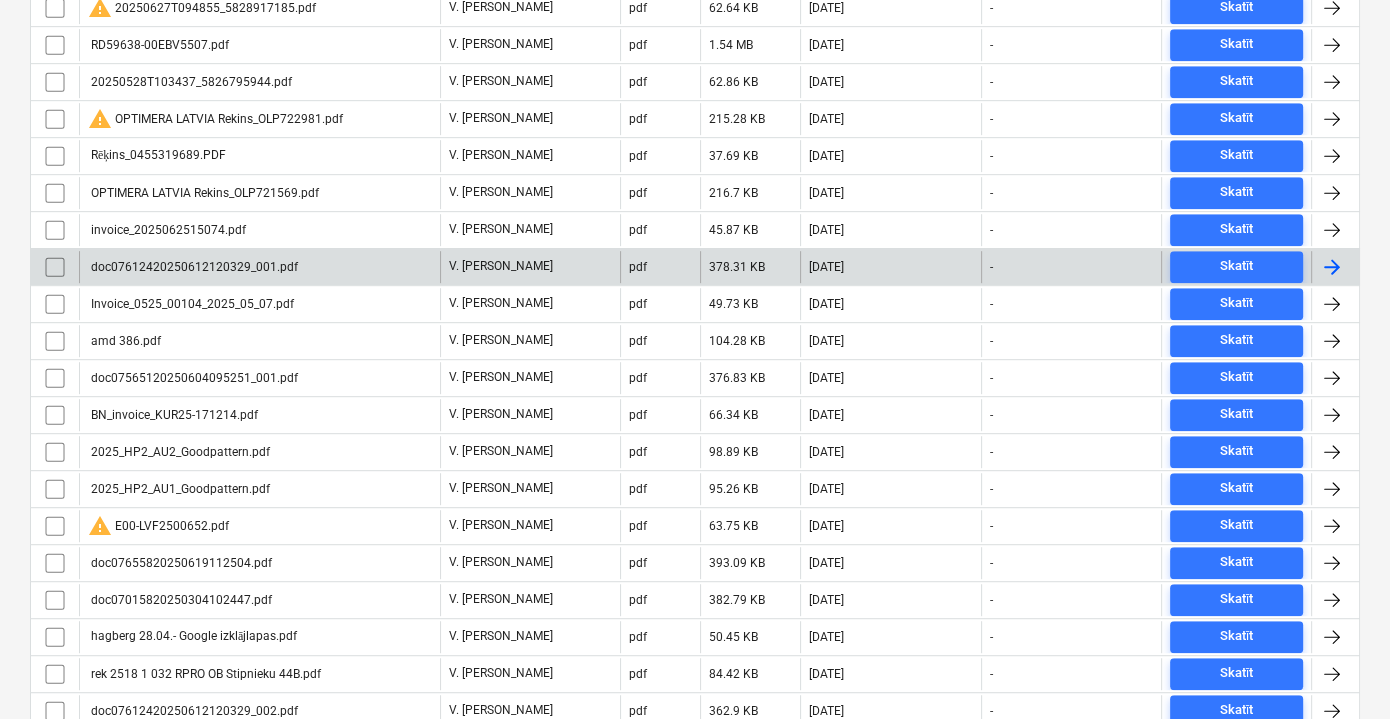 click on "doc07612420250612120329_001.pdf" at bounding box center (259, 267) 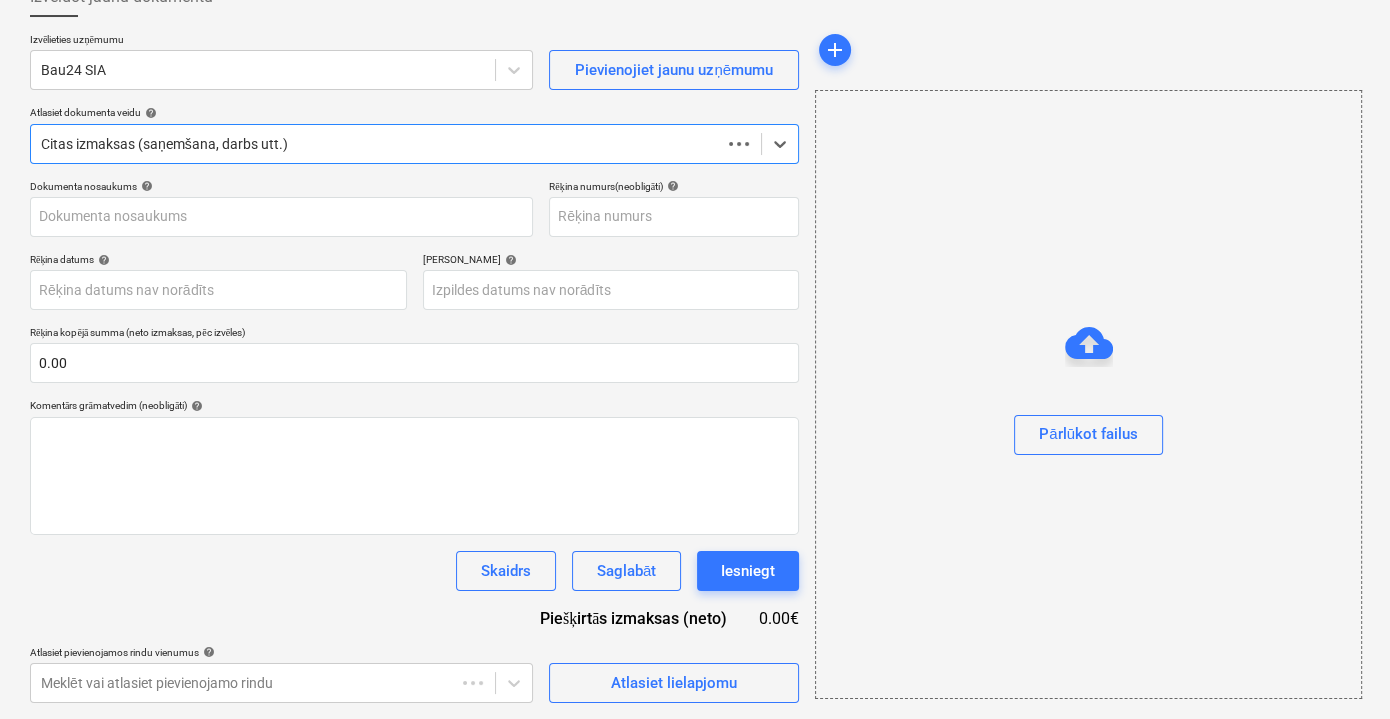 scroll, scrollTop: 130, scrollLeft: 0, axis: vertical 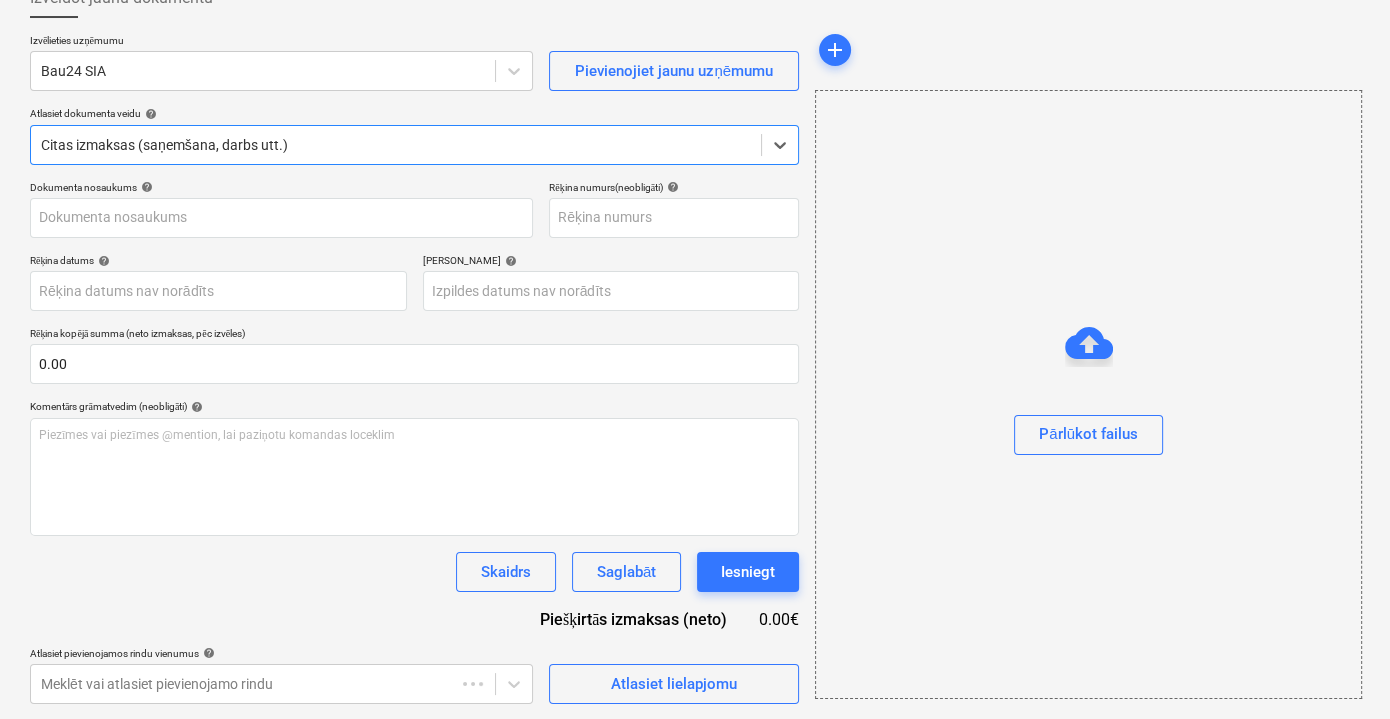 type on "2025" 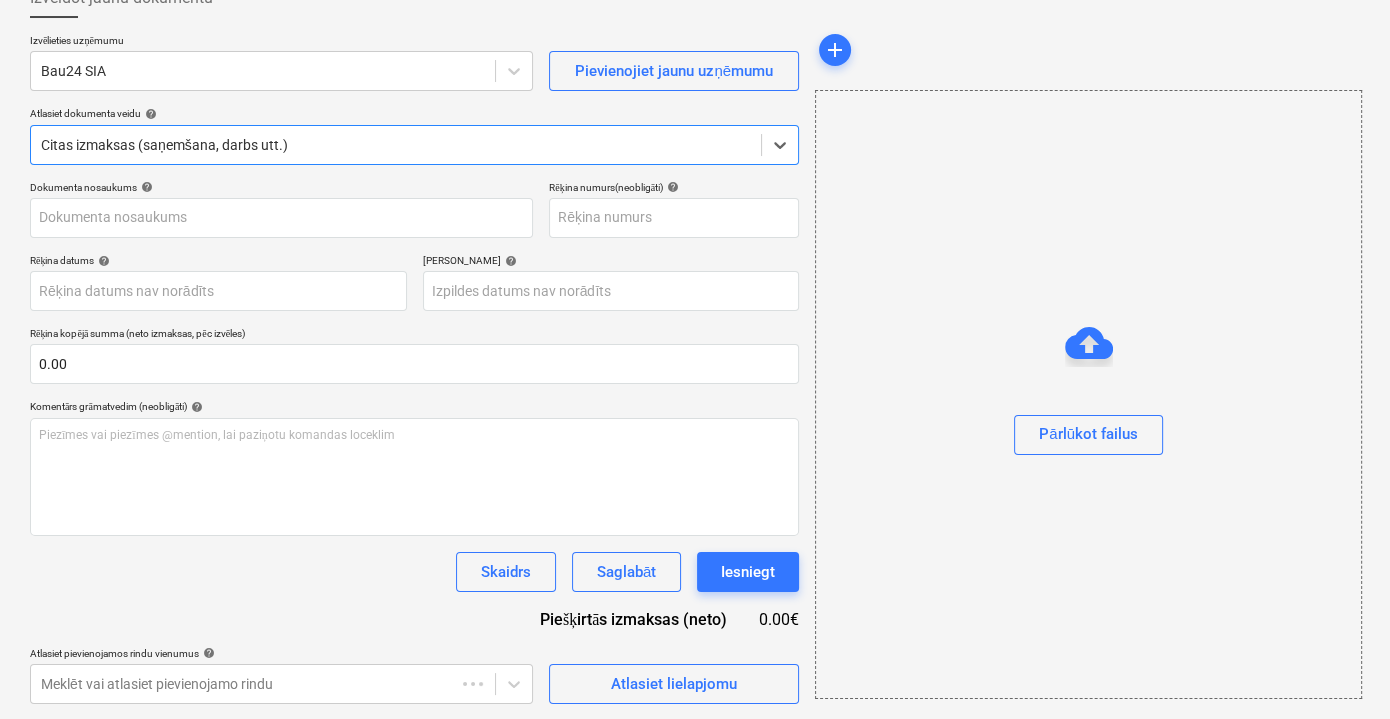 type on "2025" 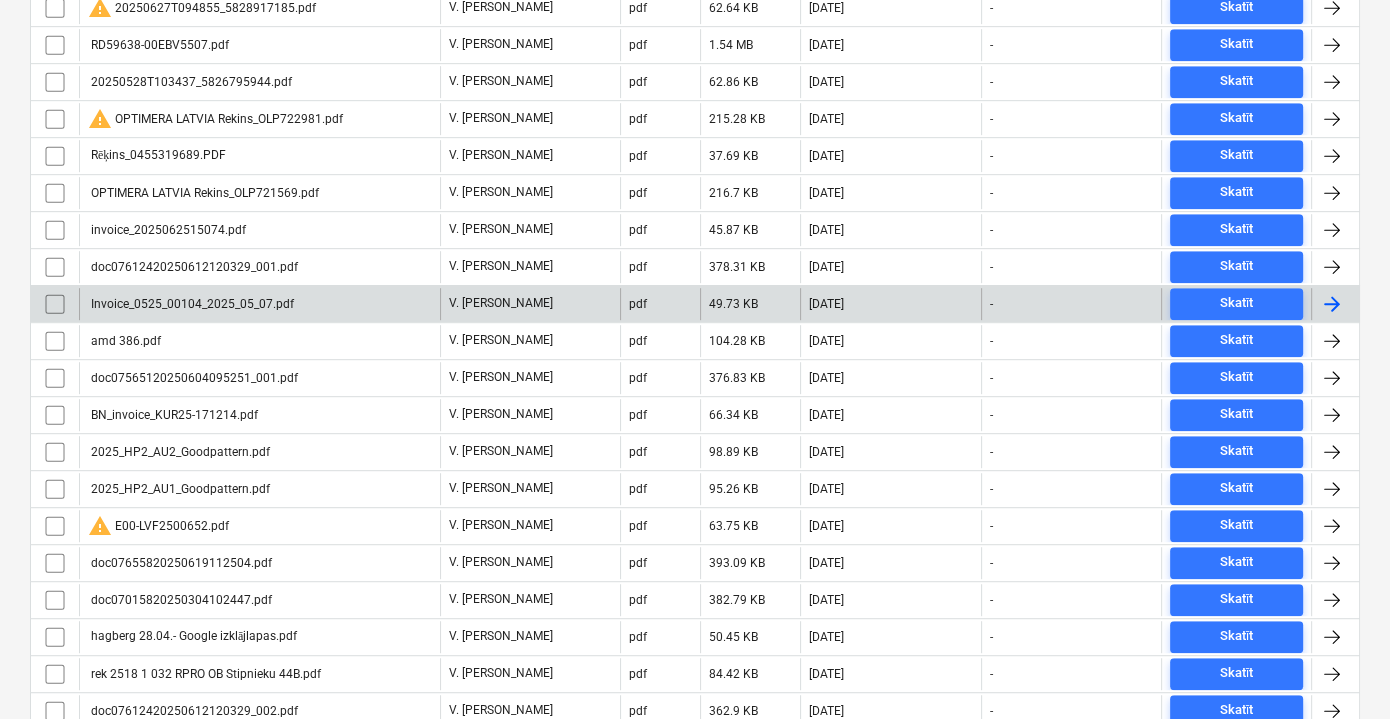 scroll, scrollTop: 1000, scrollLeft: 0, axis: vertical 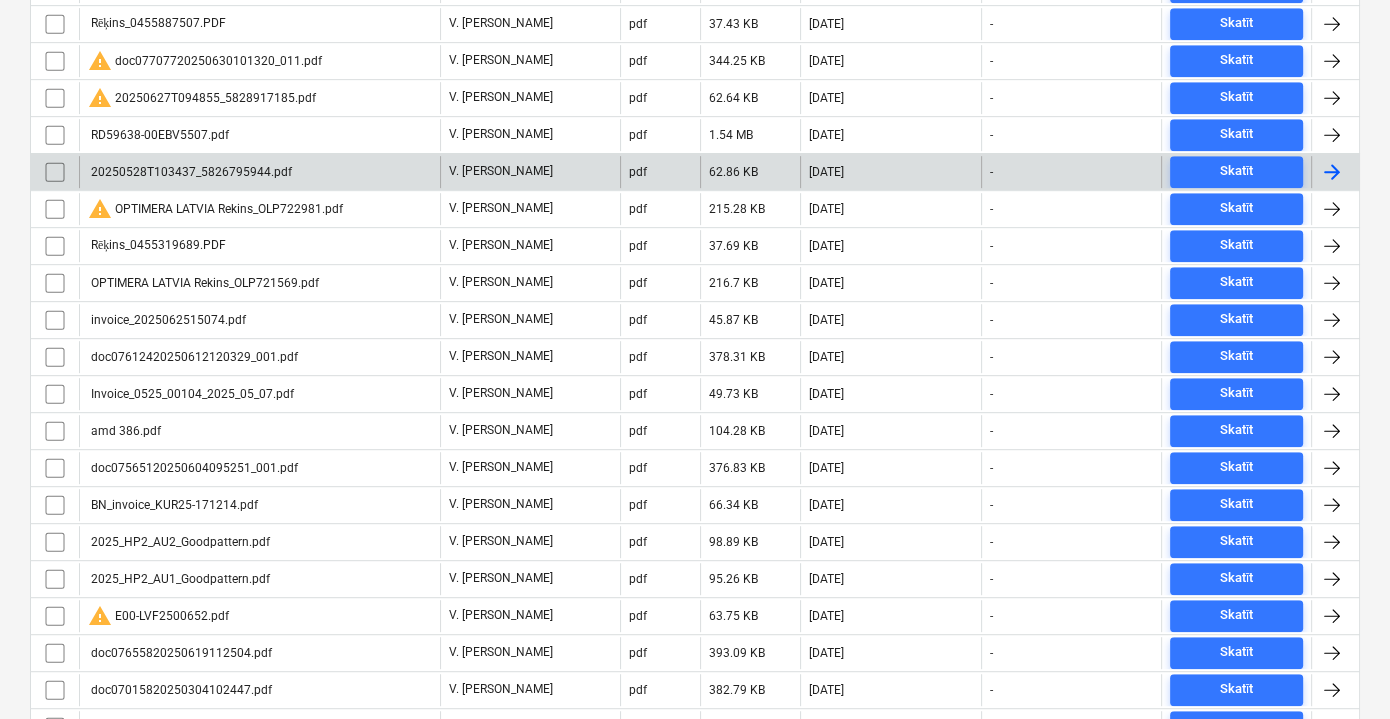 click on "20250528T103437_5826795944.pdf" at bounding box center (259, 172) 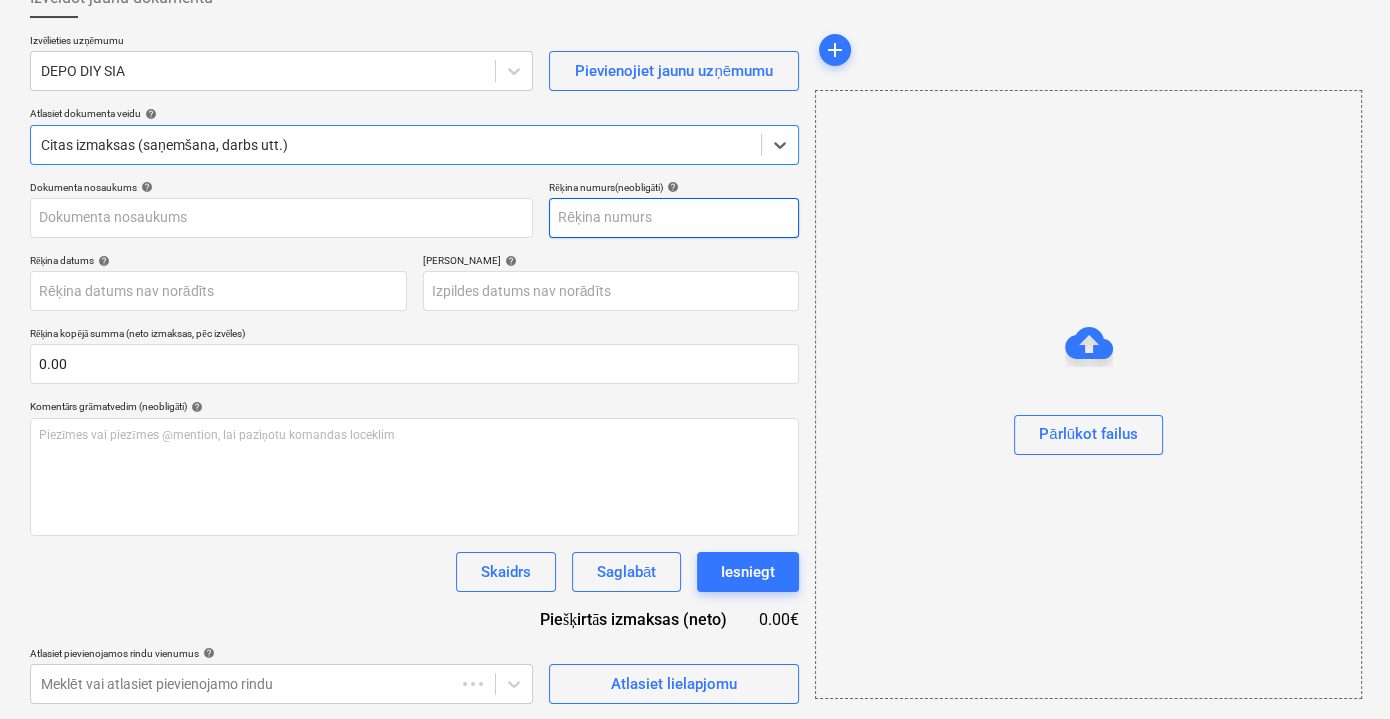 type on "XLV29UNLA0050006063023" 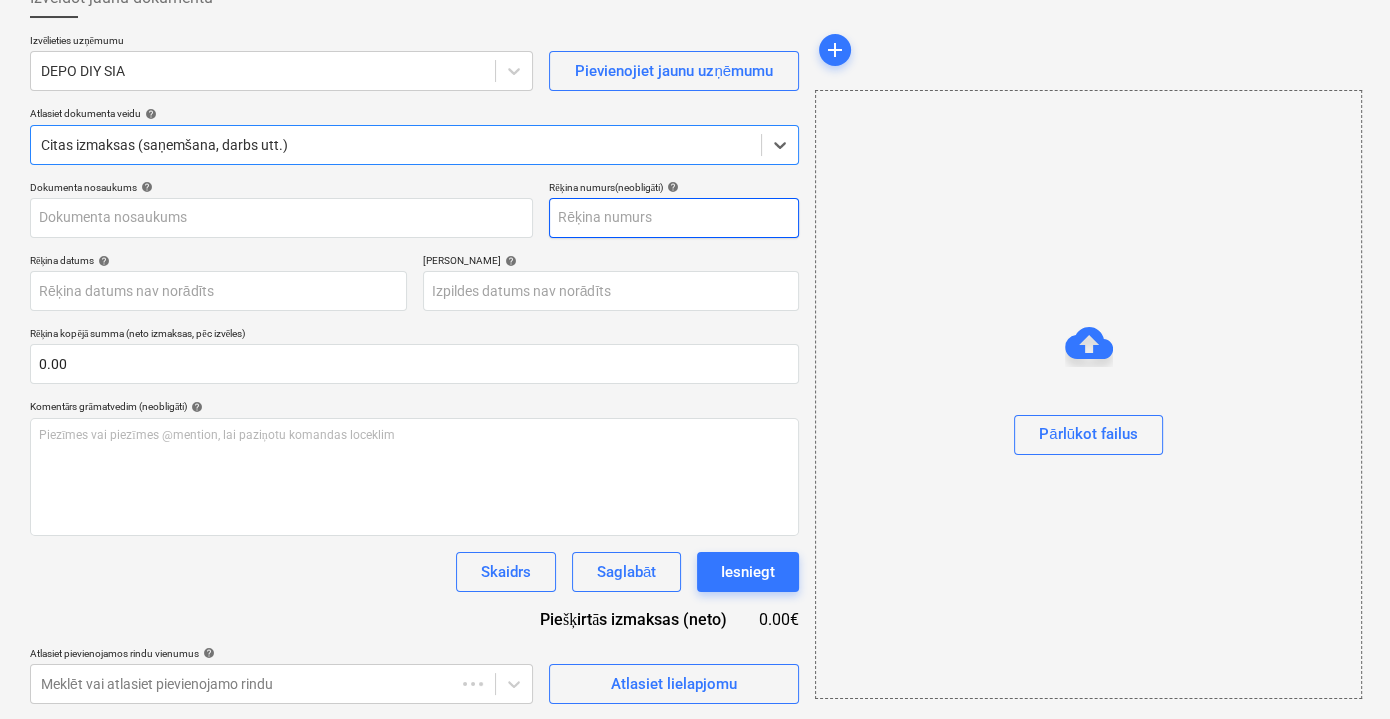 type on "XLV29UNLA0050006063023" 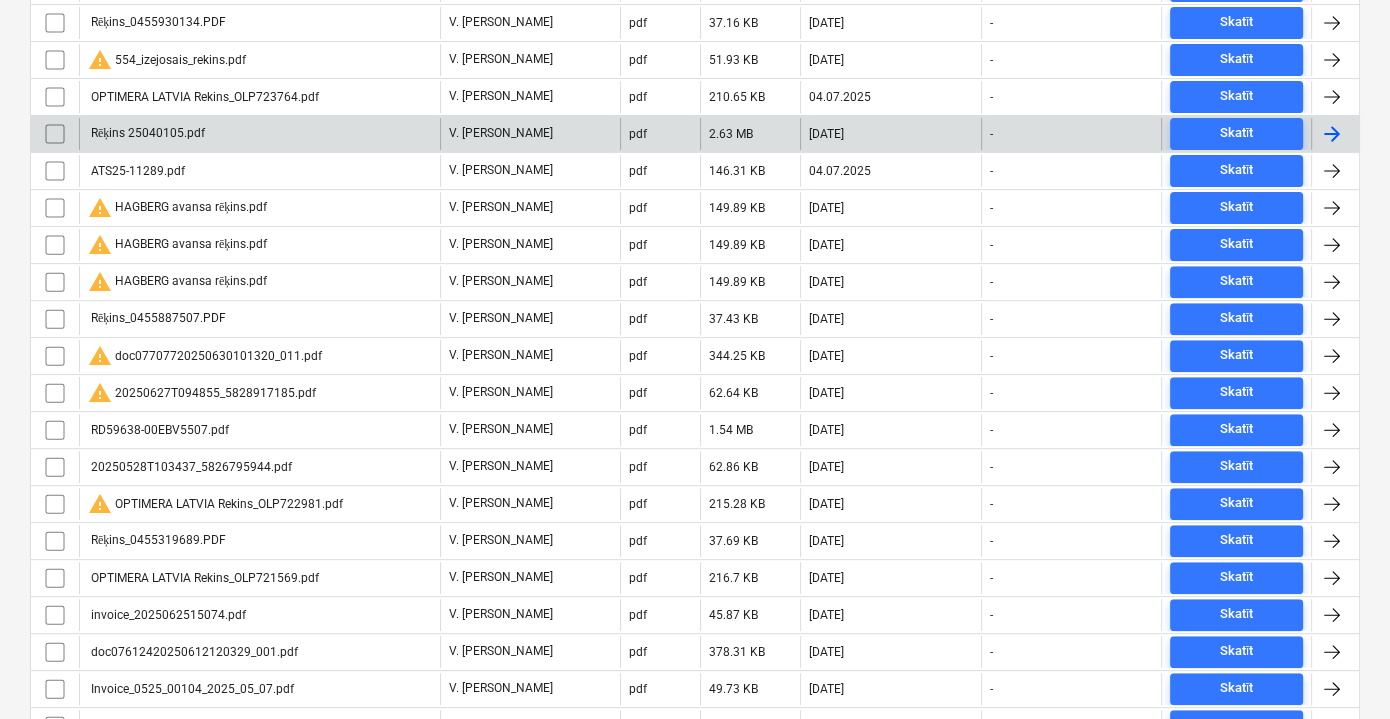 scroll, scrollTop: 636, scrollLeft: 0, axis: vertical 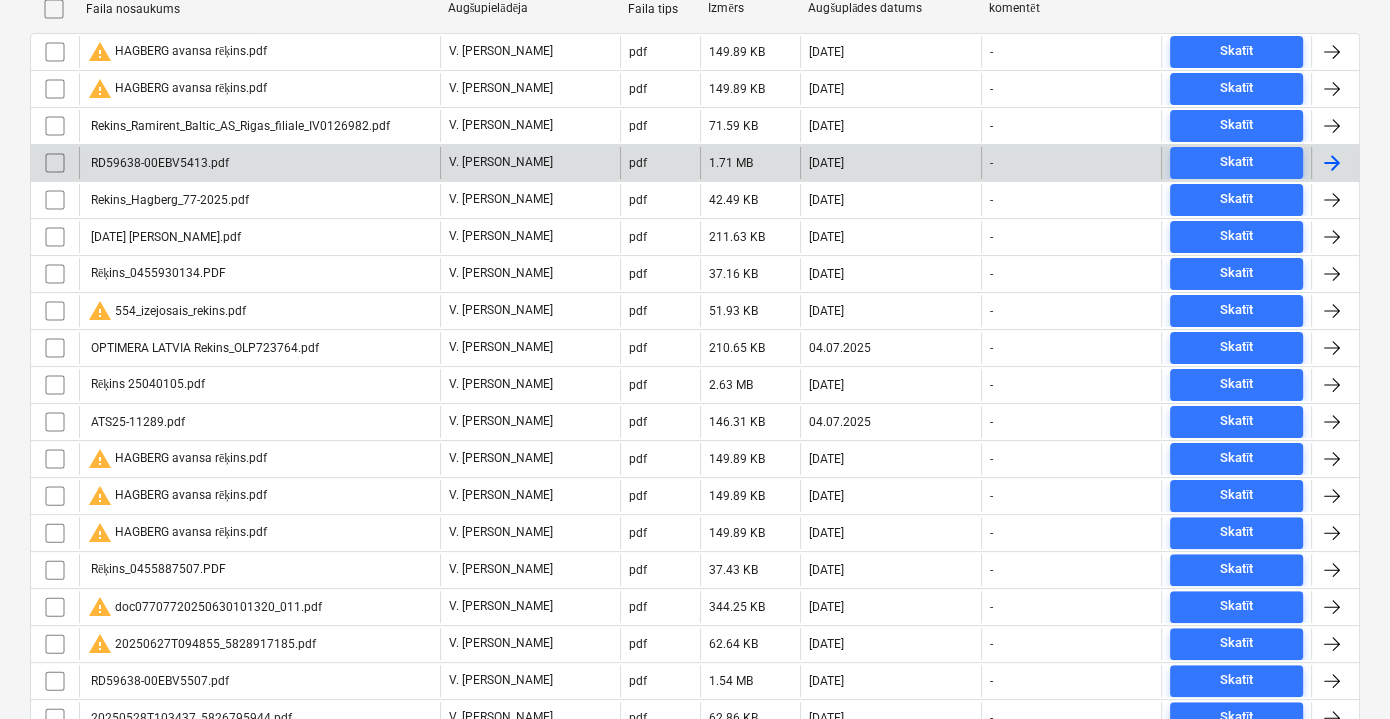 click on "RD59638-00EBV5413.pdf" at bounding box center (259, 163) 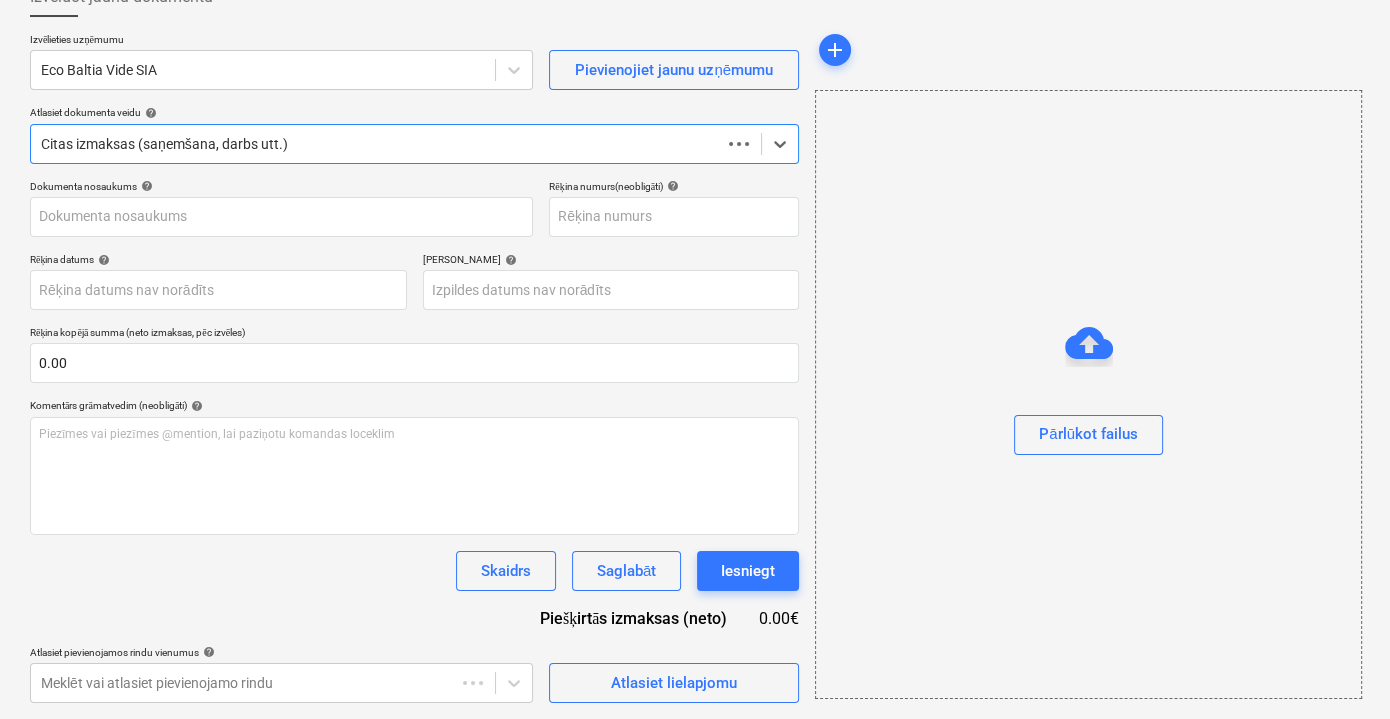 scroll, scrollTop: 130, scrollLeft: 0, axis: vertical 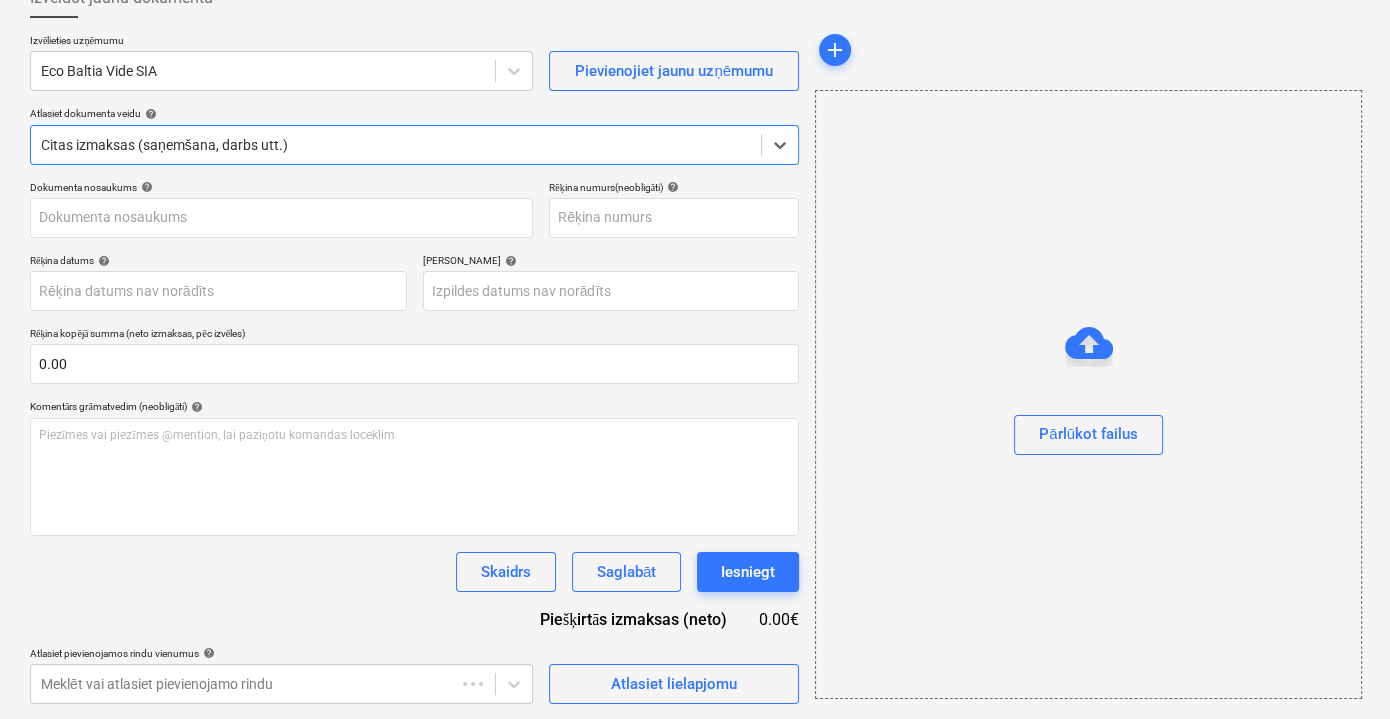 type on "RD59638-00EBV5413.pdf" 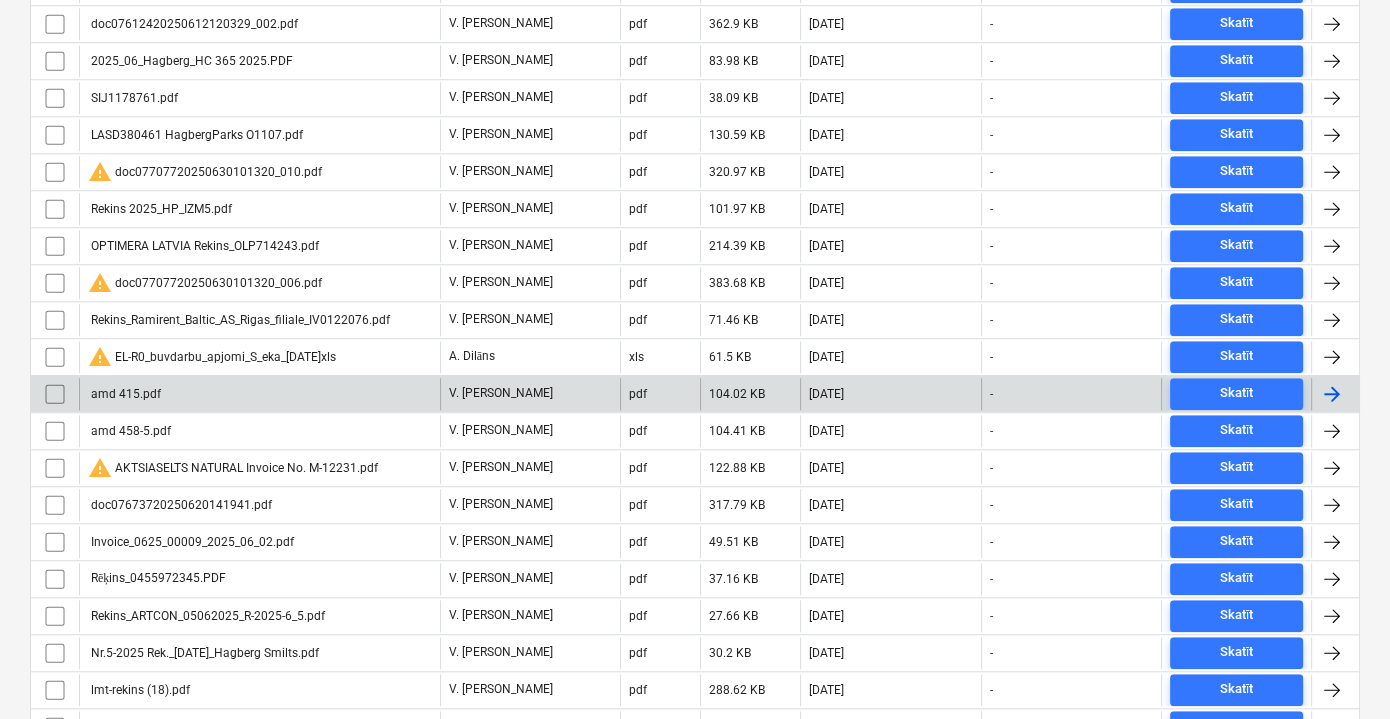 scroll, scrollTop: 1736, scrollLeft: 0, axis: vertical 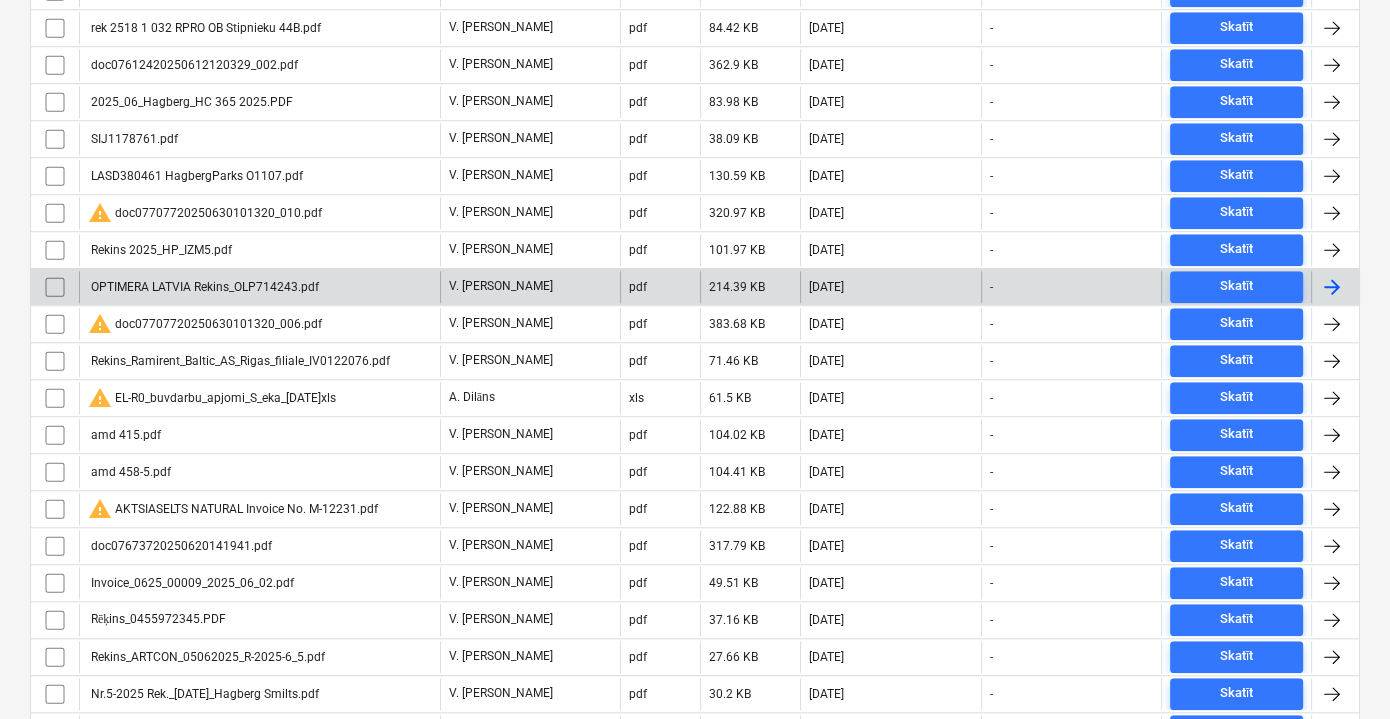 click on "OPTIMERA LATVIA Rekins_OLP714243.pdf" at bounding box center (203, 287) 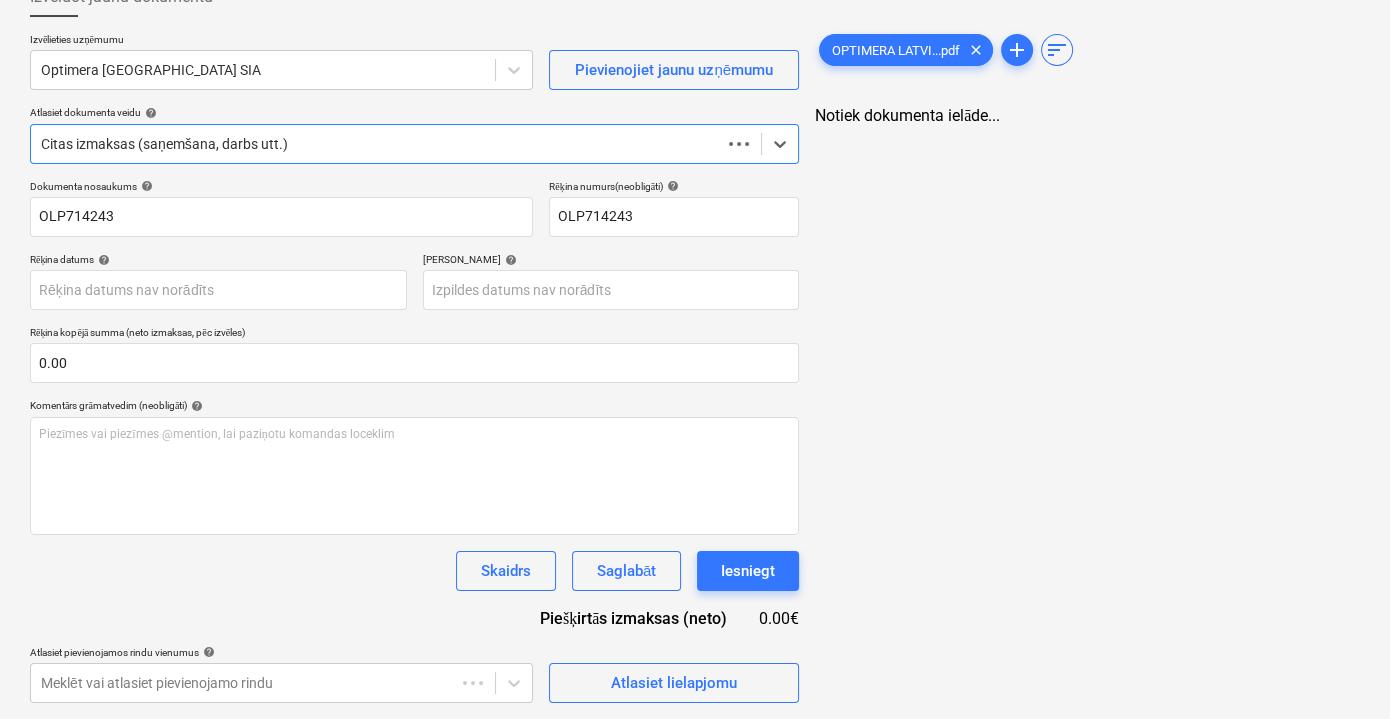 scroll, scrollTop: 130, scrollLeft: 0, axis: vertical 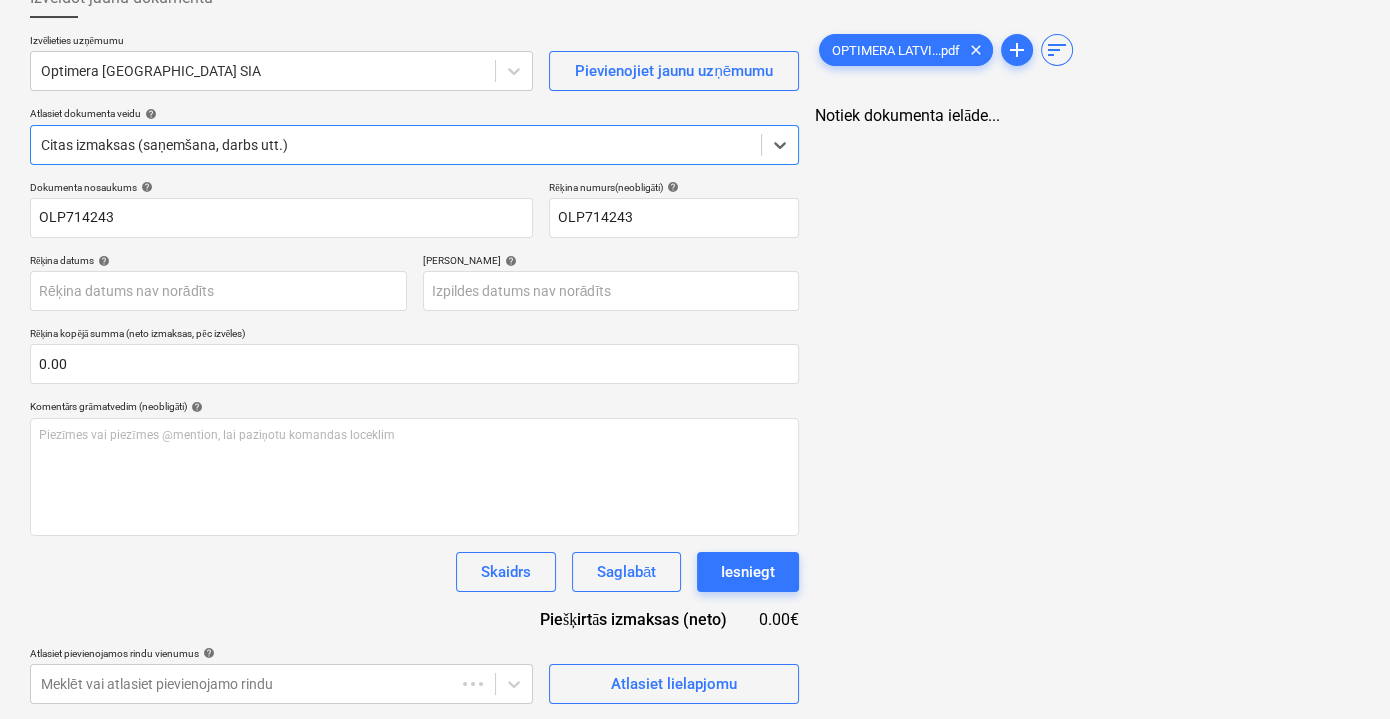 type on "22 Apr 2025" 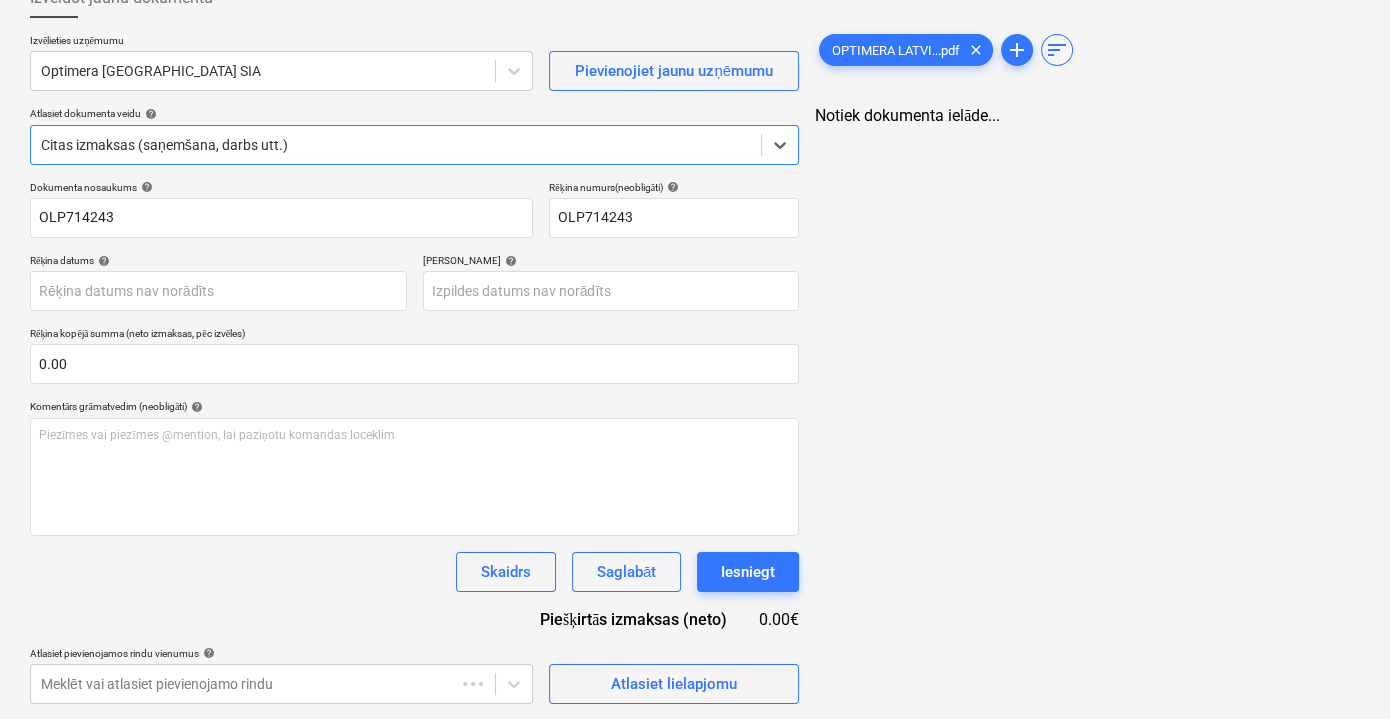 type on "22 May 2025" 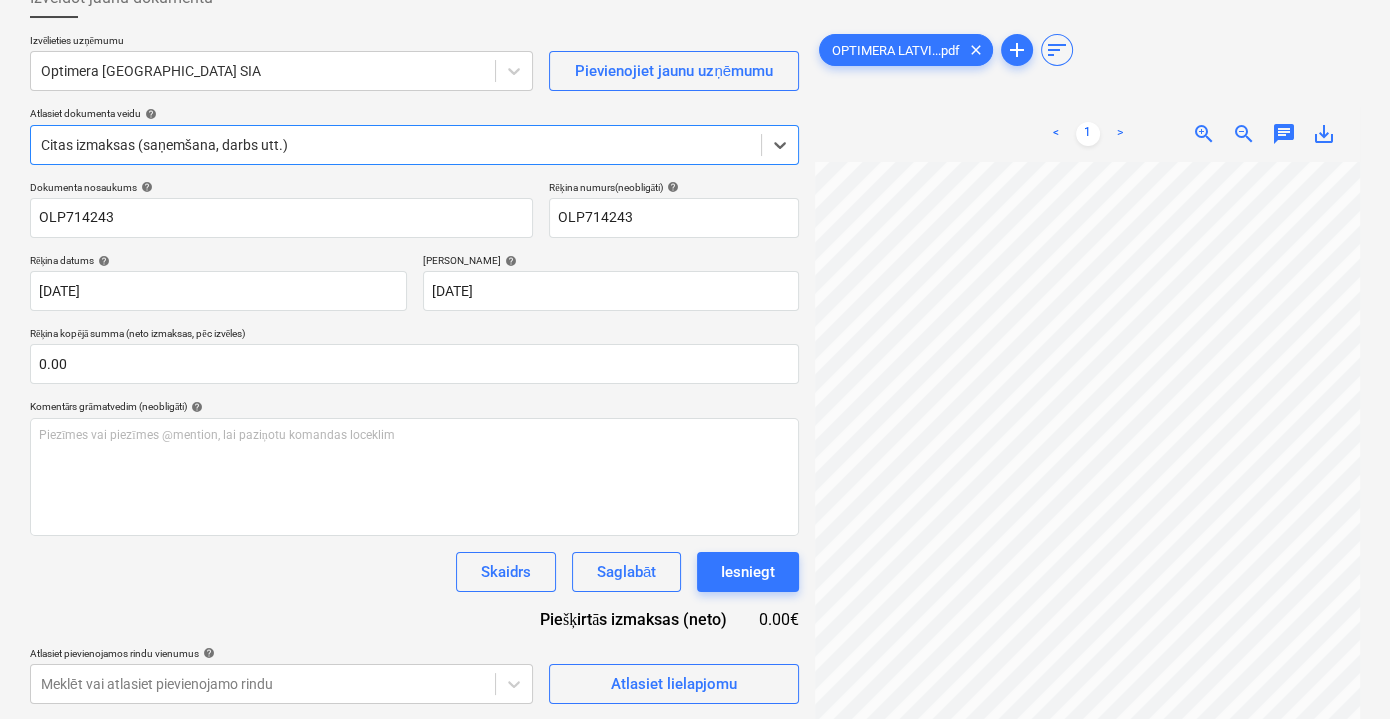 scroll, scrollTop: 181, scrollLeft: 0, axis: vertical 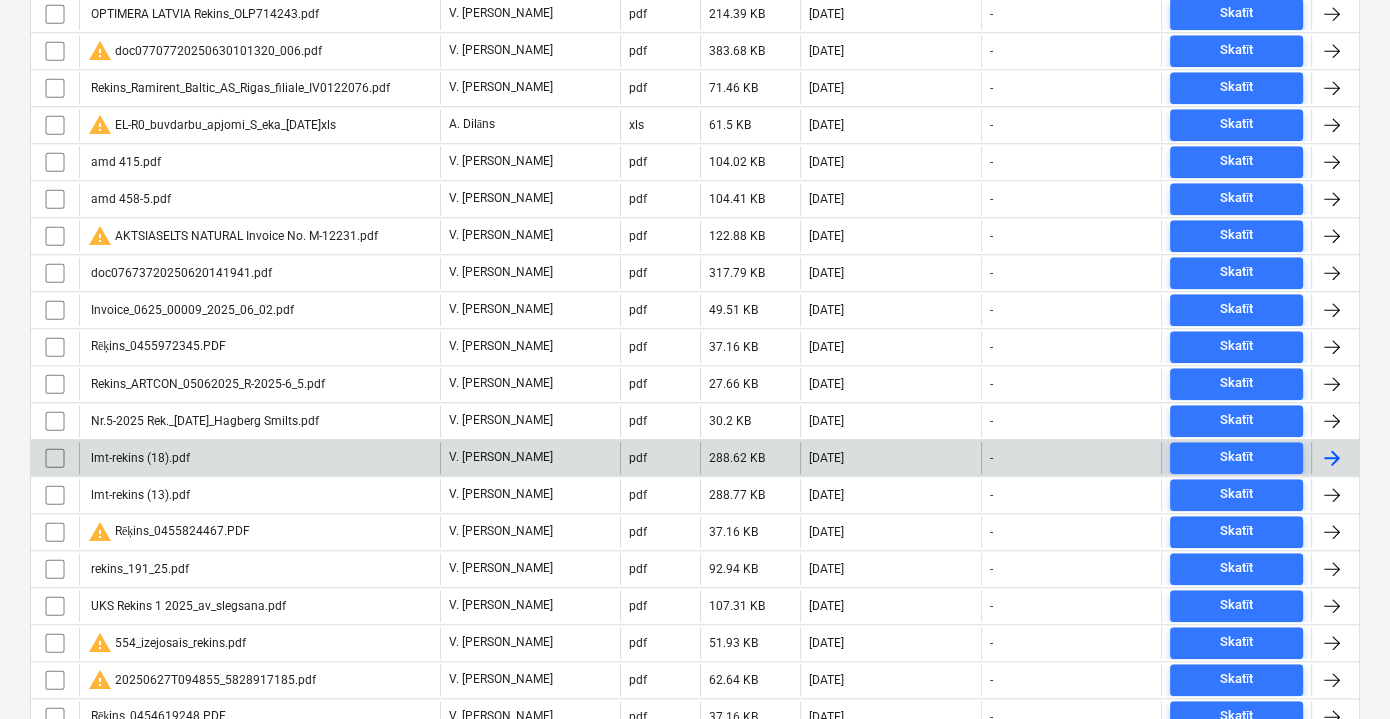 click on "lmt-rekins (18).pdf" at bounding box center (259, 458) 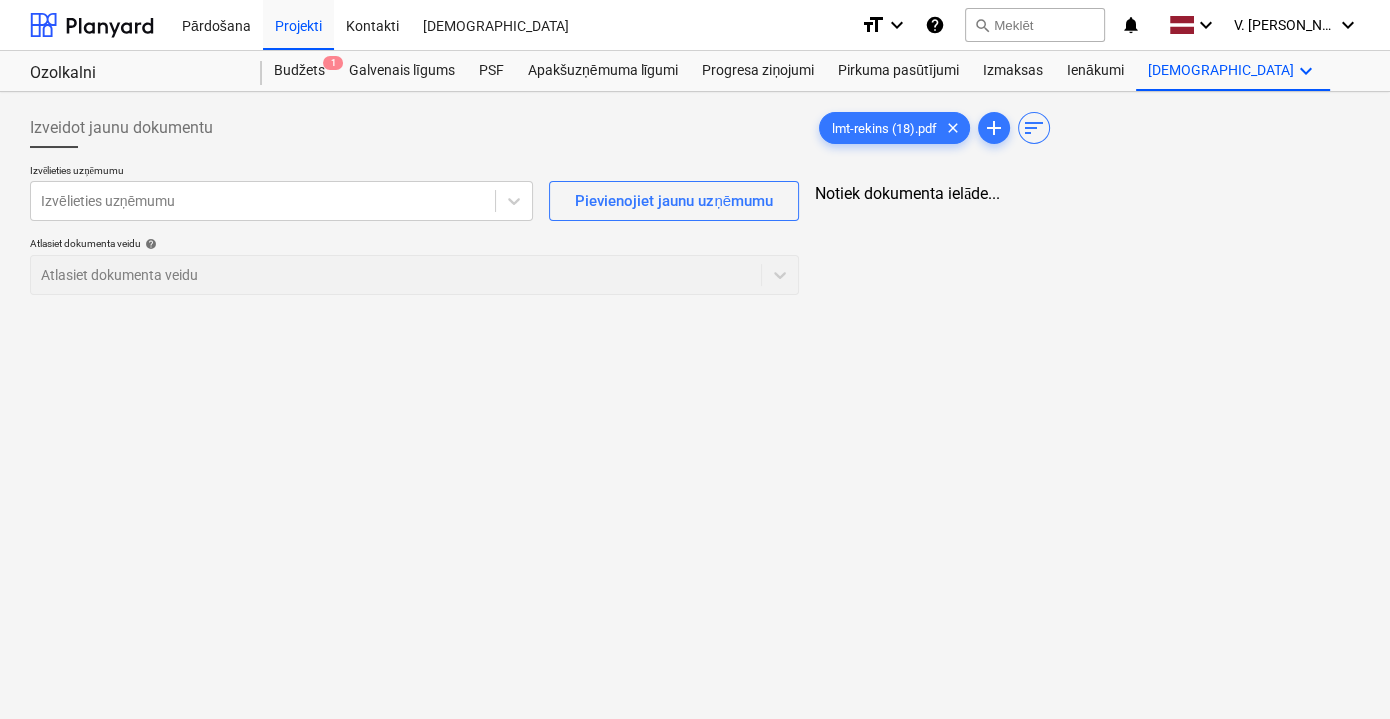 scroll, scrollTop: 0, scrollLeft: 0, axis: both 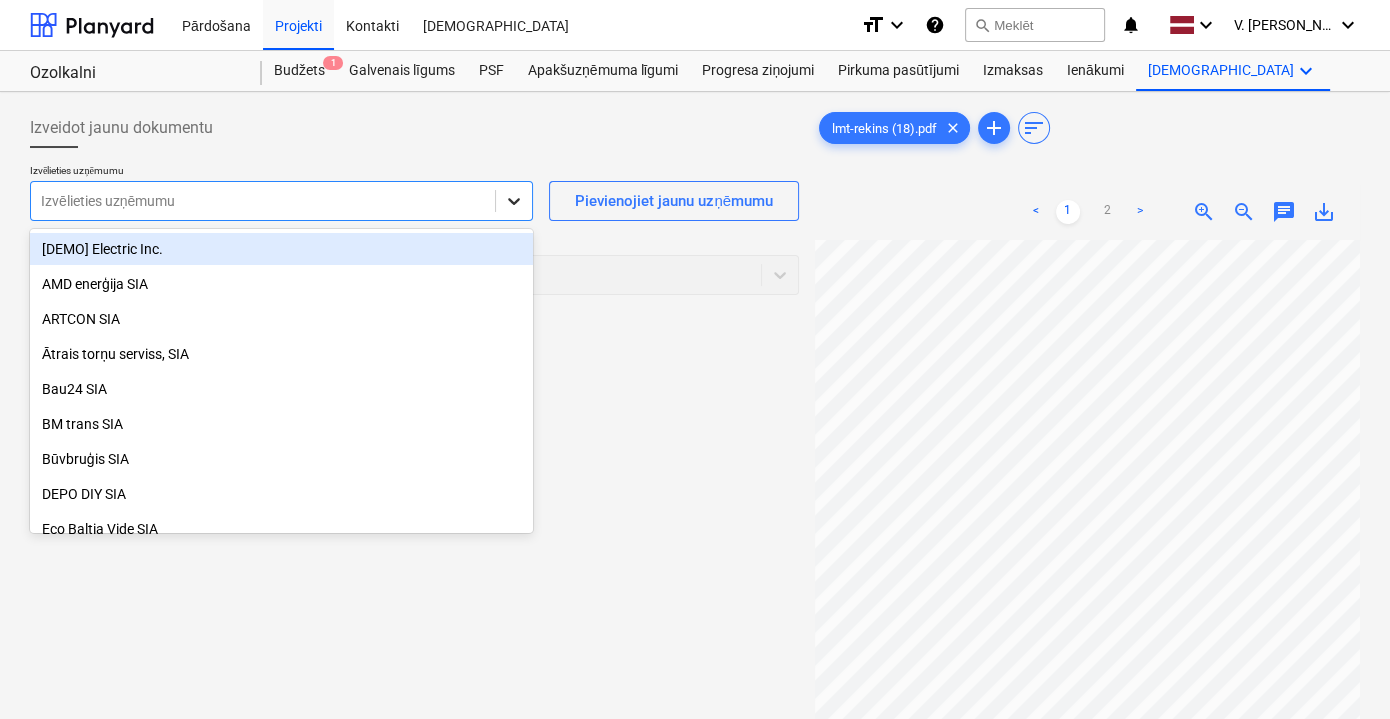 click 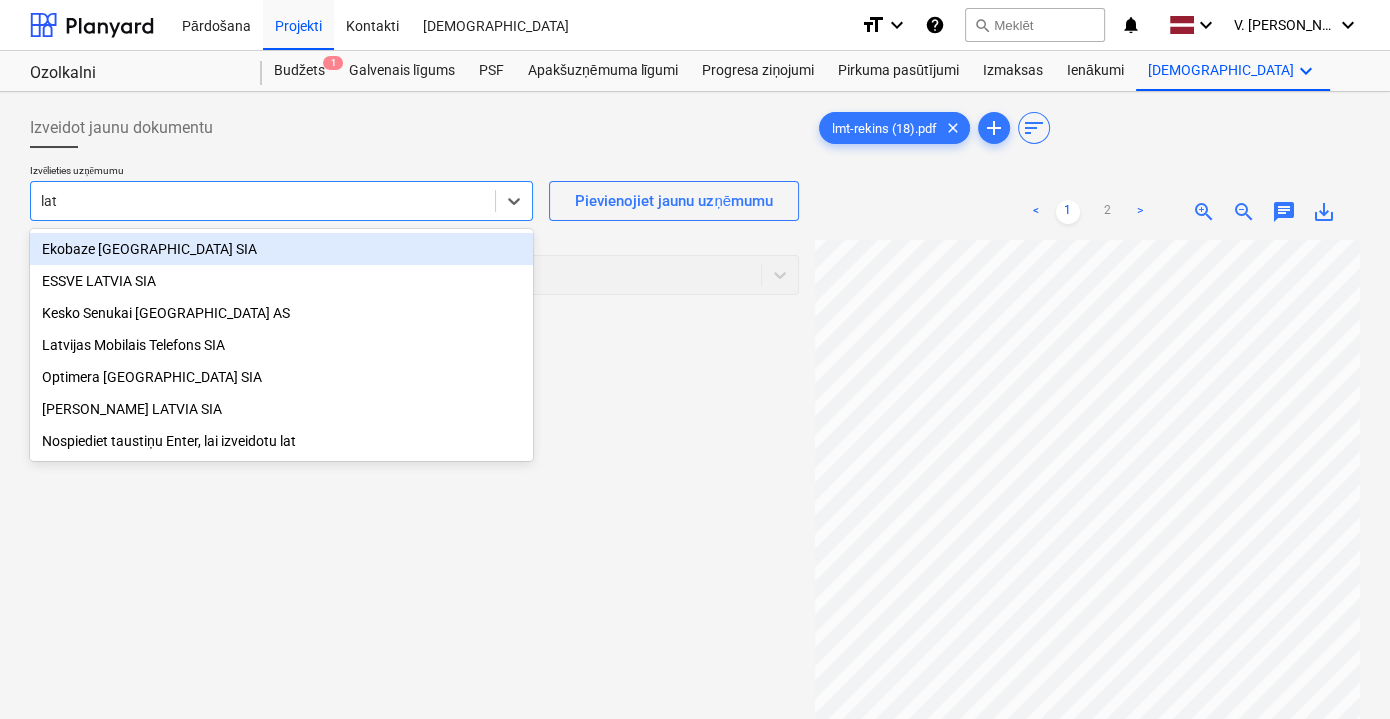 type on "latv" 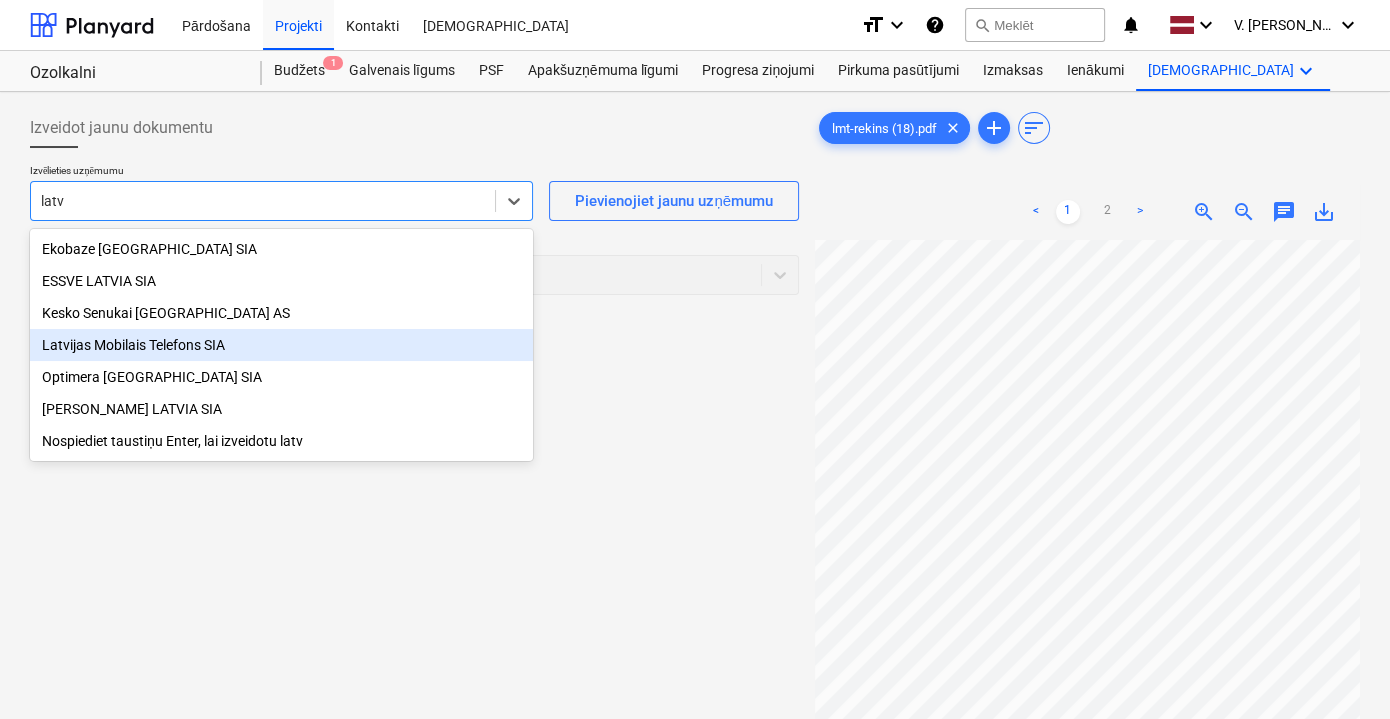 click on "Latvijas Mobilais Telefons SIA" at bounding box center (281, 345) 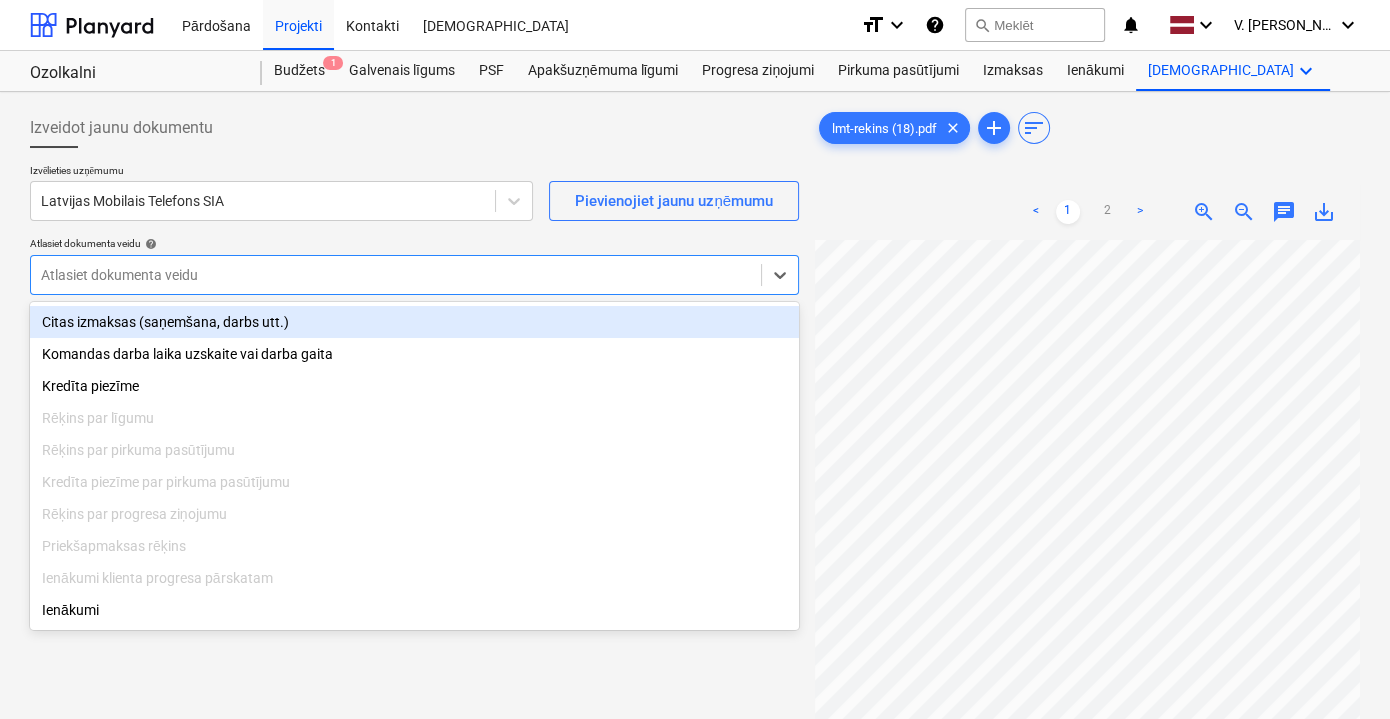 click on "Atlasiet dokumenta veidu" at bounding box center (396, 275) 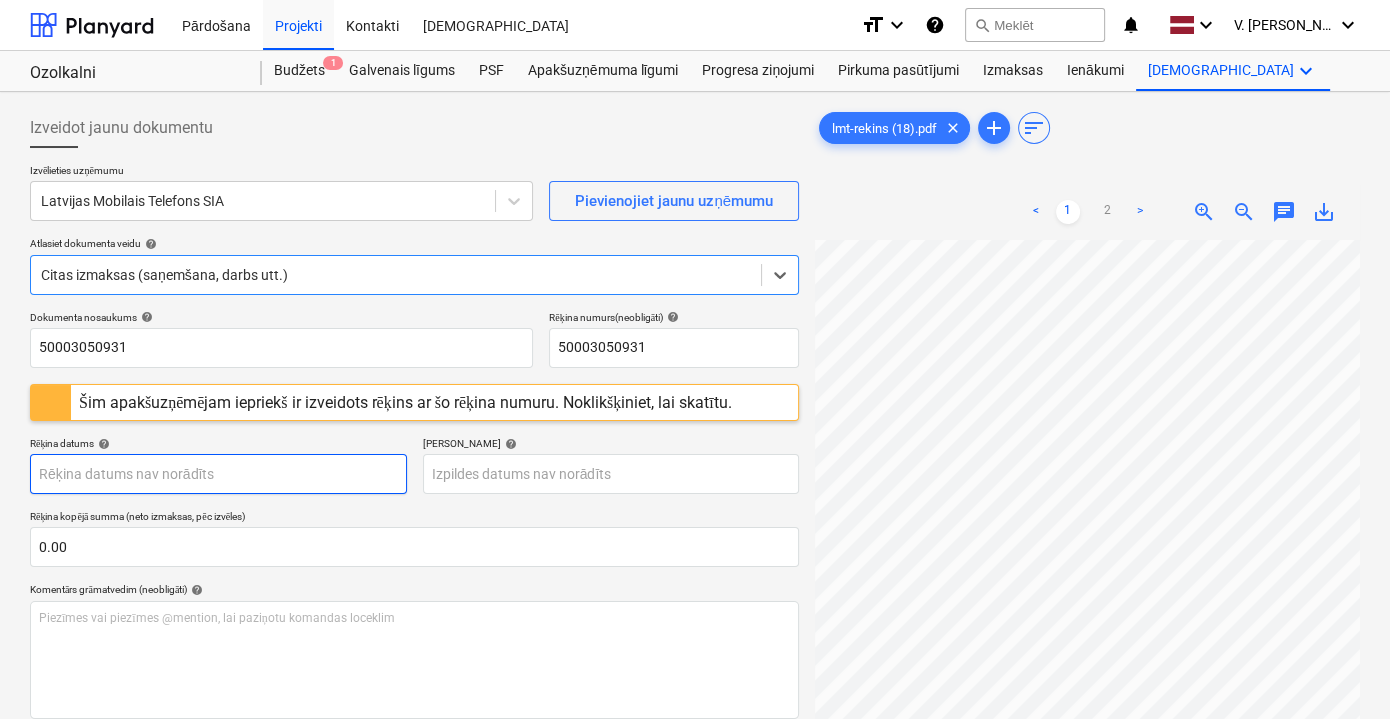 scroll, scrollTop: 181, scrollLeft: 0, axis: vertical 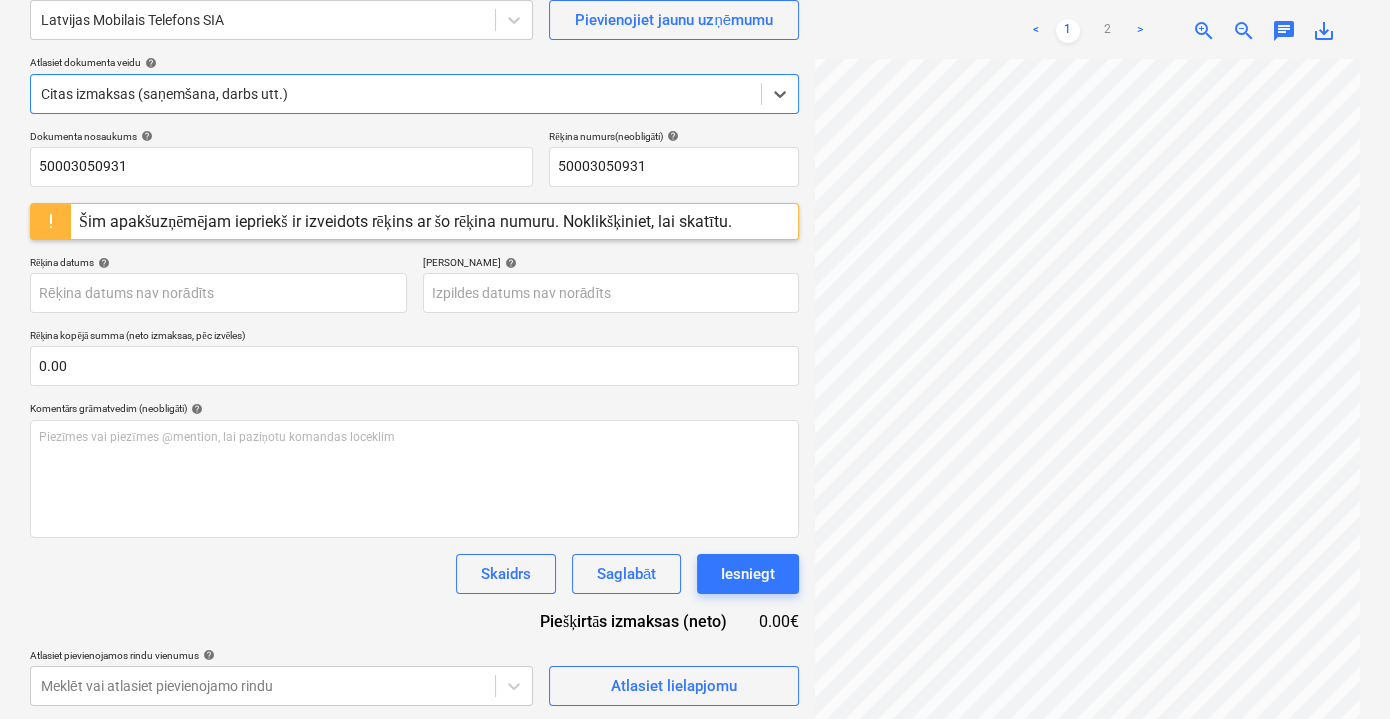 click on "Šim apakšuzņēmējam iepriekš ir izveidots rēķins ar šo rēķina numuru. Noklikšķiniet, lai skatītu." at bounding box center [405, 221] 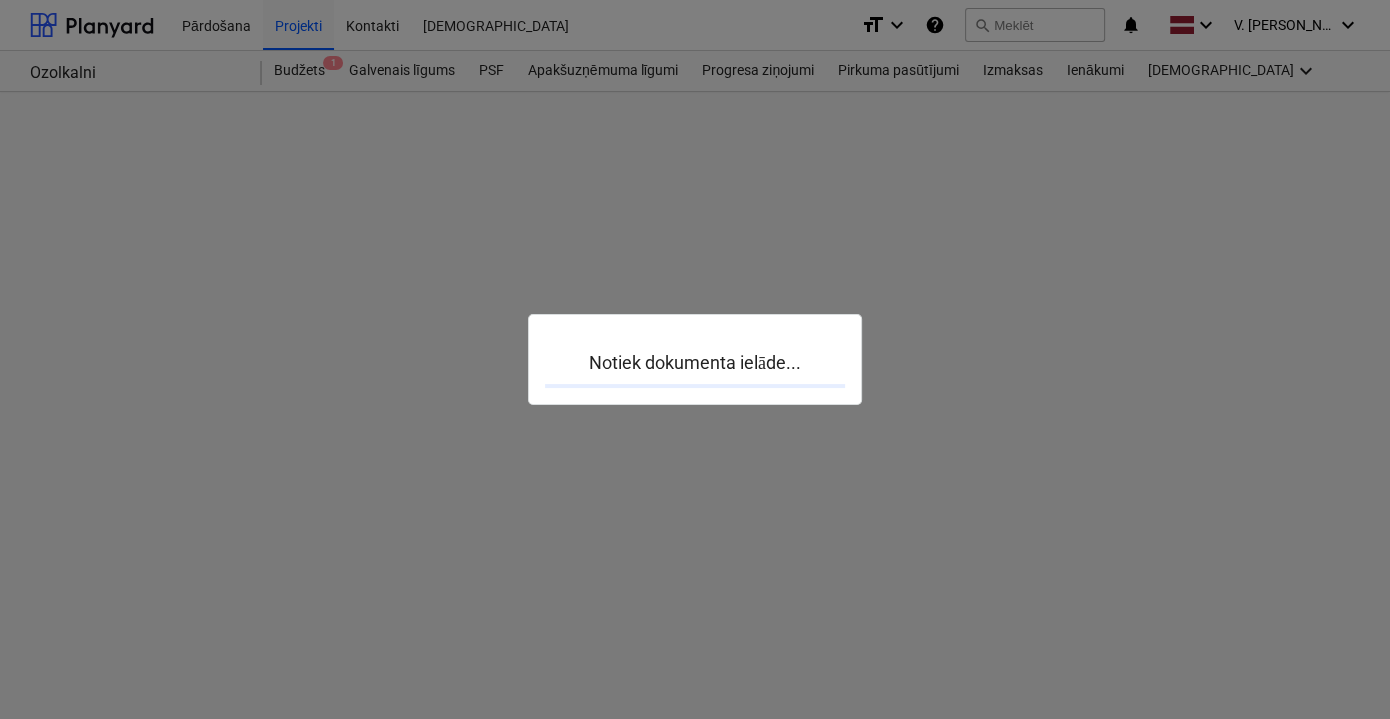 scroll, scrollTop: 0, scrollLeft: 0, axis: both 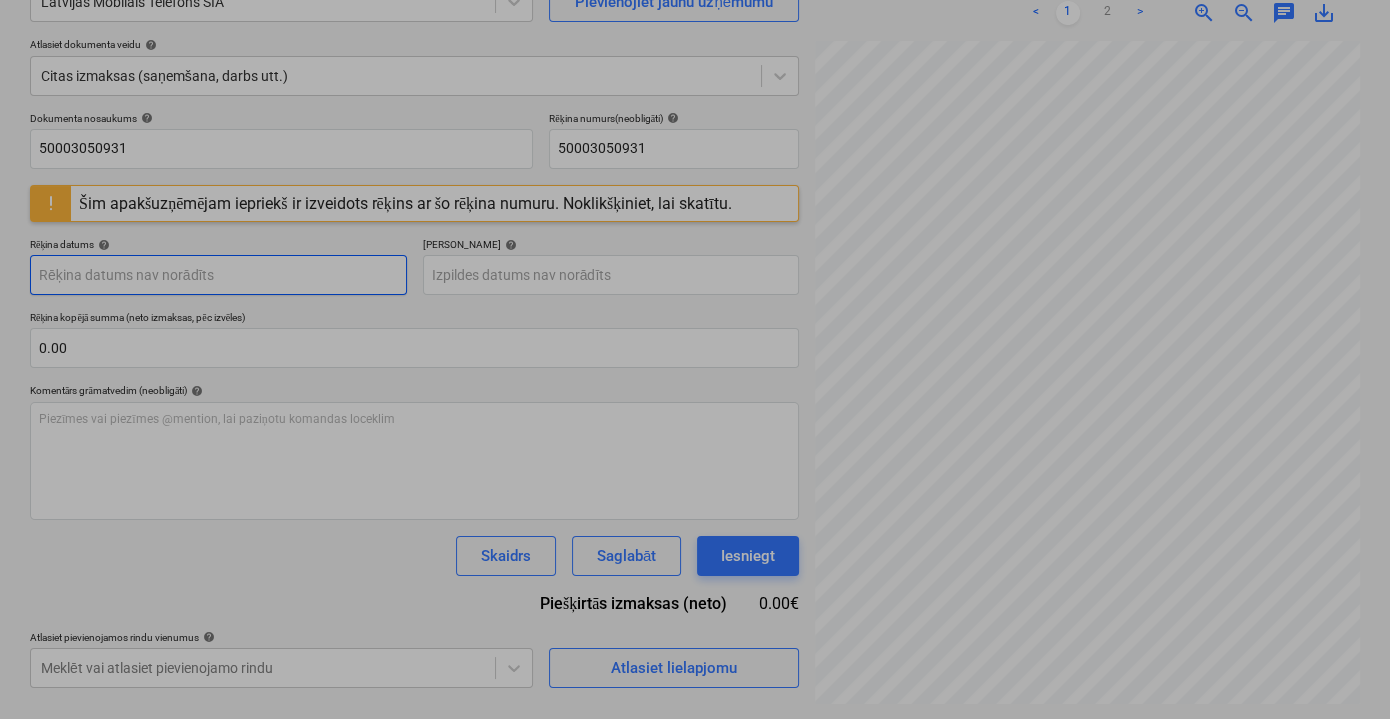 click on "Pārdošana Projekti Kontakti Iesūtne format_size keyboard_arrow_down help search Meklēt notifications 0 keyboard_arrow_down V. Filipčenko keyboard_arrow_down Ozolkalni Ozolkalni Budžets 1 Galvenais līgums PSF Apakšuzņēmuma līgumi Progresa ziņojumi Pirkuma pasūtījumi Izmaksas Ienākumi Vairāk keyboard_arrow_down Izveidot jaunu dokumentu Izvēlieties uzņēmumu Latvijas Mobilais Telefons SIA   Pievienojiet jaunu uzņēmumu Atlasiet dokumenta veidu help Citas izmaksas (saņemšana, darbs utt.) Dokumenta nosaukums help 50003050931 Rēķina numurs  (neobligāti) help 50003050931 Šim apakšuzņēmējam iepriekš ir izveidots rēķins ar šo rēķina numuru. Noklikšķiniet, lai skatītu. Rēķina datums help Press the down arrow key to interact with the calendar and
select a date. Press the question mark key to get the keyboard shortcuts for changing dates. Termiņš help Rēķina kopējā summa (neto izmaksas, pēc izvēles) 0.00 Komentārs grāmatvedim (neobligāti) help ﻿ Skaidrs 0.00€" at bounding box center (695, 160) 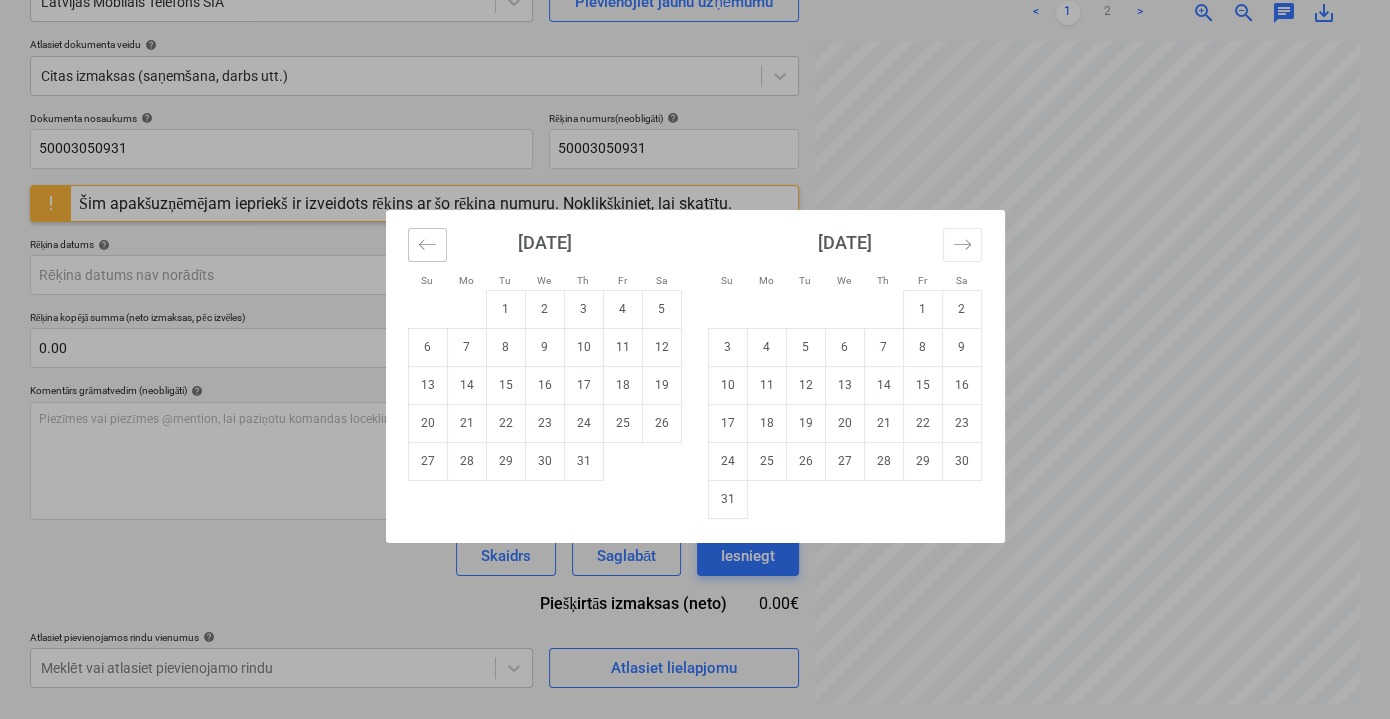click 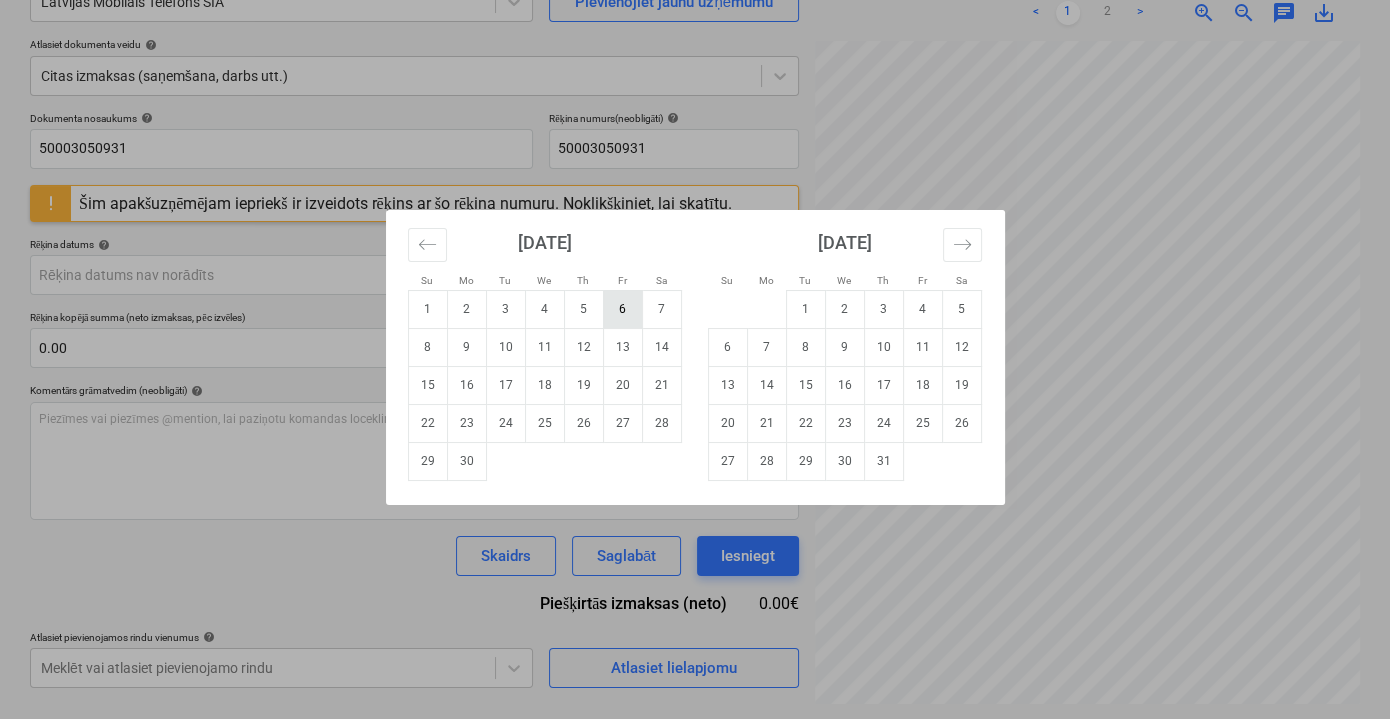 click on "6" at bounding box center (622, 309) 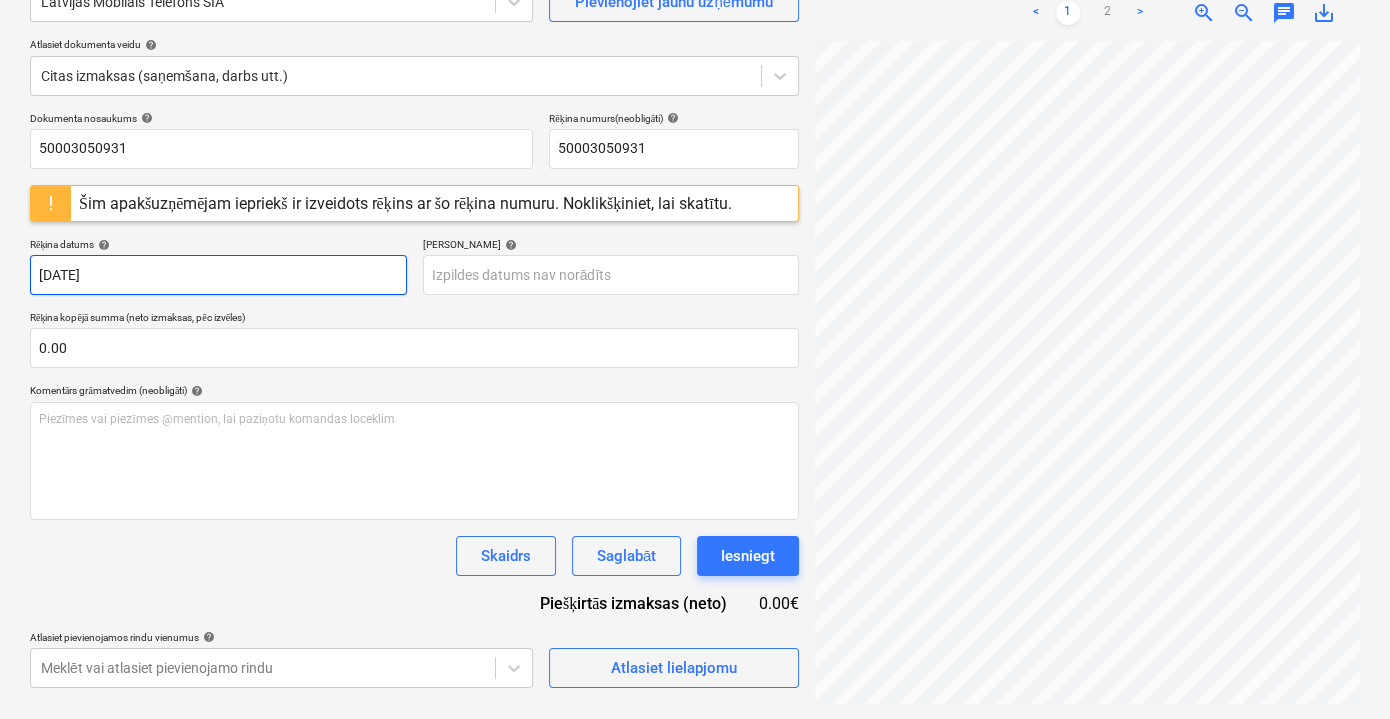 click on "Pārdošana Projekti Kontakti Iesūtne format_size keyboard_arrow_down help search Meklēt notifications 0 keyboard_arrow_down V. Filipčenko keyboard_arrow_down Ozolkalni Ozolkalni Budžets 1 Galvenais līgums PSF Apakšuzņēmuma līgumi Progresa ziņojumi Pirkuma pasūtījumi Izmaksas Ienākumi Vairāk keyboard_arrow_down Izveidot jaunu dokumentu Izvēlieties uzņēmumu Latvijas Mobilais Telefons SIA   Pievienojiet jaunu uzņēmumu Atlasiet dokumenta veidu help Citas izmaksas (saņemšana, darbs utt.) Dokumenta nosaukums help 50003050931 Rēķina numurs  (neobligāti) help 50003050931 Šim apakšuzņēmējam iepriekš ir izveidots rēķins ar šo rēķina numuru. Noklikšķiniet, lai skatītu. Rēķina datums help 06 Jun 2025 06.06.2025 Press the down arrow key to interact with the calendar and
select a date. Press the question mark key to get the keyboard shortcuts for changing dates. Termiņš help Rēķina kopējā summa (neto izmaksas, pēc izvēles) 0.00 Komentārs grāmatvedim (neobligāti) <" at bounding box center [695, 160] 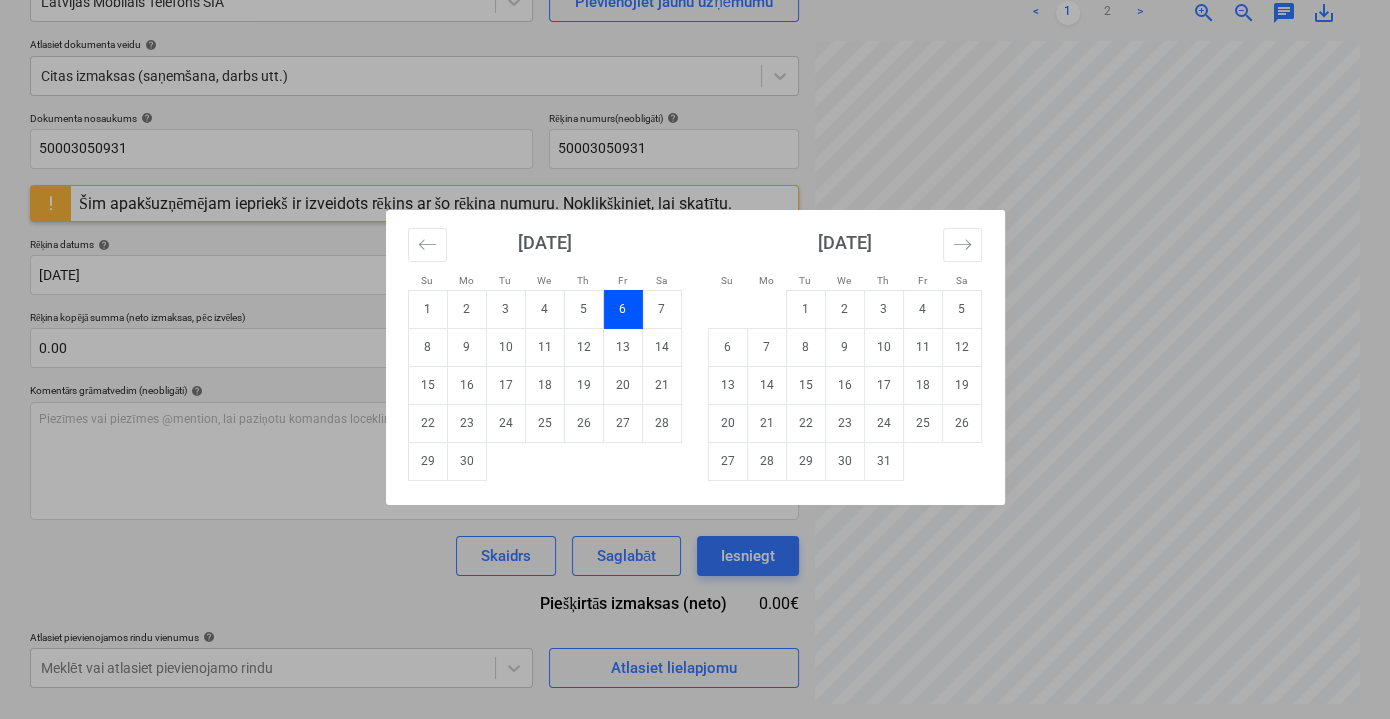 click on "5" at bounding box center [583, 309] 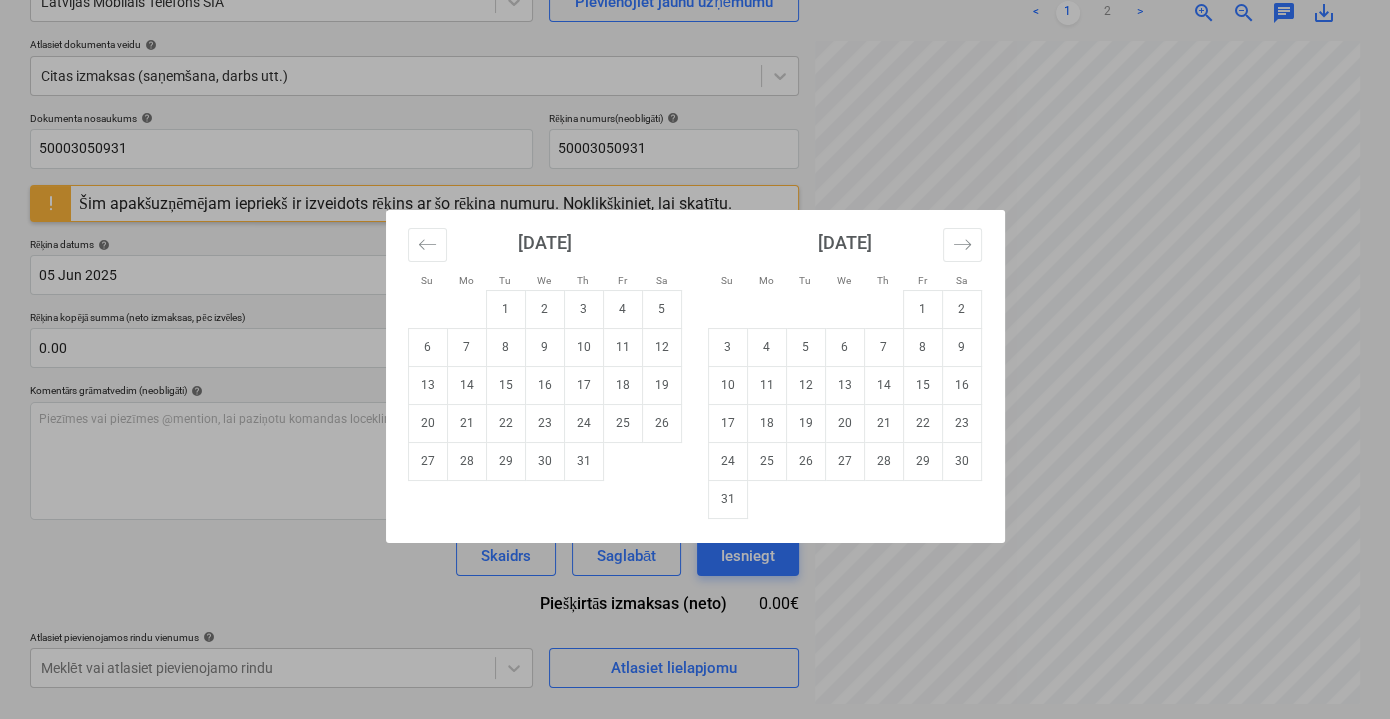 click on "Pārdošana Projekti Kontakti Iesūtne format_size keyboard_arrow_down help search Meklēt notifications 0 keyboard_arrow_down V. Filipčenko keyboard_arrow_down Ozolkalni Ozolkalni Budžets 1 Galvenais līgums PSF Apakšuzņēmuma līgumi Progresa ziņojumi Pirkuma pasūtījumi Izmaksas Ienākumi Vairāk keyboard_arrow_down Izveidot jaunu dokumentu Izvēlieties uzņēmumu Latvijas Mobilais Telefons SIA   Pievienojiet jaunu uzņēmumu Atlasiet dokumenta veidu help Citas izmaksas (saņemšana, darbs utt.) Dokumenta nosaukums help 50003050931 Rēķina numurs  (neobligāti) help 50003050931 Šim apakšuzņēmējam iepriekš ir izveidots rēķins ar šo rēķina numuru. Noklikšķiniet, lai skatītu. Rēķina datums help 05 Jun 2025 05.06.2025 Press the down arrow key to interact with the calendar and
select a date. Press the question mark key to get the keyboard shortcuts for changing dates. Termiņš help Rēķina kopējā summa (neto izmaksas, pēc izvēles) 0.00 Komentārs grāmatvedim (neobligāti) <" at bounding box center [695, 160] 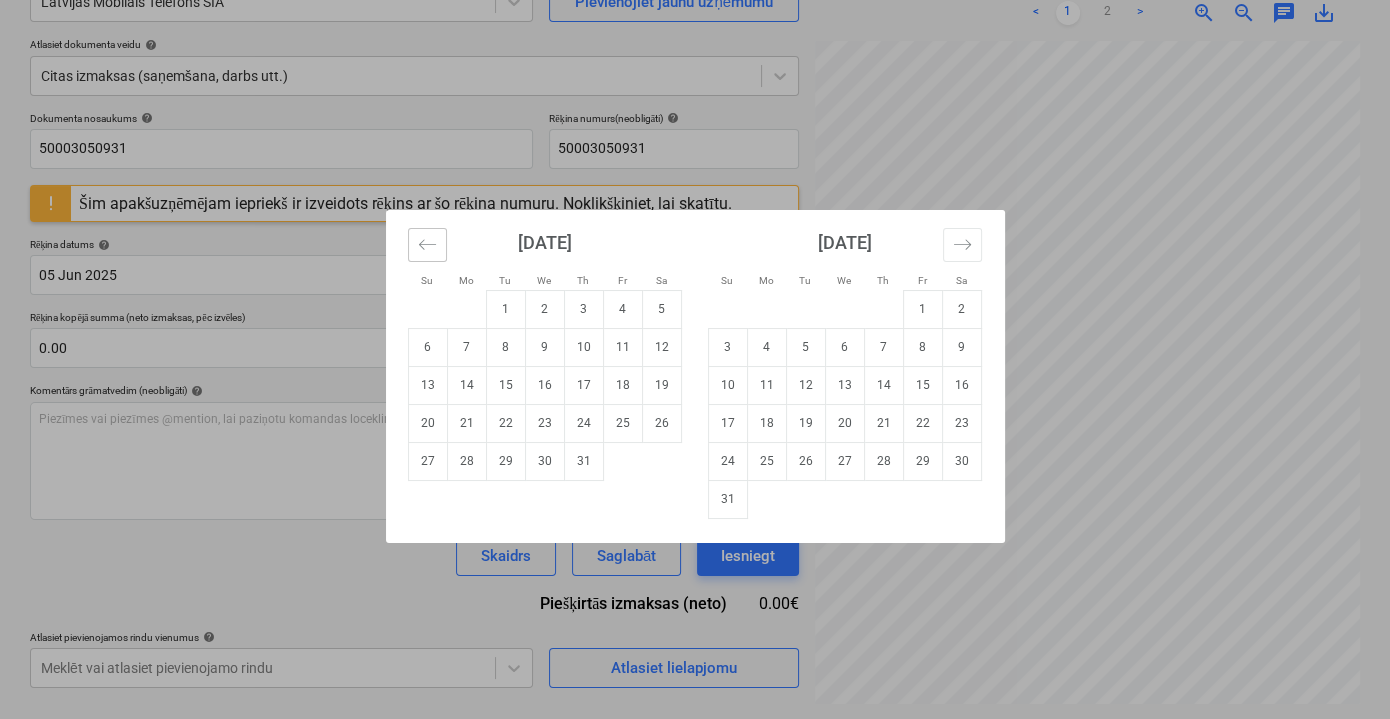 click 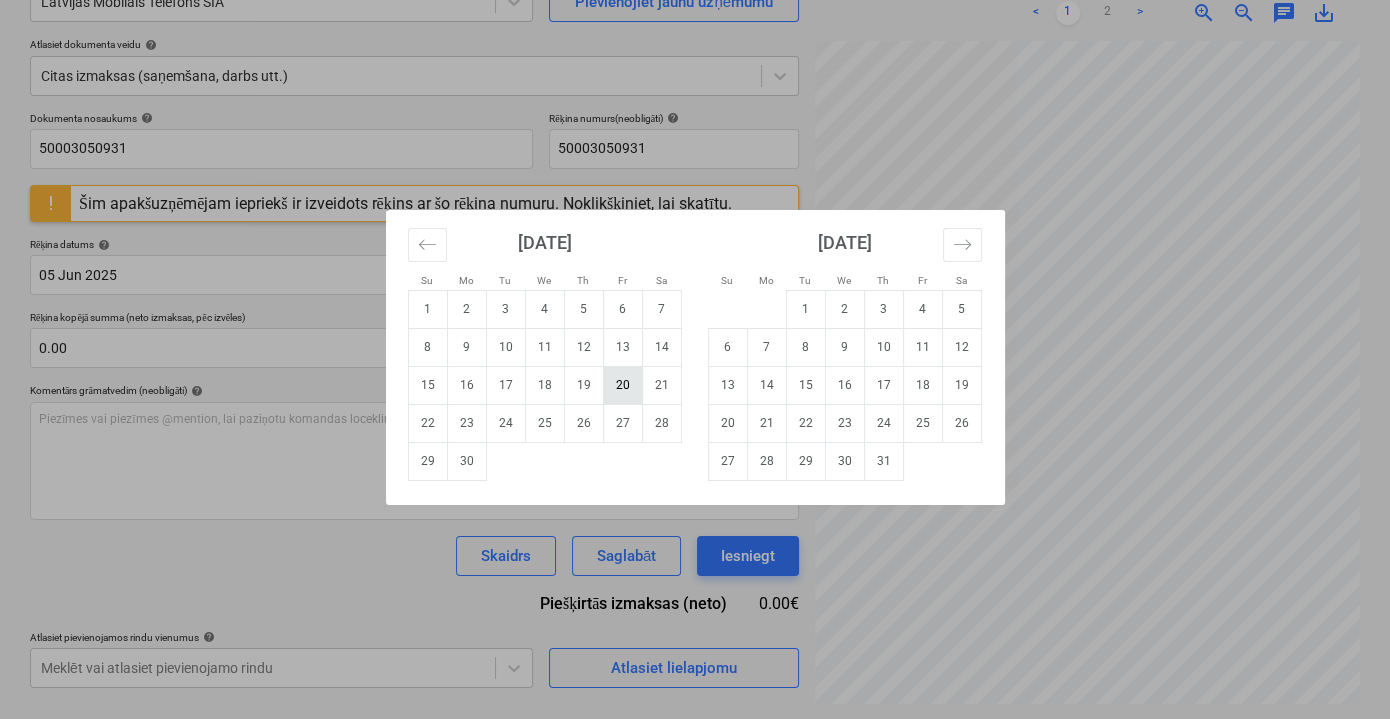 click on "20" at bounding box center [622, 385] 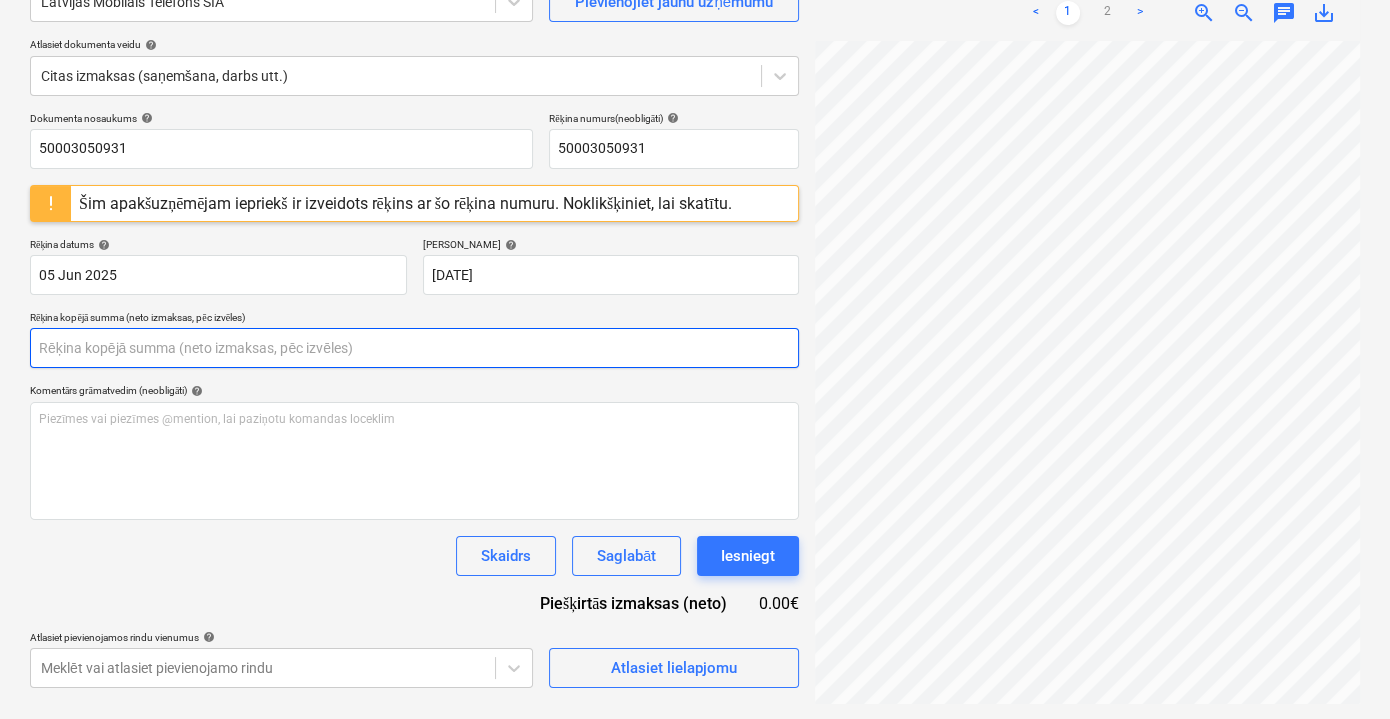 click at bounding box center (414, 348) 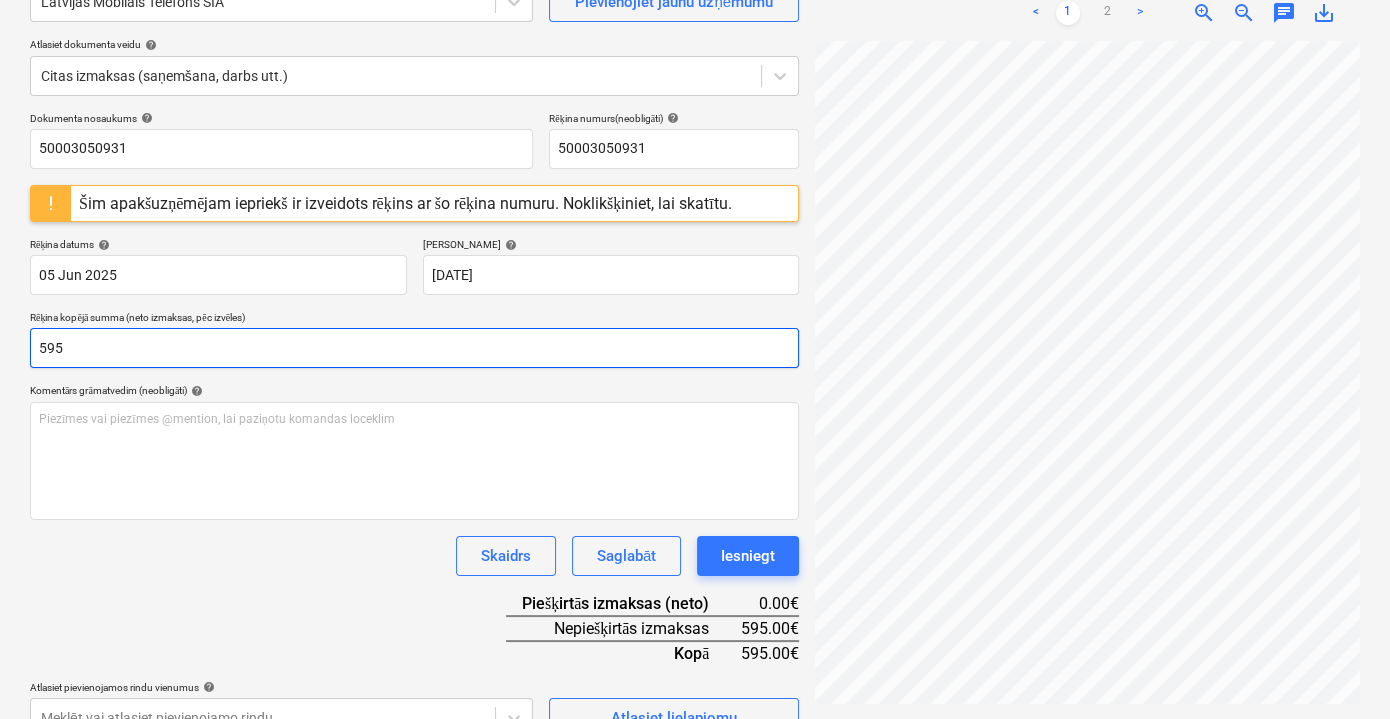 type on "595" 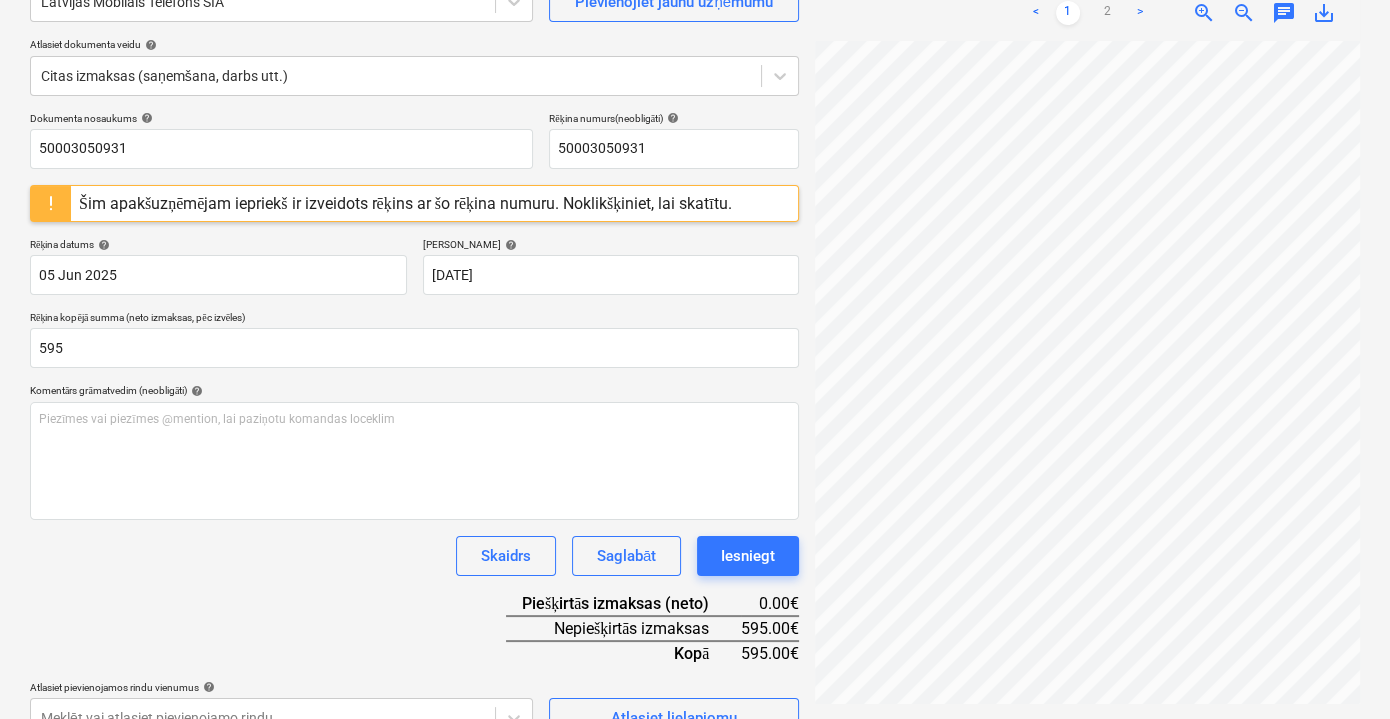 click on "Dokumenta nosaukums help 50003050931 Rēķina numurs  (neobligāti) help 50003050931 Šim apakšuzņēmējam iepriekš ir izveidots rēķins ar šo rēķina numuru. Noklikšķiniet, lai skatītu. Rēķina datums help 05 Jun 2025 05.06.2025 Press the down arrow key to interact with the calendar and
select a date. Press the question mark key to get the keyboard shortcuts for changing dates. Termiņš help 20 Jun 2025 20.06.2025 Press the down arrow key to interact with the calendar and
select a date. Press the question mark key to get the keyboard shortcuts for changing dates. Rēķina kopējā summa (neto izmaksas, pēc izvēles) 595 Komentārs grāmatvedim (neobligāti) help Piezīmes vai piezīmes @mention, lai paziņotu komandas loceklim ﻿ Skaidrs Saglabāt Iesniegt Piešķirtās izmaksas (neto) 0.00€ Nepiešķirtās izmaksas 595.00€ Kopā 595.00€ Atlasiet pievienojamos rindu vienumus help Meklēt vai atlasiet pievienojamo rindu Atlasiet lielapjomu" at bounding box center [414, 425] 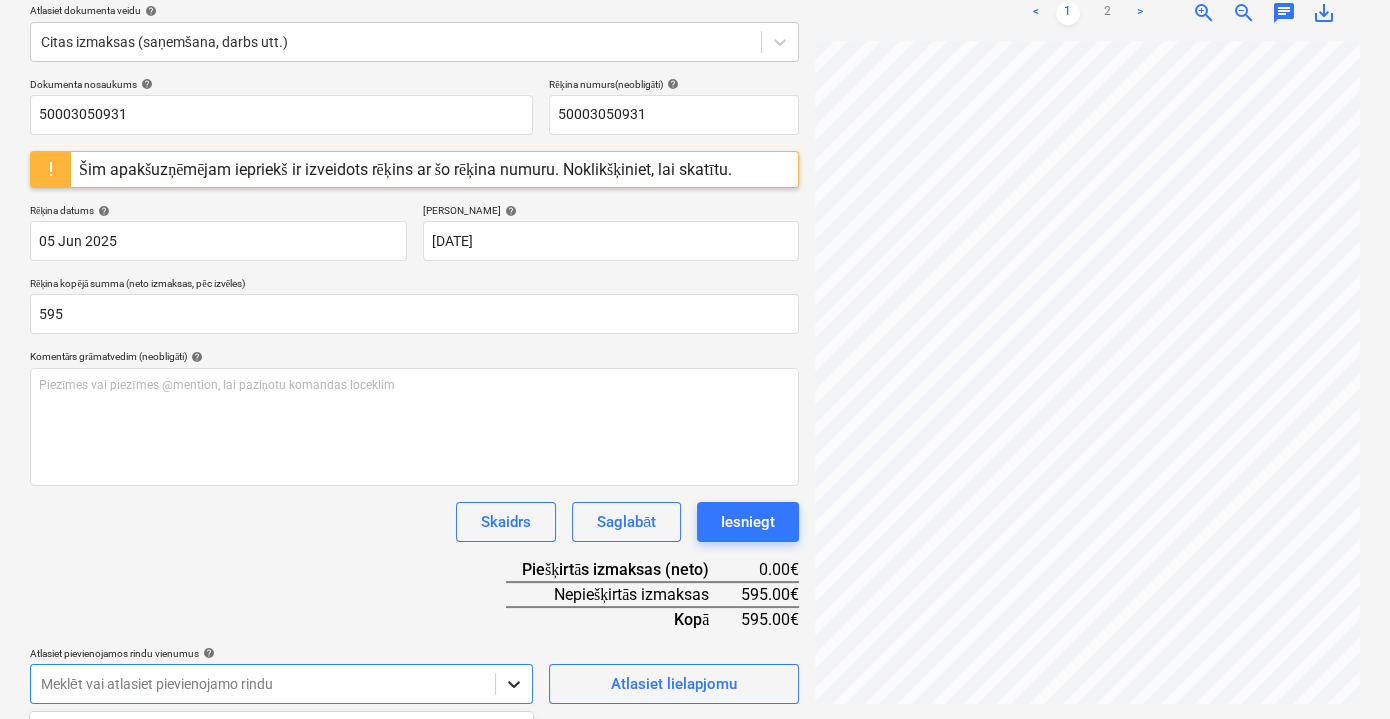 click on "Pārdošana Projekti Kontakti Iesūtne format_size keyboard_arrow_down help search Meklēt notifications 0 keyboard_arrow_down V. Filipčenko keyboard_arrow_down Ozolkalni Ozolkalni Budžets 1 Galvenais līgums PSF Apakšuzņēmuma līgumi Progresa ziņojumi Pirkuma pasūtījumi Izmaksas Ienākumi Vairāk keyboard_arrow_down Izveidot jaunu dokumentu Izvēlieties uzņēmumu Latvijas Mobilais Telefons SIA   Pievienojiet jaunu uzņēmumu Atlasiet dokumenta veidu help Citas izmaksas (saņemšana, darbs utt.) Dokumenta nosaukums help 50003050931 Rēķina numurs  (neobligāti) help 50003050931 Šim apakšuzņēmējam iepriekš ir izveidots rēķins ar šo rēķina numuru. Noklikšķiniet, lai skatītu. Rēķina datums help 05 Jun 2025 05.06.2025 Press the down arrow key to interact with the calendar and
select a date. Press the question mark key to get the keyboard shortcuts for changing dates. Termiņš help 20 Jun 2025 20.06.2025 Rēķina kopējā summa (neto izmaksas, pēc izvēles) 595 help ﻿ Skaidrs" at bounding box center (695, 126) 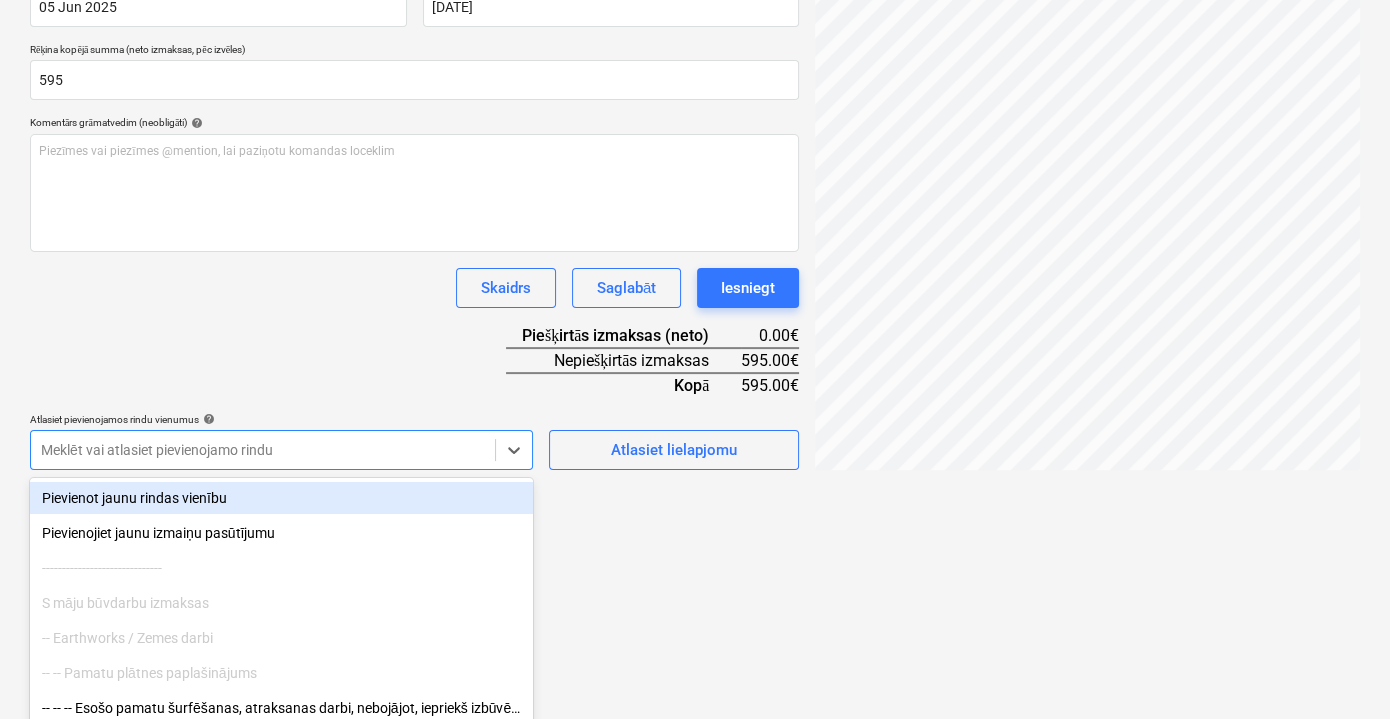scroll, scrollTop: 438, scrollLeft: 0, axis: vertical 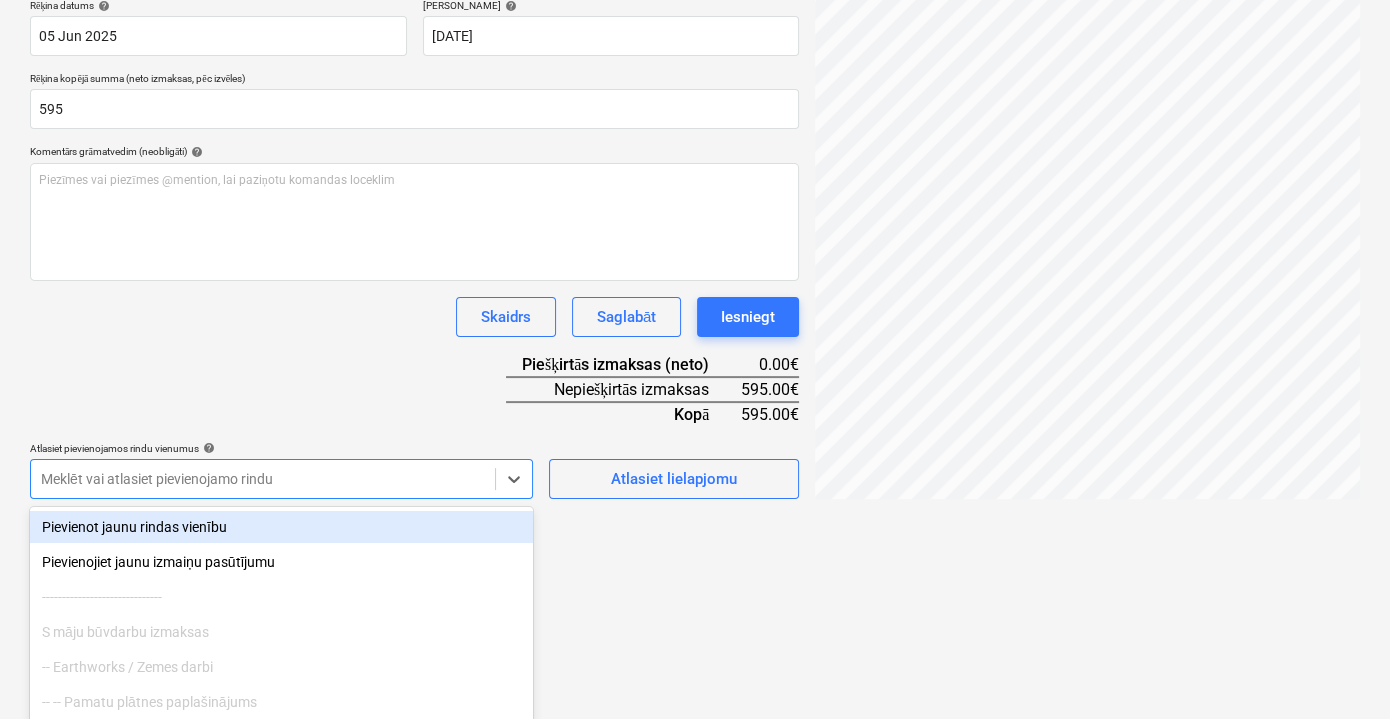 click on "Pievienot jaunu rindas vienību" at bounding box center (281, 527) 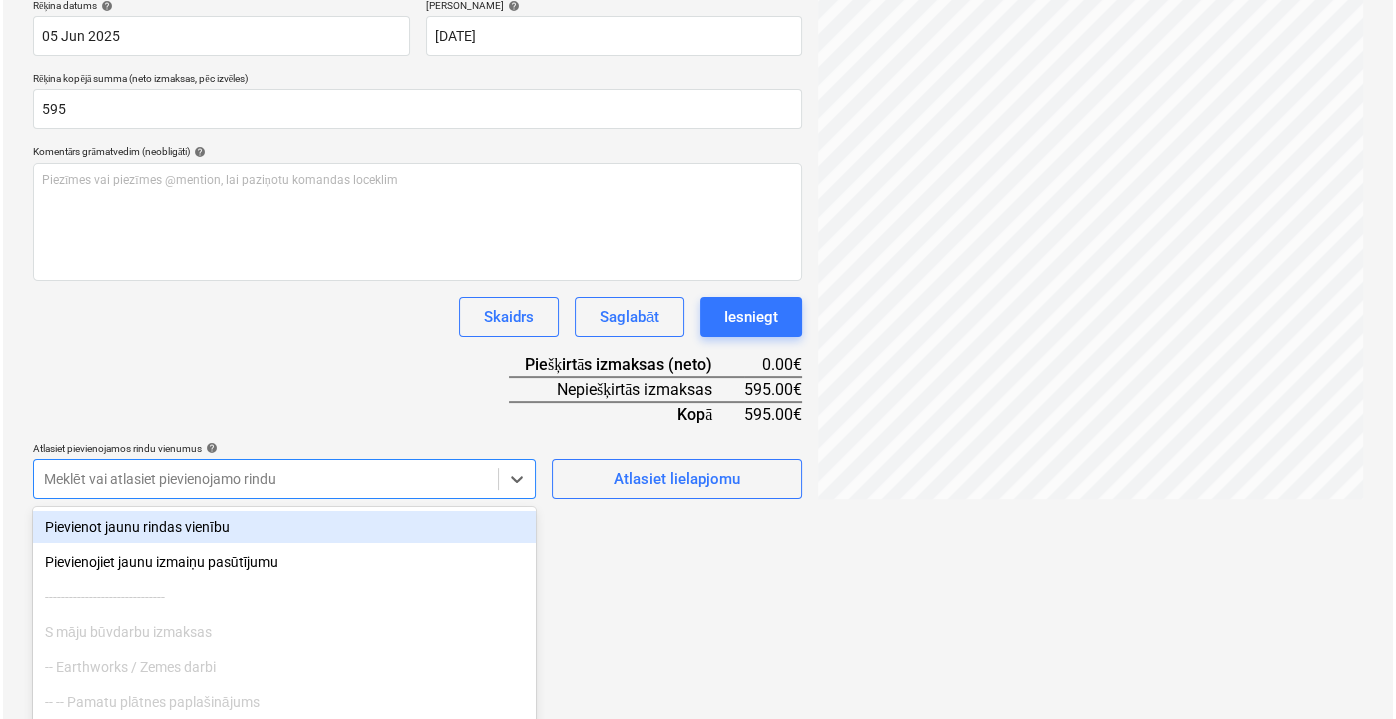 scroll, scrollTop: 233, scrollLeft: 0, axis: vertical 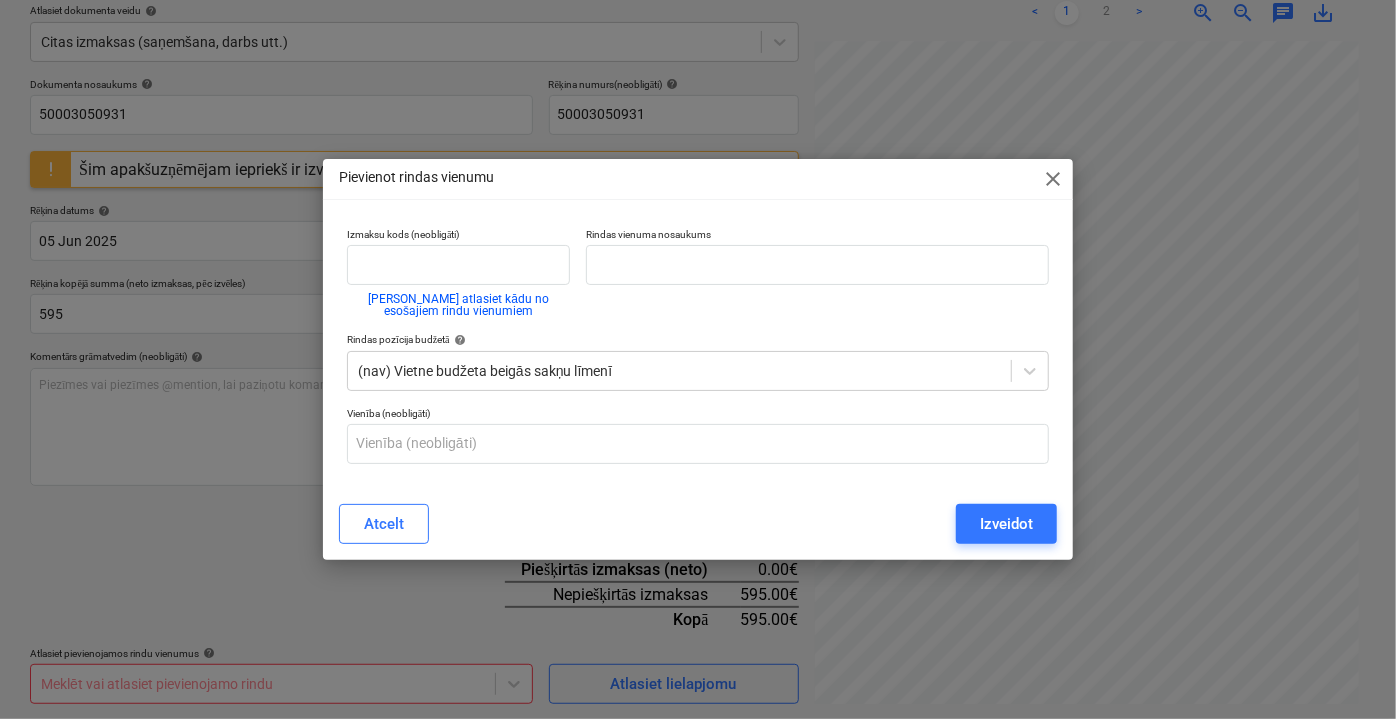 click on "close" at bounding box center [1053, 179] 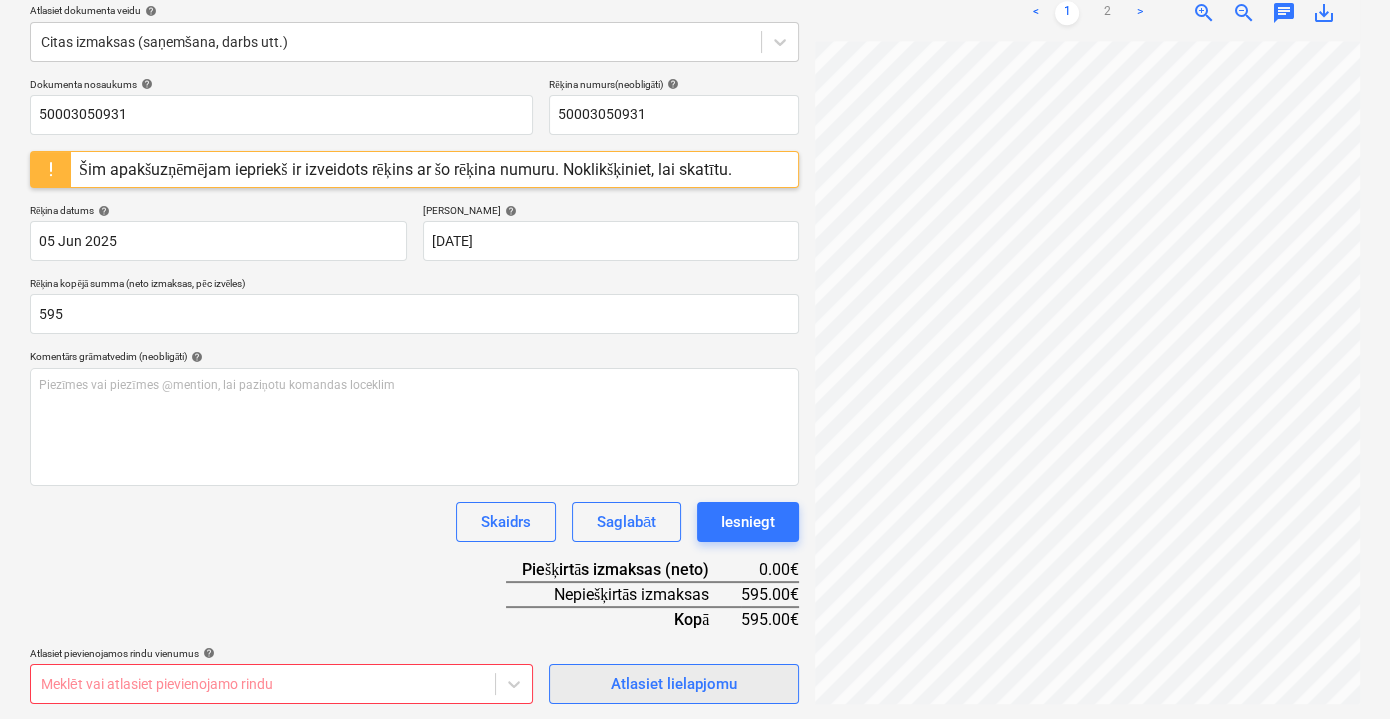 click on "Atlasiet lielapjomu" at bounding box center (674, 684) 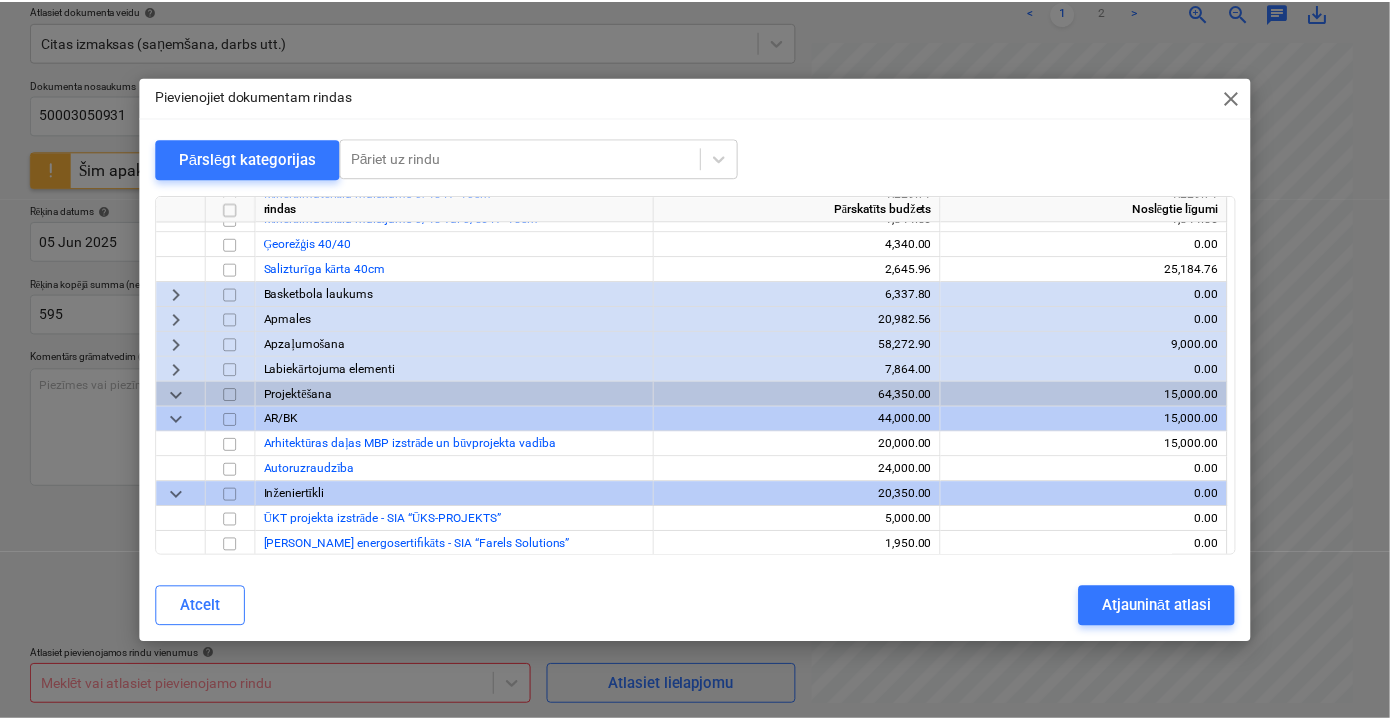 scroll, scrollTop: 2241, scrollLeft: 0, axis: vertical 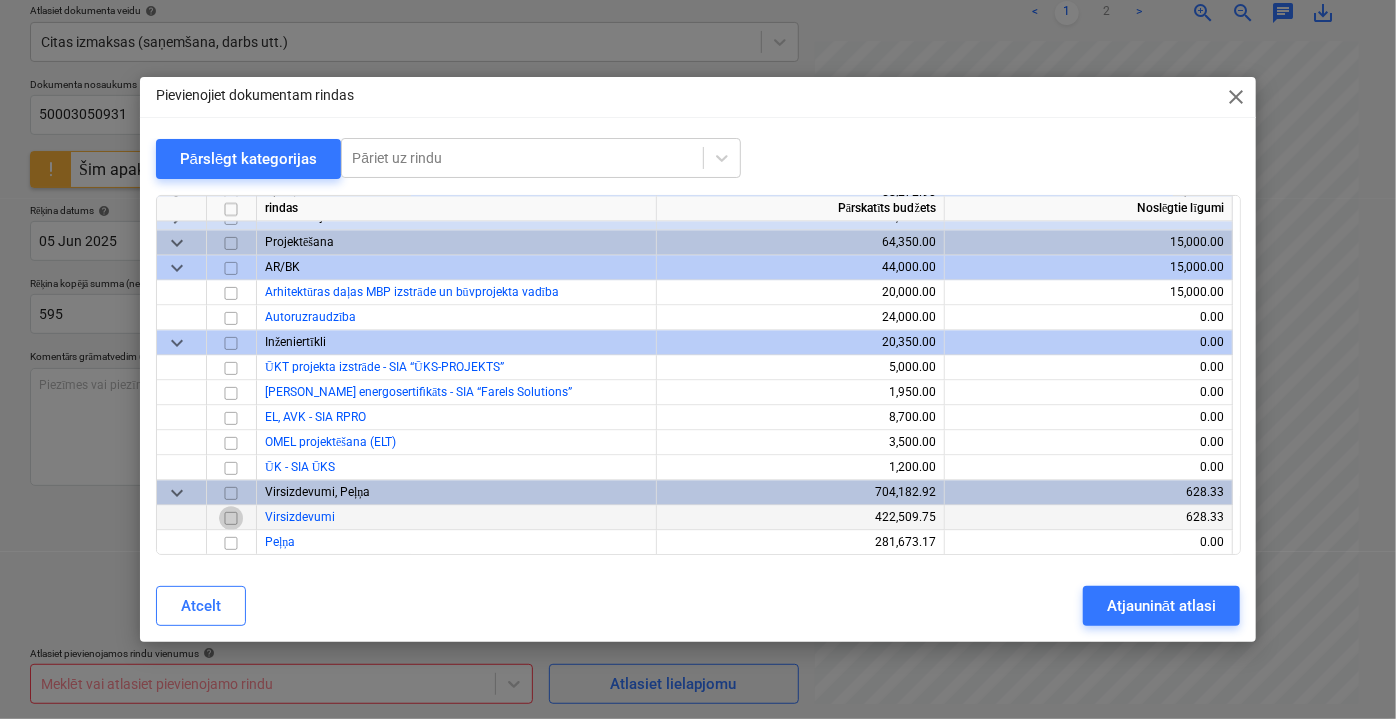 click at bounding box center (231, 517) 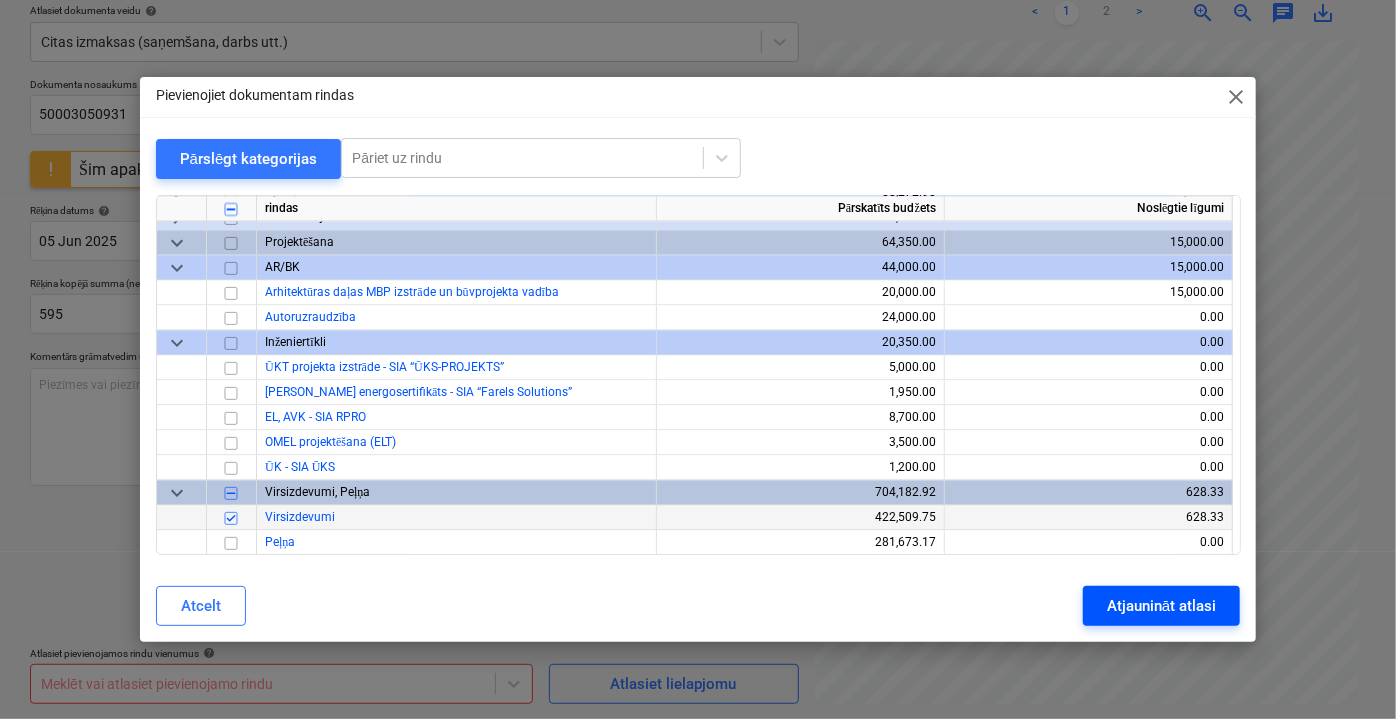 click on "Atjaunināt atlasi" at bounding box center (1161, 606) 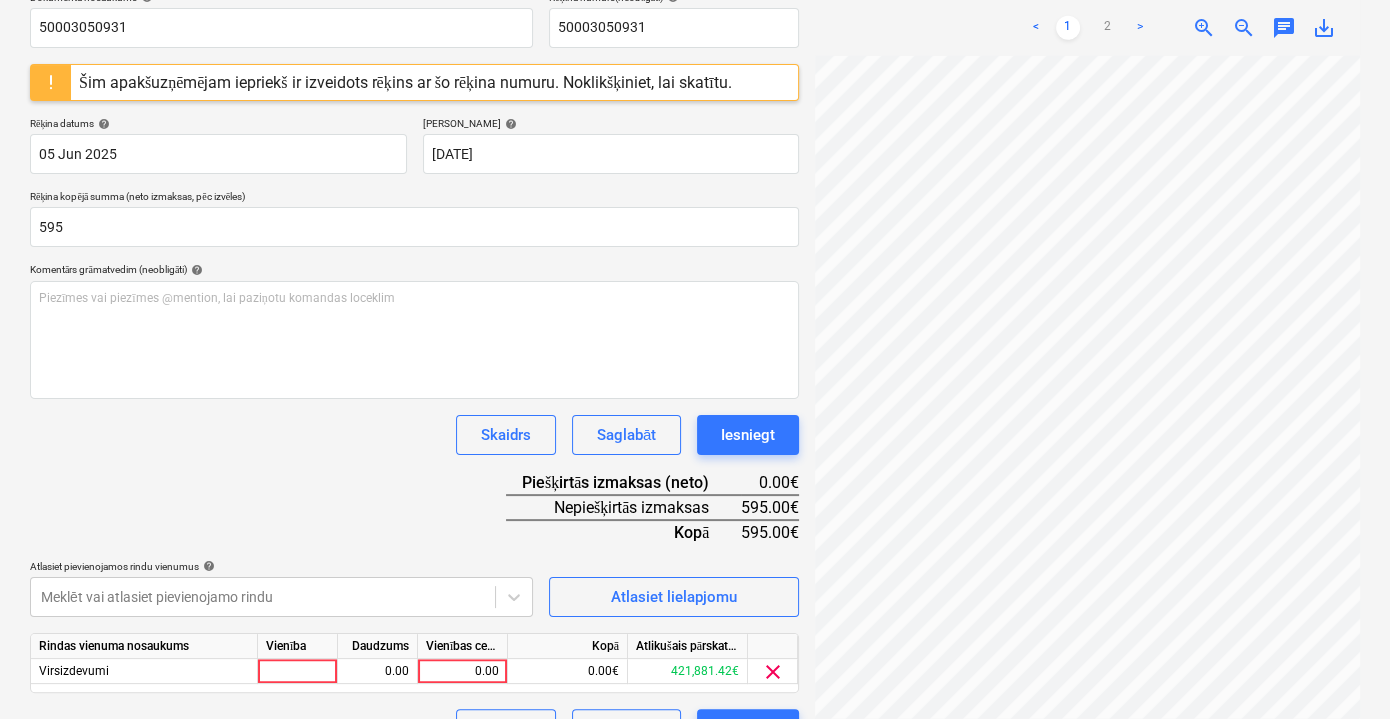 scroll, scrollTop: 365, scrollLeft: 0, axis: vertical 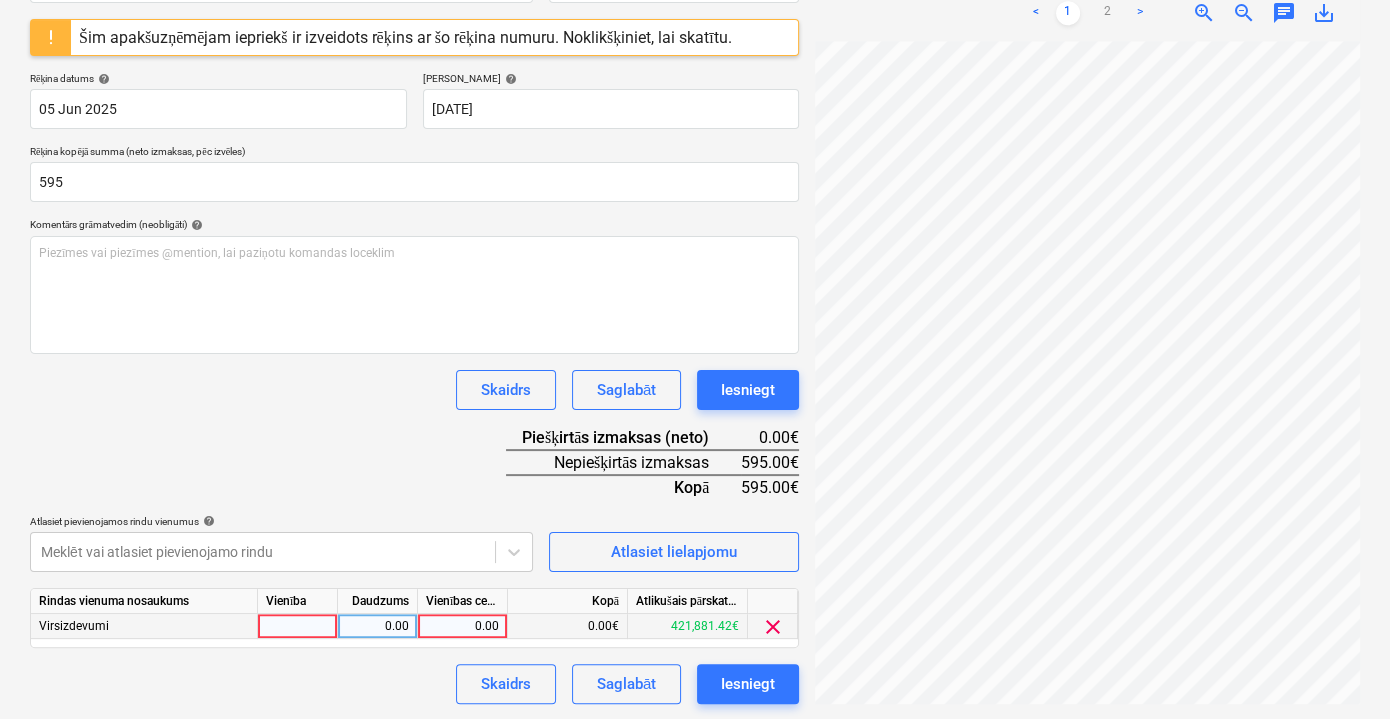 click on "0.00" at bounding box center [462, 626] 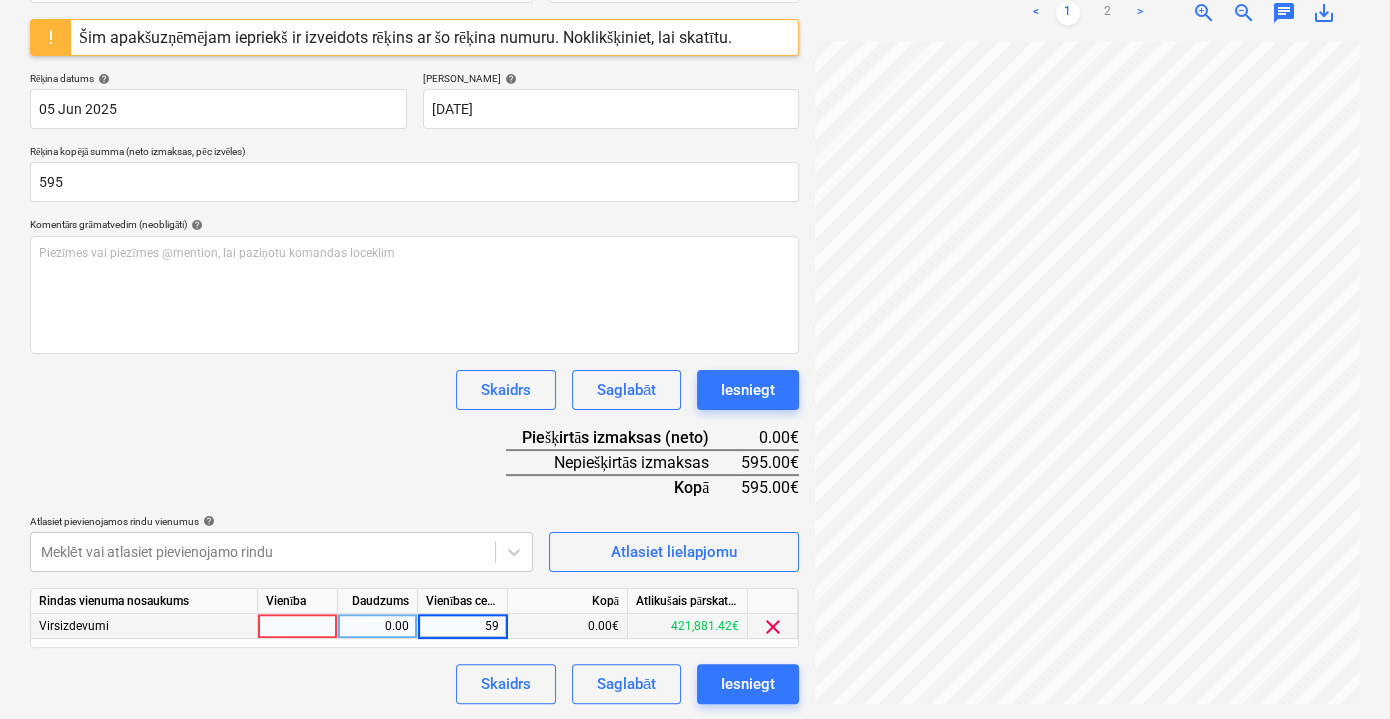 type on "595" 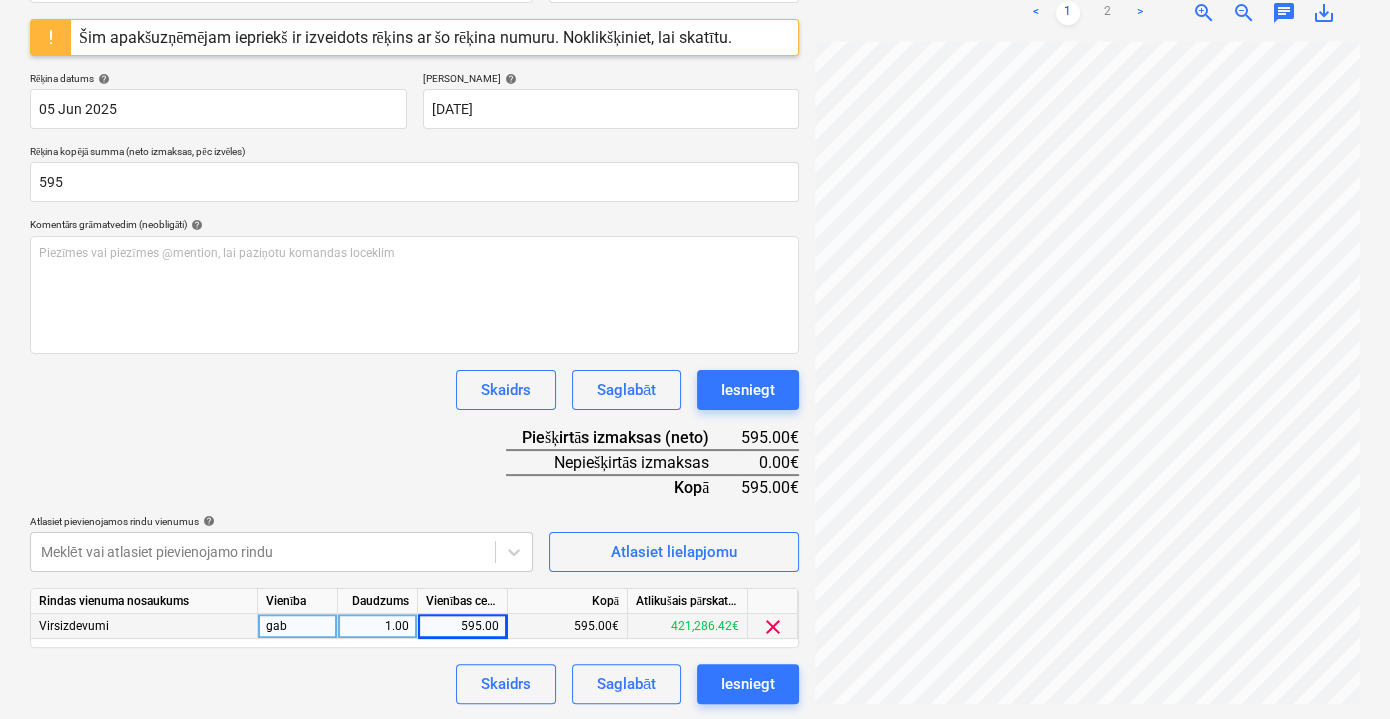 click on "Dokumenta nosaukums help 50003050931 Rēķina numurs  (neobligāti) help 50003050931 Šim apakšuzņēmējam iepriekš ir izveidots rēķins ar šo rēķina numuru. Noklikšķiniet, lai skatītu. Rēķina datums help 05 Jun 2025 05.06.2025 Press the down arrow key to interact with the calendar and
select a date. Press the question mark key to get the keyboard shortcuts for changing dates. Termiņš help 20 Jun 2025 20.06.2025 Press the down arrow key to interact with the calendar and
select a date. Press the question mark key to get the keyboard shortcuts for changing dates. Rēķina kopējā summa (neto izmaksas, pēc izvēles) 595 Komentārs grāmatvedim (neobligāti) help Piezīmes vai piezīmes @mention, lai paziņotu komandas loceklim ﻿ Skaidrs Saglabāt Iesniegt Piešķirtās izmaksas (neto) 595.00€ Nepiešķirtās izmaksas 0.00€ Kopā 595.00€ Atlasiet pievienojamos rindu vienumus help Meklēt vai atlasiet pievienojamo rindu Atlasiet lielapjomu Rindas vienuma nosaukums Vienība Daudzums gab" at bounding box center [414, 325] 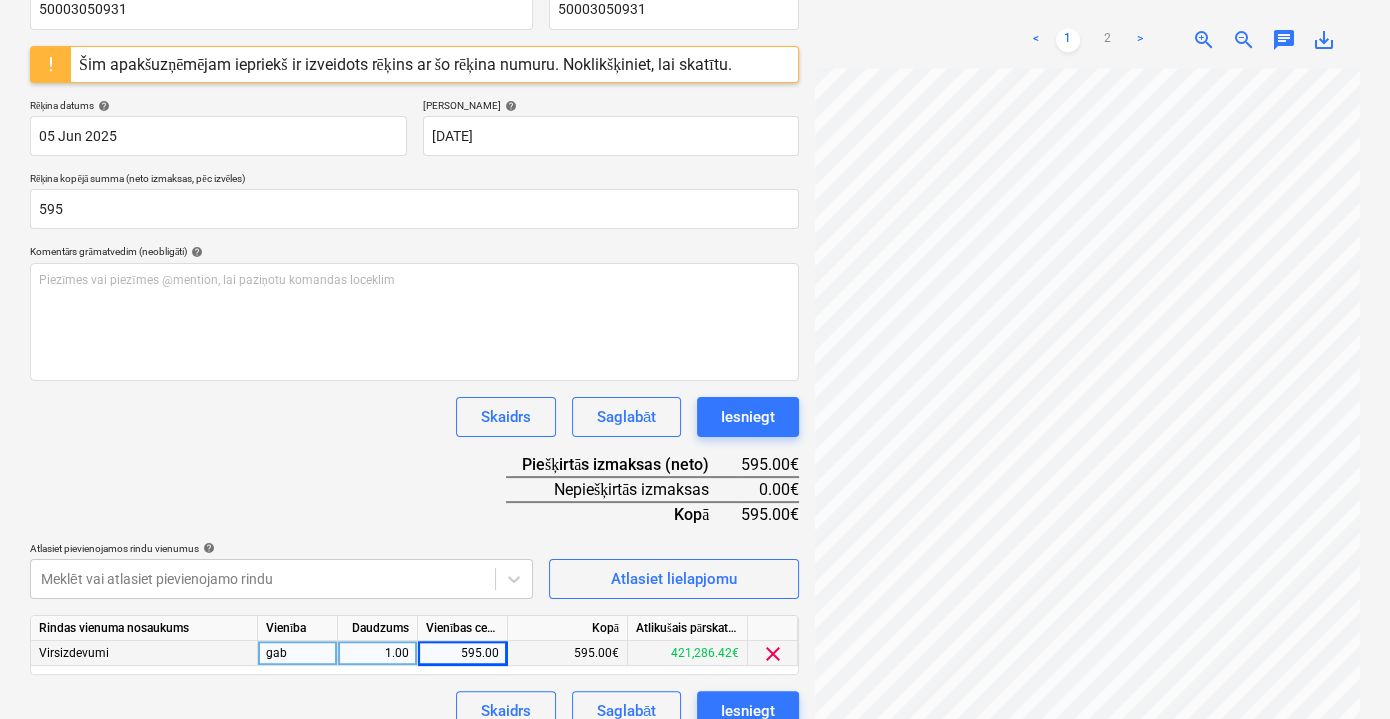 scroll, scrollTop: 365, scrollLeft: 0, axis: vertical 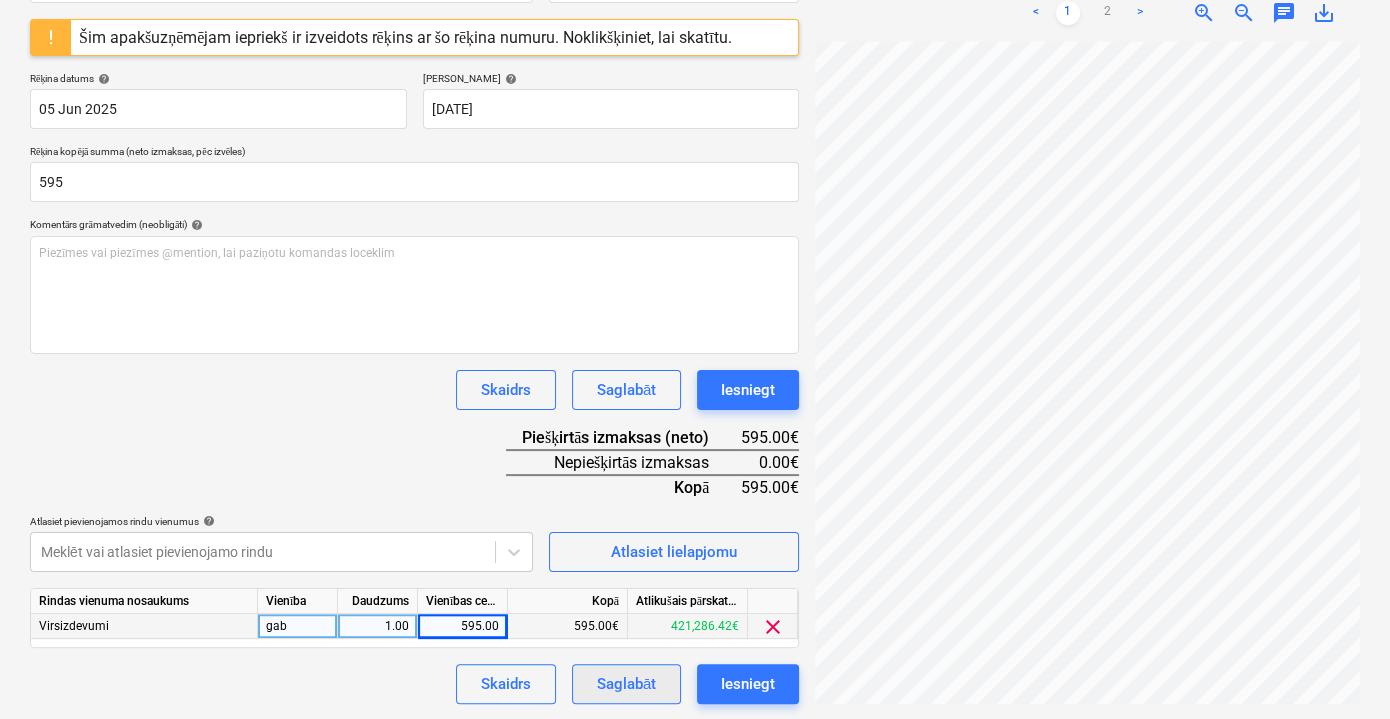 click on "Saglabāt" at bounding box center (626, 684) 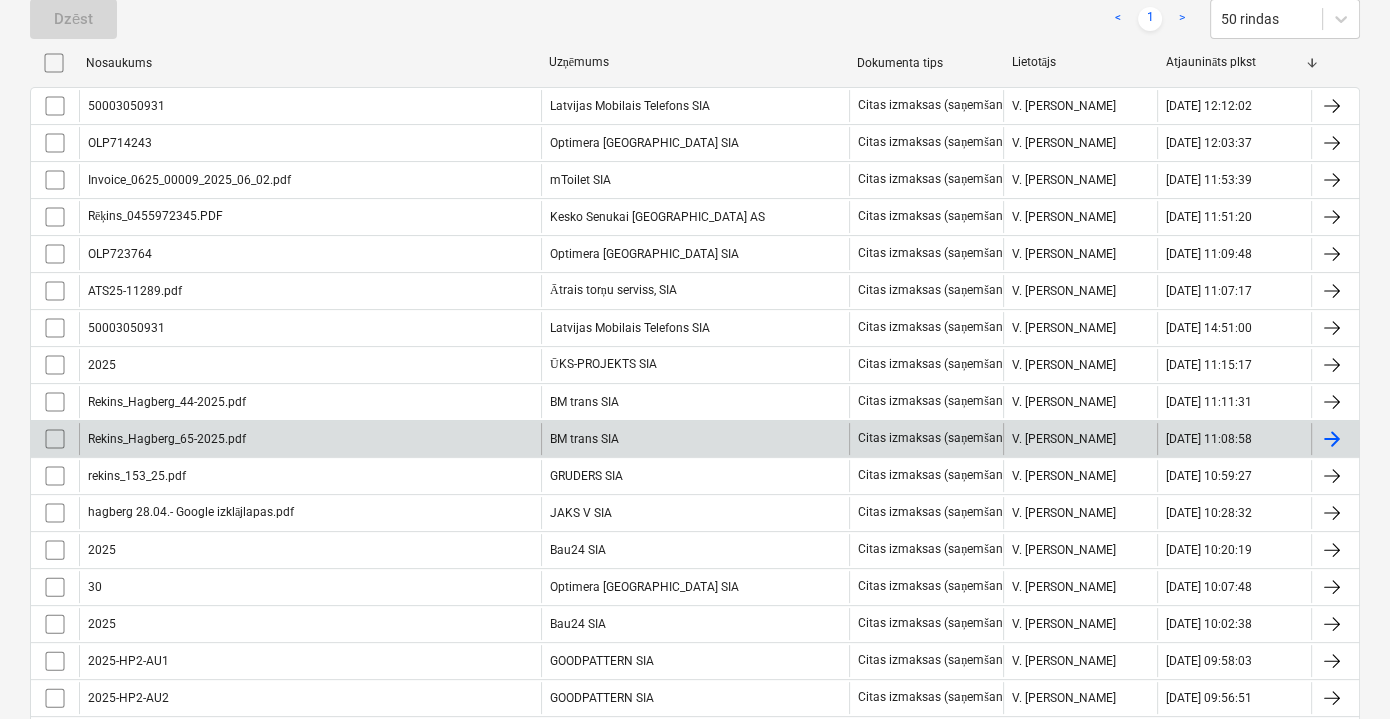 scroll, scrollTop: 36, scrollLeft: 0, axis: vertical 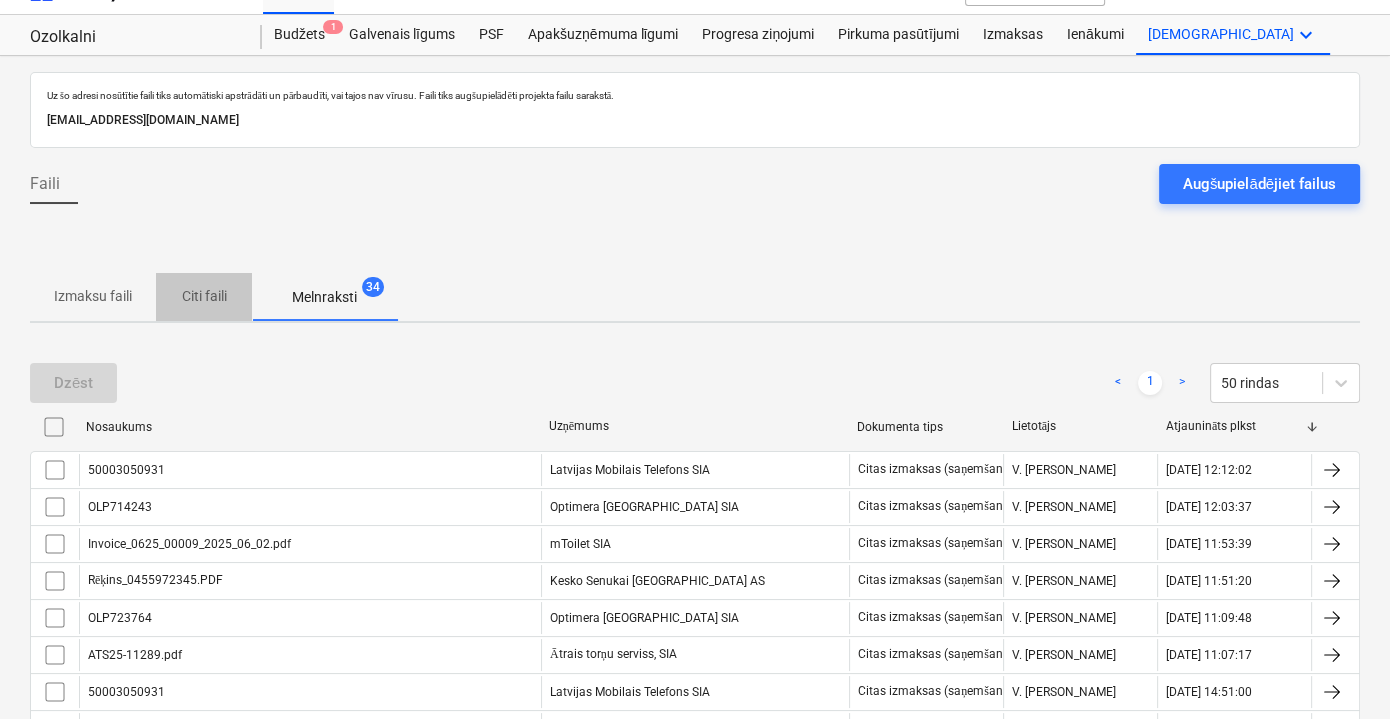 click on "Citi faili" at bounding box center [204, 296] 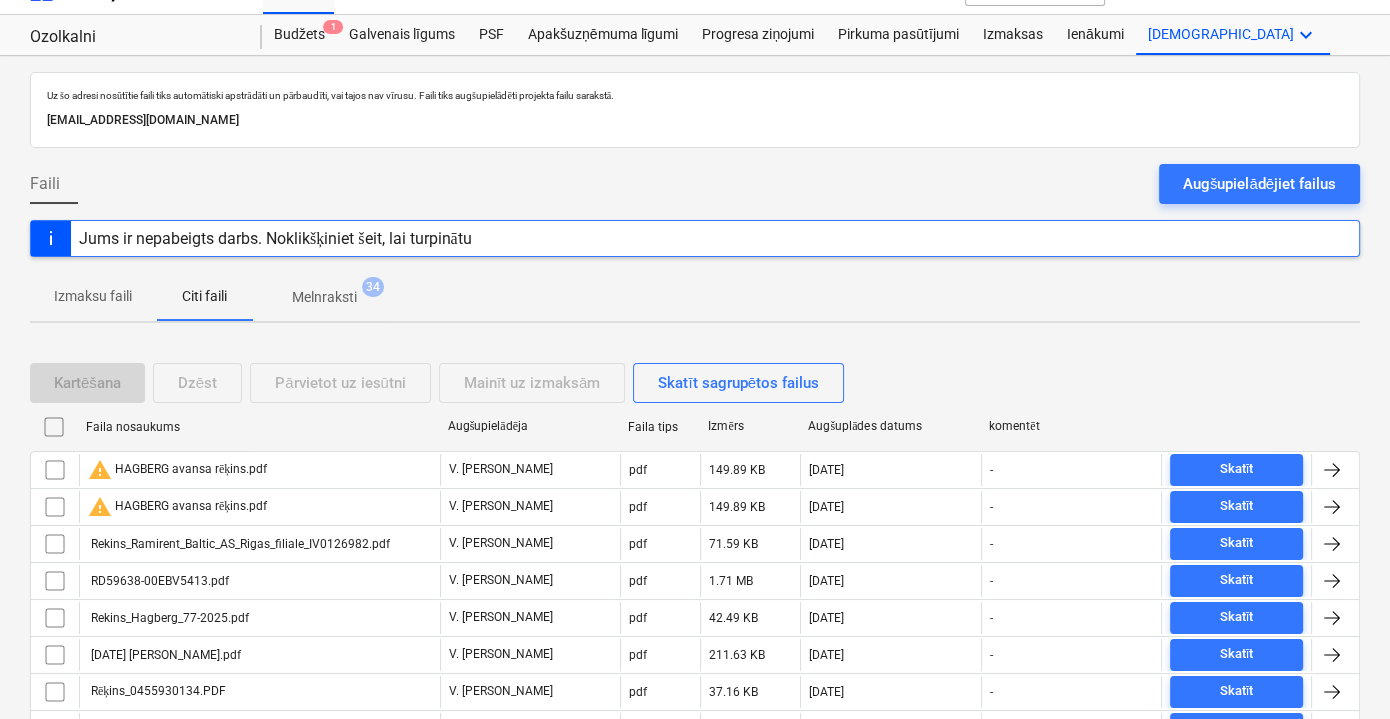 scroll, scrollTop: 490, scrollLeft: 0, axis: vertical 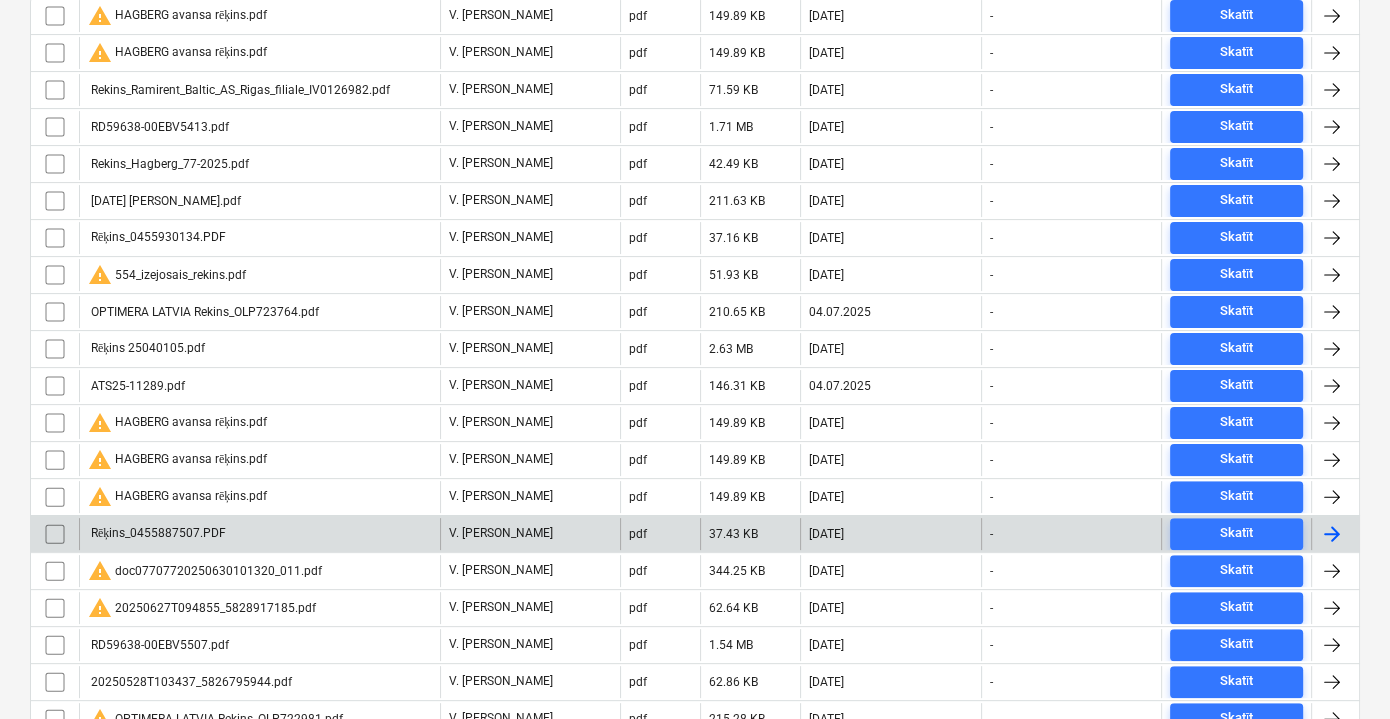 click on "Rēķins_0455887507.PDF" at bounding box center (259, 534) 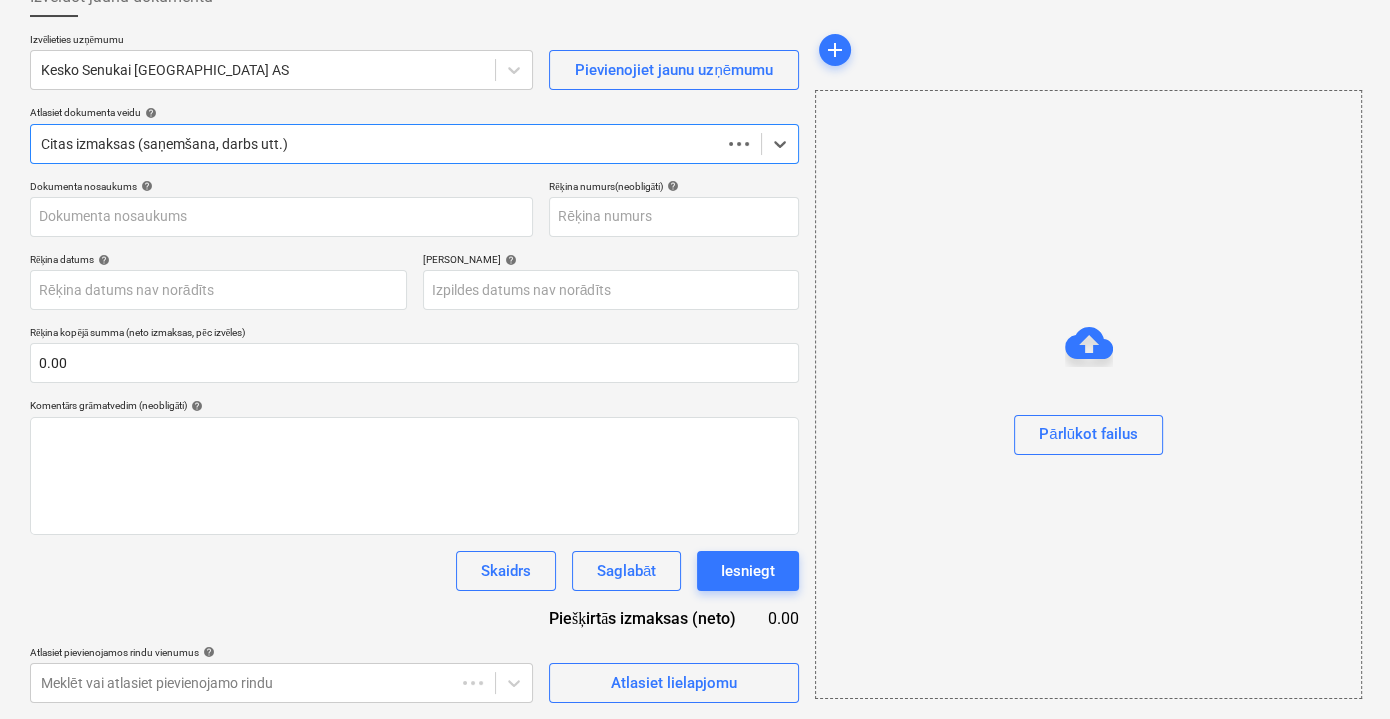 scroll, scrollTop: 130, scrollLeft: 0, axis: vertical 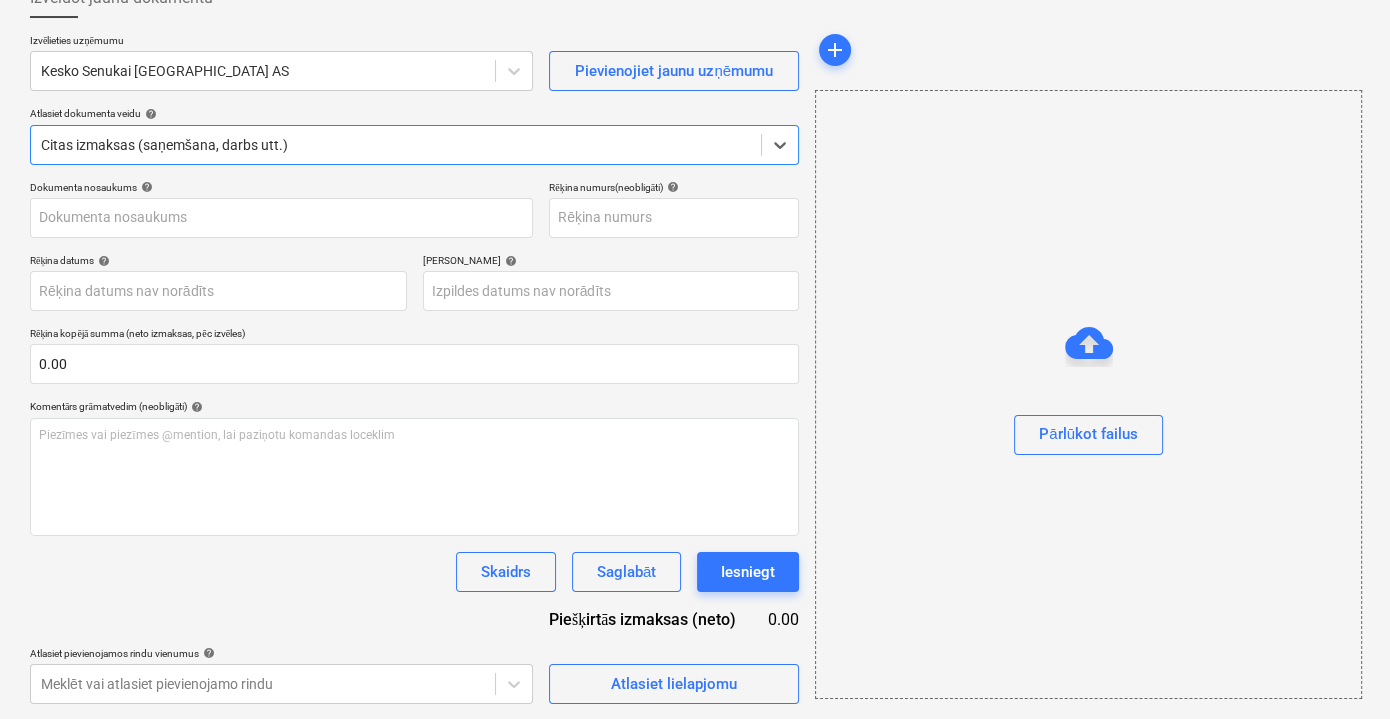 click on "Pārlūkot failus" at bounding box center (1088, 394) 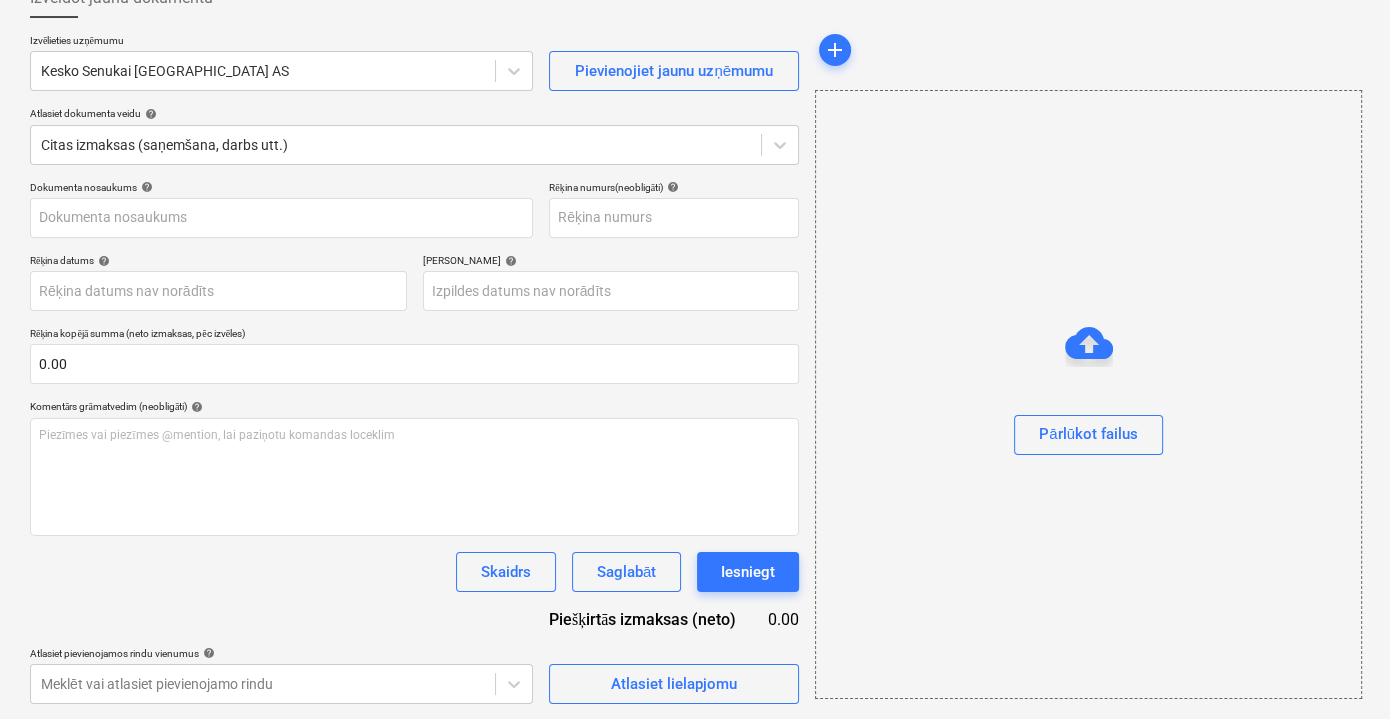 click on "Pārlūkot failus" at bounding box center (1088, 394) 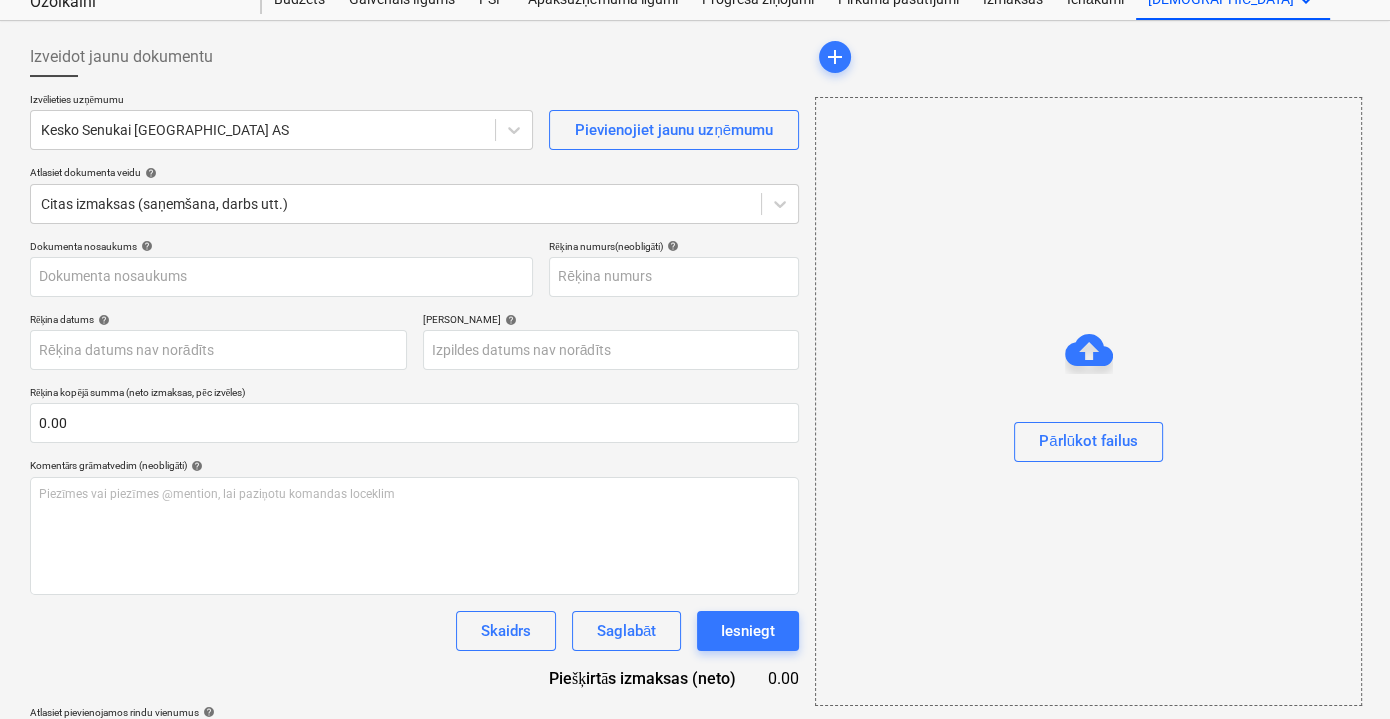 scroll, scrollTop: 0, scrollLeft: 0, axis: both 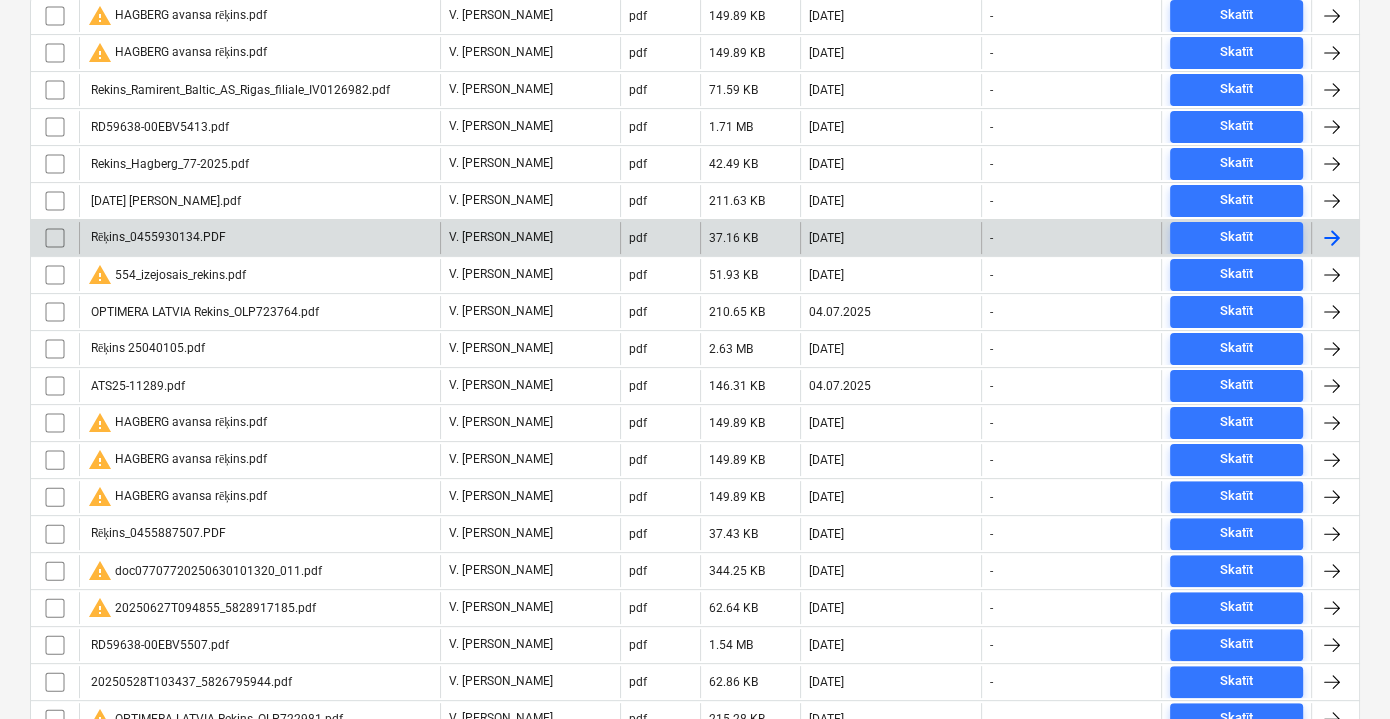 click on "Rēķins_0455930134.PDF" at bounding box center [259, 238] 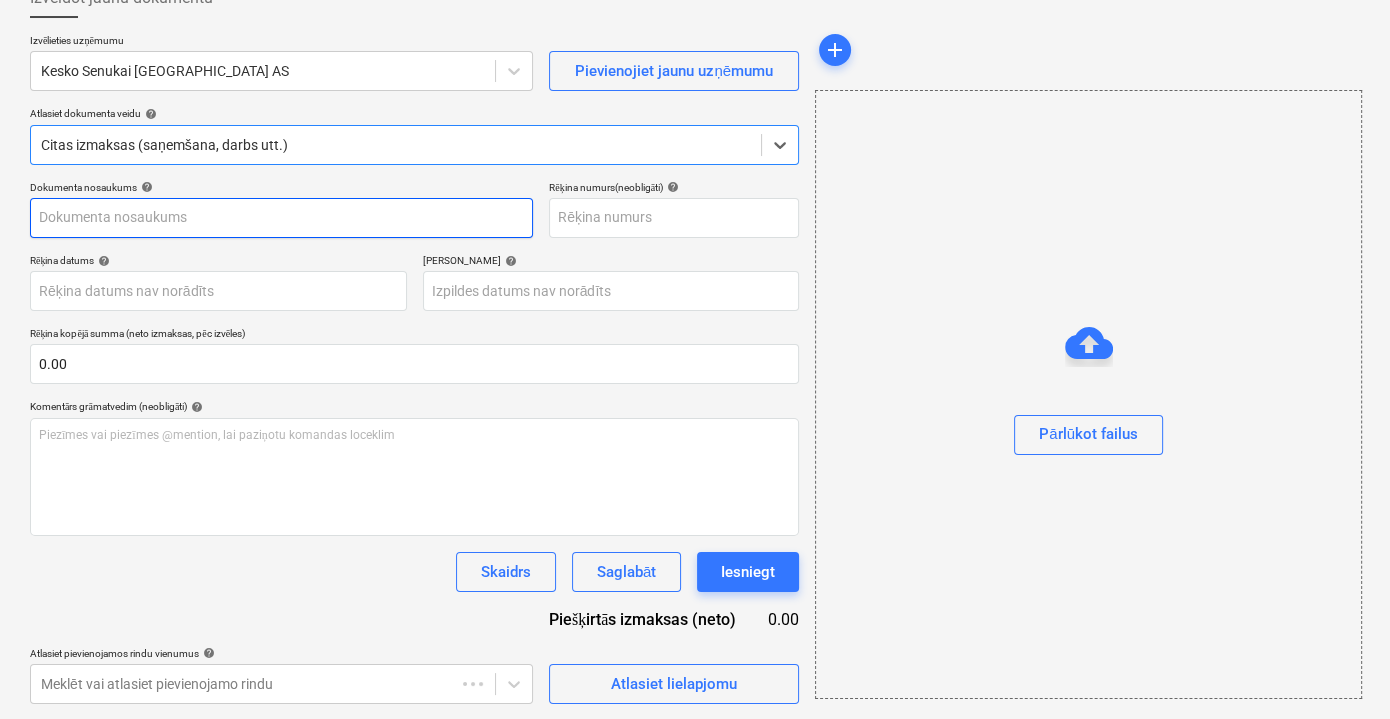 type on "Rēķins_0455930134.PDF" 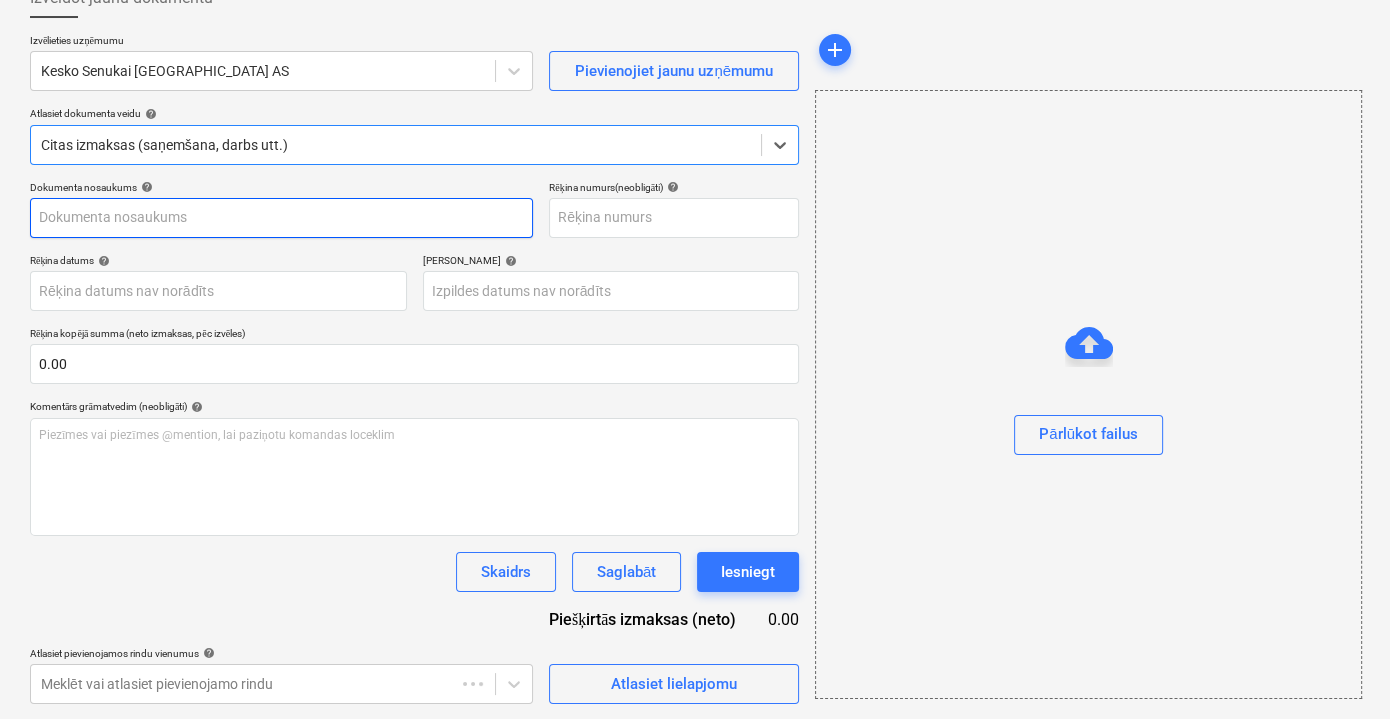 type on "12 Jun 2025" 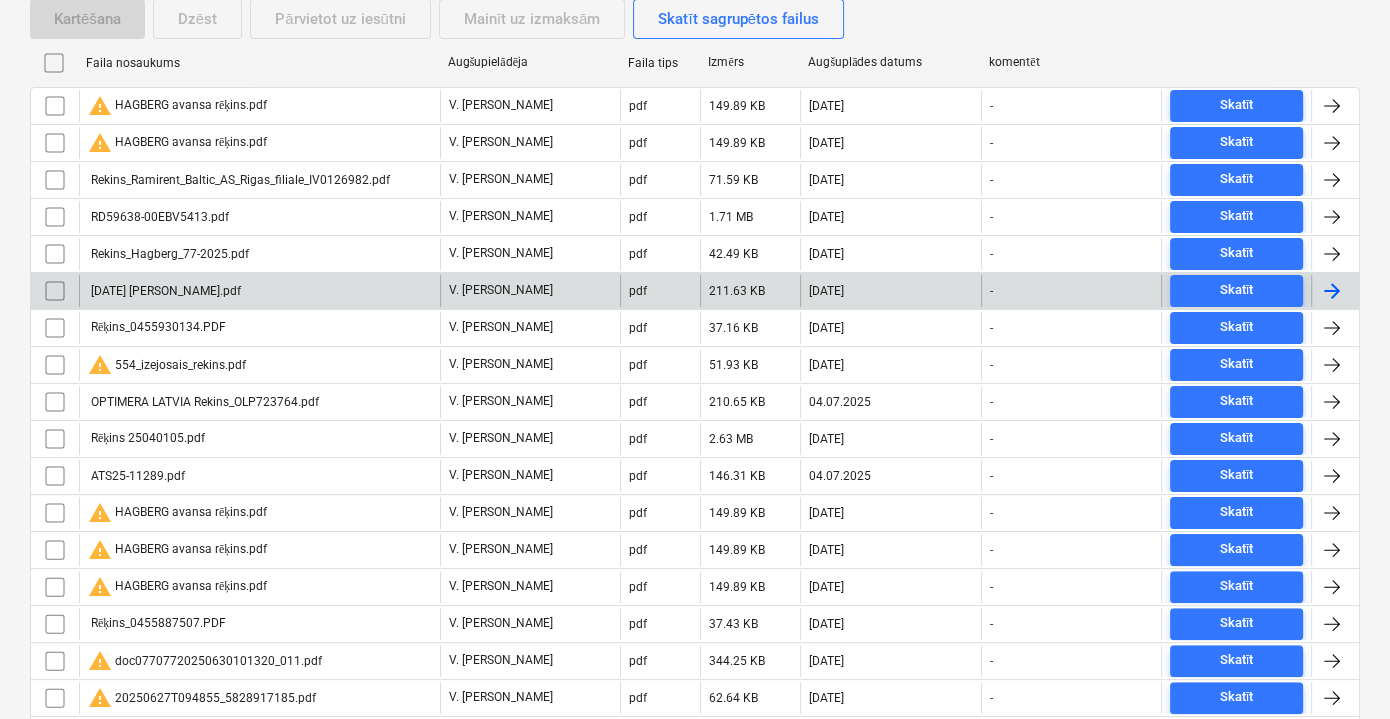 scroll, scrollTop: 218, scrollLeft: 0, axis: vertical 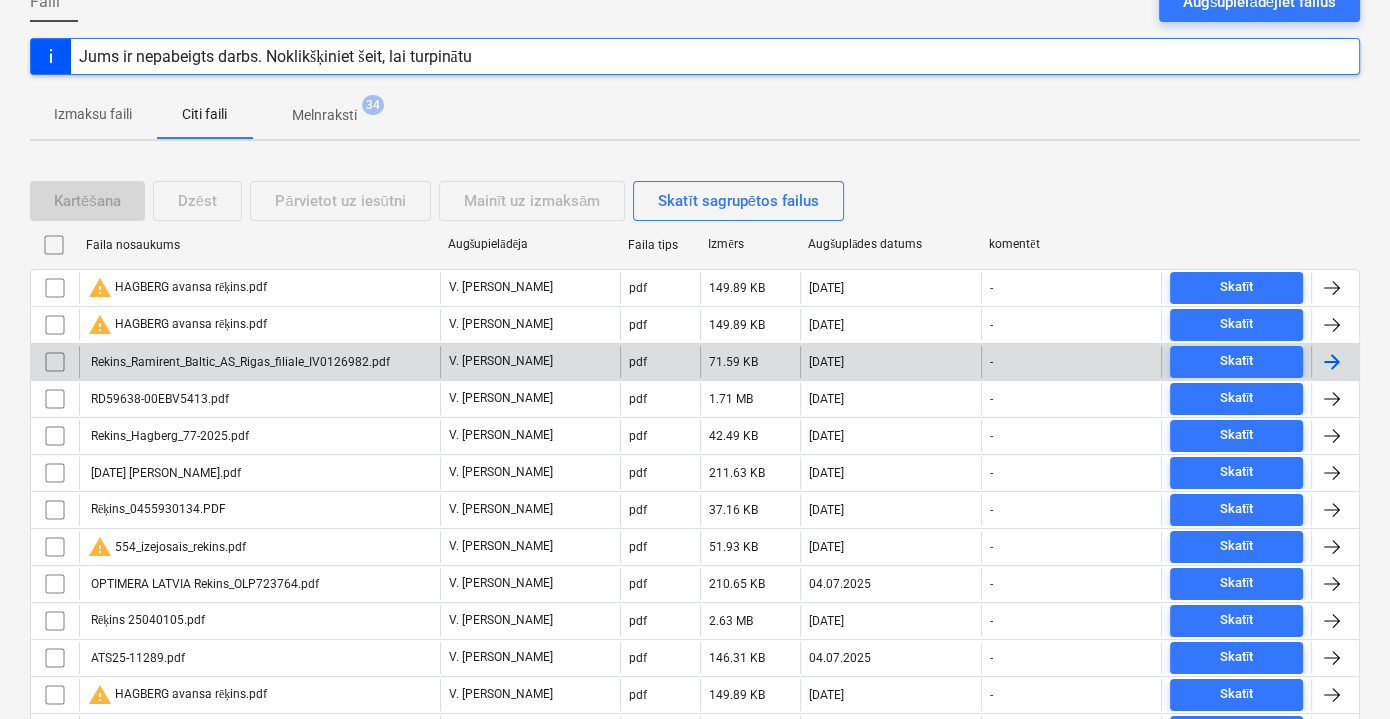 click on "Rekins_Ramirent_Baltic_AS_Rigas_filiale_IV0126982.pdf" at bounding box center [239, 362] 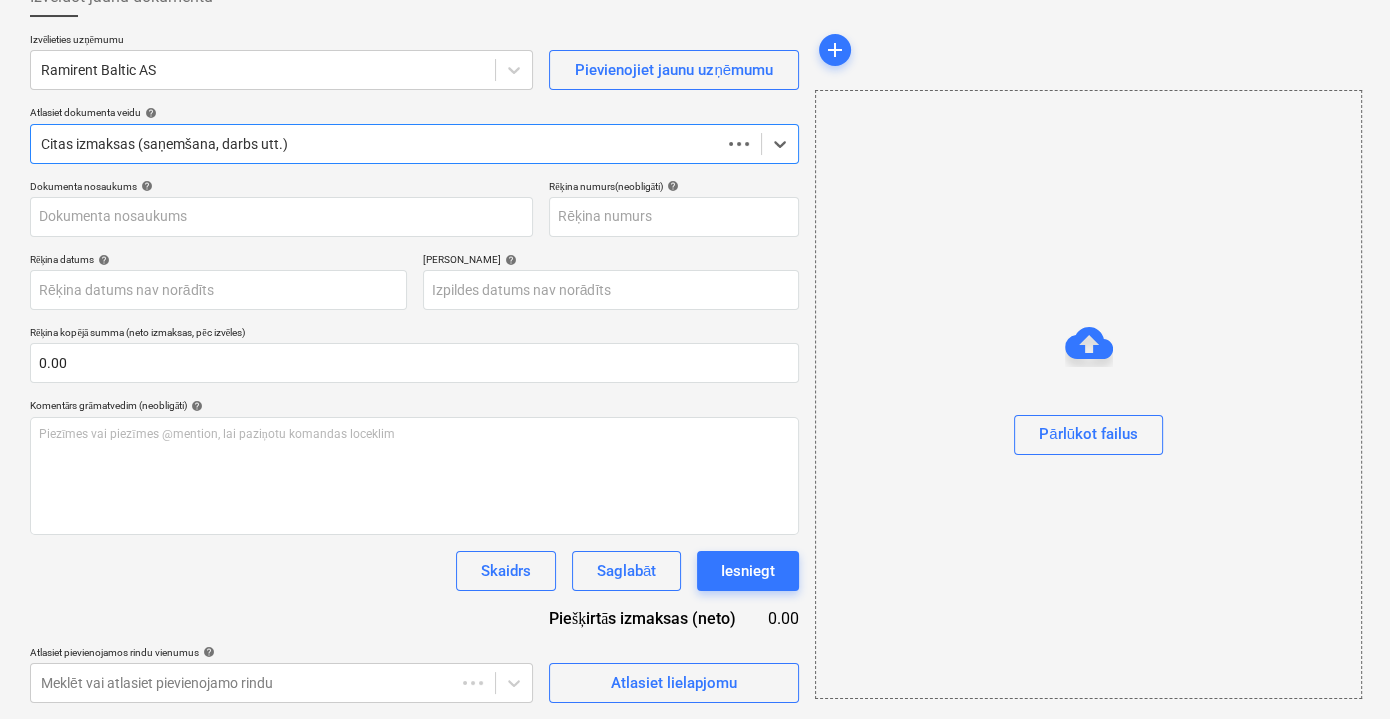 scroll, scrollTop: 130, scrollLeft: 0, axis: vertical 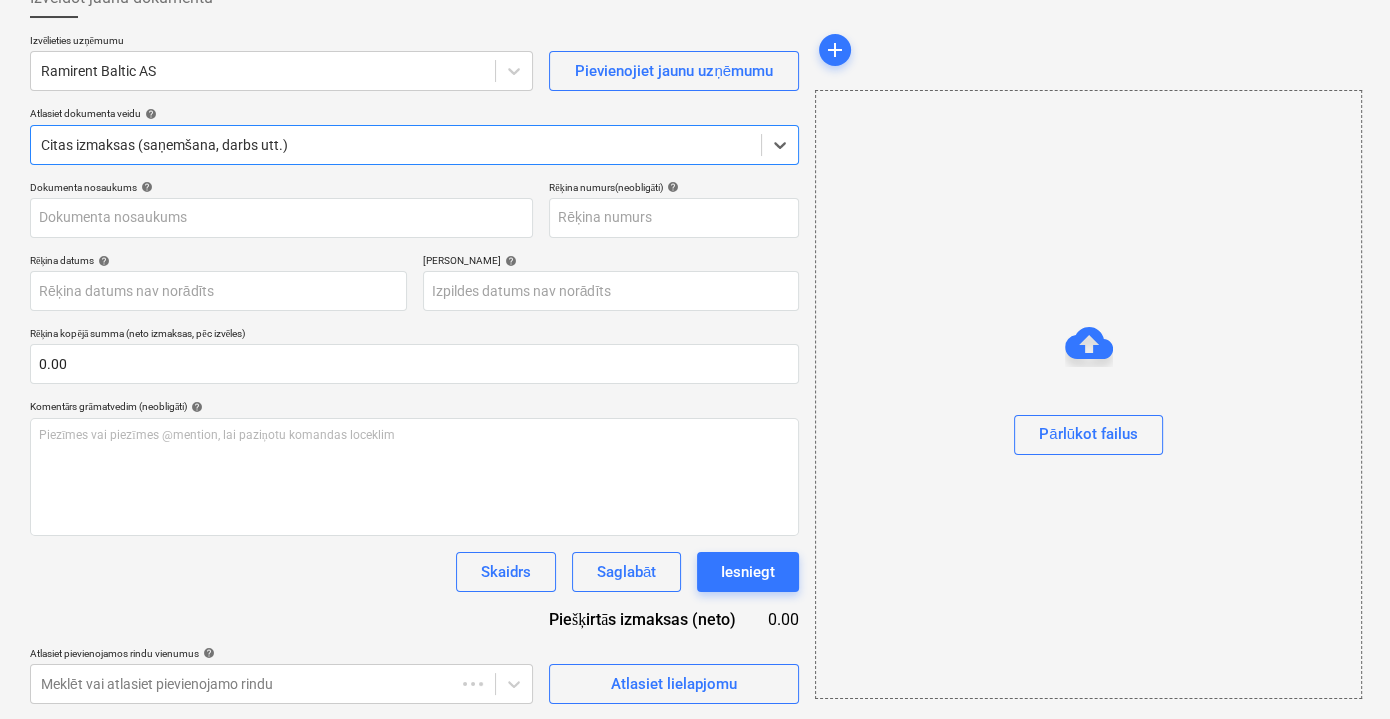 type on "IV0126982" 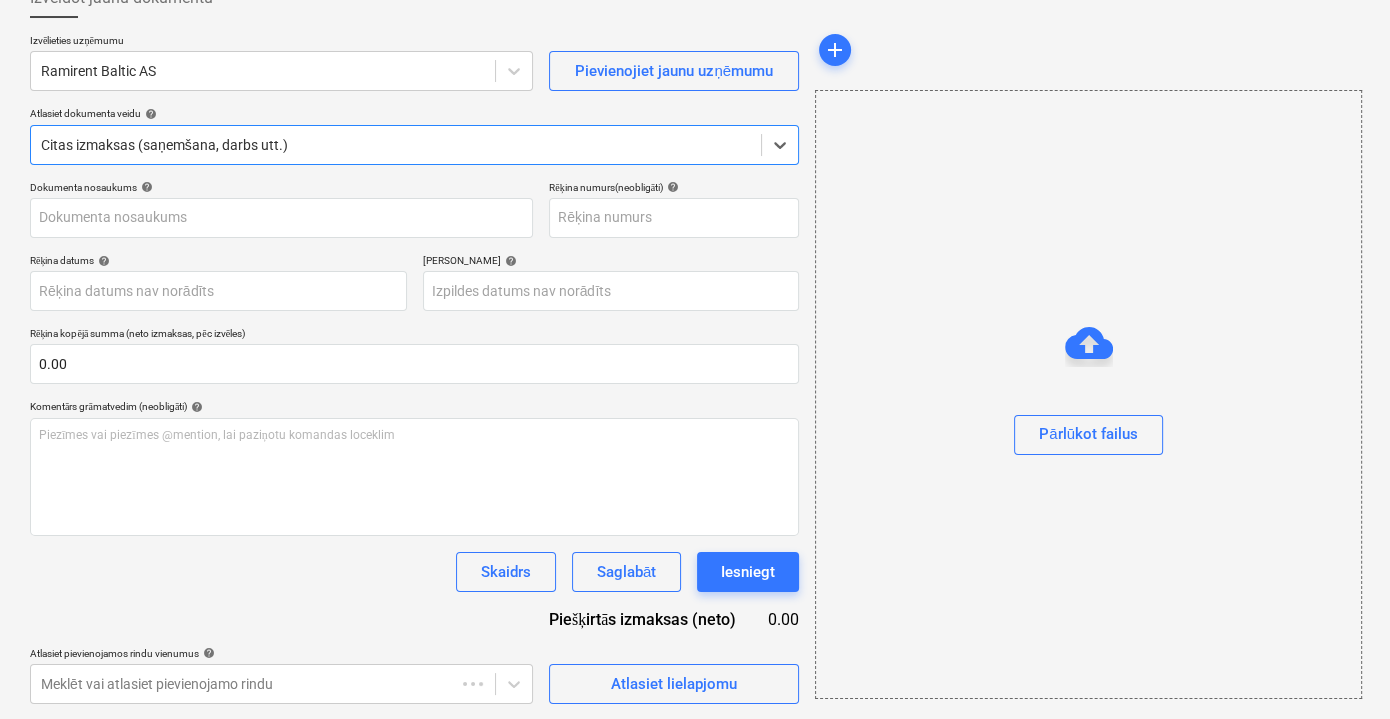 type on "IV0126982" 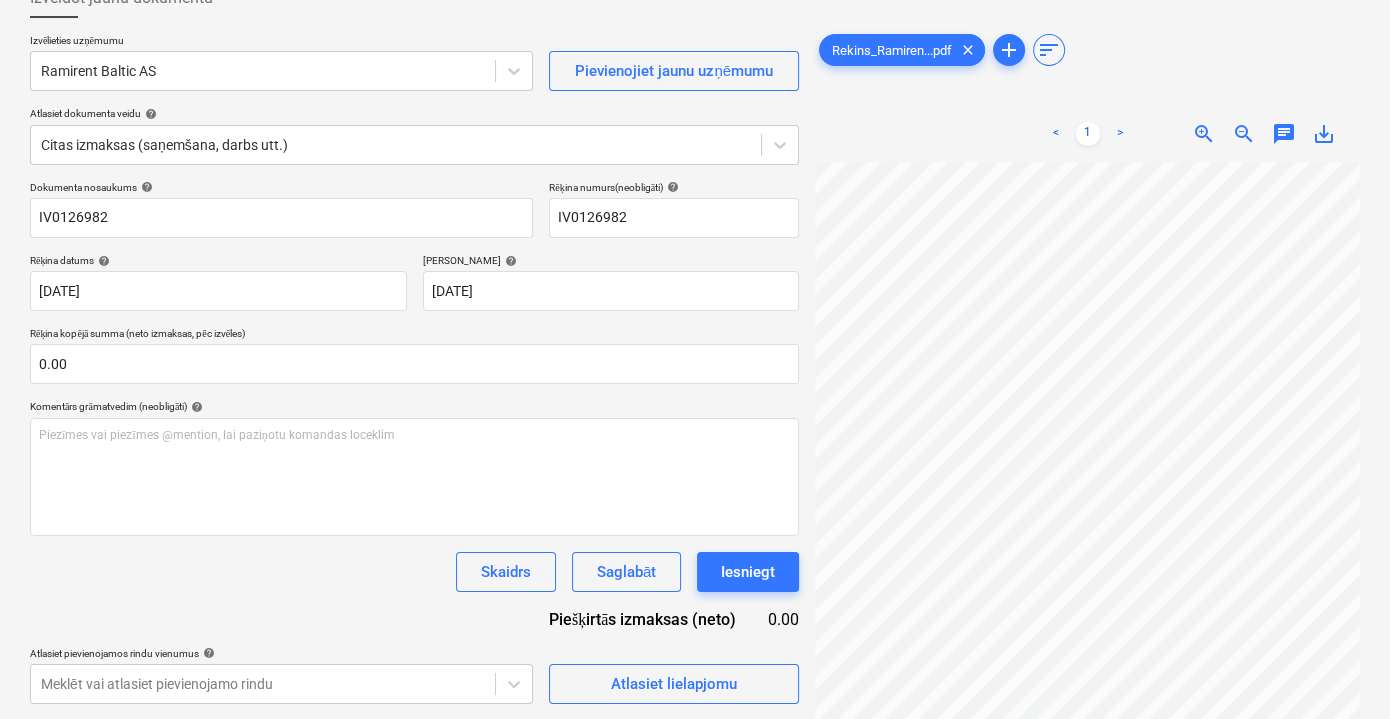 scroll, scrollTop: 12, scrollLeft: 61, axis: both 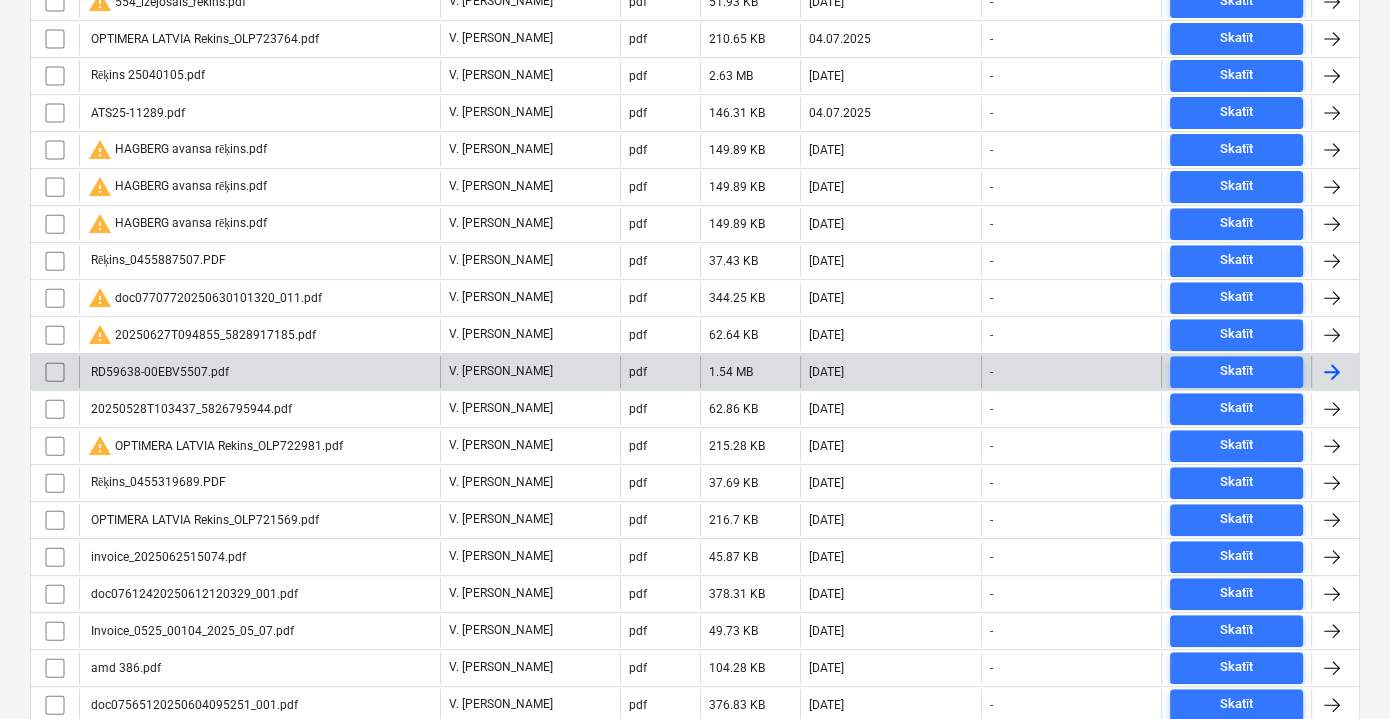 click on "RD59638-00EBV5507.pdf" at bounding box center (259, 372) 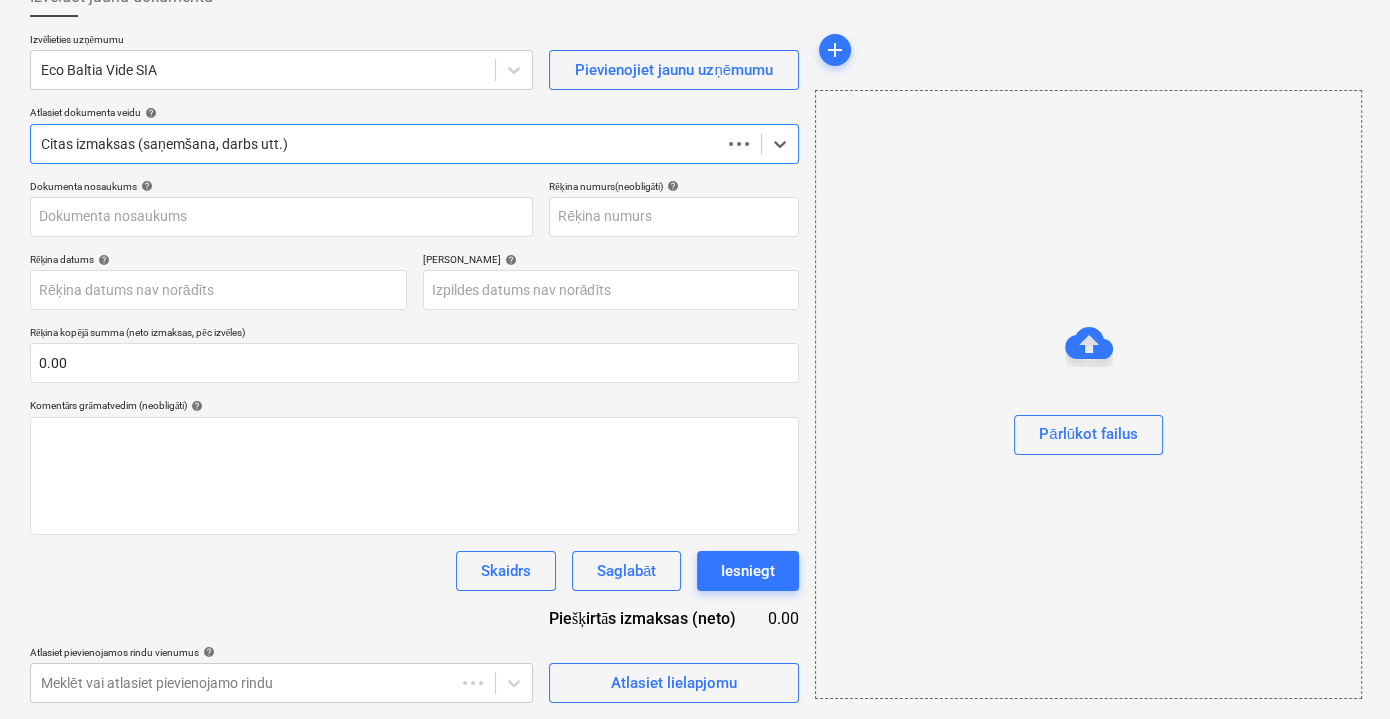 scroll, scrollTop: 130, scrollLeft: 0, axis: vertical 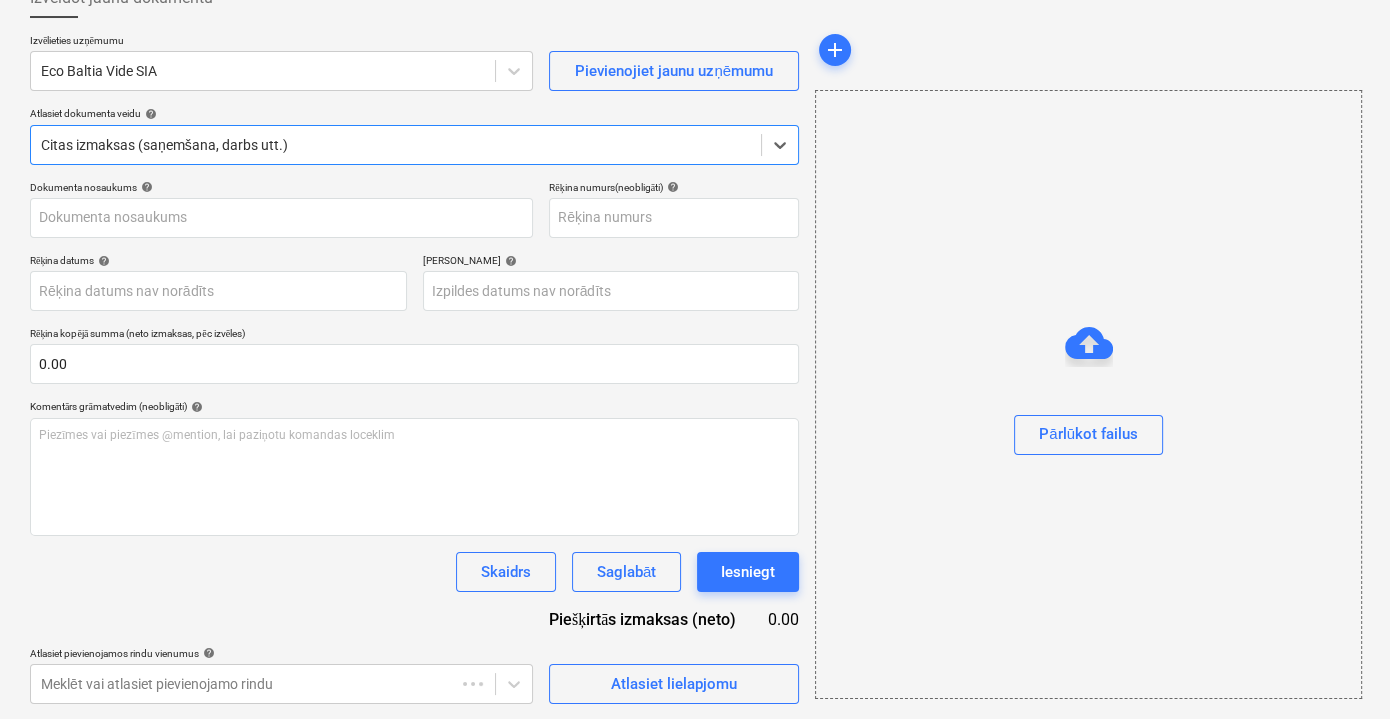 type on "RD59638-00EBV5507.pdf" 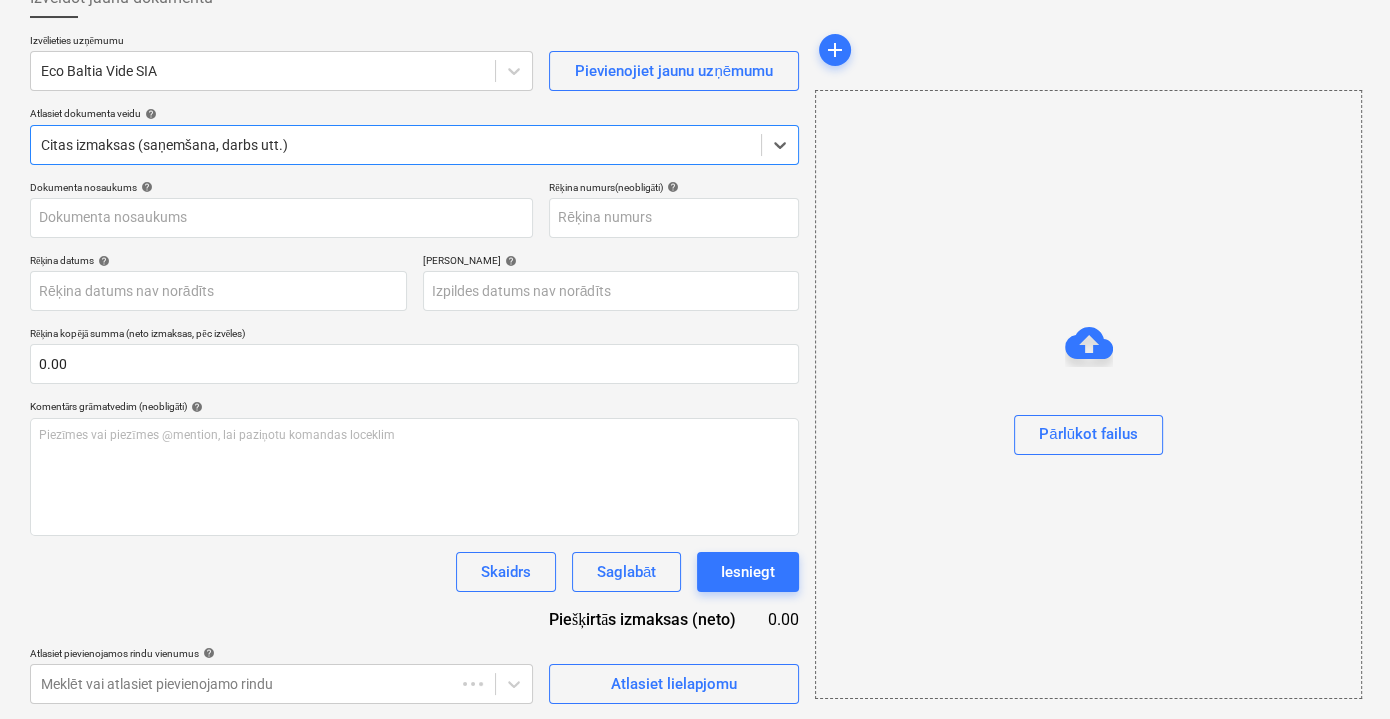 type on "[DATE]" 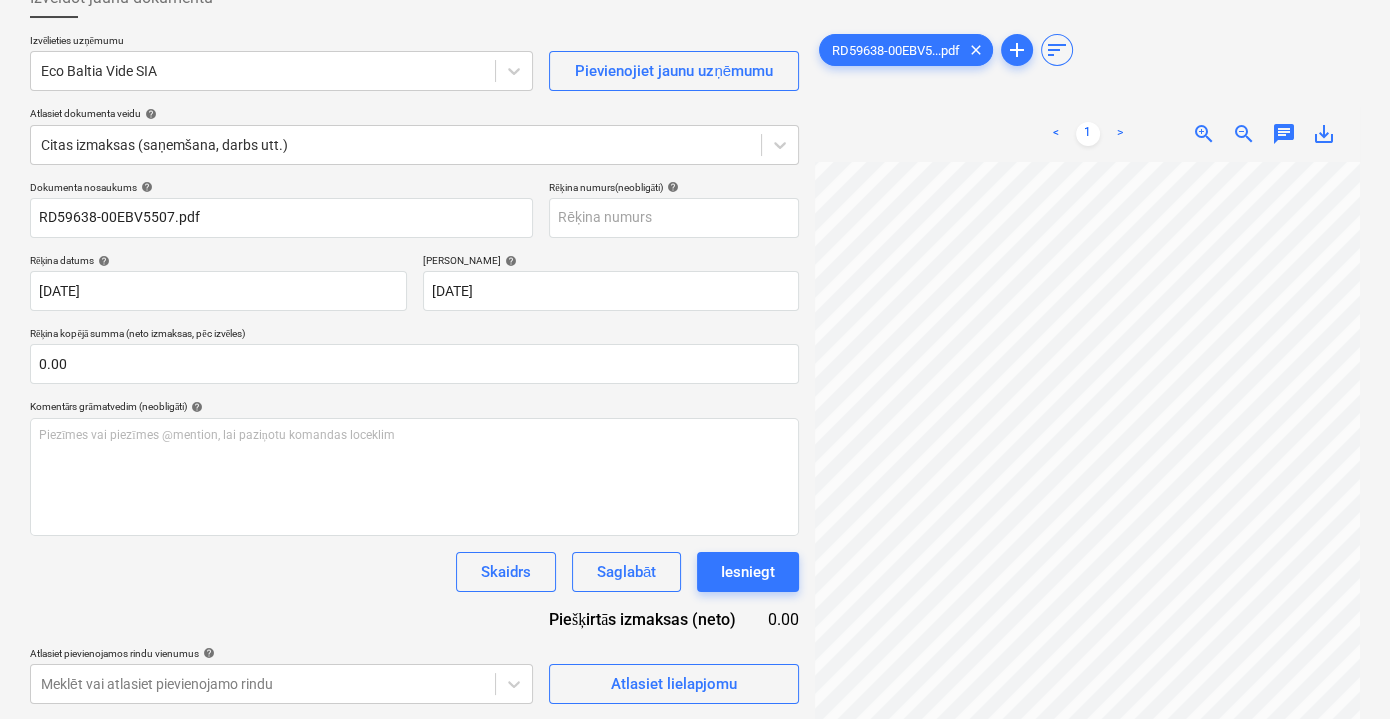 scroll, scrollTop: 68, scrollLeft: 61, axis: both 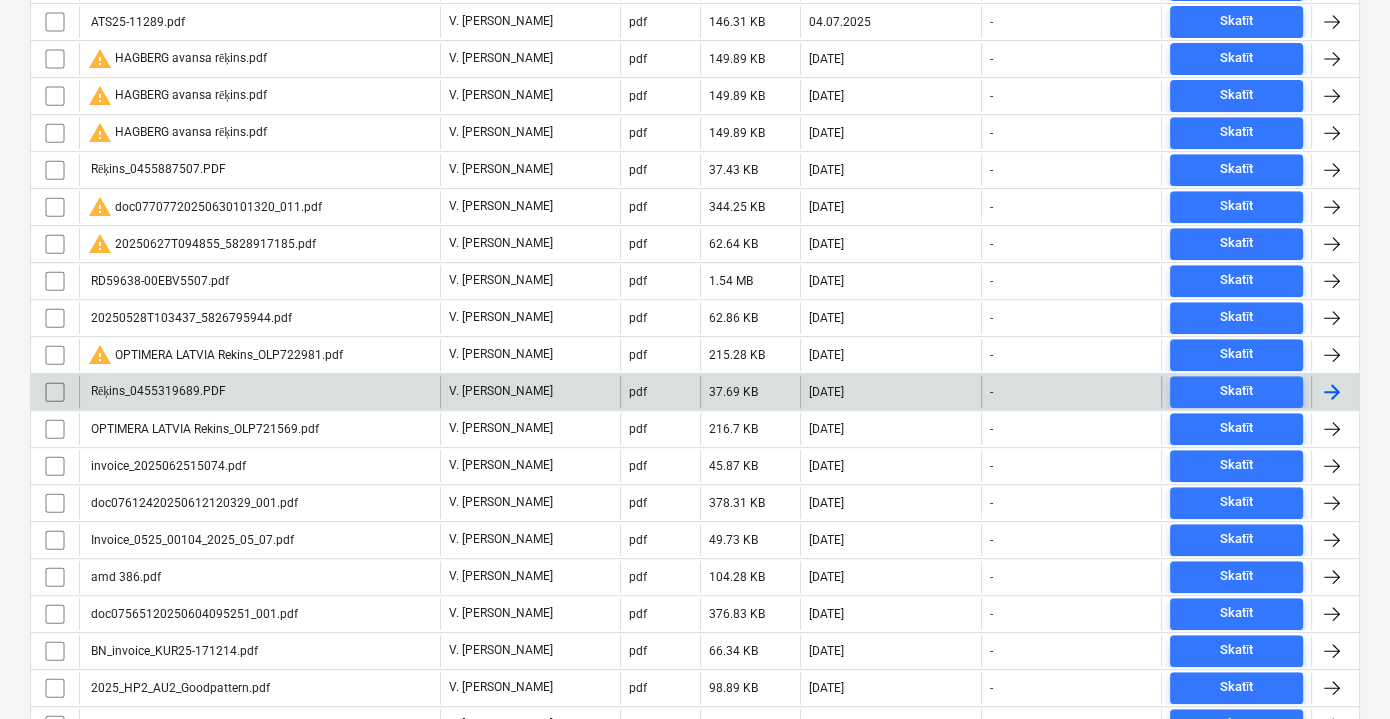 click on "Rēķins_0455319689.PDF" at bounding box center (259, 392) 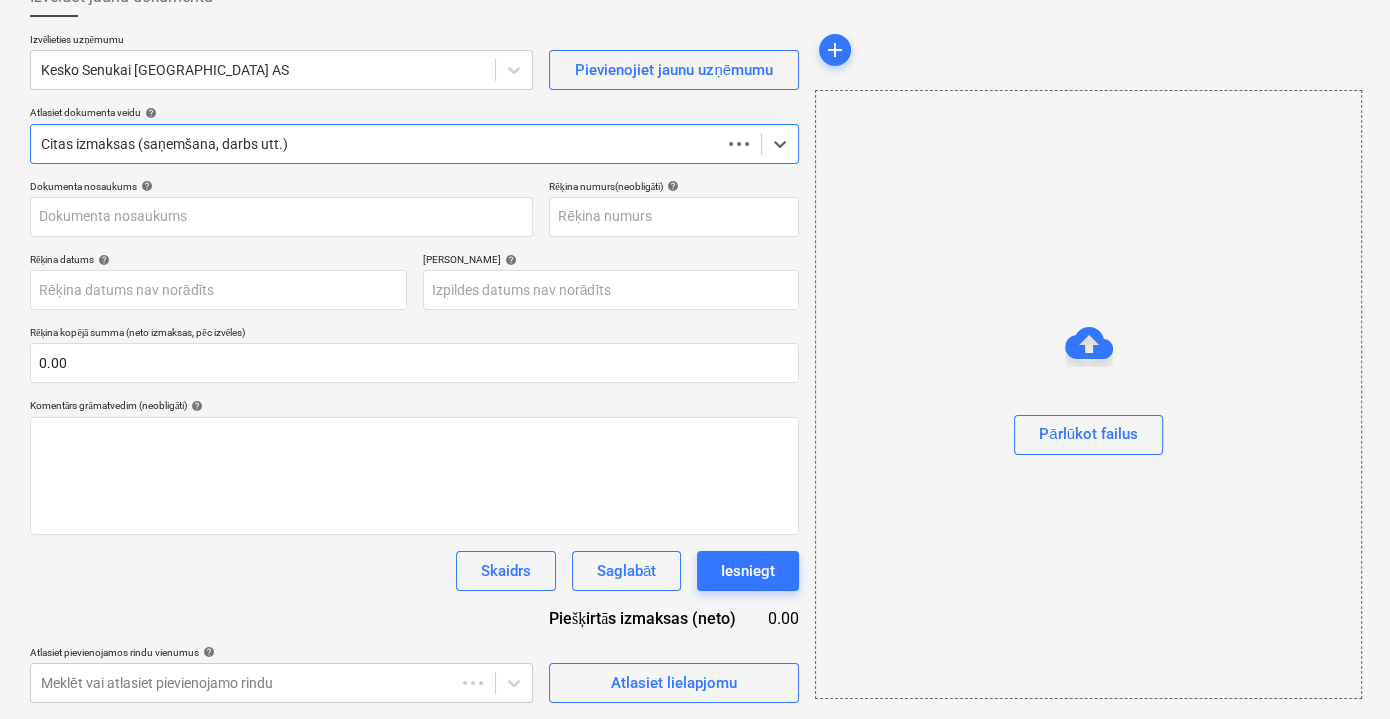 scroll, scrollTop: 130, scrollLeft: 0, axis: vertical 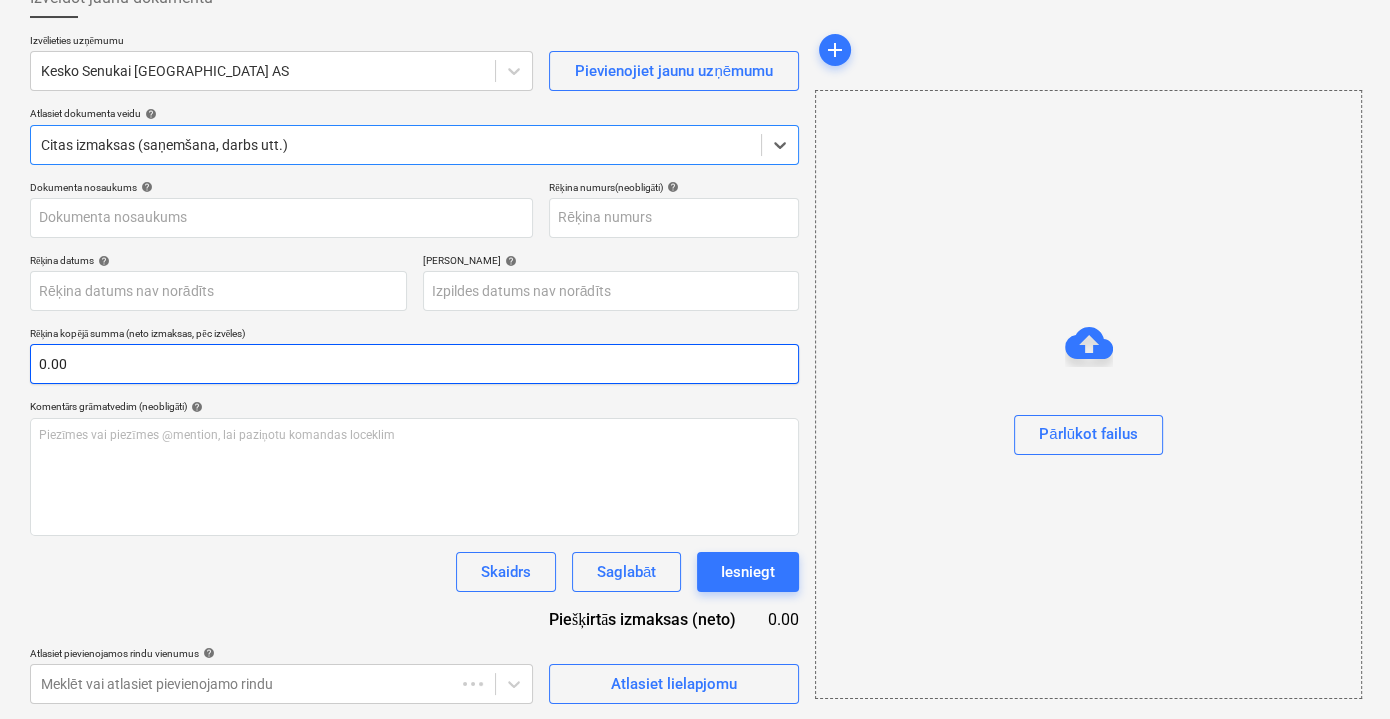 type on "Rēķins_0455319689.PDF" 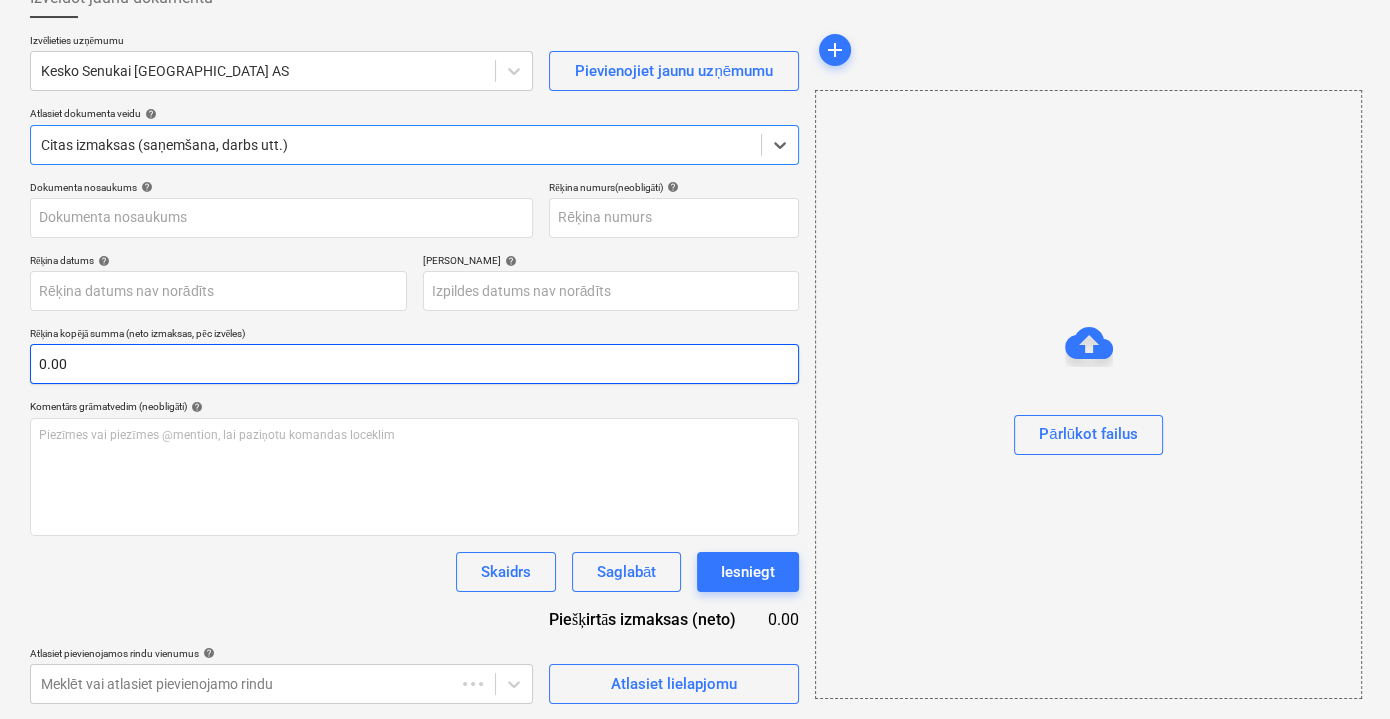type on "[DATE]" 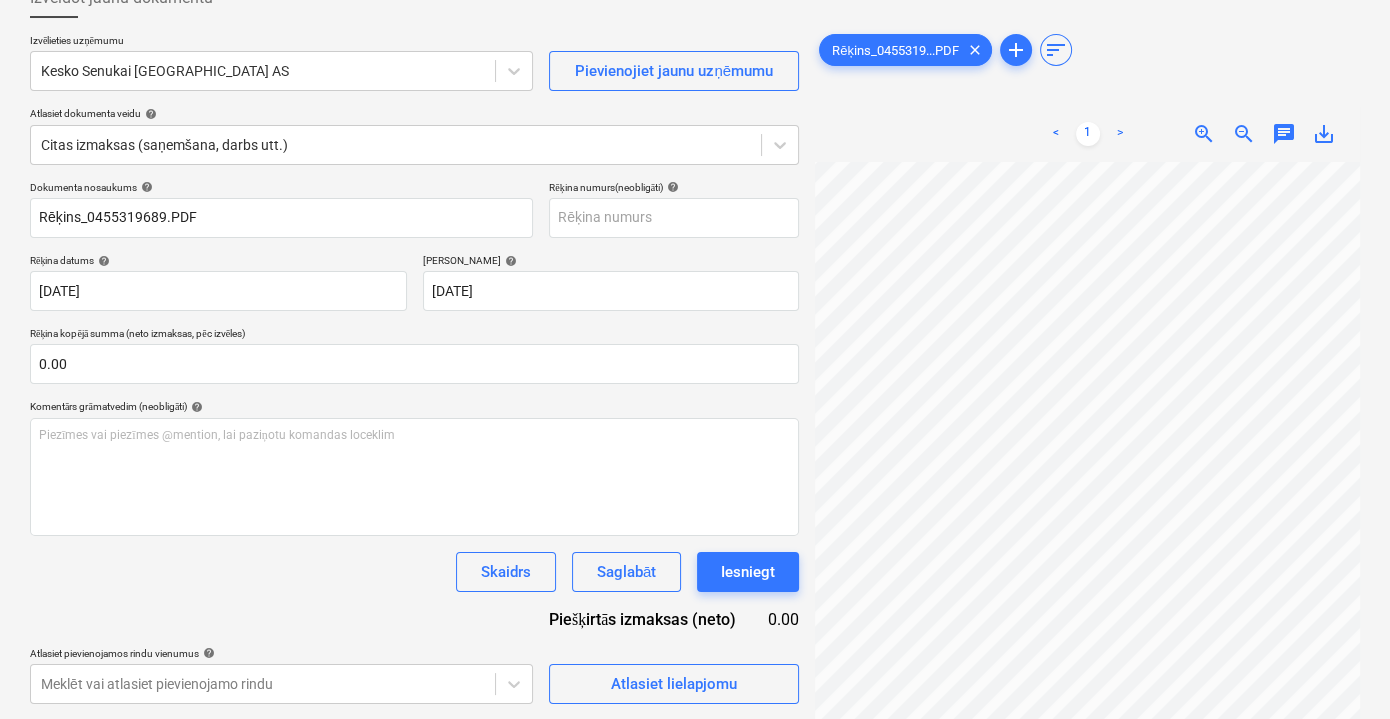 scroll, scrollTop: 186, scrollLeft: 15, axis: both 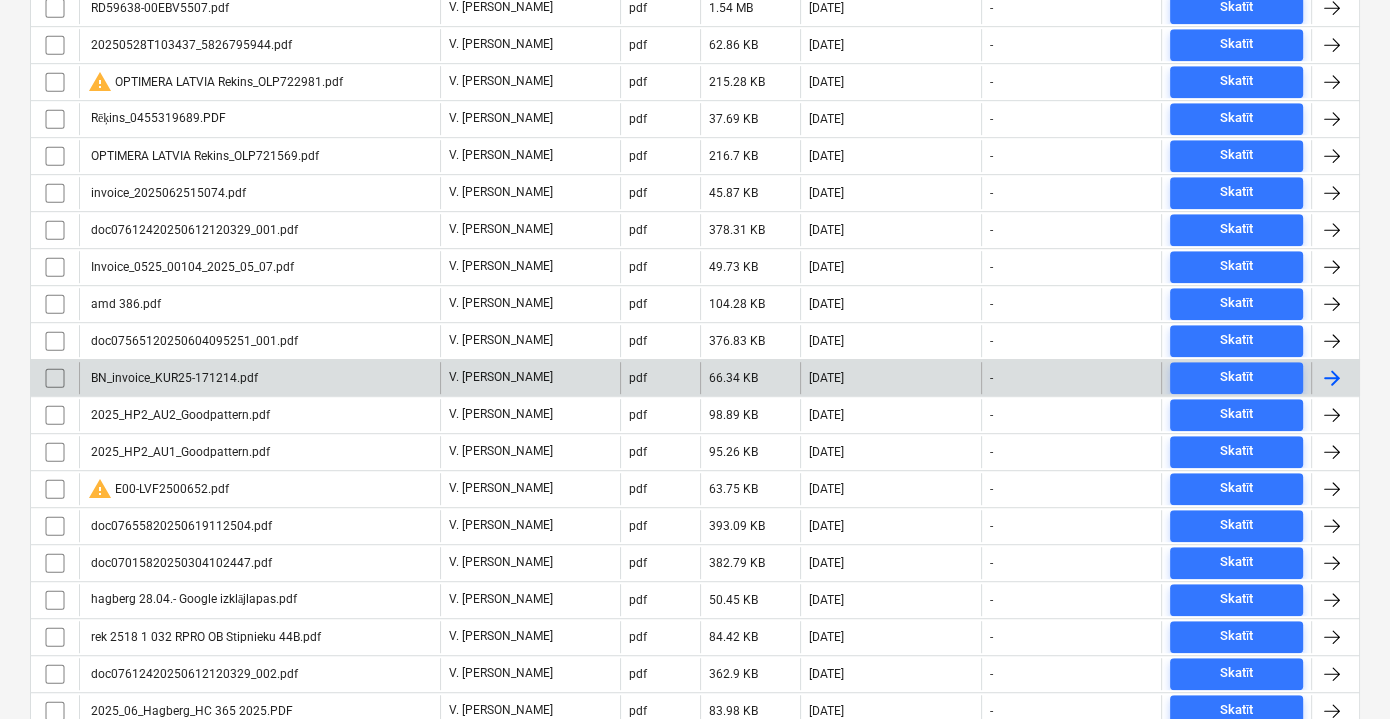 click on "BN_invoice_KUR25-171214.pdf" at bounding box center [259, 378] 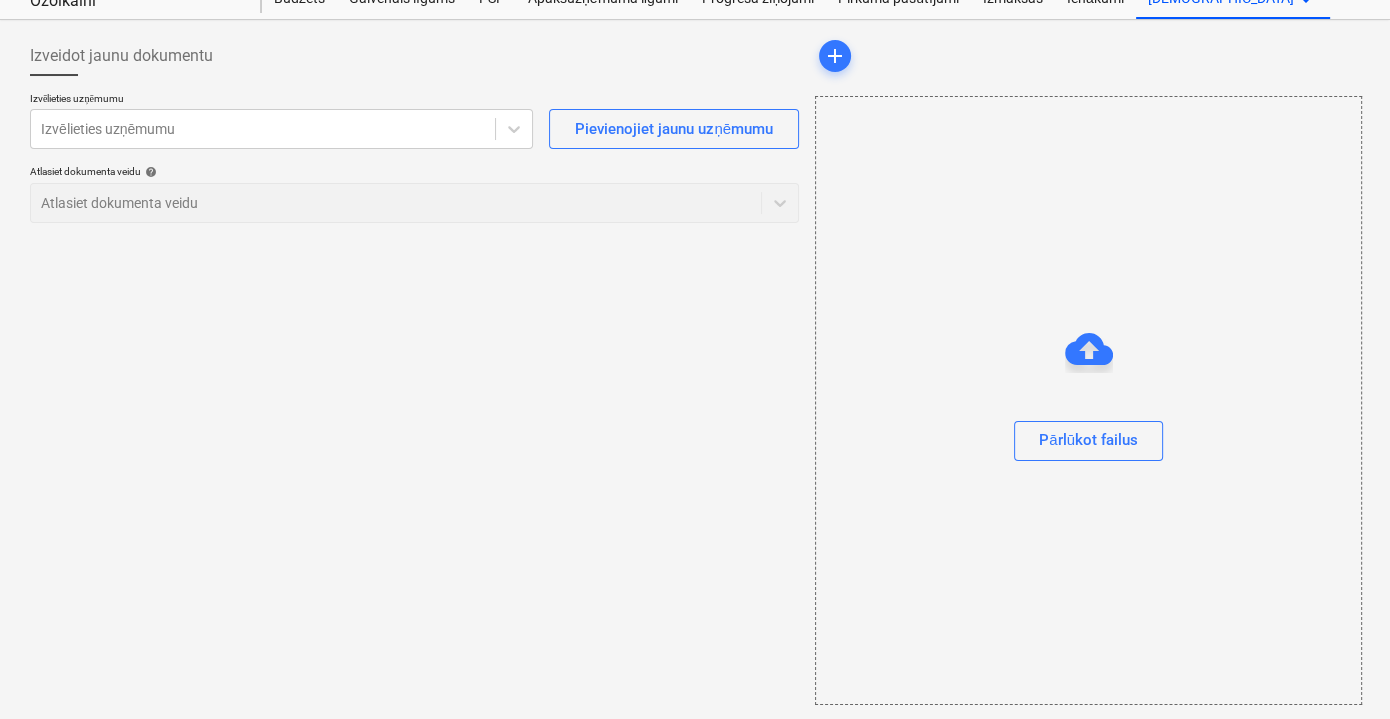 scroll, scrollTop: 0, scrollLeft: 0, axis: both 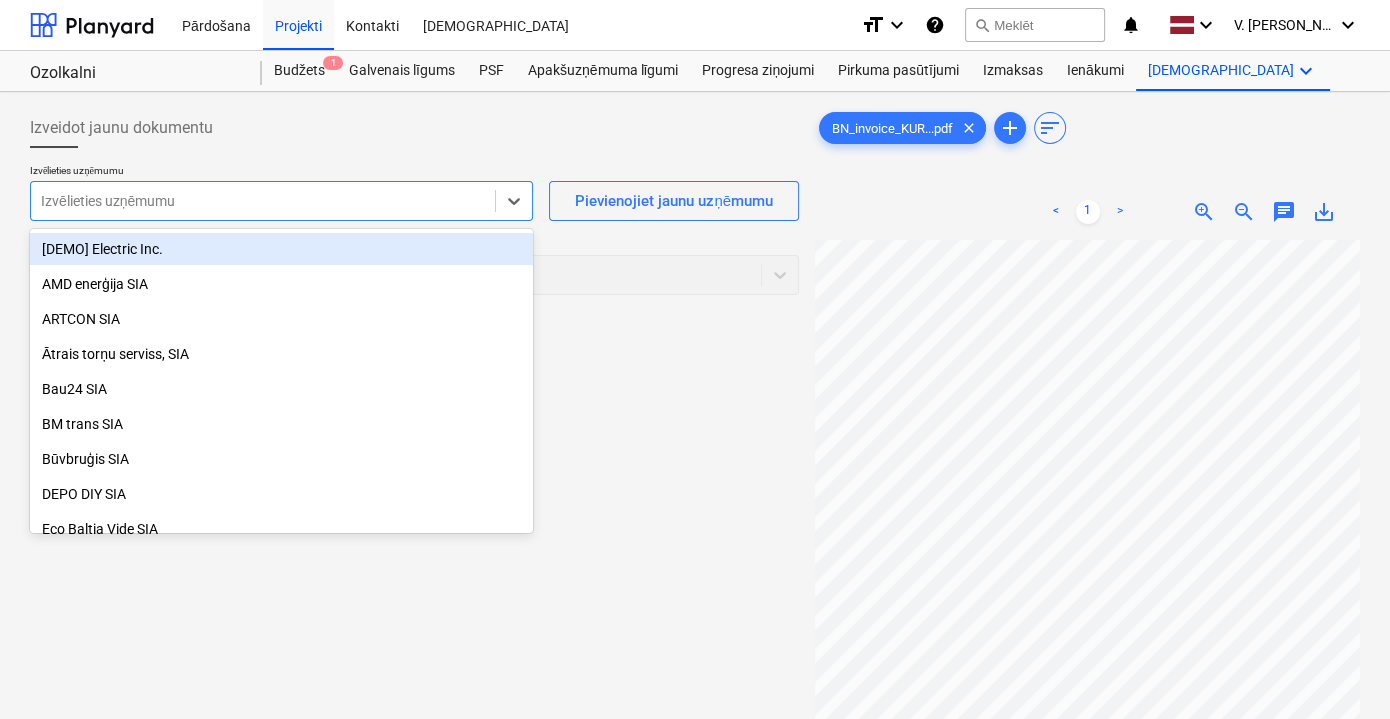 click at bounding box center [263, 201] 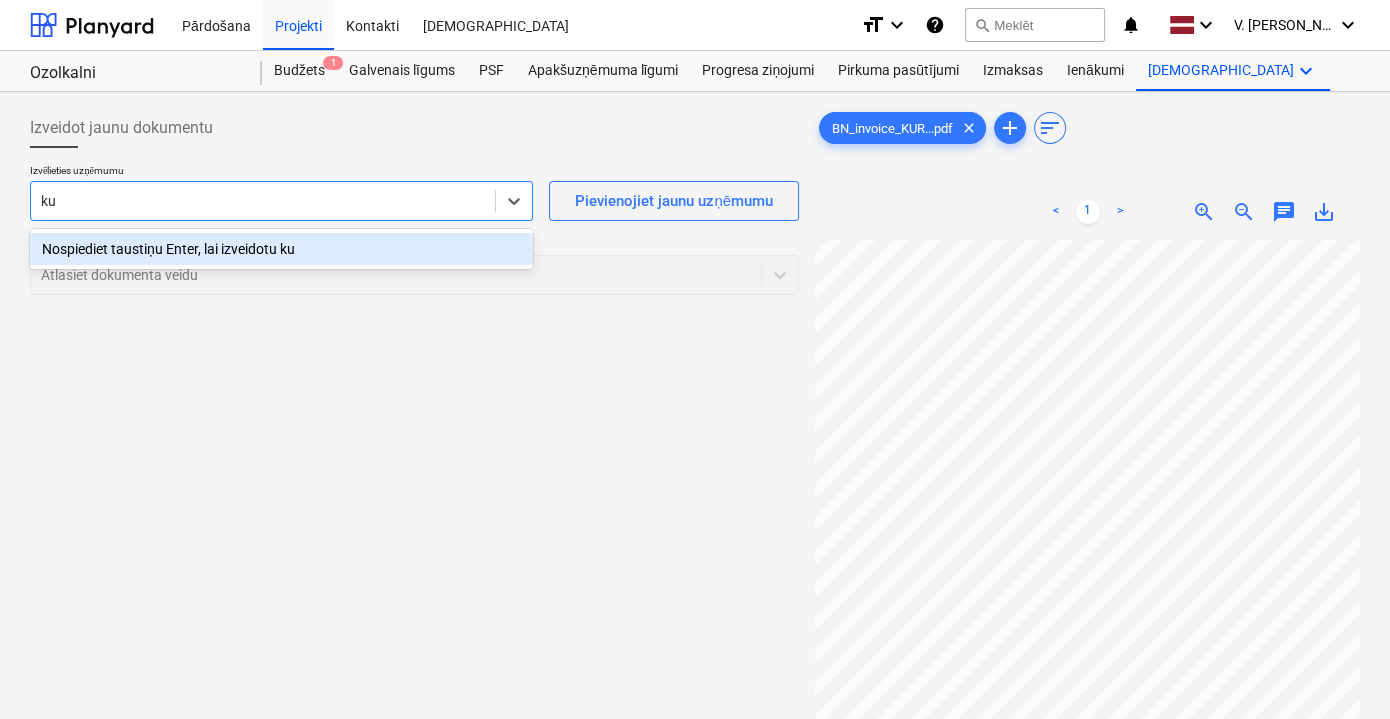 type on "k" 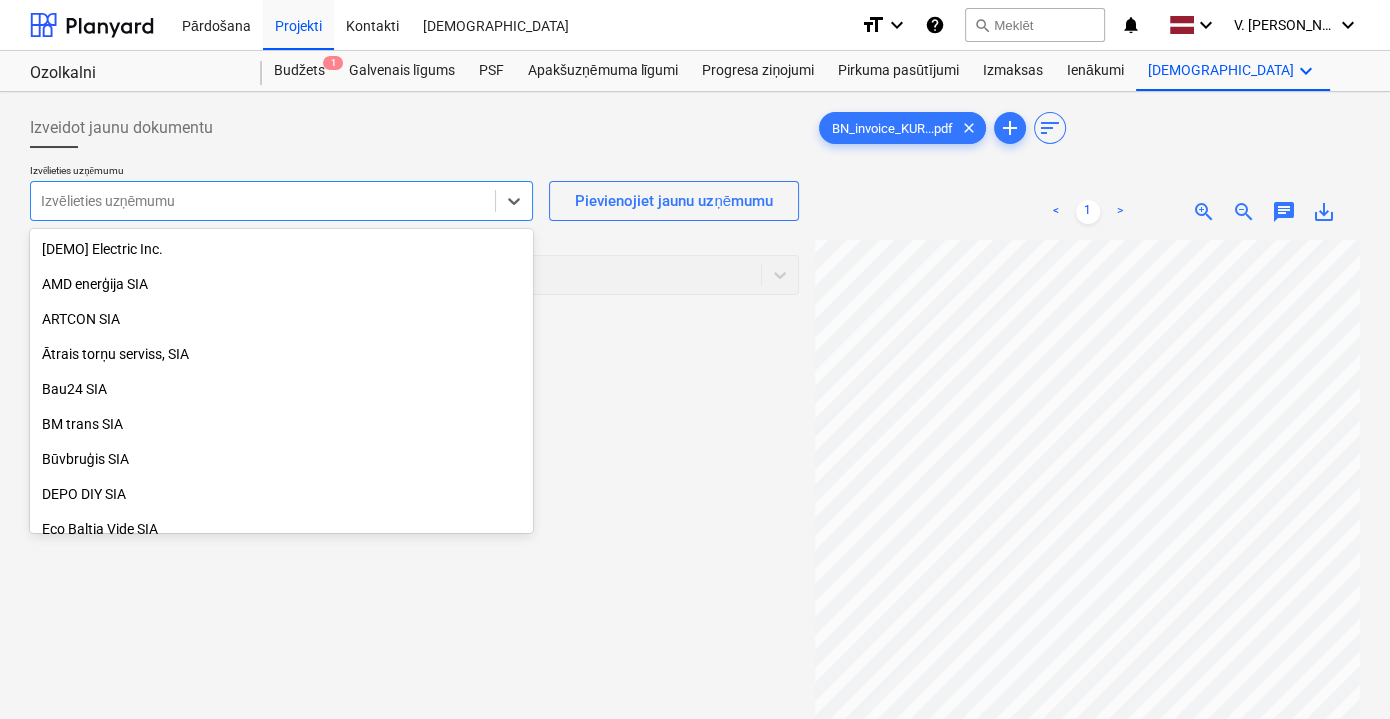 scroll, scrollTop: 0, scrollLeft: 61, axis: horizontal 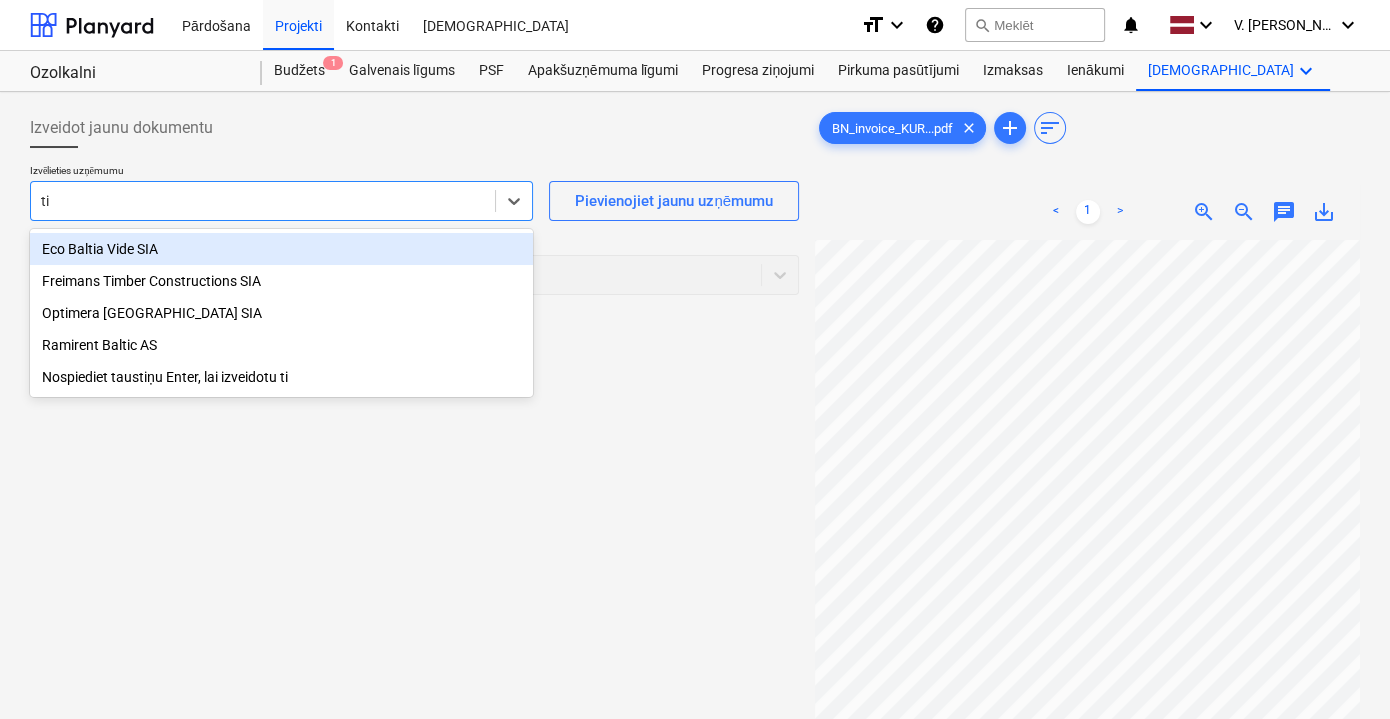 type on "t" 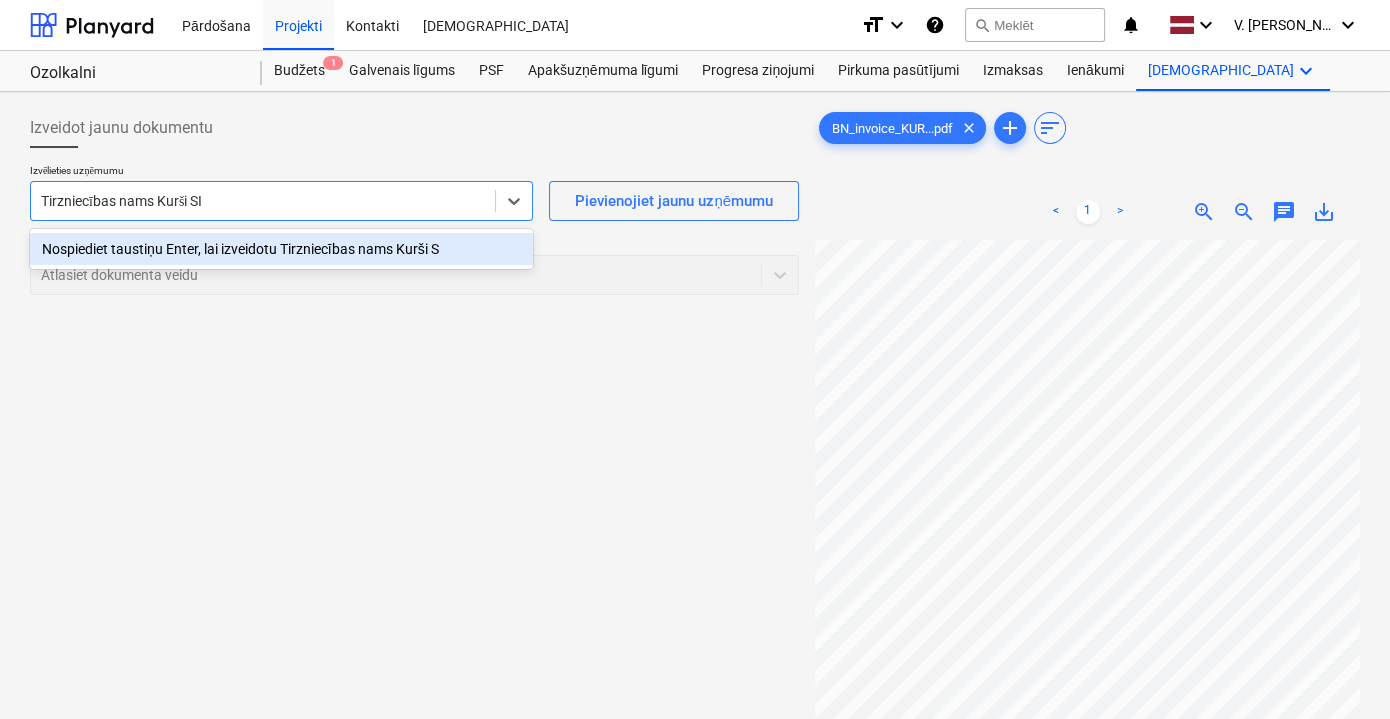 type on "Tirzniecības nams Kurši SIA" 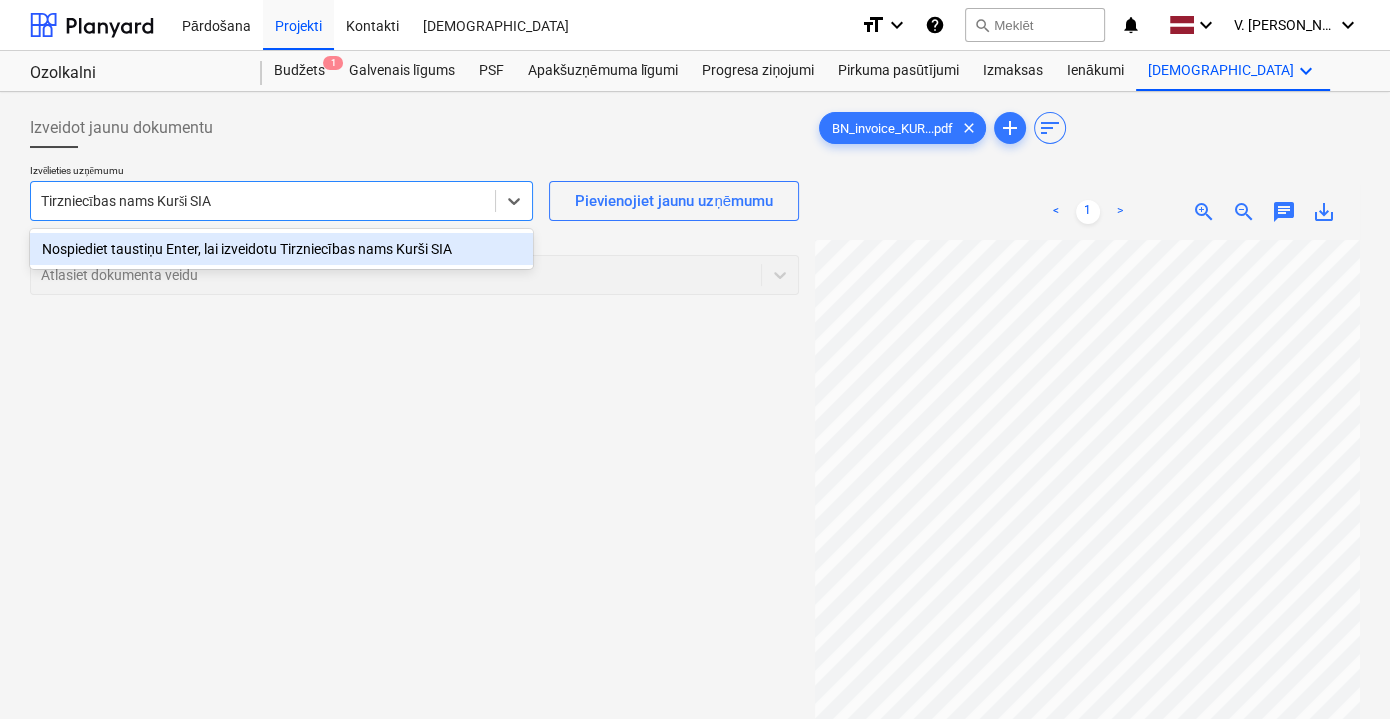 type 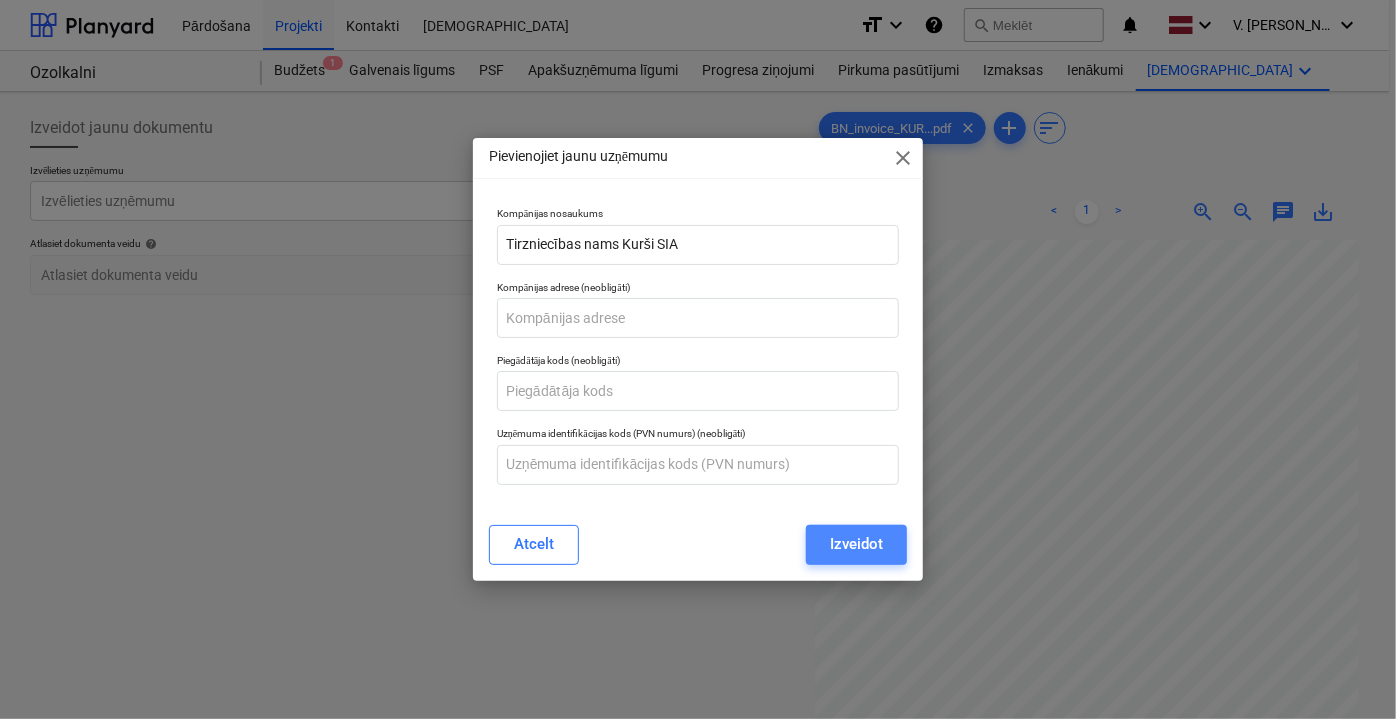 click on "Izveidot" at bounding box center (856, 544) 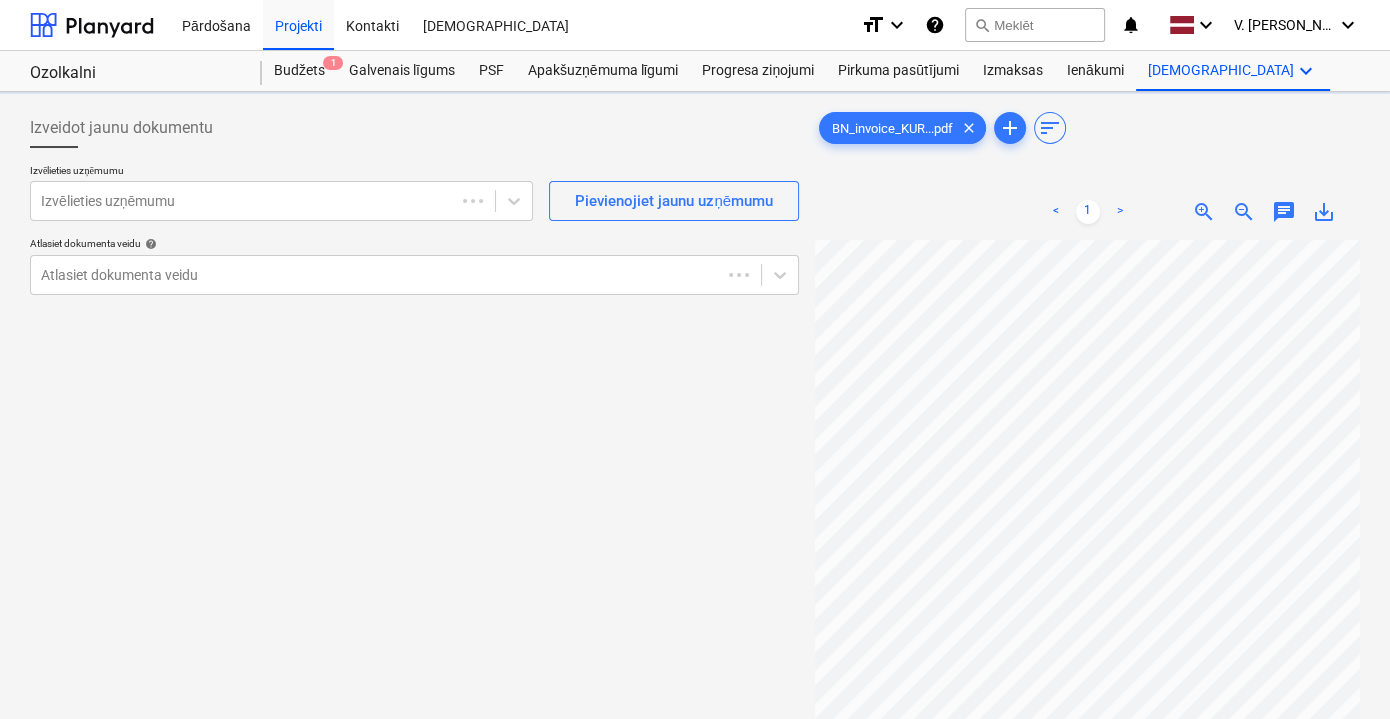 scroll, scrollTop: 0, scrollLeft: 58, axis: horizontal 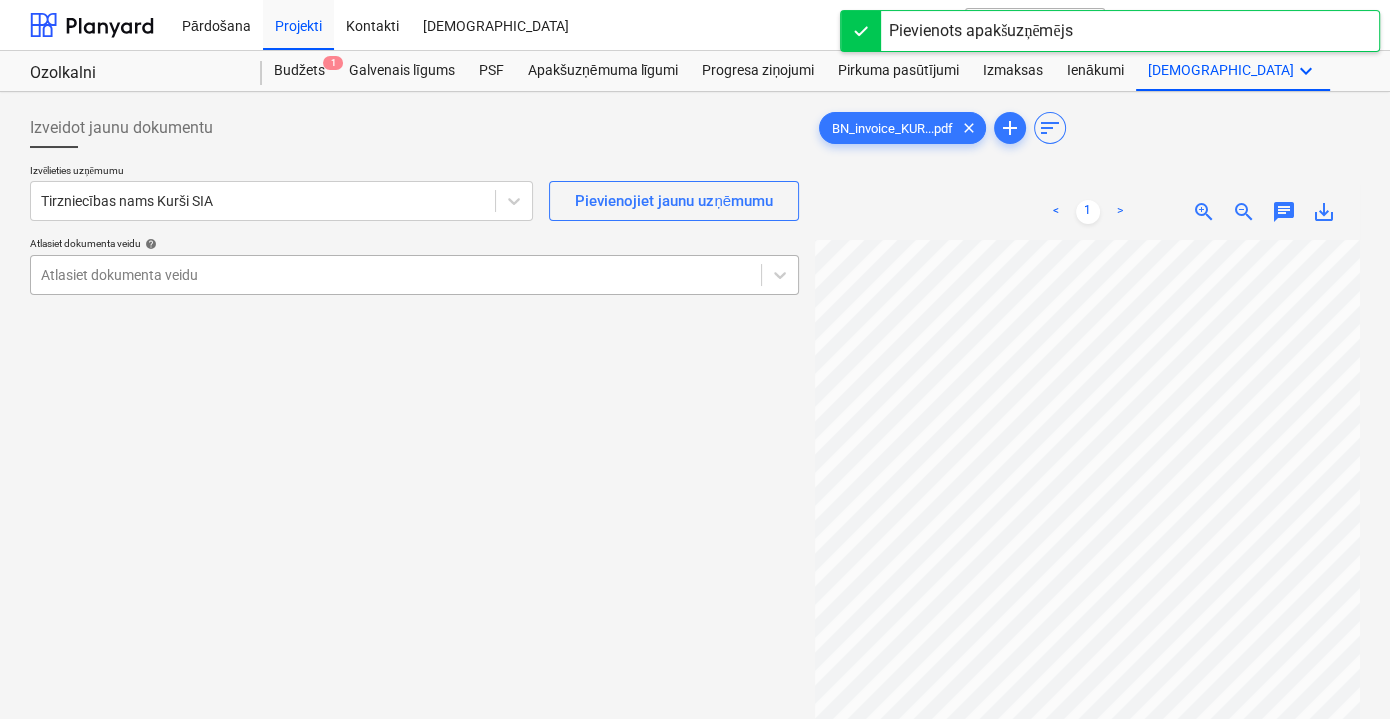click on "Atlasiet dokumenta veidu" at bounding box center [414, 275] 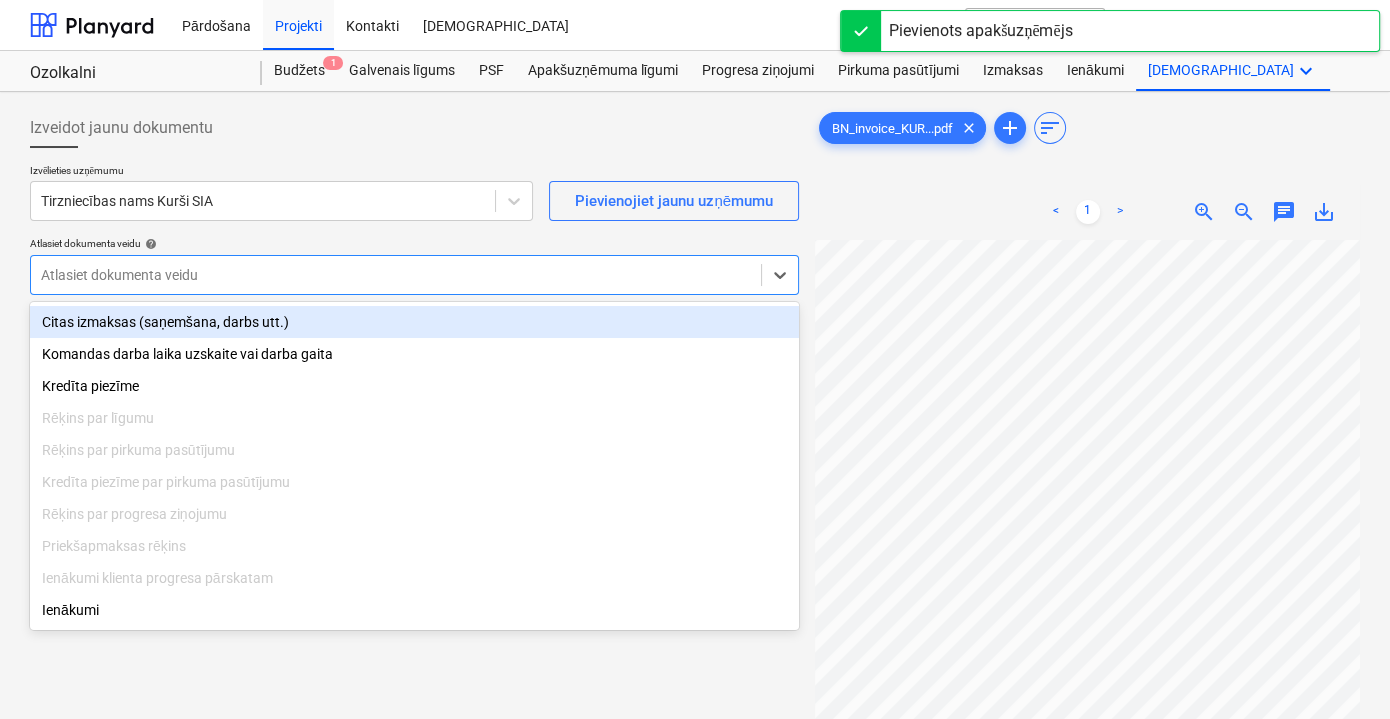 click on "Citas izmaksas (saņemšana, darbs utt.)" at bounding box center [414, 322] 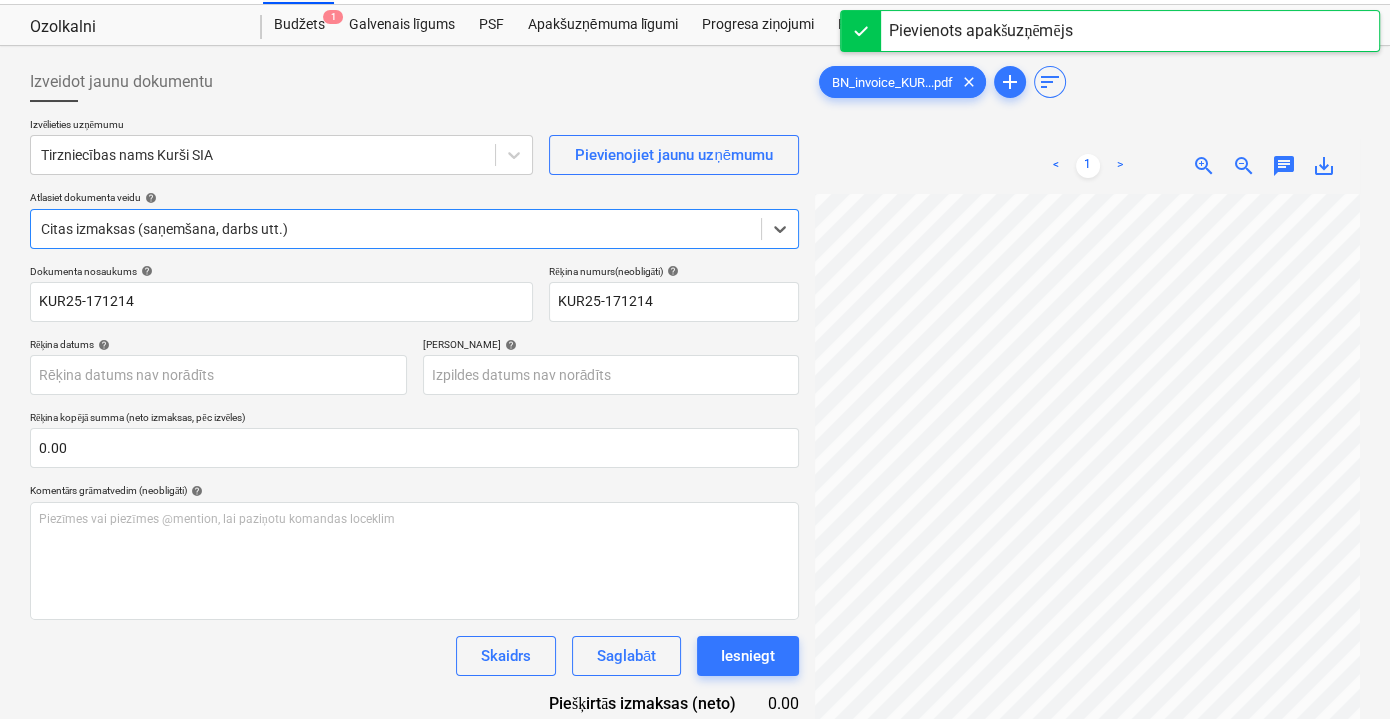 scroll, scrollTop: 90, scrollLeft: 0, axis: vertical 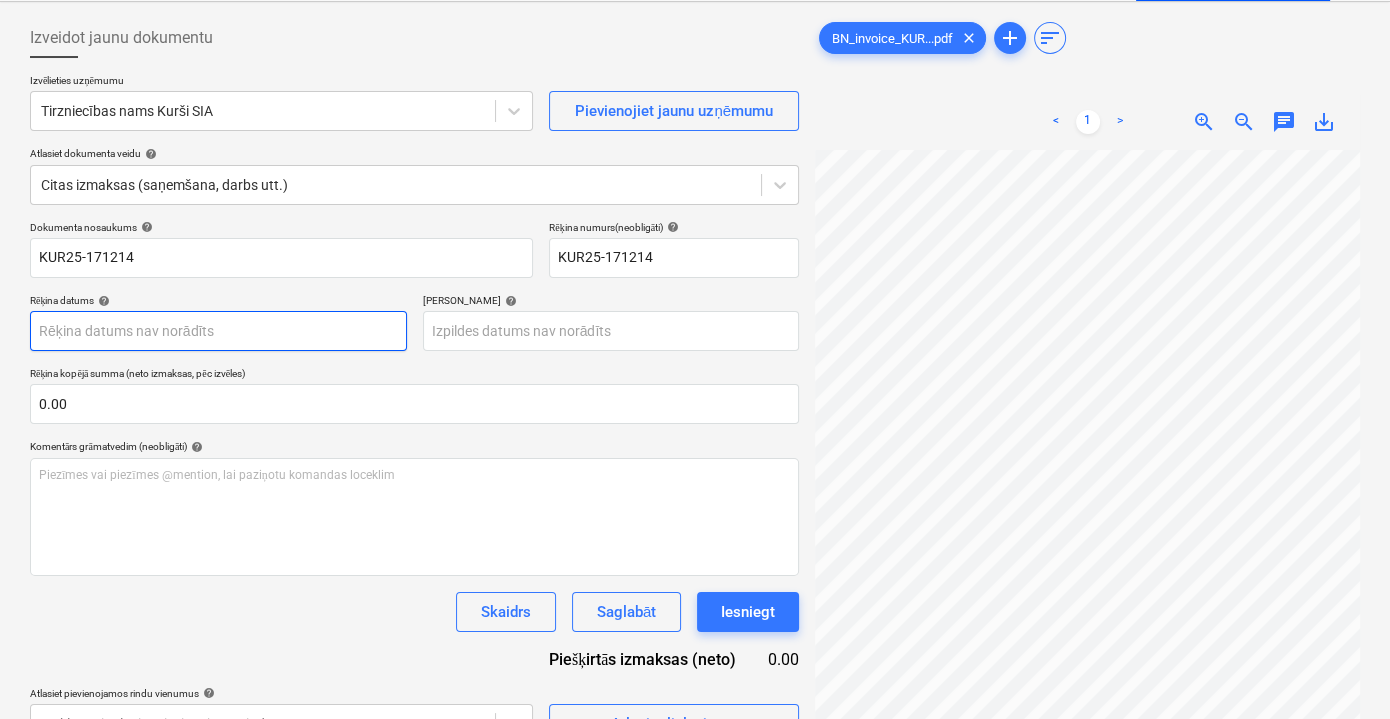 click on "Pārdošana Projekti Kontakti Iesūtne format_size keyboard_arrow_down help search Meklēt notifications 0 keyboard_arrow_down V. Filipčenko keyboard_arrow_down Ozolkalni Ozolkalni Budžets 1 Galvenais līgums PSF Apakšuzņēmuma līgumi Progresa ziņojumi Pirkuma pasūtījumi Izmaksas Ienākumi Vairāk keyboard_arrow_down Izveidot jaunu dokumentu Izvēlieties uzņēmumu Tirzniecības nams Kurši SIA   Pievienojiet jaunu uzņēmumu Atlasiet dokumenta veidu help Citas izmaksas (saņemšana, darbs utt.) Dokumenta nosaukums help KUR25-171214 Rēķina numurs  (neobligāti) help KUR25-171214 Rēķina datums help Press the down arrow key to interact with the calendar and
select a date. Press the question mark key to get the keyboard shortcuts for changing dates. Termiņš help Press the down arrow key to interact with the calendar and
select a date. Press the question mark key to get the keyboard shortcuts for changing dates. Rēķina kopējā summa (neto izmaksas, pēc izvēles) 0.00 help ﻿ Skaidrs <" at bounding box center [695, 269] 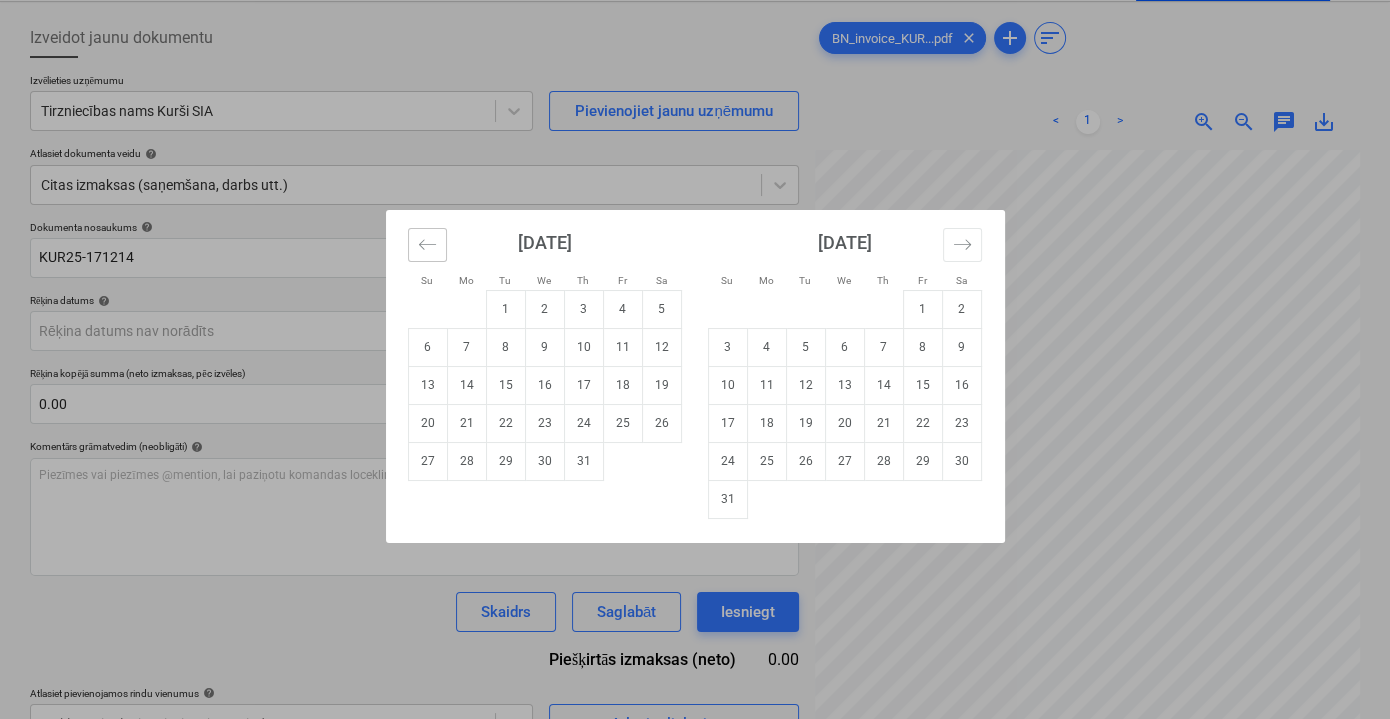 click 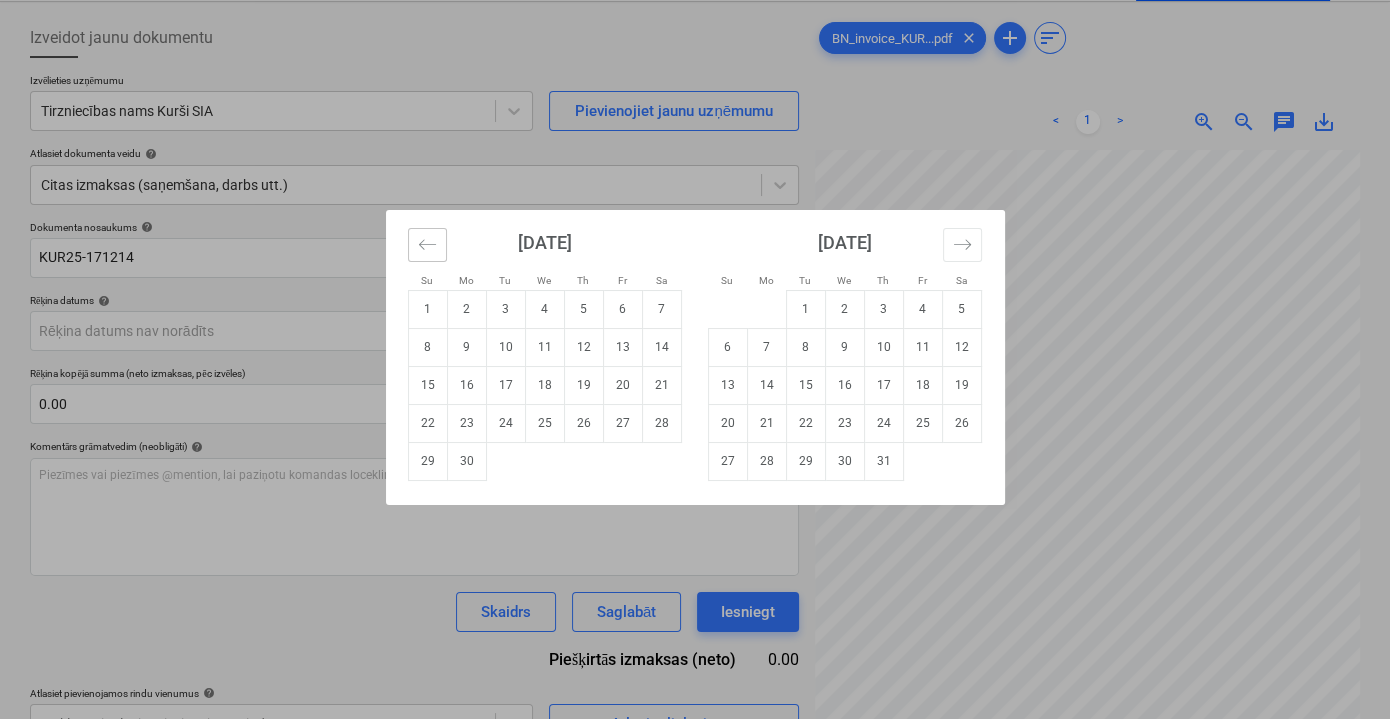 click 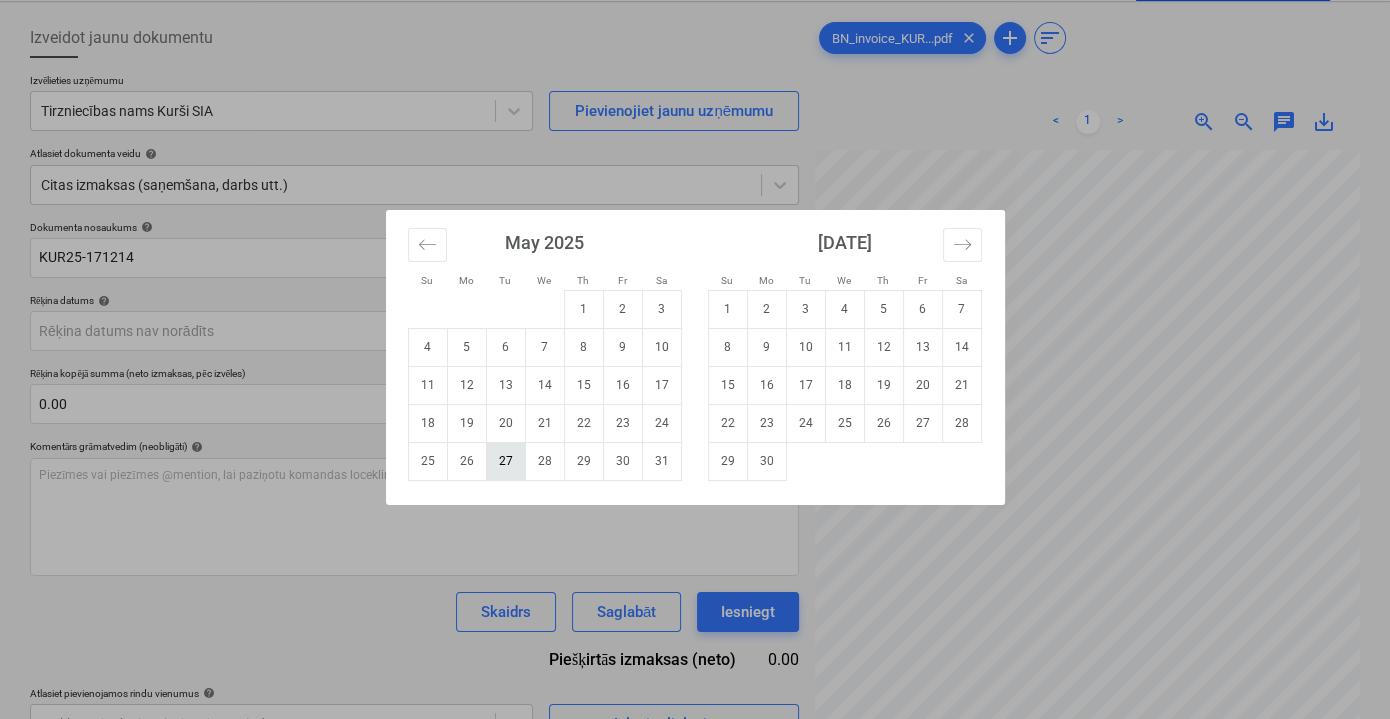 click on "27" at bounding box center [505, 461] 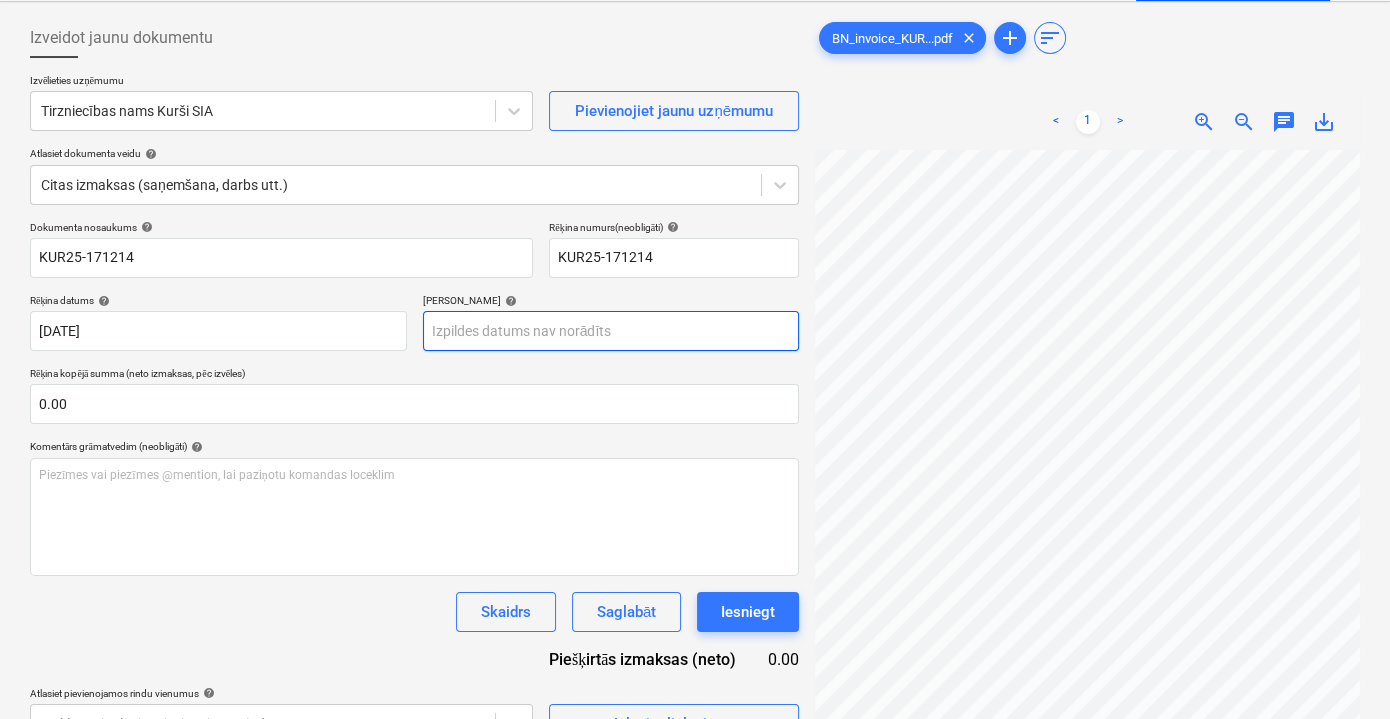 click on "Pārdošana Projekti Kontakti Iesūtne format_size keyboard_arrow_down help search Meklēt notifications 0 keyboard_arrow_down V. Filipčenko keyboard_arrow_down Ozolkalni Ozolkalni Budžets 1 Galvenais līgums PSF Apakšuzņēmuma līgumi Progresa ziņojumi Pirkuma pasūtījumi Izmaksas Ienākumi Vairāk keyboard_arrow_down Izveidot jaunu dokumentu Izvēlieties uzņēmumu Tirzniecības nams Kurši SIA   Pievienojiet jaunu uzņēmumu Atlasiet dokumenta veidu help Citas izmaksas (saņemšana, darbs utt.) Dokumenta nosaukums help KUR25-171214 Rēķina numurs  (neobligāti) help KUR25-171214 Rēķina datums help 27 May 2025 27.05.2025 Press the down arrow key to interact with the calendar and
select a date. Press the question mark key to get the keyboard shortcuts for changing dates. Termiņš help Press the down arrow key to interact with the calendar and
select a date. Press the question mark key to get the keyboard shortcuts for changing dates. Rēķina kopējā summa (neto izmaksas, pēc izvēles)" at bounding box center (695, 269) 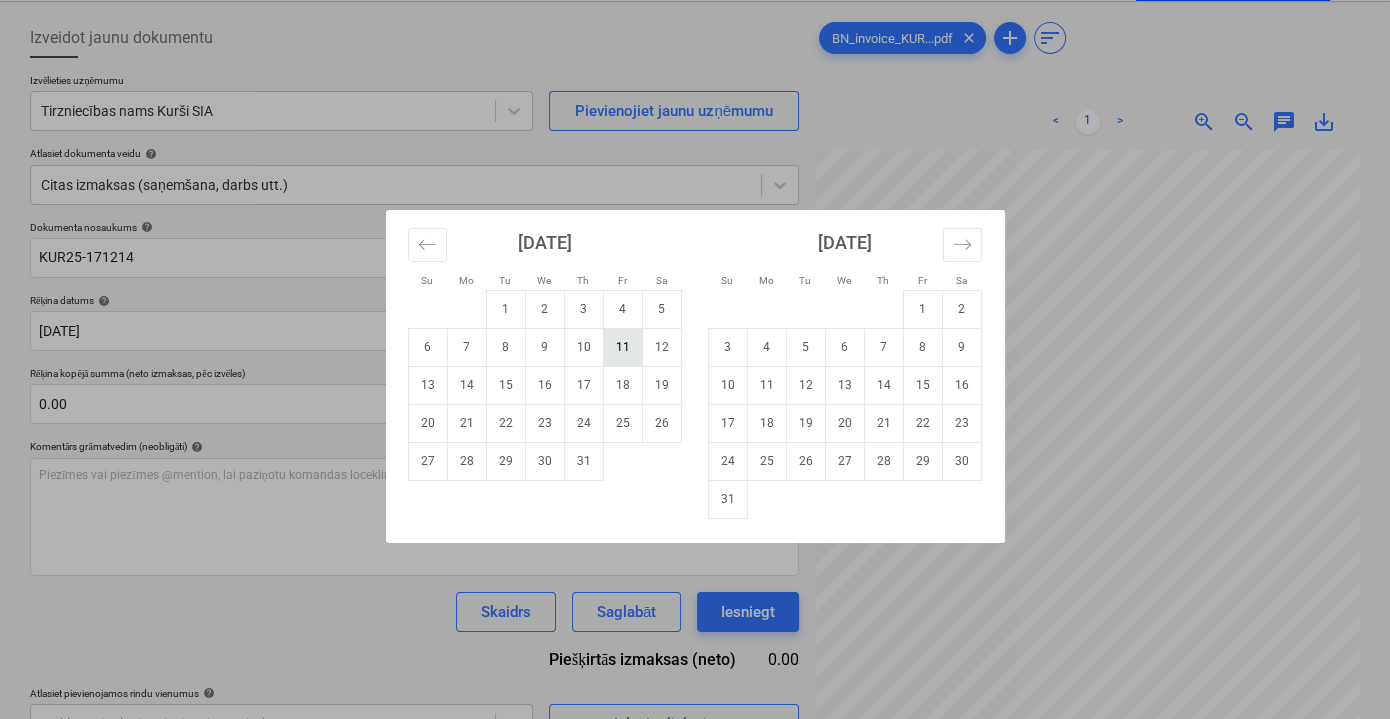 click on "11" at bounding box center (622, 347) 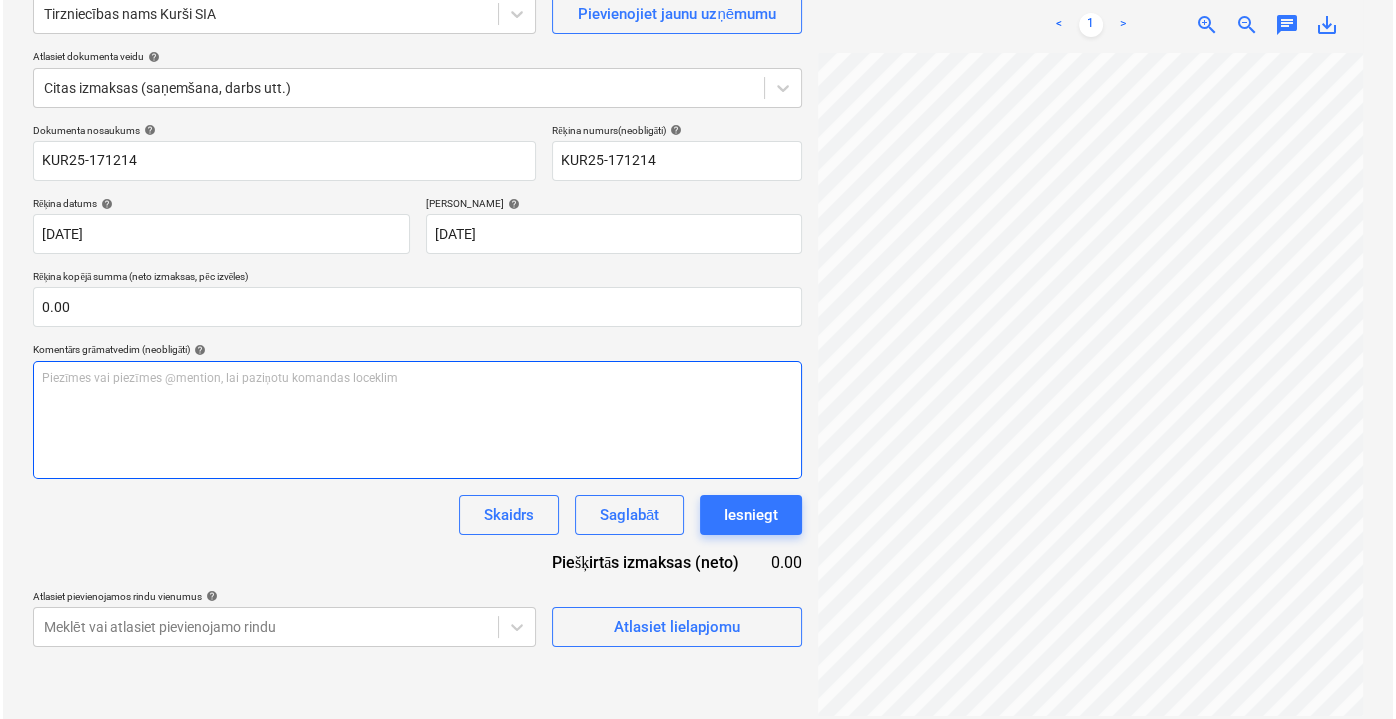 scroll, scrollTop: 199, scrollLeft: 0, axis: vertical 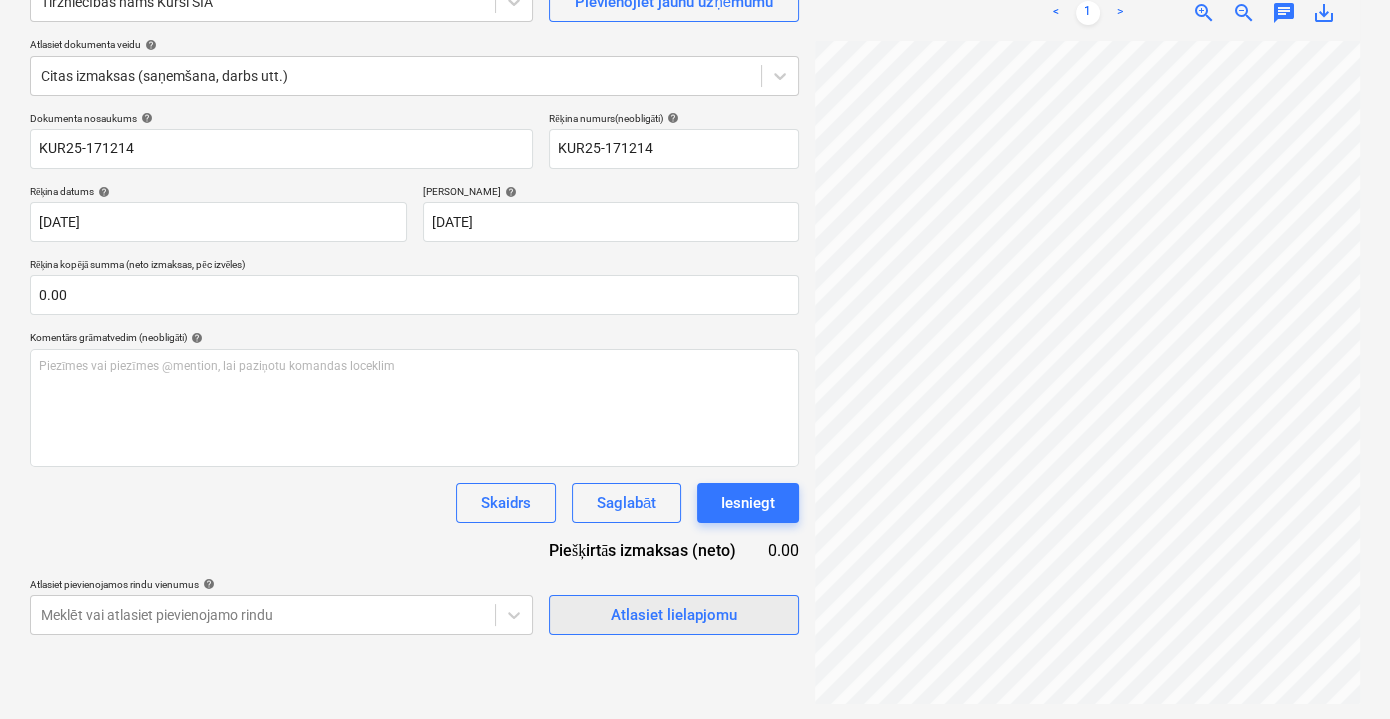 click on "Atlasiet lielapjomu" at bounding box center [674, 615] 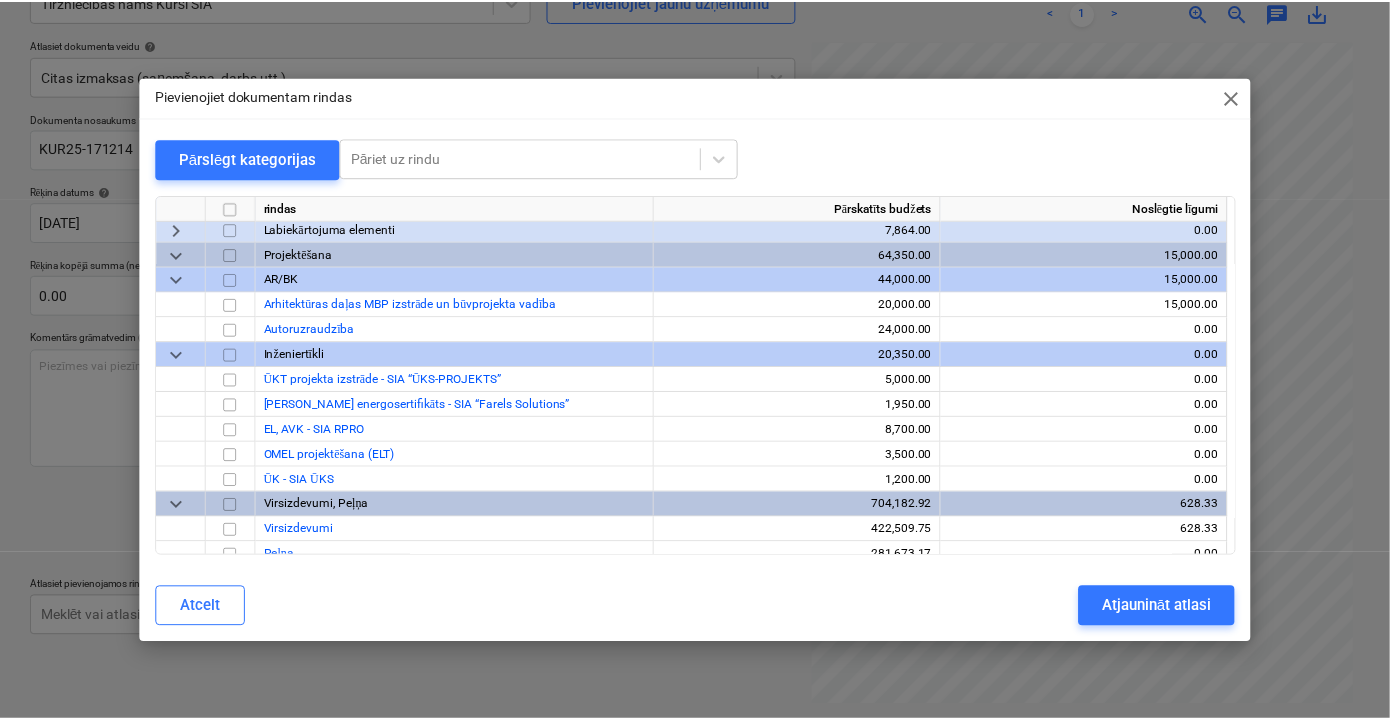 scroll, scrollTop: 2241, scrollLeft: 0, axis: vertical 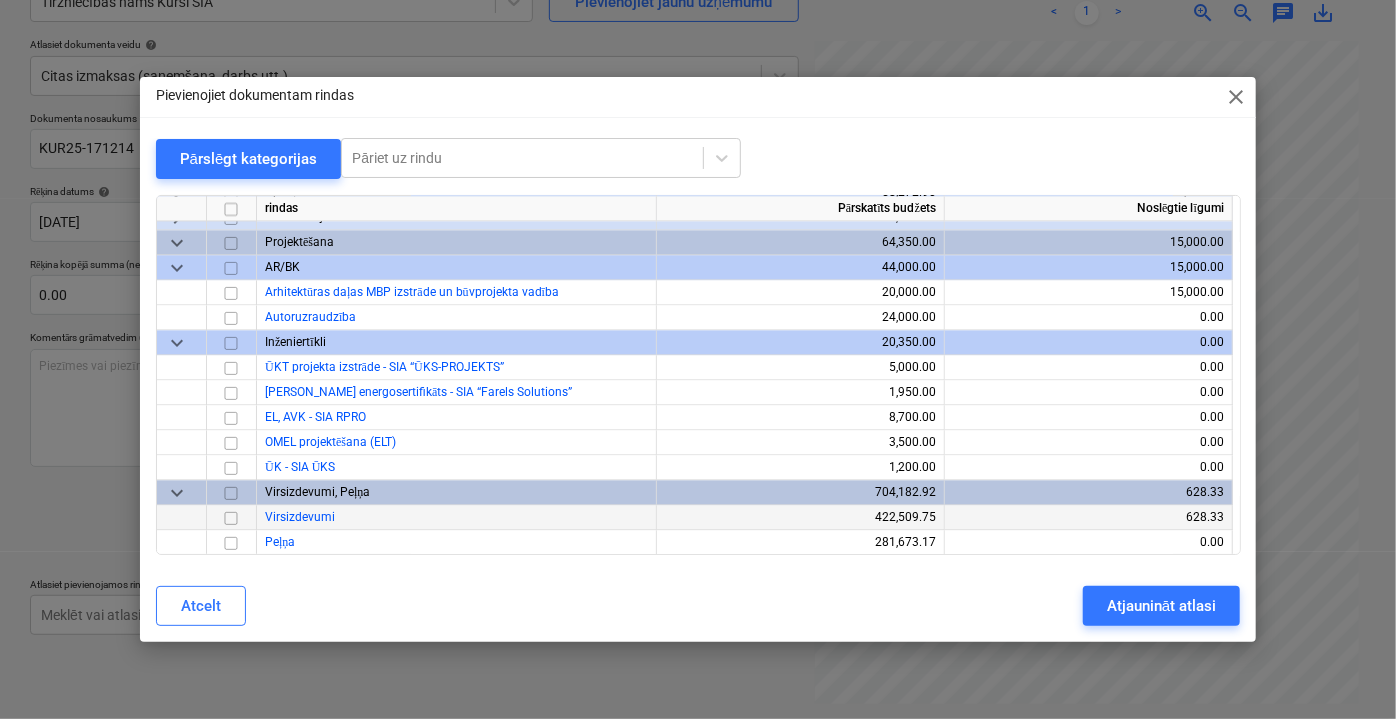 click at bounding box center (231, 517) 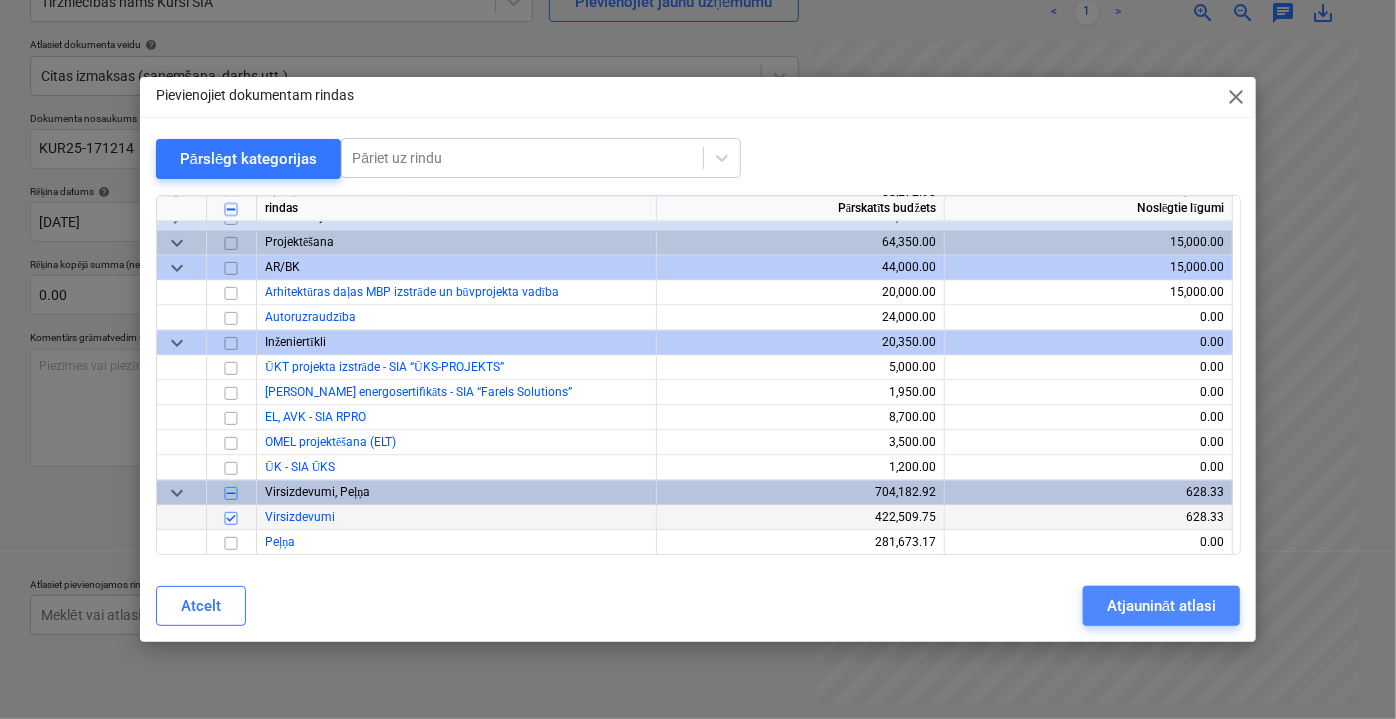 click on "Atjaunināt atlasi" at bounding box center [1161, 606] 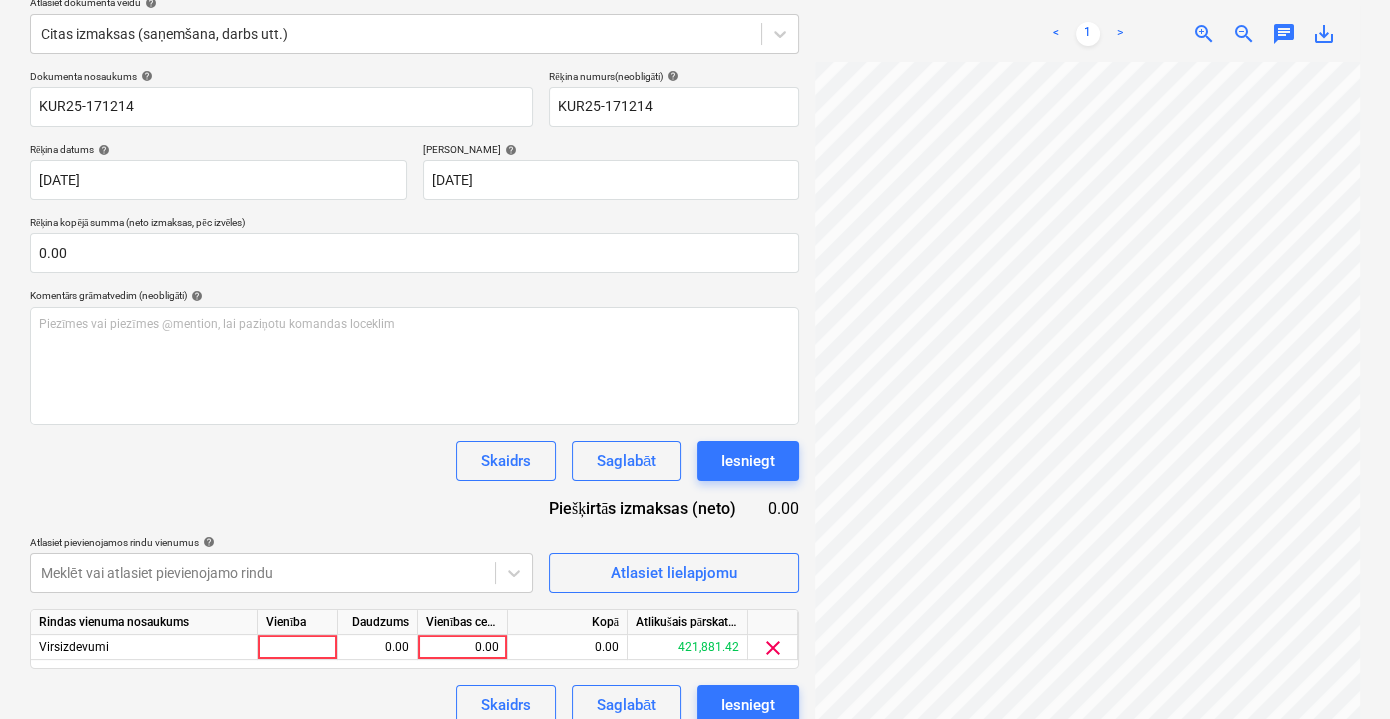 scroll, scrollTop: 262, scrollLeft: 0, axis: vertical 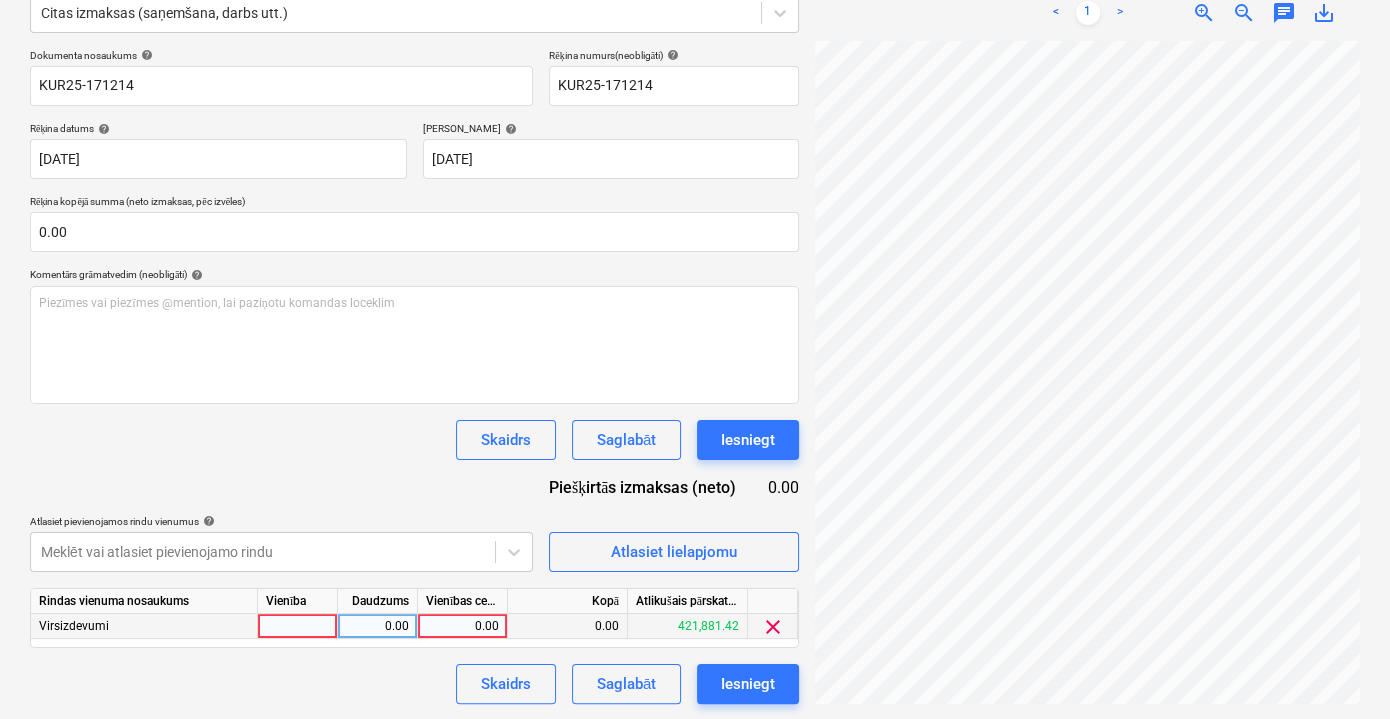 click on "0.00" at bounding box center [462, 626] 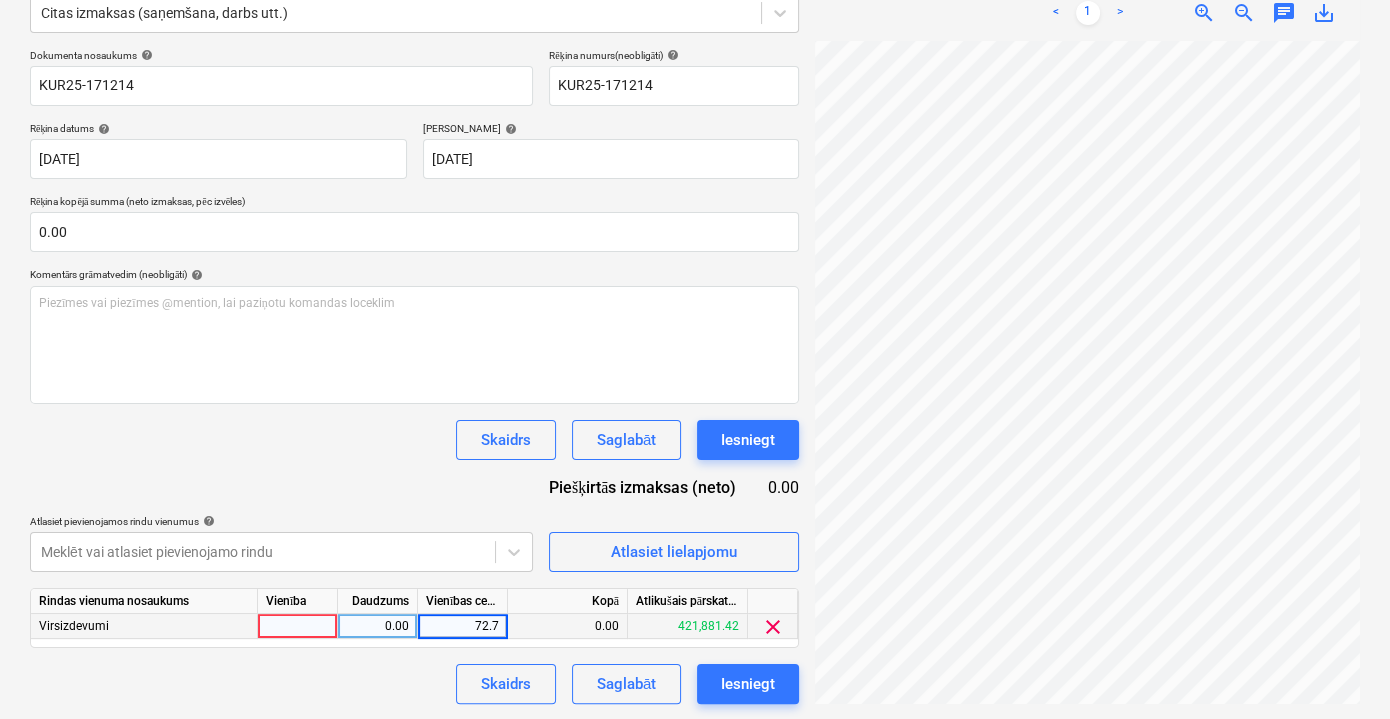type on "72.70" 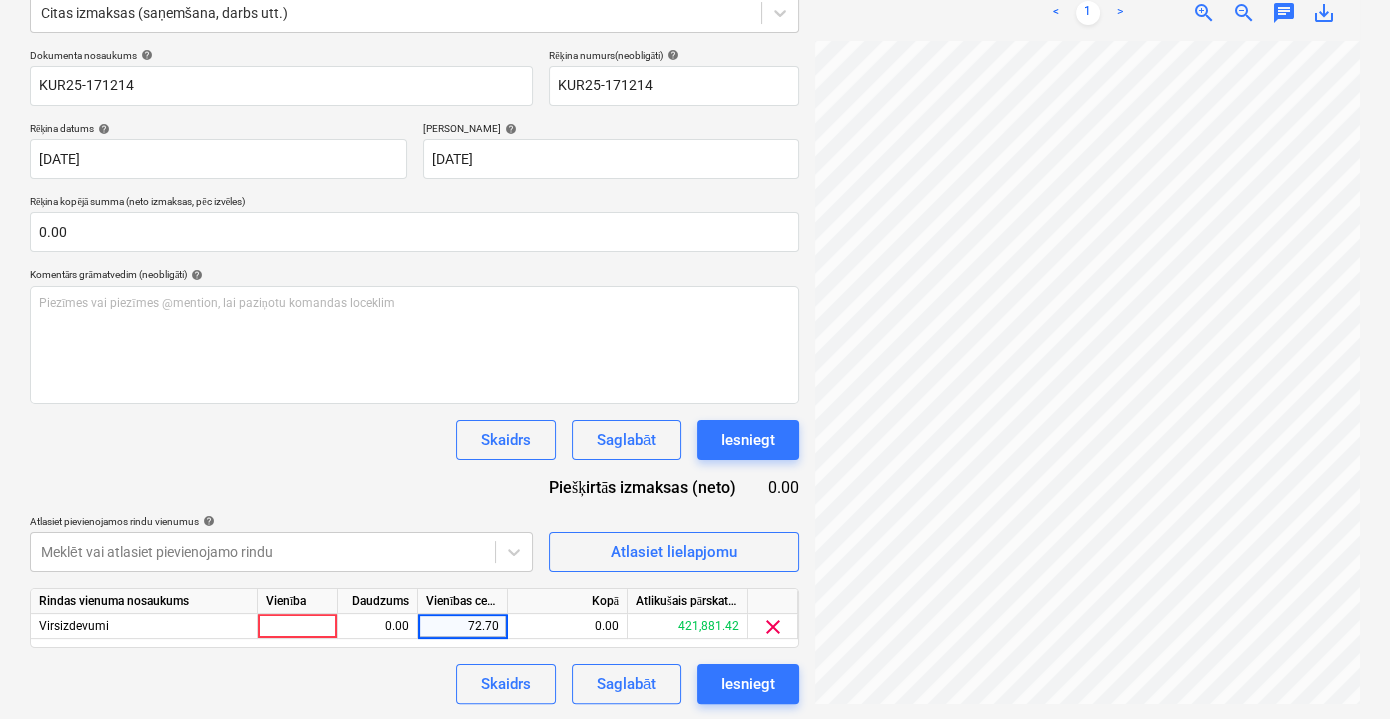 click on "Skaidrs Saglabāt Iesniegt" at bounding box center [414, 684] 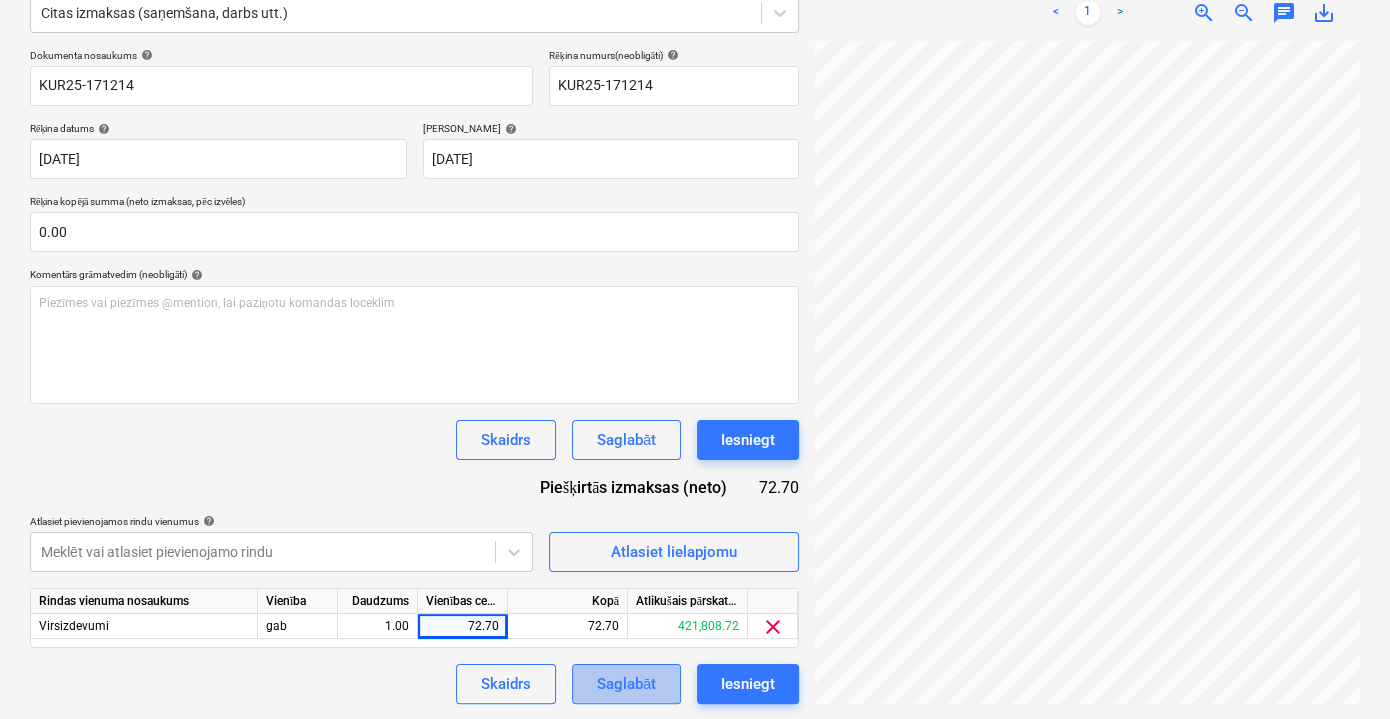click on "Saglabāt" at bounding box center (626, 684) 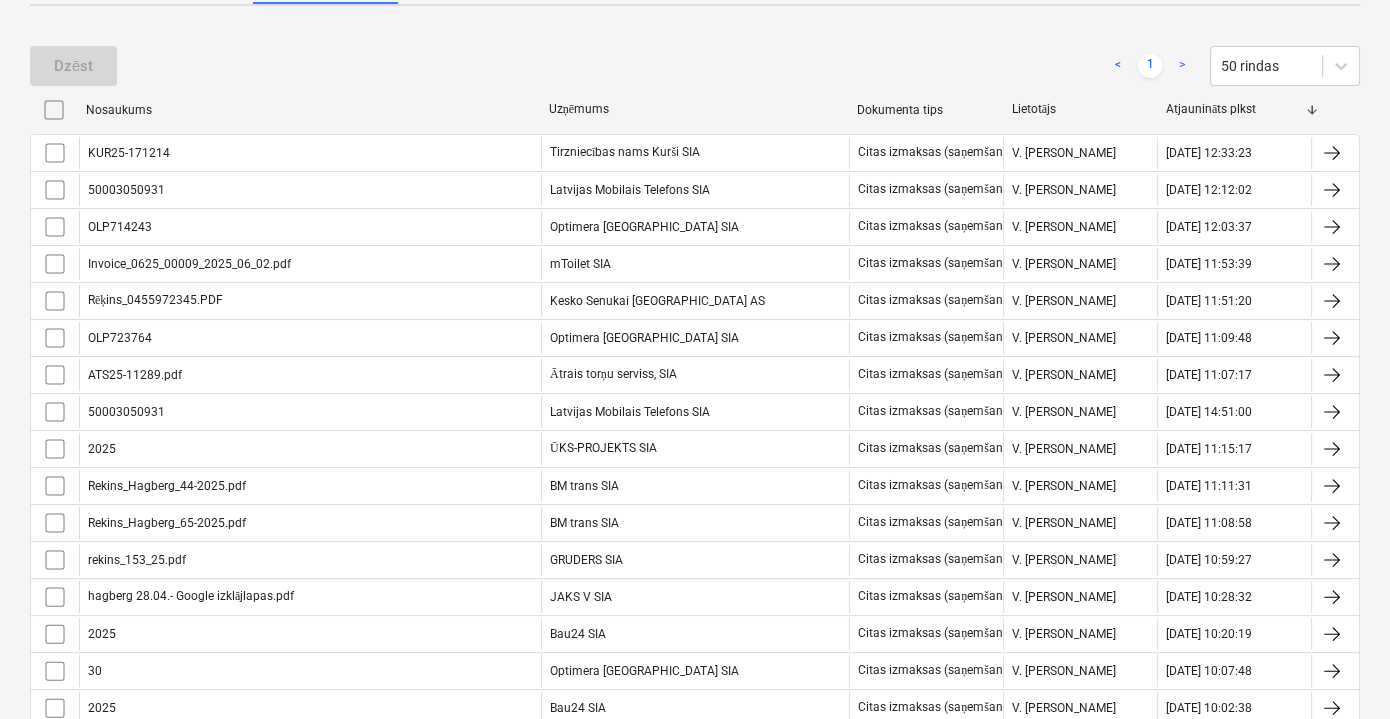 scroll, scrollTop: 171, scrollLeft: 0, axis: vertical 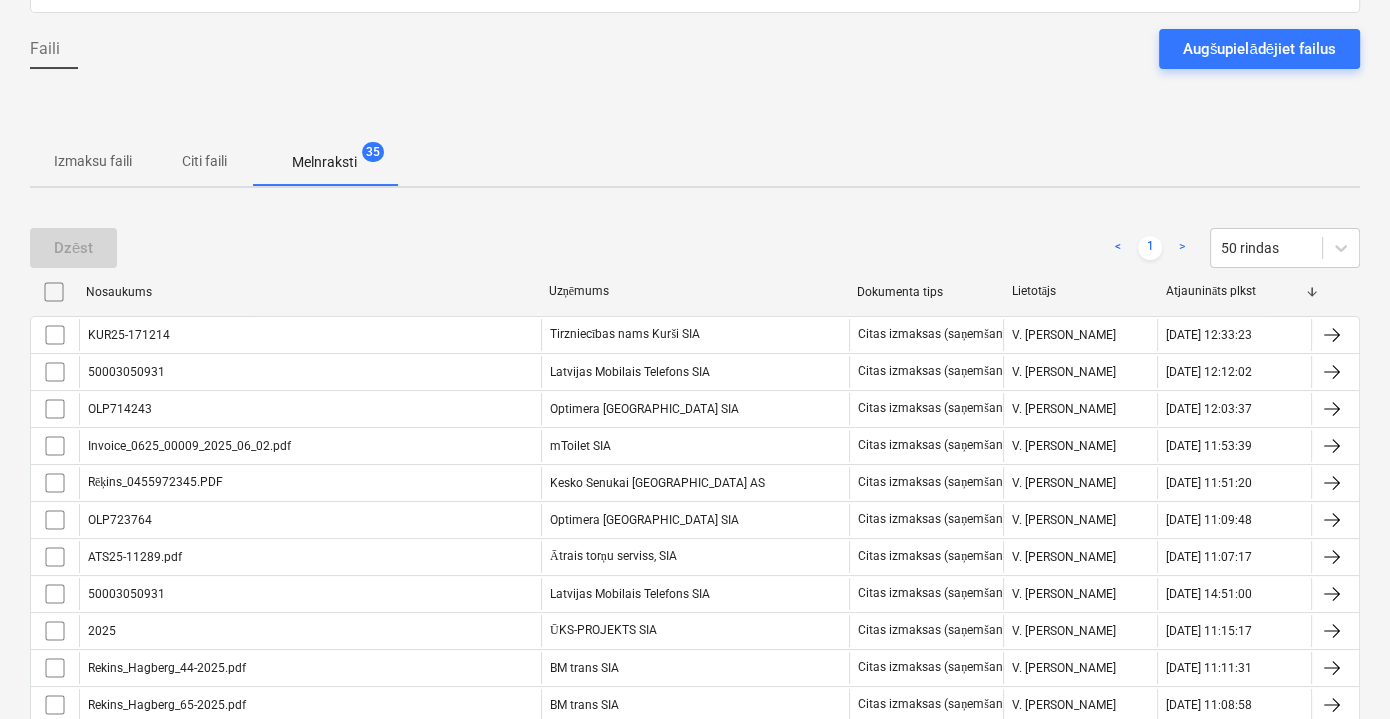 click on "Citi faili" at bounding box center (204, 161) 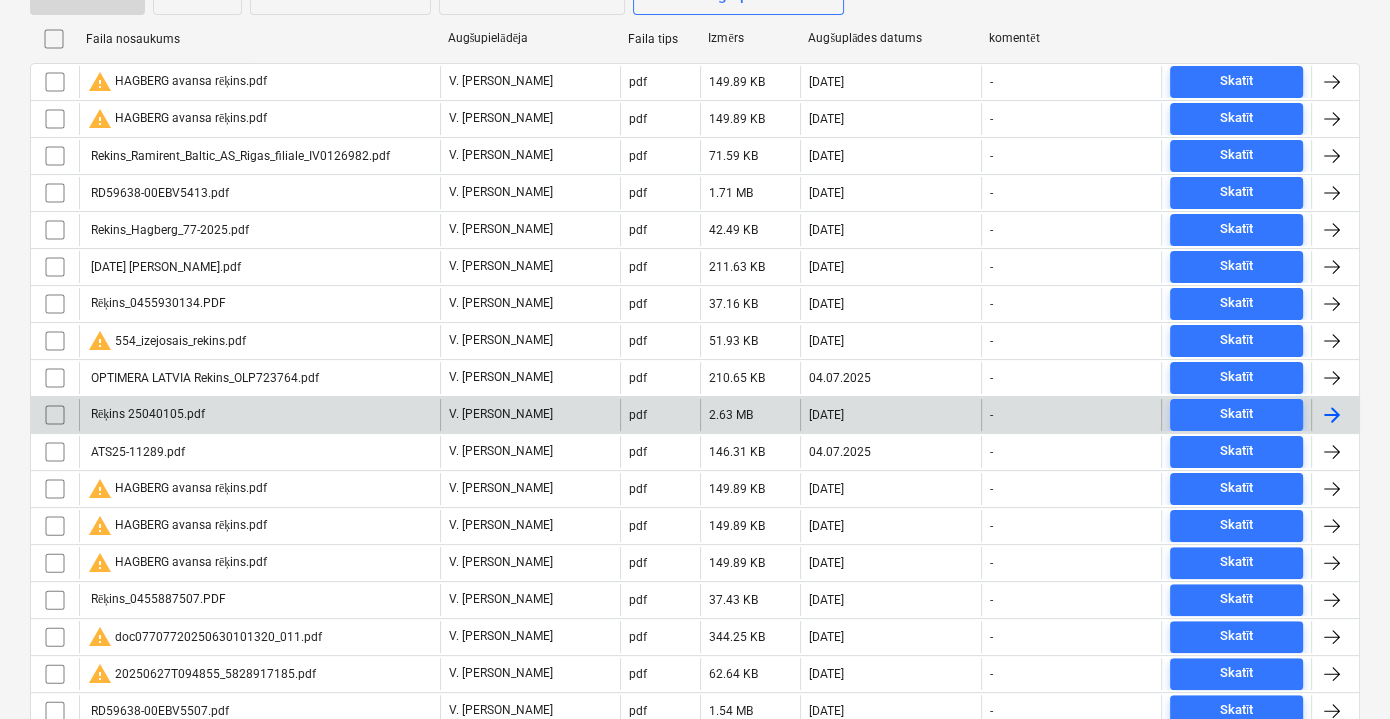 scroll, scrollTop: 444, scrollLeft: 0, axis: vertical 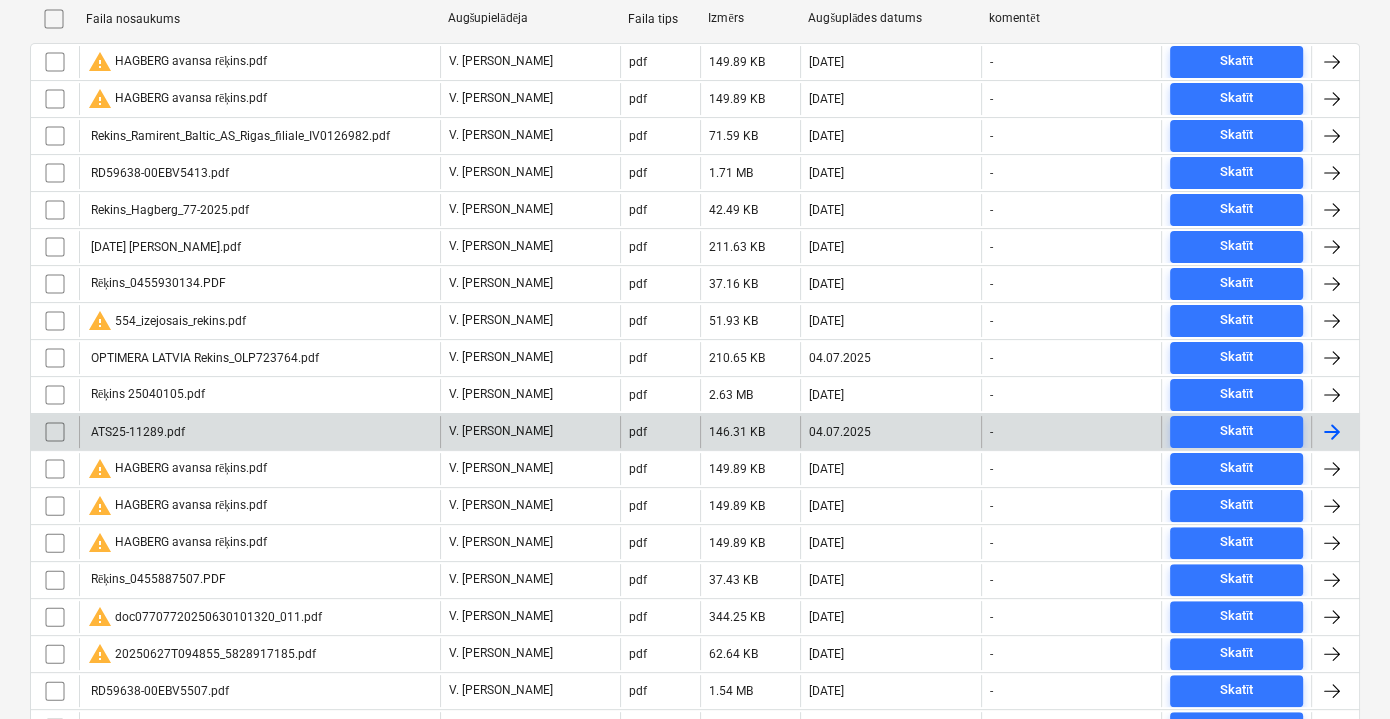 click on "ATS25-11289.pdf" at bounding box center [259, 432] 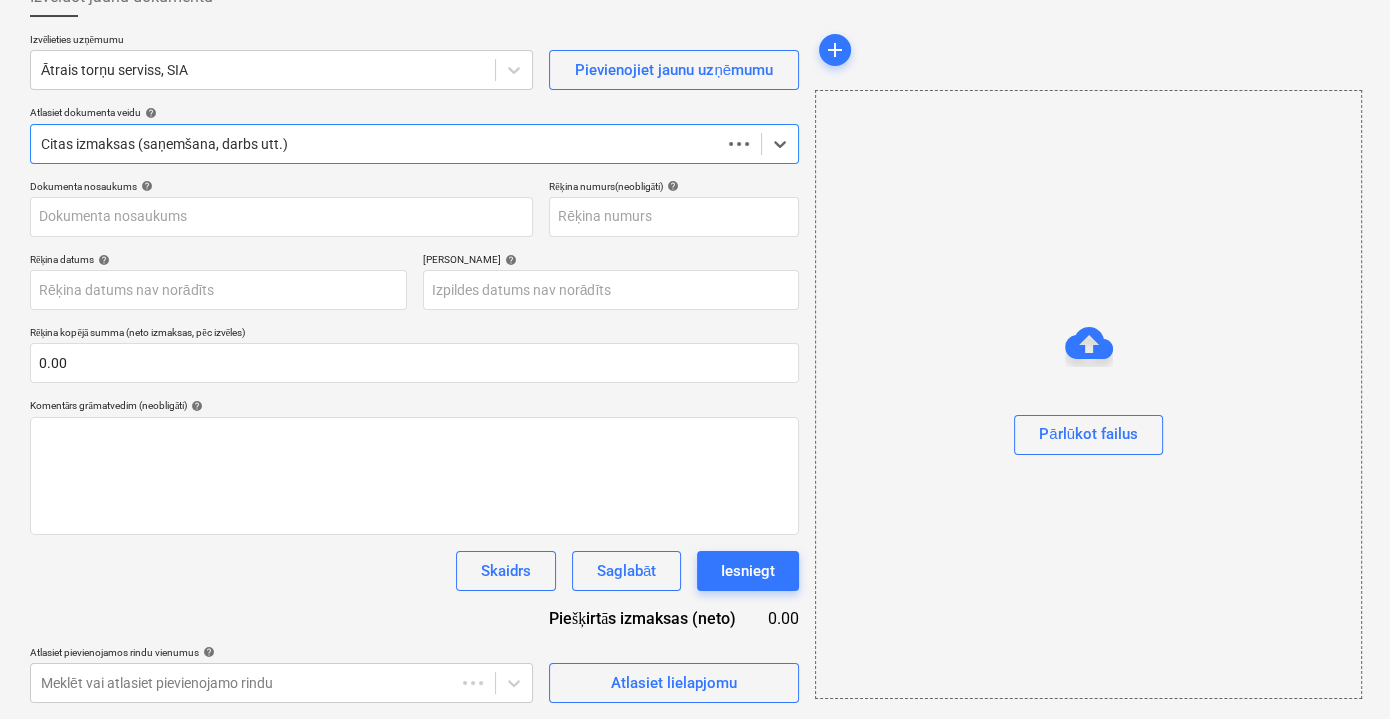 scroll, scrollTop: 130, scrollLeft: 0, axis: vertical 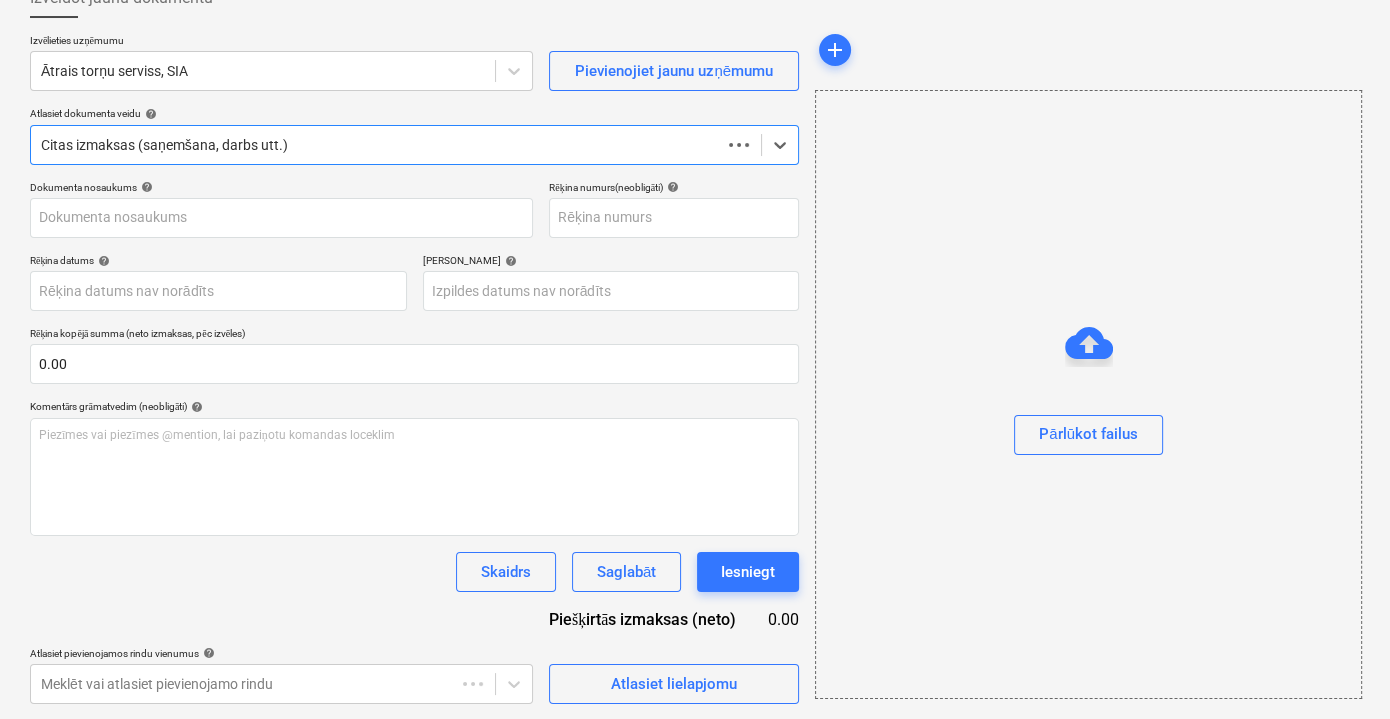 click on "Pārlūkot failus" at bounding box center (1088, 394) 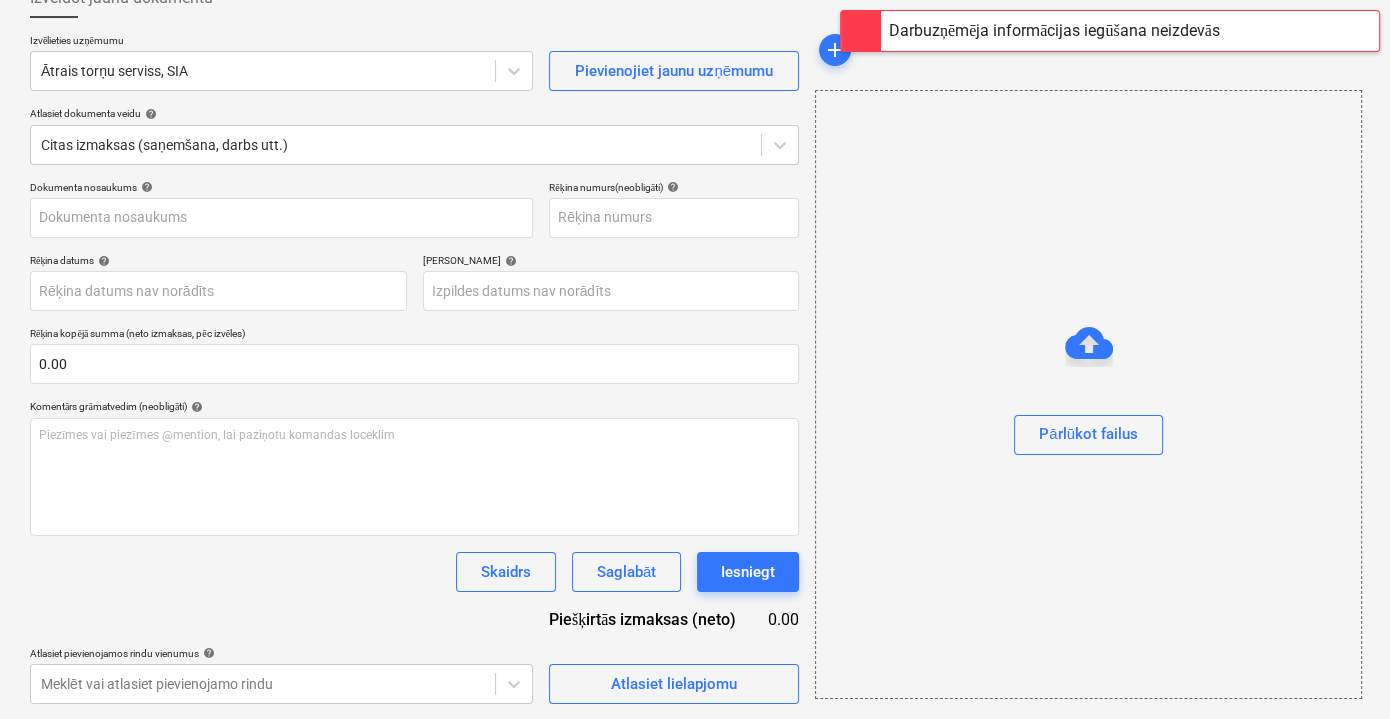 scroll, scrollTop: 39, scrollLeft: 0, axis: vertical 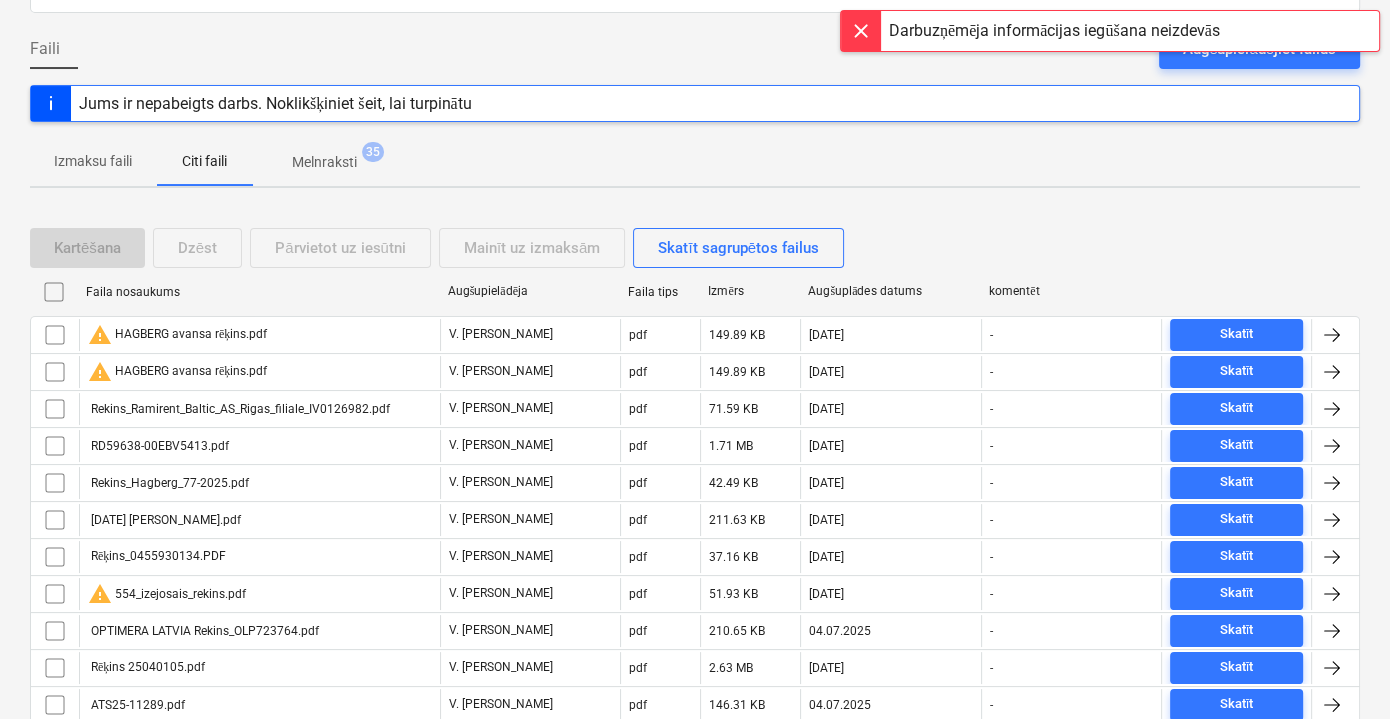click on "Citi faili" at bounding box center [204, 161] 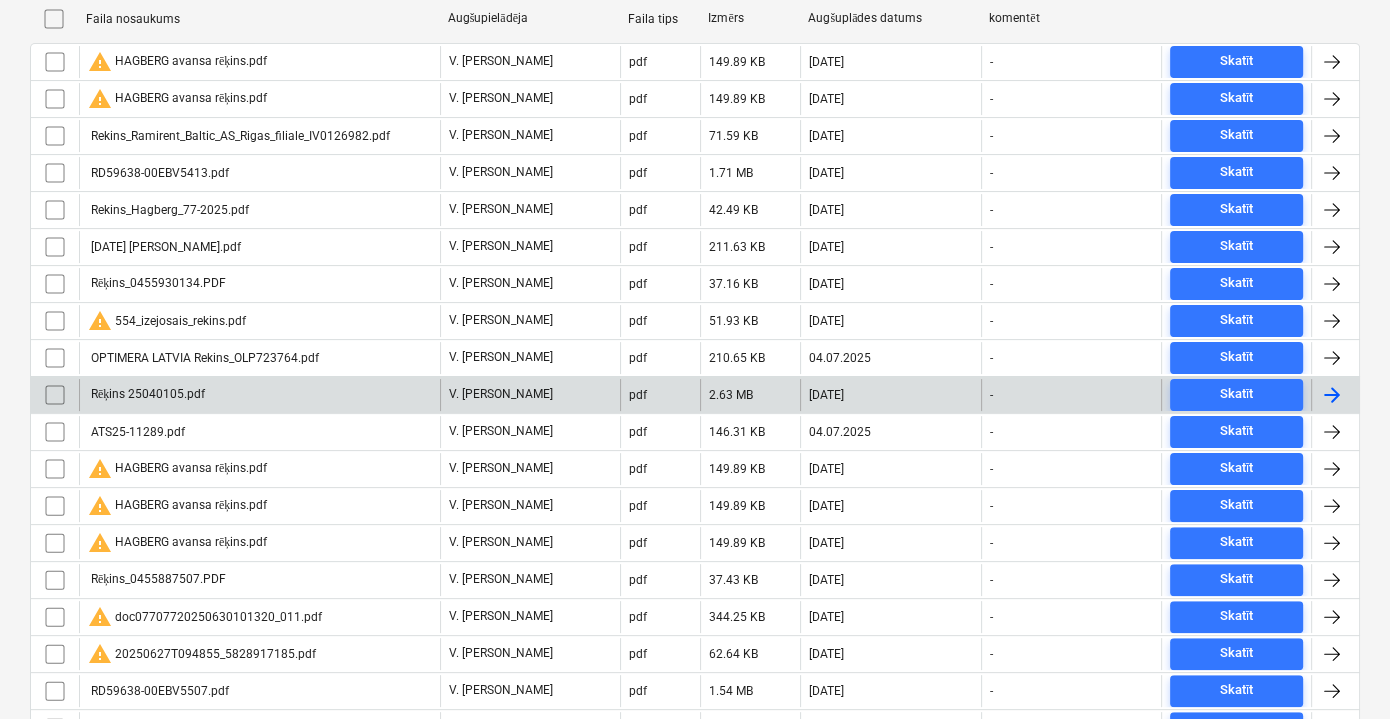 scroll, scrollTop: 535, scrollLeft: 0, axis: vertical 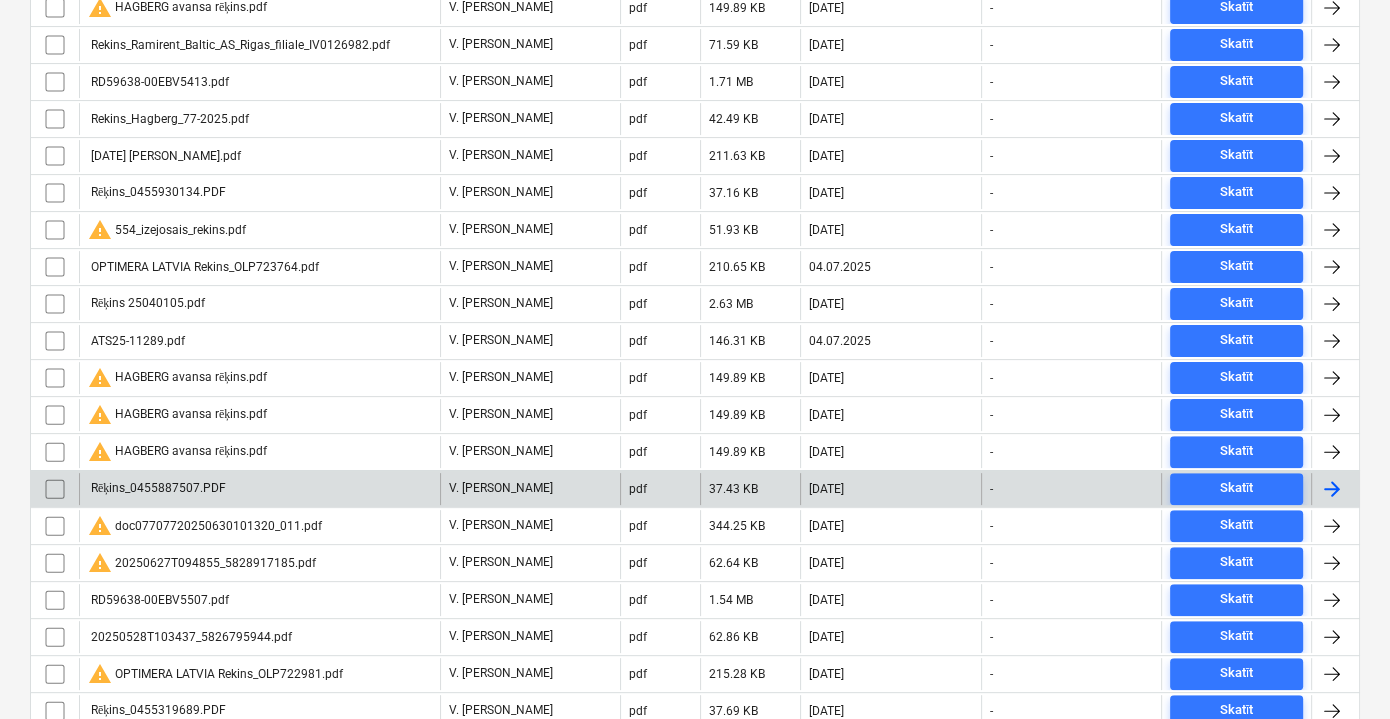 click on "Rēķins_0455887507.PDF" at bounding box center (259, 489) 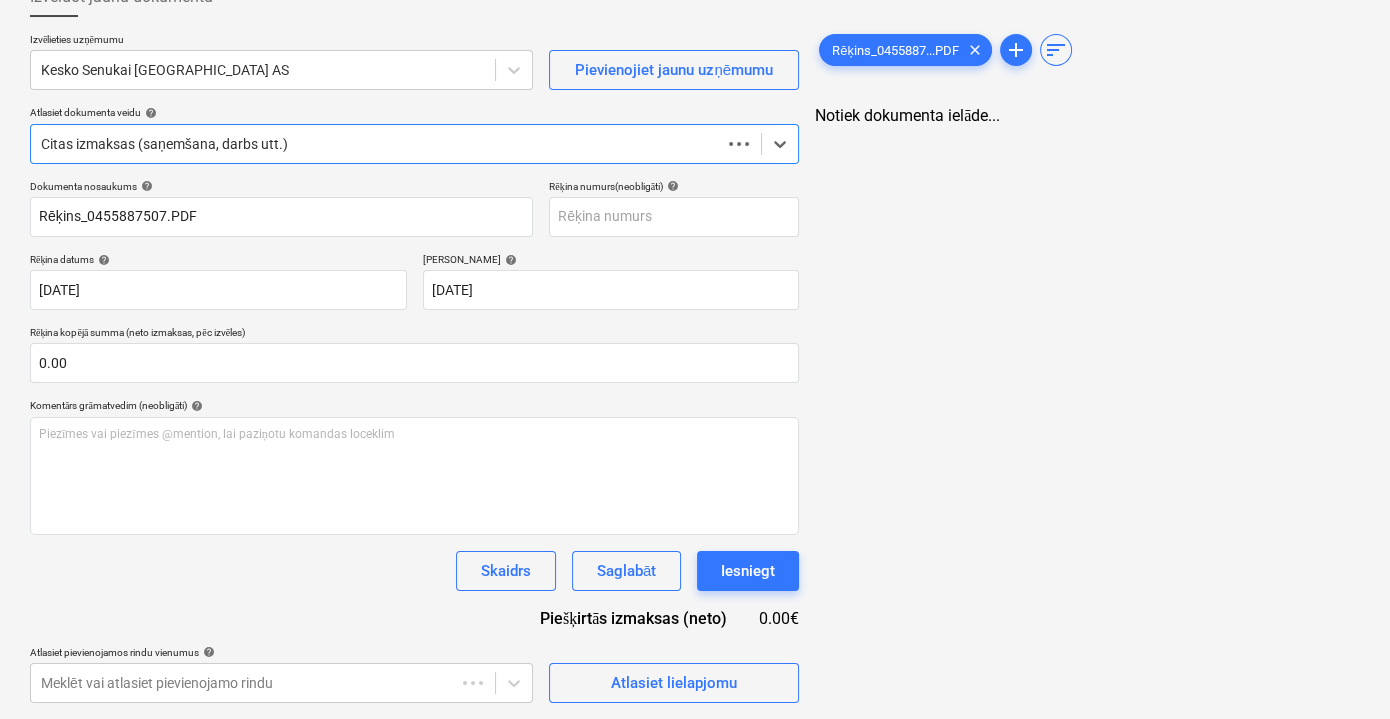 scroll, scrollTop: 130, scrollLeft: 0, axis: vertical 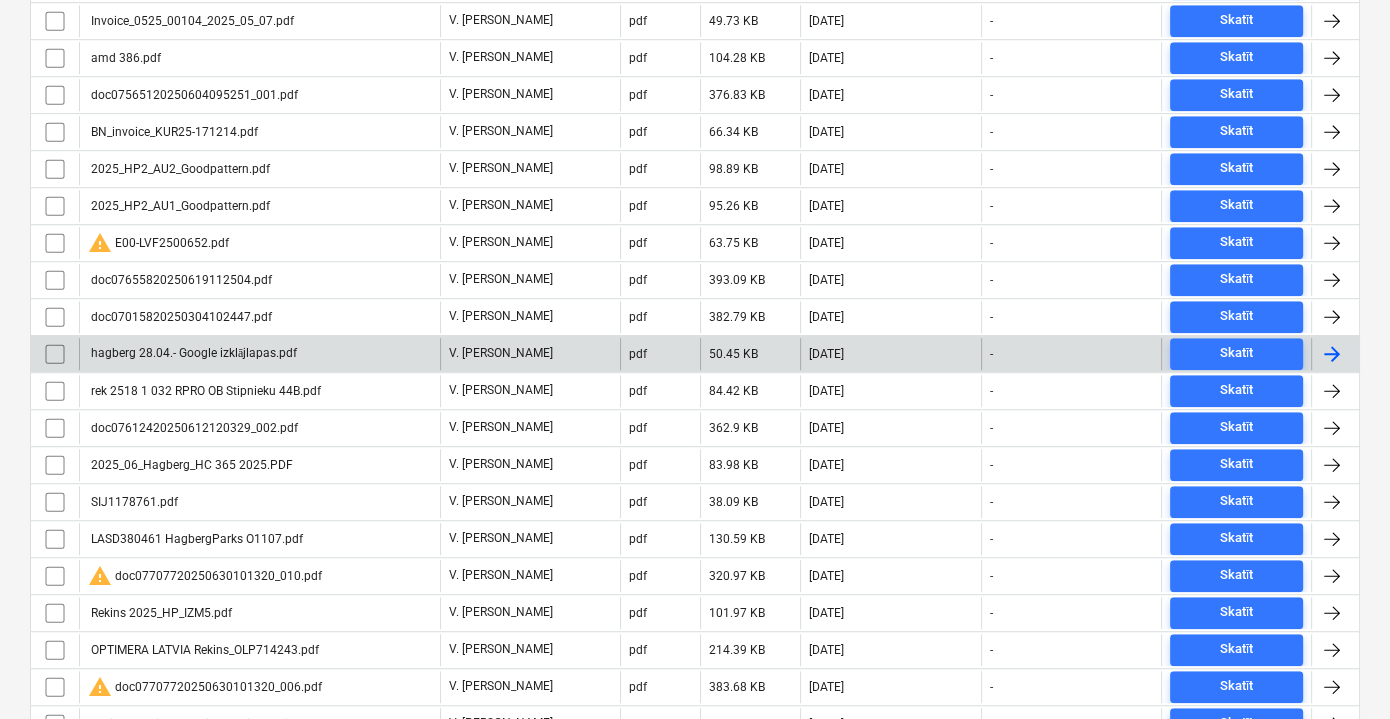 click on "hagberg 28.04.- Google izklājlapas.pdf" at bounding box center [192, 353] 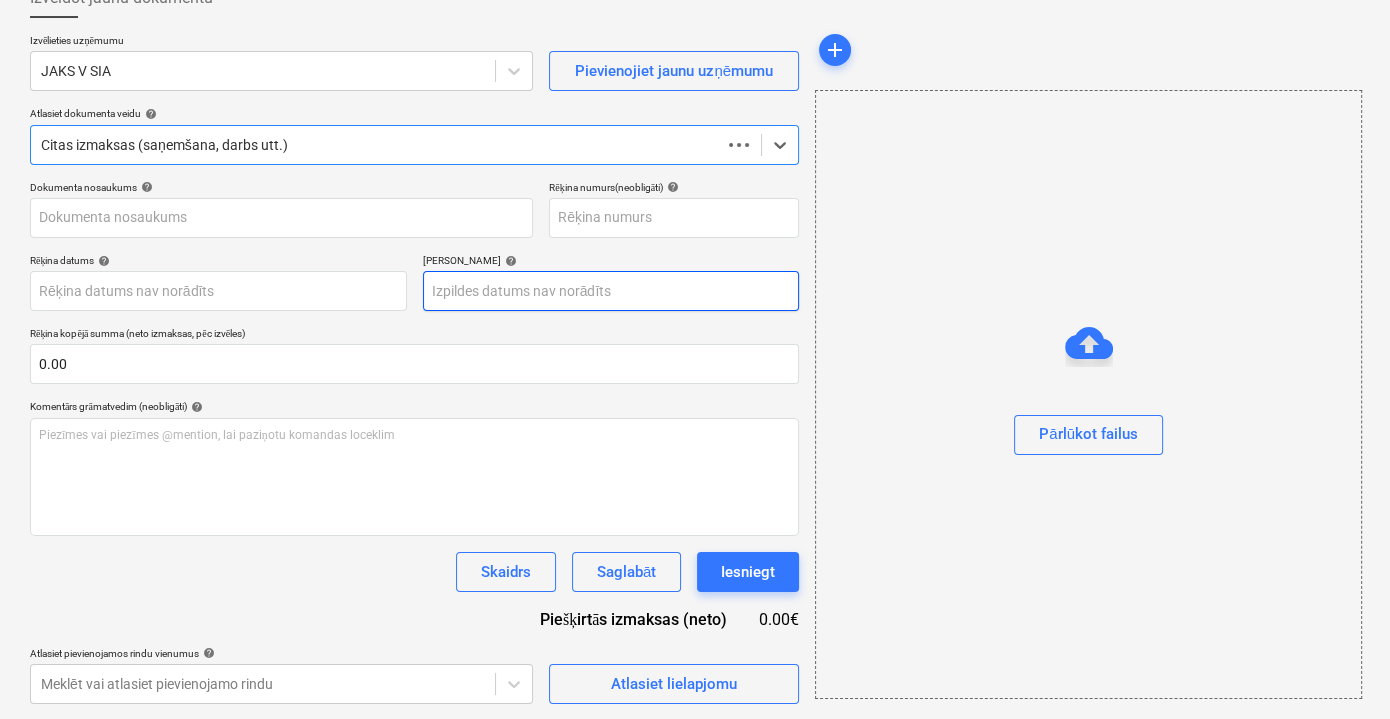 type on "hagberg 28.04.- Google izklājlapas.pdf" 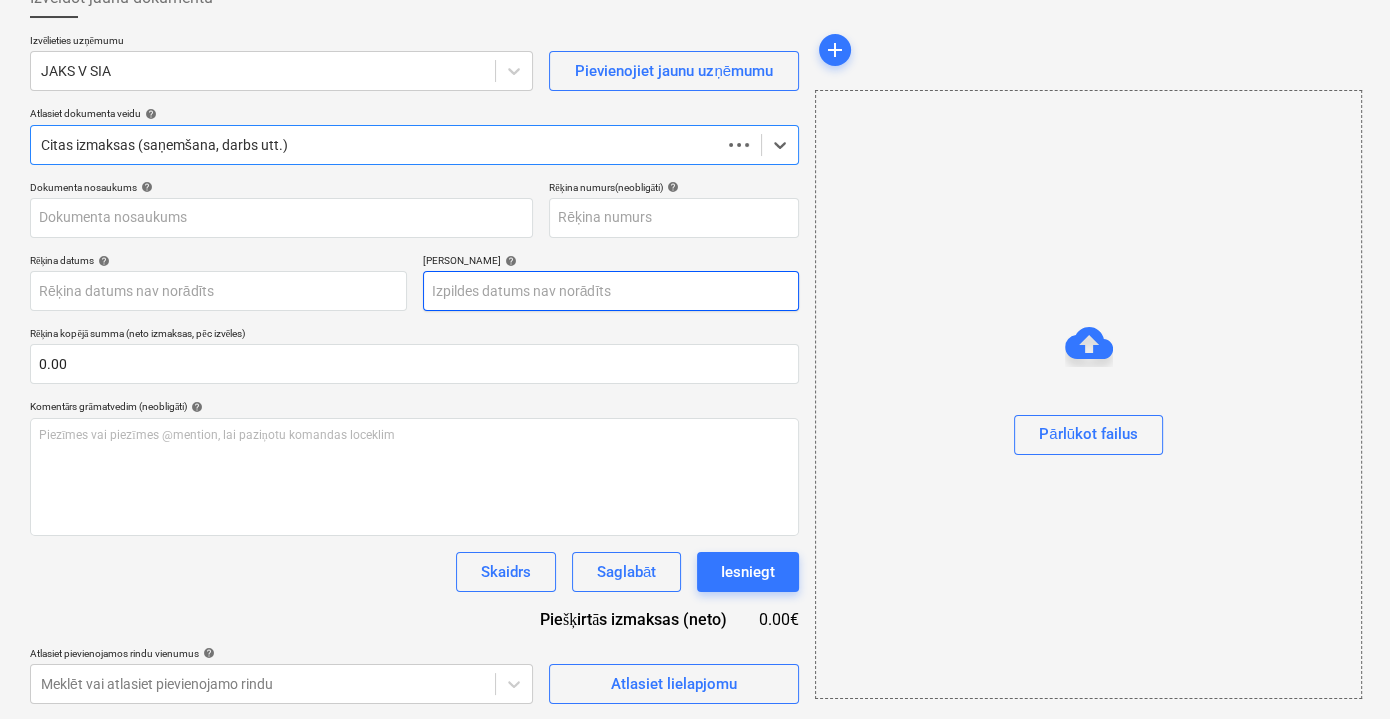 type on "[DATE]" 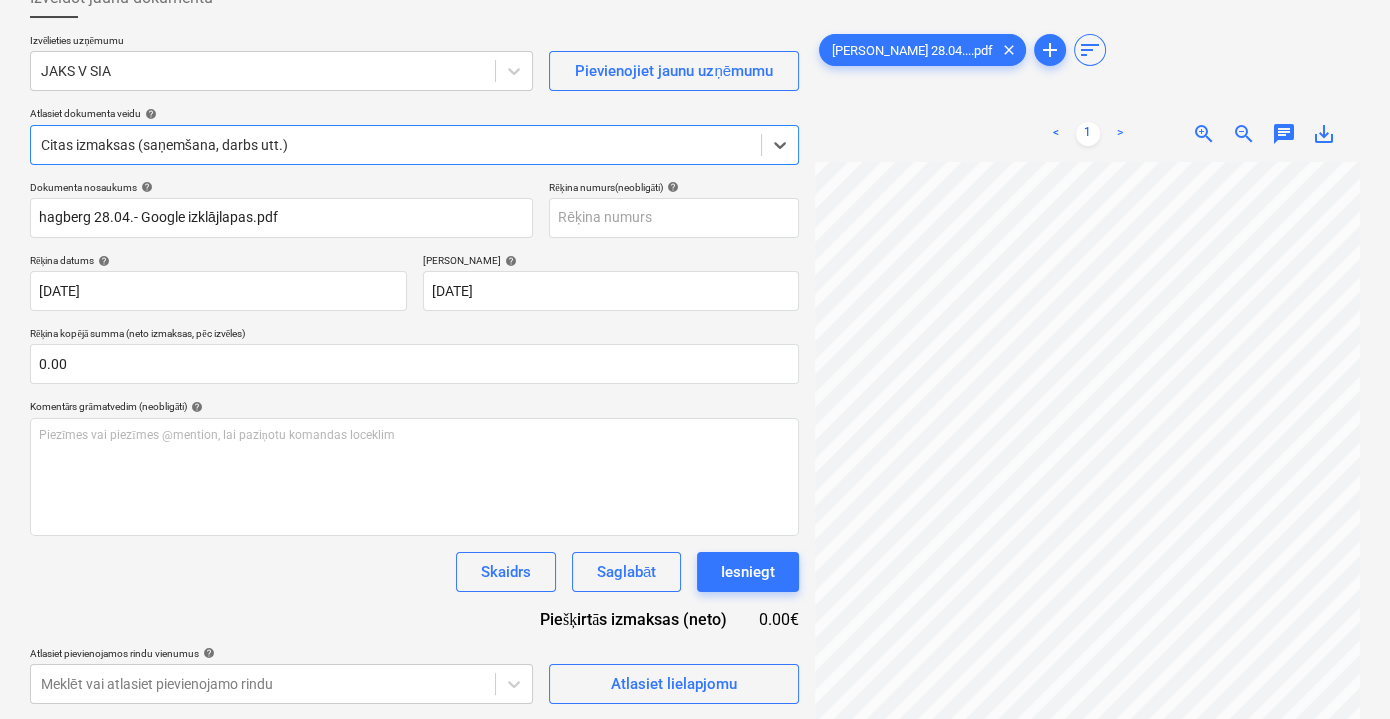 scroll, scrollTop: 194, scrollLeft: 0, axis: vertical 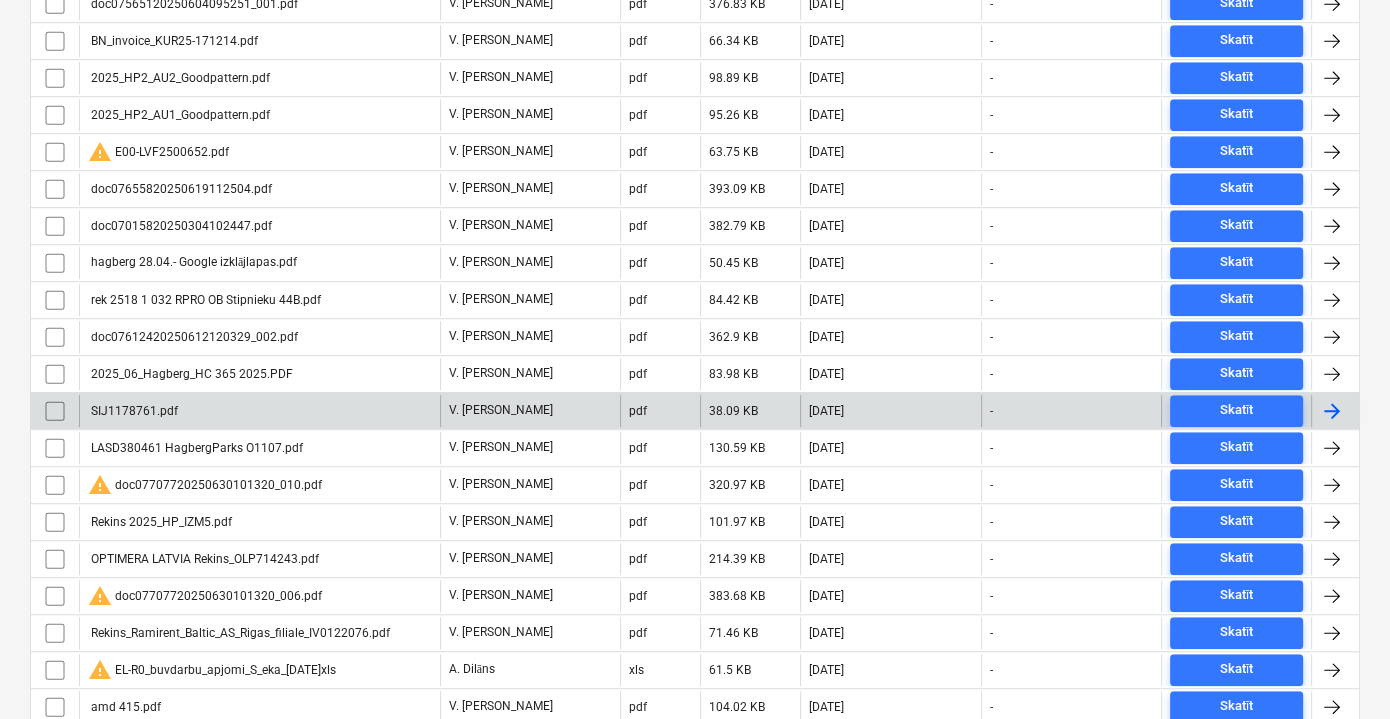 click on "SIJ1178761.pdf" at bounding box center [259, 411] 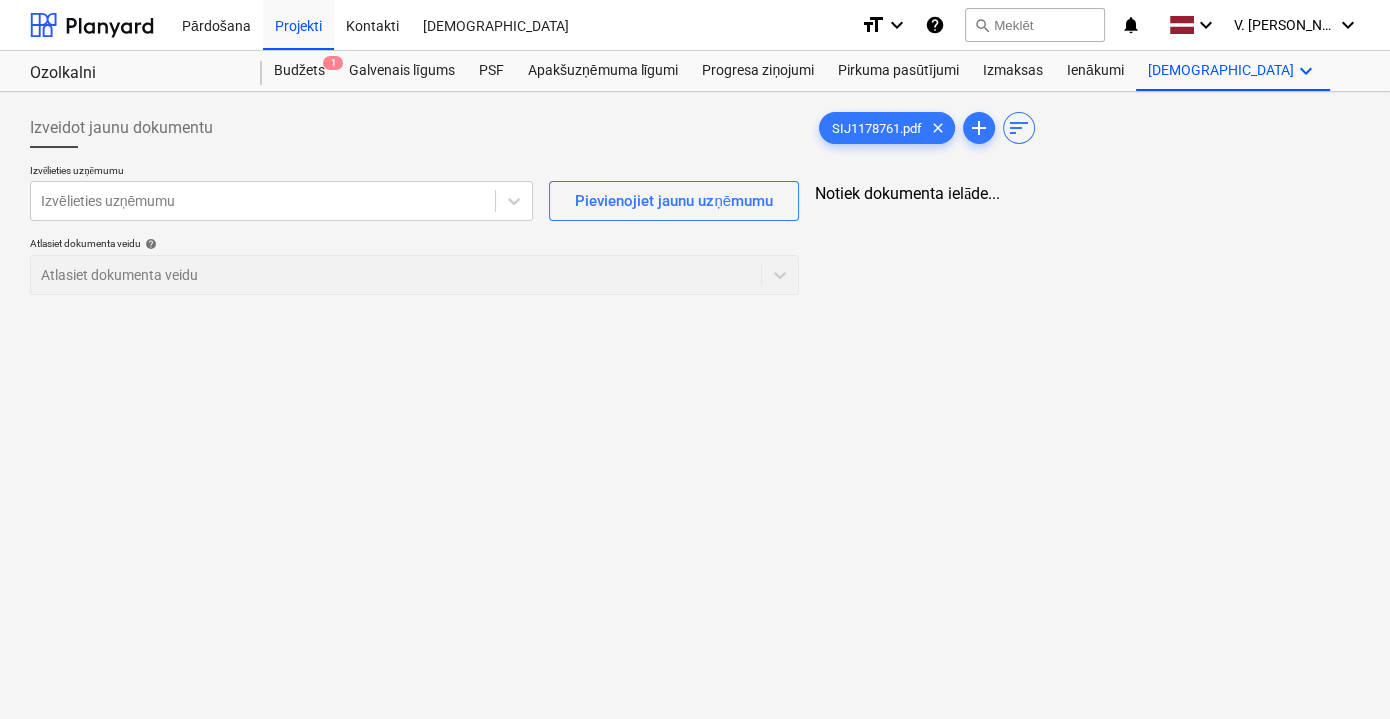 scroll, scrollTop: 0, scrollLeft: 0, axis: both 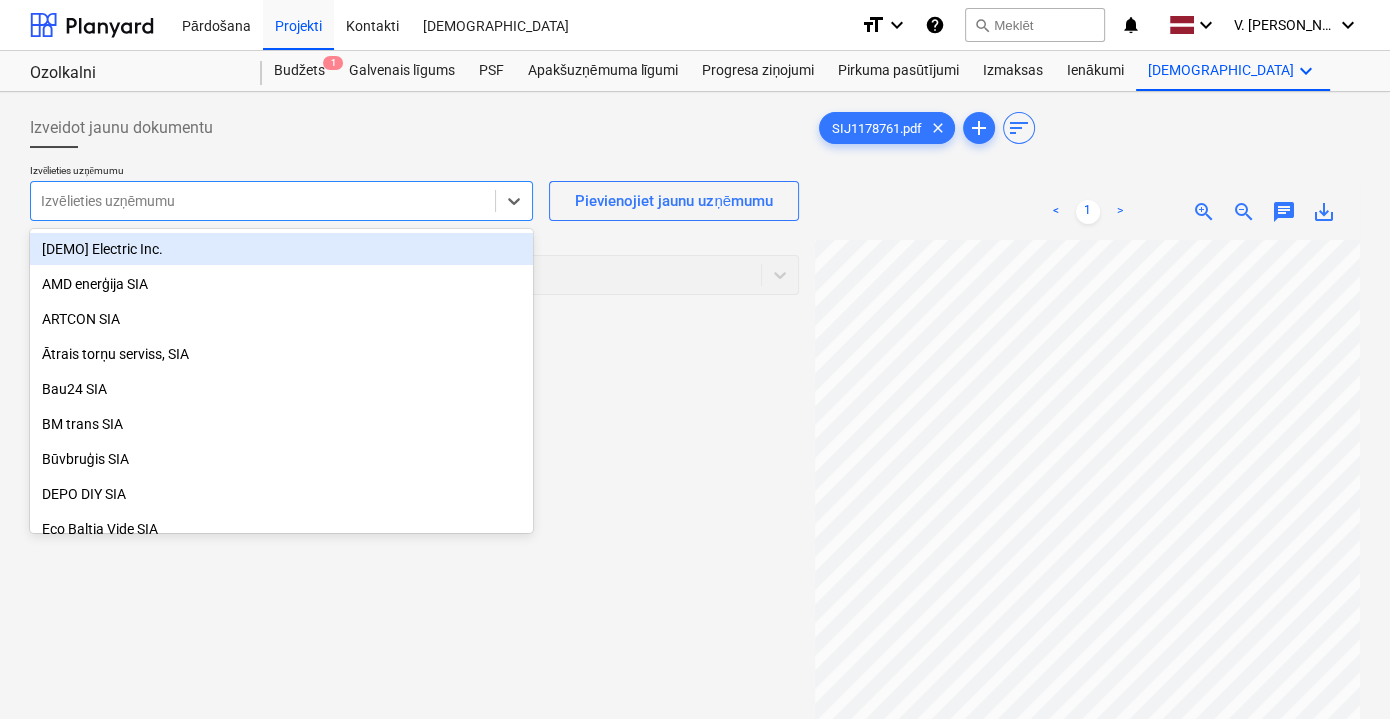 click at bounding box center [263, 201] 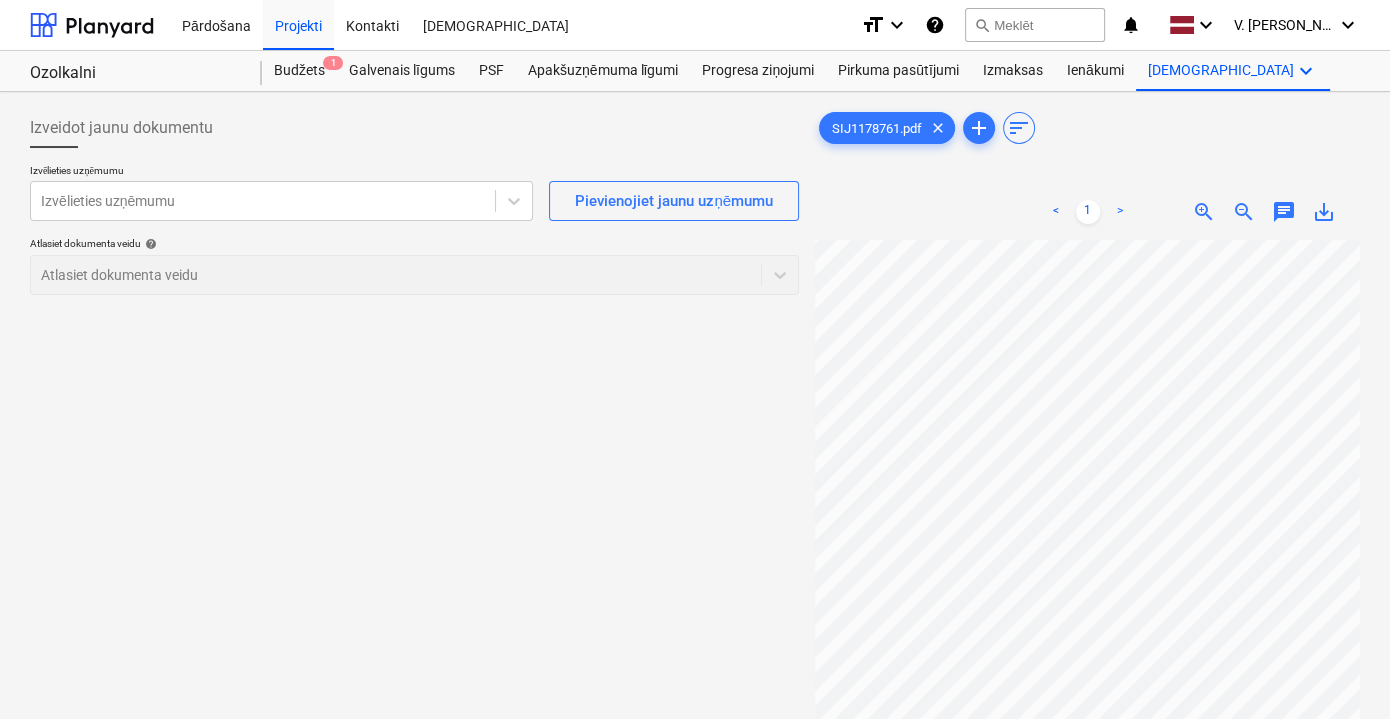 scroll, scrollTop: 189, scrollLeft: 34, axis: both 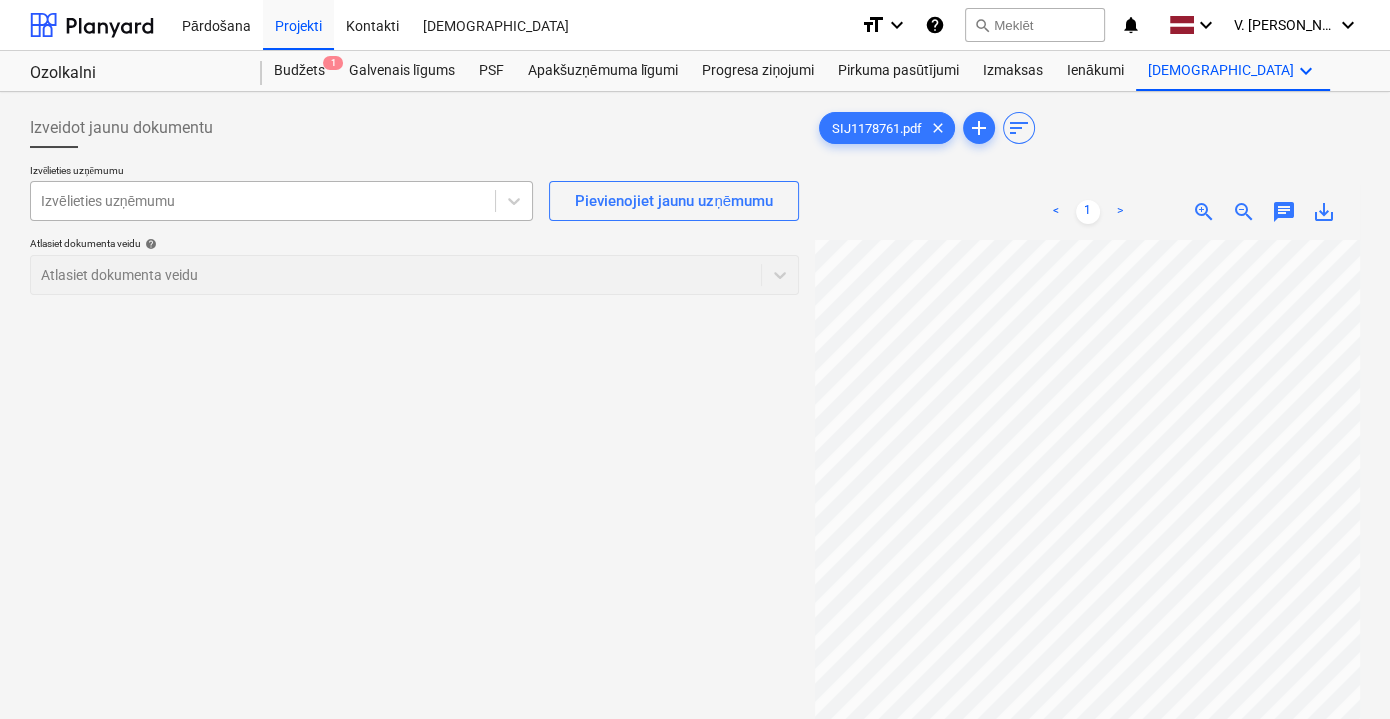 click at bounding box center [263, 201] 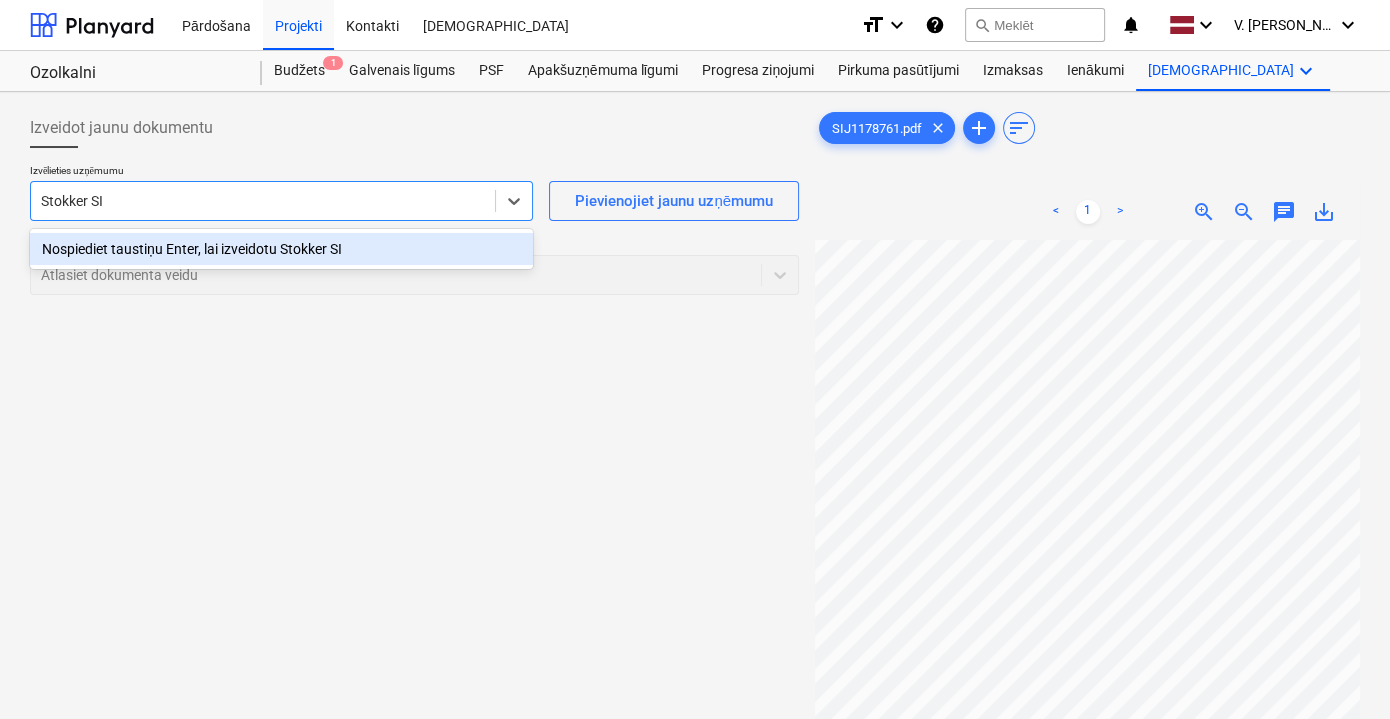 type on "Stokker SIA" 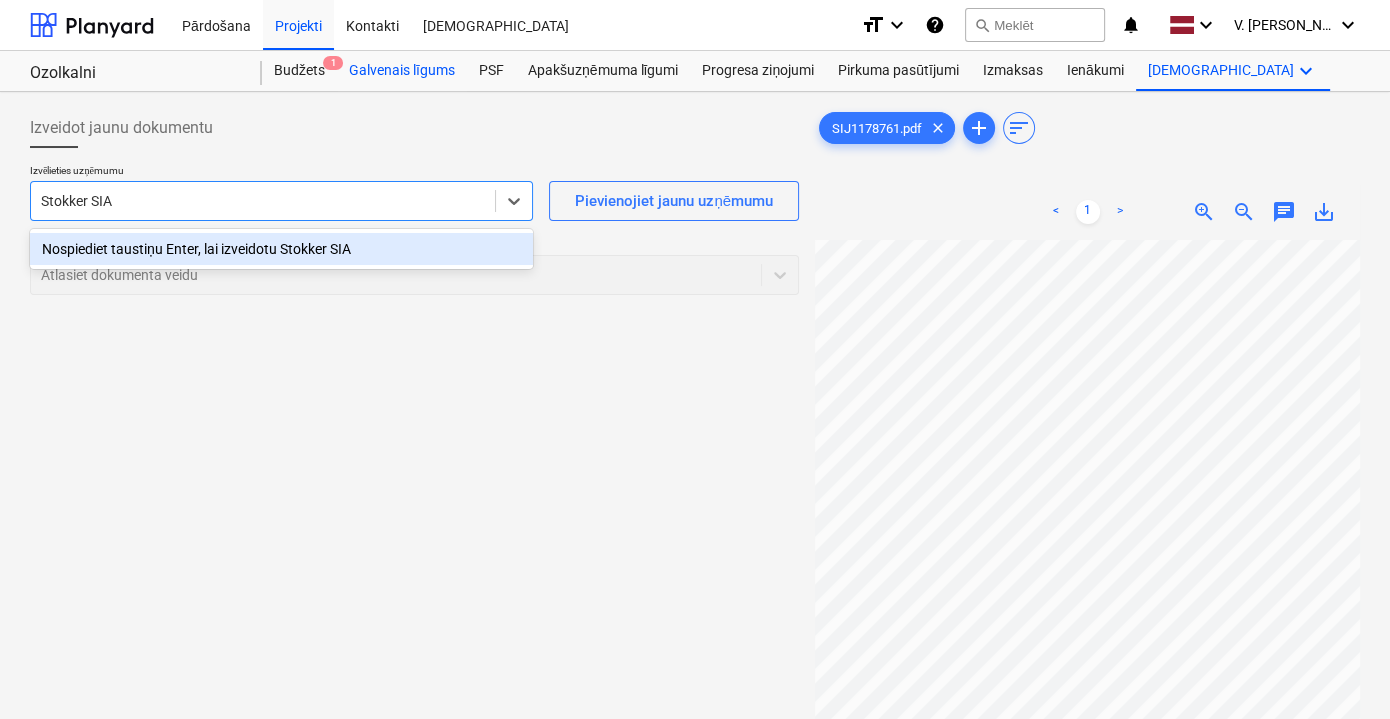 type 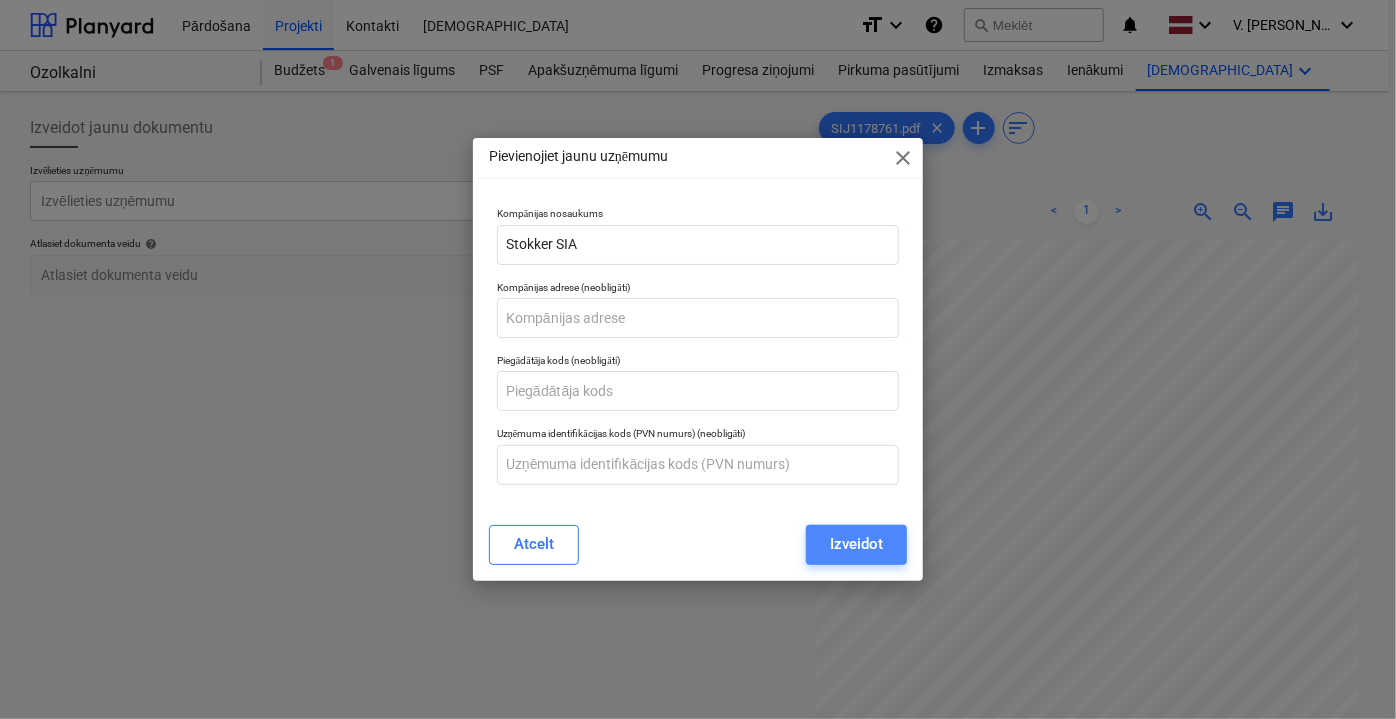 click on "Izveidot" at bounding box center (856, 544) 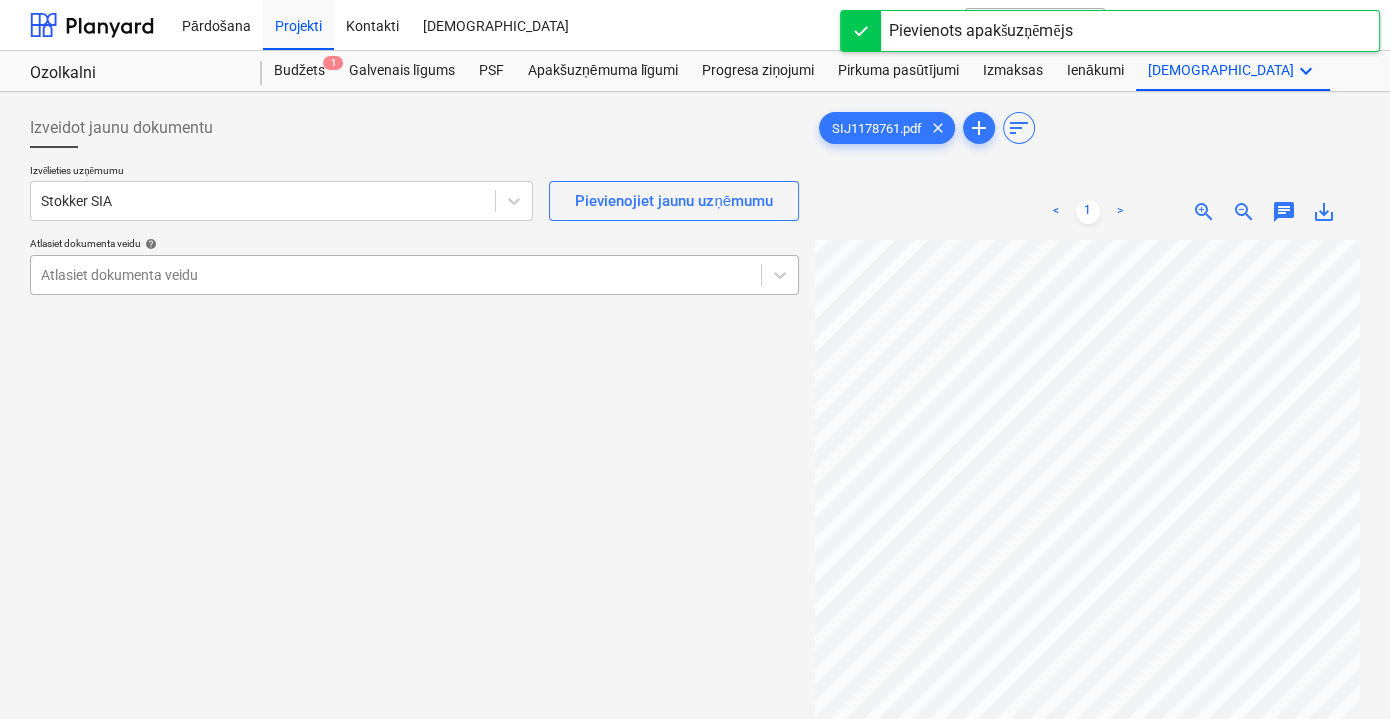 click at bounding box center [396, 275] 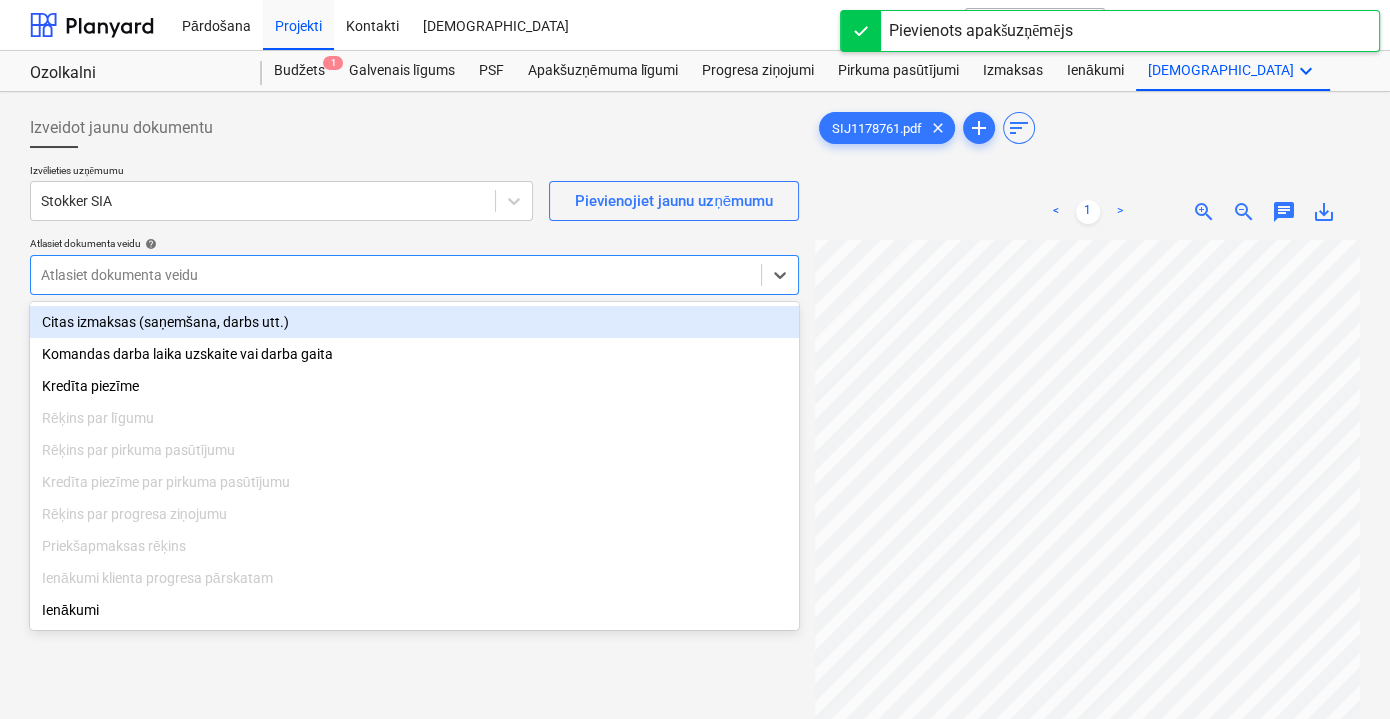 click on "Citas izmaksas (saņemšana, darbs utt.)" at bounding box center (414, 322) 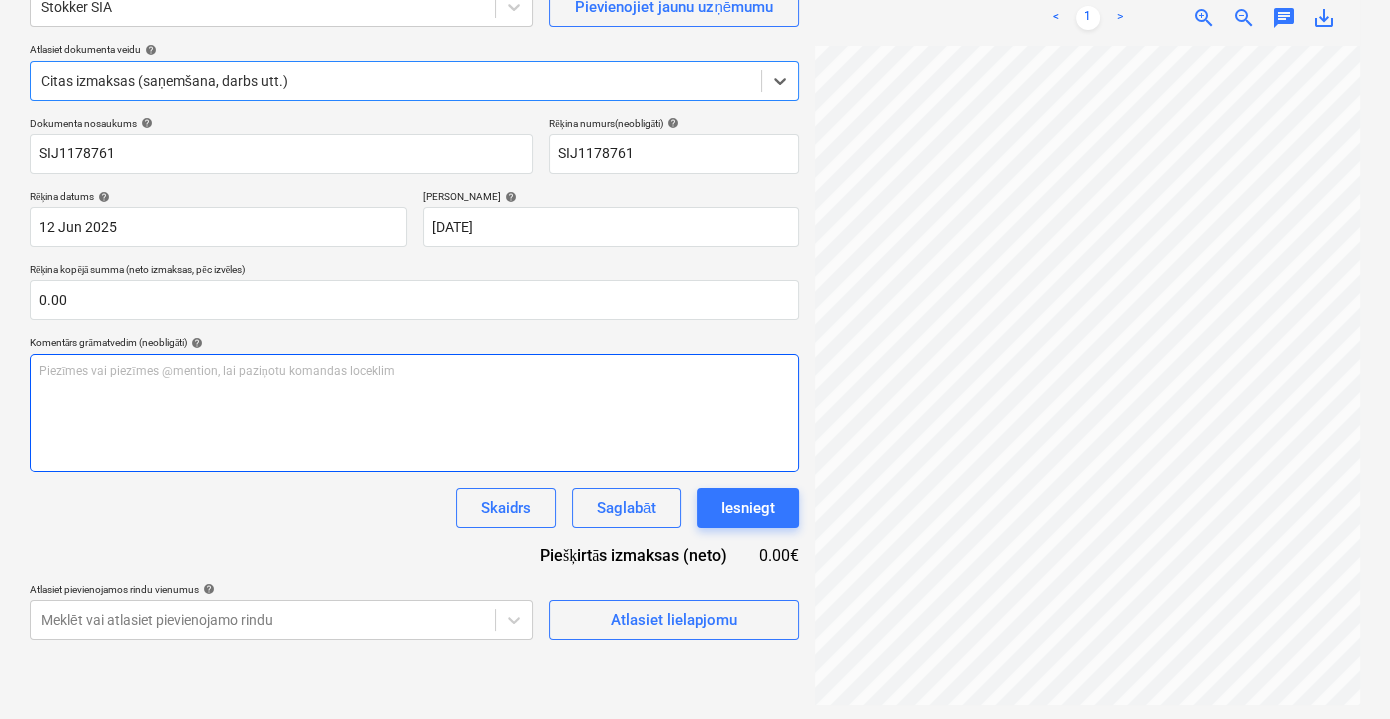 scroll, scrollTop: 199, scrollLeft: 0, axis: vertical 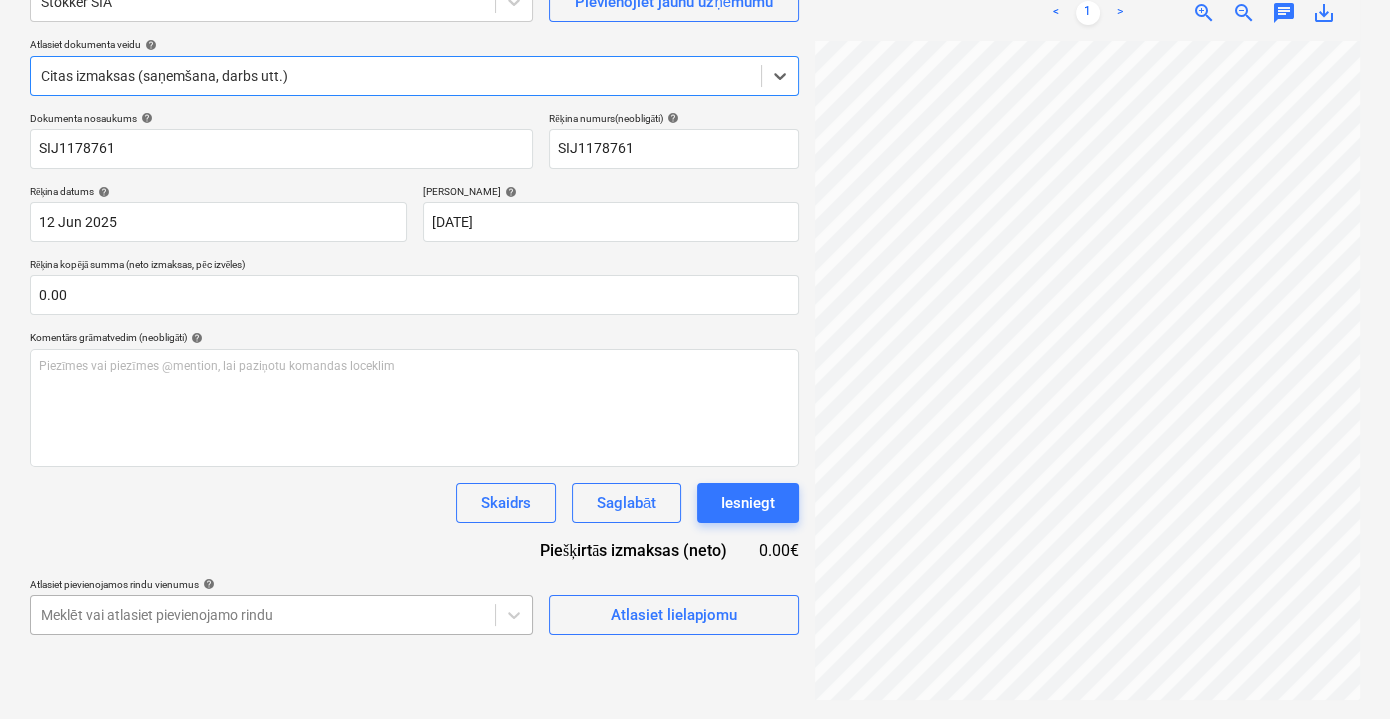 click on "Pārdošana Projekti Kontakti Iesūtne format_size keyboard_arrow_down help search Meklēt notifications 0 keyboard_arrow_down V. Filipčenko keyboard_arrow_down Ozolkalni Ozolkalni Budžets 1 Galvenais līgums PSF Apakšuzņēmuma līgumi Progresa ziņojumi Pirkuma pasūtījumi Izmaksas Ienākumi Vairāk keyboard_arrow_down Izveidot jaunu dokumentu Izvēlieties uzņēmumu Stokker SIA   Pievienojiet jaunu uzņēmumu Atlasiet dokumenta veidu help option Citas izmaksas (saņemšana, darbs utt.), selected.   Select is focused ,type to refine list, press Down to open the menu,  Citas izmaksas (saņemšana, darbs utt.) Dokumenta nosaukums help SIJ1178761 Rēķina numurs  (neobligāti) help SIJ1178761 Rēķina datums help 12 Jun 2025 12.06.2025 Press the down arrow key to interact with the calendar and
select a date. Press the question mark key to get the keyboard shortcuts for changing dates. Termiņš help 12 Jul 2025 12.07.2025 Rēķina kopējā summa (neto izmaksas, pēc izvēles) 0.00 help ﻿ Skaidrs" at bounding box center (695, 160) 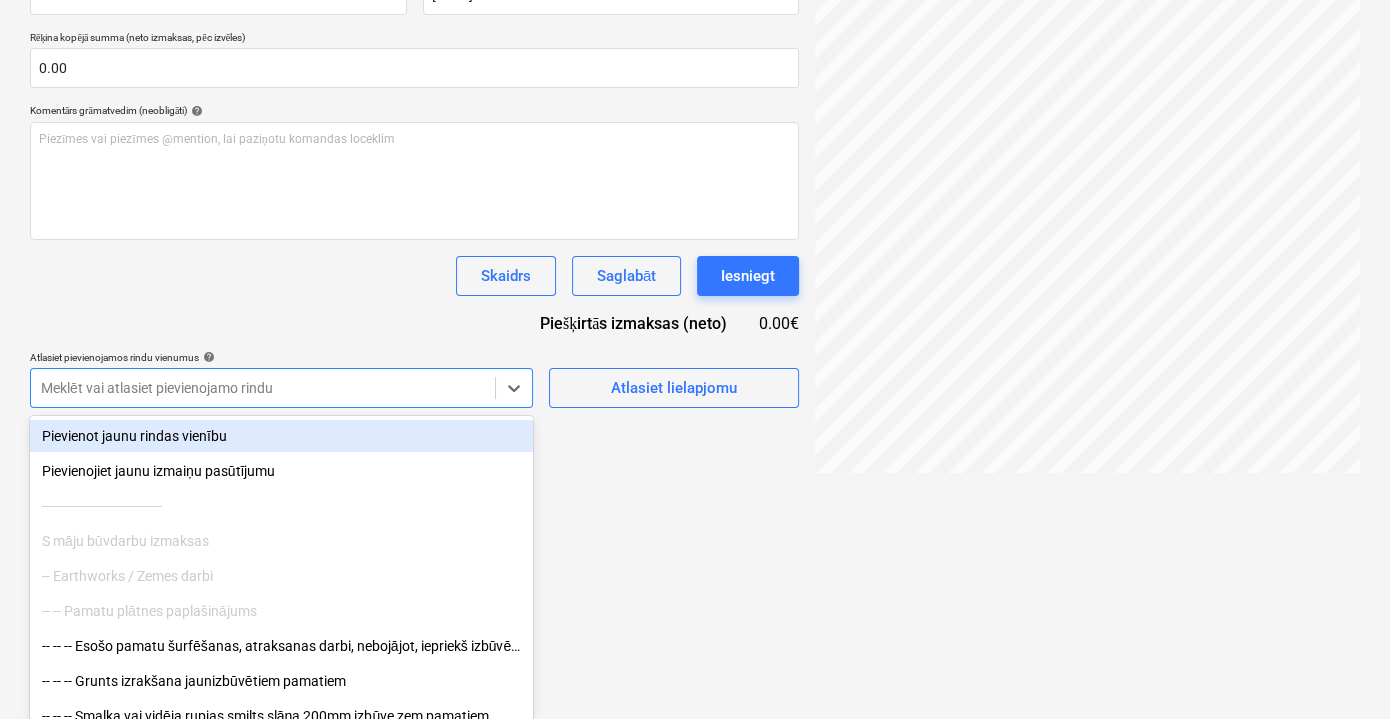 click on "Pievienot jaunu rindas vienību" at bounding box center (281, 436) 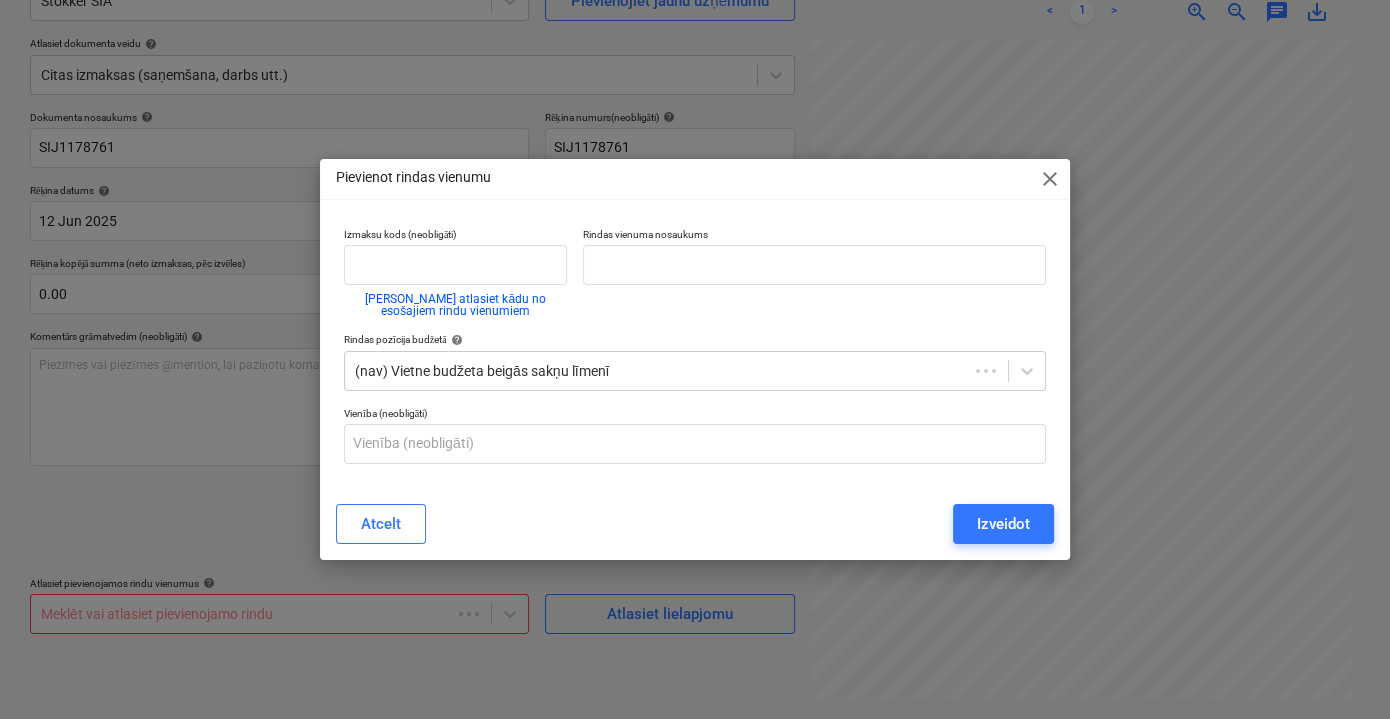 scroll, scrollTop: 199, scrollLeft: 0, axis: vertical 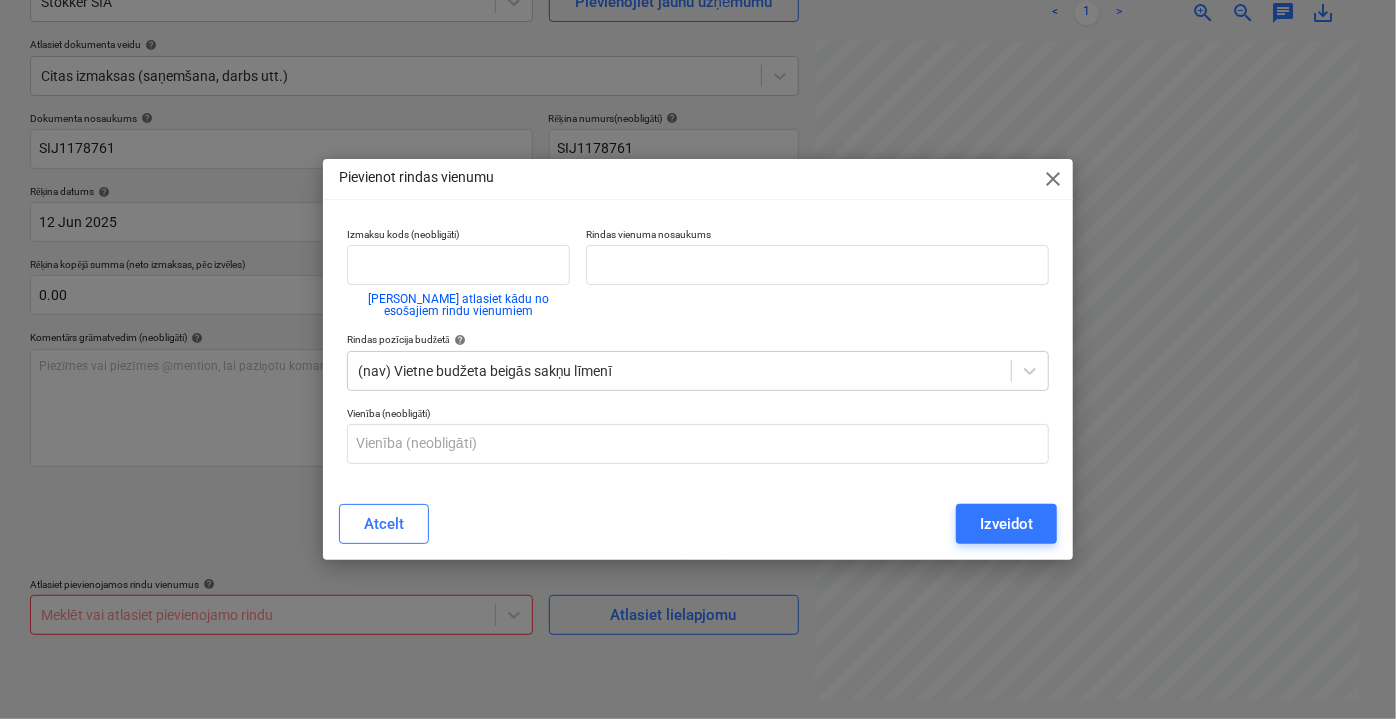 click on "close" at bounding box center [1053, 179] 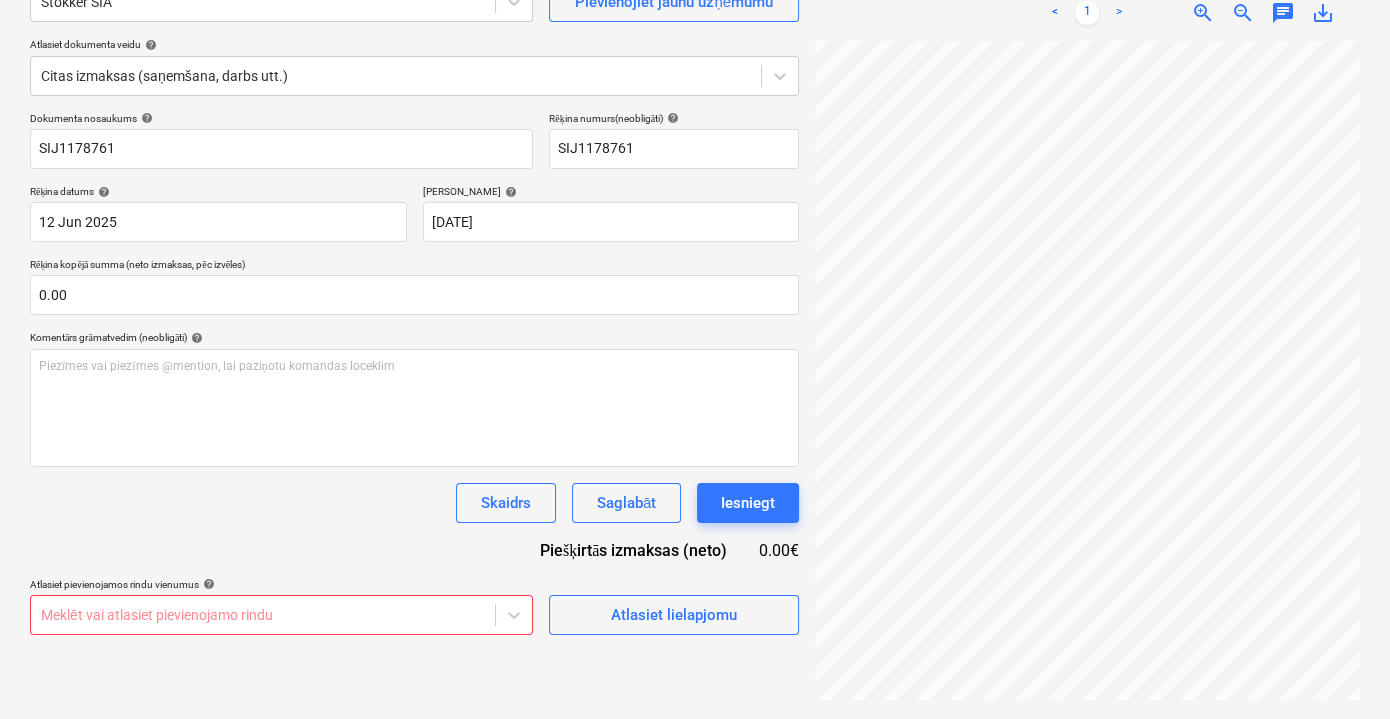 click at bounding box center [263, 615] 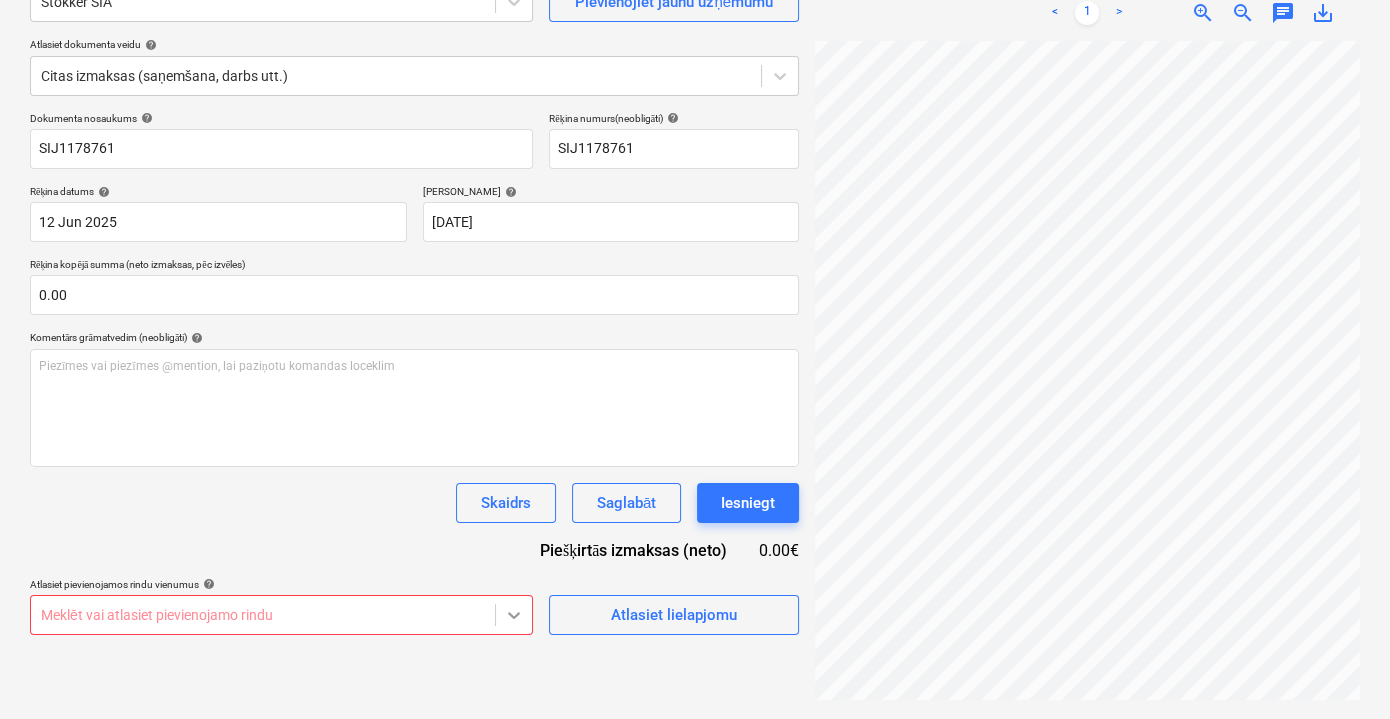 scroll, scrollTop: 426, scrollLeft: 0, axis: vertical 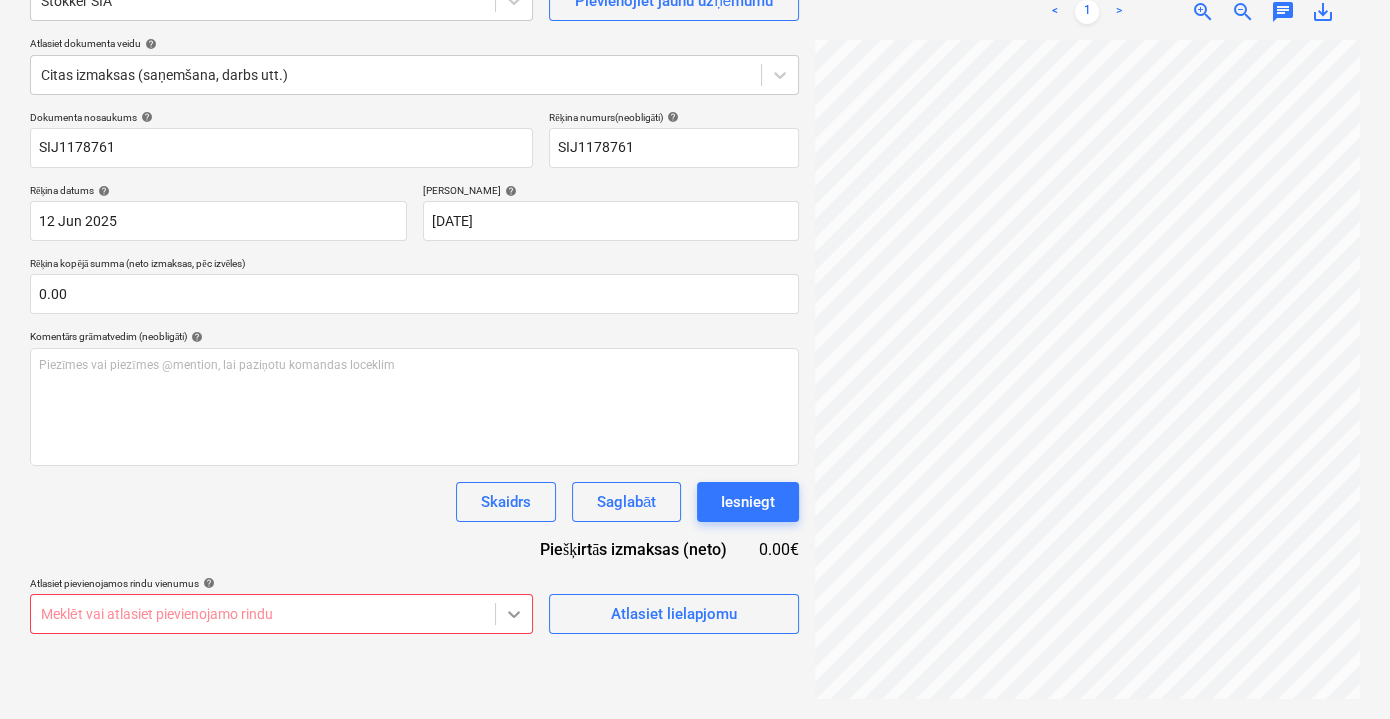 click on "Pārdošana Projekti Kontakti Iesūtne format_size keyboard_arrow_down help search Meklēt notifications 0 keyboard_arrow_down V. Filipčenko keyboard_arrow_down Ozolkalni Ozolkalni Budžets 1 Galvenais līgums PSF Apakšuzņēmuma līgumi Progresa ziņojumi Pirkuma pasūtījumi Izmaksas Ienākumi Vairāk keyboard_arrow_down Izveidot jaunu dokumentu Izvēlieties uzņēmumu Stokker SIA   Pievienojiet jaunu uzņēmumu Atlasiet dokumenta veidu help Citas izmaksas (saņemšana, darbs utt.) Dokumenta nosaukums help SIJ1178761 Rēķina numurs  (neobligāti) help SIJ1178761 Rēķina datums help 12 Jun 2025 12.06.2025 Press the down arrow key to interact with the calendar and
select a date. Press the question mark key to get the keyboard shortcuts for changing dates. Termiņš help 12 Jul 2025 12.07.2025 Press the down arrow key to interact with the calendar and
select a date. Press the question mark key to get the keyboard shortcuts for changing dates. Rēķina kopējā summa (neto izmaksas, pēc izvēles)" at bounding box center (695, 159) 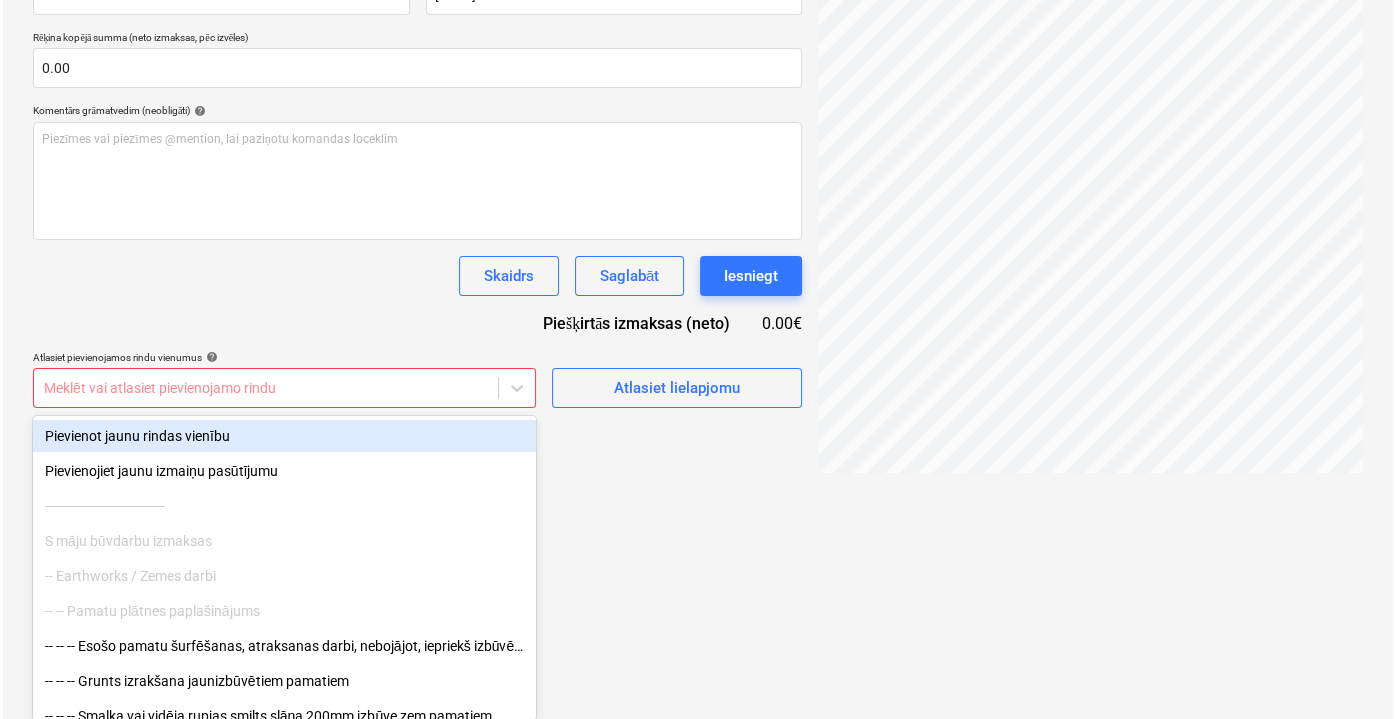 scroll, scrollTop: 199, scrollLeft: 0, axis: vertical 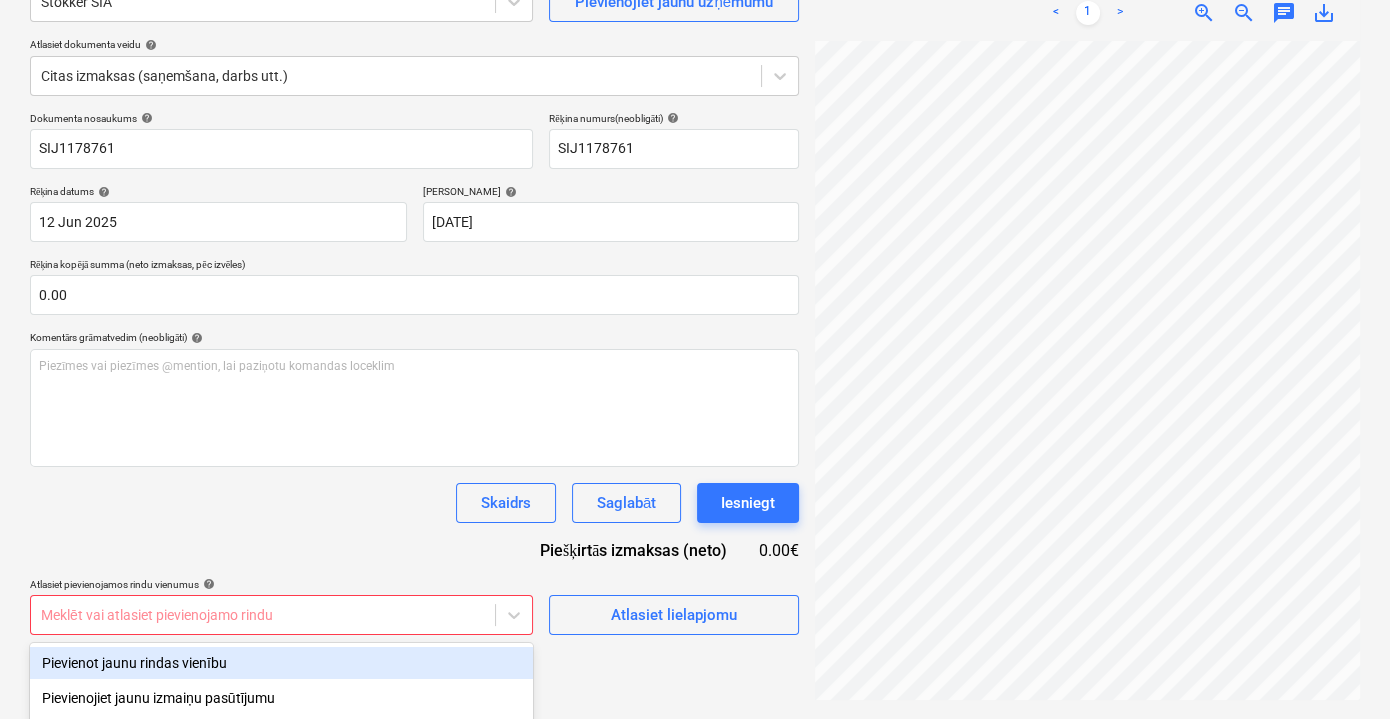 click on "Dokumenta nosaukums help SIJ1178761 Rēķina numurs  (neobligāti) help SIJ1178761 Rēķina datums help 12 Jun 2025 12.06.2025 Press the down arrow key to interact with the calendar and
select a date. Press the question mark key to get the keyboard shortcuts for changing dates. Termiņš help 12 Jul 2025 12.07.2025 Press the down arrow key to interact with the calendar and
select a date. Press the question mark key to get the keyboard shortcuts for changing dates. Rēķina kopējā summa (neto izmaksas, pēc izvēles) 0.00 Komentārs grāmatvedim (neobligāti) help Piezīmes vai piezīmes @mention, lai paziņotu komandas loceklim ﻿ Skaidrs Saglabāt Iesniegt Piešķirtās izmaksas (neto) 0.00€ Atlasiet pievienojamos rindu vienumus help Meklēt vai atlasiet pievienojamo rindu Atlasiet lielapjomu" at bounding box center (414, 373) 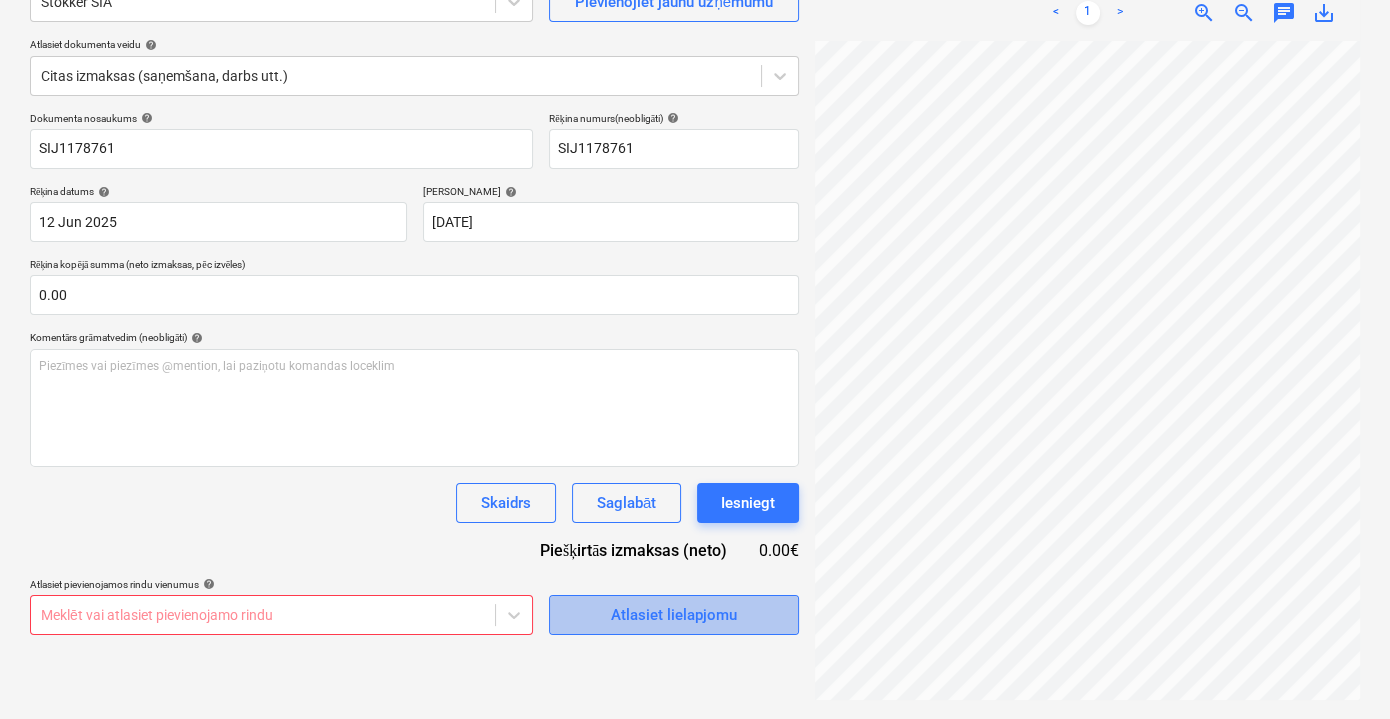 click on "Atlasiet lielapjomu" at bounding box center (674, 615) 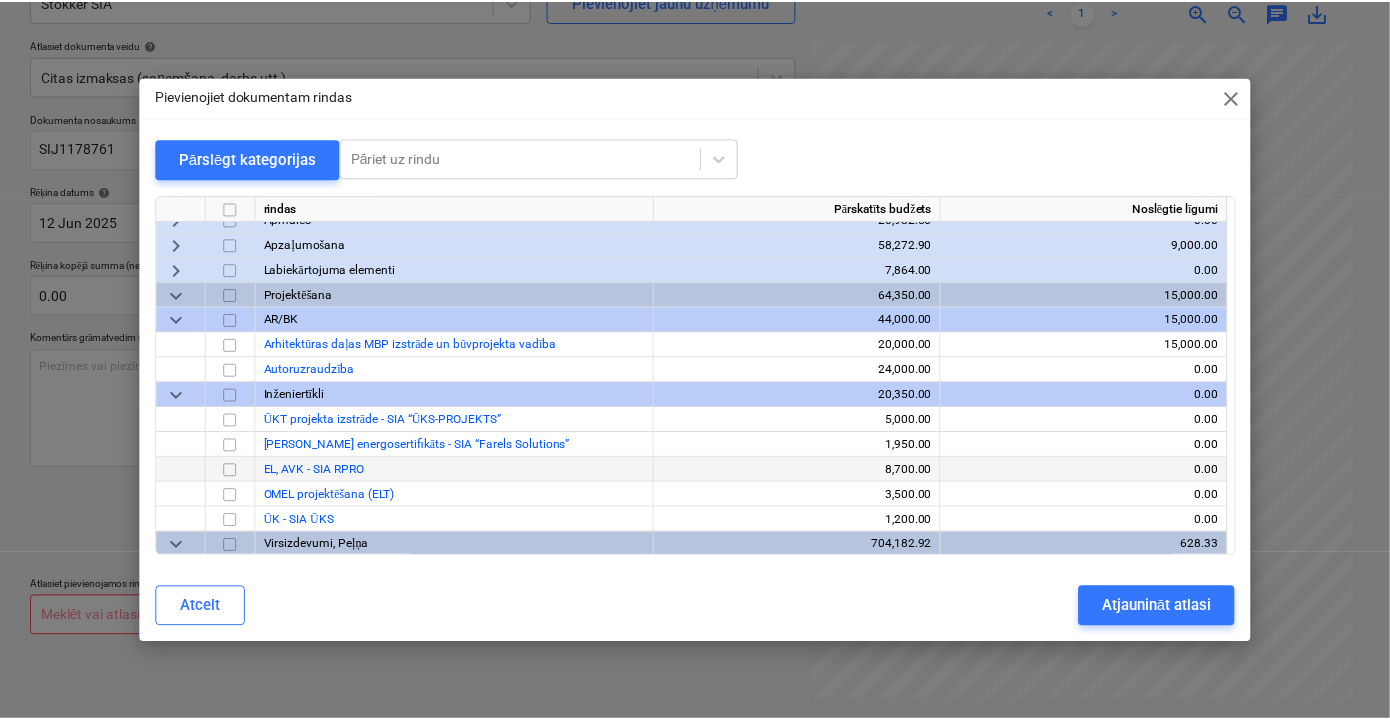scroll, scrollTop: 2241, scrollLeft: 0, axis: vertical 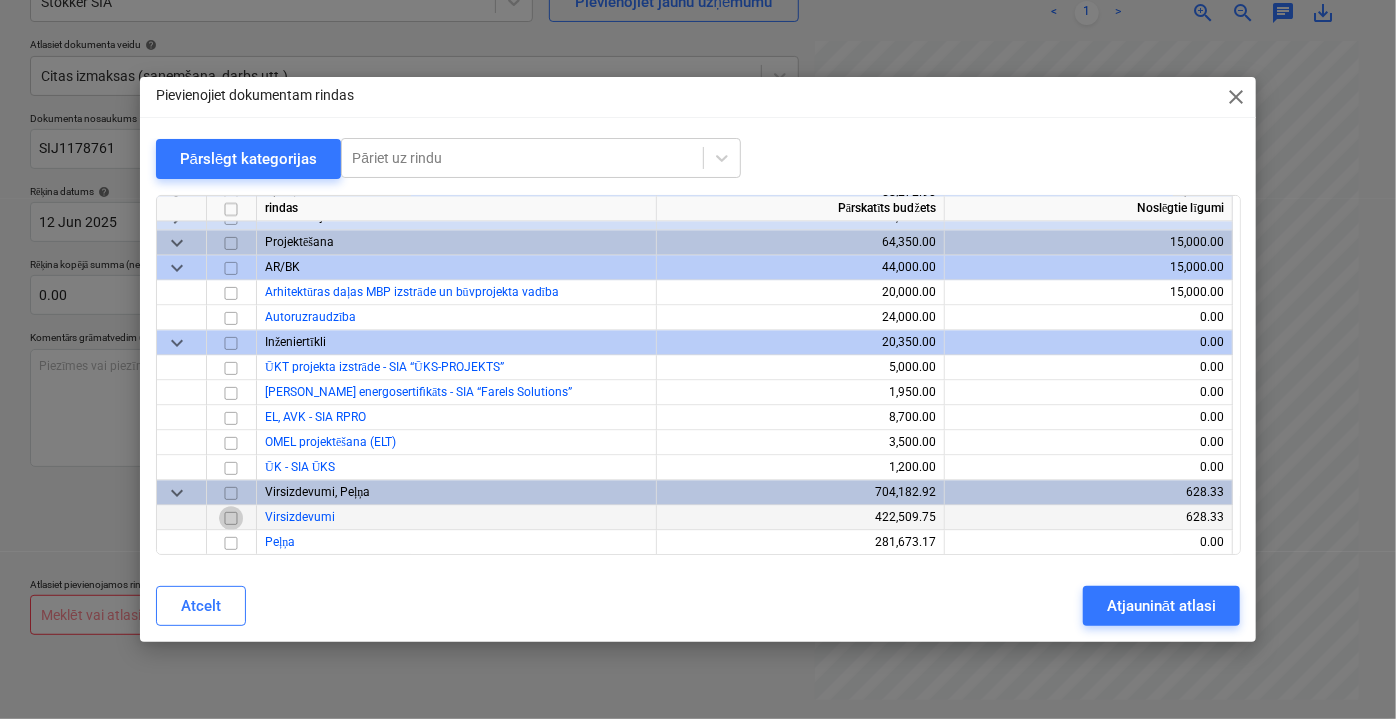 click at bounding box center [231, 517] 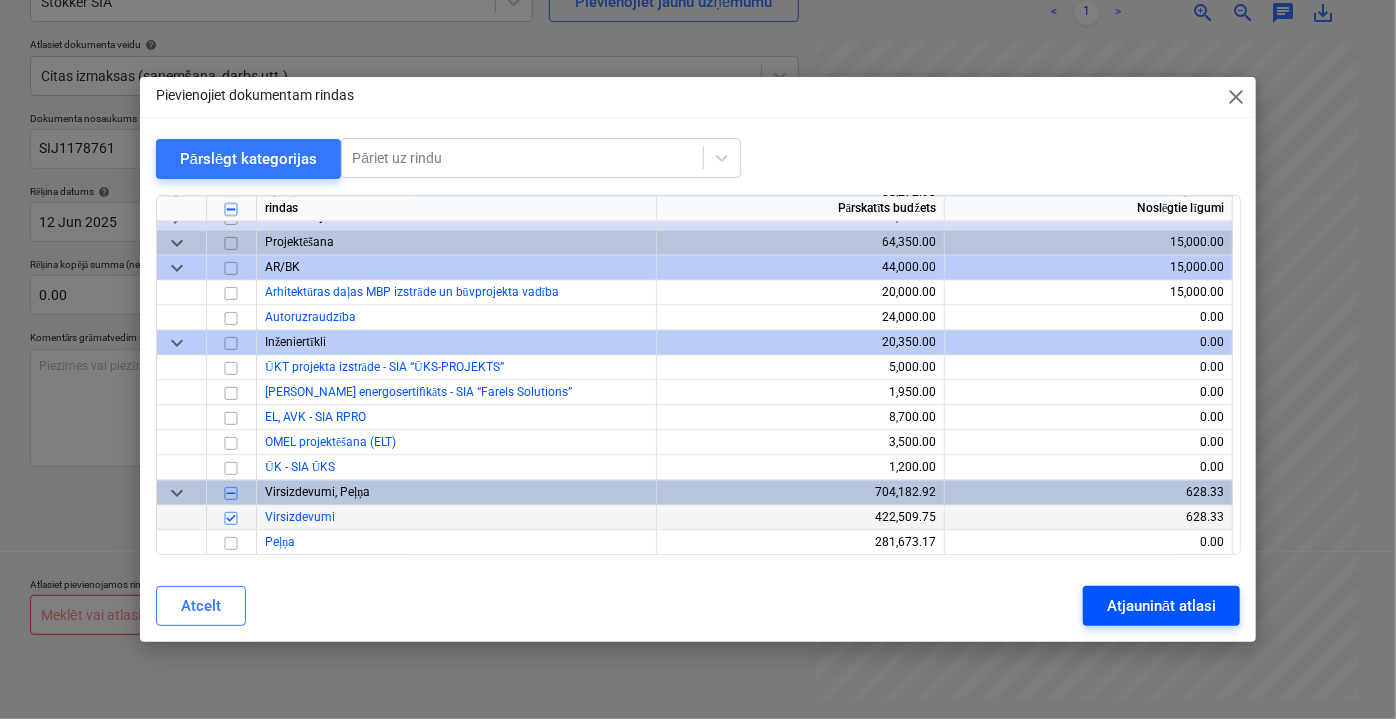 click on "Atjaunināt atlasi" at bounding box center (1161, 606) 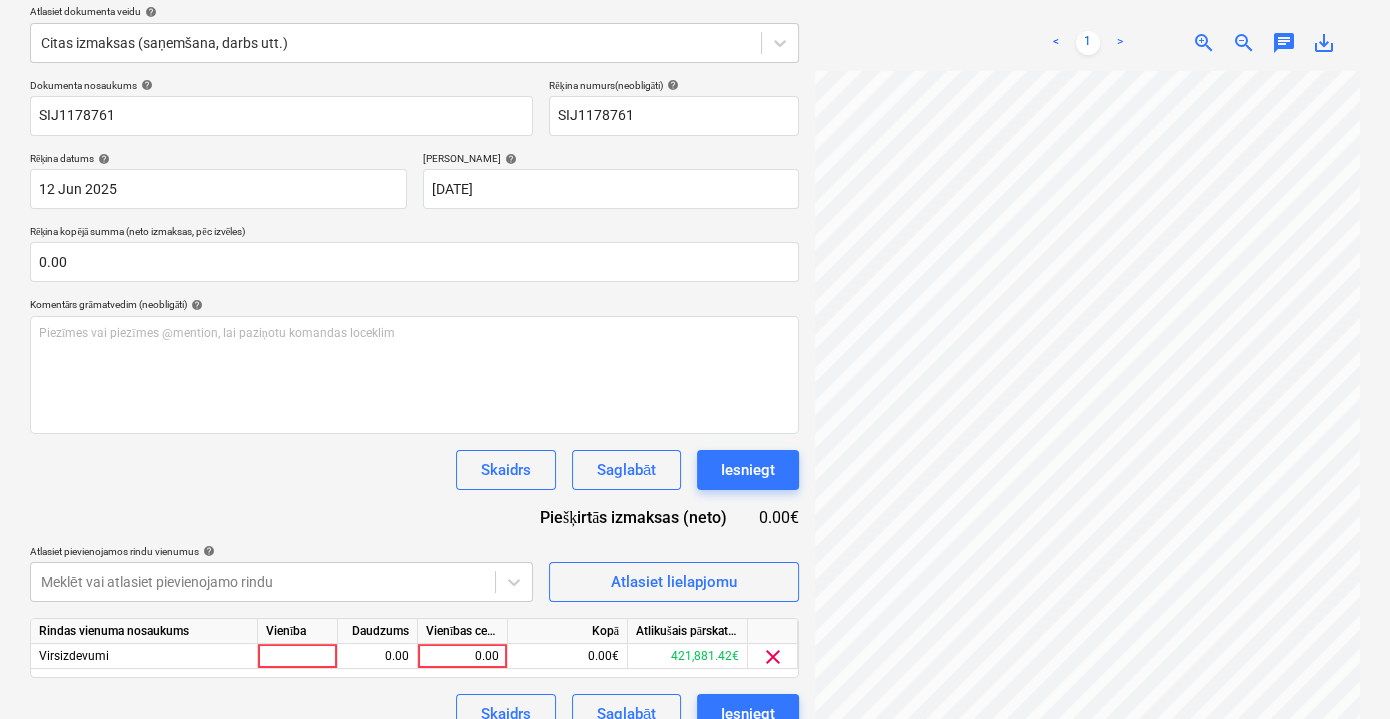 scroll, scrollTop: 262, scrollLeft: 0, axis: vertical 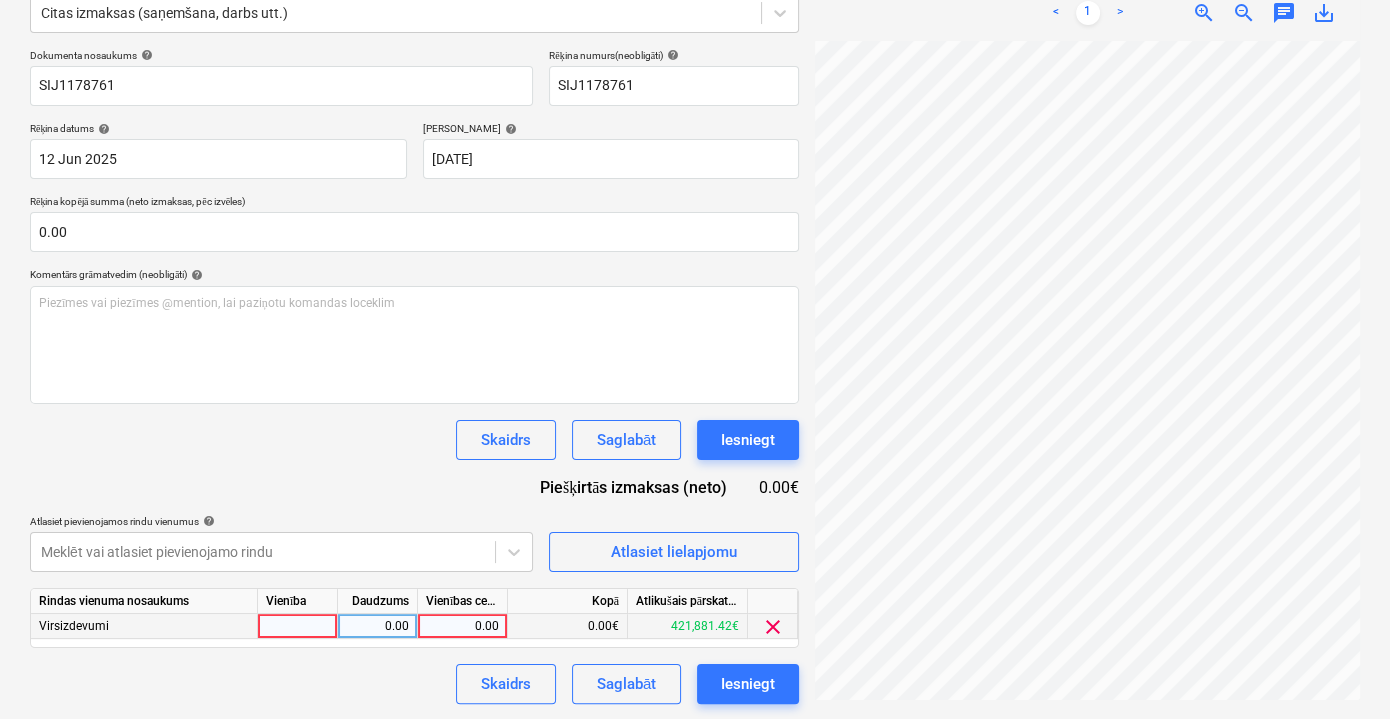 click on "0.00" at bounding box center [462, 626] 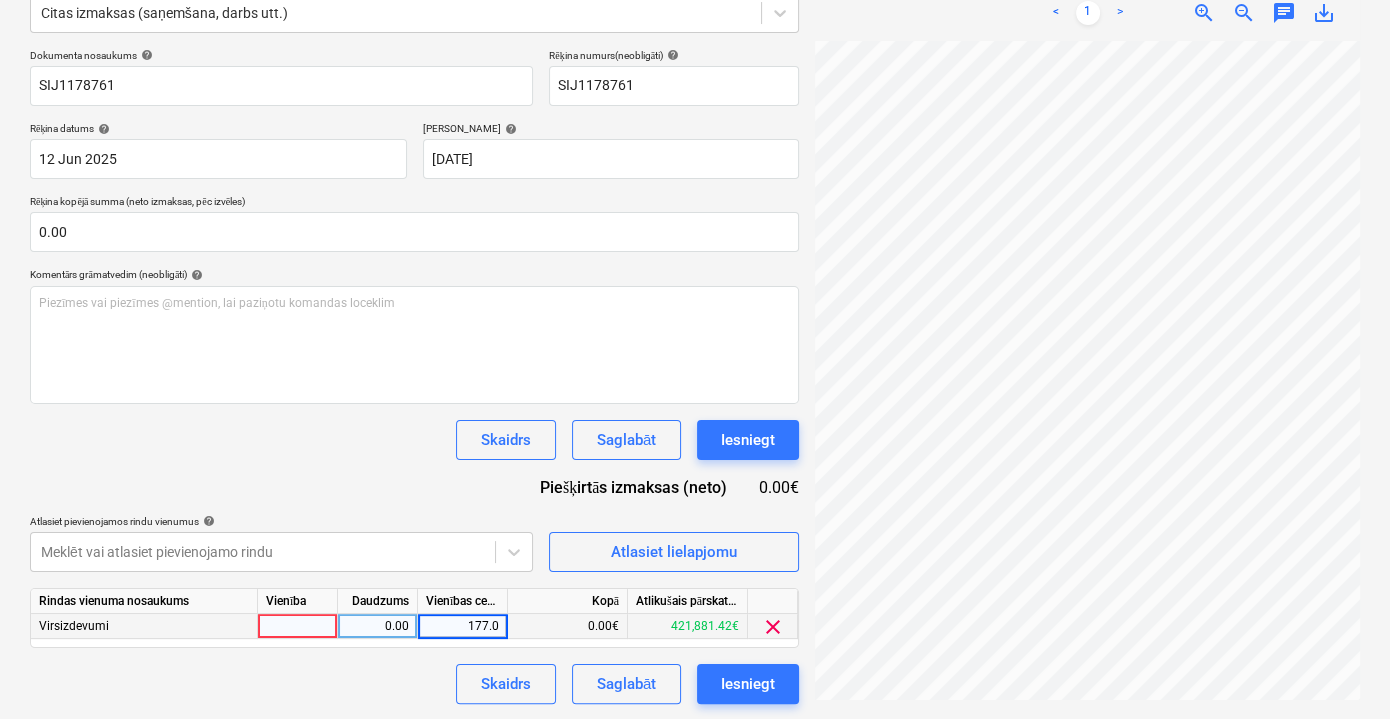 type on "177.02" 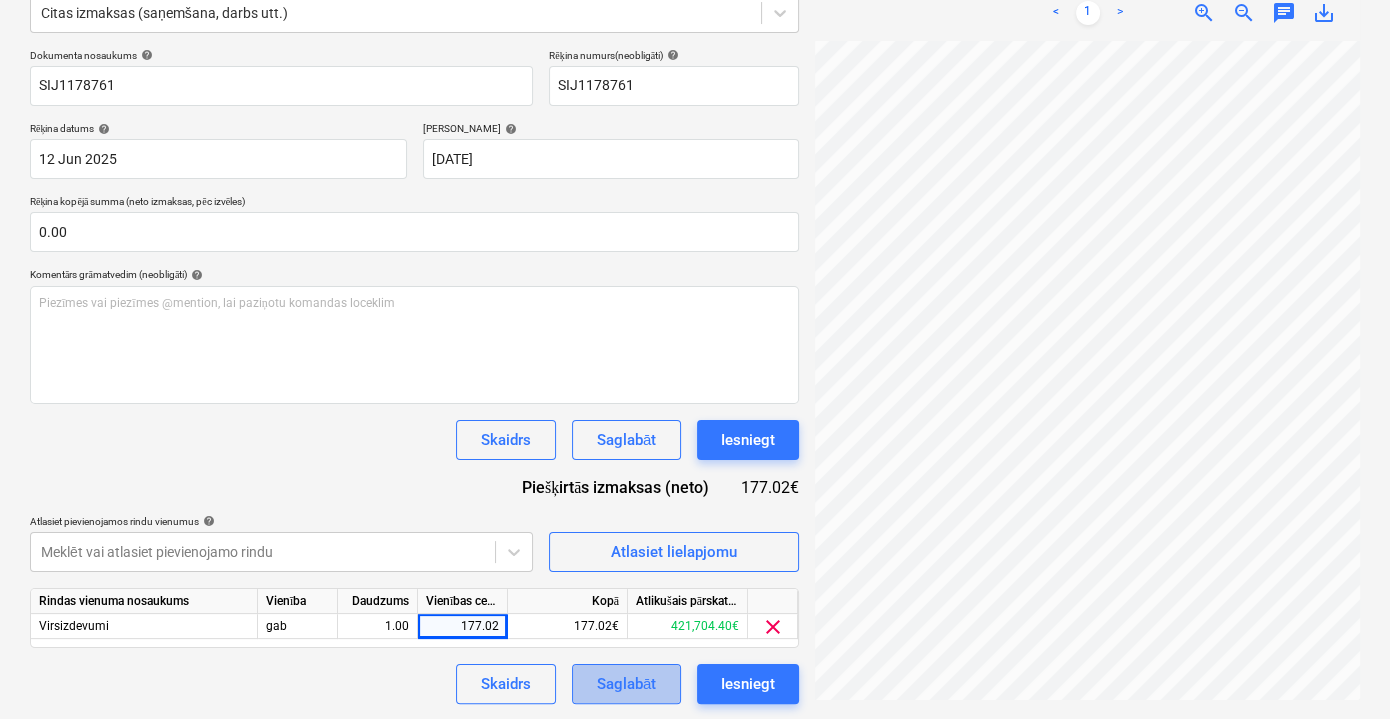 click on "Saglabāt" at bounding box center (626, 684) 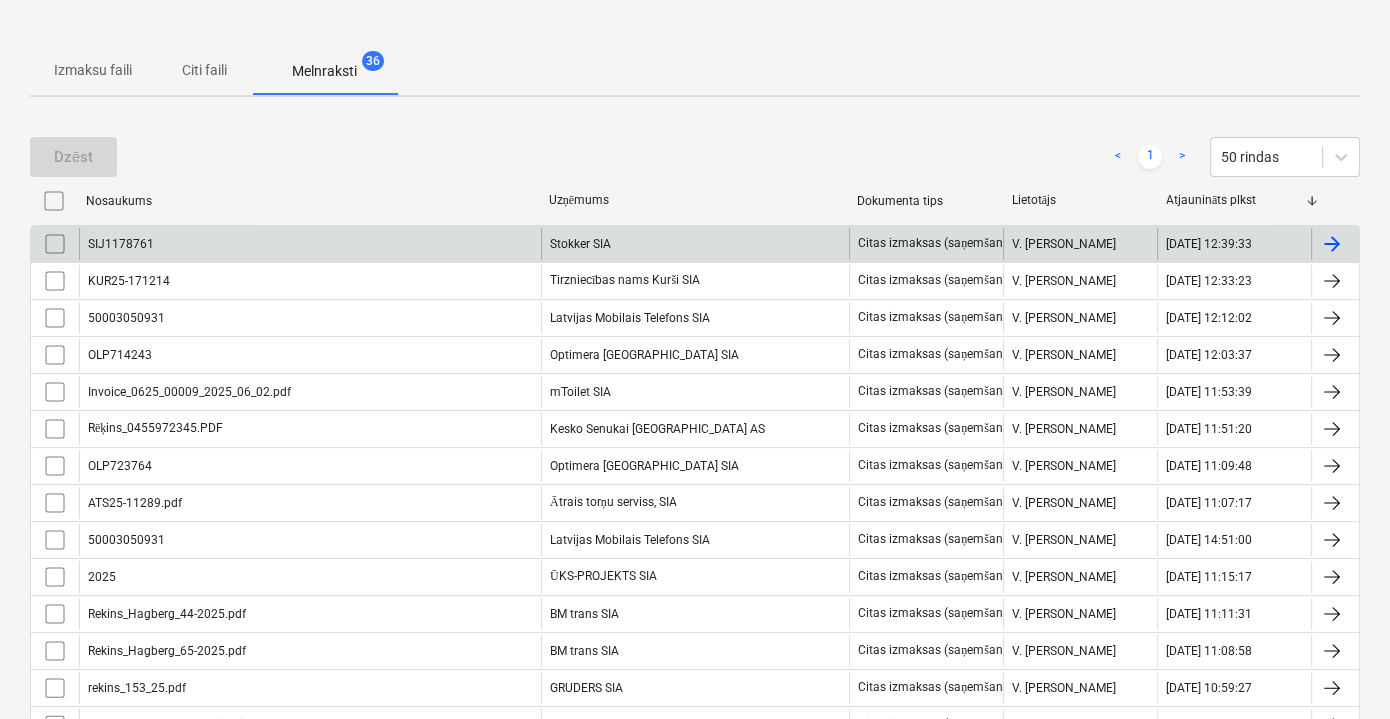 click on "Stokker SIA" at bounding box center (695, 244) 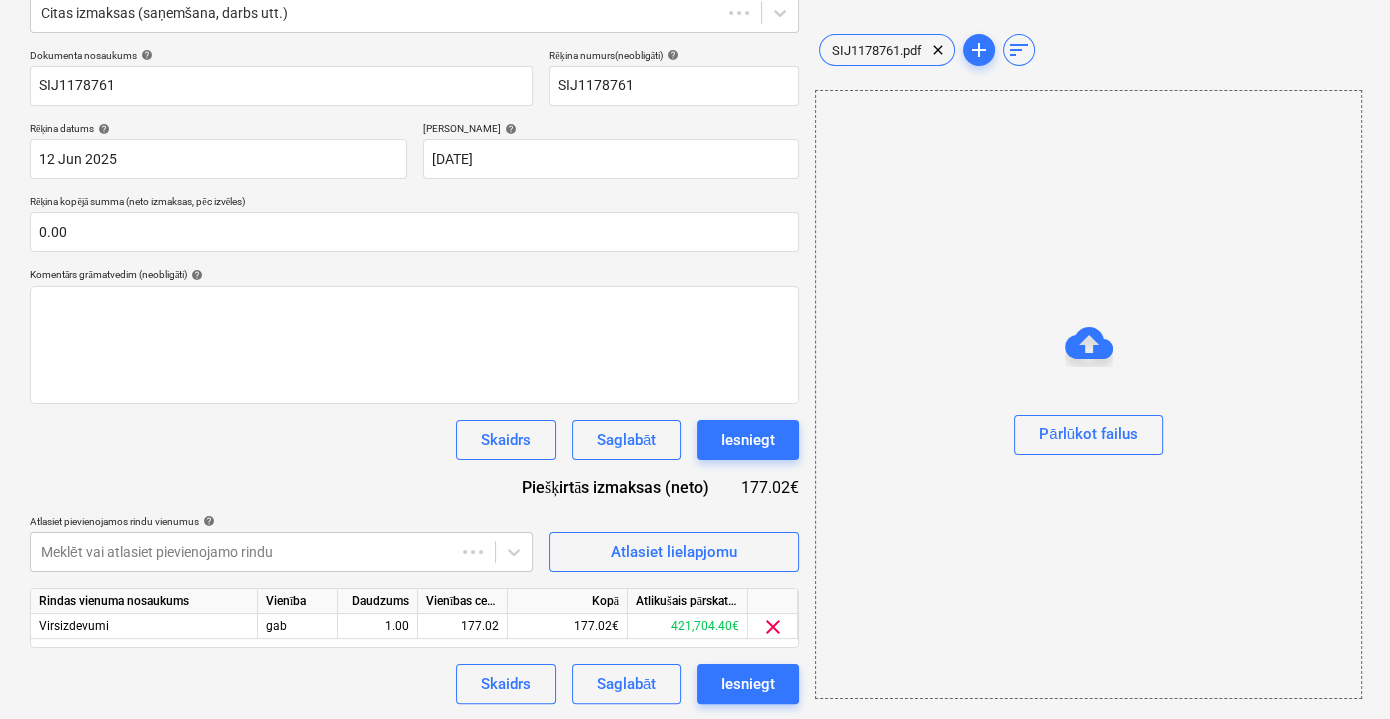 scroll, scrollTop: 130, scrollLeft: 0, axis: vertical 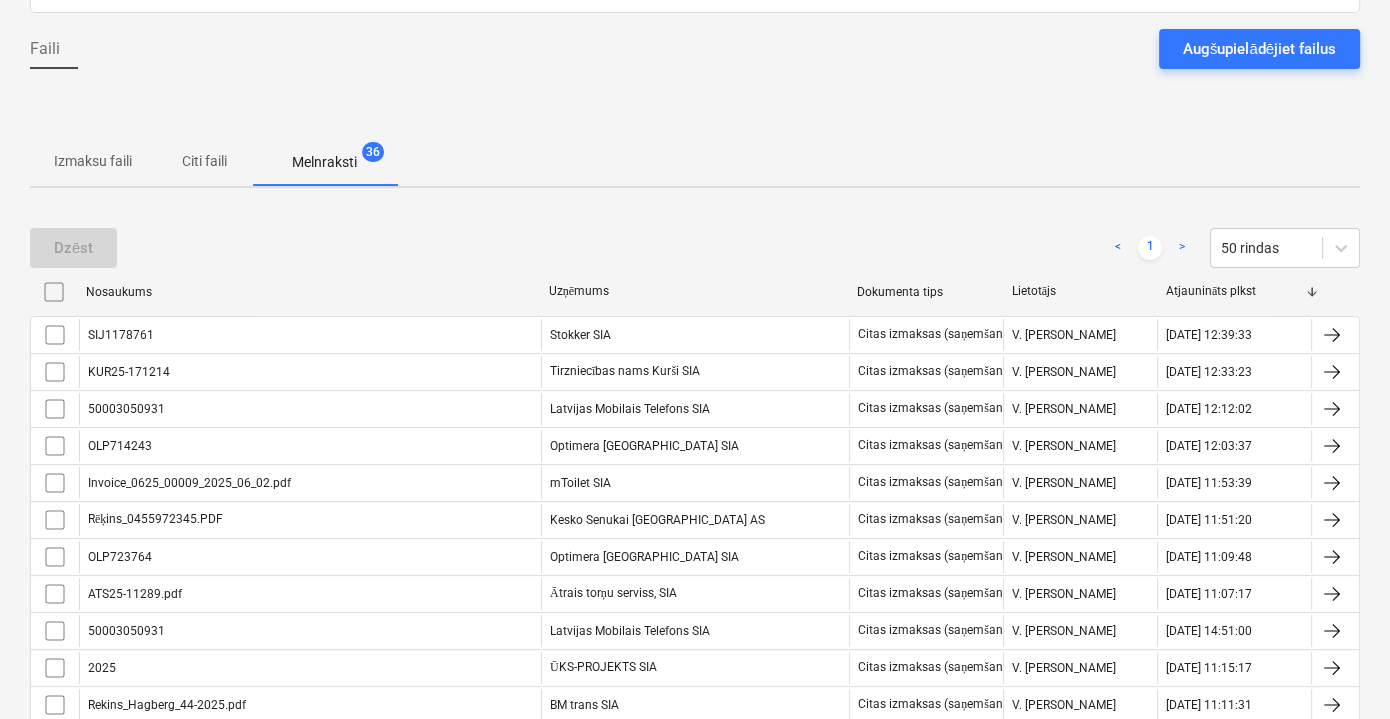 click on "Citi faili" at bounding box center (204, 161) 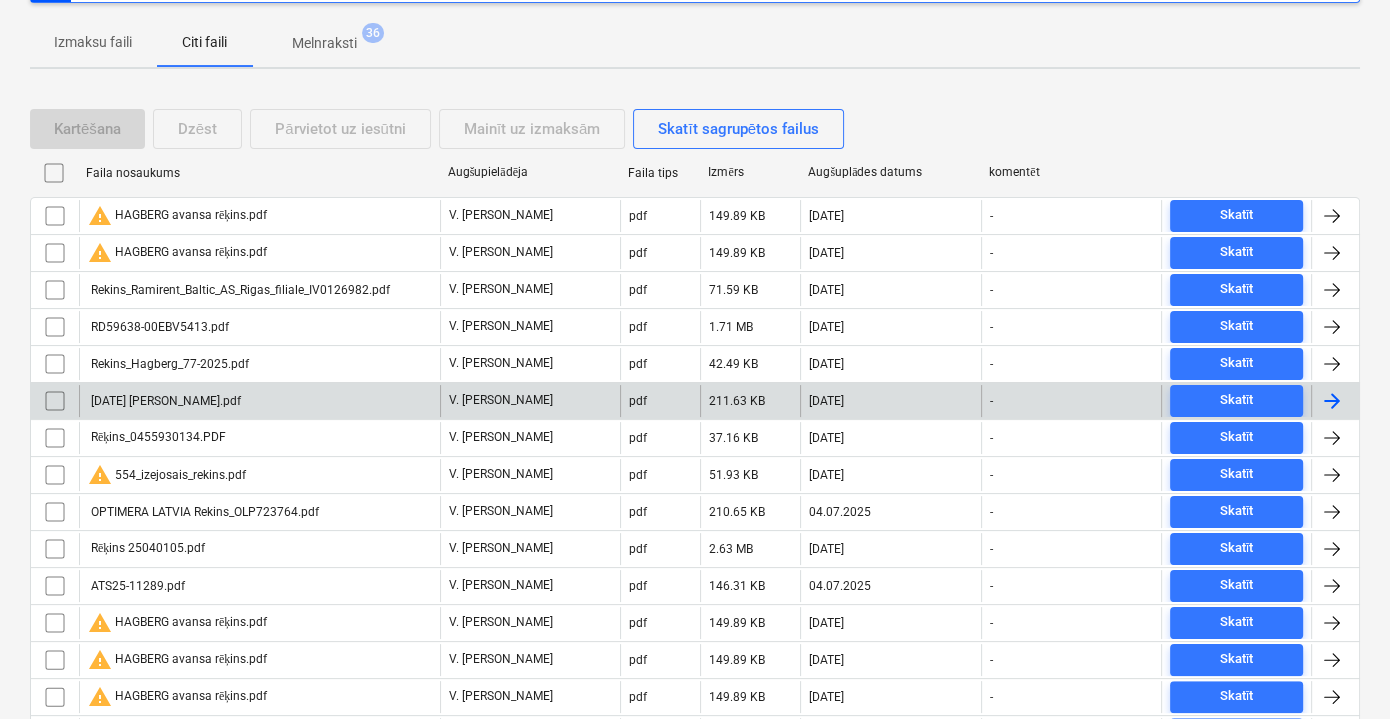 scroll, scrollTop: 262, scrollLeft: 0, axis: vertical 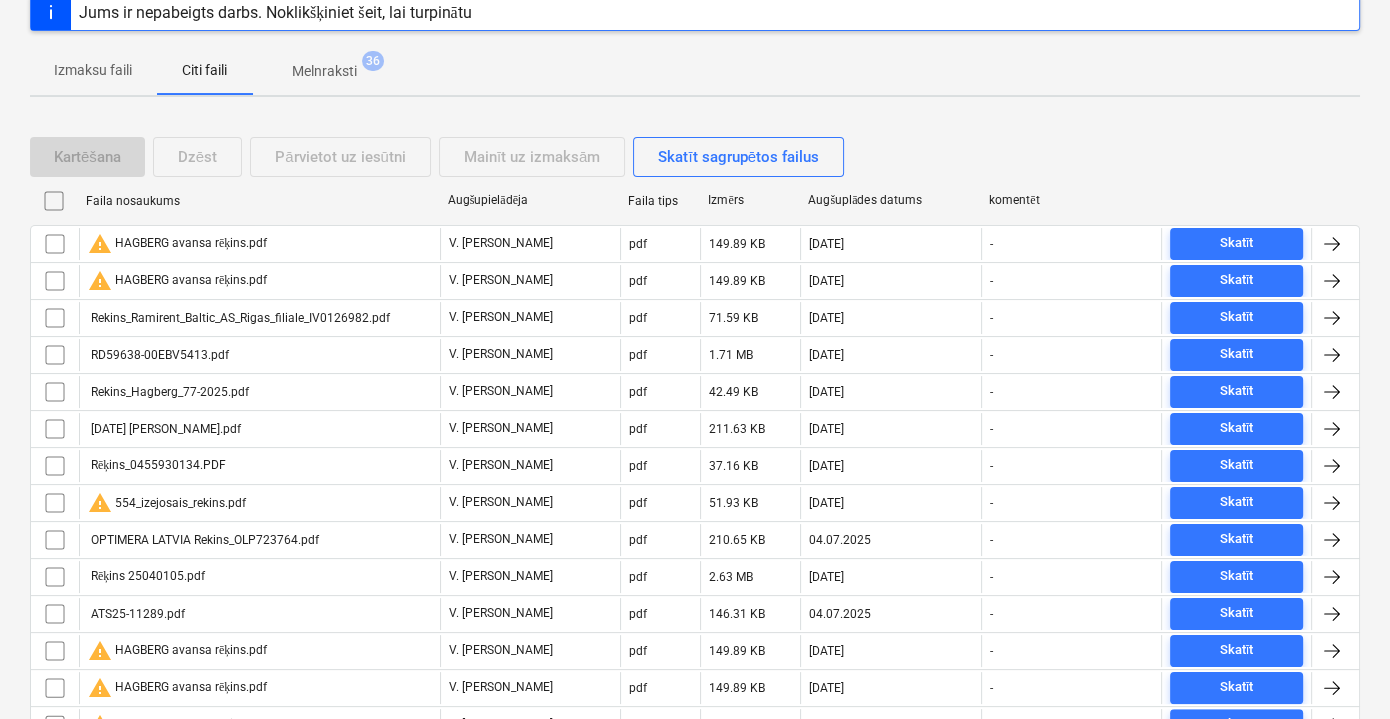 click on "Citi faili" at bounding box center [204, 70] 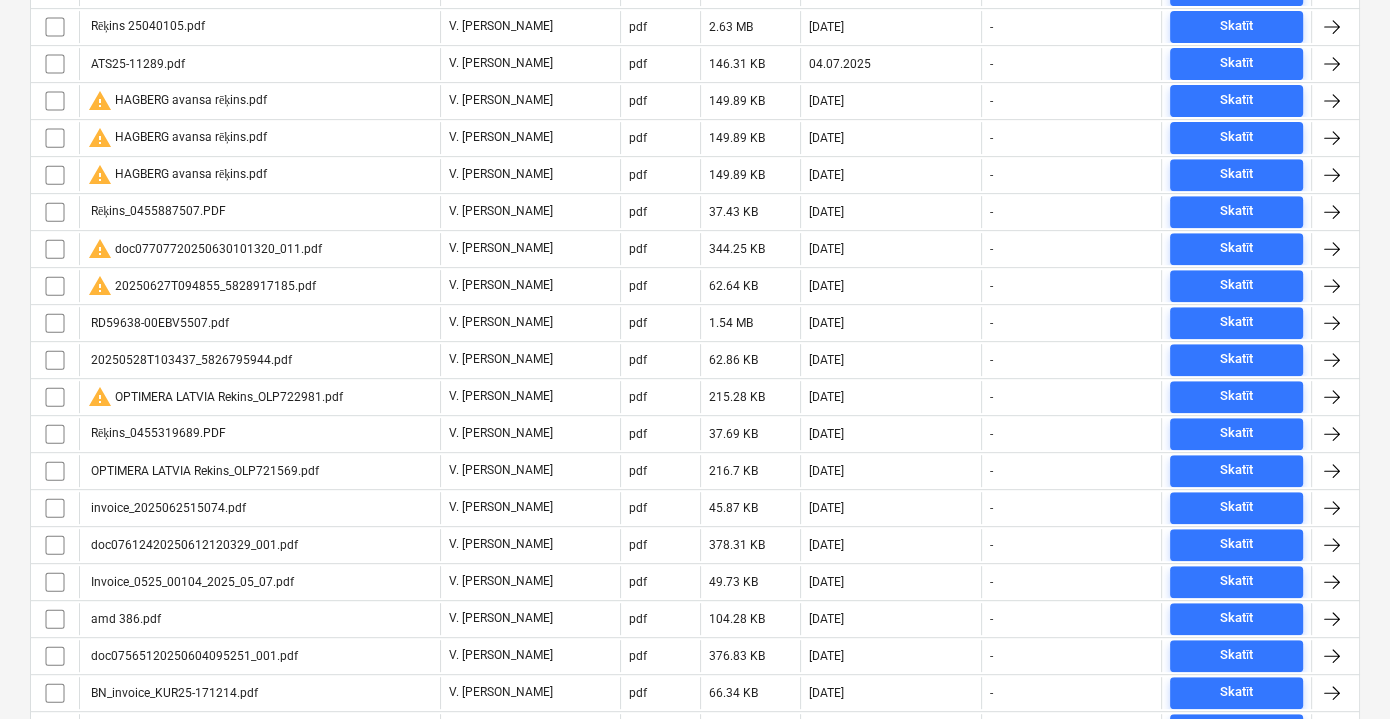 scroll, scrollTop: 808, scrollLeft: 0, axis: vertical 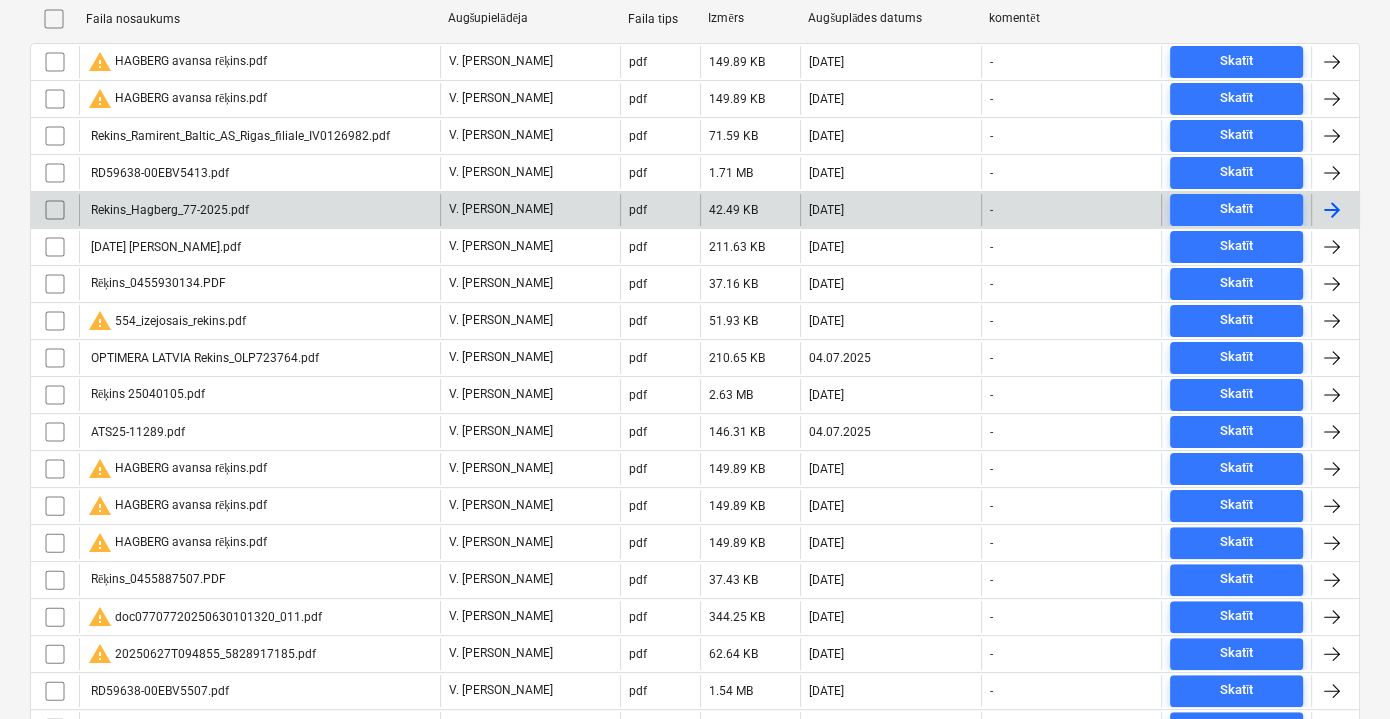 click on "Rekins_Hagberg_77-2025.pdf" at bounding box center [168, 210] 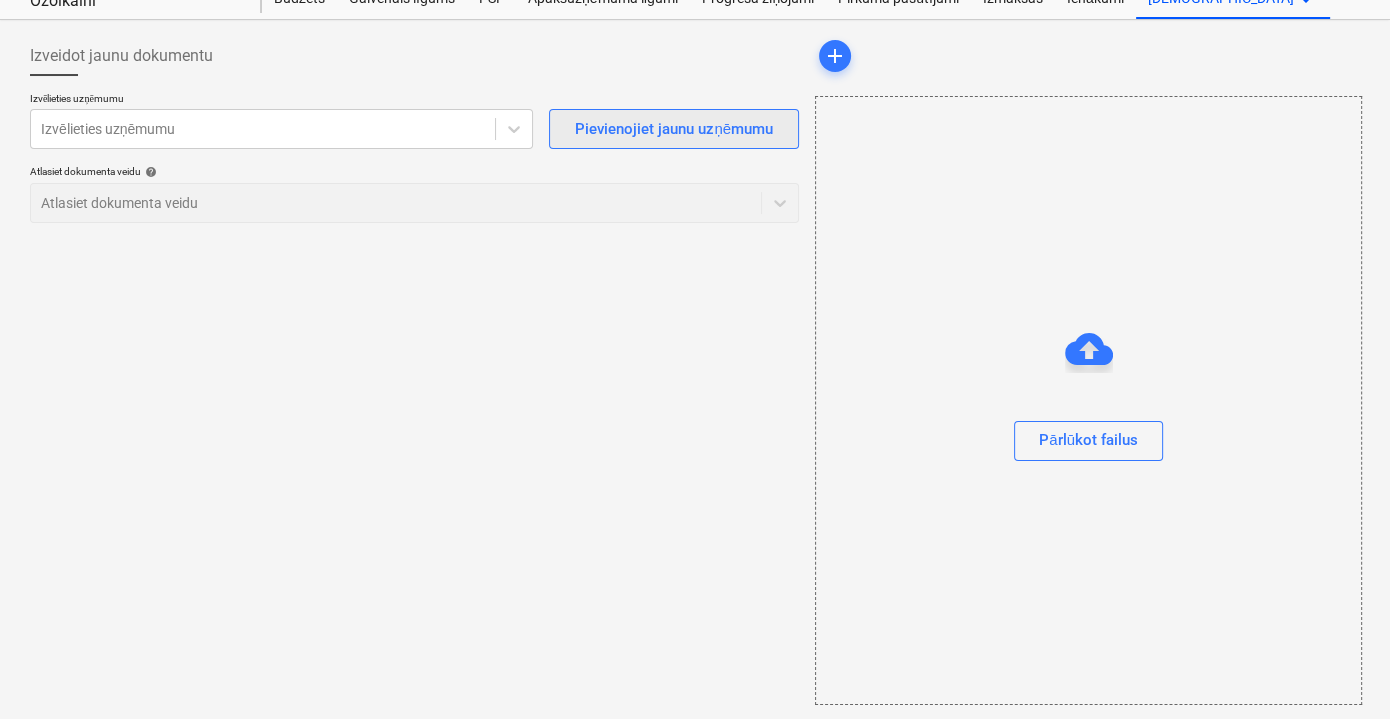 scroll, scrollTop: 0, scrollLeft: 0, axis: both 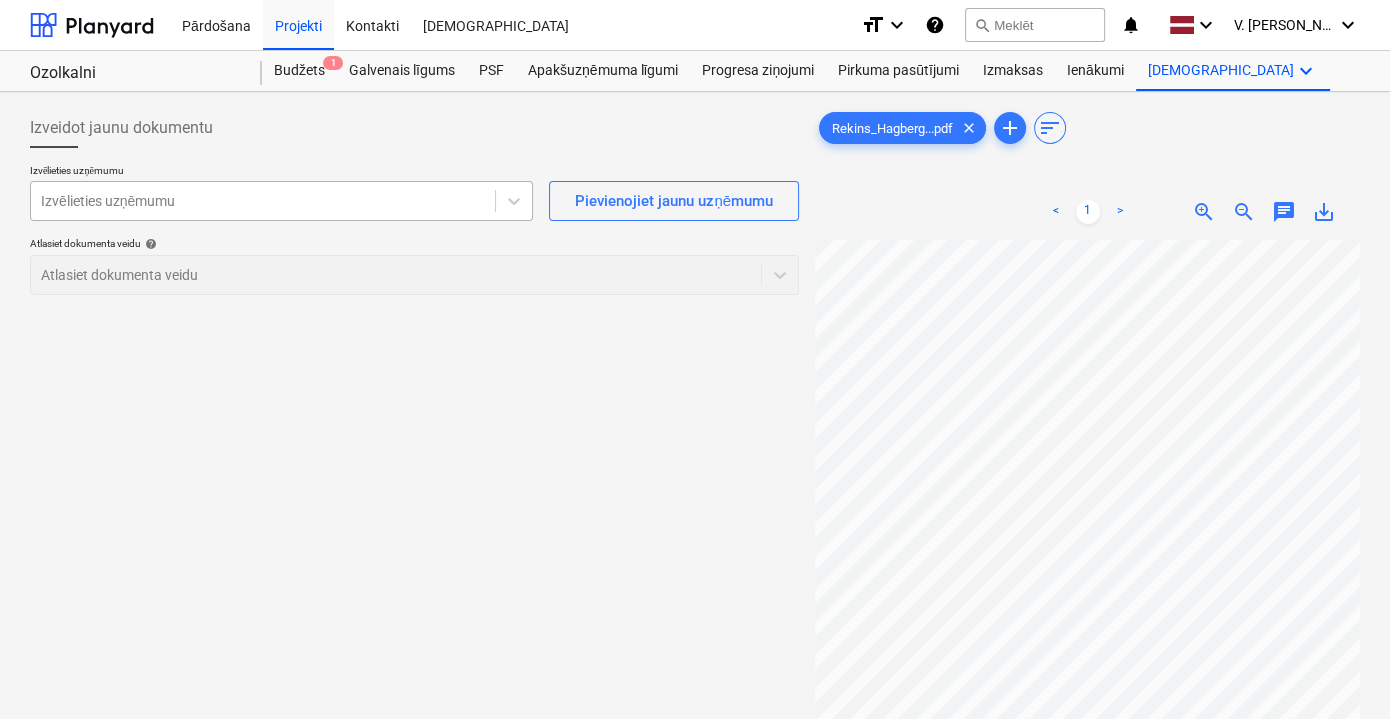 click at bounding box center [263, 201] 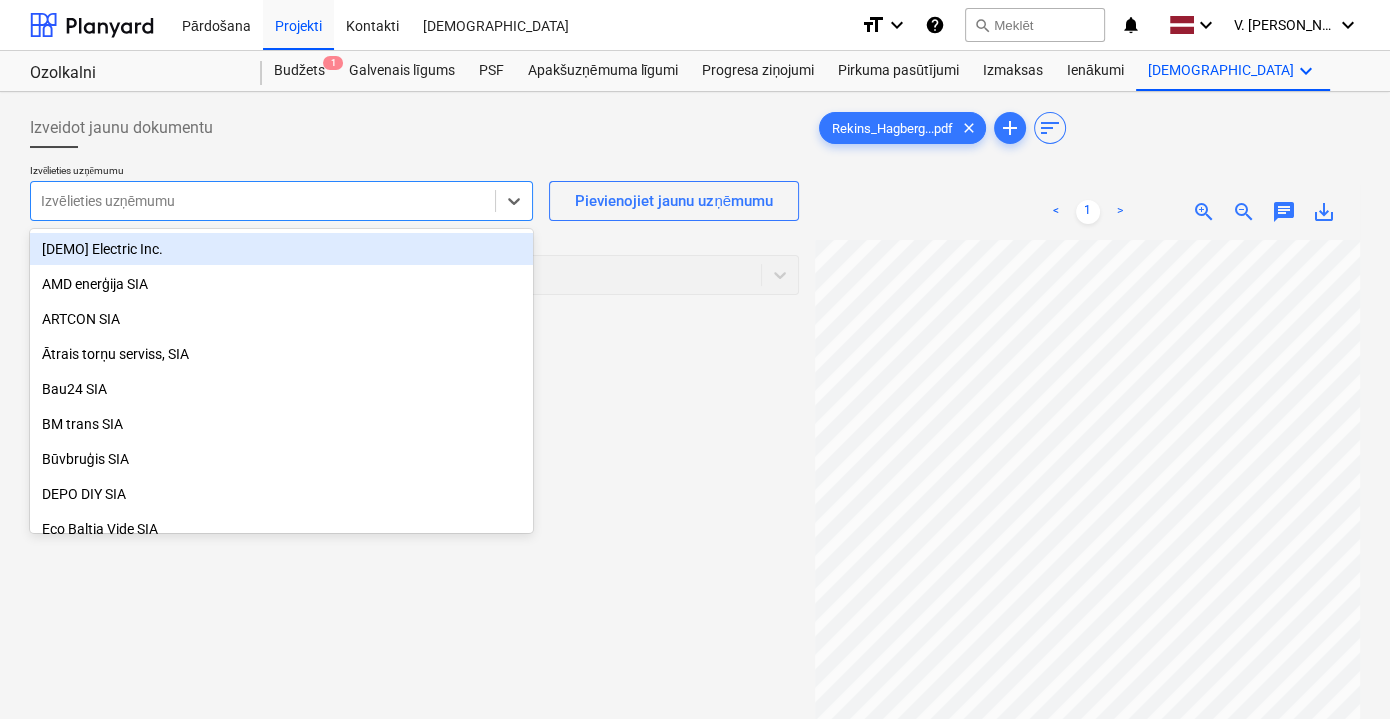 type on "v" 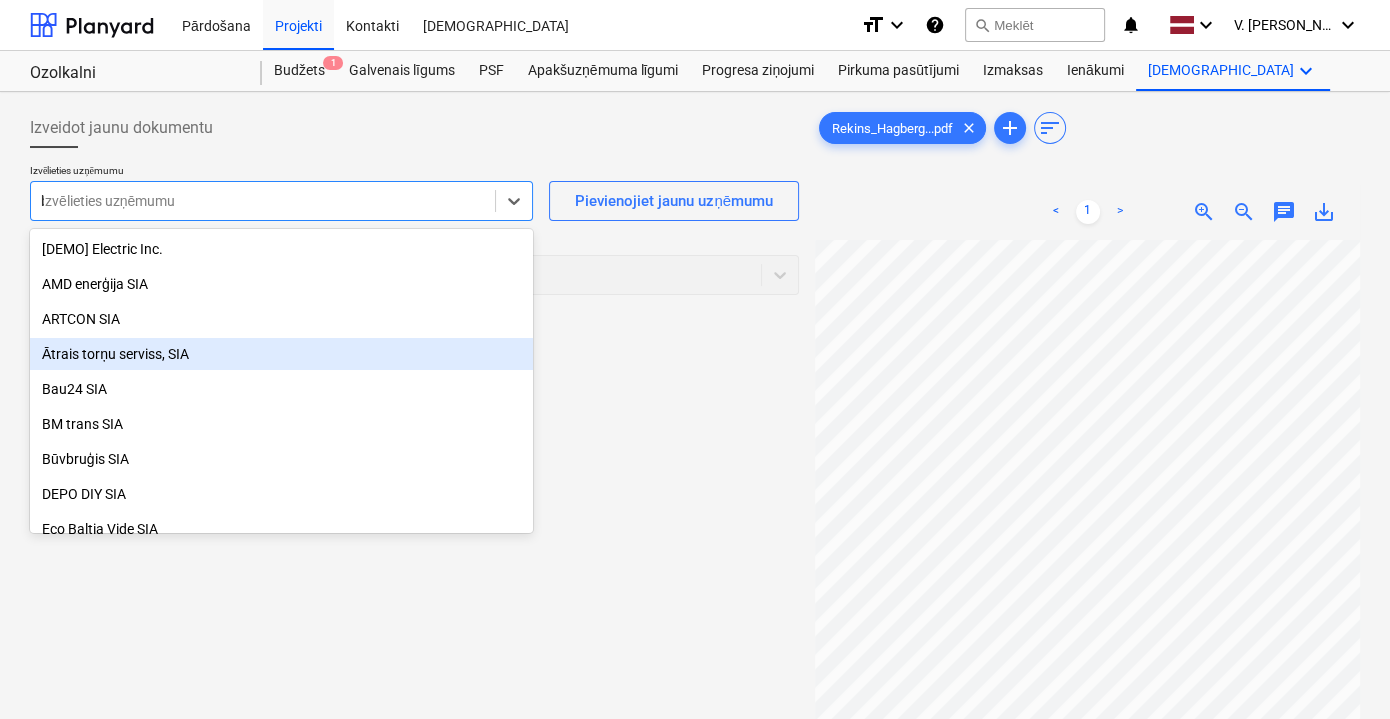 type on "bm" 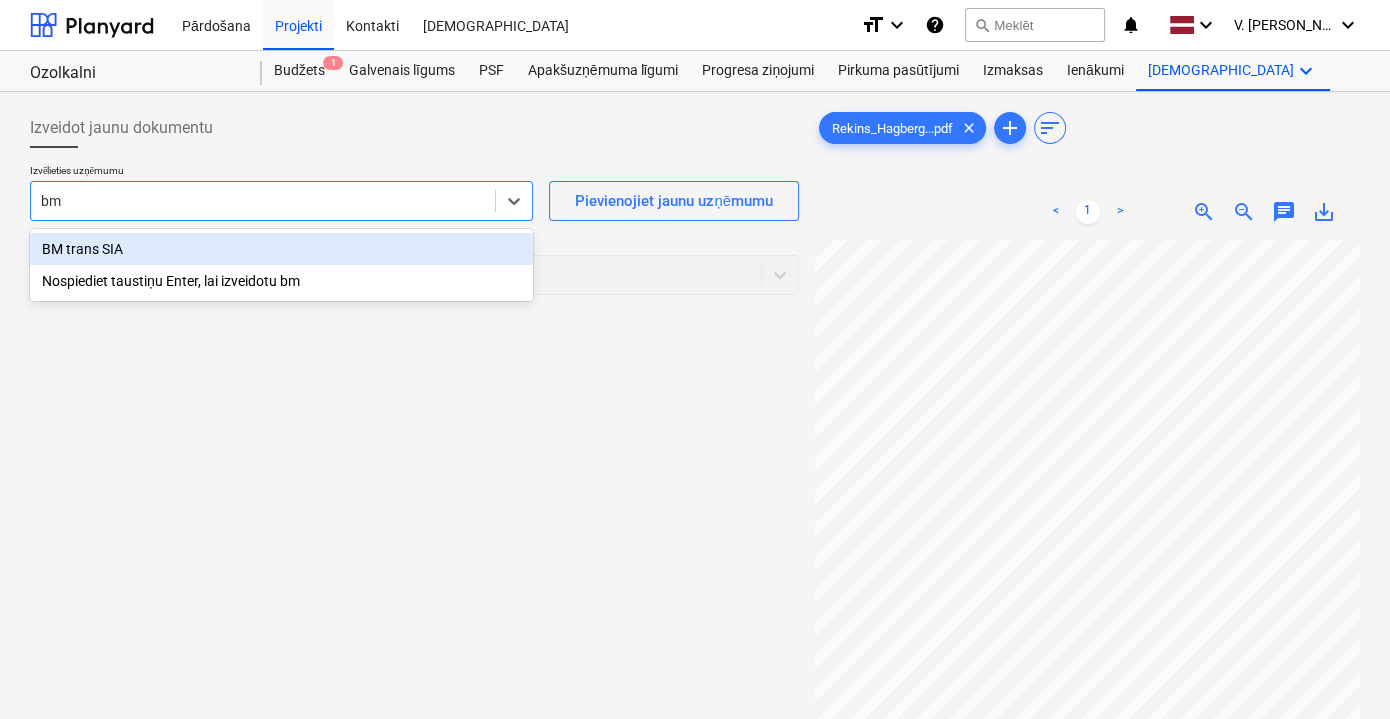 click on "BM trans SIA" at bounding box center [281, 249] 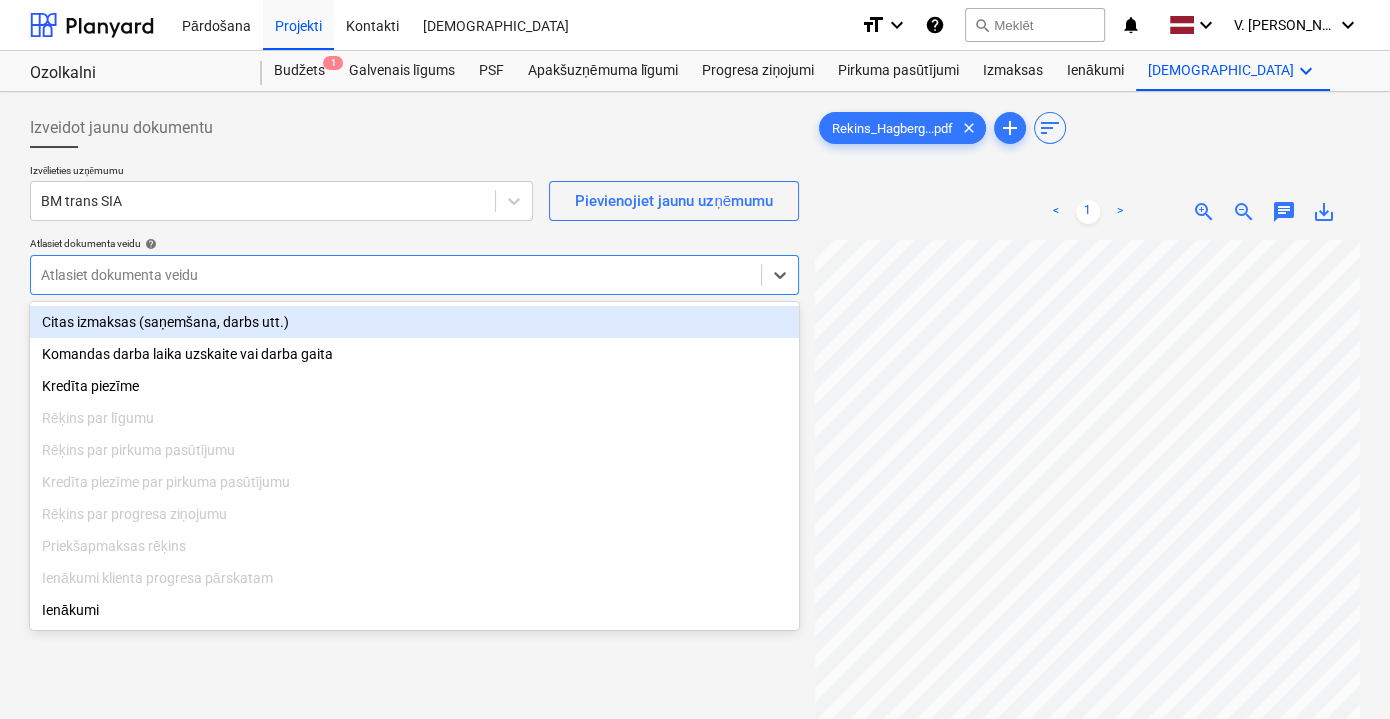click at bounding box center (396, 275) 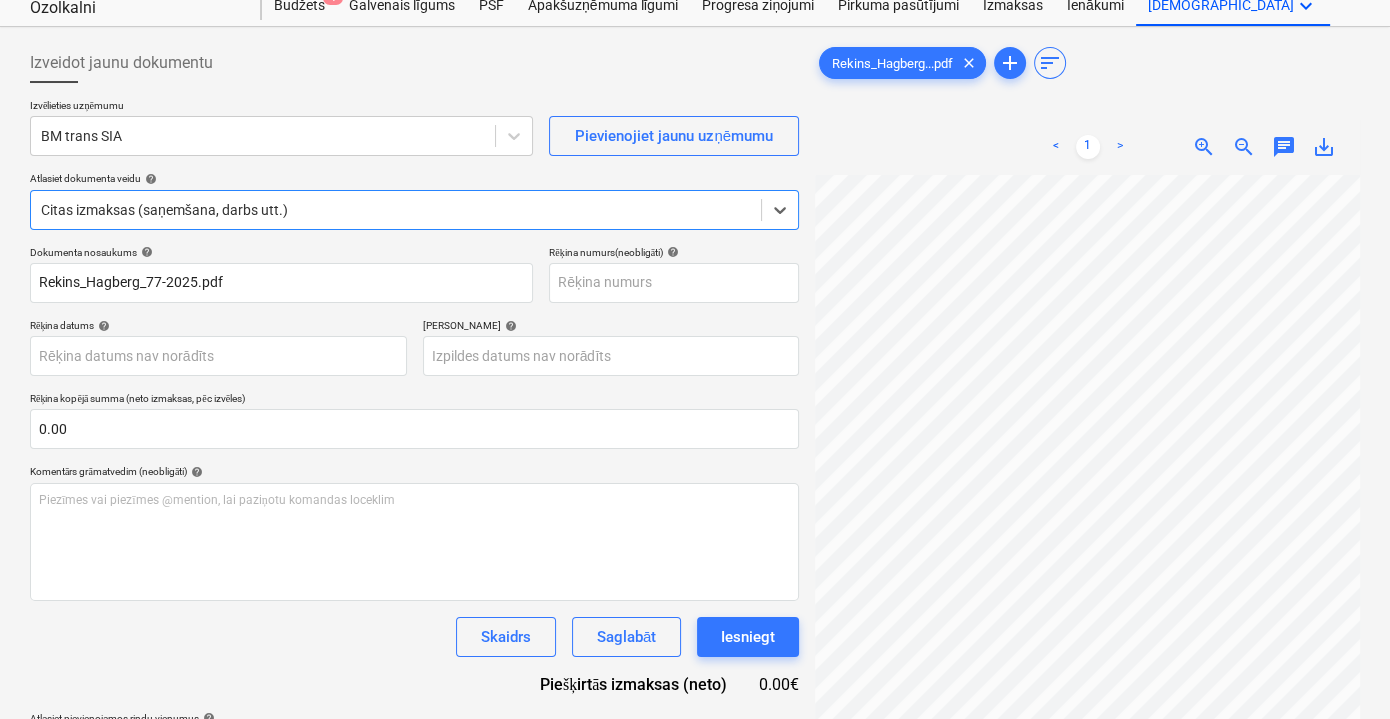 scroll, scrollTop: 181, scrollLeft: 0, axis: vertical 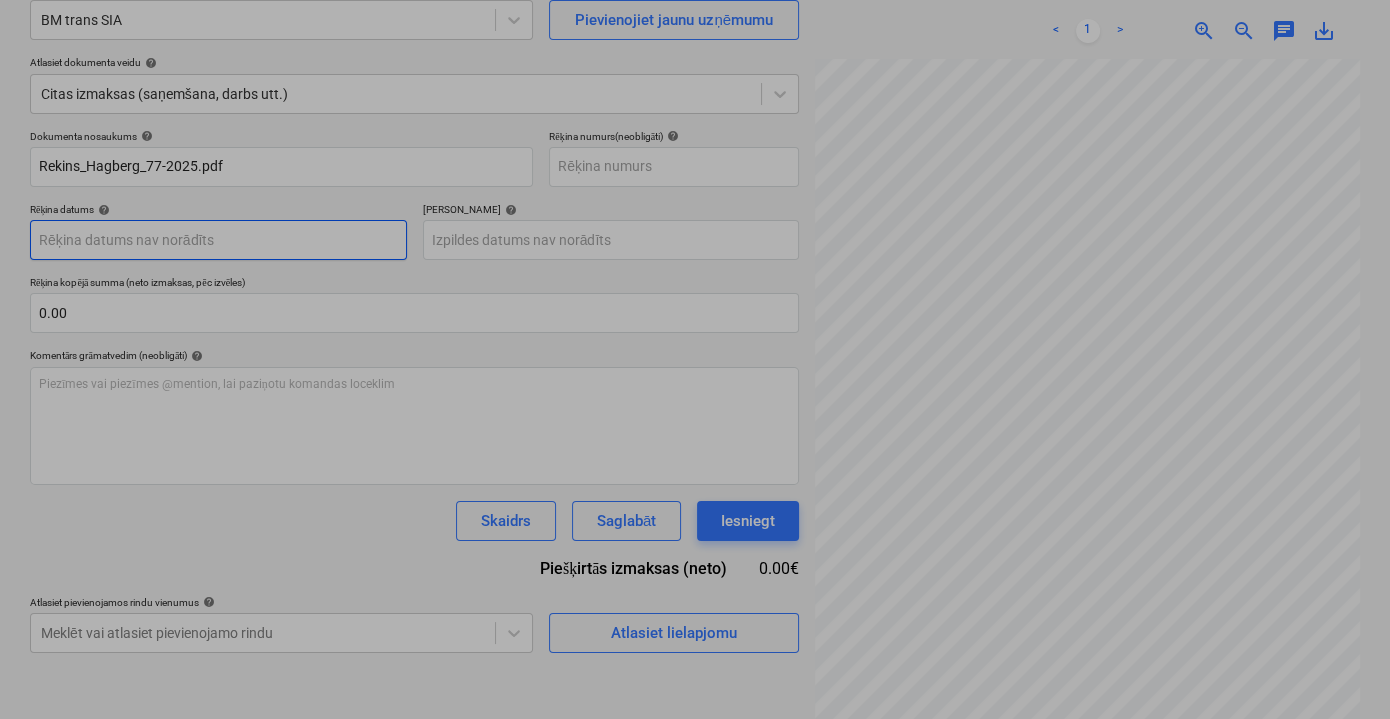 click on "Pārdošana Projekti Kontakti Iesūtne format_size keyboard_arrow_down help search Meklēt notifications 0 keyboard_arrow_down V. Filipčenko keyboard_arrow_down Ozolkalni Ozolkalni Budžets 1 Galvenais līgums PSF Apakšuzņēmuma līgumi Progresa ziņojumi Pirkuma pasūtījumi Izmaksas Ienākumi Vairāk keyboard_arrow_down Izveidot jaunu dokumentu Izvēlieties uzņēmumu BM trans SIA   Pievienojiet jaunu uzņēmumu Atlasiet dokumenta veidu help Citas izmaksas (saņemšana, darbs utt.) Dokumenta nosaukums help Rekins_Hagberg_77-2025.pdf Rēķina numurs  (neobligāti) help Rēķina datums help Press the down arrow key to interact with the calendar and
select a date. Press the question mark key to get the keyboard shortcuts for changing dates. Termiņš help Press the down arrow key to interact with the calendar and
select a date. Press the question mark key to get the keyboard shortcuts for changing dates. Rēķina kopējā summa (neto izmaksas, pēc izvēles) 0.00 help ﻿ Skaidrs Saglabāt 0.00€" at bounding box center (695, 178) 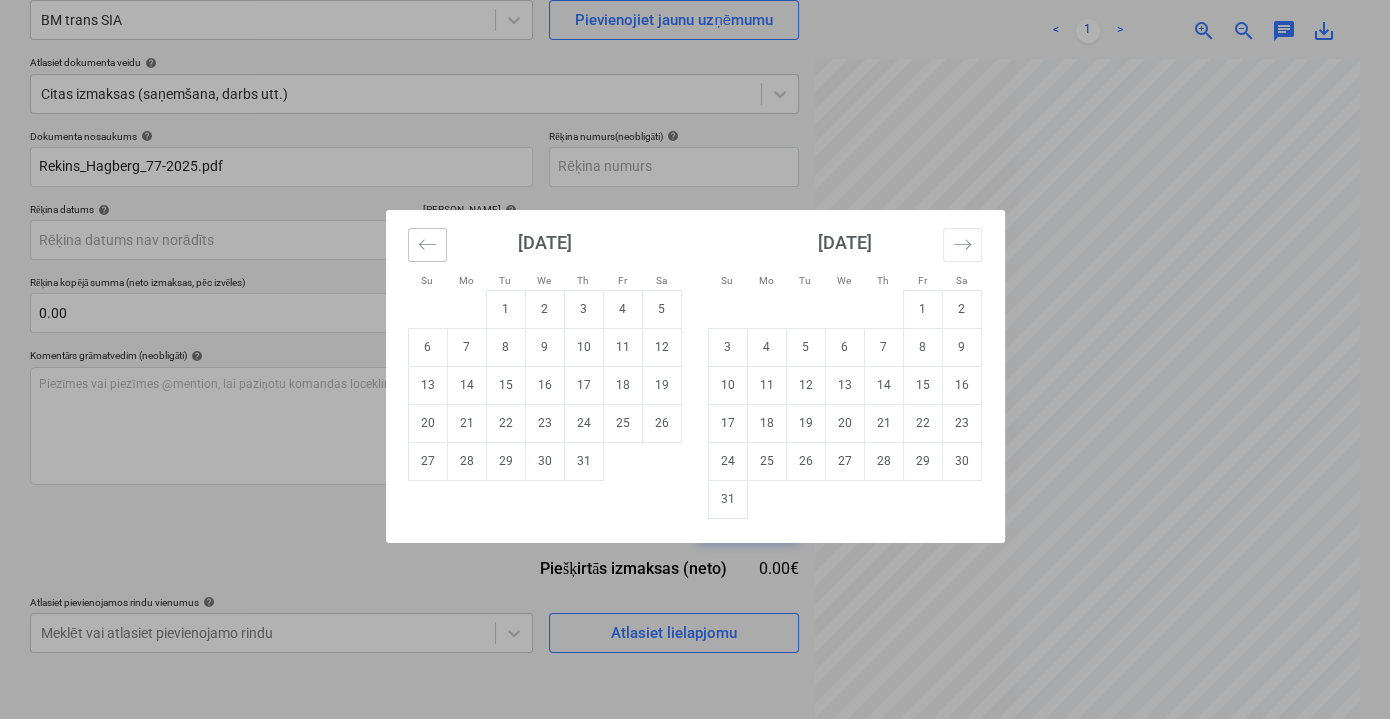 click 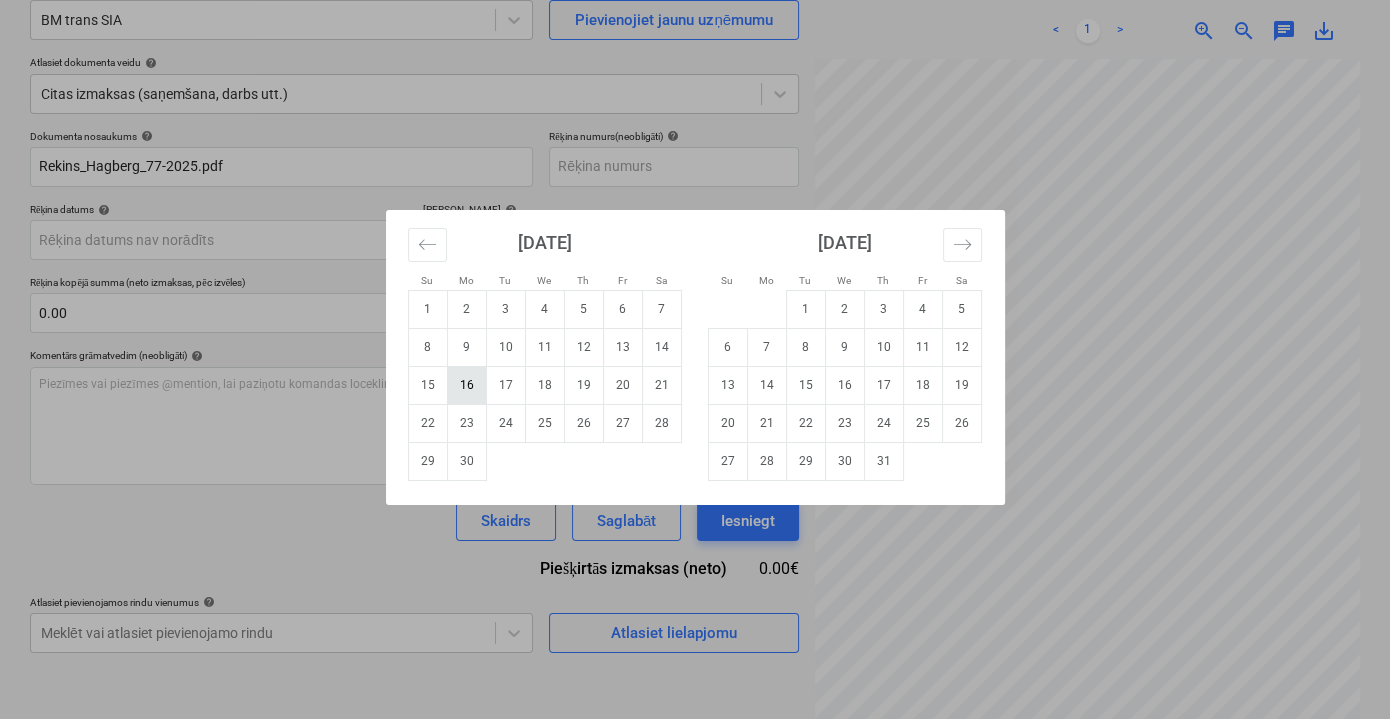 click on "16" at bounding box center [466, 385] 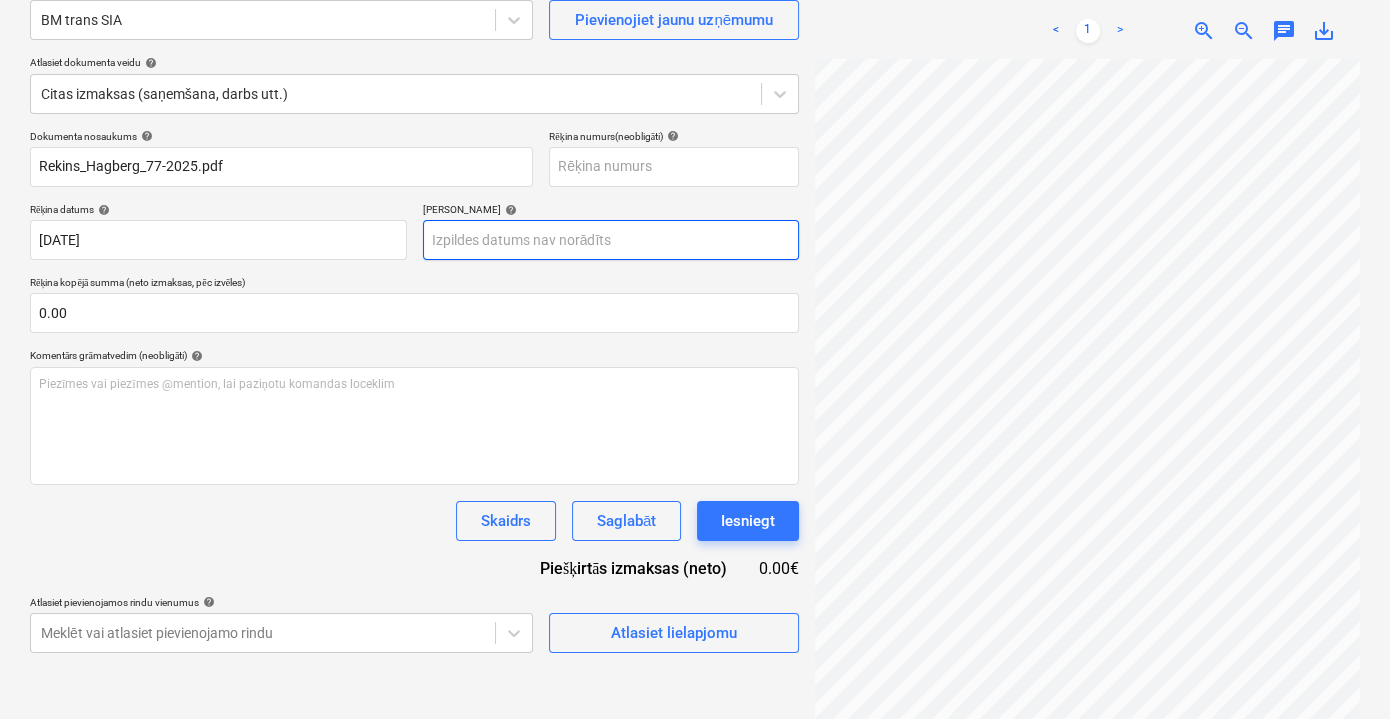 click on "Pārdošana Projekti Kontakti Iesūtne format_size keyboard_arrow_down help search Meklēt notifications 0 keyboard_arrow_down V. Filipčenko keyboard_arrow_down Ozolkalni Ozolkalni Budžets 1 Galvenais līgums PSF Apakšuzņēmuma līgumi Progresa ziņojumi Pirkuma pasūtījumi Izmaksas Ienākumi Vairāk keyboard_arrow_down Izveidot jaunu dokumentu Izvēlieties uzņēmumu BM trans SIA   Pievienojiet jaunu uzņēmumu Atlasiet dokumenta veidu help Citas izmaksas (saņemšana, darbs utt.) Dokumenta nosaukums help Rekins_Hagberg_77-2025.pdf Rēķina numurs  (neobligāti) help Rēķina datums help 16 Jun 2025 16.06.2025 Press the down arrow key to interact with the calendar and
select a date. Press the question mark key to get the keyboard shortcuts for changing dates. Termiņš help Press the down arrow key to interact with the calendar and
select a date. Press the question mark key to get the keyboard shortcuts for changing dates. Rēķina kopējā summa (neto izmaksas, pēc izvēles) 0.00 help ﻿ <" at bounding box center (695, 178) 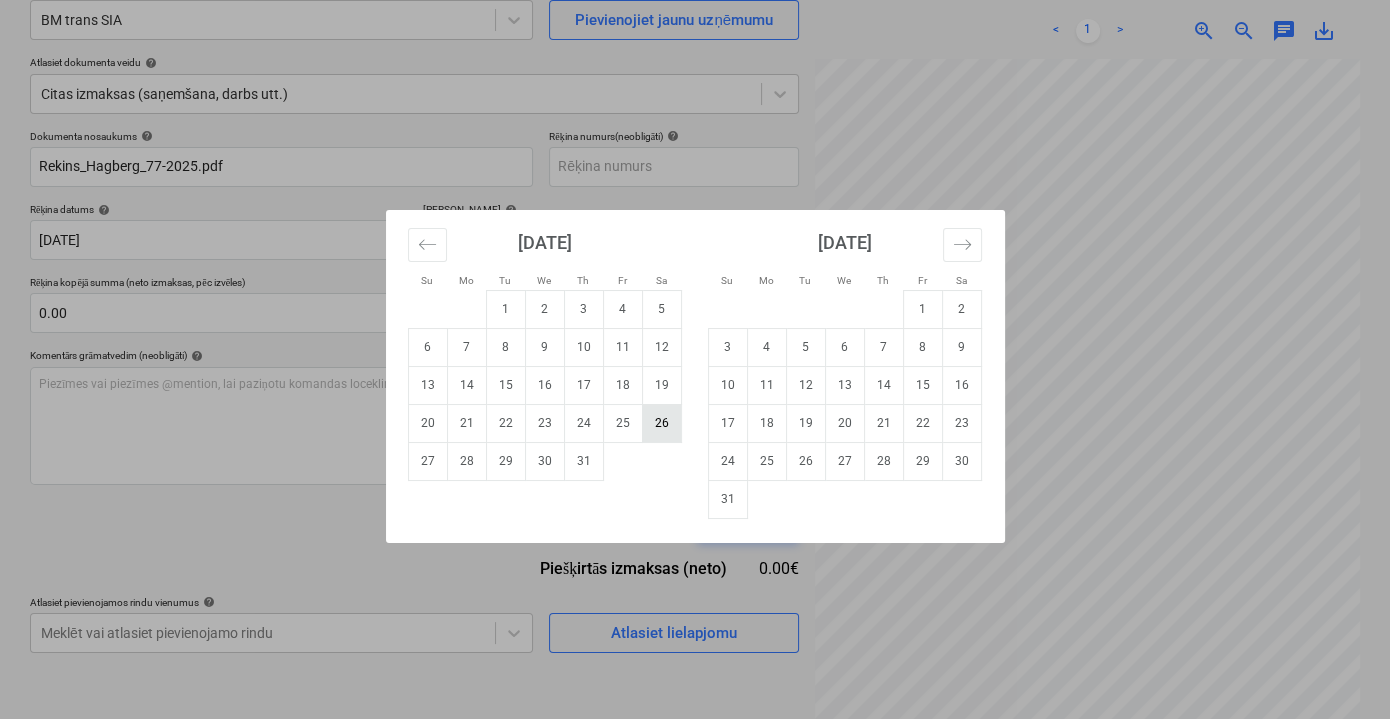 click on "26" at bounding box center [661, 423] 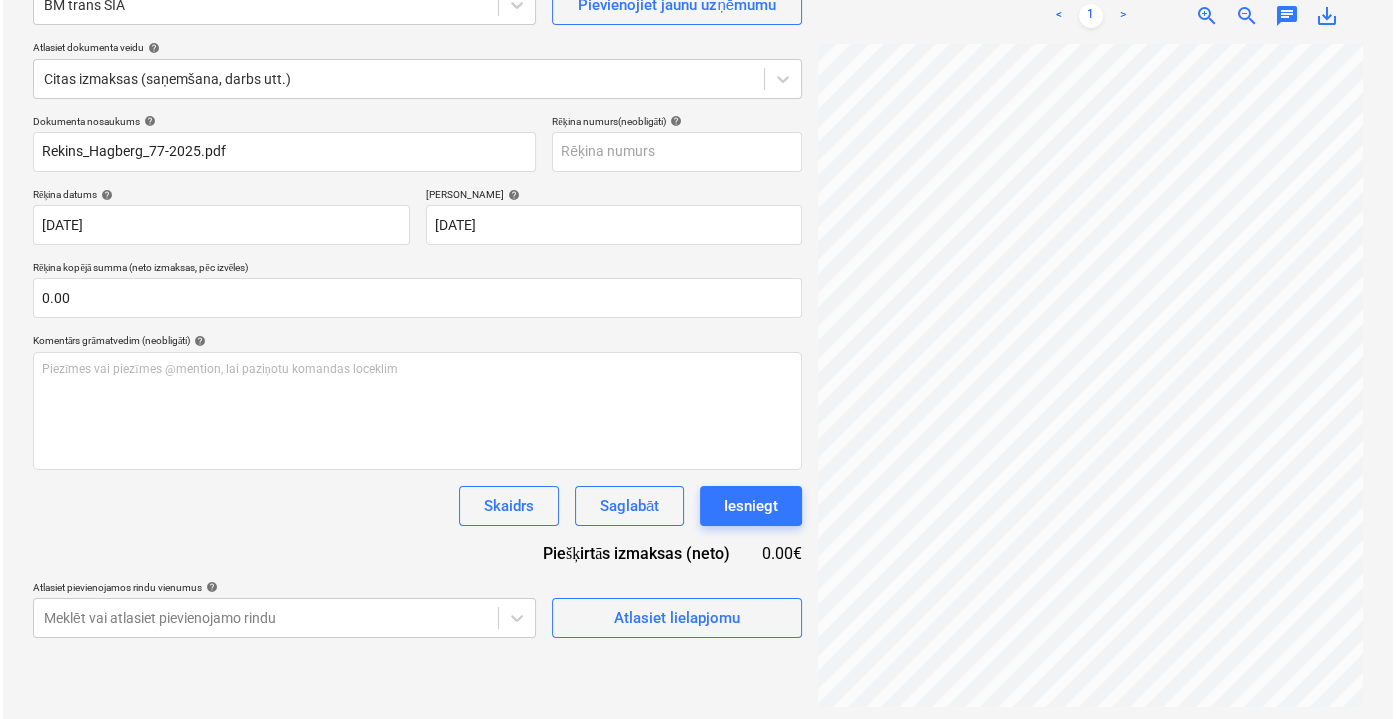 scroll, scrollTop: 199, scrollLeft: 0, axis: vertical 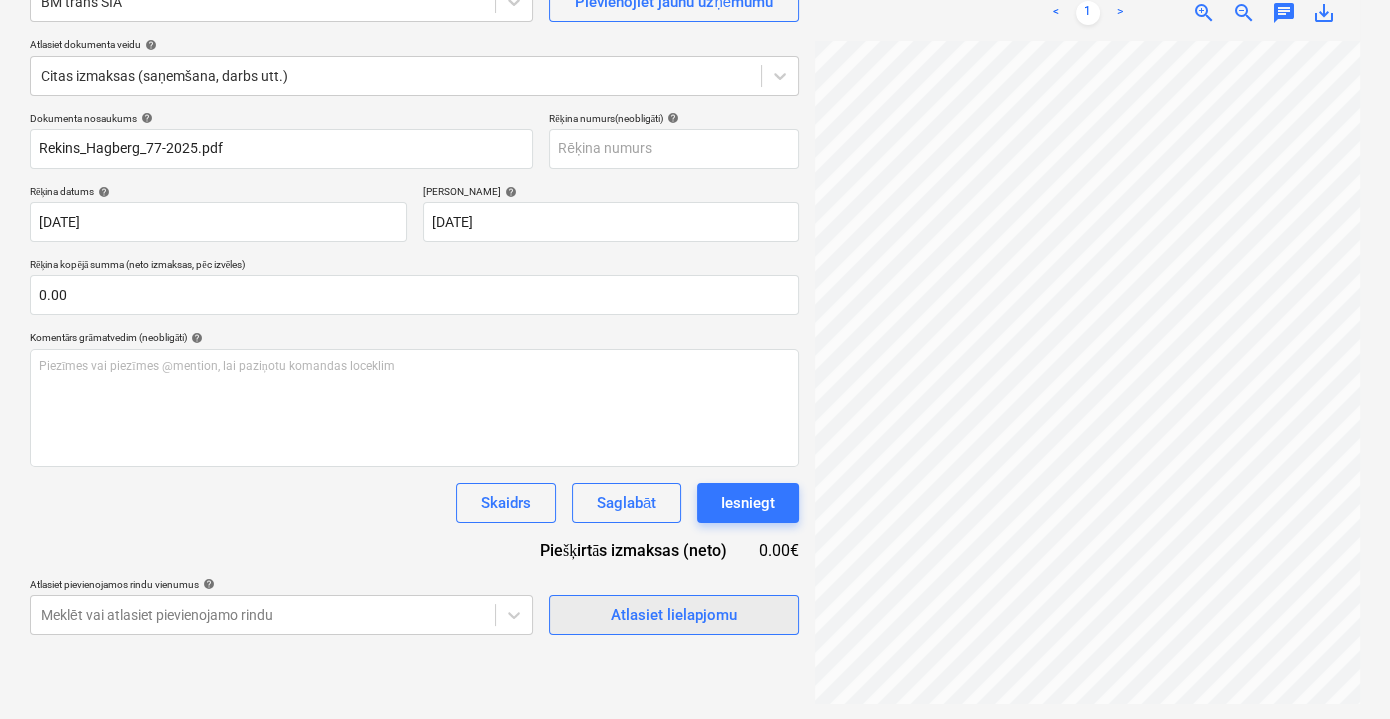 click on "Atlasiet lielapjomu" at bounding box center (674, 615) 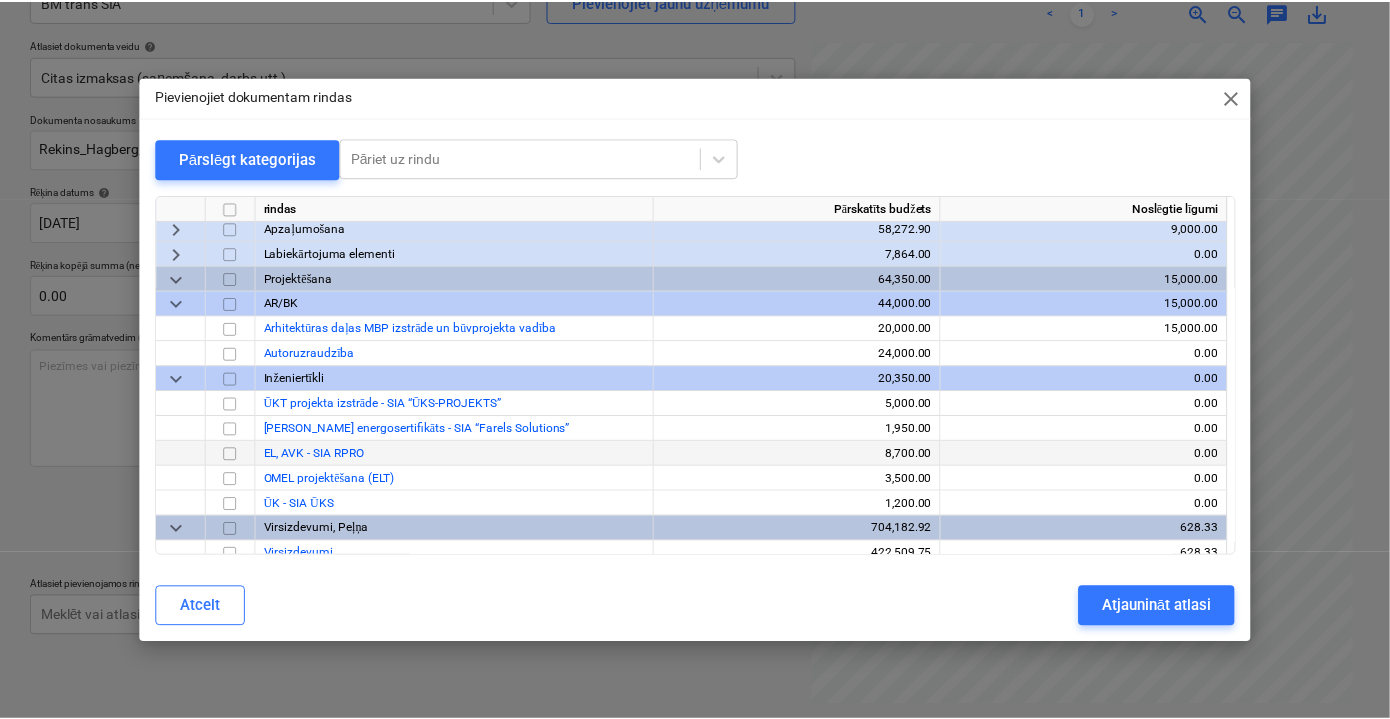 scroll, scrollTop: 2241, scrollLeft: 0, axis: vertical 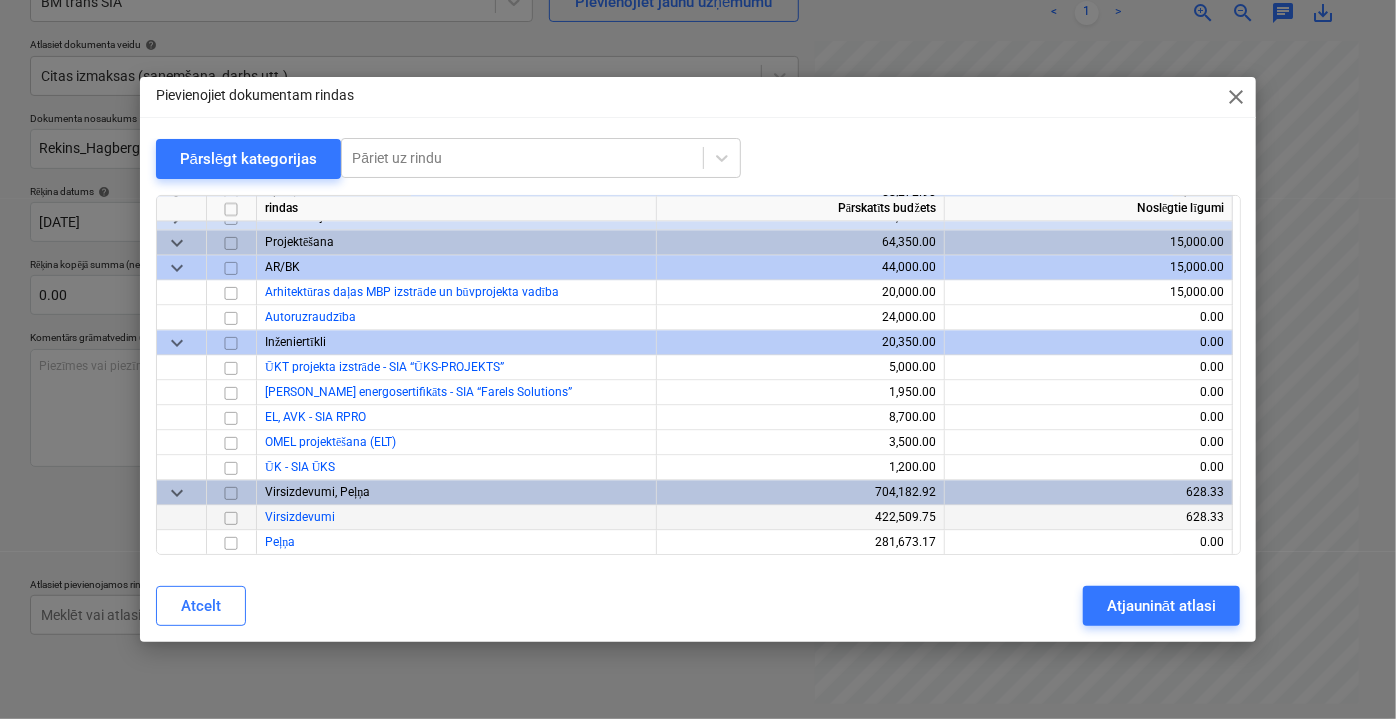 click at bounding box center [231, 517] 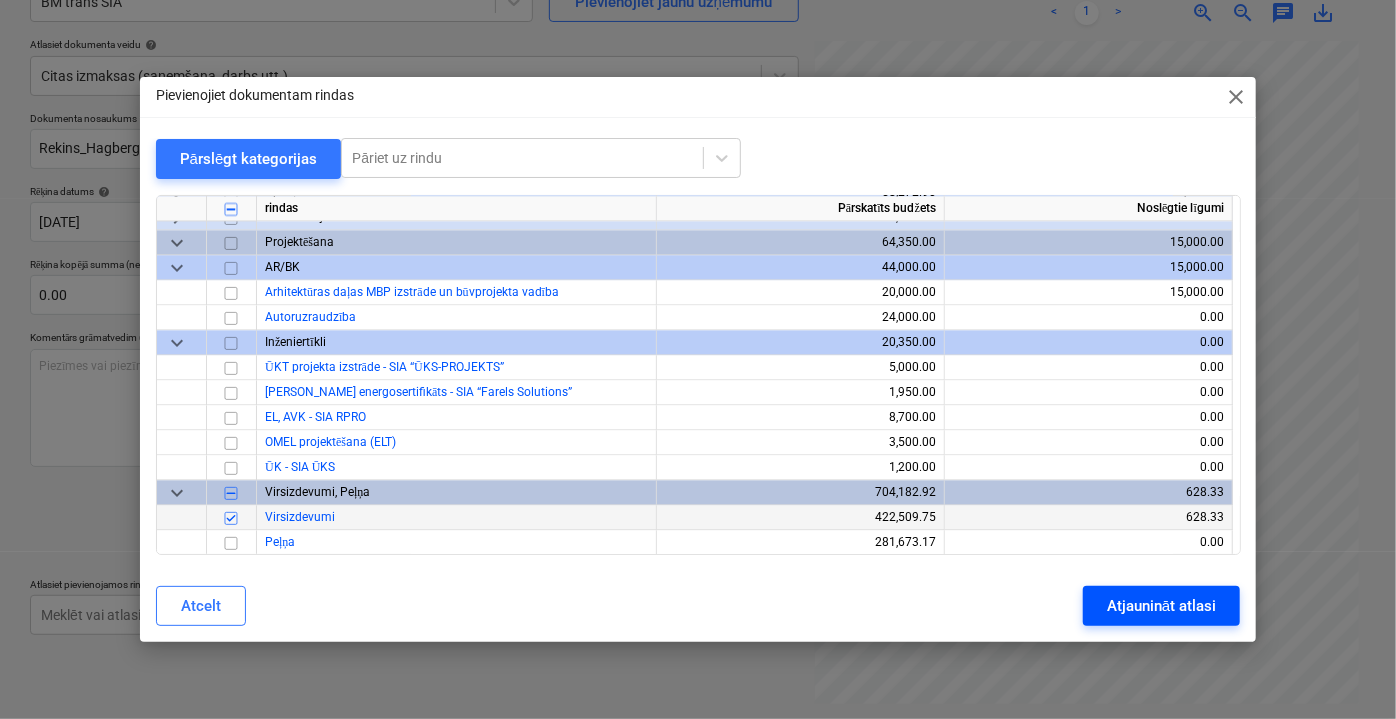 click on "Atjaunināt atlasi" at bounding box center [1161, 606] 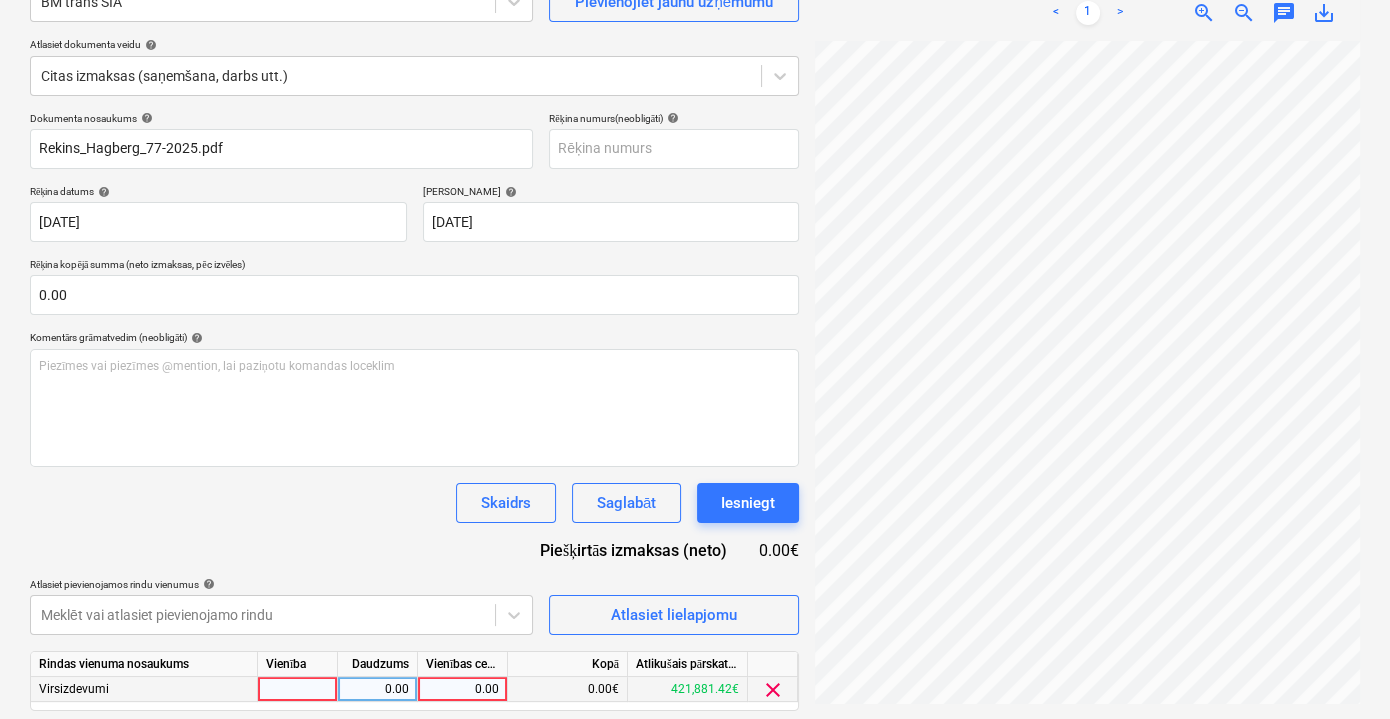 click on "0.00" at bounding box center (462, 689) 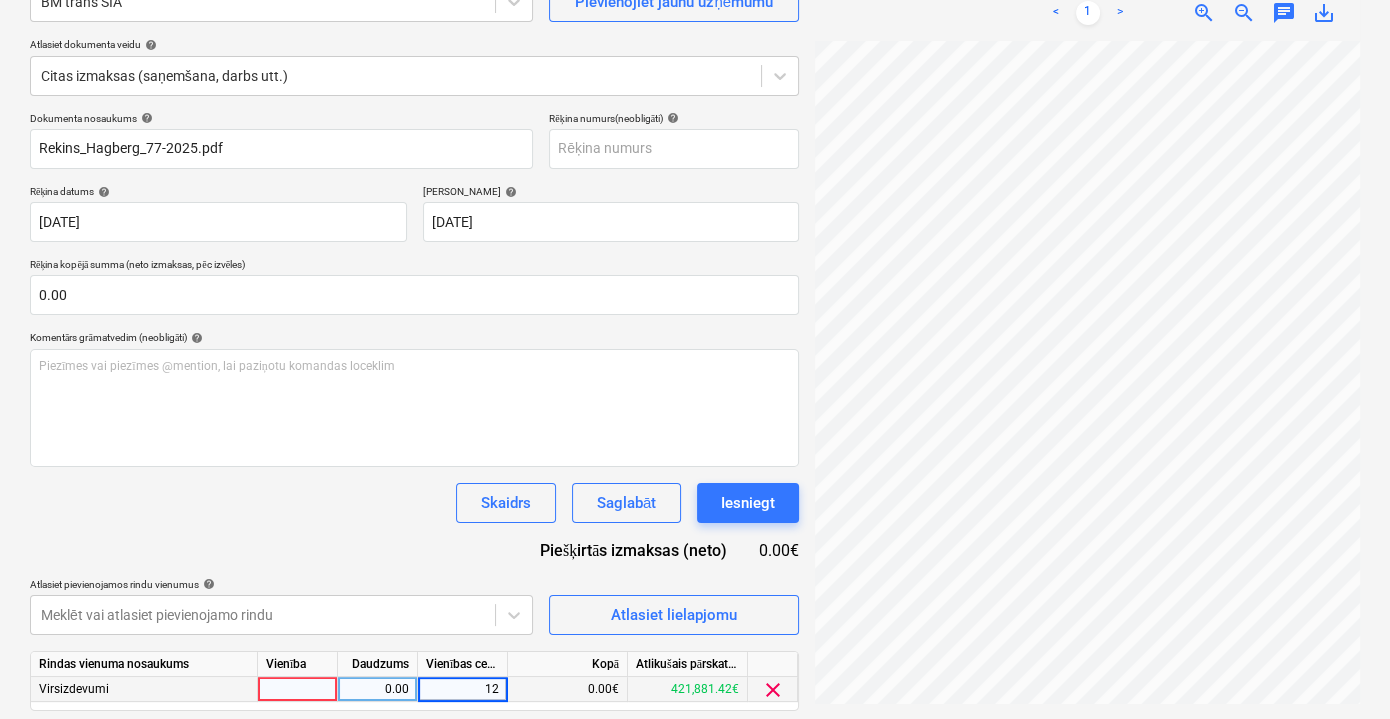 type on "120" 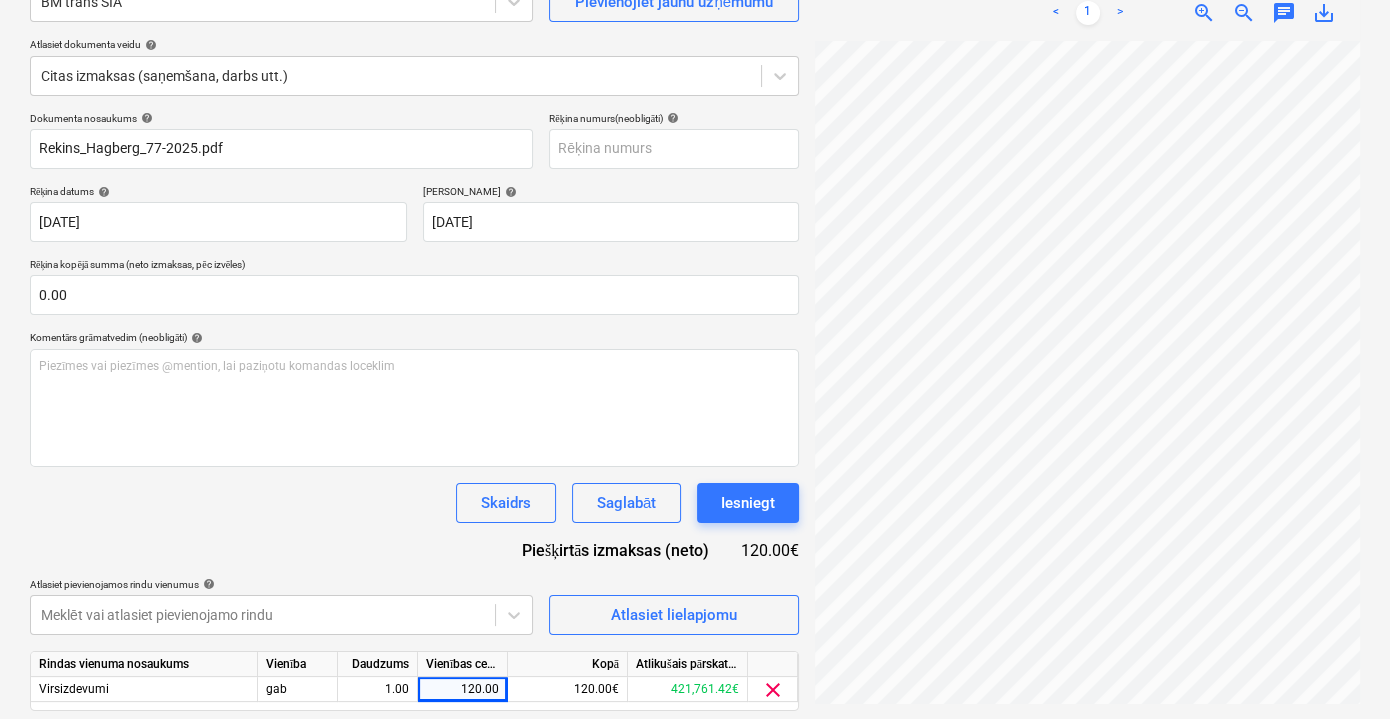 click on "Dokumenta nosaukums help Rekins_Hagberg_77-2025.pdf Rēķina numurs  (neobligāti) help Rēķina datums help 16 Jun 2025 16.06.2025 Press the down arrow key to interact with the calendar and
select a date. Press the question mark key to get the keyboard shortcuts for changing dates. Termiņš help 26 Jul 2025 26.07.2025 Press the down arrow key to interact with the calendar and
select a date. Press the question mark key to get the keyboard shortcuts for changing dates. Rēķina kopējā summa (neto izmaksas, pēc izvēles) 0.00 Komentārs grāmatvedim (neobligāti) help Piezīmes vai piezīmes @mention, lai paziņotu komandas loceklim ﻿ Skaidrs Saglabāt Iesniegt Piešķirtās izmaksas (neto) 120.00€ Atlasiet pievienojamos rindu vienumus help Meklēt vai atlasiet pievienojamo rindu Atlasiet lielapjomu Rindas vienuma nosaukums Vienība Daudzums Vienības cena Kopā Atlikušais pārskatītais budžets  Virsizdevumi gab 1.00 120.00 120.00€ 421,761.42€ clear Skaidrs Saglabāt Iesniegt" at bounding box center (414, 439) 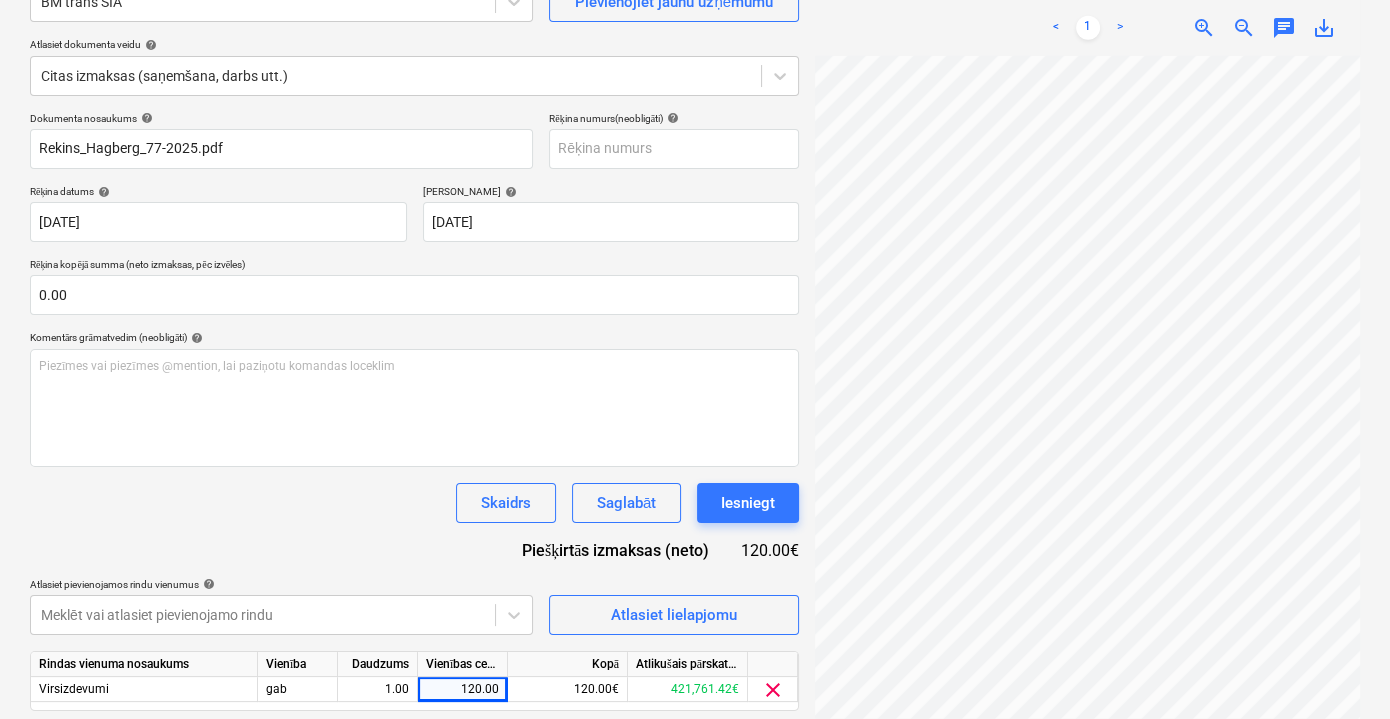 scroll, scrollTop: 262, scrollLeft: 0, axis: vertical 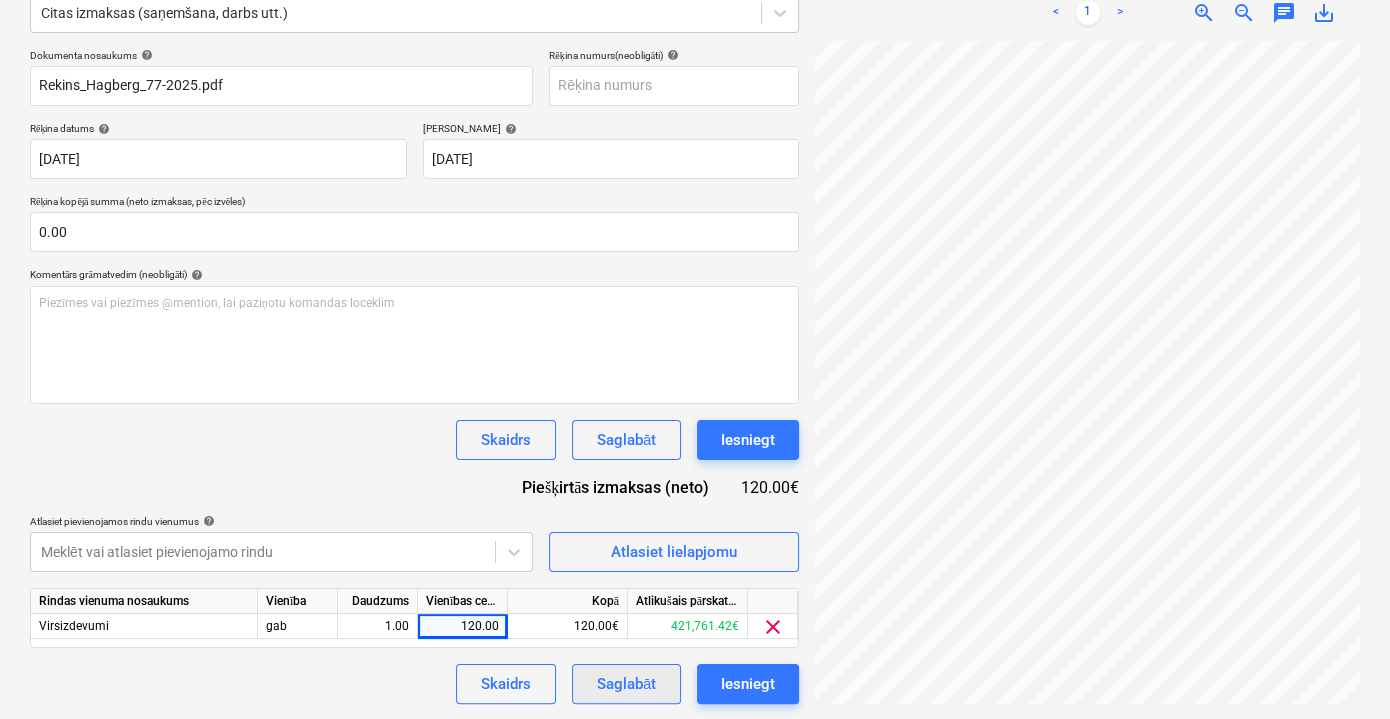 click on "Saglabāt" at bounding box center (626, 684) 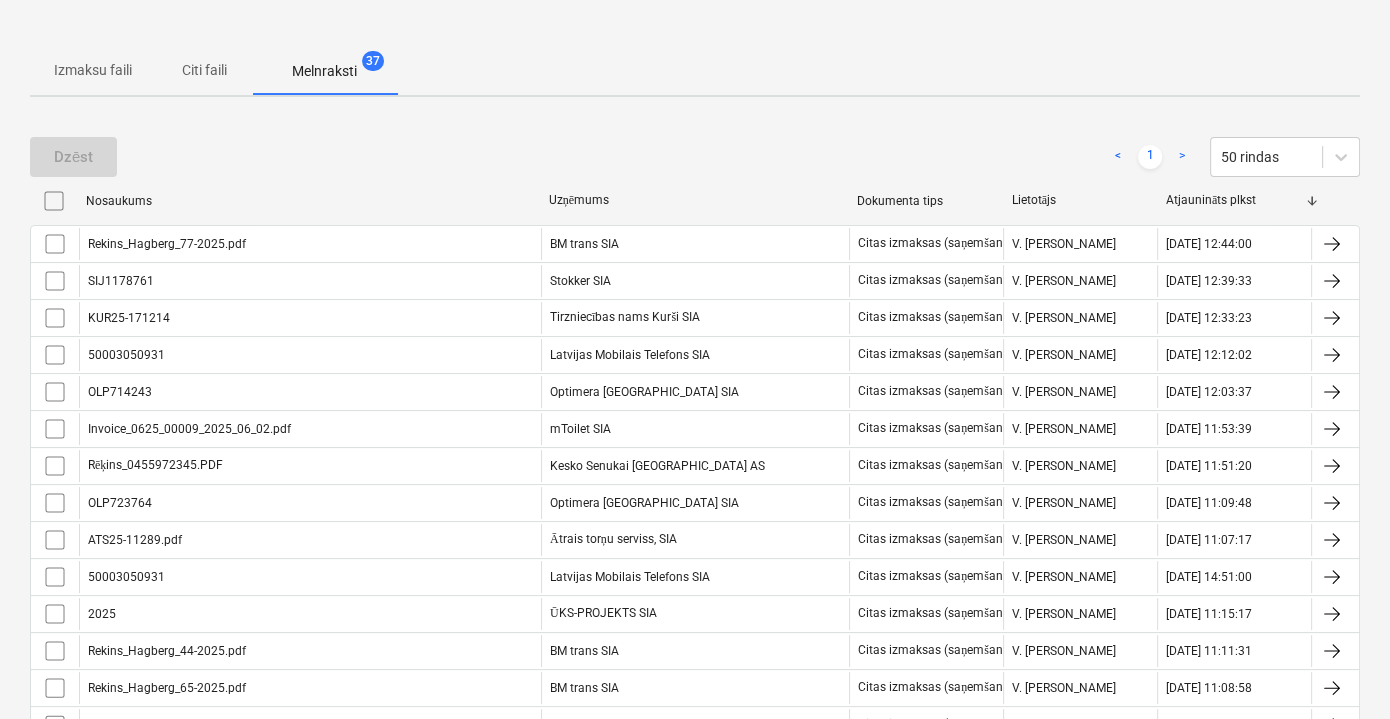 click on "Citi faili" at bounding box center [204, 70] 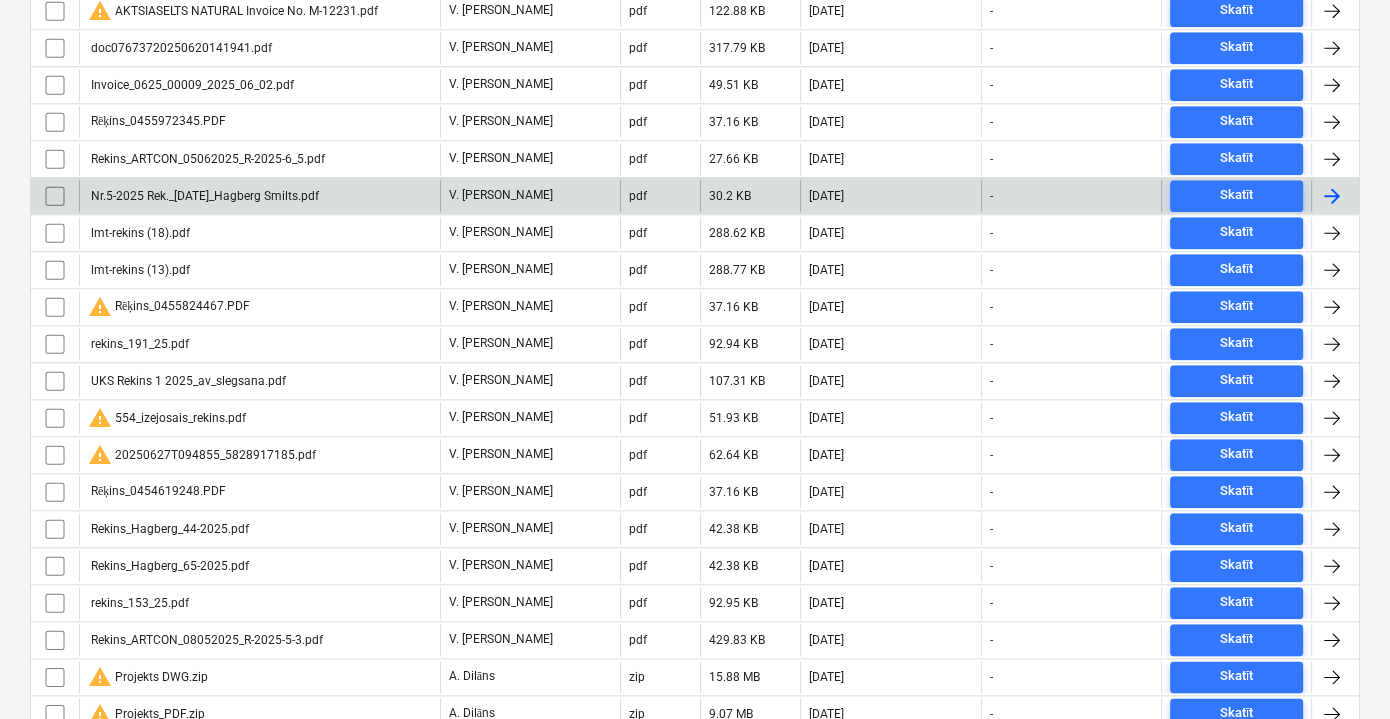 scroll, scrollTop: 2262, scrollLeft: 0, axis: vertical 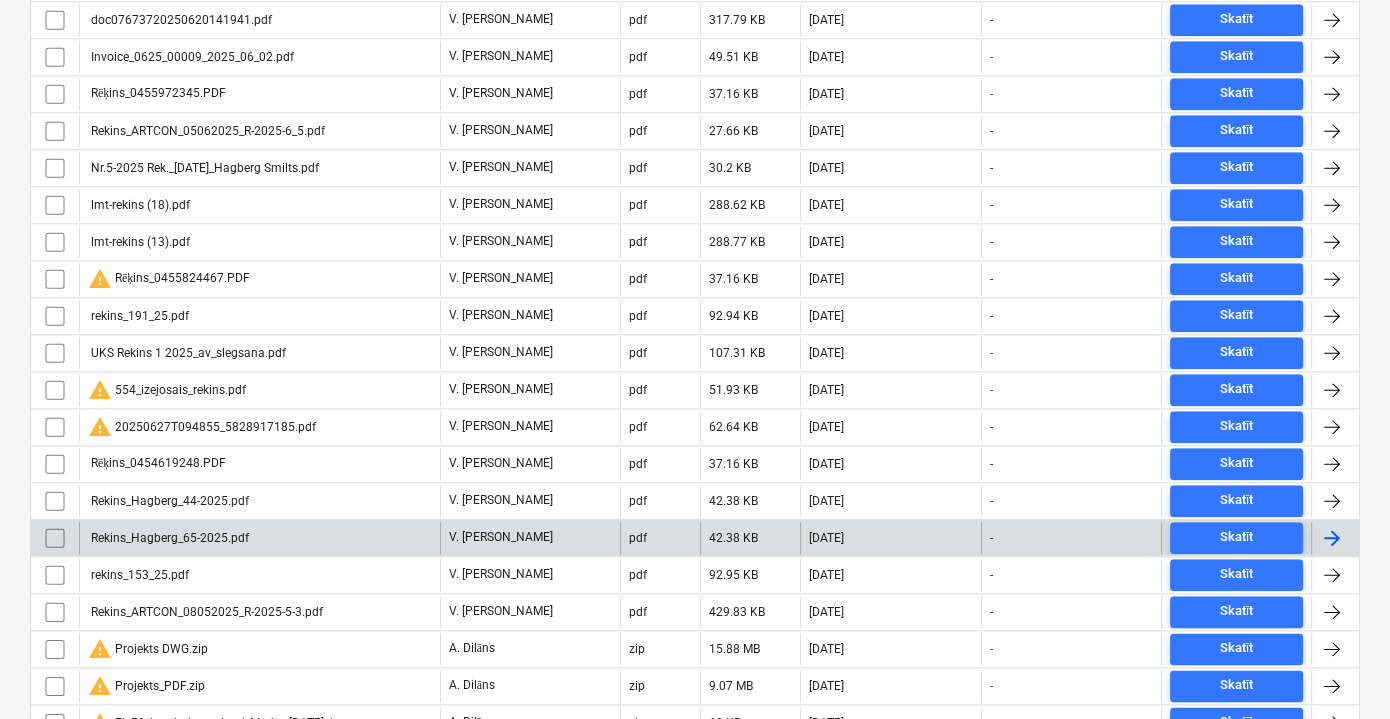 click on "Rekins_Hagberg_65-2025.pdf" at bounding box center (259, 538) 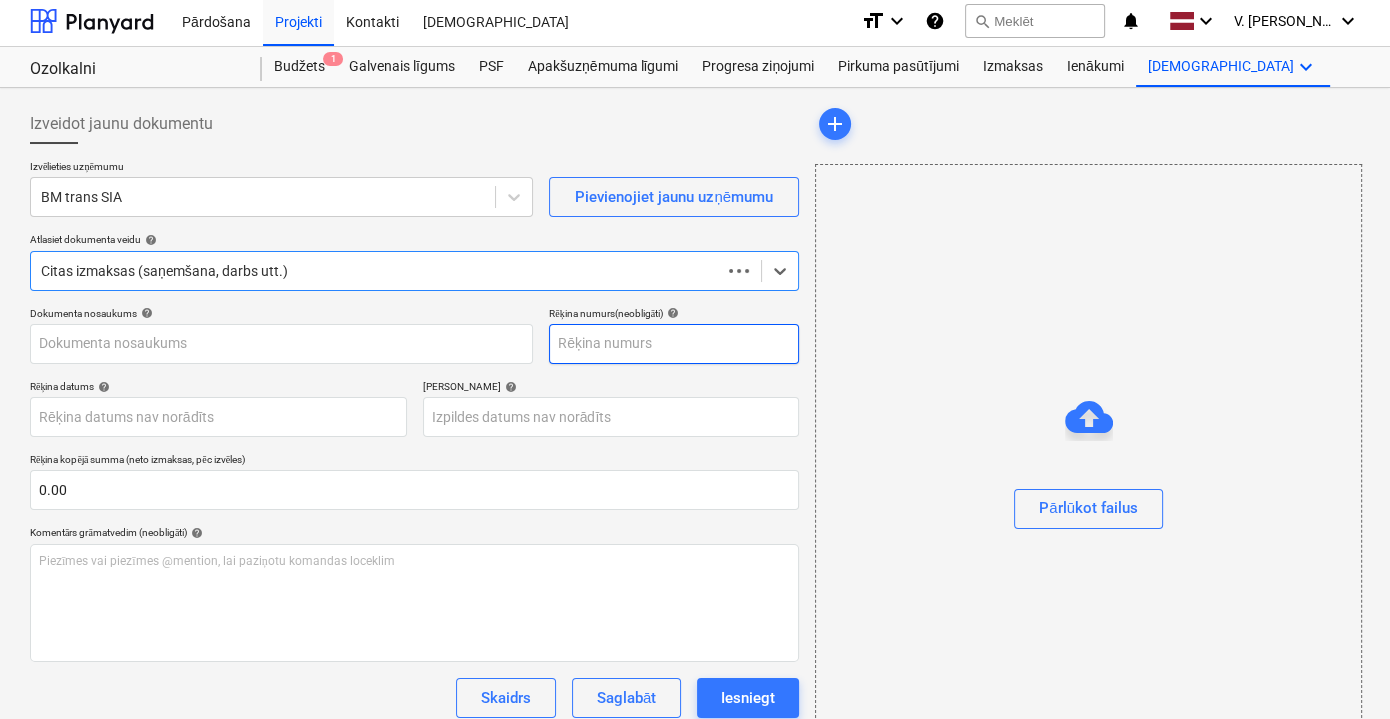 scroll, scrollTop: 0, scrollLeft: 0, axis: both 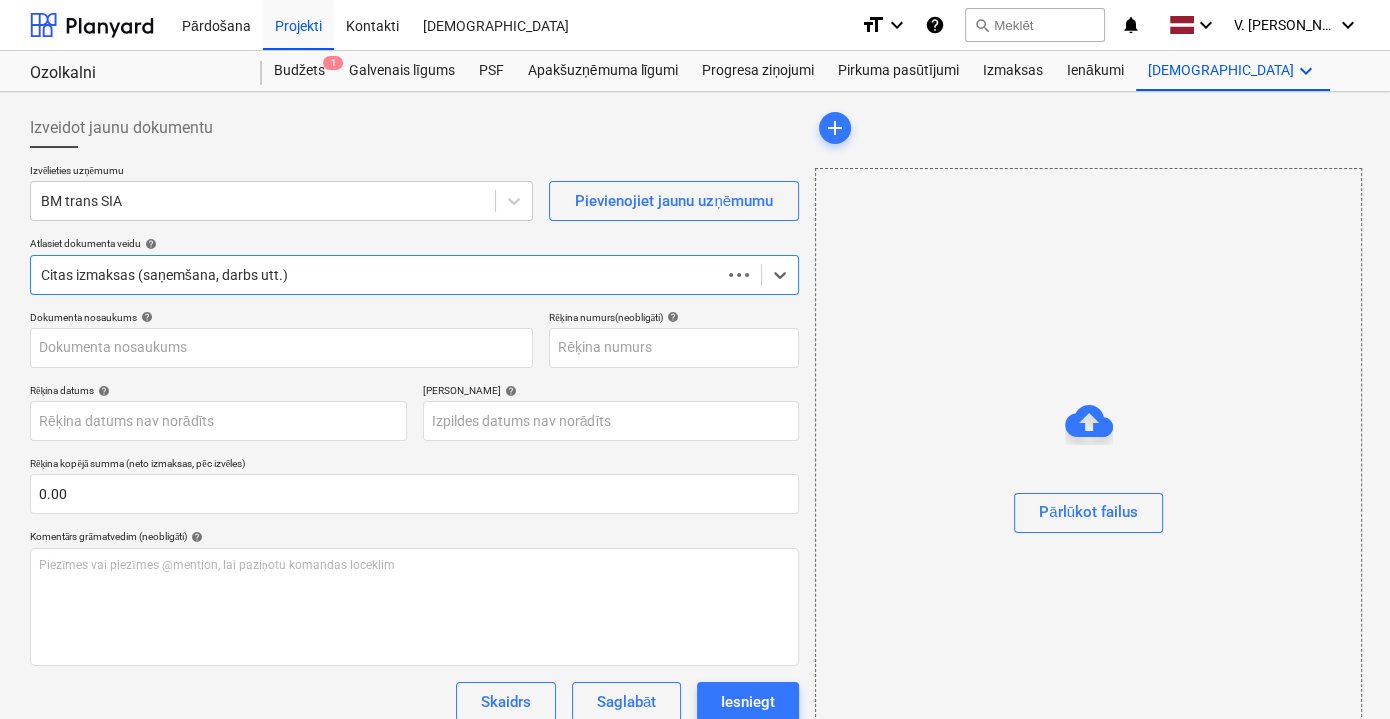 type on "Rekins_Hagberg_65-2025.pdf" 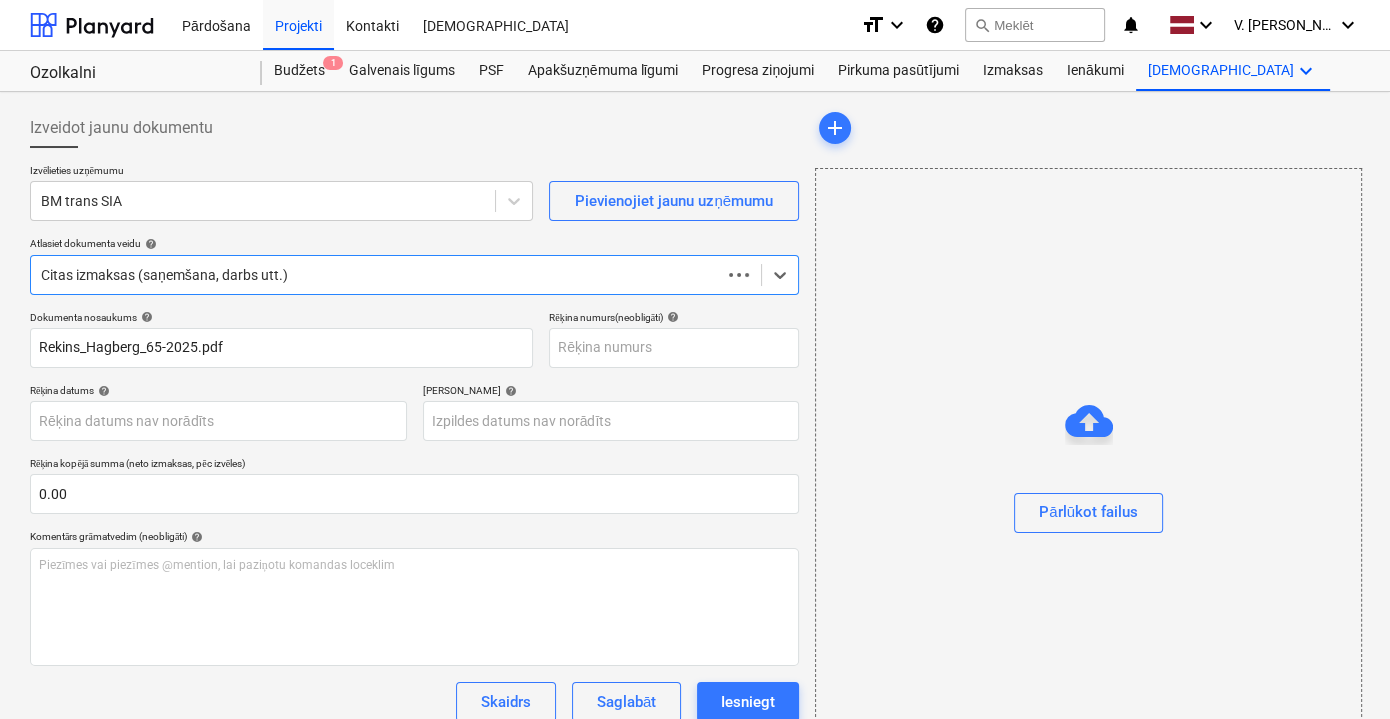 type on "[DATE]" 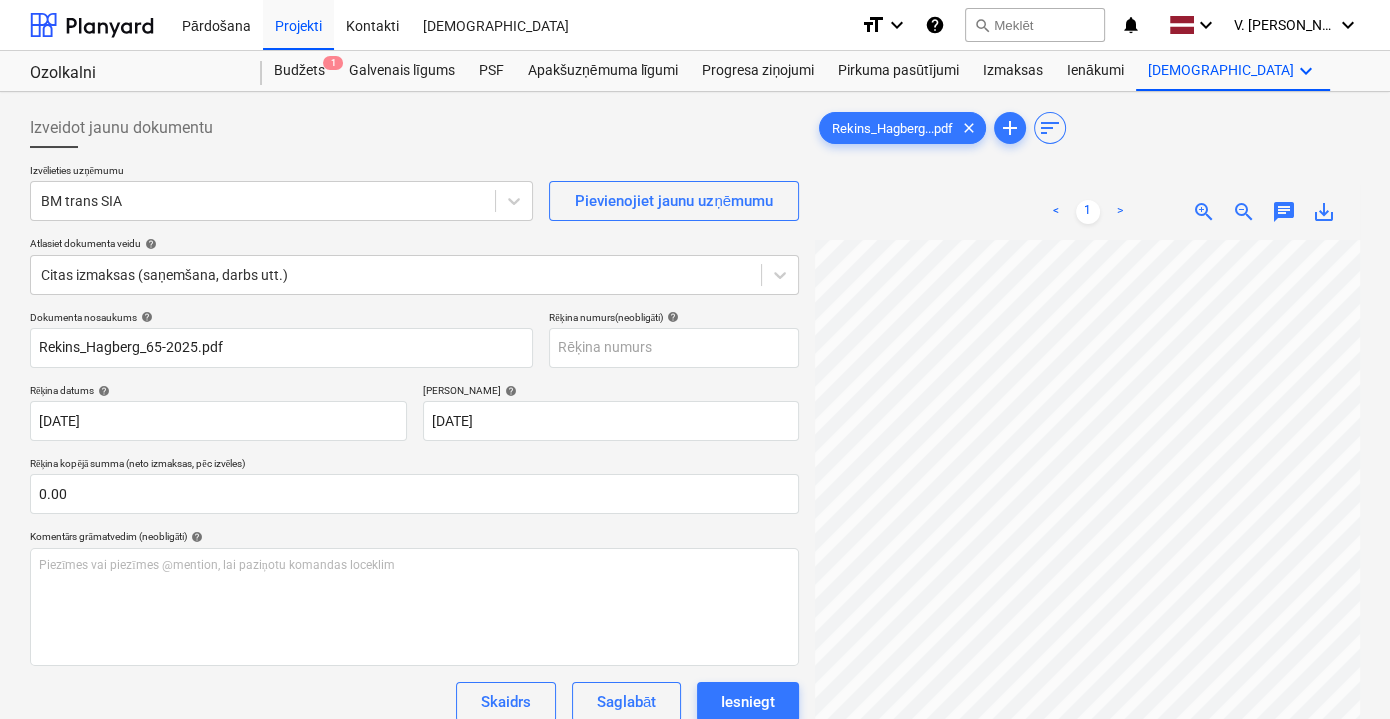 scroll, scrollTop: 0, scrollLeft: 36, axis: horizontal 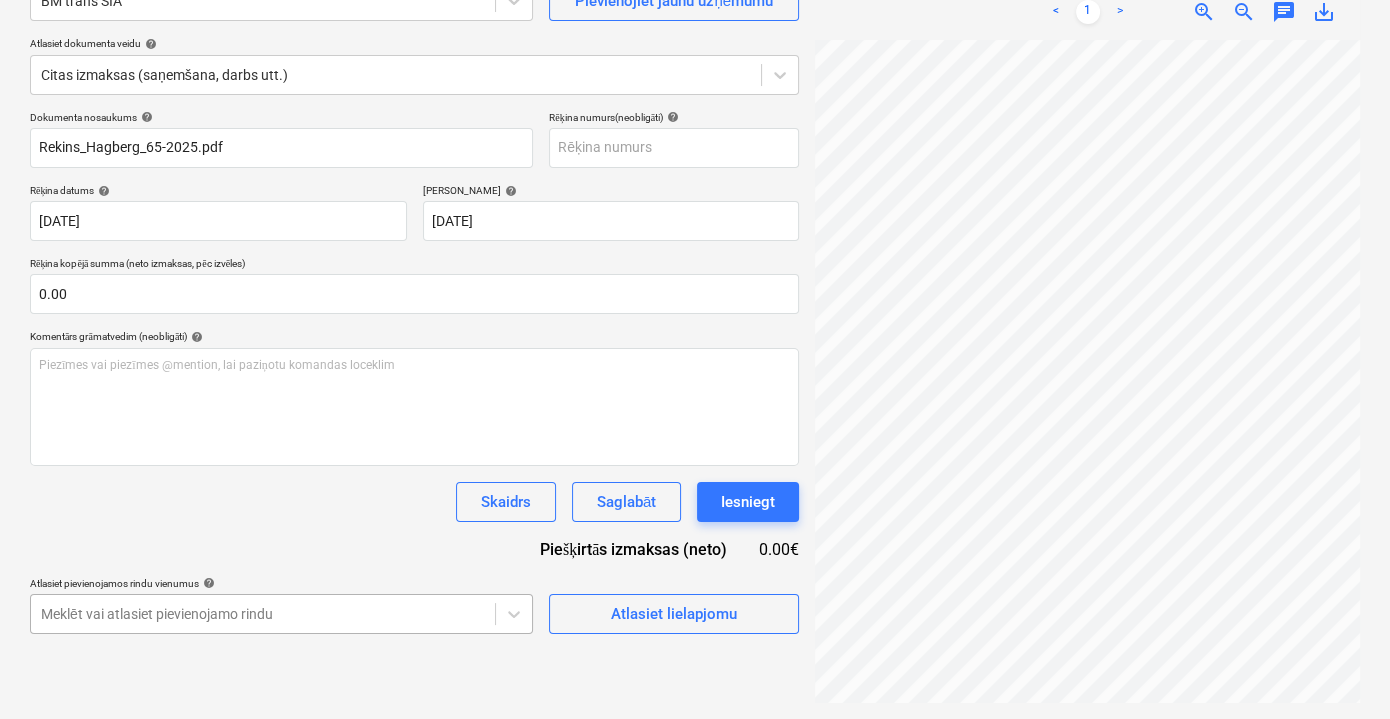 click on "Pārdošana Projekti Kontakti Iesūtne format_size keyboard_arrow_down help search Meklēt notifications 0 keyboard_arrow_down V. Filipčenko keyboard_arrow_down Ozolkalni Ozolkalni Budžets 1 Galvenais līgums PSF Apakšuzņēmuma līgumi Progresa ziņojumi Pirkuma pasūtījumi Izmaksas Ienākumi Vairāk keyboard_arrow_down Izveidot jaunu dokumentu Izvēlieties uzņēmumu BM trans SIA   Pievienojiet jaunu uzņēmumu Atlasiet dokumenta veidu help Citas izmaksas (saņemšana, darbs utt.) Dokumenta nosaukums help Rekins_Hagberg_65-2025.pdf Rēķina numurs  (neobligāti) help Rēķina datums help 31 May 2025 31.05.2025 Press the down arrow key to interact with the calendar and
select a date. Press the question mark key to get the keyboard shortcuts for changing dates. Termiņš help 10 Jun 2025 10.06.2025 Press the down arrow key to interact with the calendar and
select a date. Press the question mark key to get the keyboard shortcuts for changing dates. 0.00 Komentārs grāmatvedim (neobligāti) help" at bounding box center (695, 159) 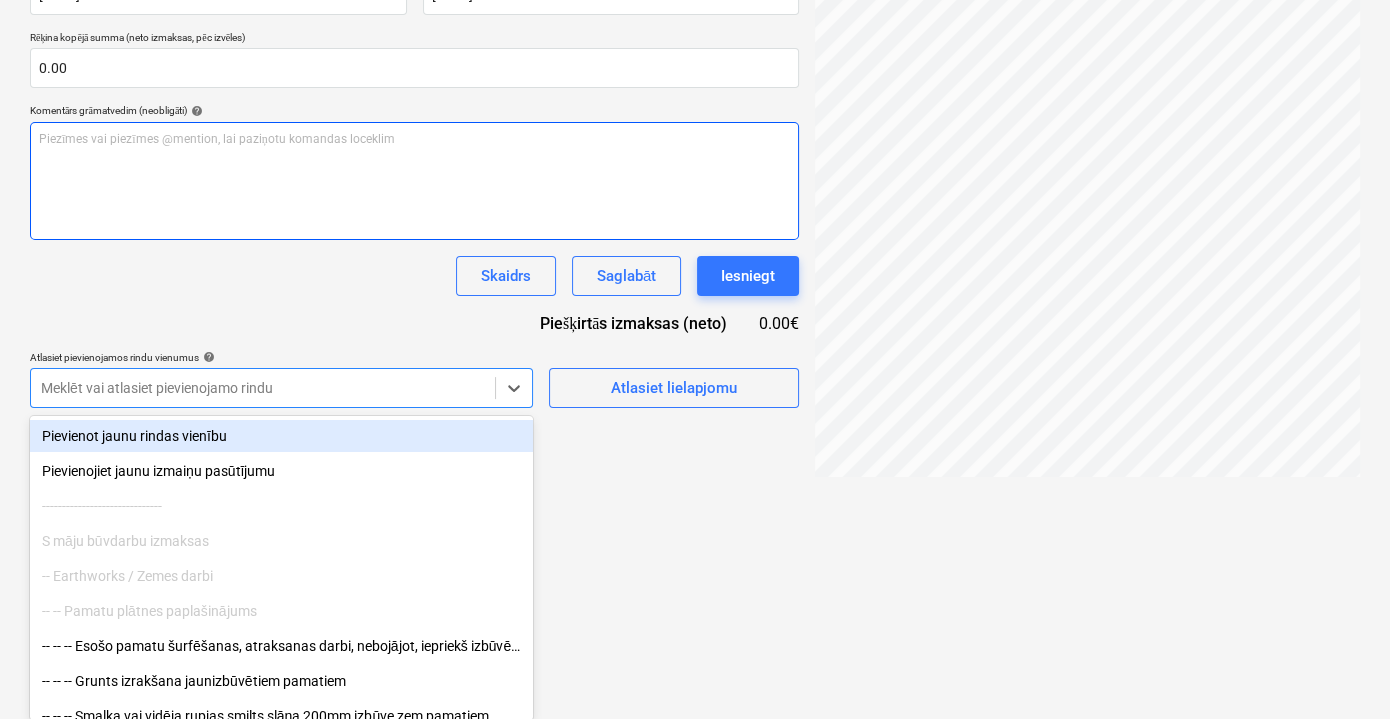 drag, startPoint x: 656, startPoint y: 451, endPoint x: 656, endPoint y: 426, distance: 25 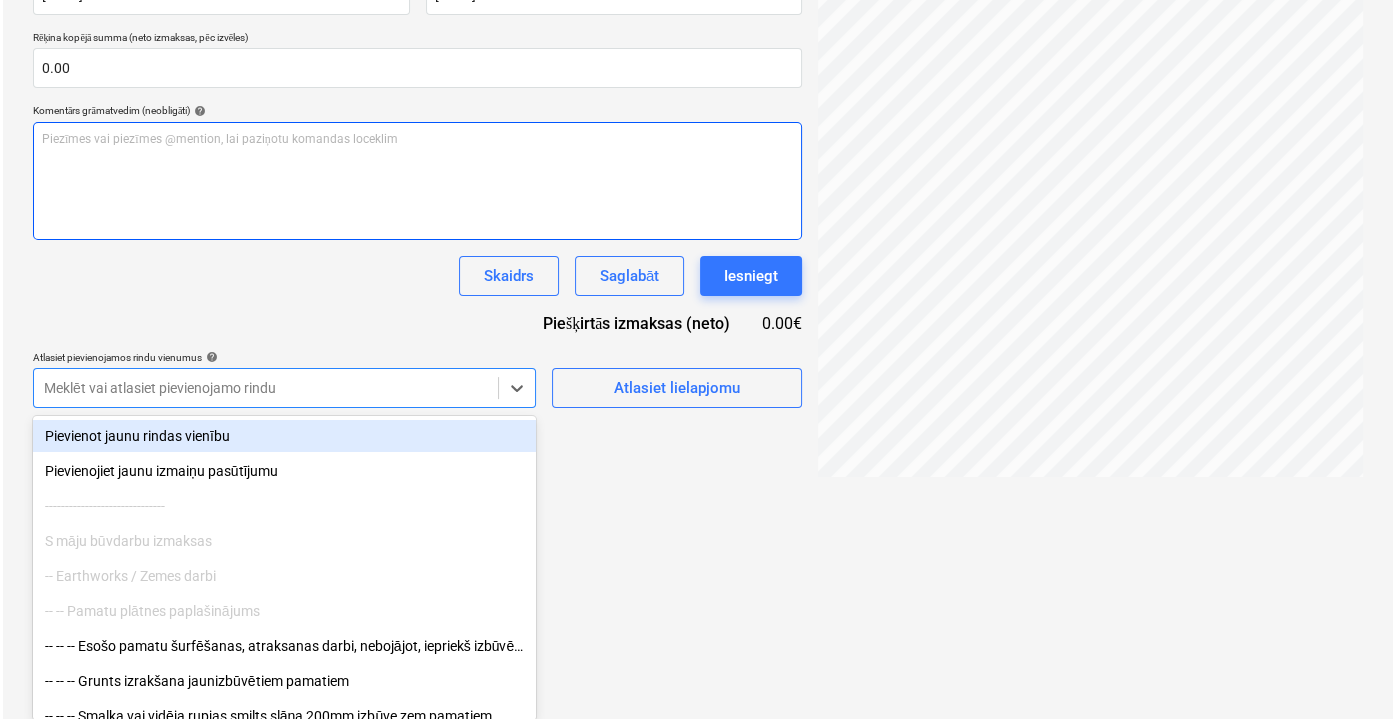 scroll, scrollTop: 199, scrollLeft: 0, axis: vertical 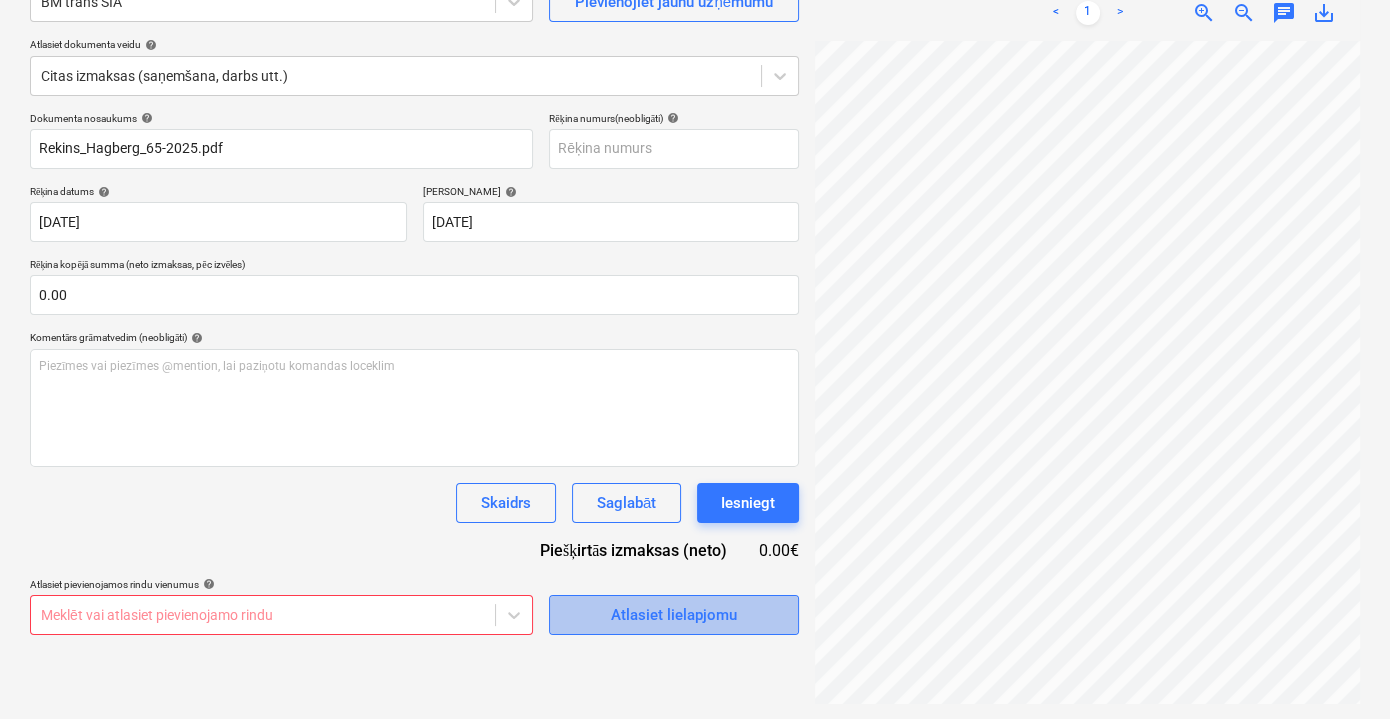 click on "Atlasiet lielapjomu" at bounding box center [674, 615] 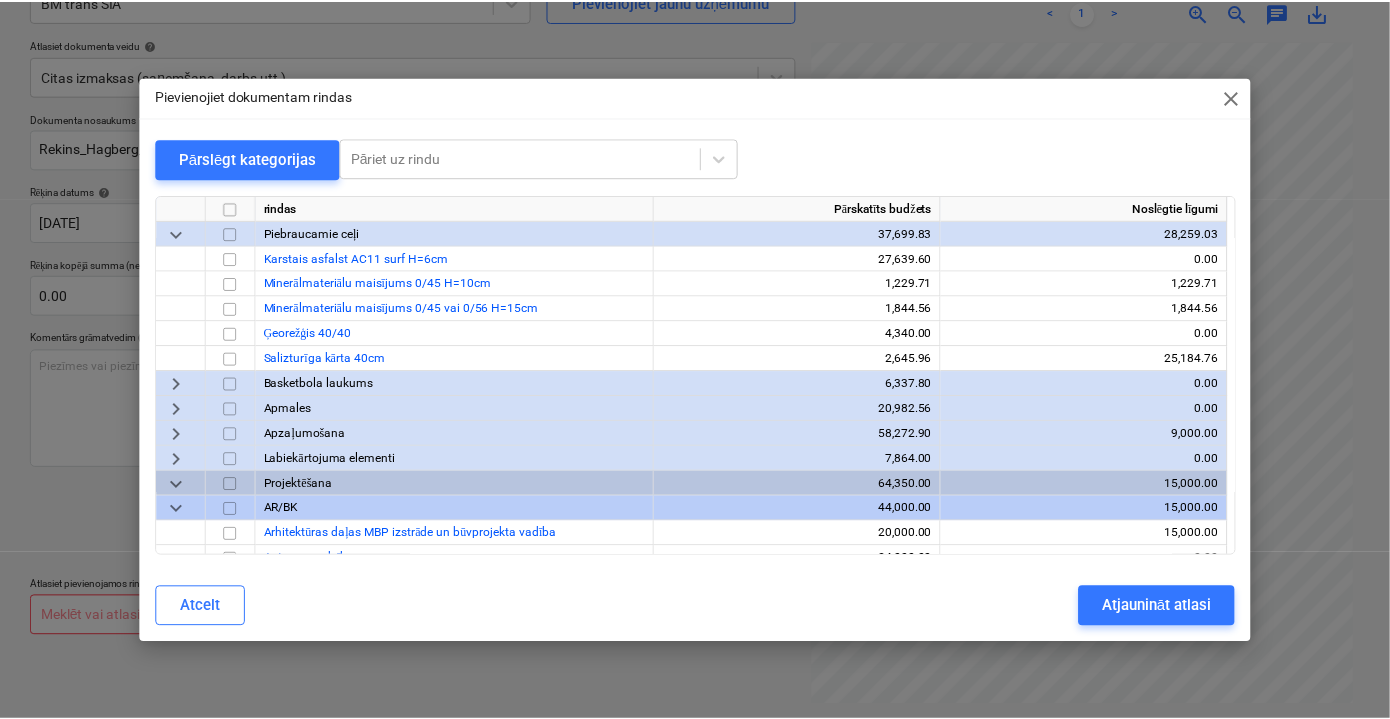 scroll, scrollTop: 2241, scrollLeft: 0, axis: vertical 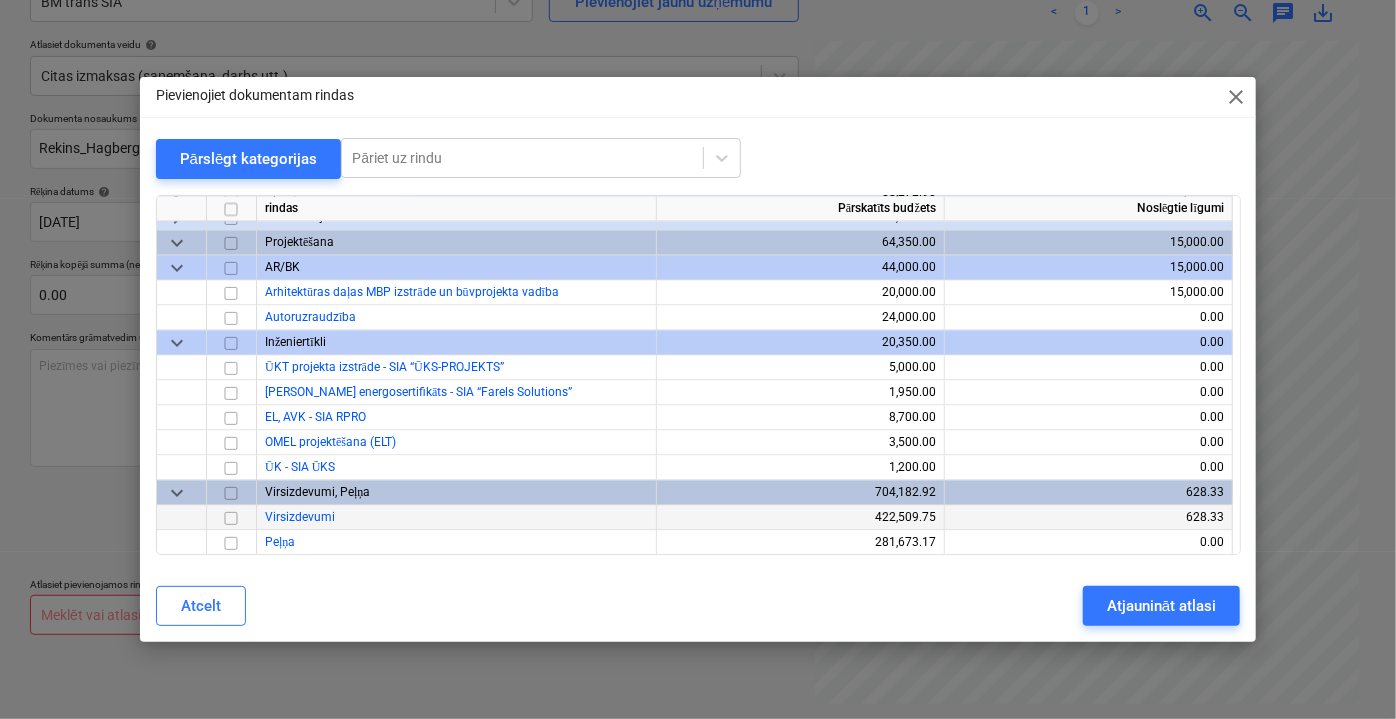 click on "Virsizdevumi" at bounding box center [300, 517] 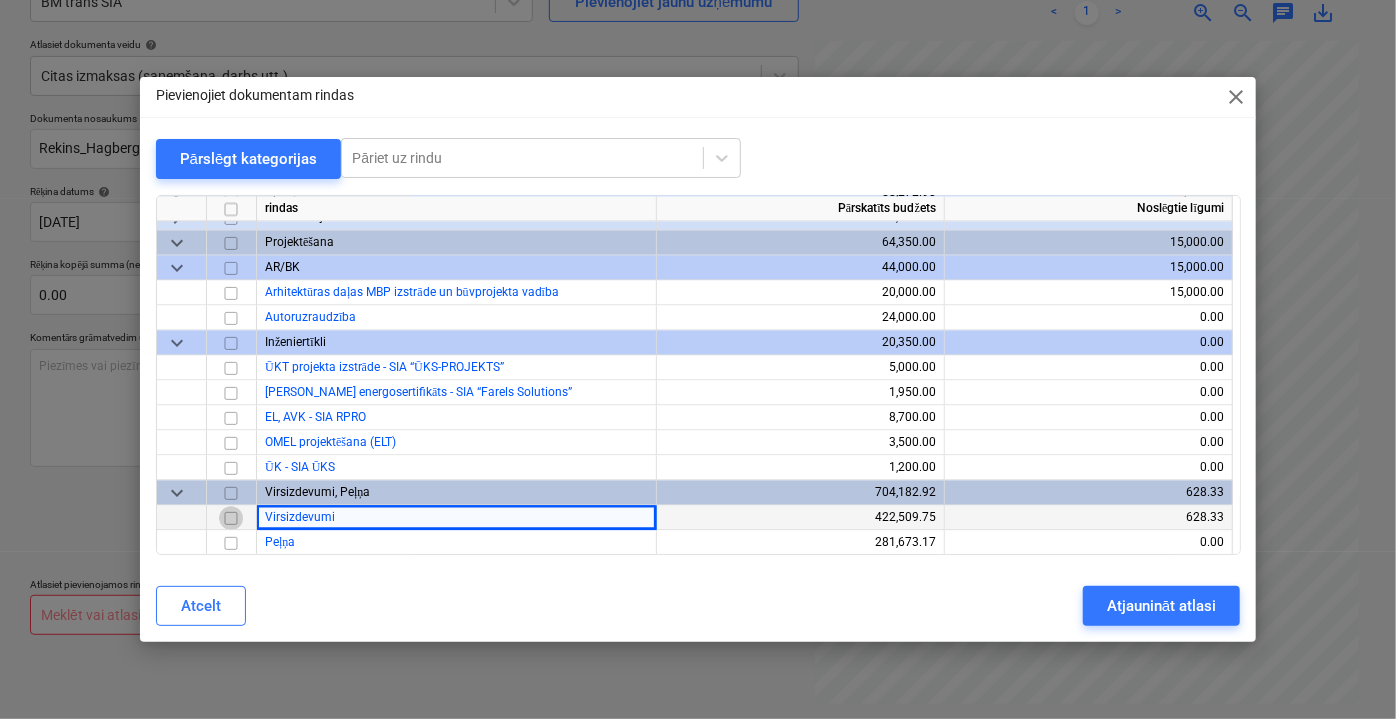 click at bounding box center (231, 517) 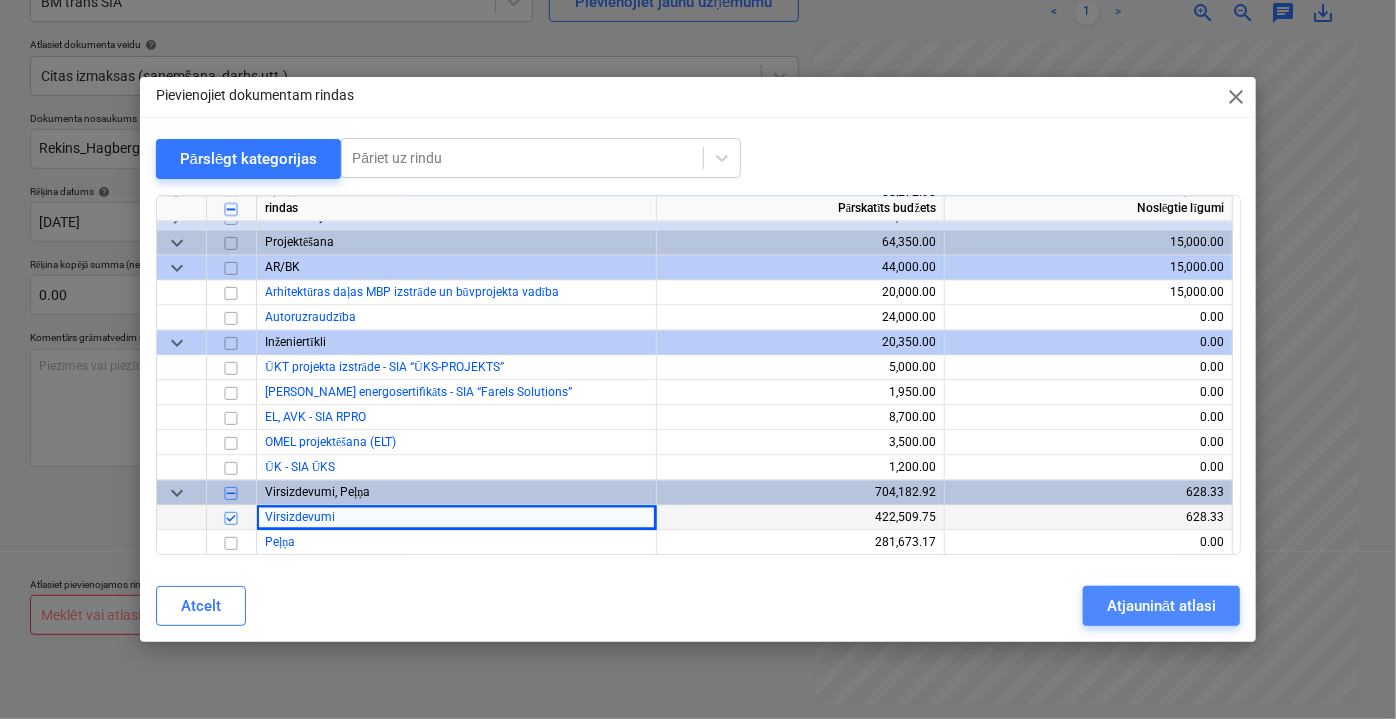 click on "Atjaunināt atlasi" at bounding box center (1161, 606) 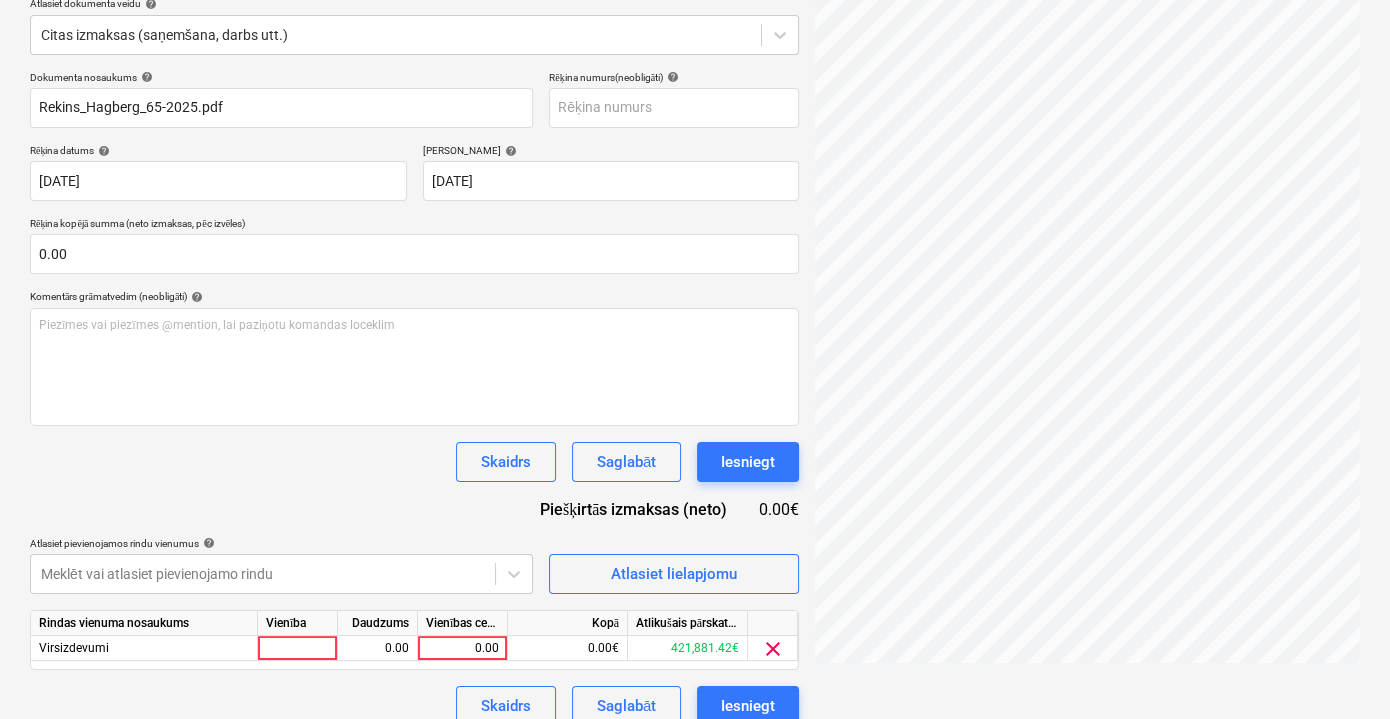 scroll, scrollTop: 262, scrollLeft: 0, axis: vertical 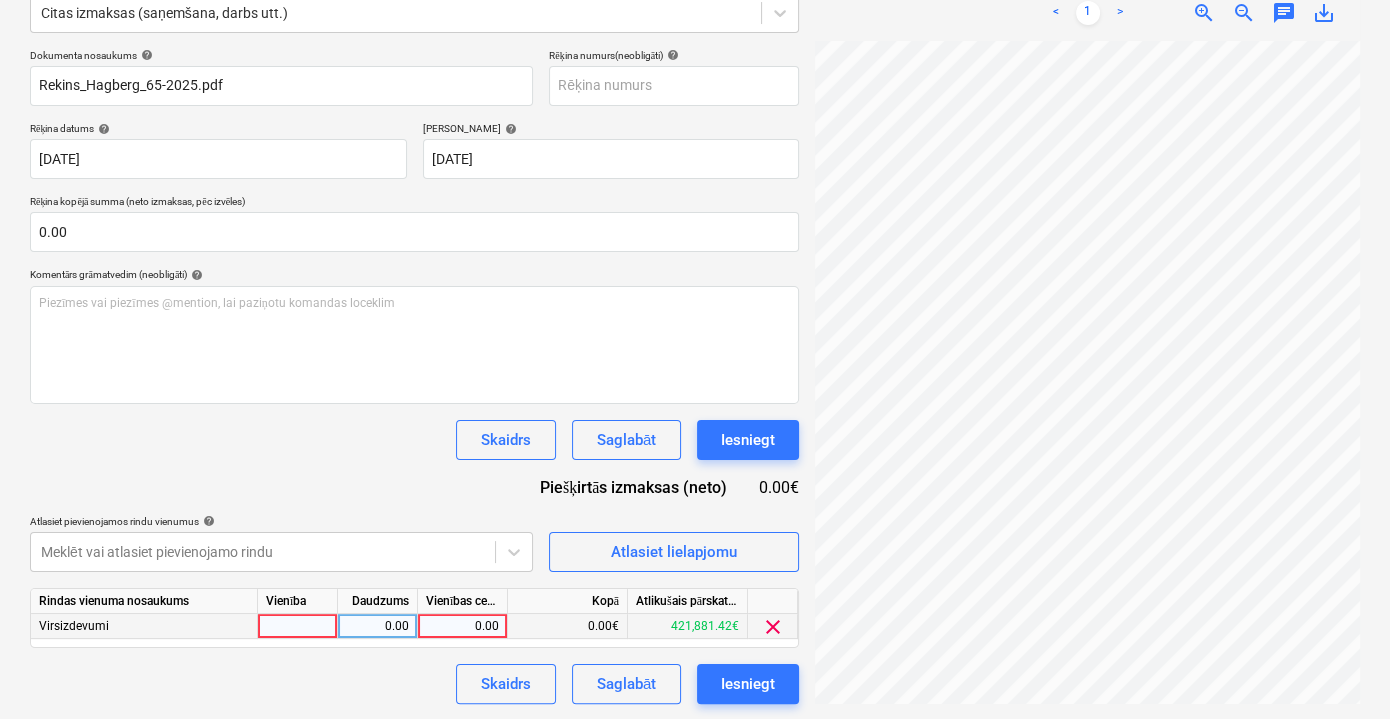 click on "0.00" at bounding box center [462, 626] 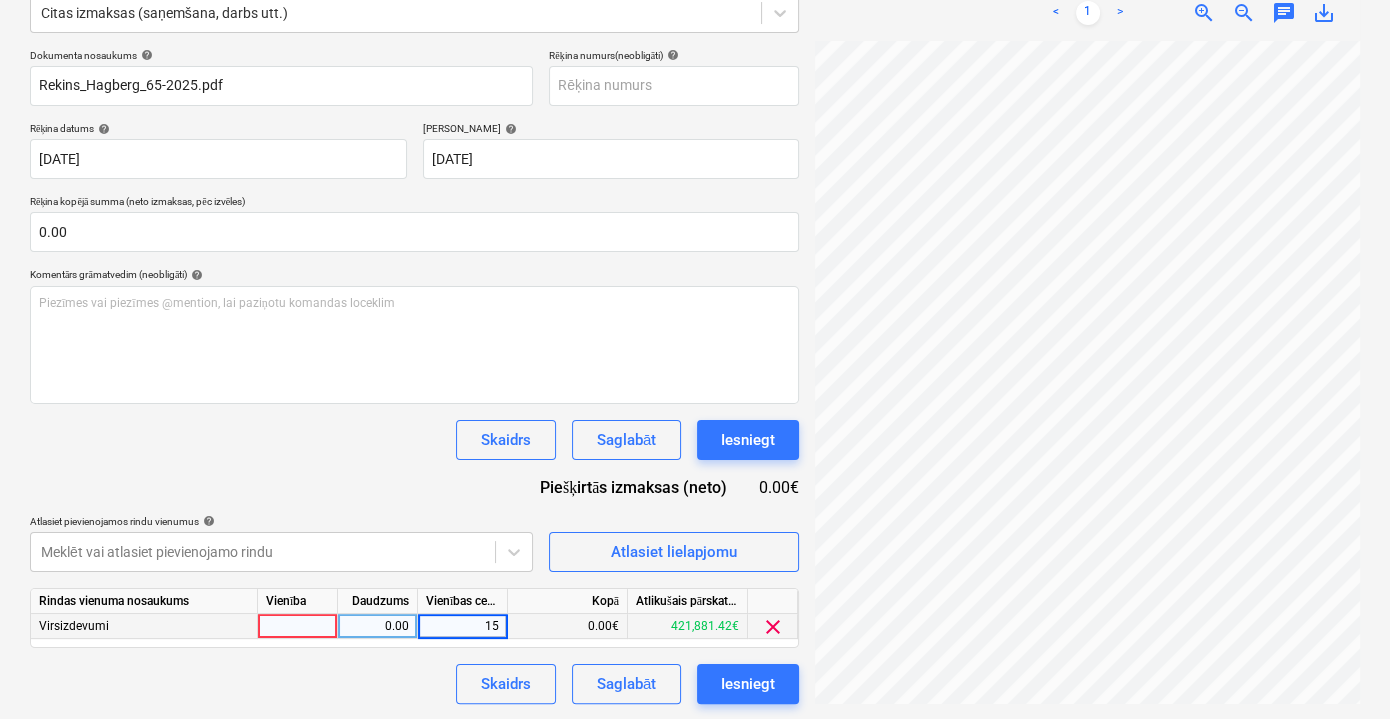 type on "150" 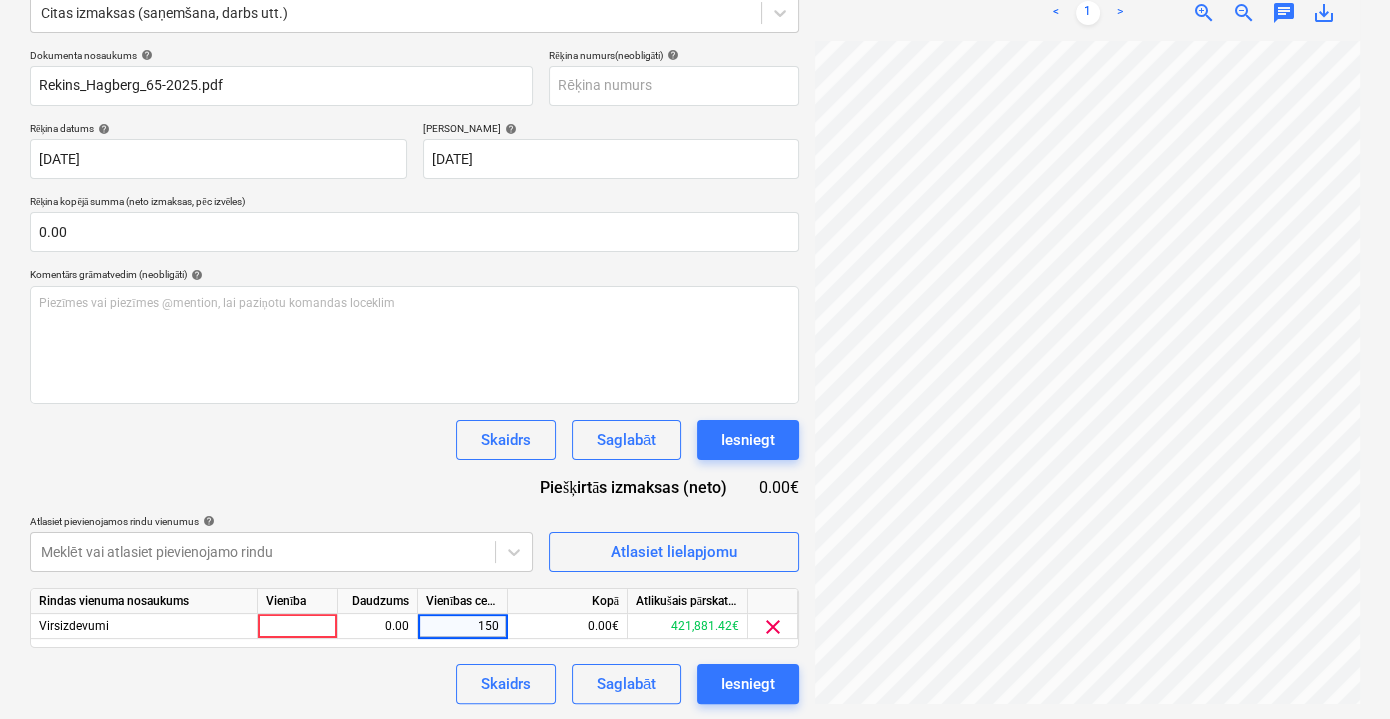 click on "Dokumenta nosaukums help Rekins_Hagberg_65-2025.pdf Rēķina numurs  (neobligāti) help Rēķina datums help 31 May 2025 31.05.2025 Press the down arrow key to interact with the calendar and
select a date. Press the question mark key to get the keyboard shortcuts for changing dates. Termiņš help 10 Jun 2025 10.06.2025 Press the down arrow key to interact with the calendar and
select a date. Press the question mark key to get the keyboard shortcuts for changing dates. Rēķina kopējā summa (neto izmaksas, pēc izvēles) 0.00 Komentārs grāmatvedim (neobligāti) help Piezīmes vai piezīmes @mention, lai paziņotu komandas loceklim ﻿ Skaidrs Saglabāt Iesniegt Piešķirtās izmaksas (neto) 0.00€ Atlasiet pievienojamos rindu vienumus help Meklēt vai atlasiet pievienojamo rindu Atlasiet lielapjomu Rindas vienuma nosaukums Vienība Daudzums Vienības cena Kopā Atlikušais pārskatītais budžets  Virsizdevumi 0.00 150 0.00€ 421,881.42€ clear Skaidrs Saglabāt Iesniegt" at bounding box center [414, 376] 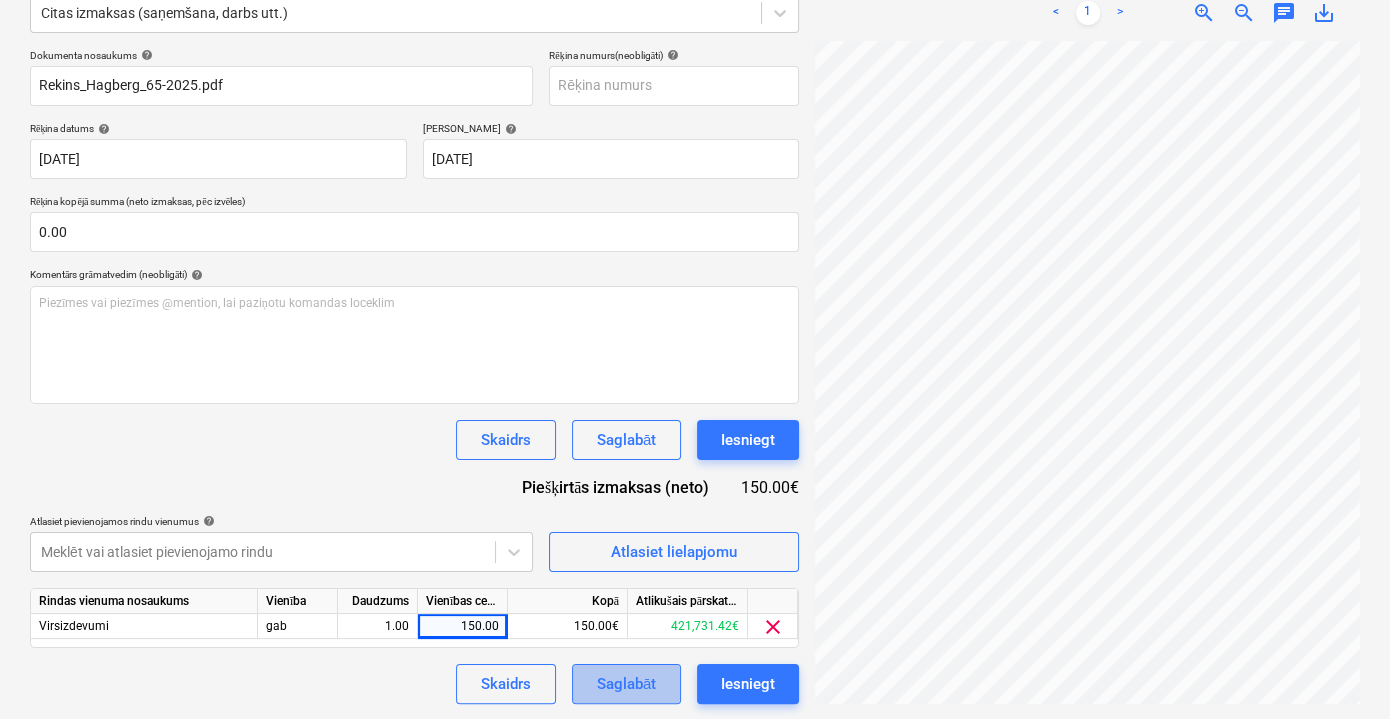 click on "Saglabāt" at bounding box center (626, 684) 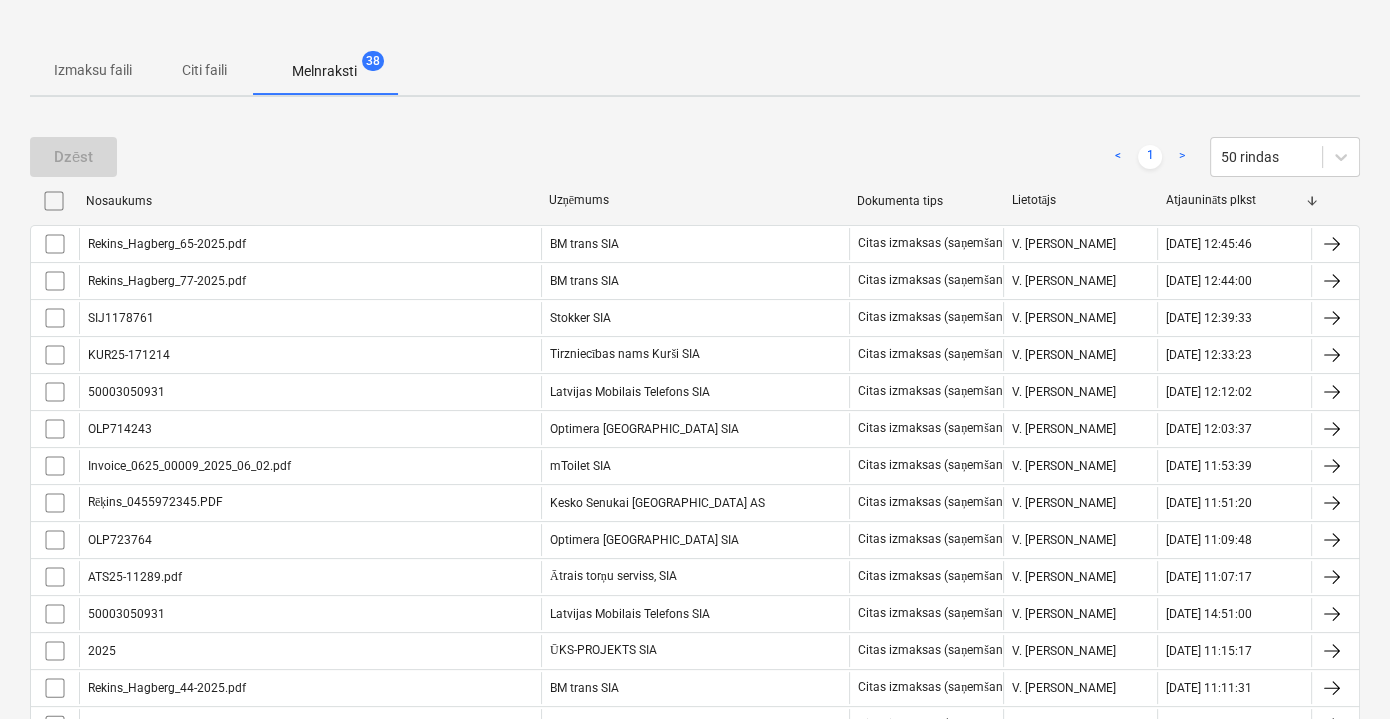 click on "Citi faili" at bounding box center (204, 70) 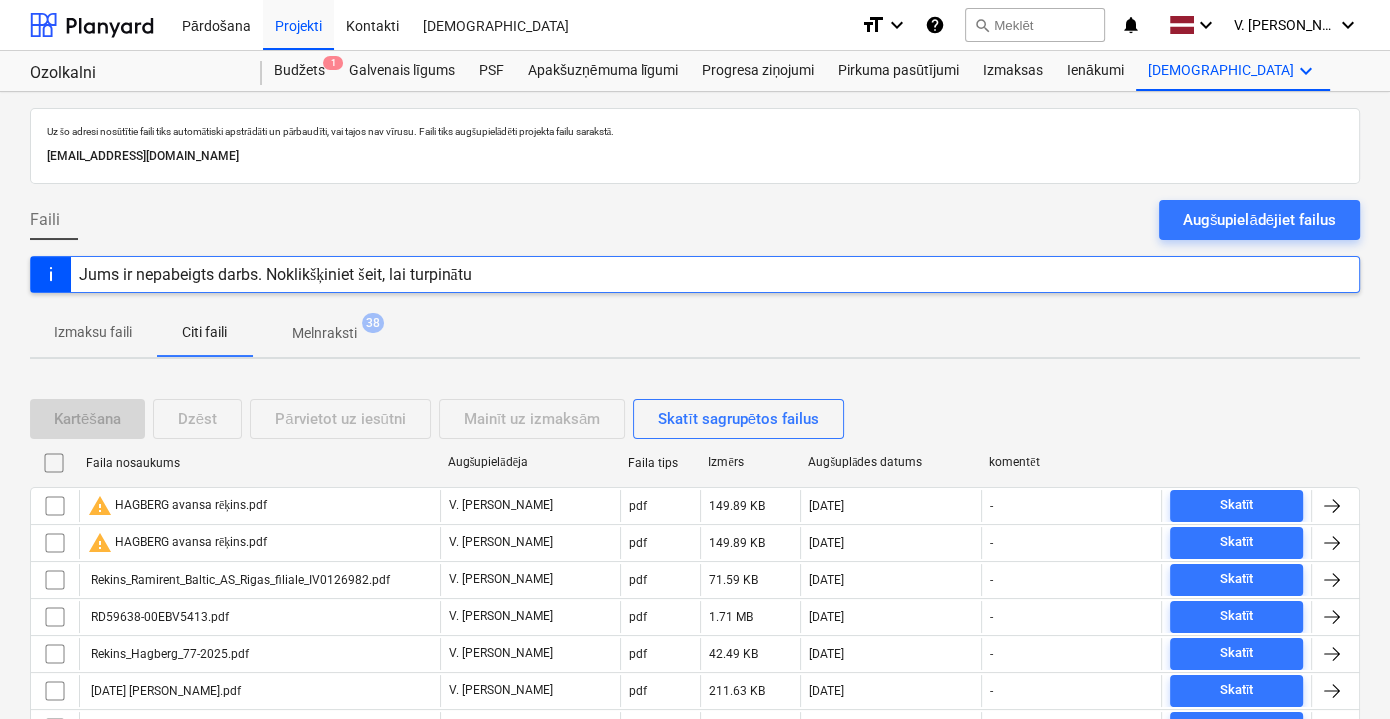 scroll, scrollTop: 545, scrollLeft: 0, axis: vertical 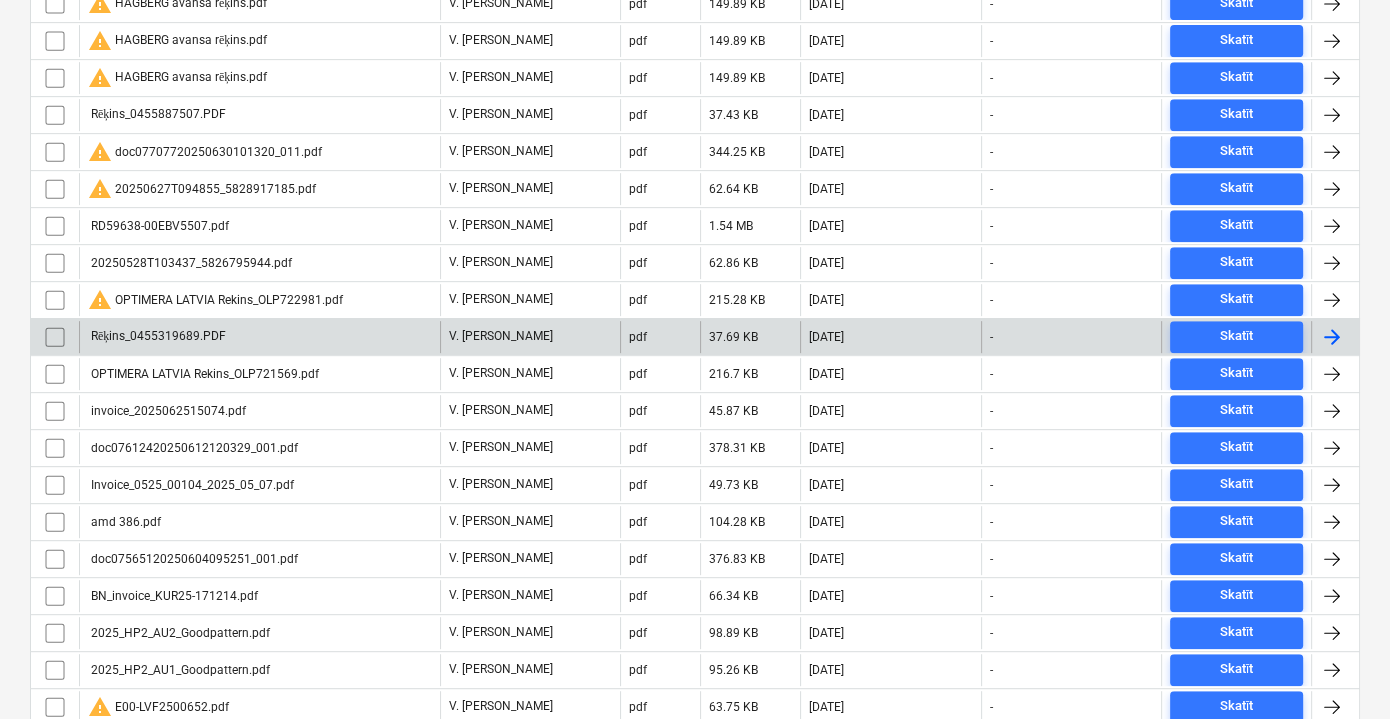 type 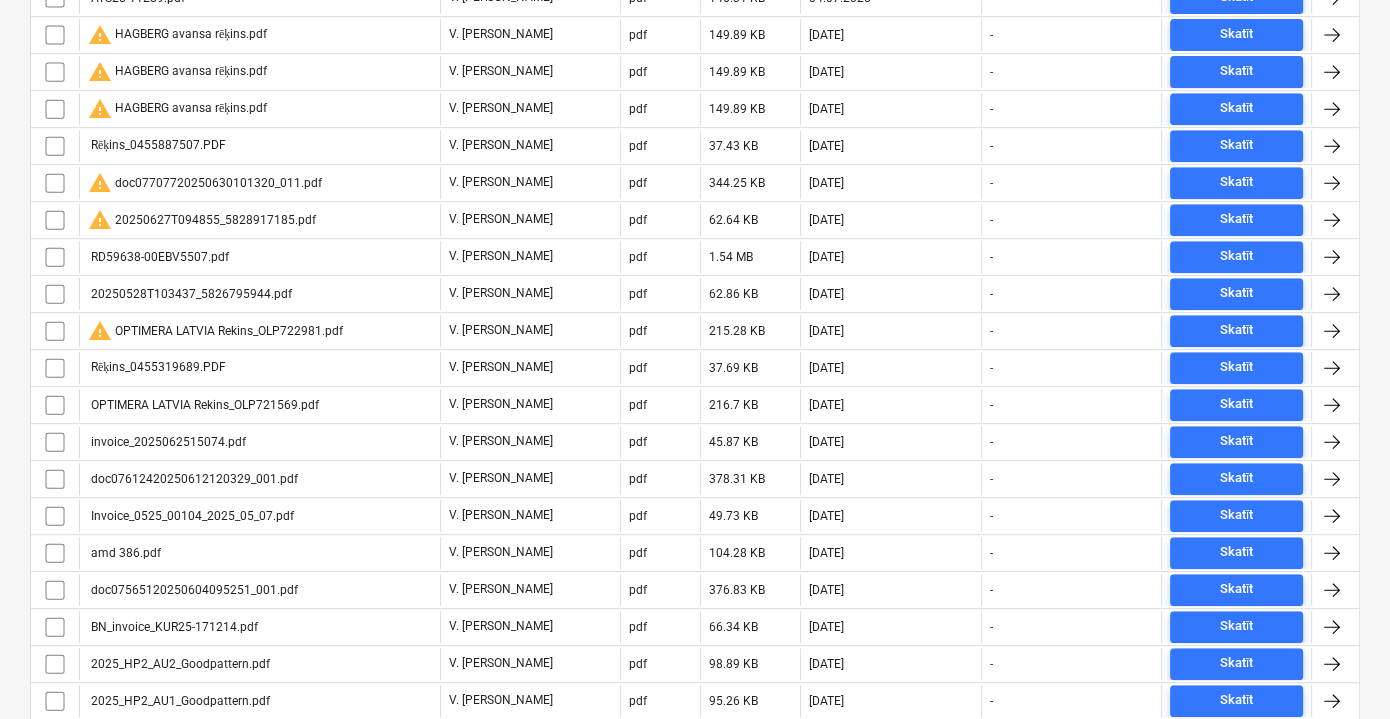 scroll, scrollTop: 2347, scrollLeft: 0, axis: vertical 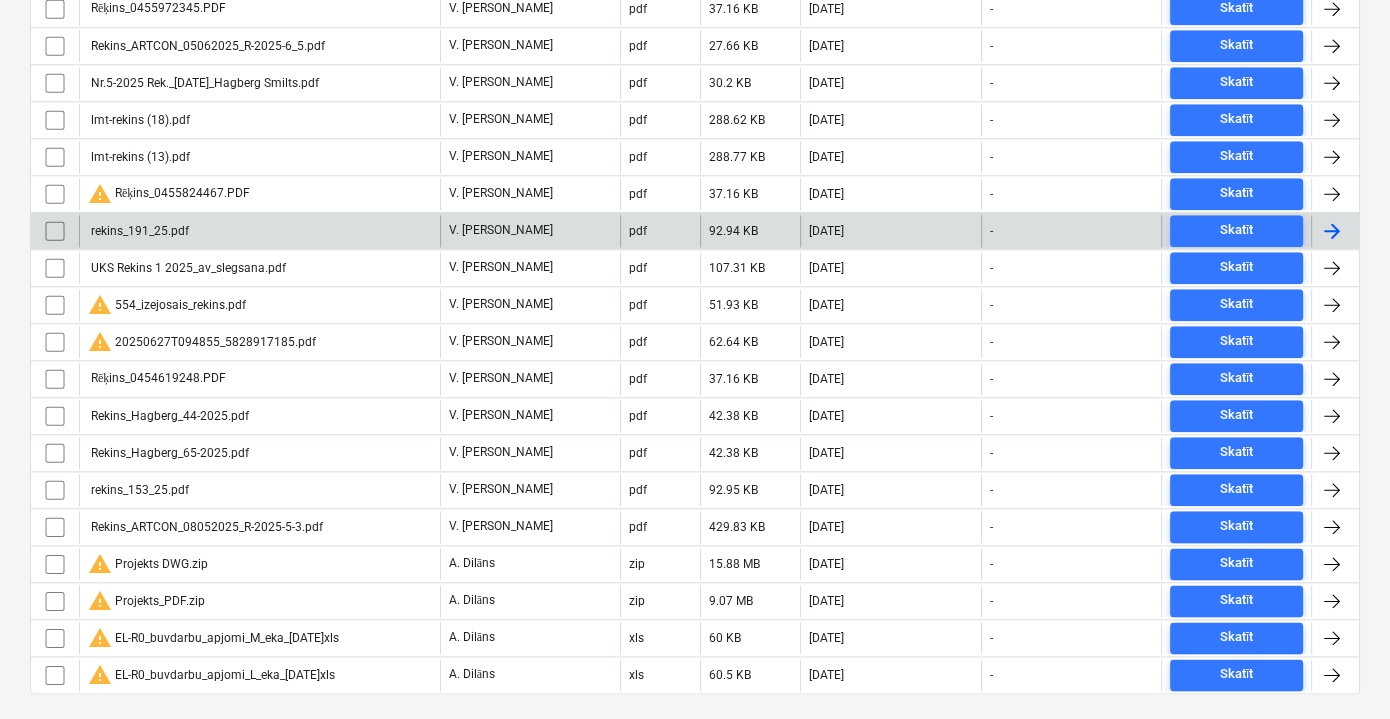 click on "rekins_191_25.pdf" at bounding box center (138, 231) 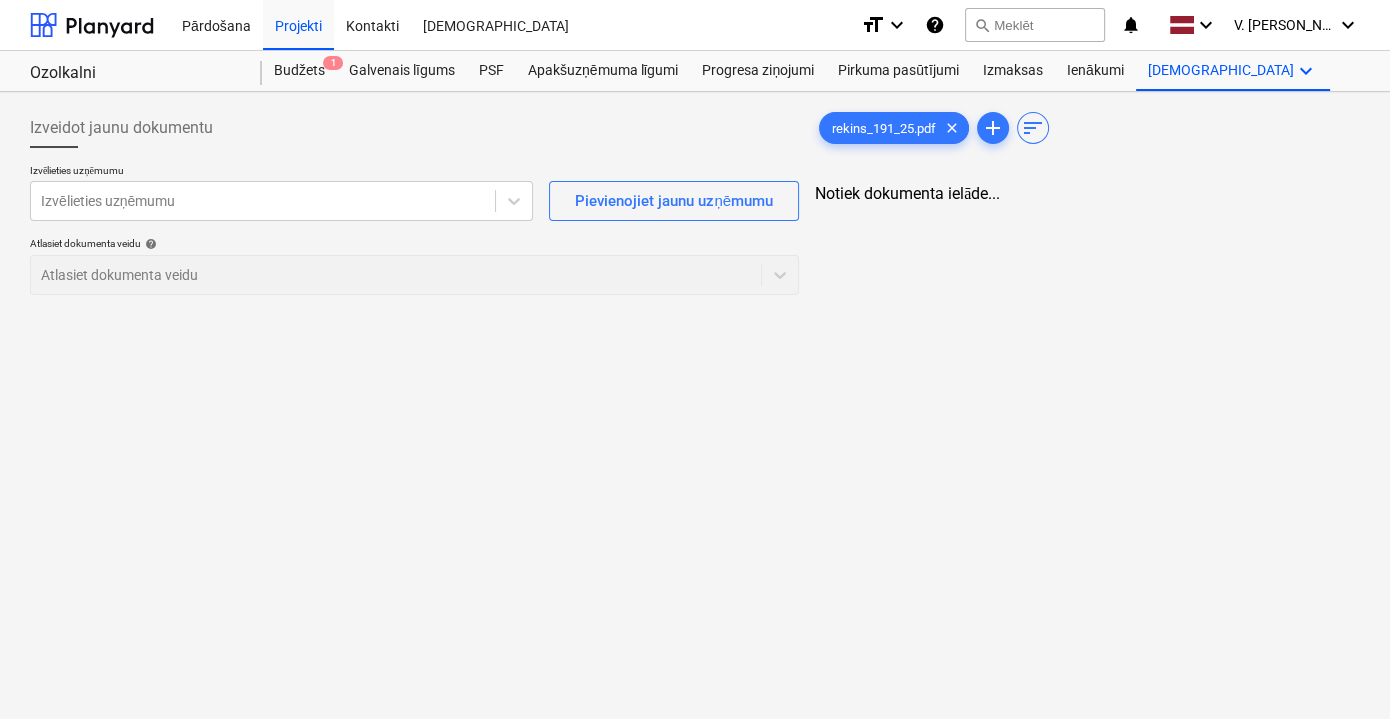 scroll, scrollTop: 0, scrollLeft: 0, axis: both 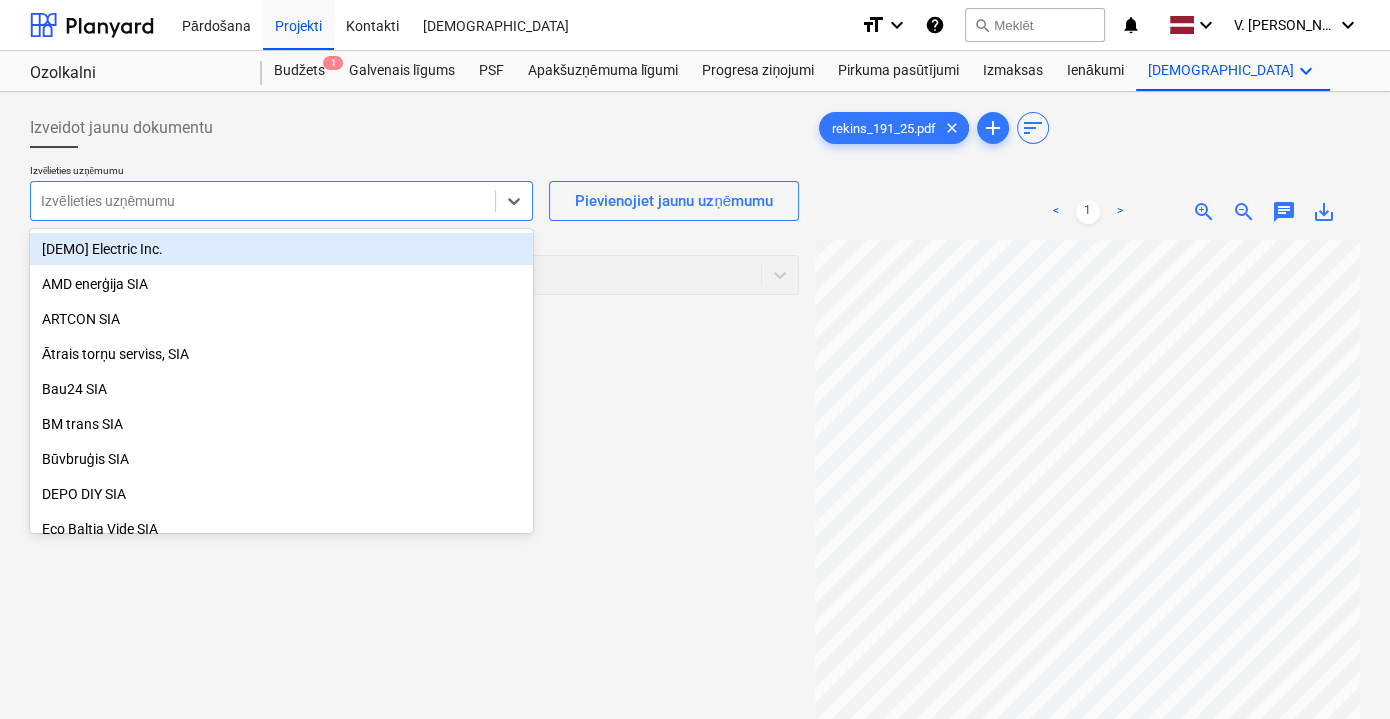 click on "Izvēlieties uzņēmumu" at bounding box center (263, 201) 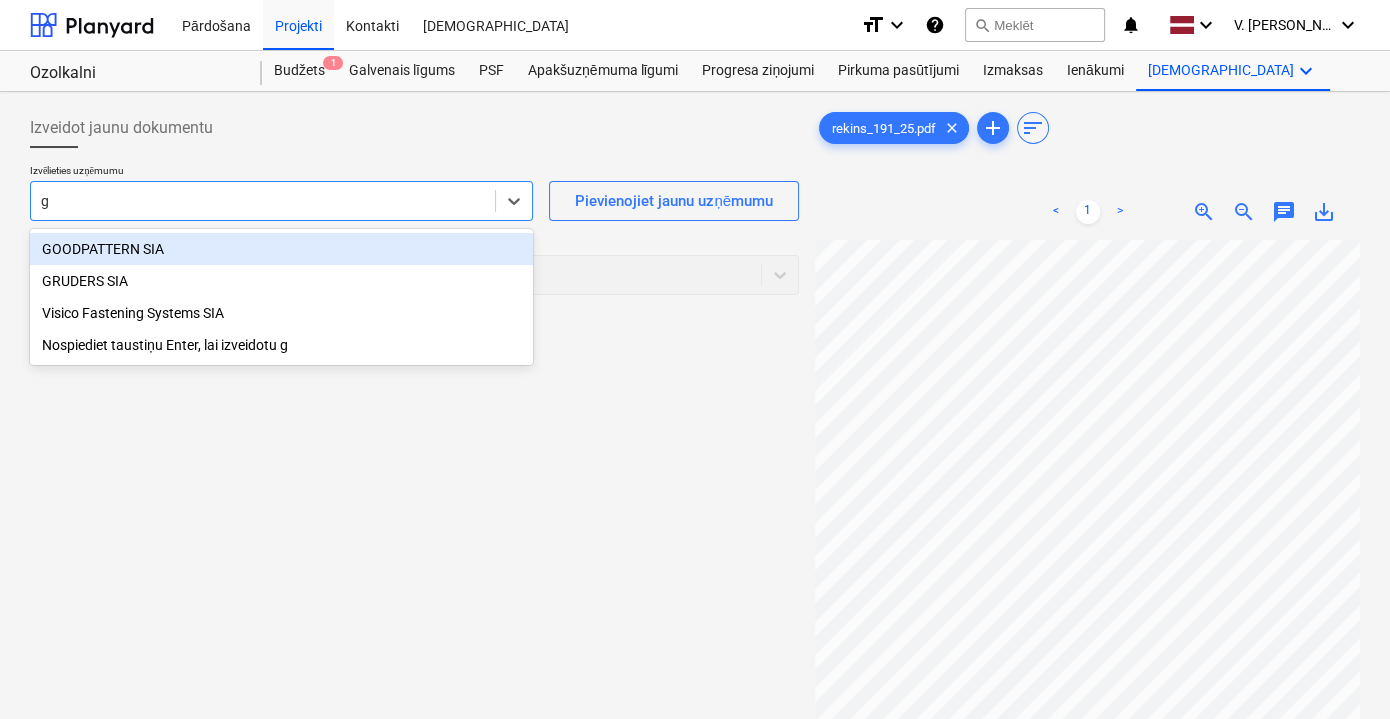 type on "gr" 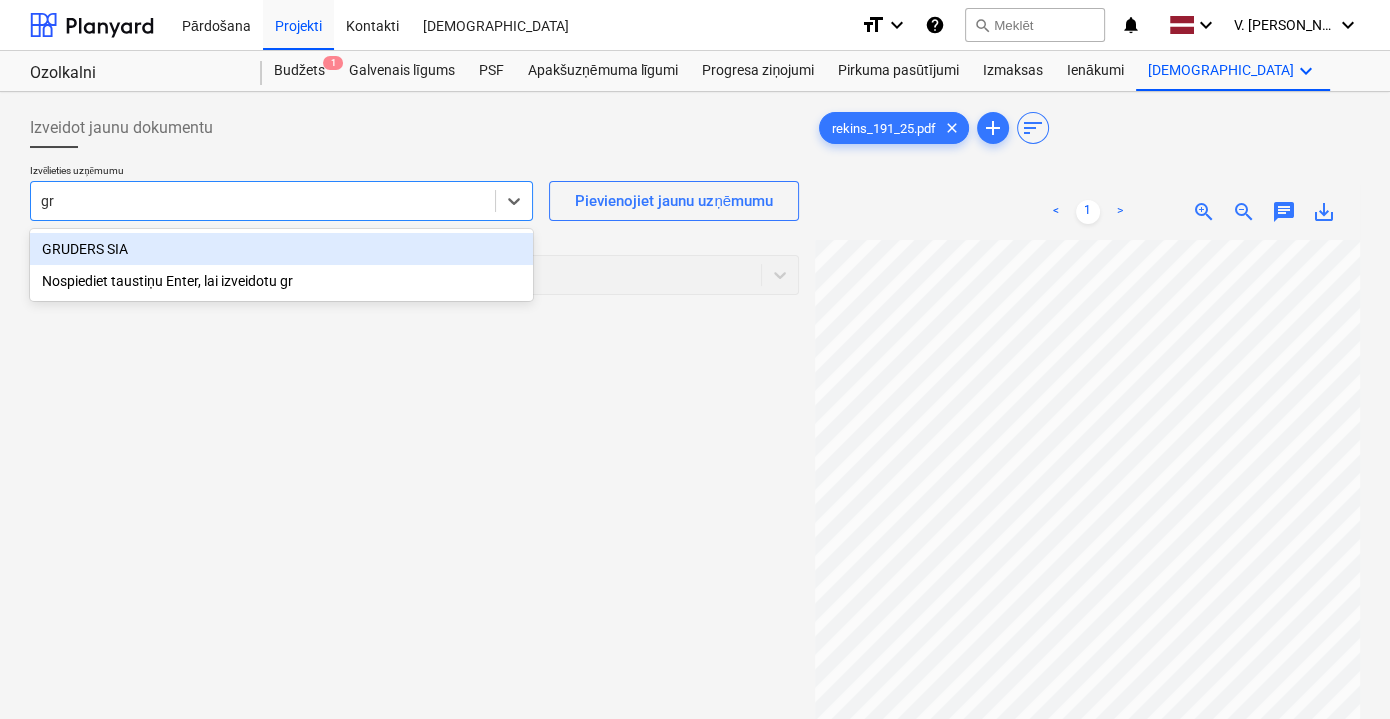 click on "GRUDERS SIA" at bounding box center (281, 249) 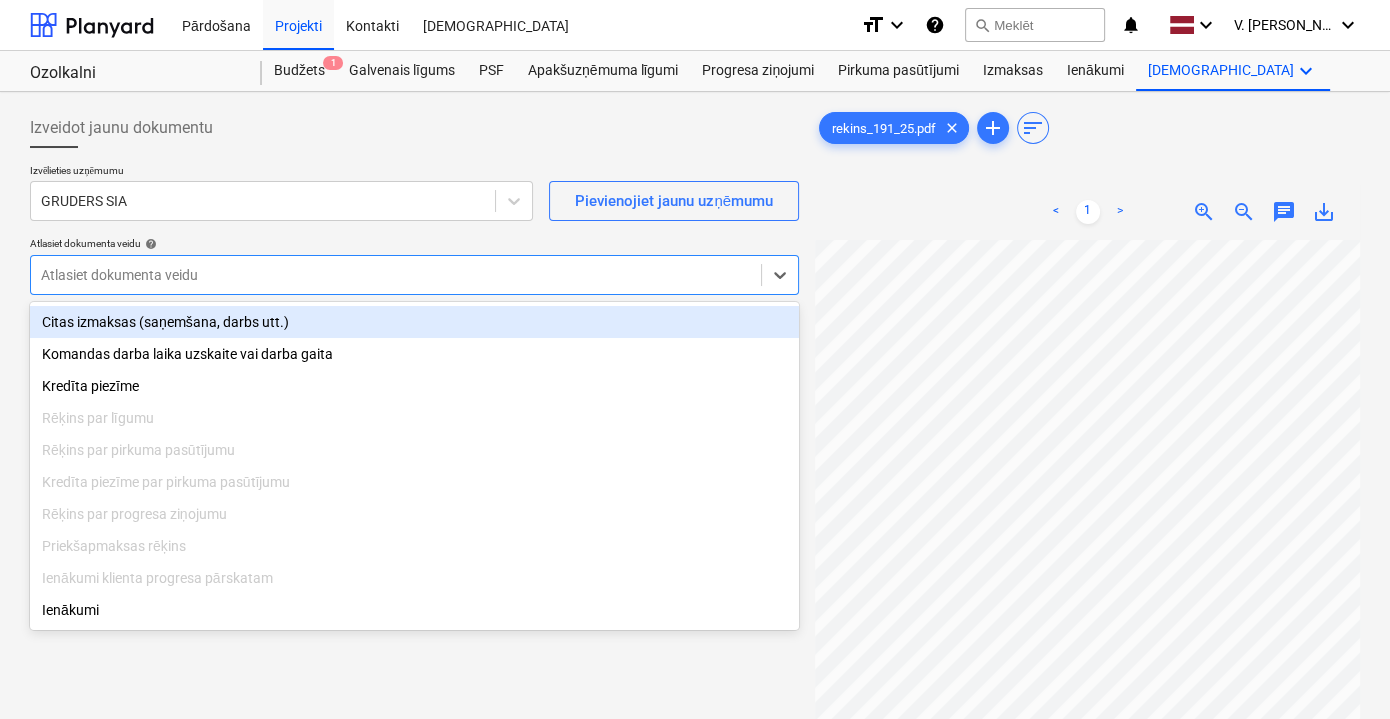click on "Atlasiet dokumenta veidu" at bounding box center (396, 275) 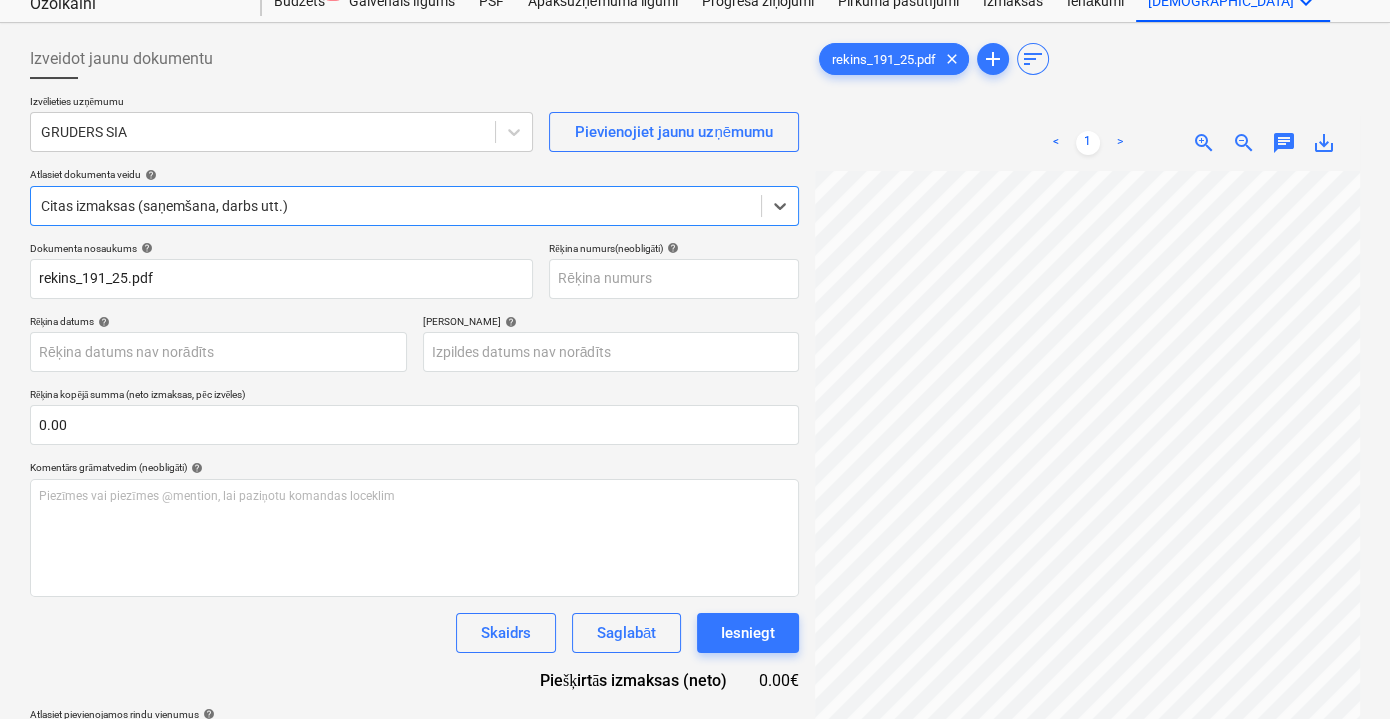 scroll, scrollTop: 181, scrollLeft: 0, axis: vertical 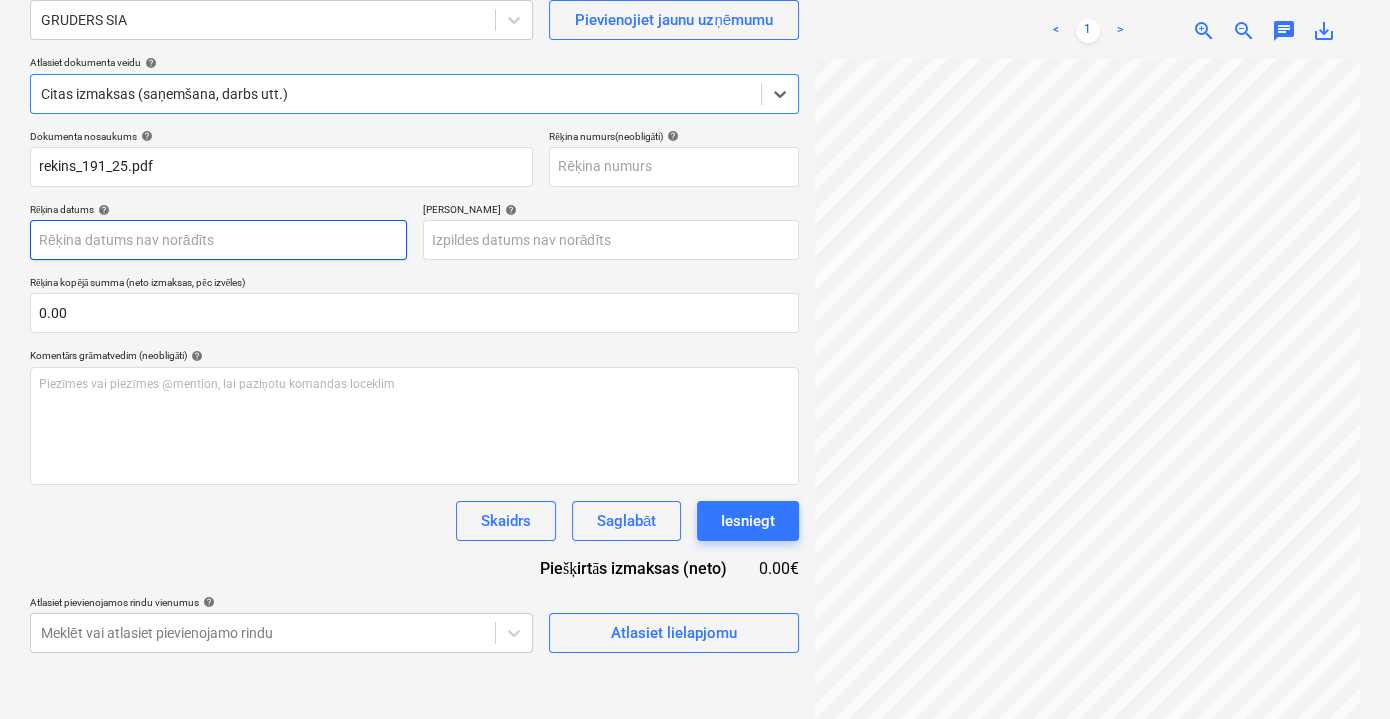 click on "Pārdošana Projekti Kontakti Iesūtne format_size keyboard_arrow_down help search Meklēt notifications 0 keyboard_arrow_down V. Filipčenko keyboard_arrow_down Ozolkalni Ozolkalni Budžets 1 Galvenais līgums PSF Apakšuzņēmuma līgumi Progresa ziņojumi Pirkuma pasūtījumi Izmaksas Ienākumi Vairāk keyboard_arrow_down Izveidot jaunu dokumentu Izvēlieties uzņēmumu GRUDERS SIA   Pievienojiet jaunu uzņēmumu Atlasiet dokumenta veidu help option Citas izmaksas (saņemšana, darbs utt.), selected.   Select is focused ,type to refine list, press Down to open the menu,  Citas izmaksas (saņemšana, darbs utt.) Dokumenta nosaukums help rekins_191_25.pdf Rēķina numurs  (neobligāti) help Rēķina datums help Press the down arrow key to interact with the calendar and
select a date. Press the question mark key to get the keyboard shortcuts for changing dates. Termiņš help Rēķina kopējā summa (neto izmaksas, pēc izvēles) 0.00 Komentārs grāmatvedim (neobligāti) help ﻿ Skaidrs Saglabāt <" at bounding box center [695, 178] 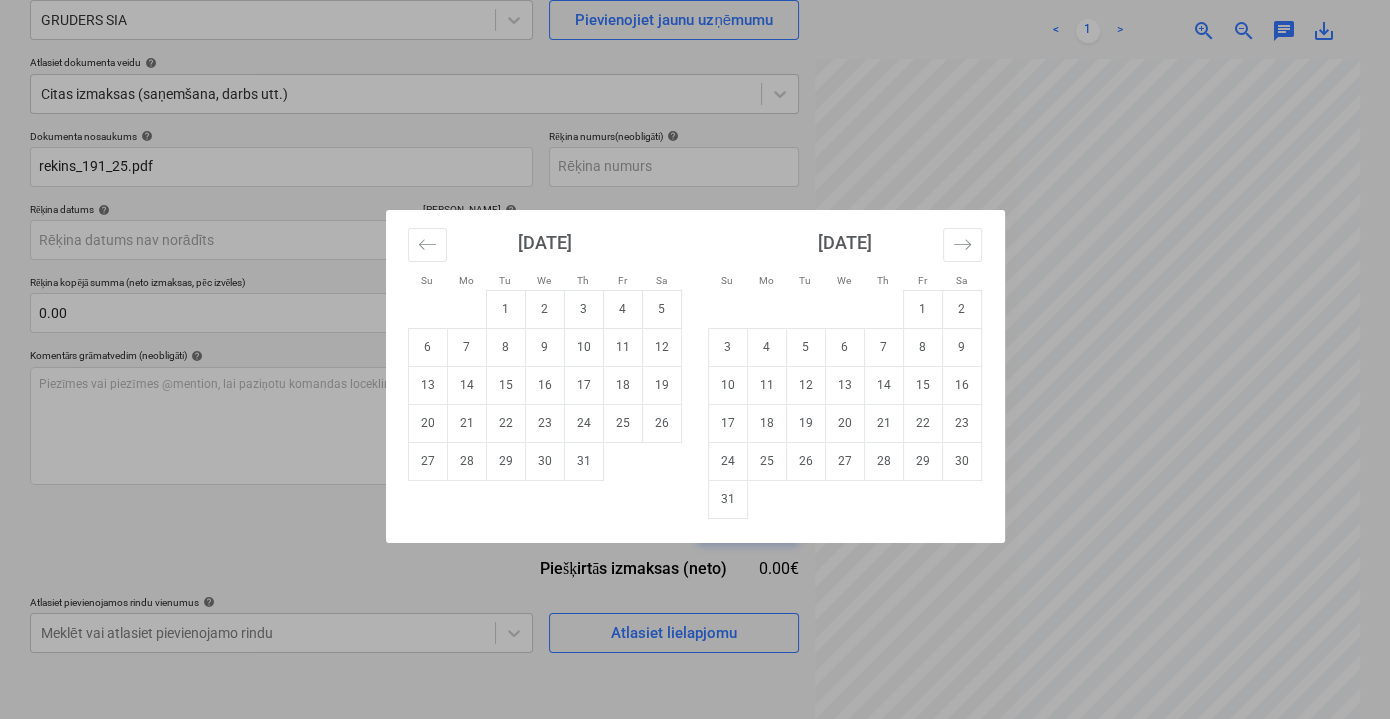 click on "Su Mo Tu We Th Fr Sa Su Mo Tu We Th Fr Sa June 2025 1 2 3 4 5 6 7 8 9 10 11 12 13 14 15 16 17 18 19 20 21 22 23 24 25 26 27 28 29 30 July 2025 1 2 3 4 5 6 7 8 9 10 11 12 13 14 15 16 17 18 19 20 21 22 23 24 25 26 27 28 29 30 31 August 2025 1 2 3 4 5 6 7 8 9 10 11 12 13 14 15 16 17 18 19 20 21 22 23 24 25 26 27 28 29 30 31 September 2025 1 2 3 4 5 6 7 8 9 10 11 12 13 14 15 16 17 18 19 20 21 22 23 24 25 26 27 28 29 30" at bounding box center [695, 359] 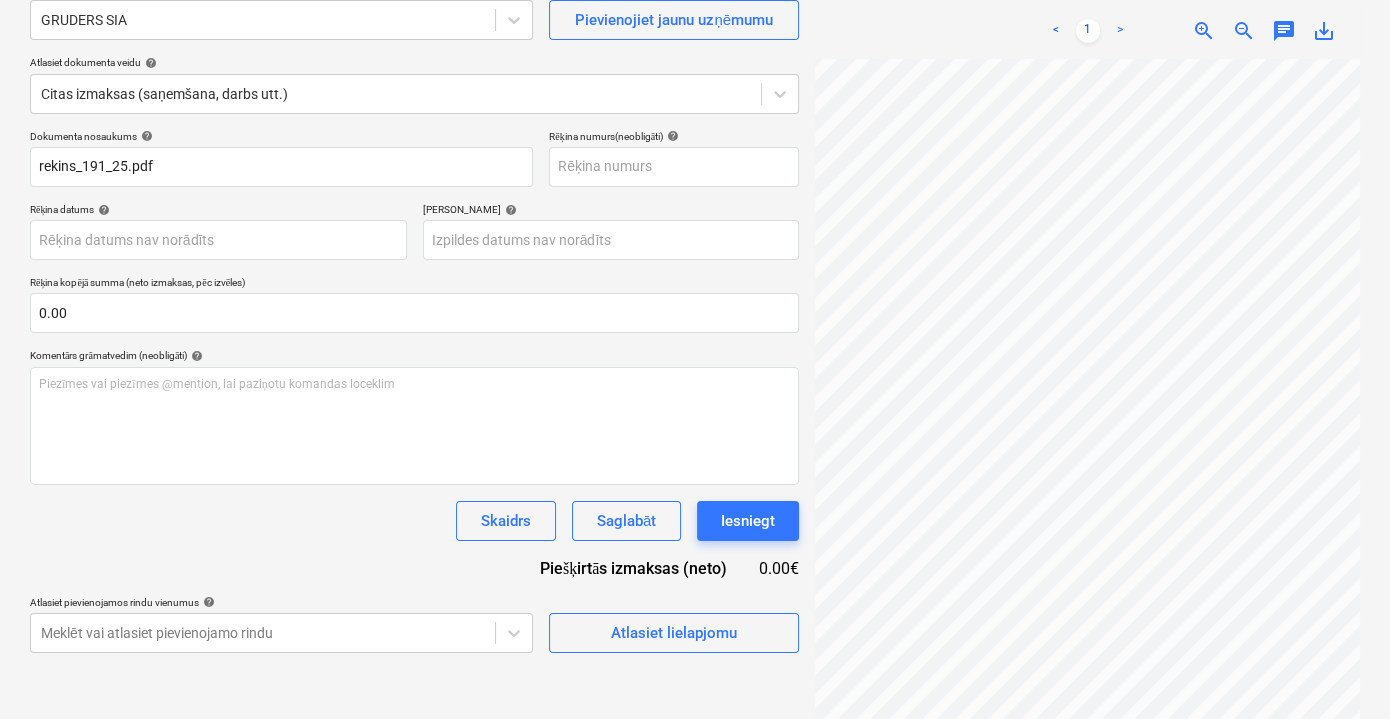 scroll, scrollTop: 0, scrollLeft: 28, axis: horizontal 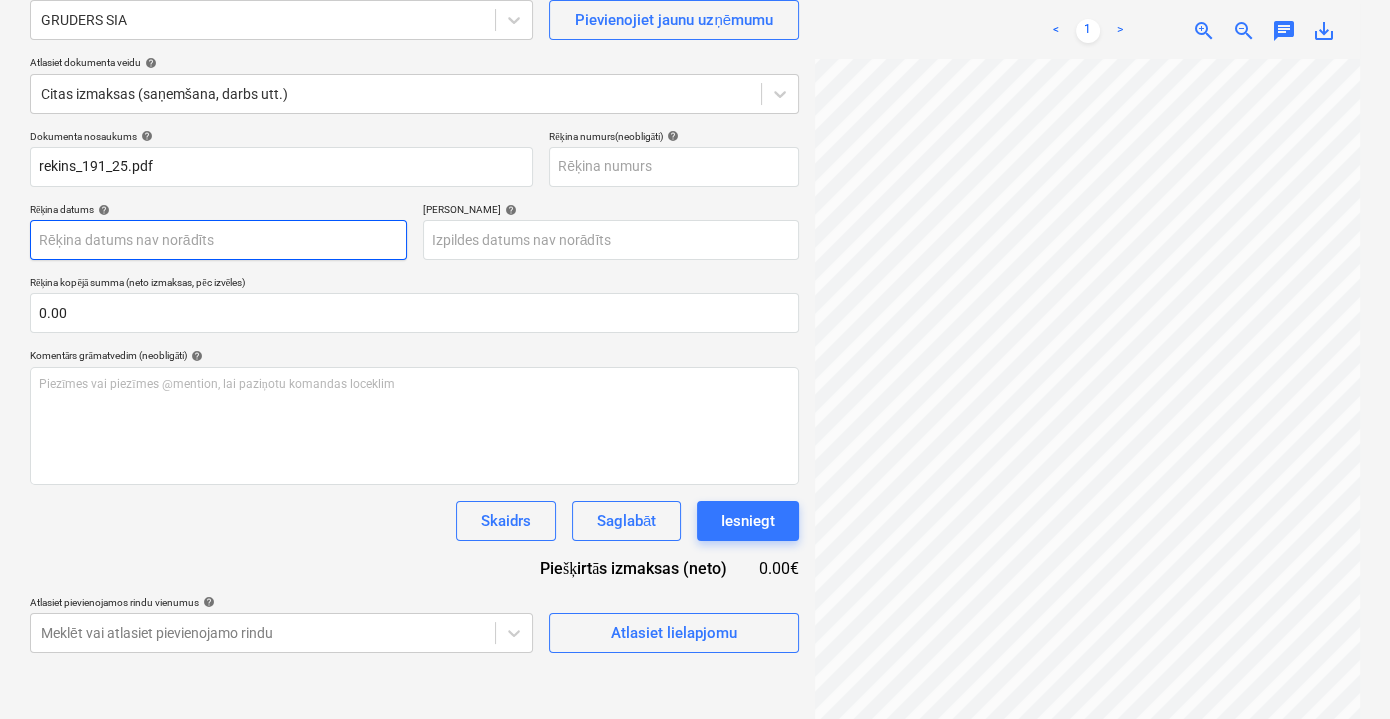 click on "Pārdošana Projekti Kontakti Iesūtne format_size keyboard_arrow_down help search Meklēt notifications 0 keyboard_arrow_down V. Filipčenko keyboard_arrow_down Ozolkalni Ozolkalni Budžets 1 Galvenais līgums PSF Apakšuzņēmuma līgumi Progresa ziņojumi Pirkuma pasūtījumi Izmaksas Ienākumi Vairāk keyboard_arrow_down Izveidot jaunu dokumentu Izvēlieties uzņēmumu GRUDERS SIA   Pievienojiet jaunu uzņēmumu Atlasiet dokumenta veidu help Citas izmaksas (saņemšana, darbs utt.) Dokumenta nosaukums help rekins_191_25.pdf Rēķina numurs  (neobligāti) help Rēķina datums help Press the down arrow key to interact with the calendar and
select a date. Press the question mark key to get the keyboard shortcuts for changing dates. Termiņš help Press the down arrow key to interact with the calendar and
select a date. Press the question mark key to get the keyboard shortcuts for changing dates. Rēķina kopējā summa (neto izmaksas, pēc izvēles) 0.00 Komentārs grāmatvedim (neobligāti) help <" at bounding box center [695, 178] 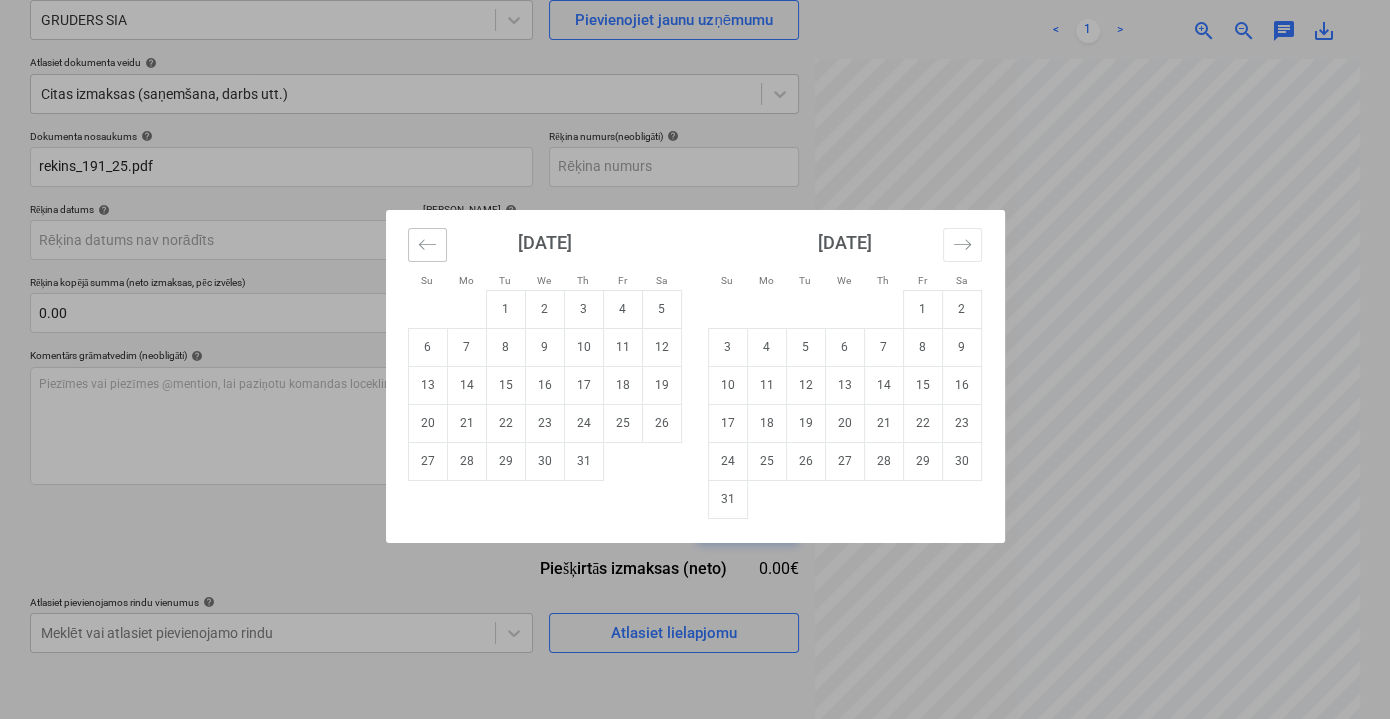 click 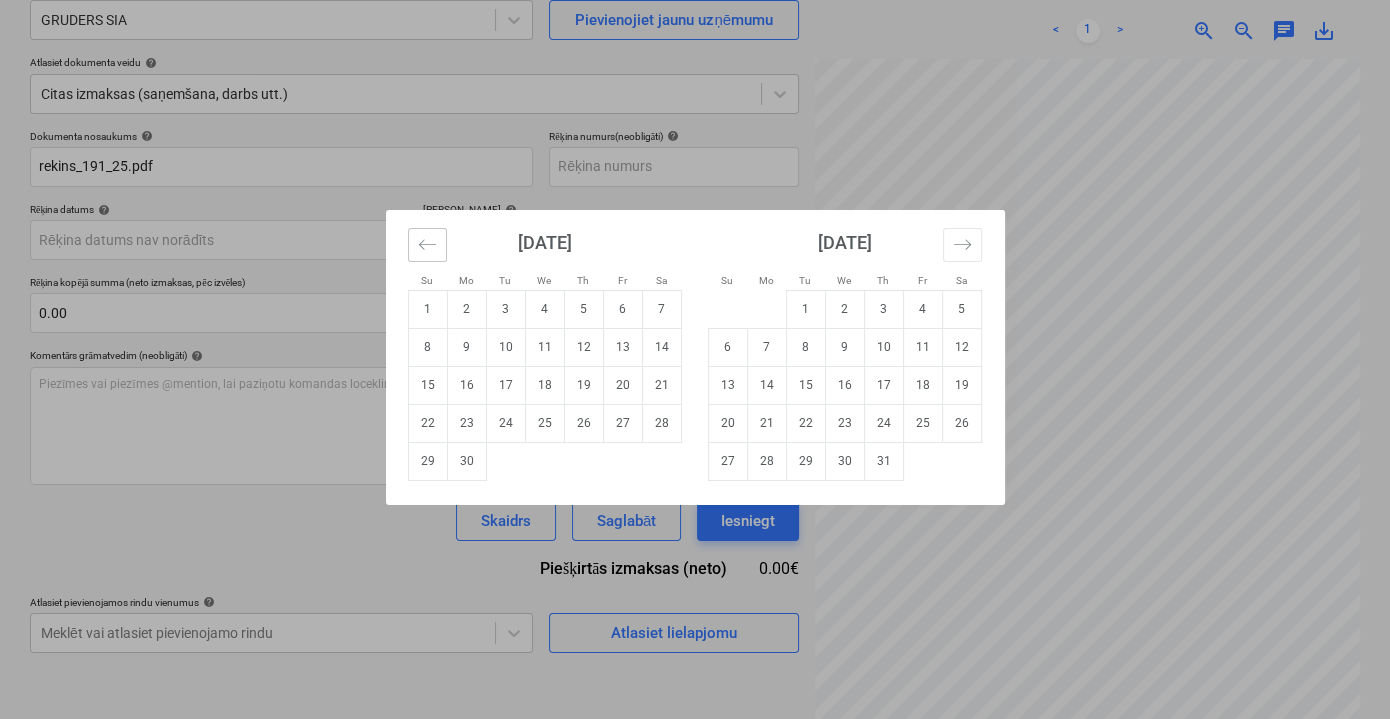 click 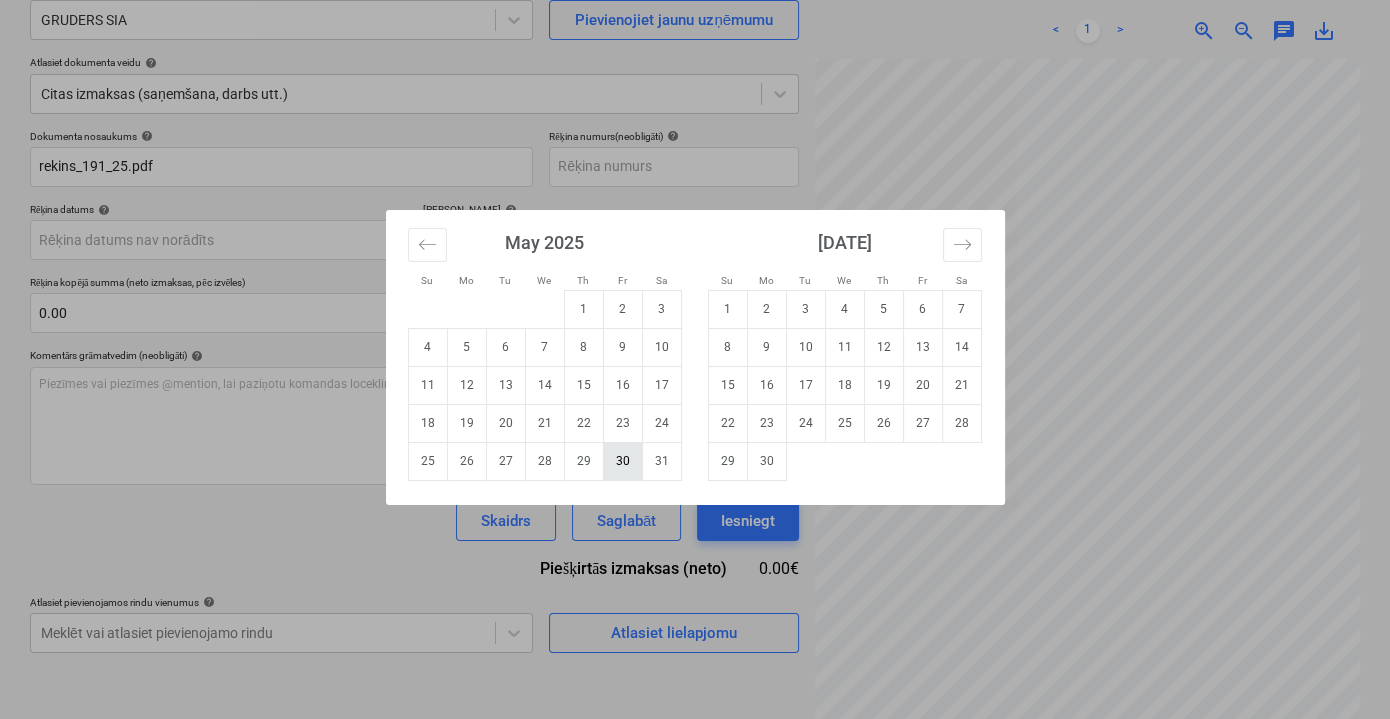 click on "30" at bounding box center [622, 461] 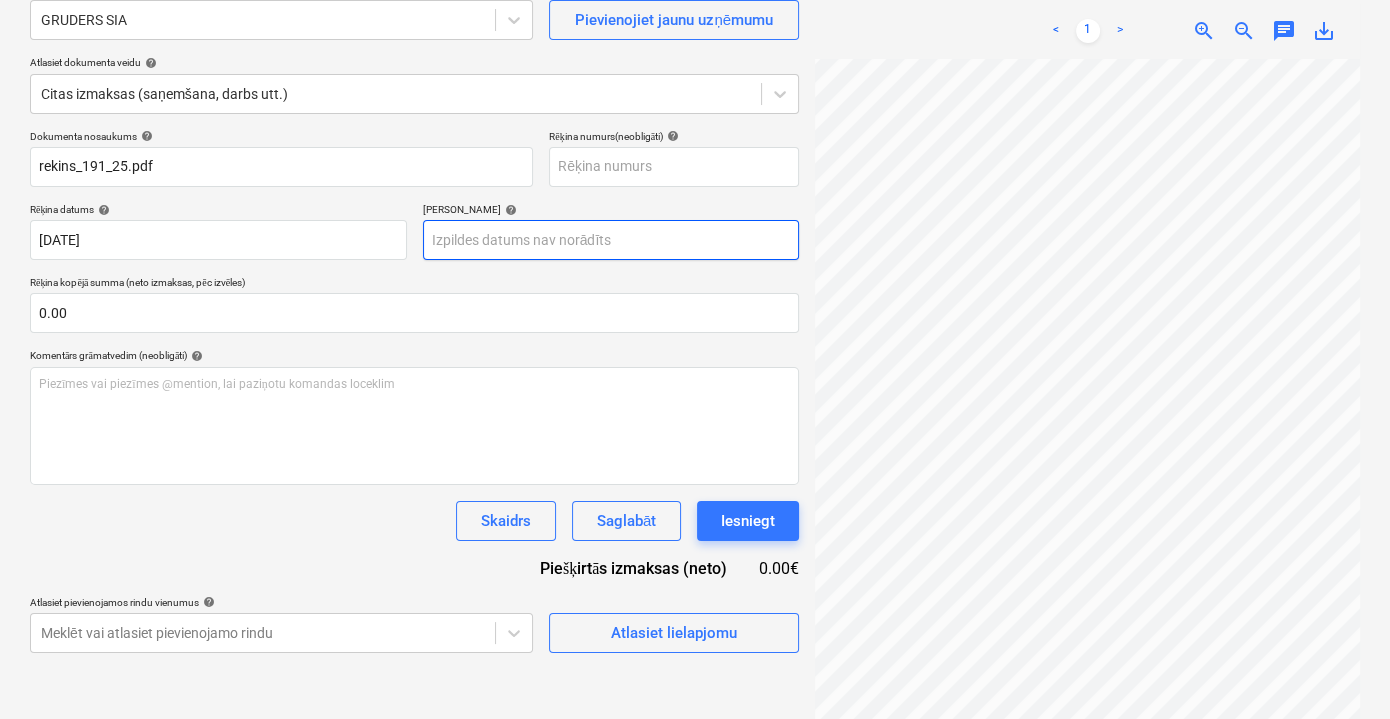 click on "Pārdošana Projekti Kontakti Iesūtne format_size keyboard_arrow_down help search Meklēt notifications 0 keyboard_arrow_down V. Filipčenko keyboard_arrow_down Ozolkalni Ozolkalni Budžets 1 Galvenais līgums PSF Apakšuzņēmuma līgumi Progresa ziņojumi Pirkuma pasūtījumi Izmaksas Ienākumi Vairāk keyboard_arrow_down Izveidot jaunu dokumentu Izvēlieties uzņēmumu GRUDERS SIA   Pievienojiet jaunu uzņēmumu Atlasiet dokumenta veidu help Citas izmaksas (saņemšana, darbs utt.) Dokumenta nosaukums help rekins_191_25.pdf Rēķina numurs  (neobligāti) help Rēķina datums help 30 May 2025 30.05.2025 Press the down arrow key to interact with the calendar and
select a date. Press the question mark key to get the keyboard shortcuts for changing dates. Termiņš help Press the down arrow key to interact with the calendar and
select a date. Press the question mark key to get the keyboard shortcuts for changing dates. Rēķina kopējā summa (neto izmaksas, pēc izvēles) 0.00 help ﻿ Skaidrs help" at bounding box center (695, 178) 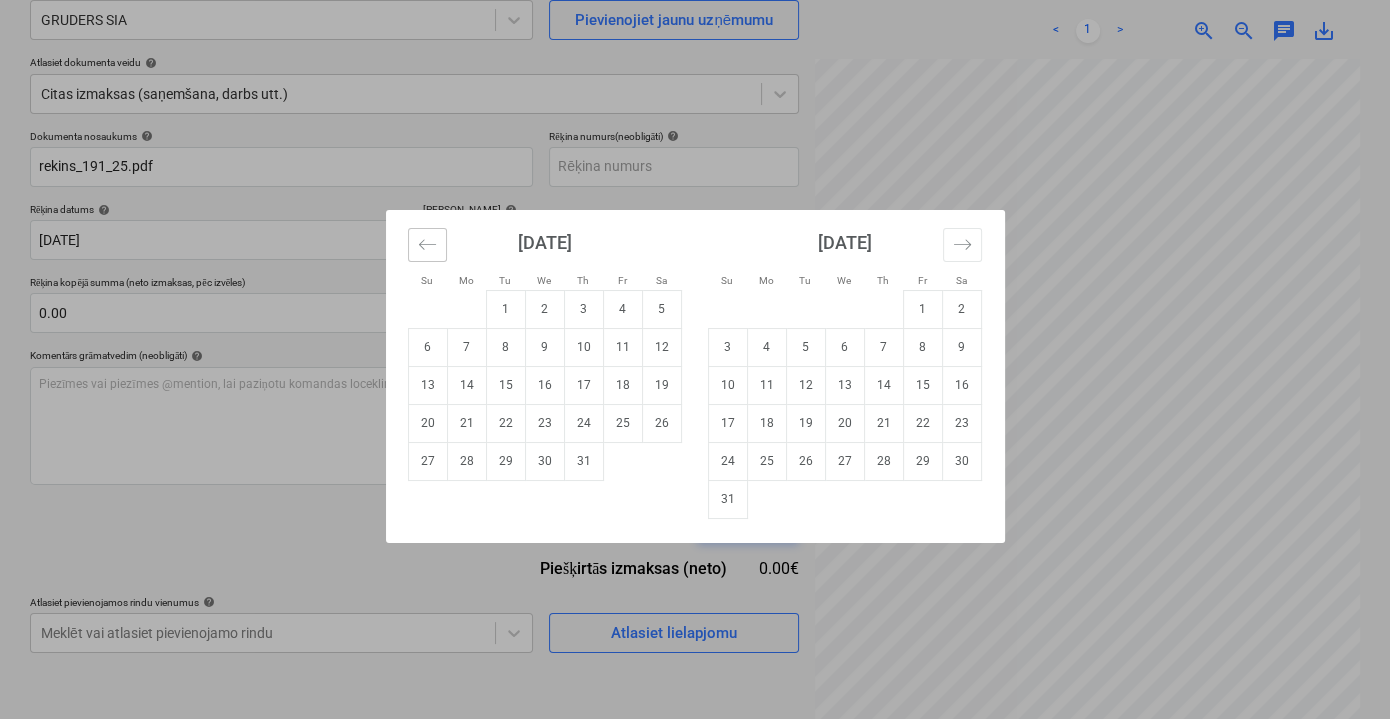 click 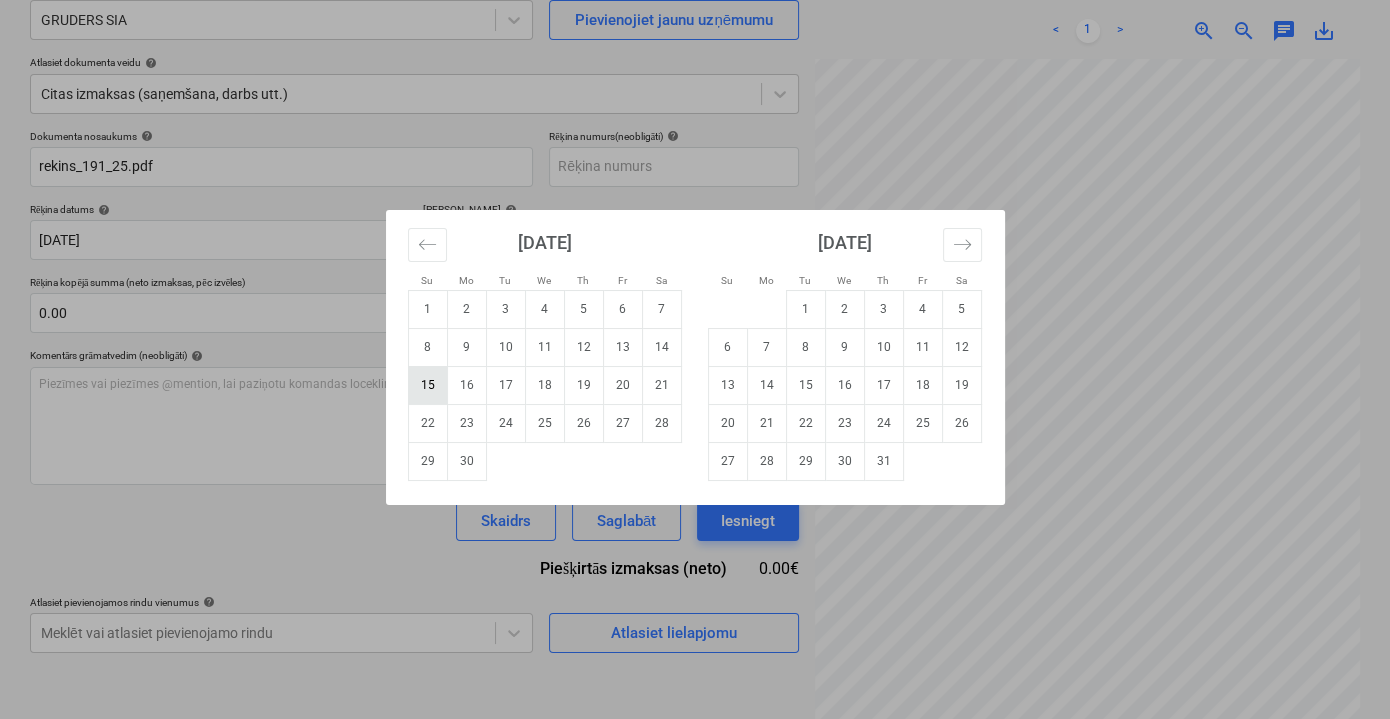 click on "15" at bounding box center [427, 385] 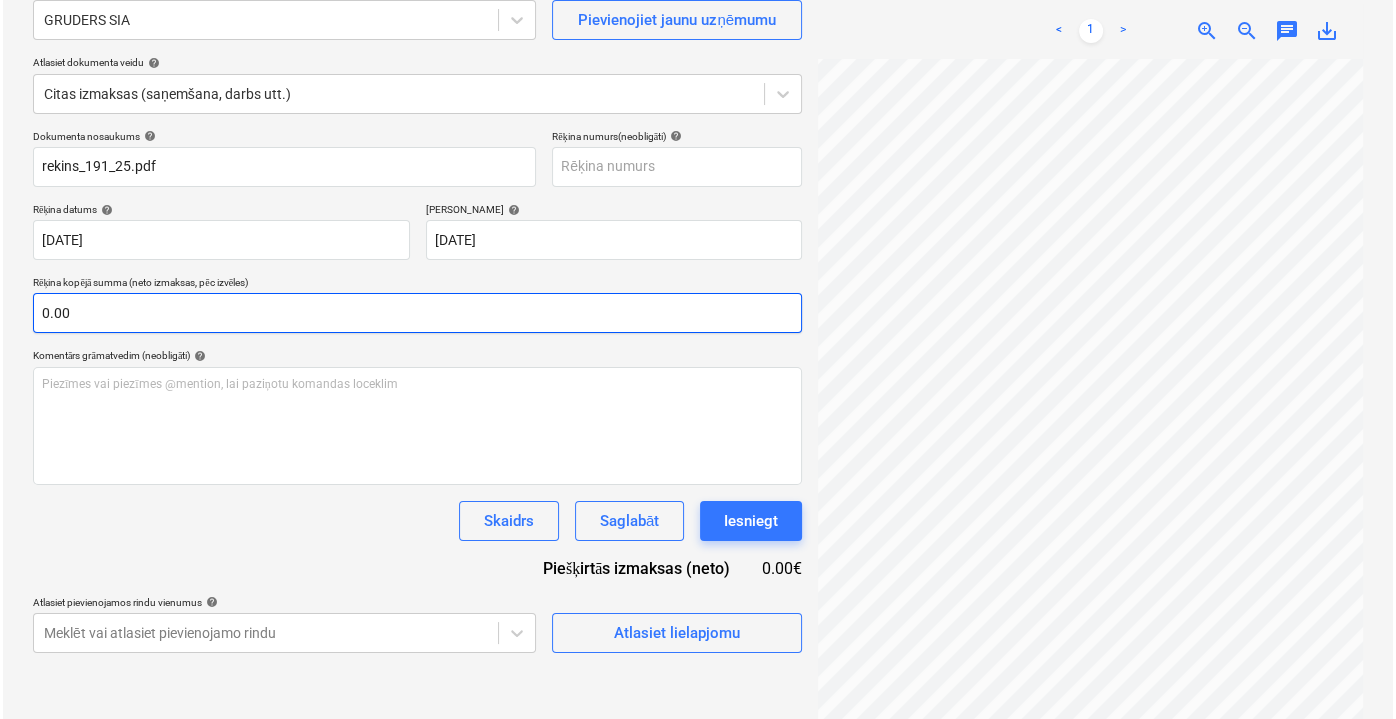 scroll, scrollTop: 199, scrollLeft: 0, axis: vertical 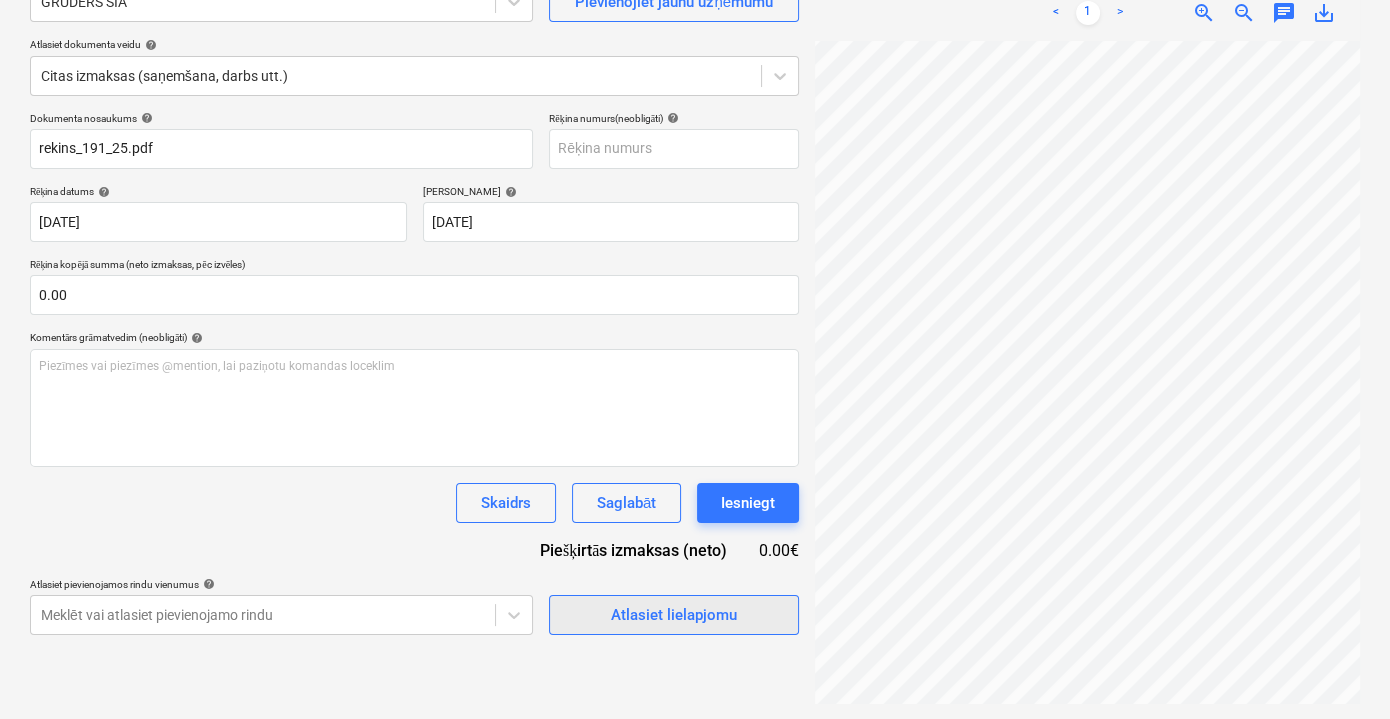 click on "Atlasiet lielapjomu" at bounding box center [674, 615] 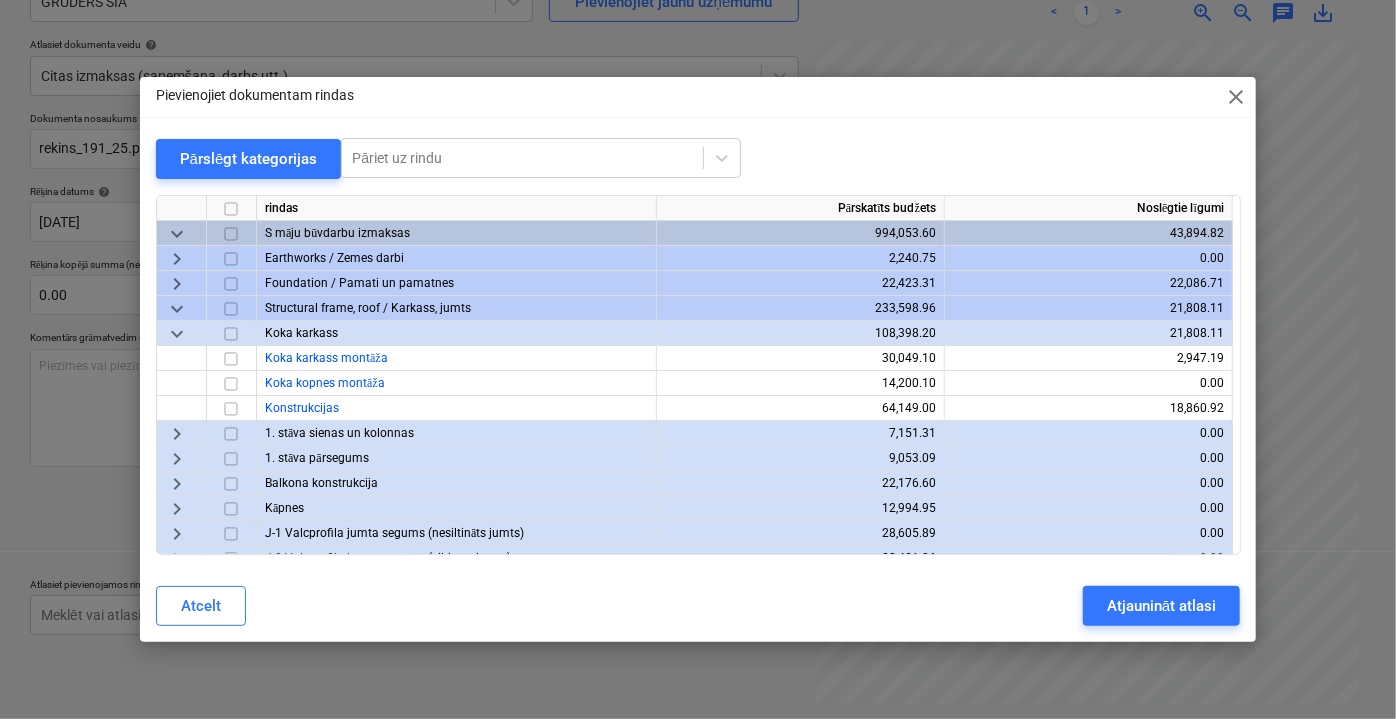 drag, startPoint x: 668, startPoint y: 100, endPoint x: 594, endPoint y: 92, distance: 74.431175 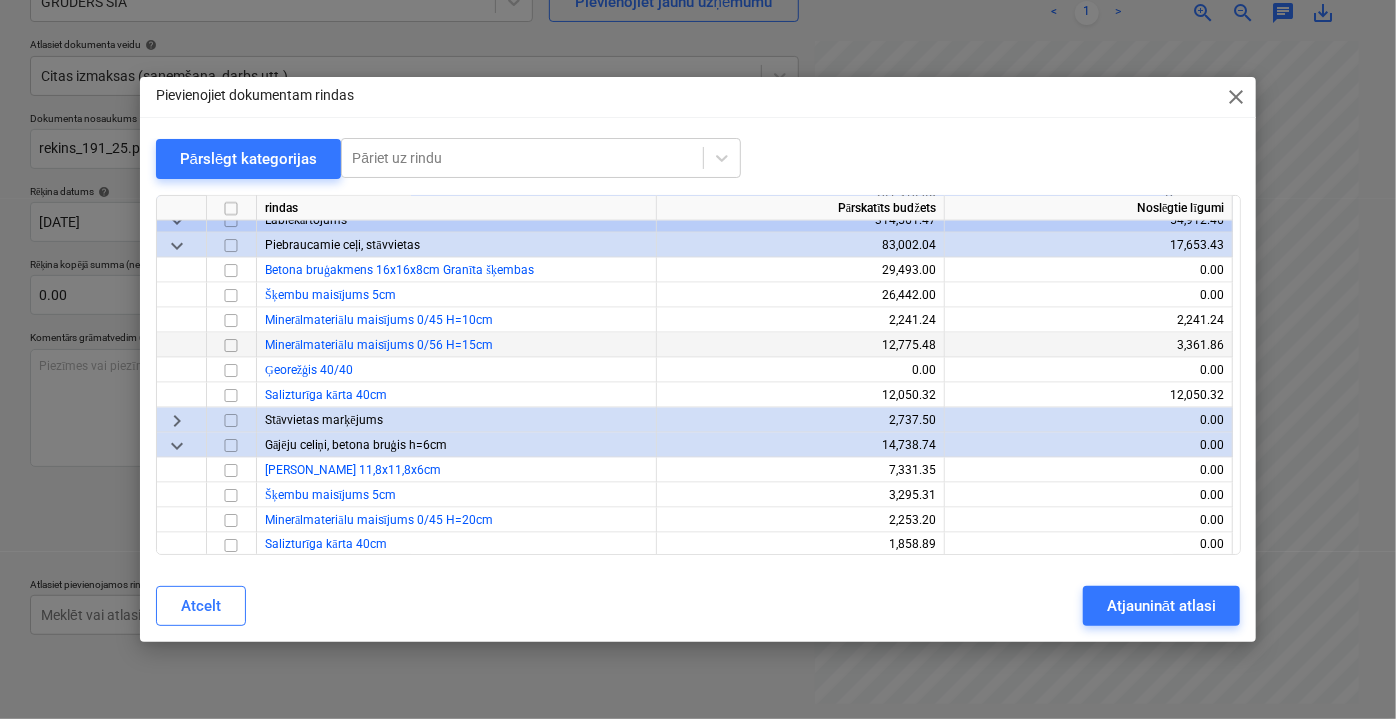 scroll, scrollTop: 1545, scrollLeft: 0, axis: vertical 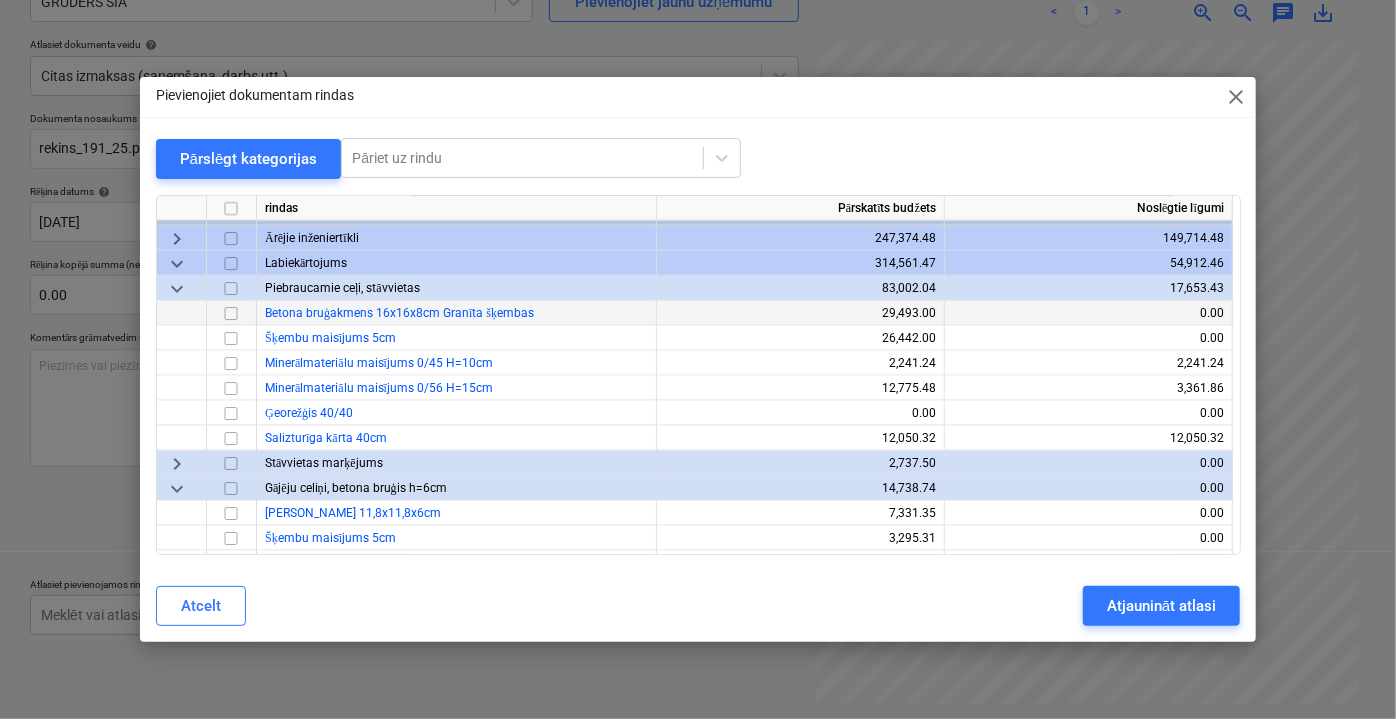 click at bounding box center [231, 313] 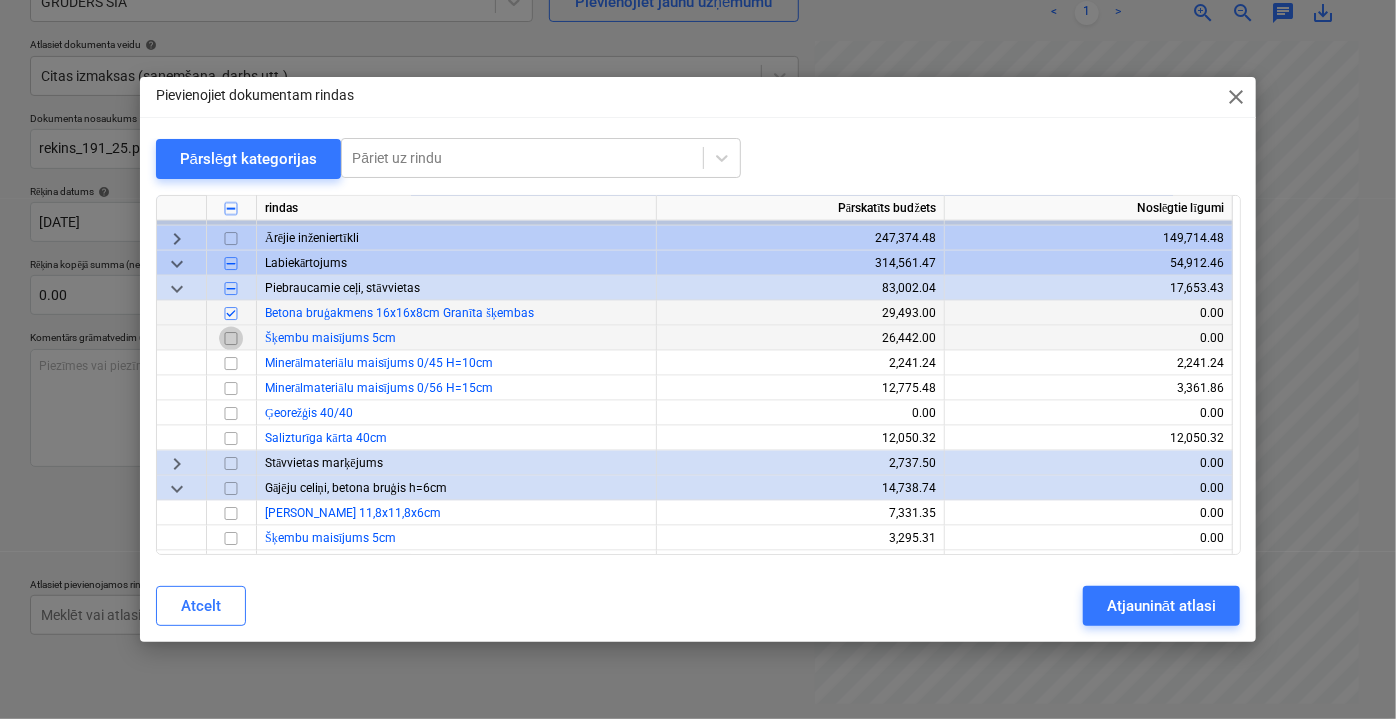 click at bounding box center [231, 338] 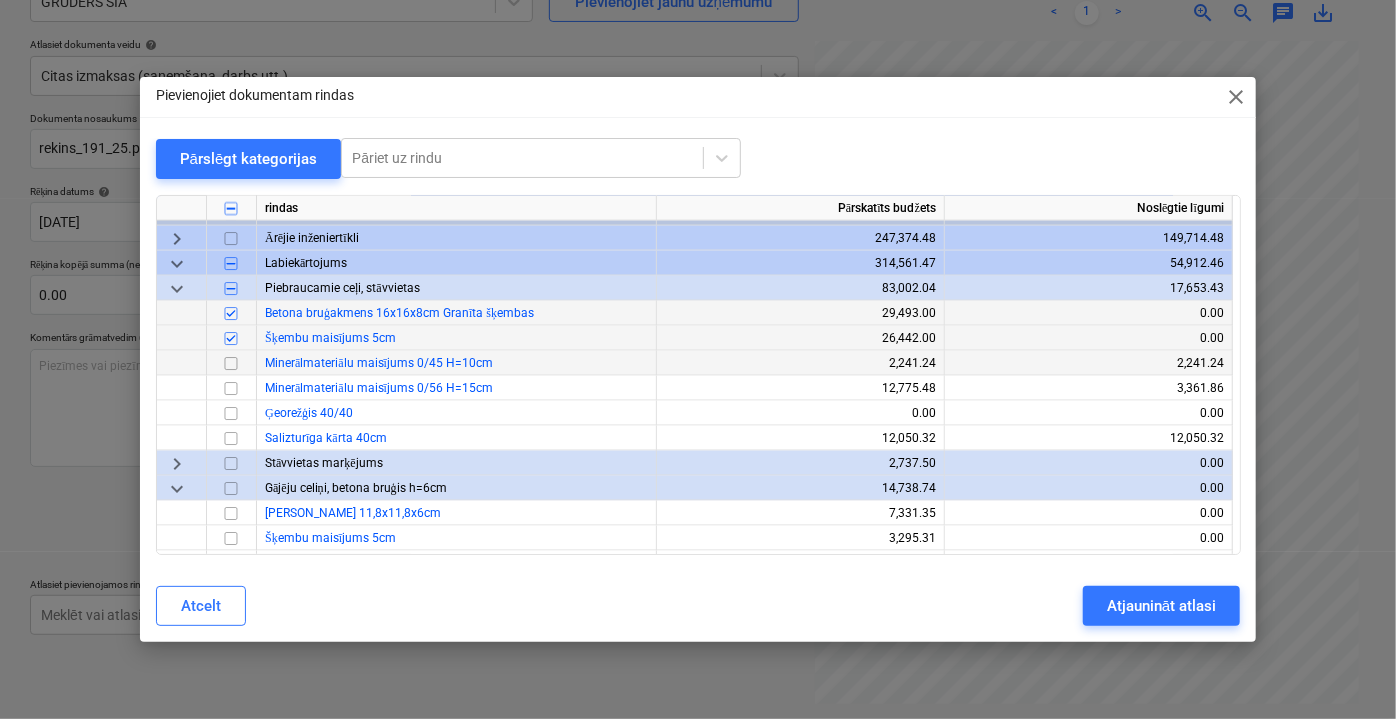 click at bounding box center (231, 363) 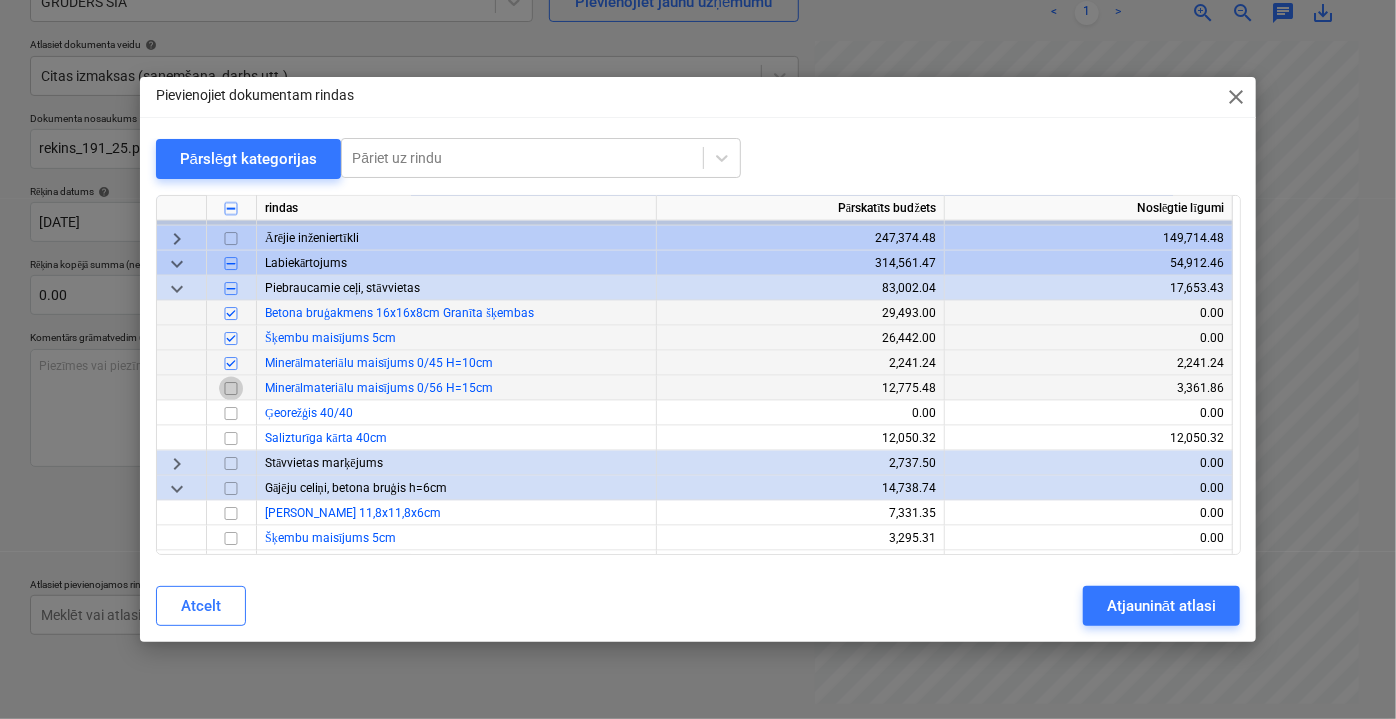 click at bounding box center (231, 388) 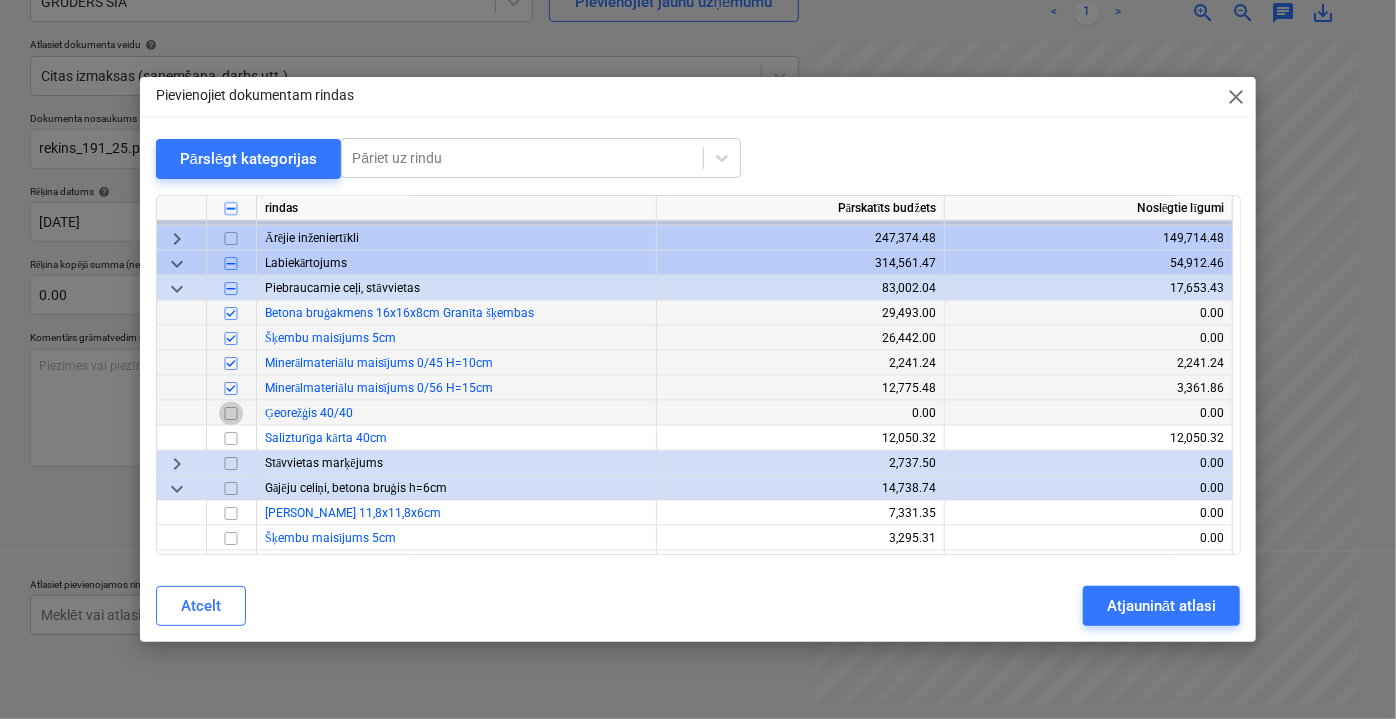 click at bounding box center [231, 413] 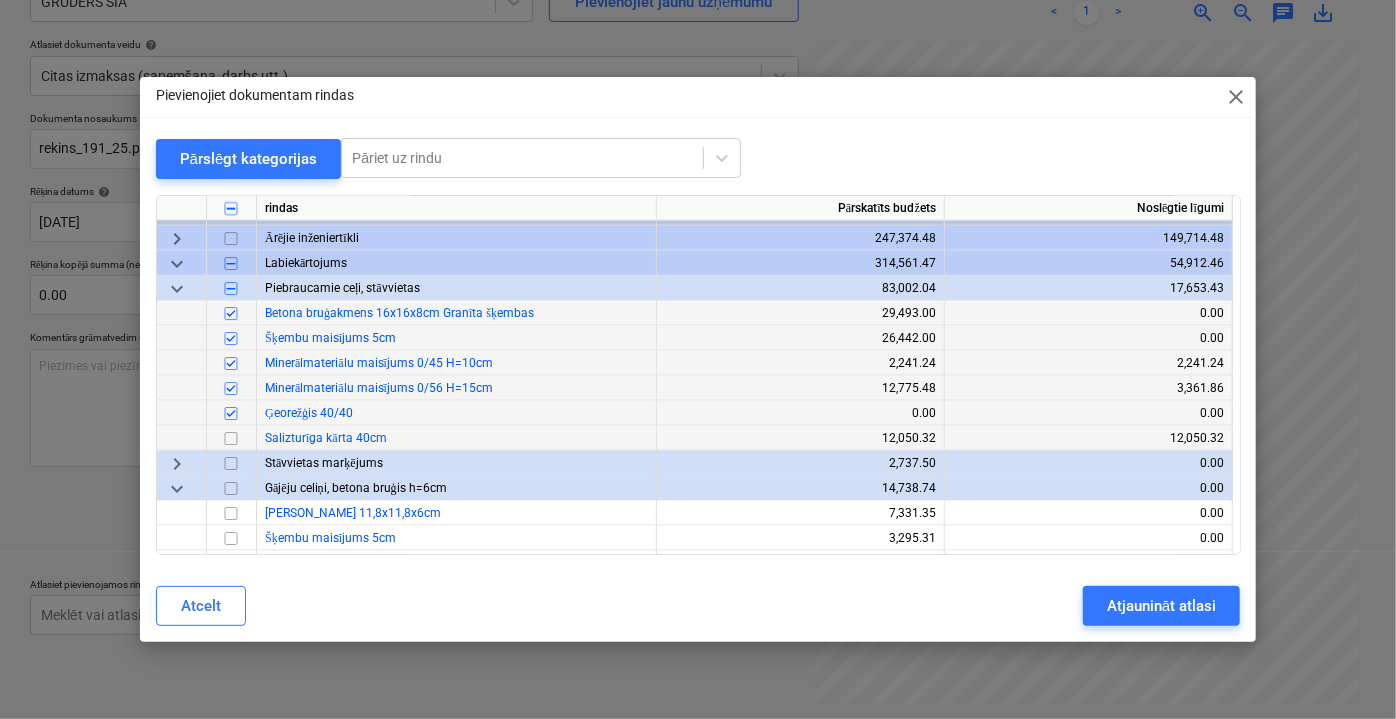 click on "Salizturīga kārta 40cm 12,050.32 12,050.32" at bounding box center (0, 0) 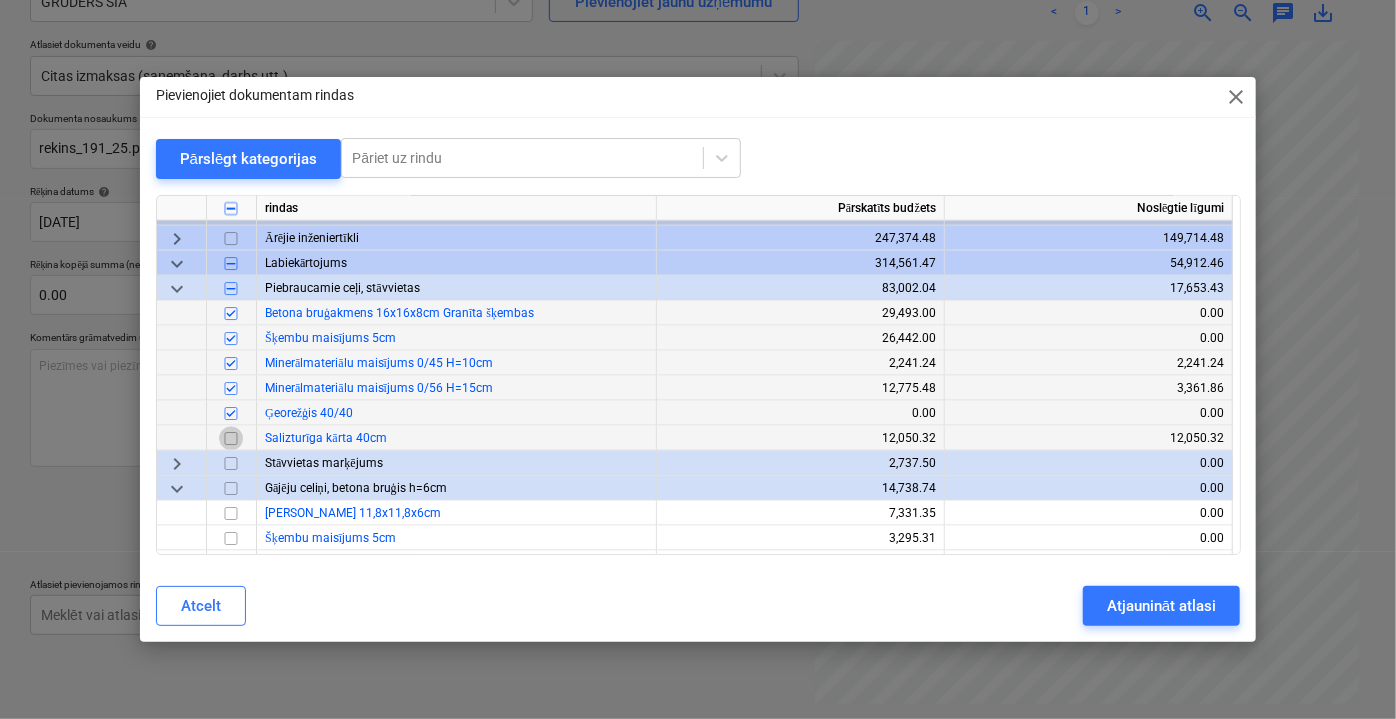 click at bounding box center (231, 438) 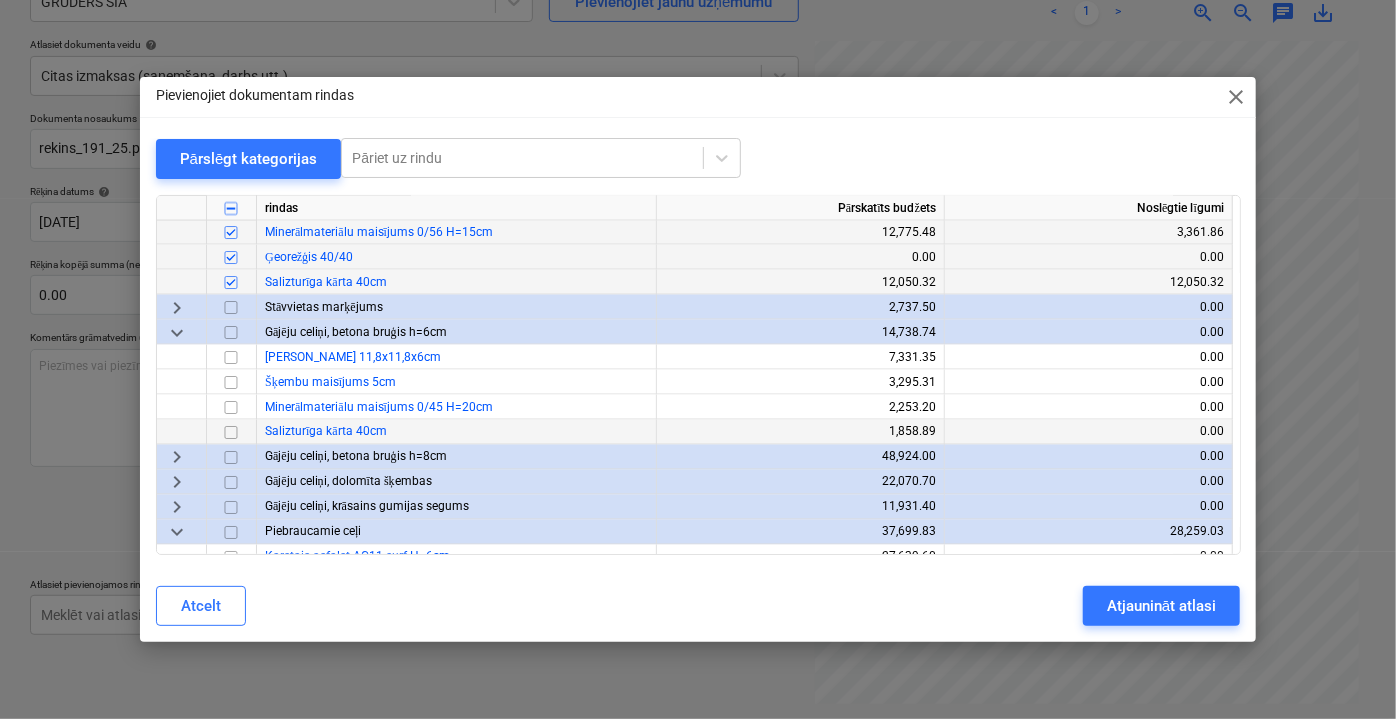 scroll, scrollTop: 1727, scrollLeft: 0, axis: vertical 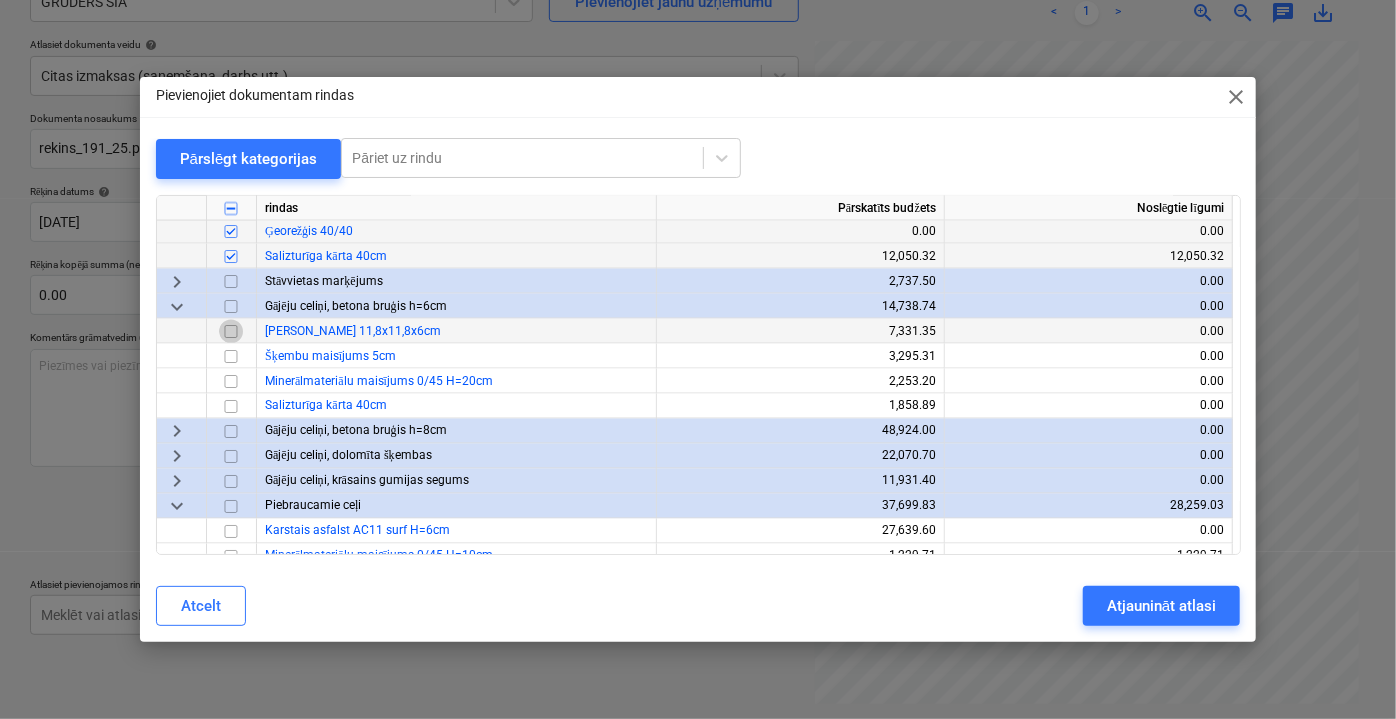 click at bounding box center (231, 331) 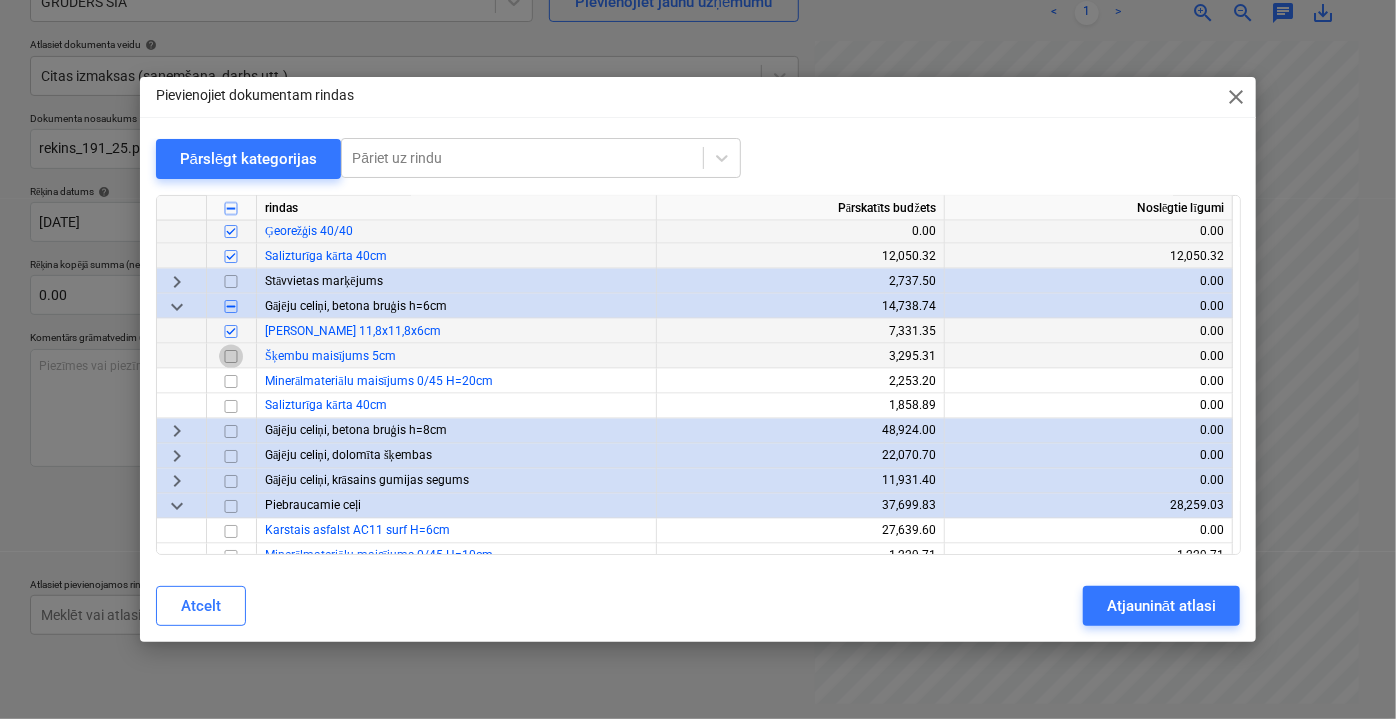 click at bounding box center [231, 356] 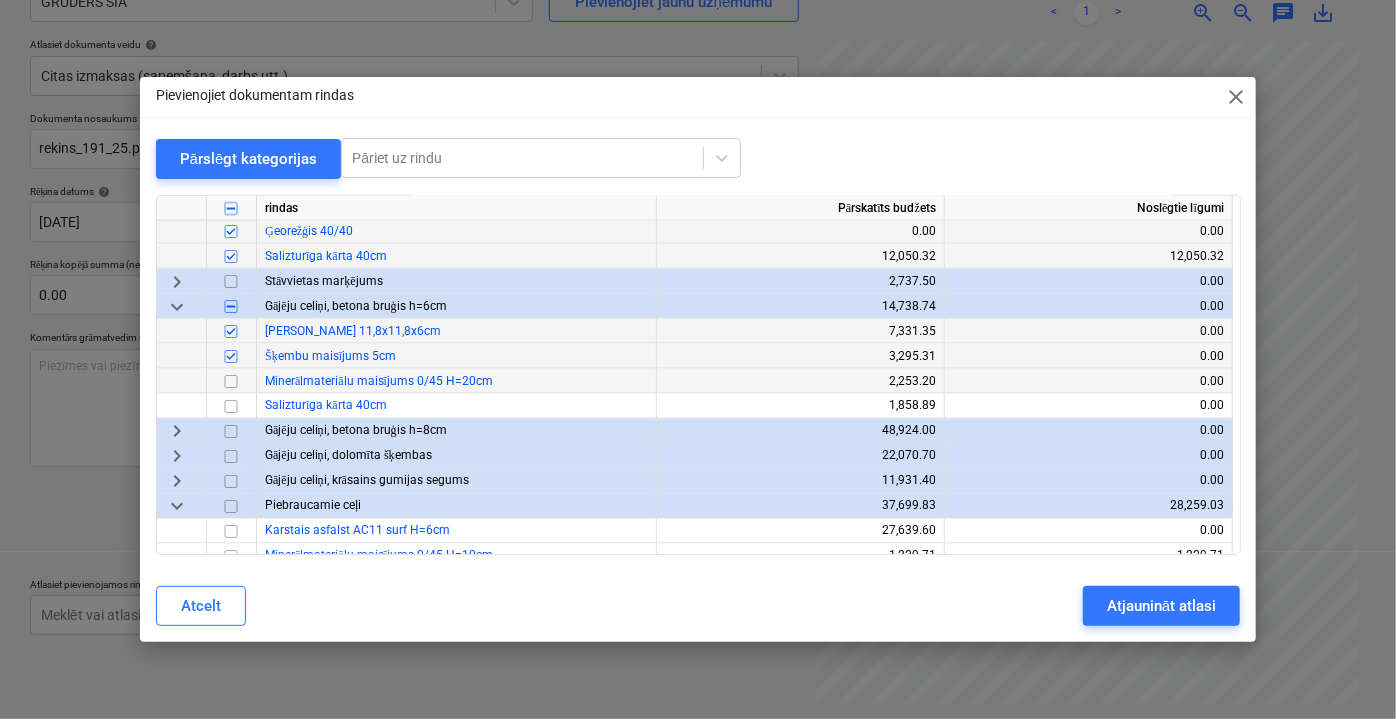 click at bounding box center (231, 381) 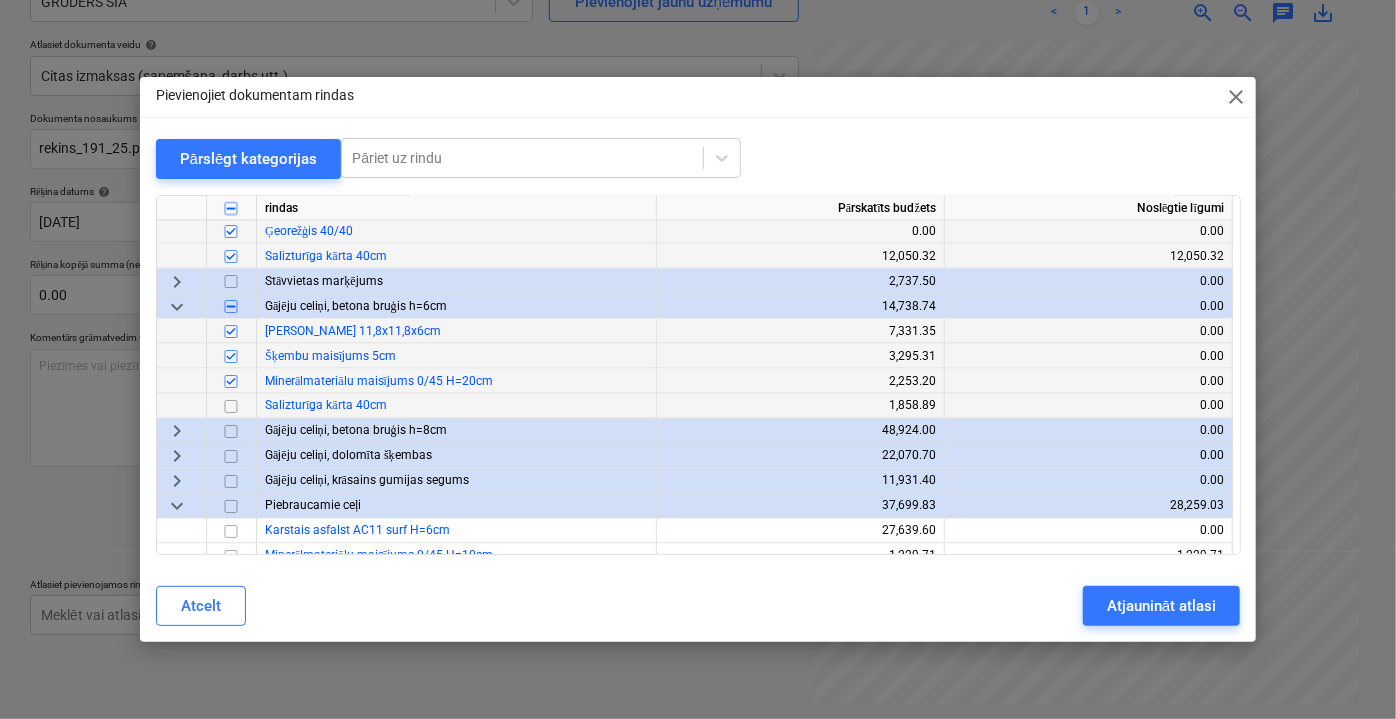 click at bounding box center (231, 406) 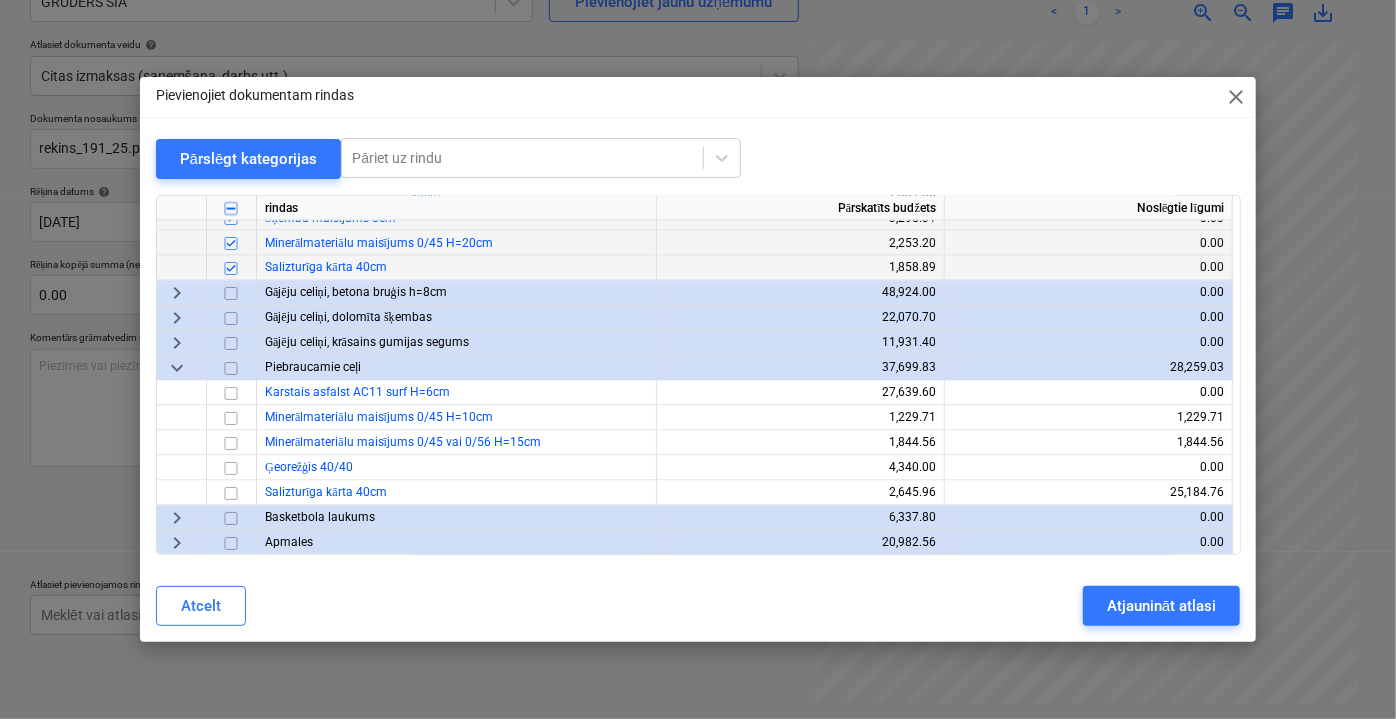 scroll, scrollTop: 1909, scrollLeft: 0, axis: vertical 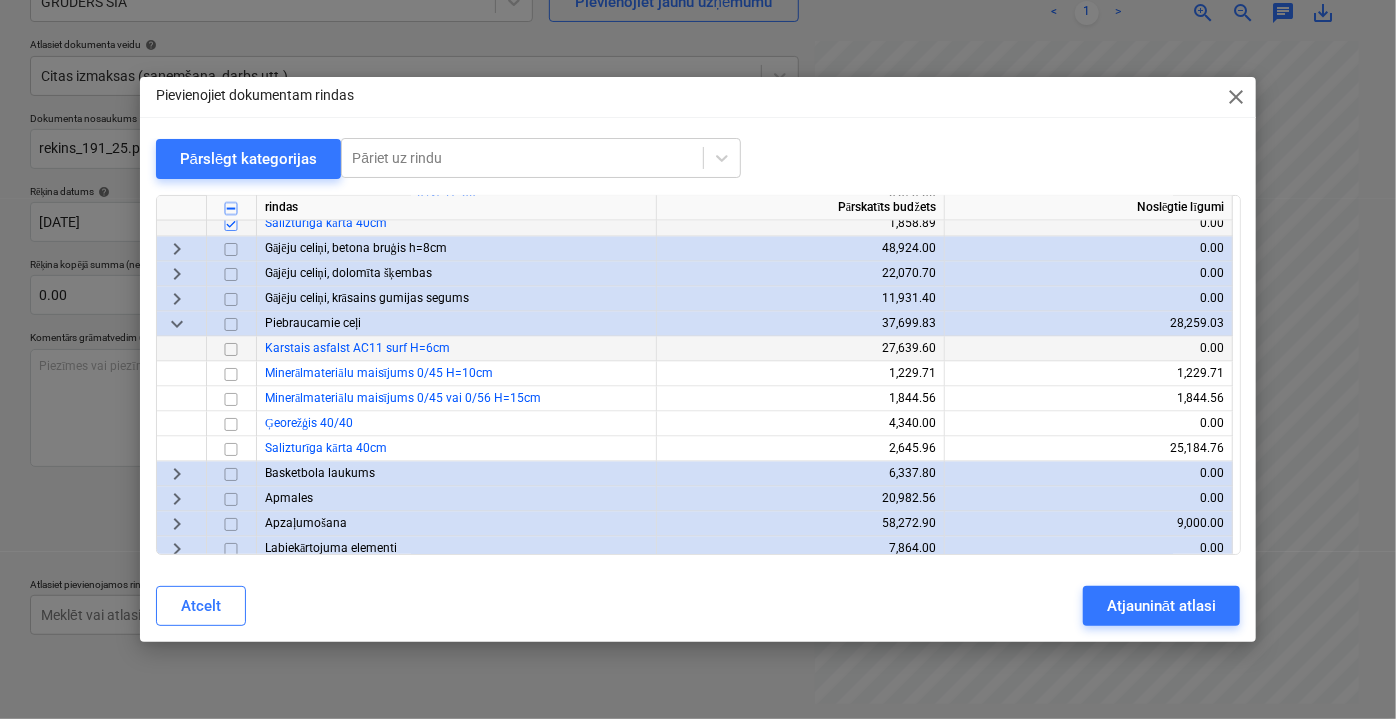 click at bounding box center [231, 349] 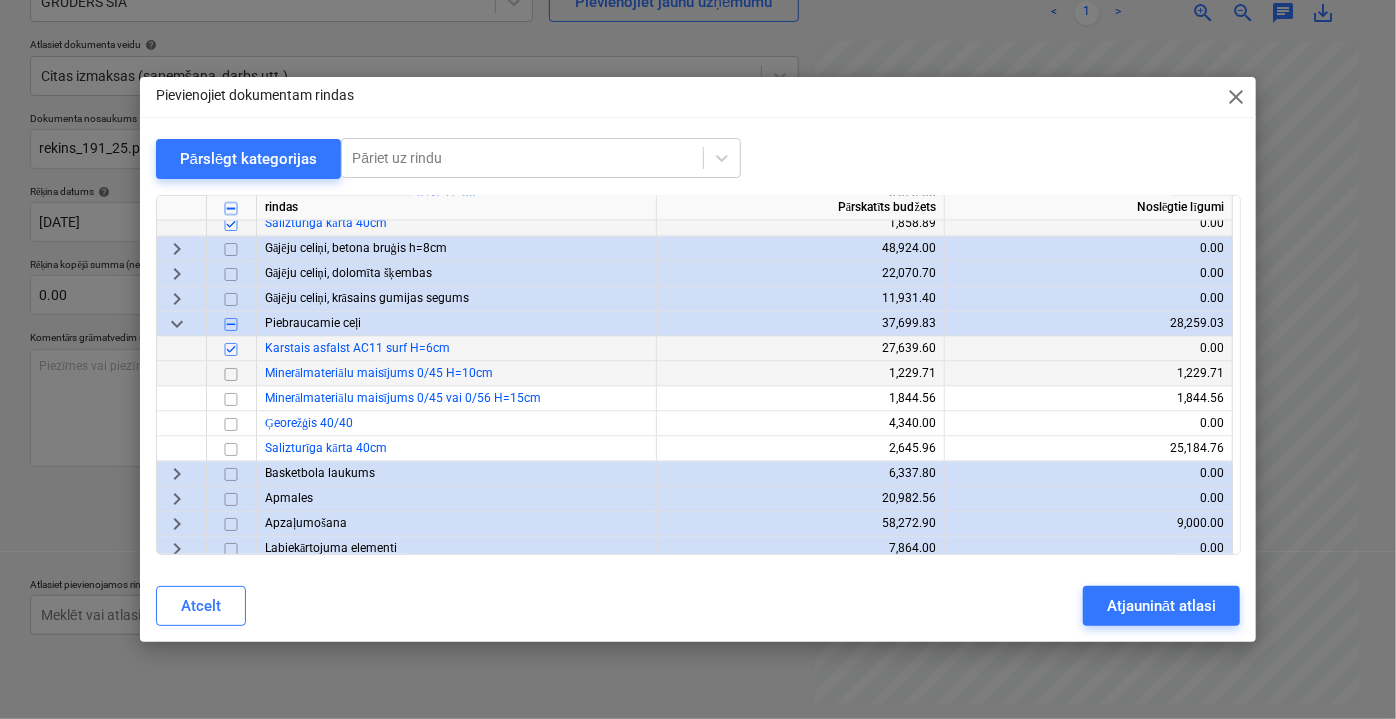 click at bounding box center (231, 374) 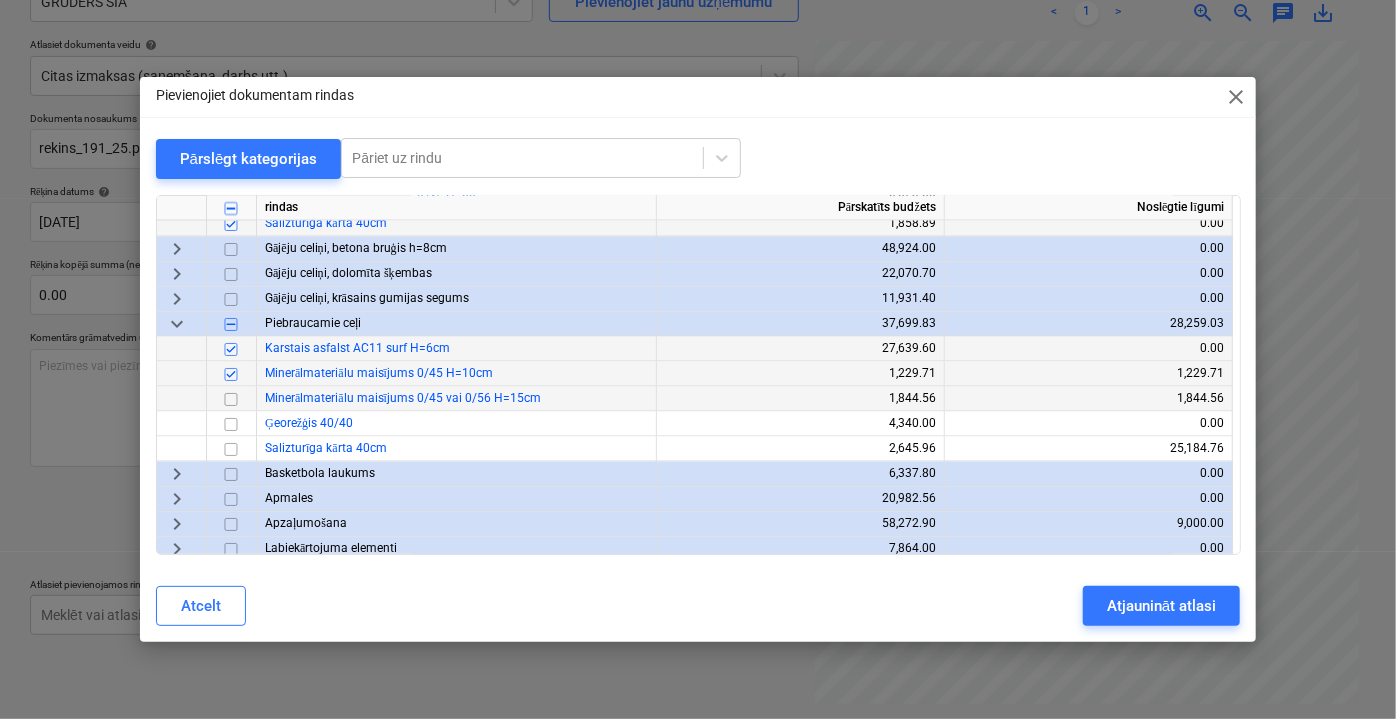 click at bounding box center (231, 399) 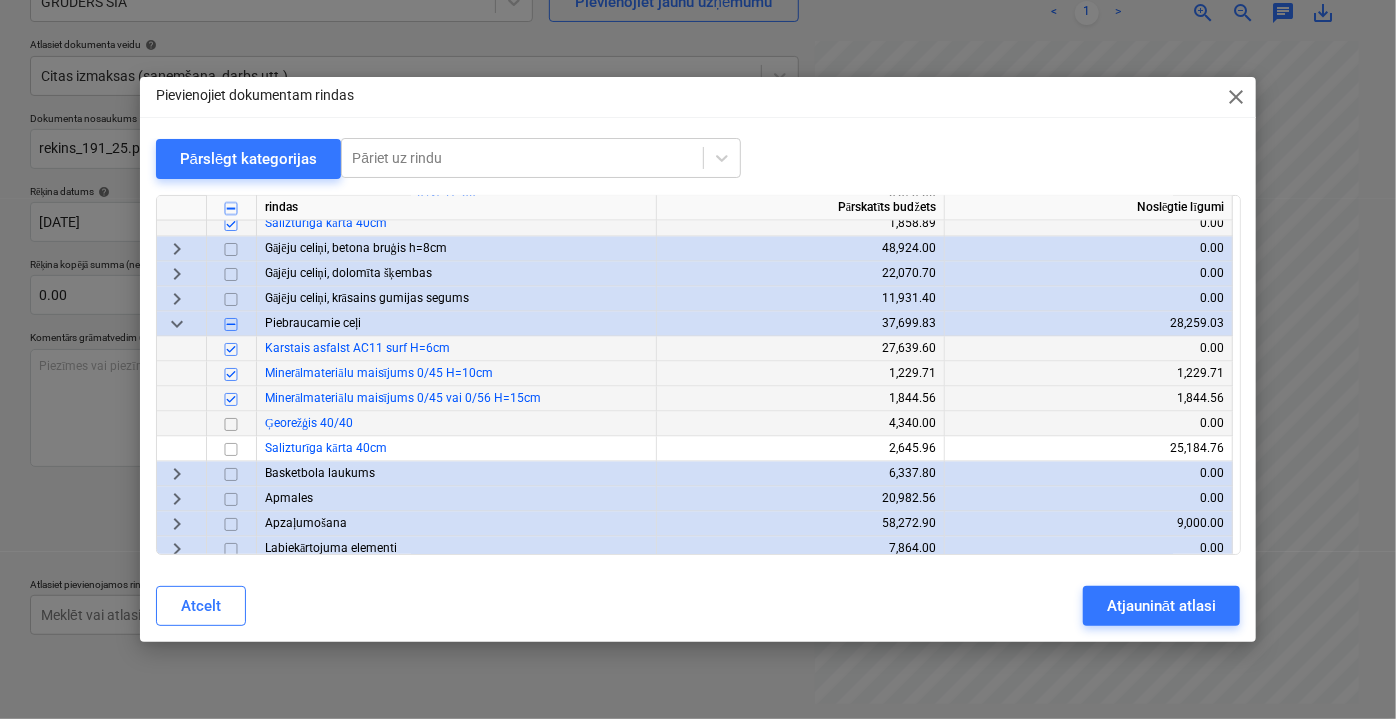 click at bounding box center (231, 424) 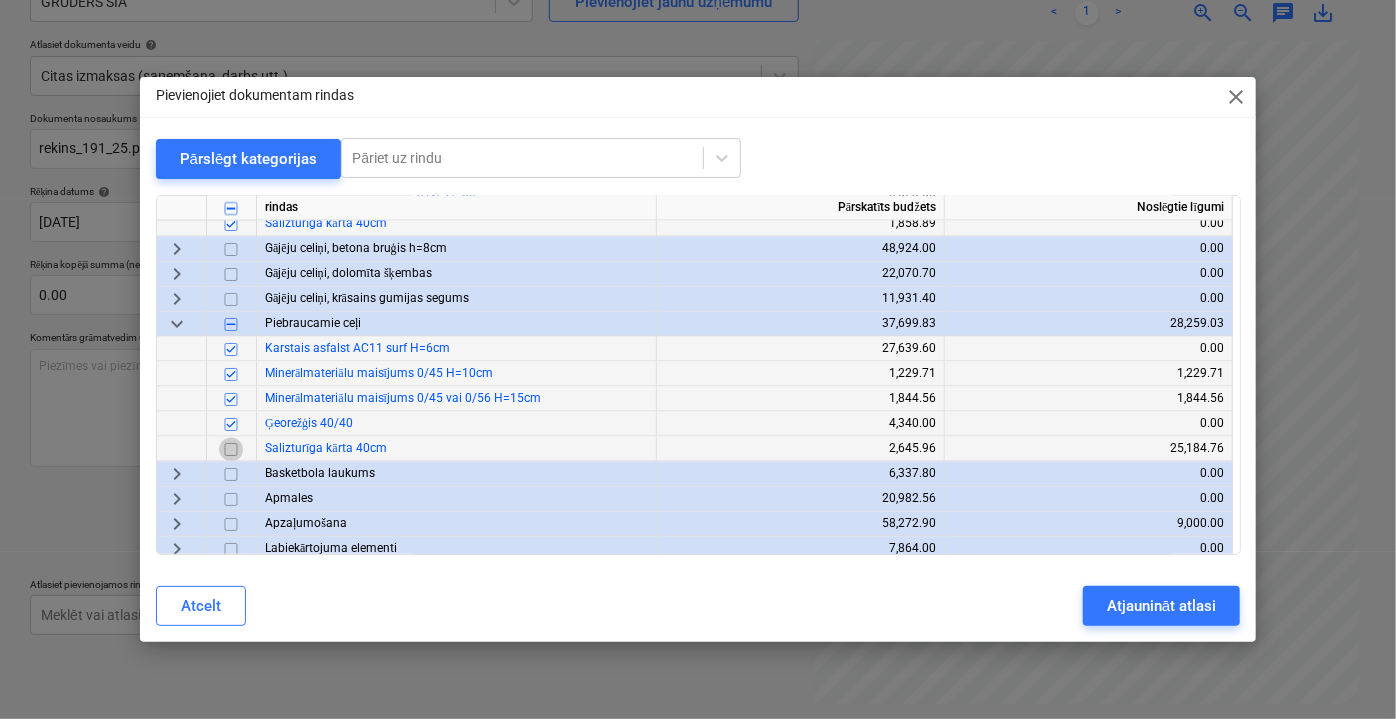 click at bounding box center [231, 449] 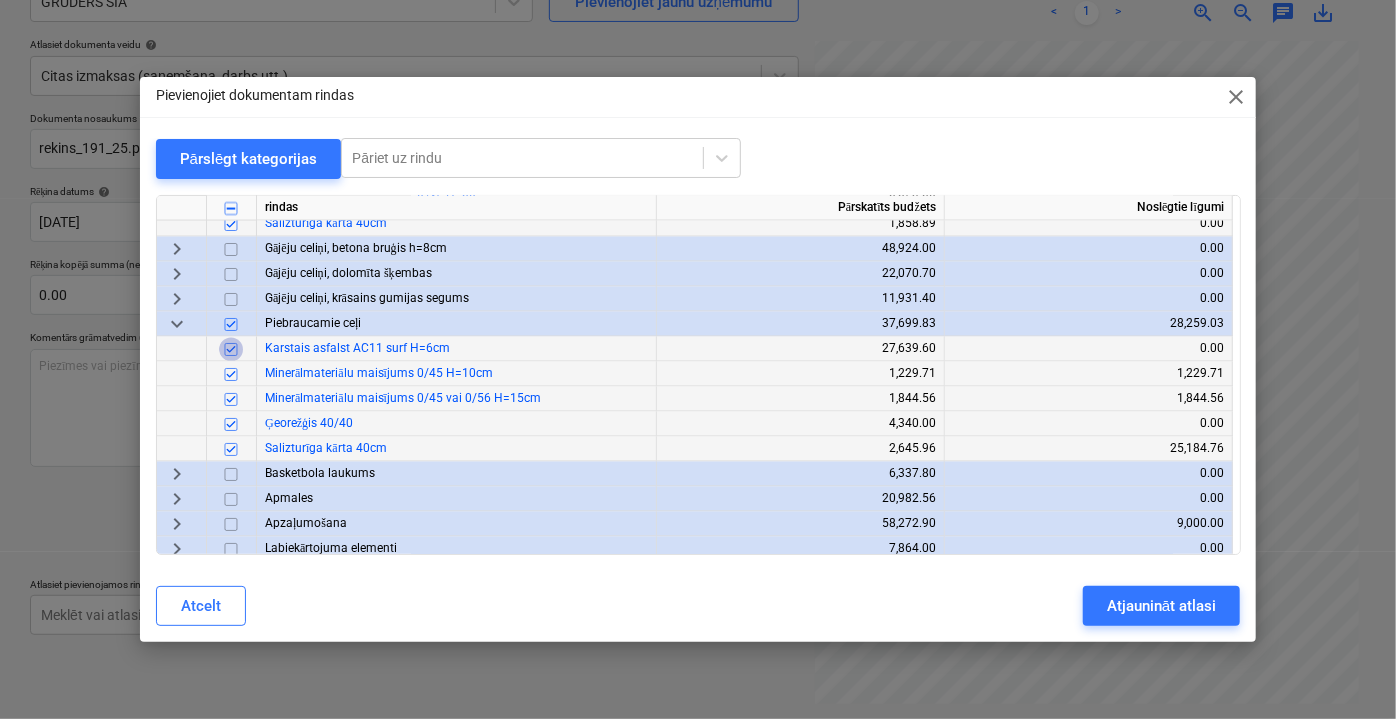 click at bounding box center (231, 349) 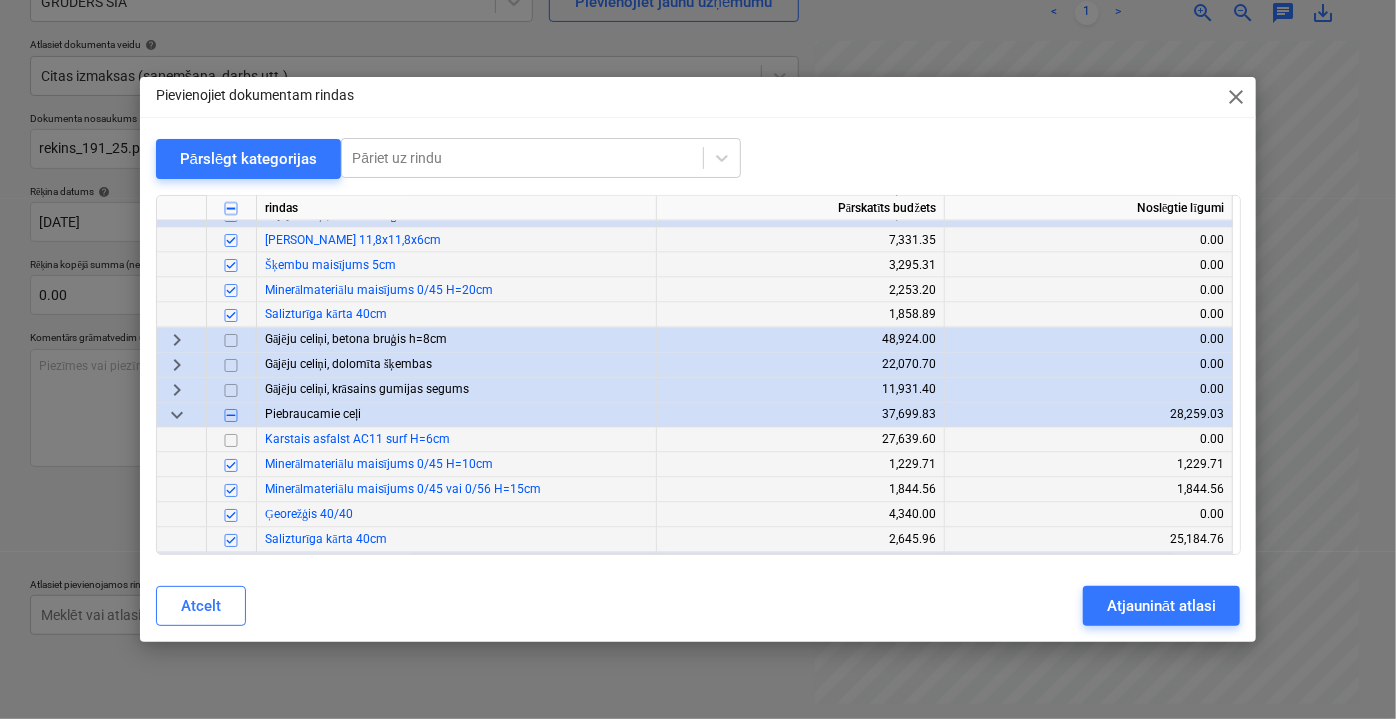 scroll, scrollTop: 1727, scrollLeft: 0, axis: vertical 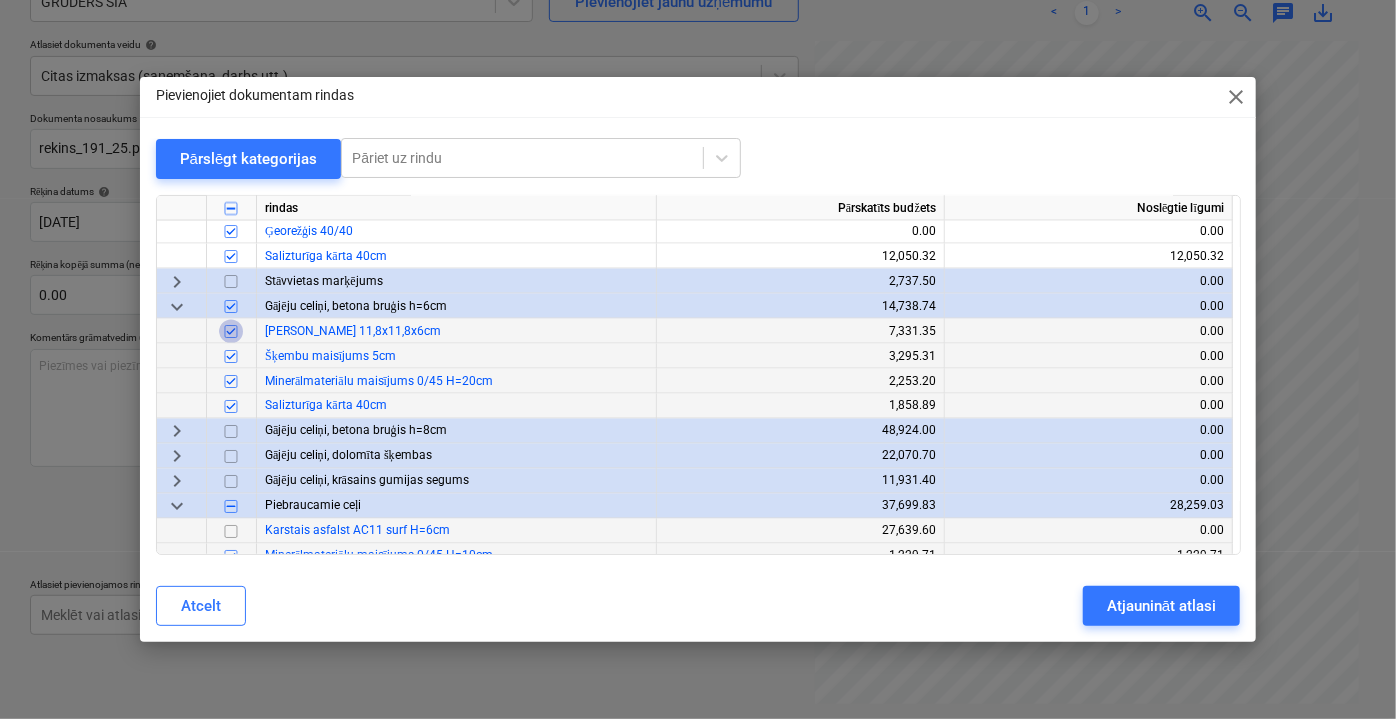 click at bounding box center (231, 331) 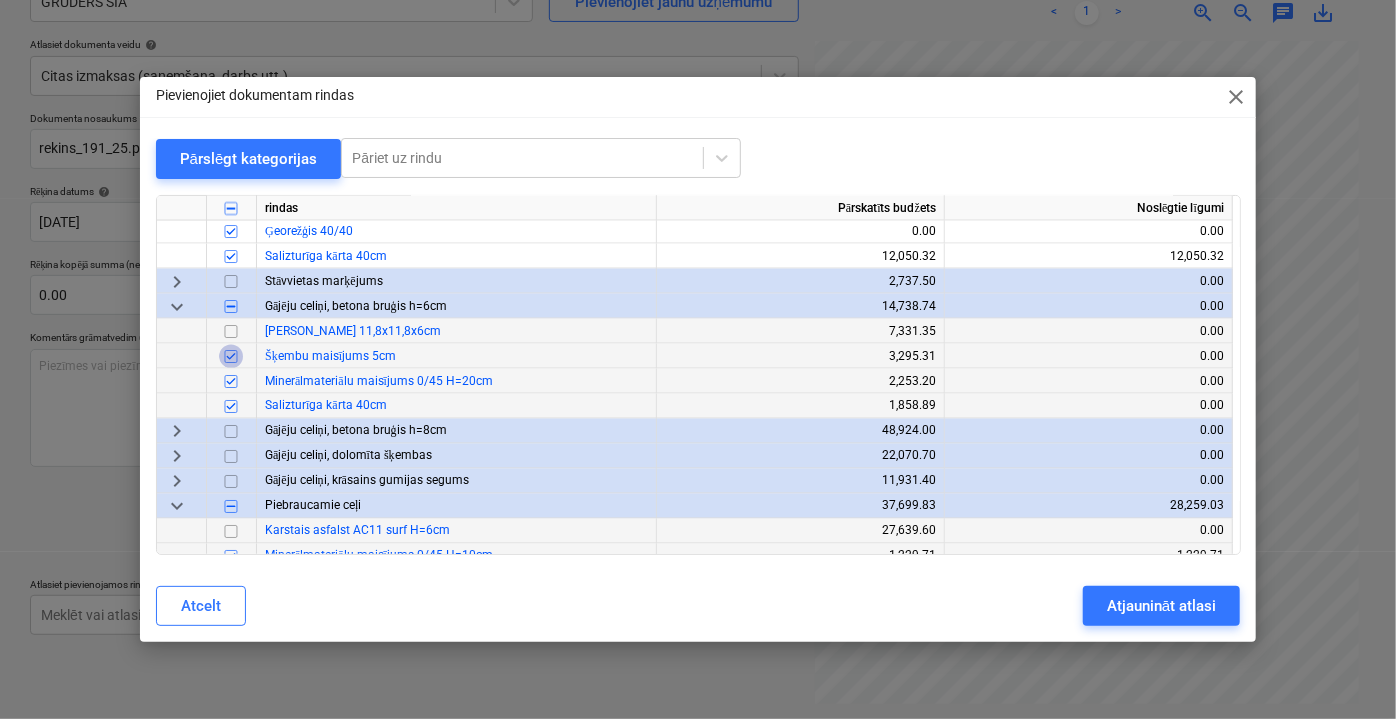 click at bounding box center (231, 356) 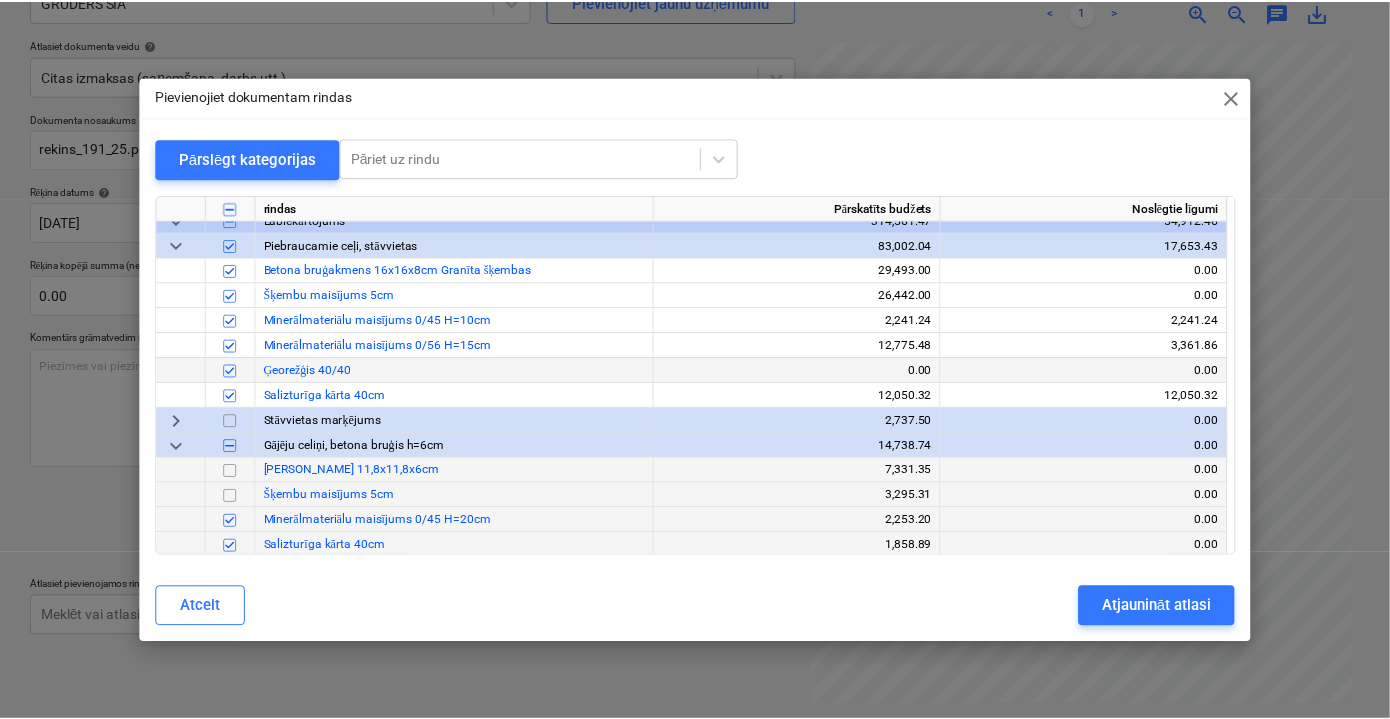 scroll, scrollTop: 1545, scrollLeft: 0, axis: vertical 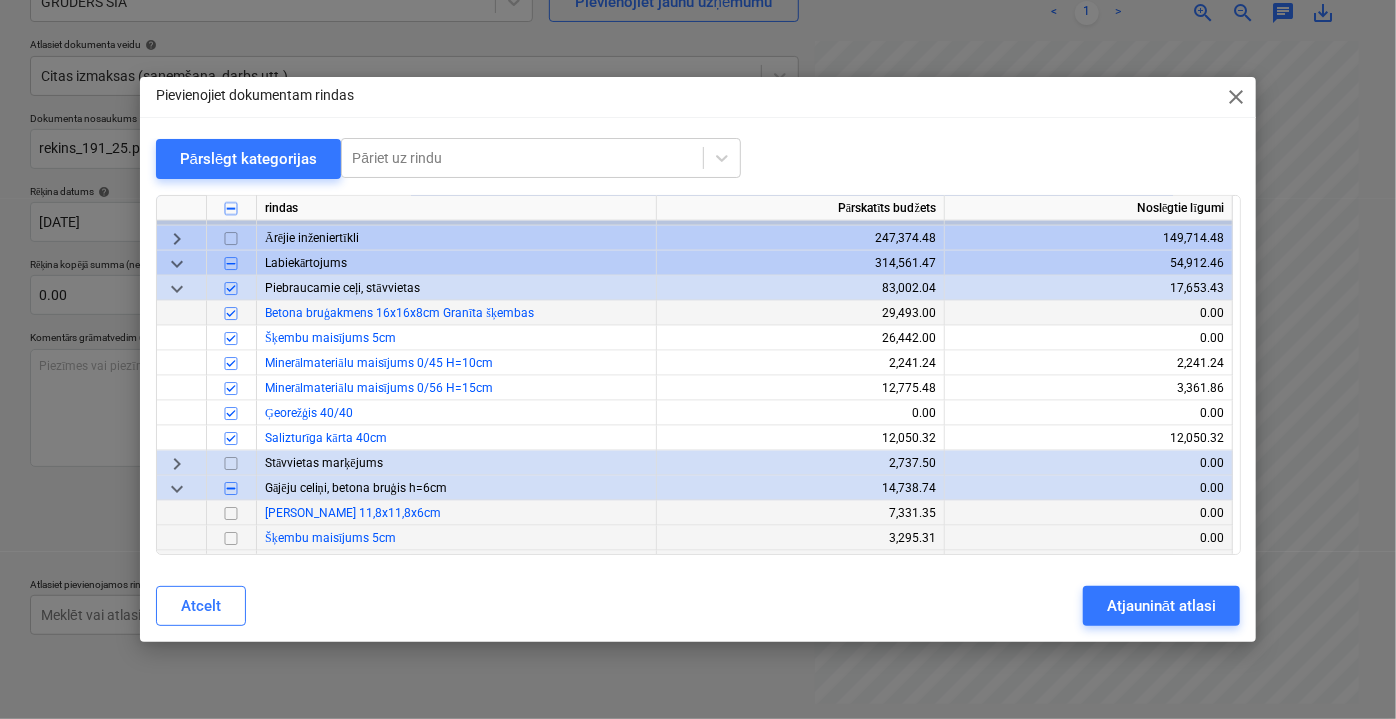 click at bounding box center (231, 313) 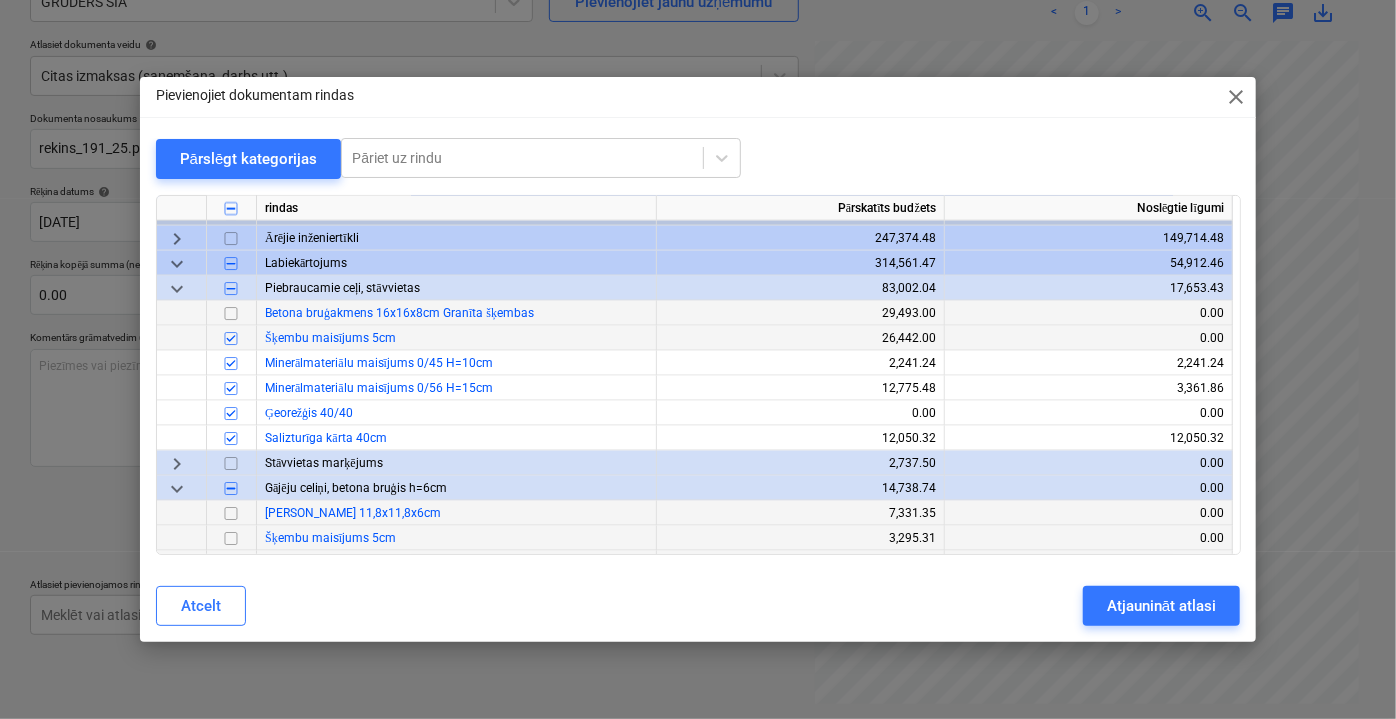 click at bounding box center (231, 338) 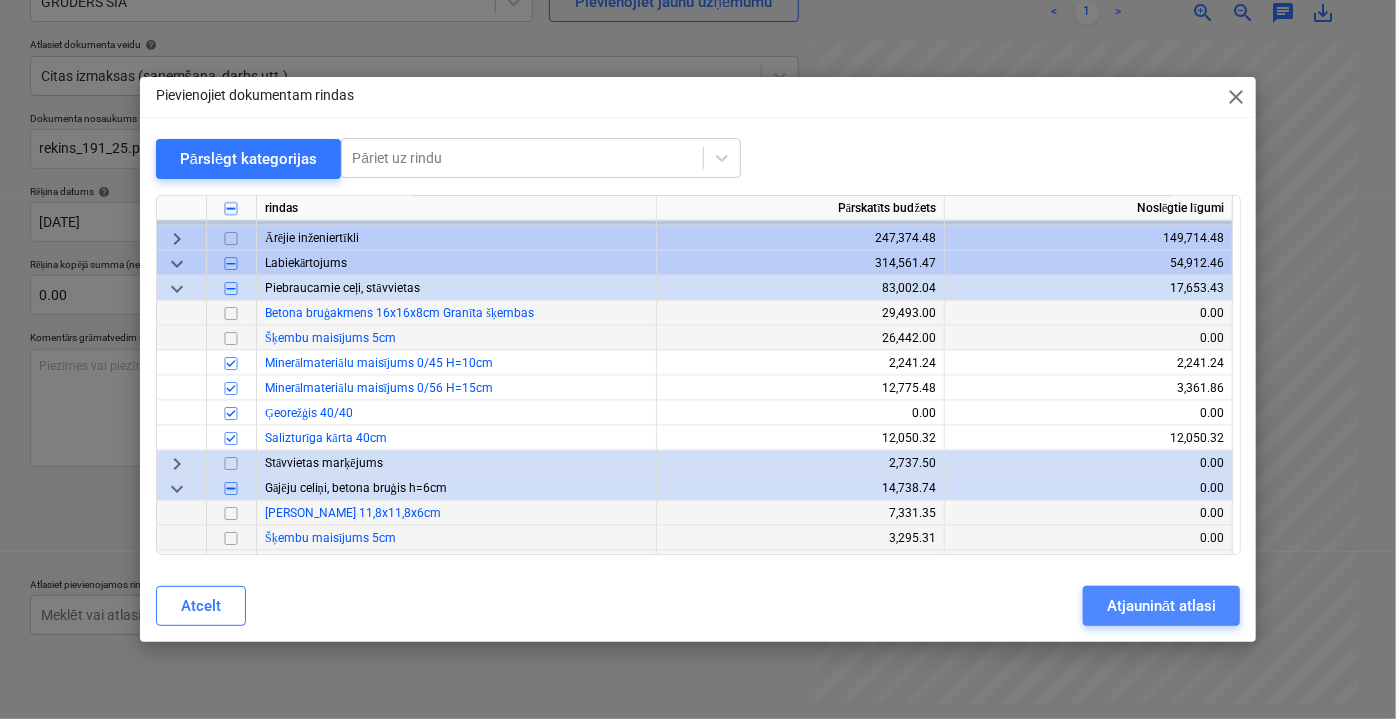 click on "Atjaunināt atlasi" at bounding box center [1161, 606] 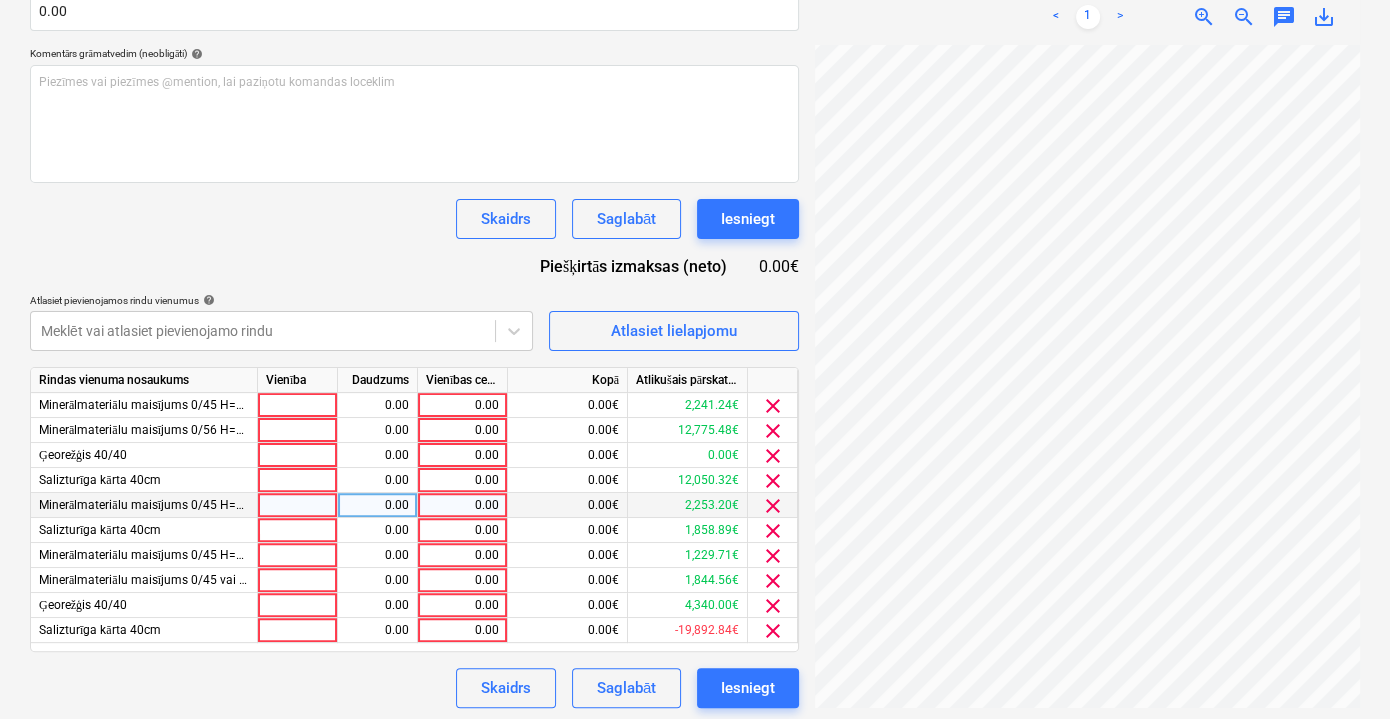 scroll, scrollTop: 487, scrollLeft: 0, axis: vertical 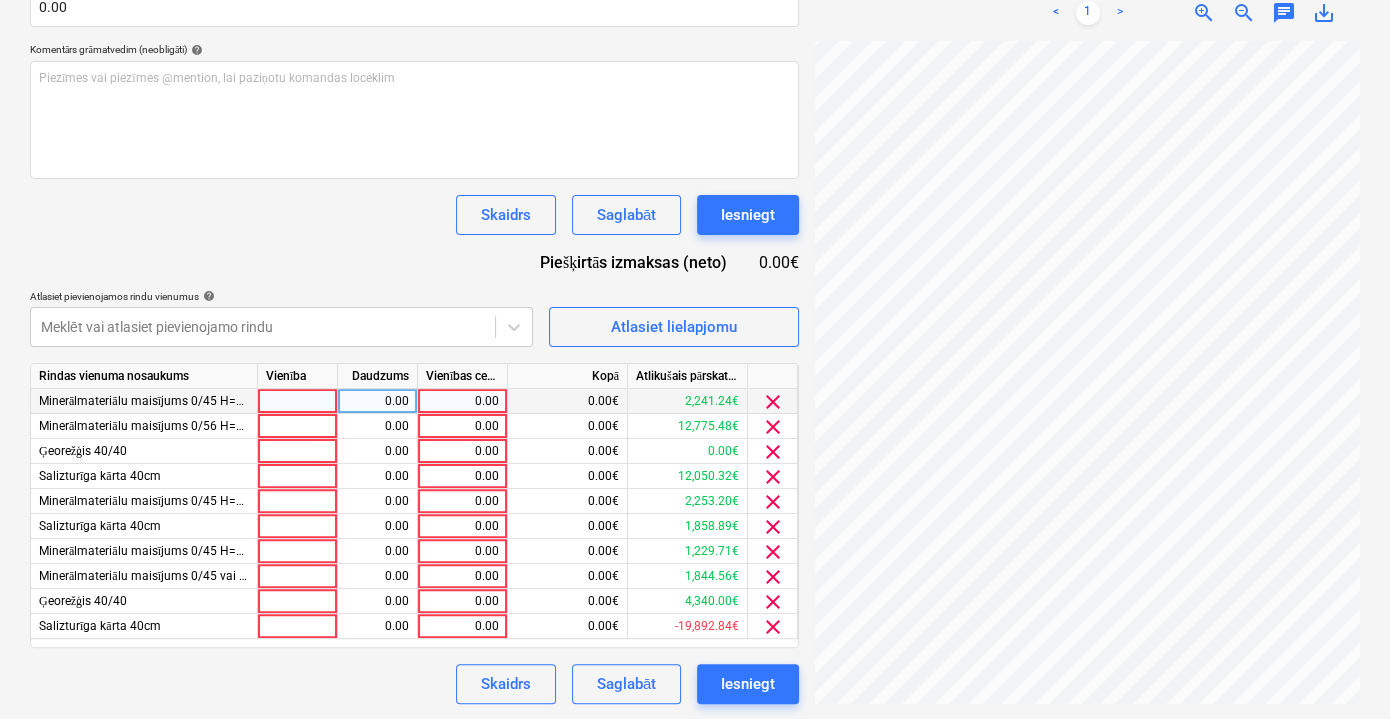 click on "clear" at bounding box center [773, 402] 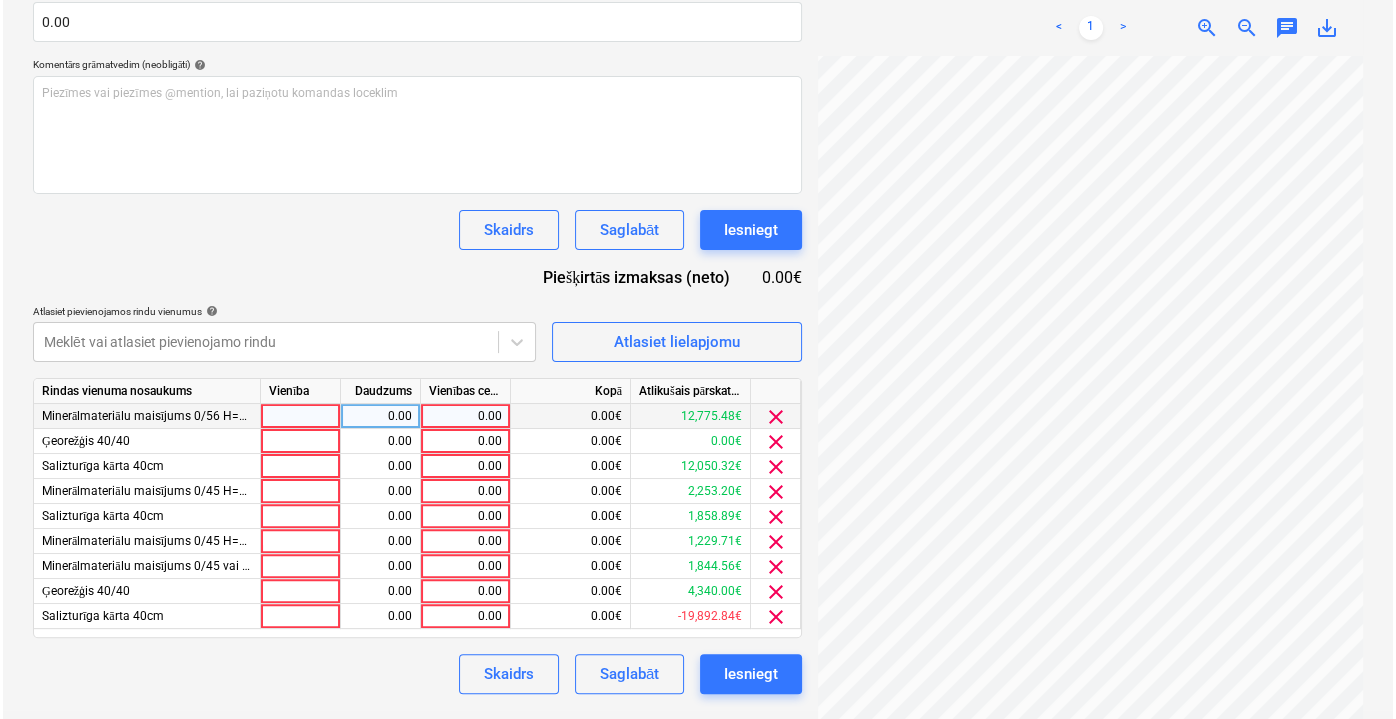scroll, scrollTop: 471, scrollLeft: 0, axis: vertical 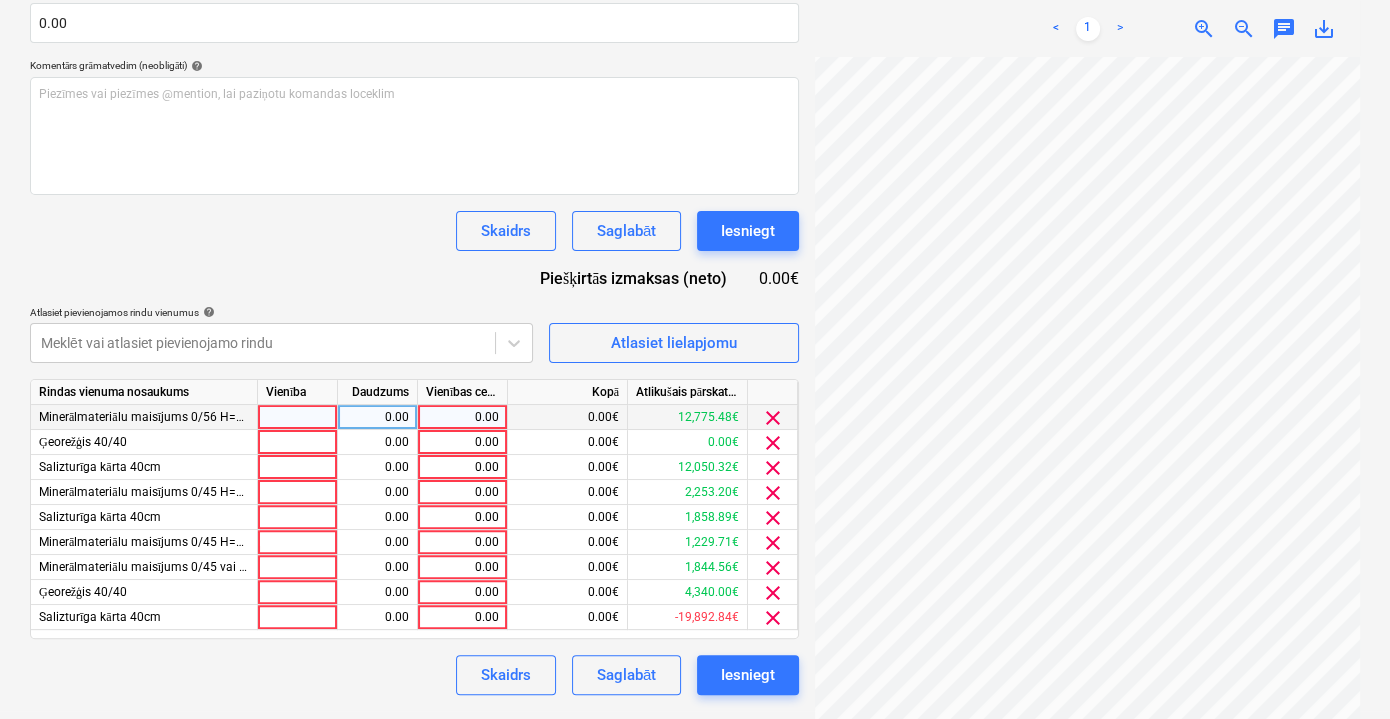 click at bounding box center (773, 392) 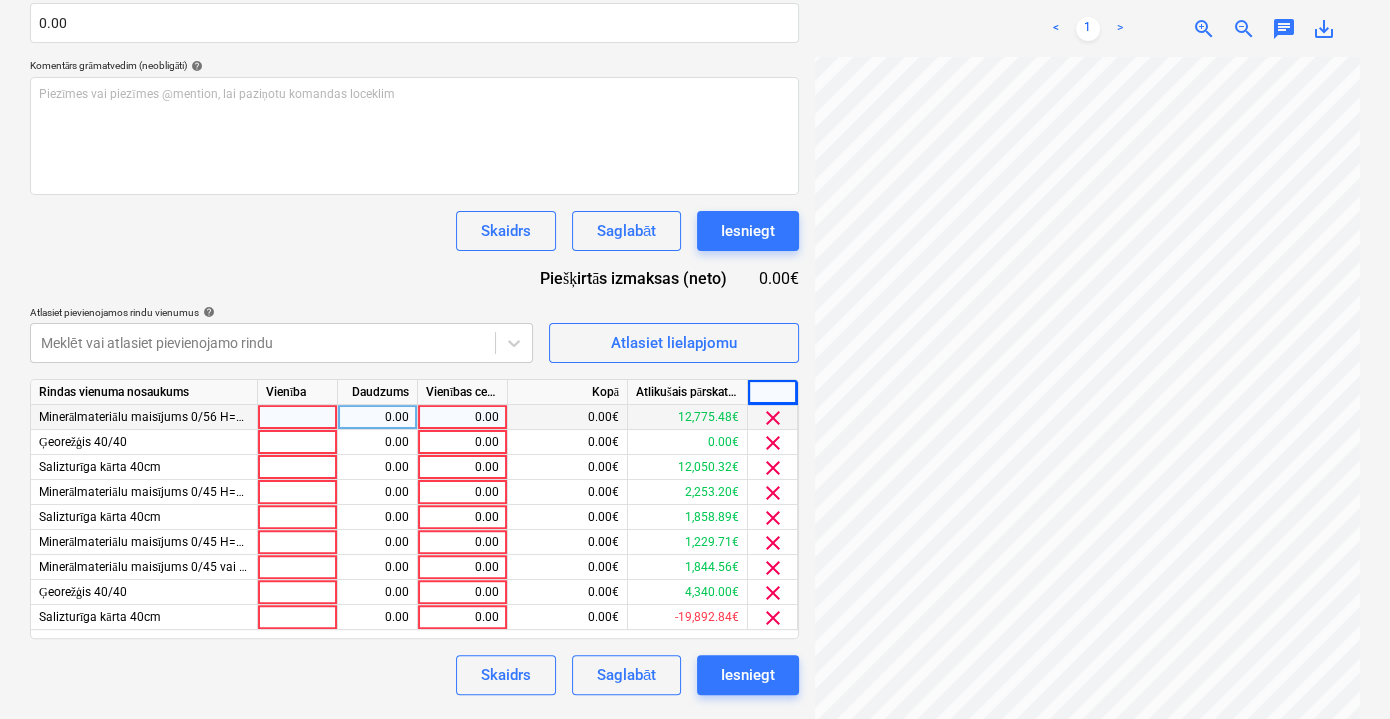 click at bounding box center (773, 392) 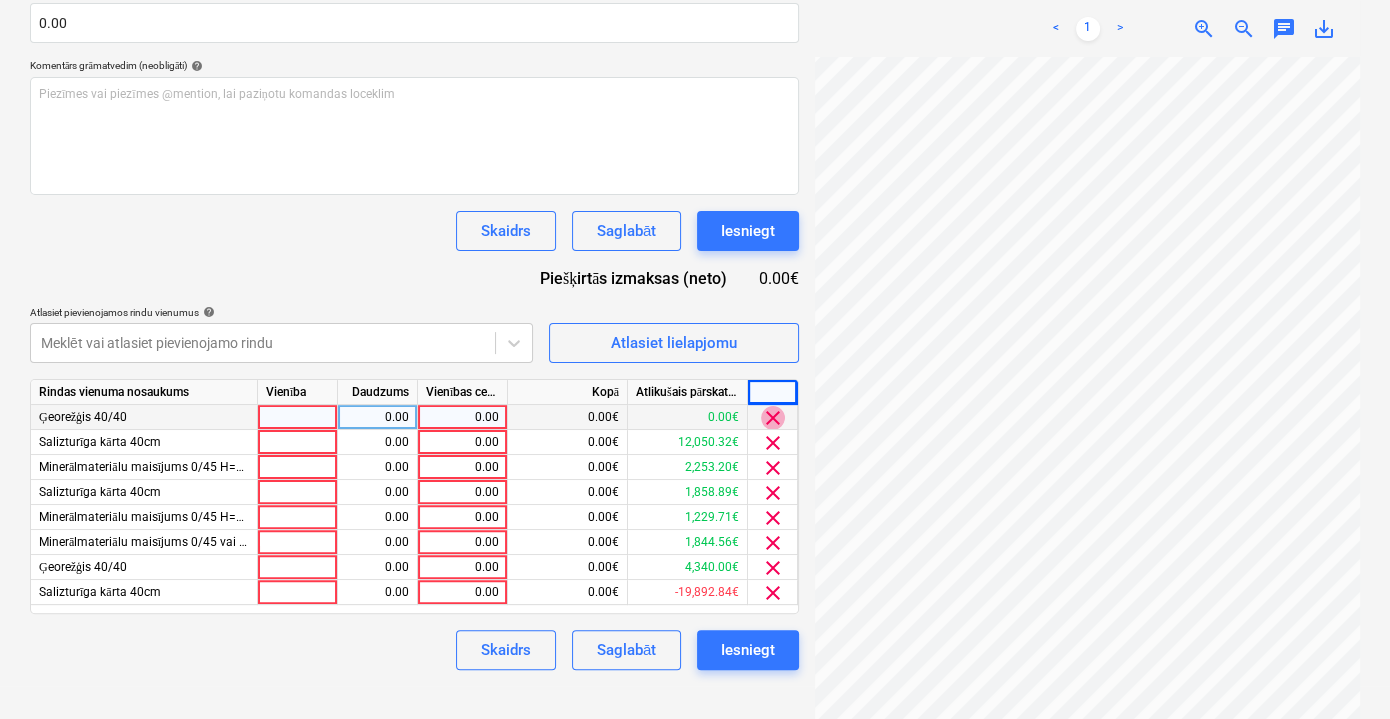 click on "clear" at bounding box center (773, 418) 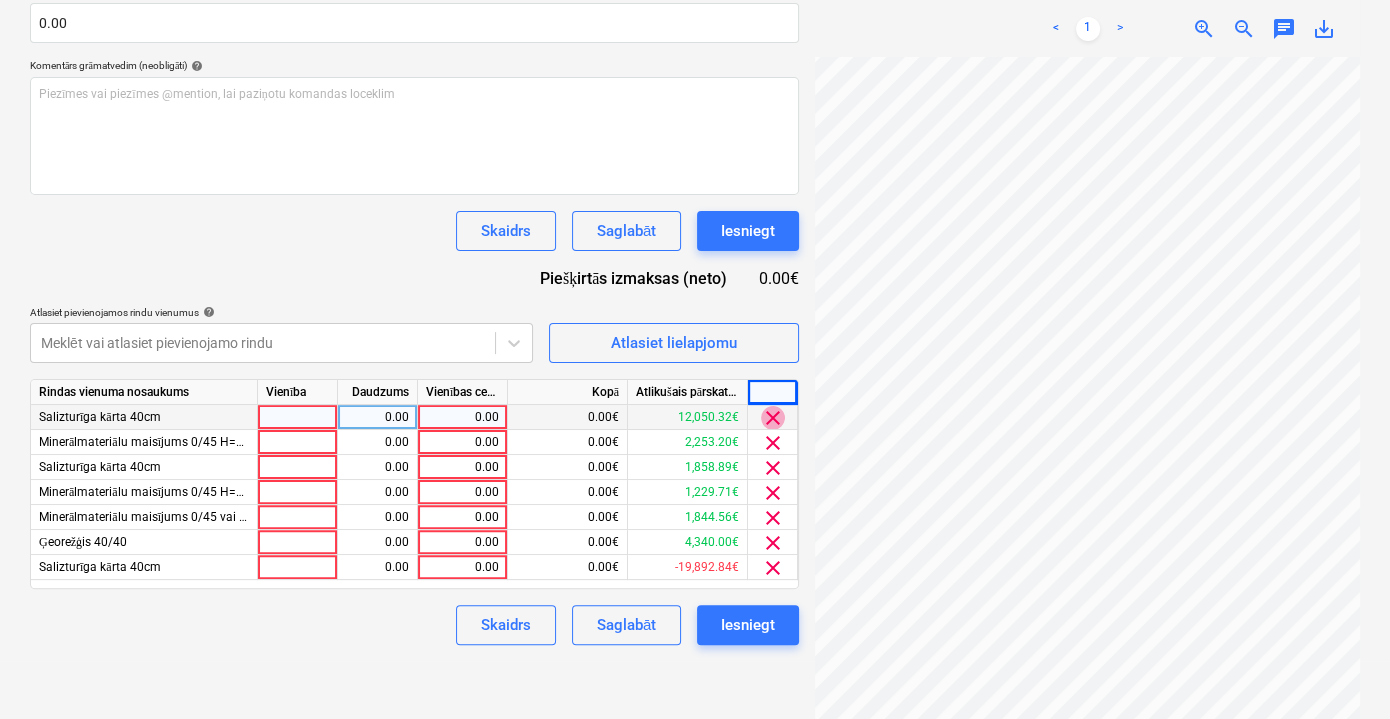 click on "clear" at bounding box center [773, 418] 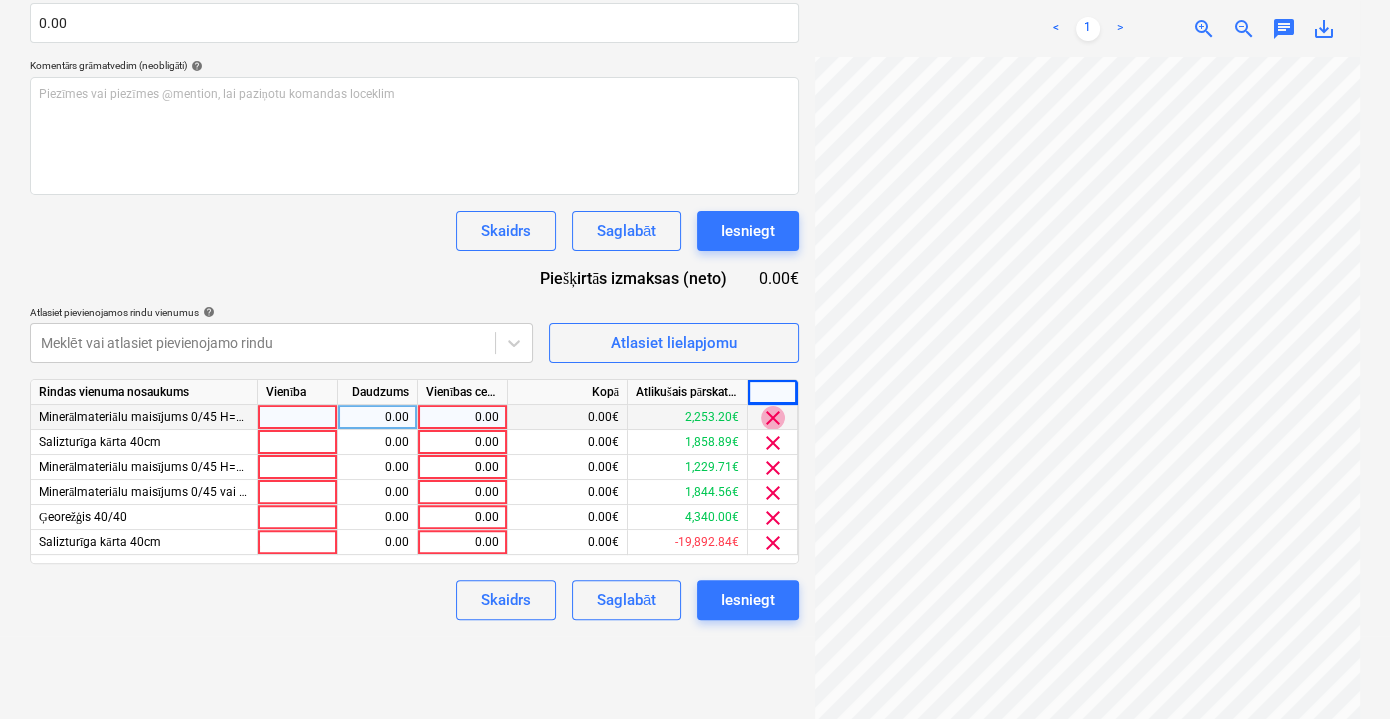 click on "clear" at bounding box center [773, 418] 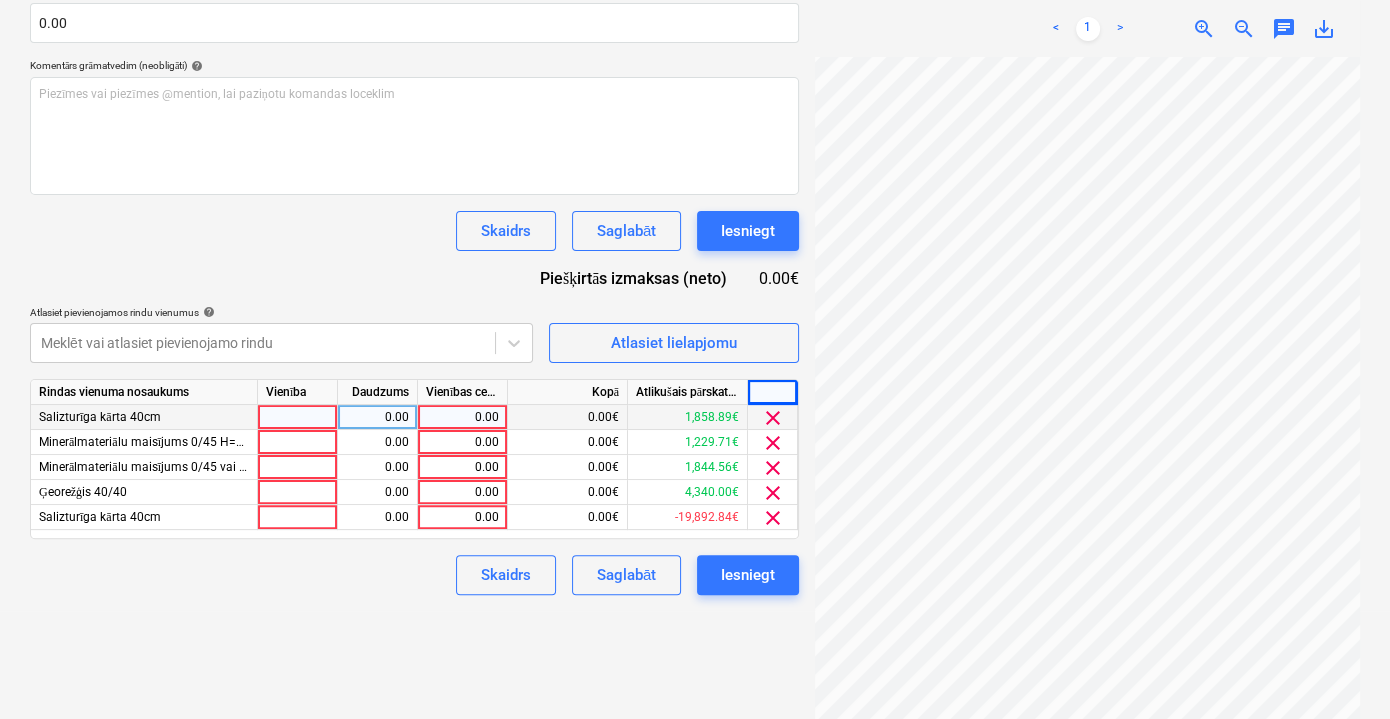 click on "clear" at bounding box center (773, 418) 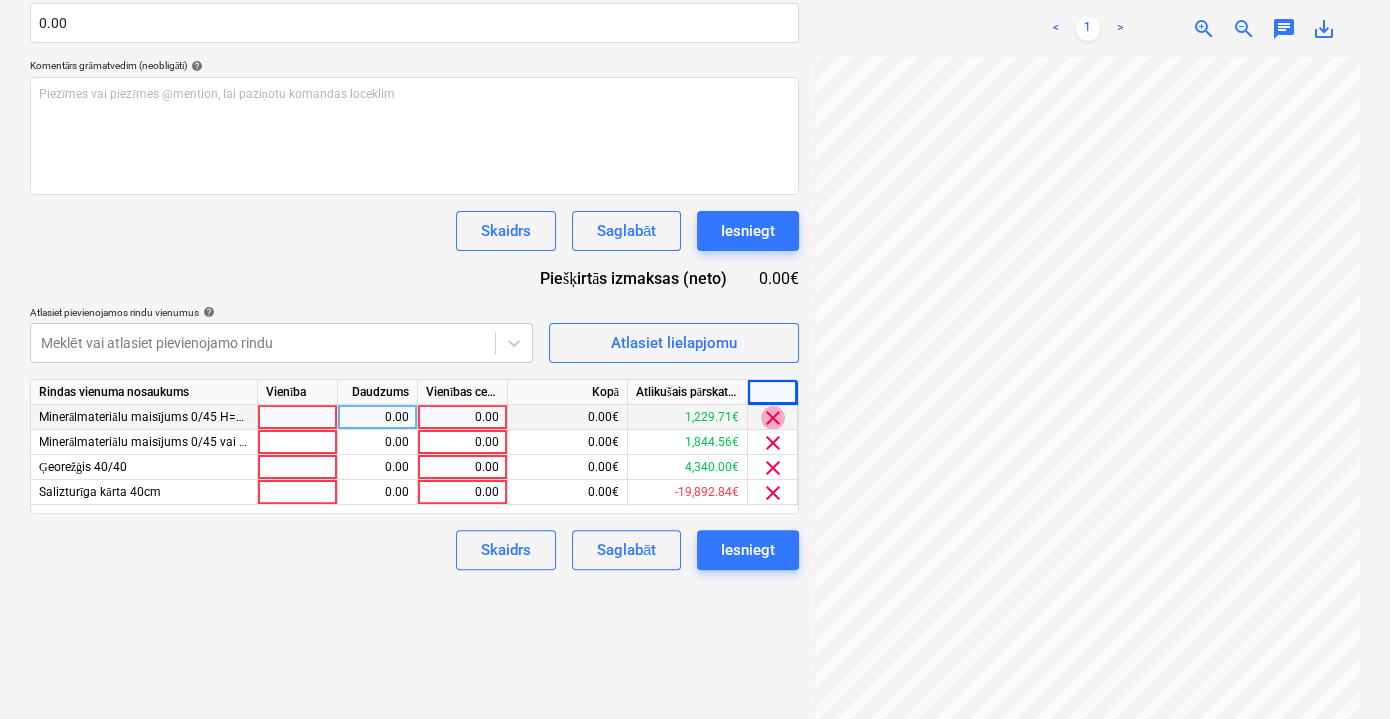 click on "clear" at bounding box center (773, 418) 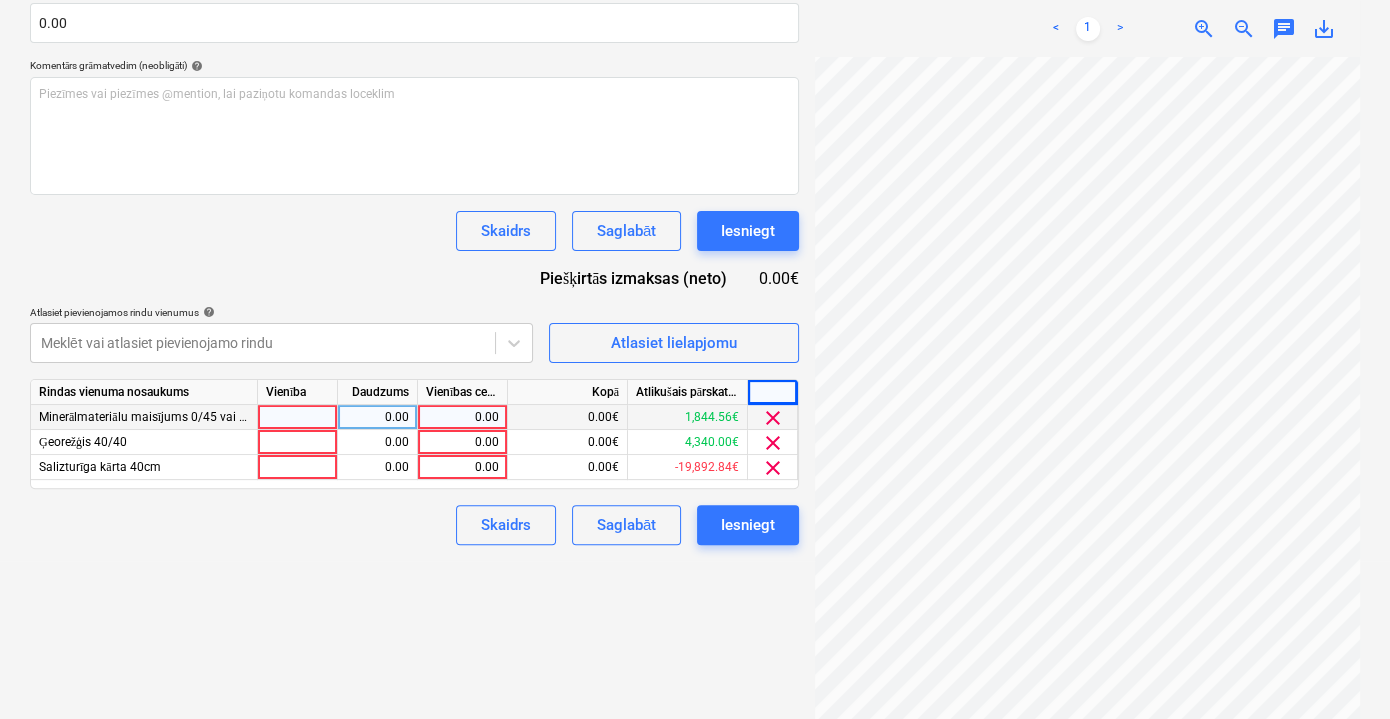click on "clear" at bounding box center (773, 418) 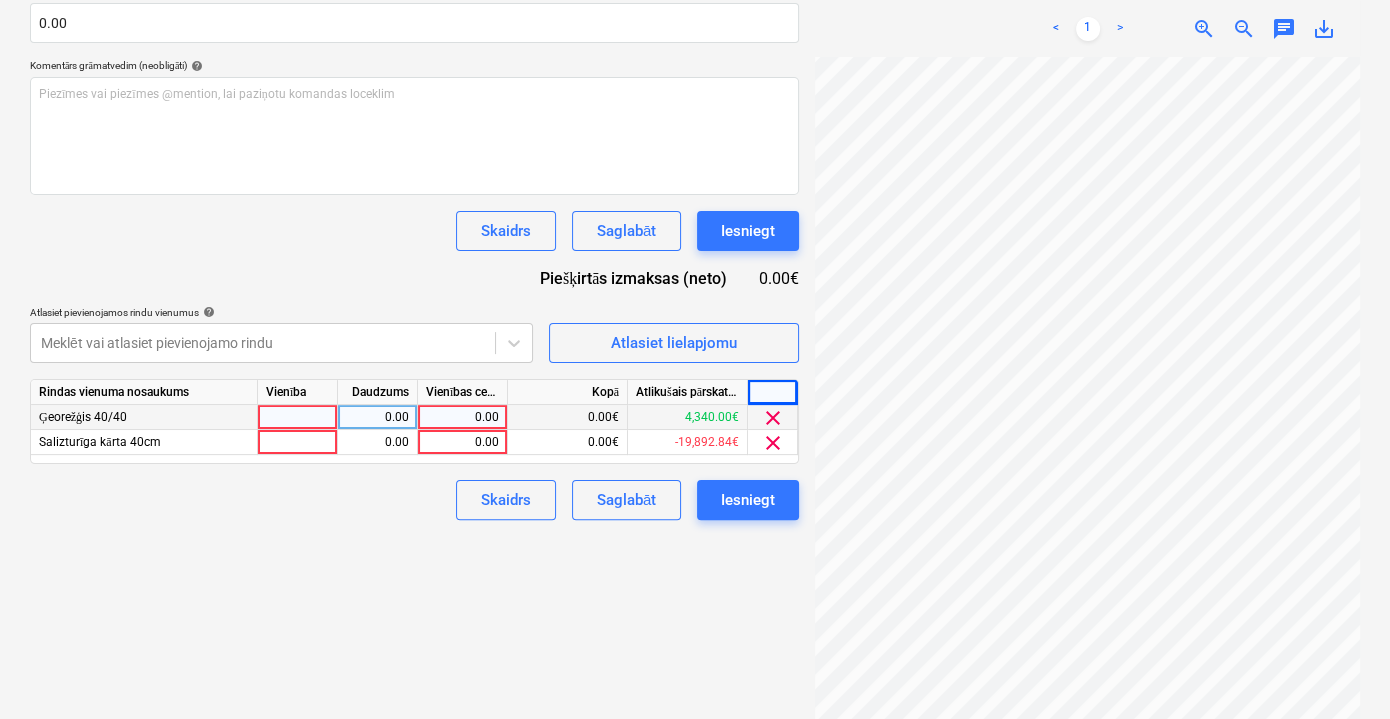 click on "clear" at bounding box center [773, 418] 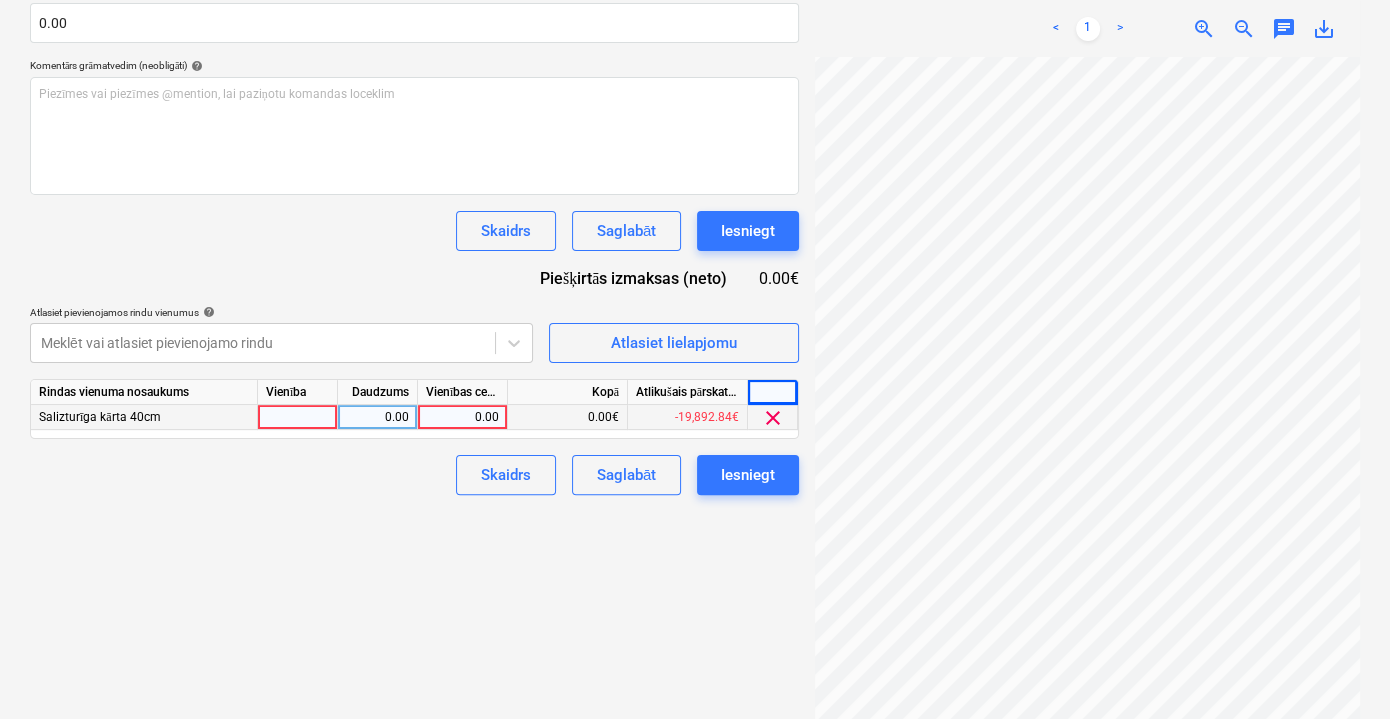 click on "clear" at bounding box center [773, 418] 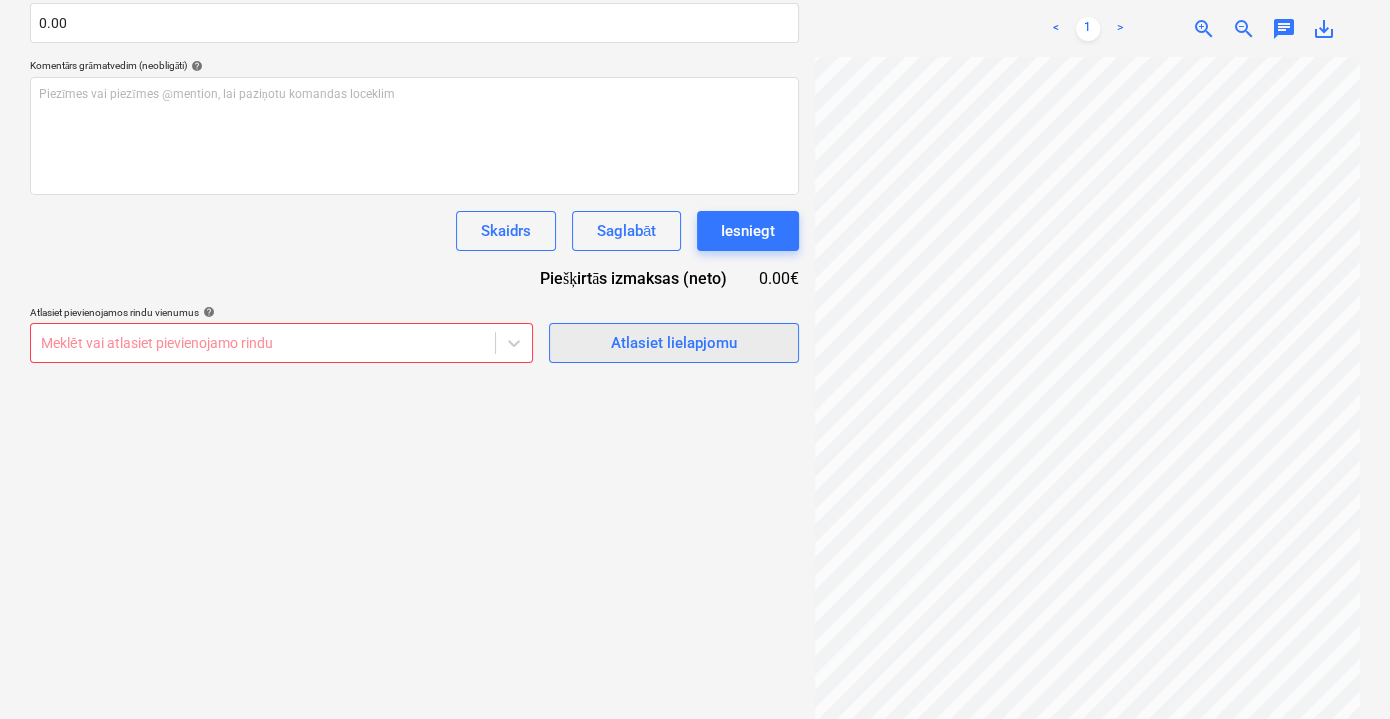click on "Atlasiet lielapjomu" at bounding box center [674, 343] 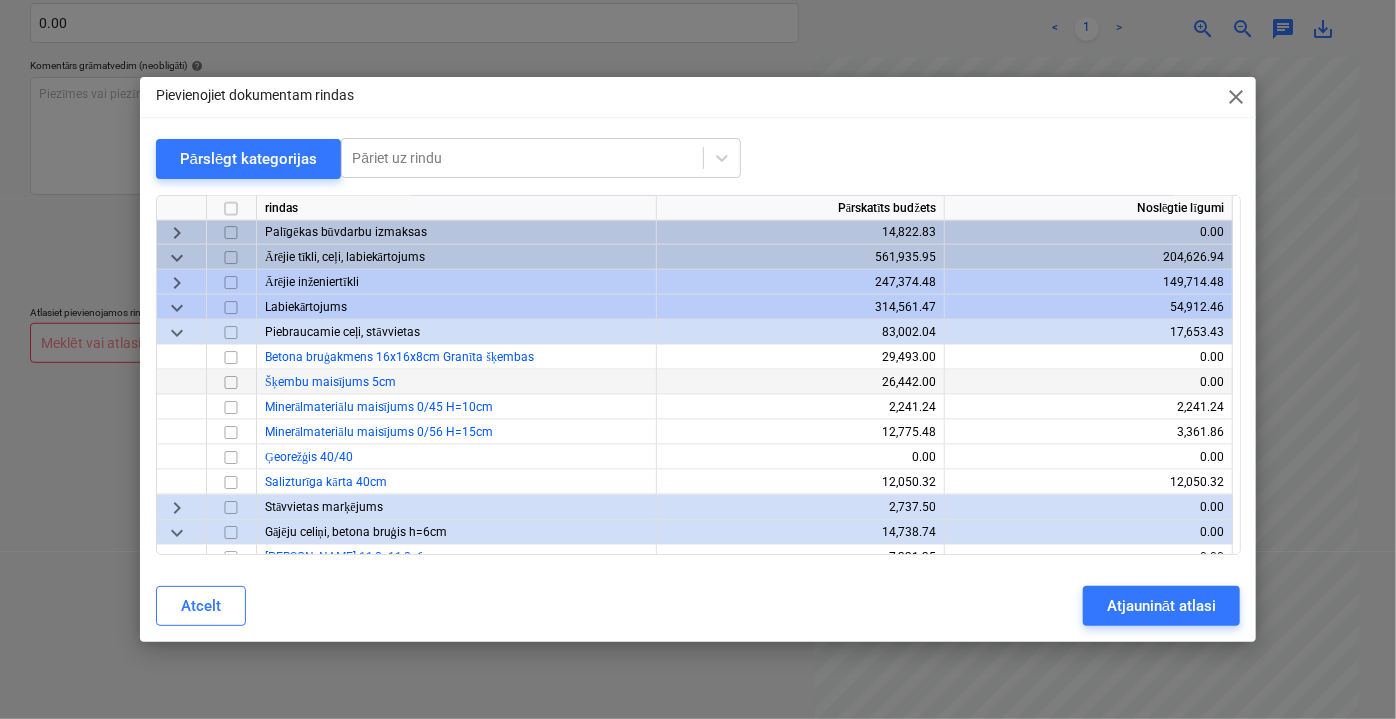 scroll, scrollTop: 1545, scrollLeft: 0, axis: vertical 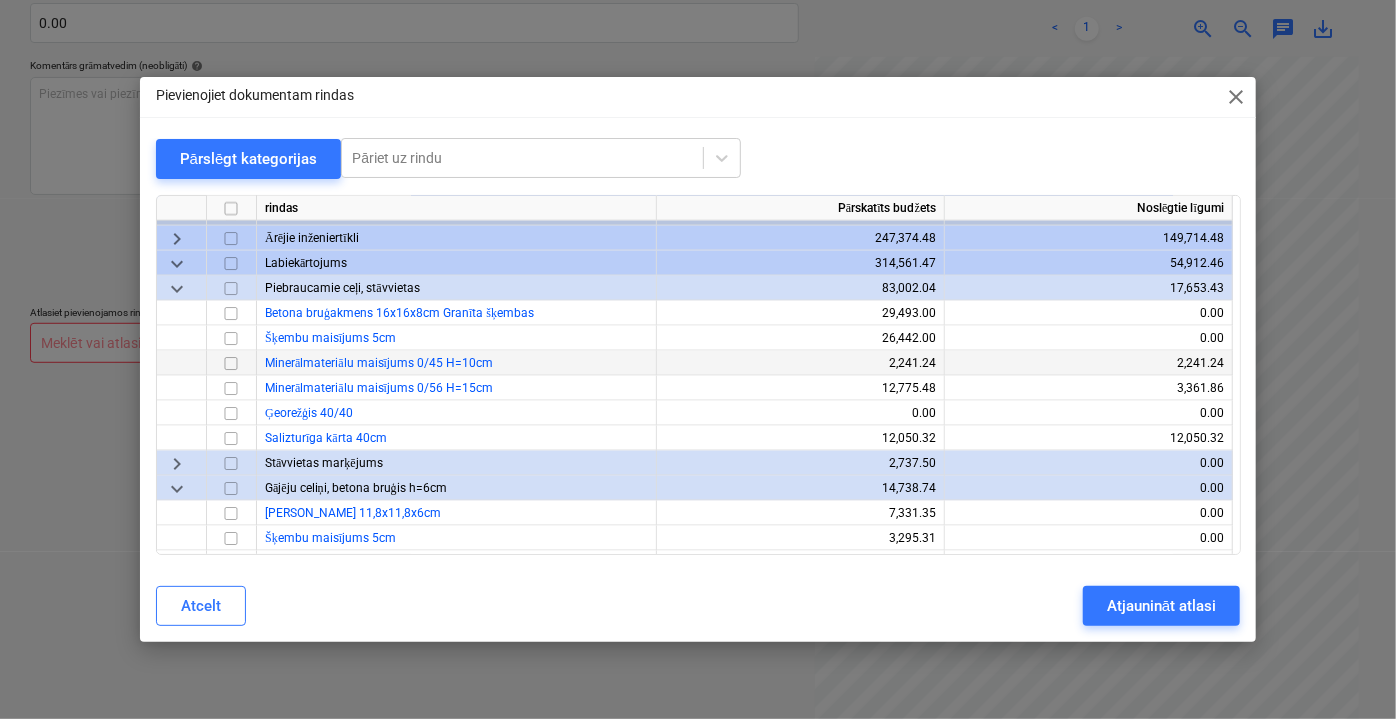 click at bounding box center [231, 363] 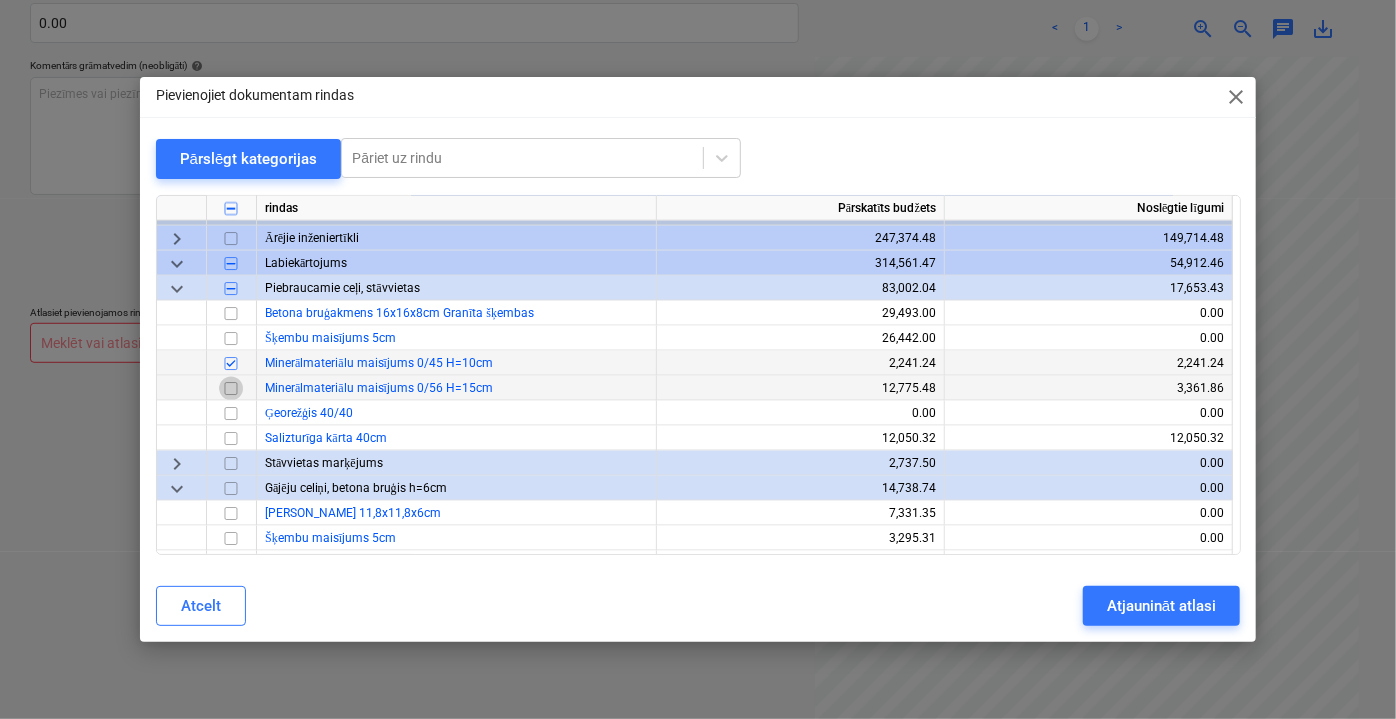 click at bounding box center [231, 388] 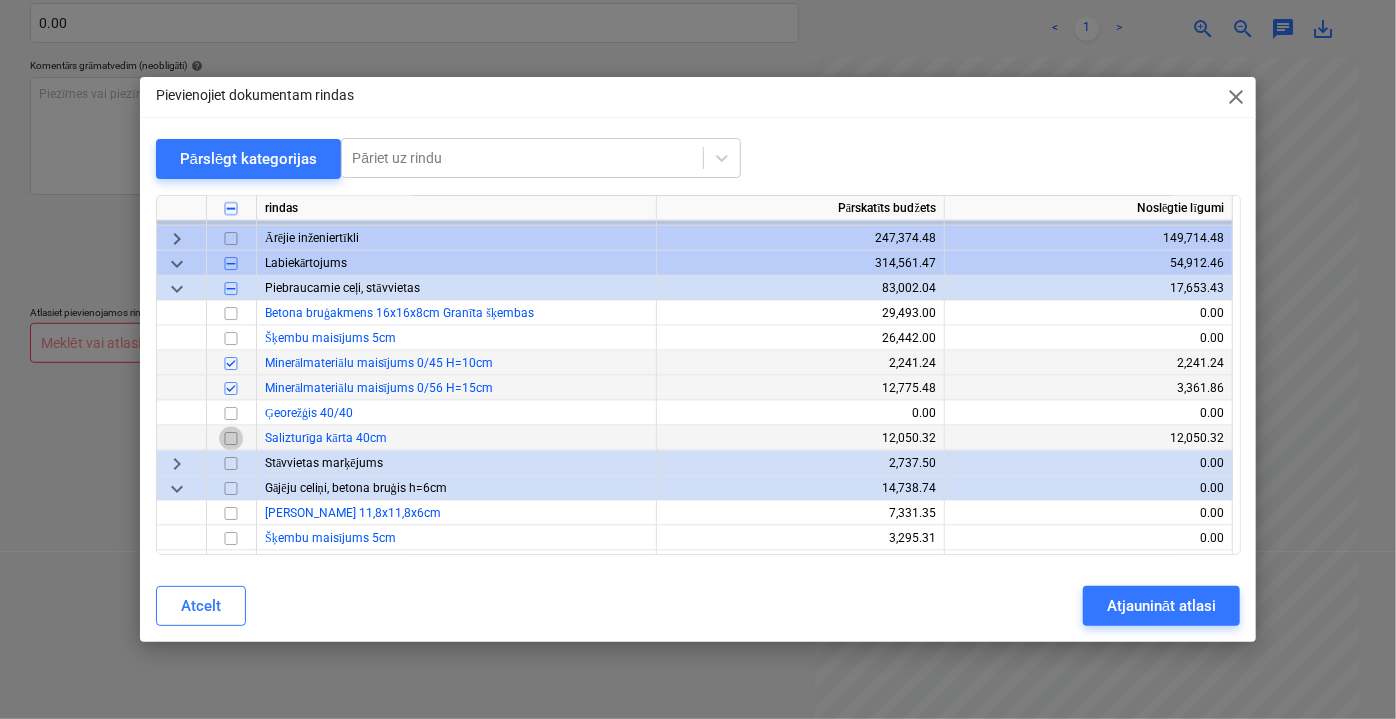 click at bounding box center [231, 438] 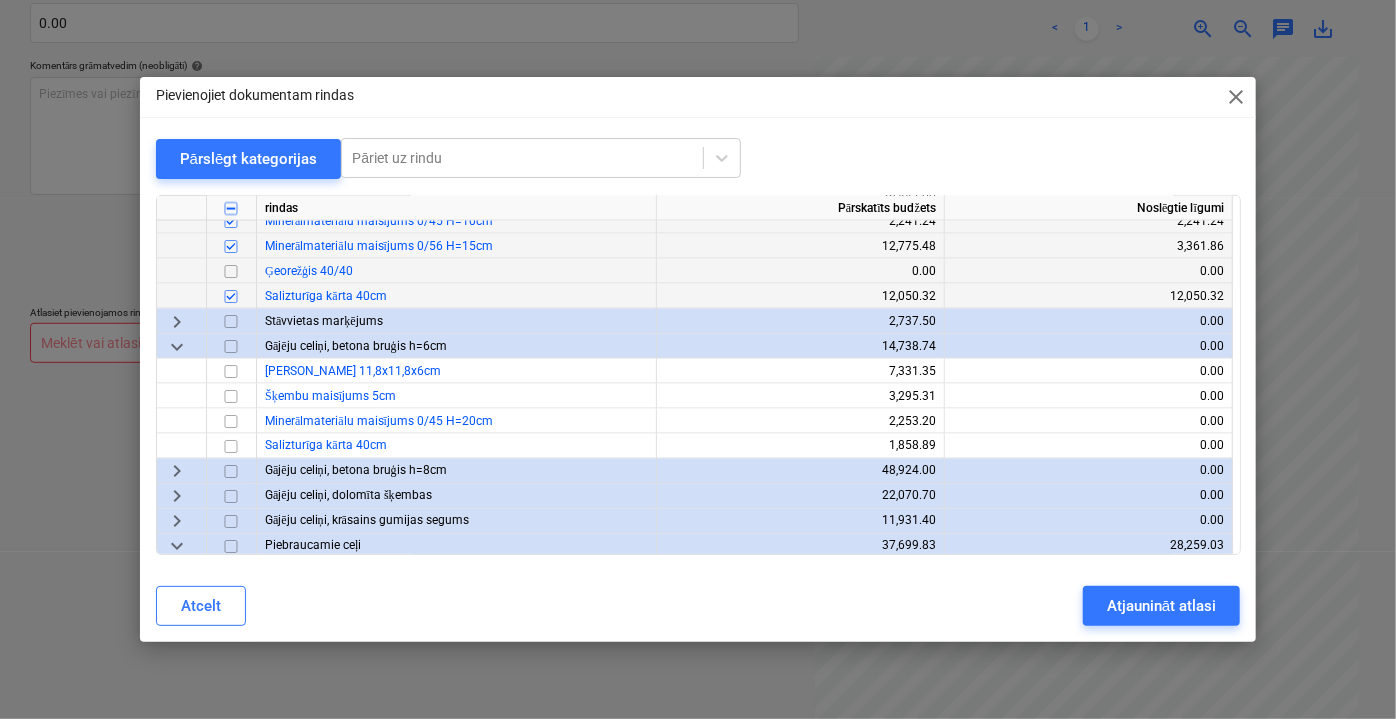 scroll, scrollTop: 1727, scrollLeft: 0, axis: vertical 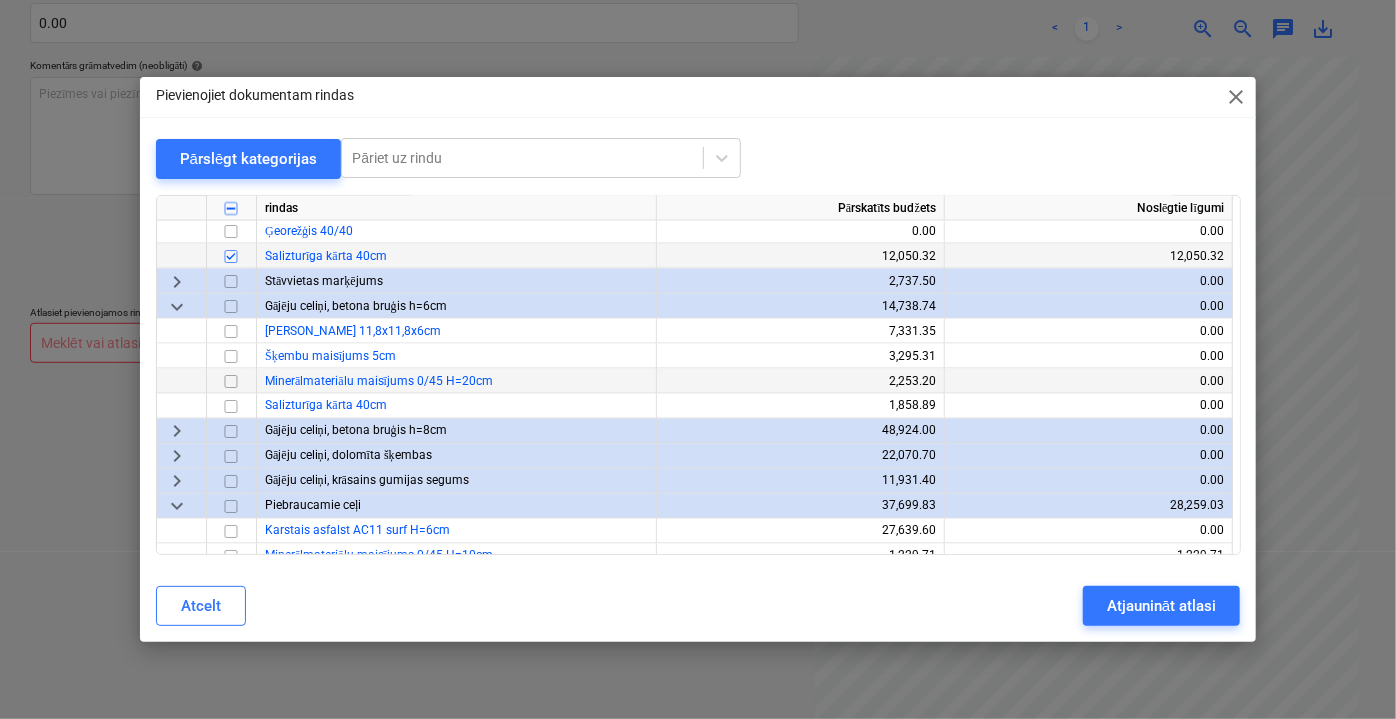 click at bounding box center (231, 381) 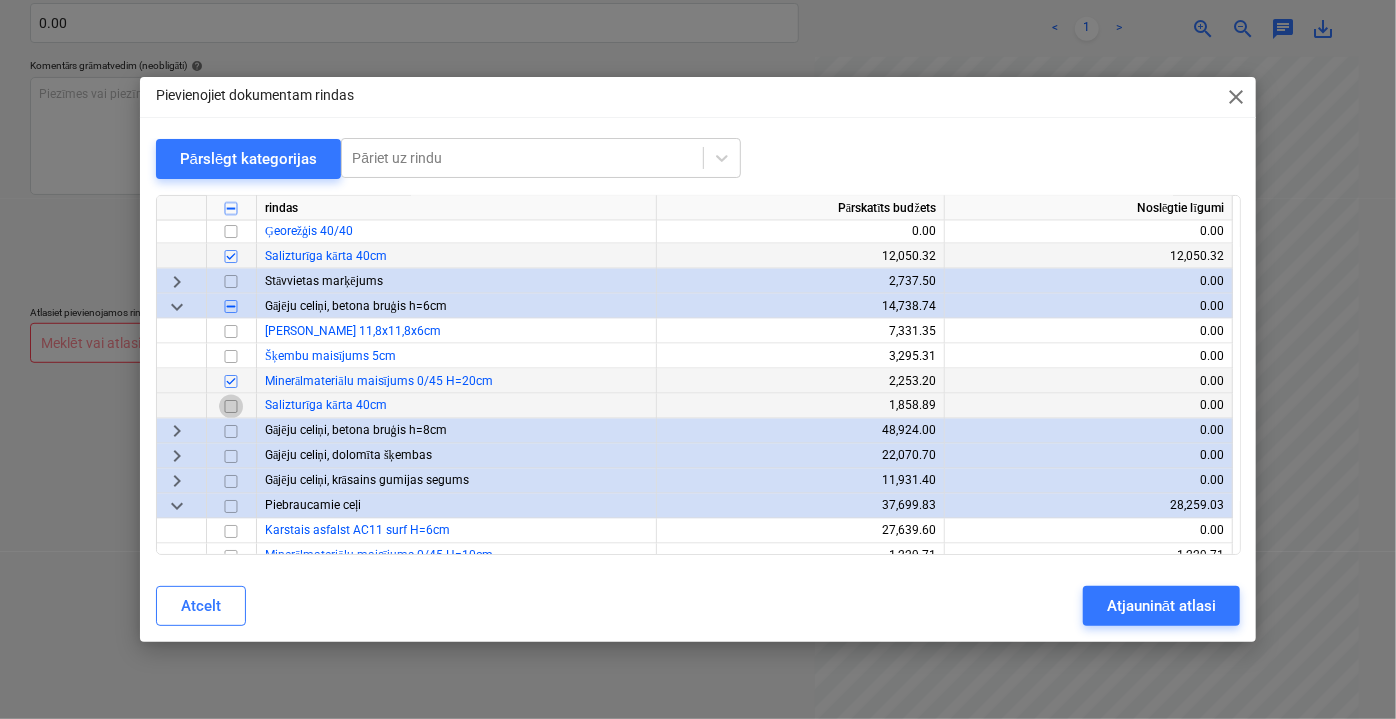 click at bounding box center (231, 406) 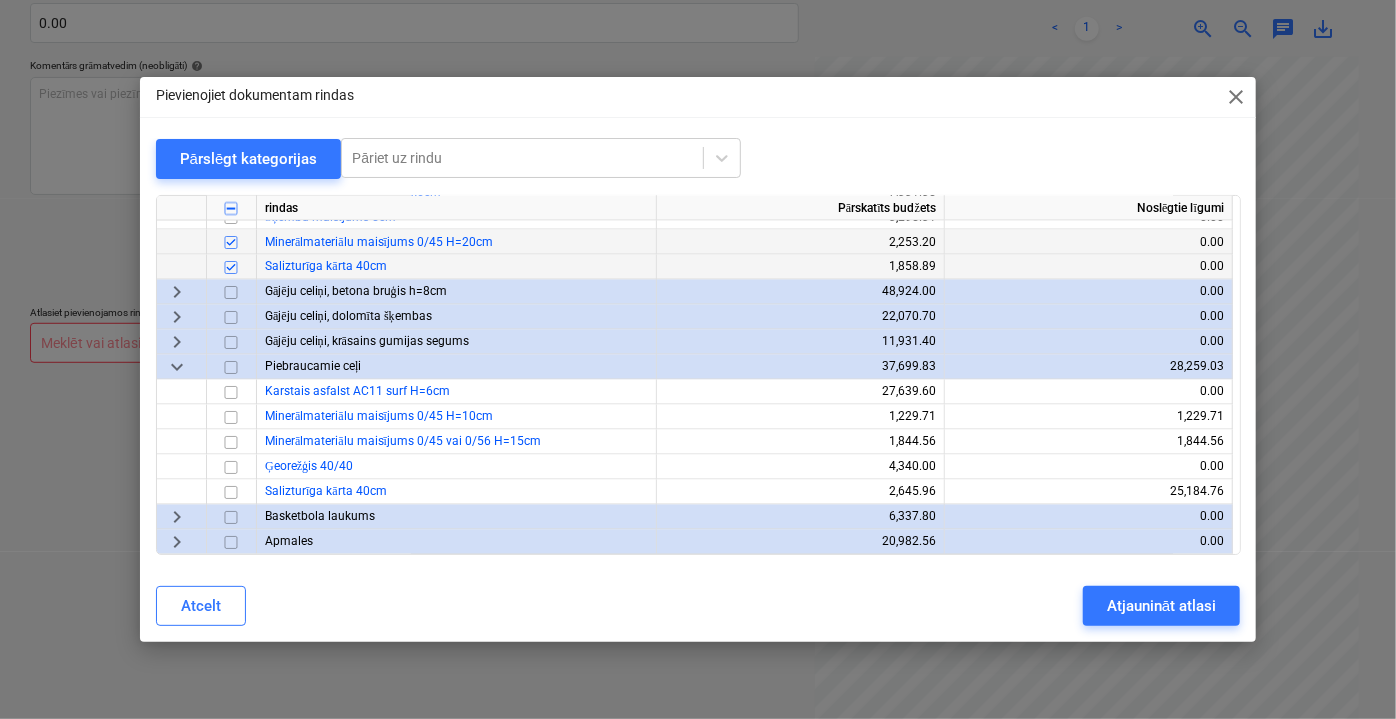 scroll, scrollTop: 1909, scrollLeft: 0, axis: vertical 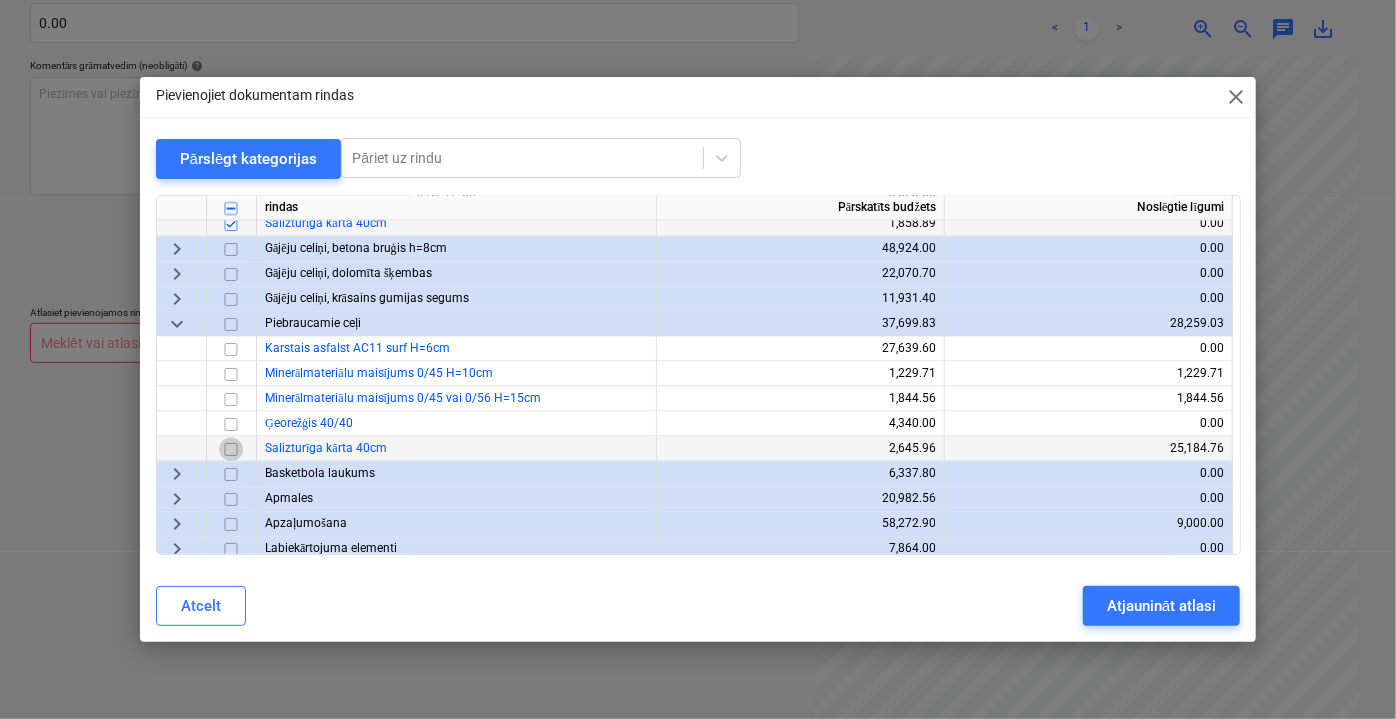 click at bounding box center (231, 449) 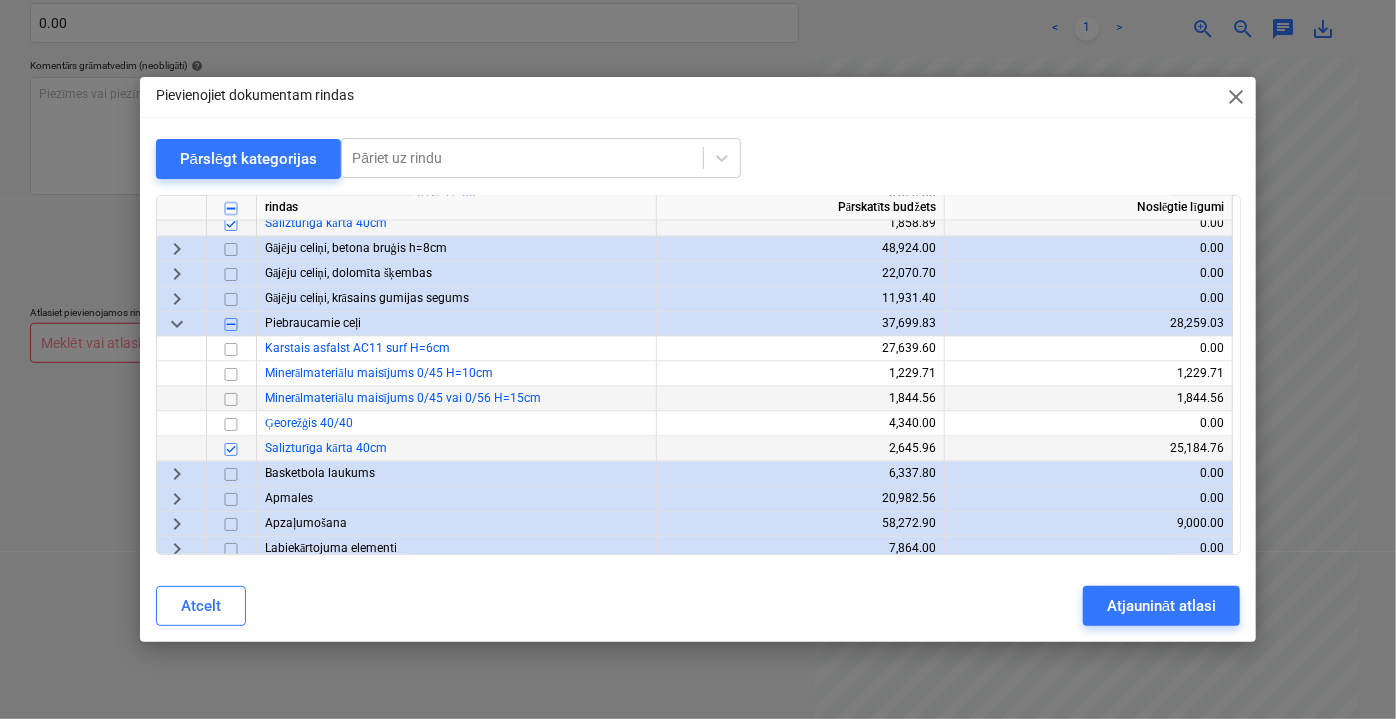 click at bounding box center (231, 399) 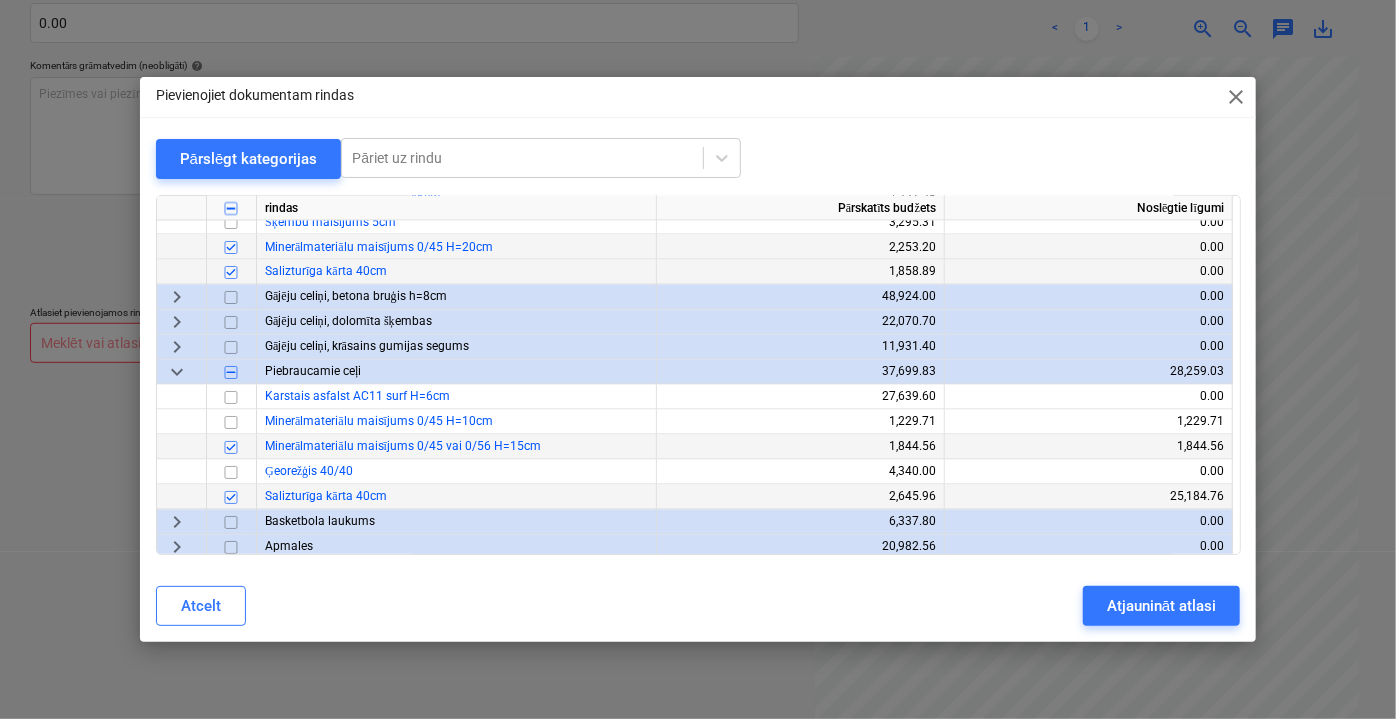 scroll, scrollTop: 1818, scrollLeft: 0, axis: vertical 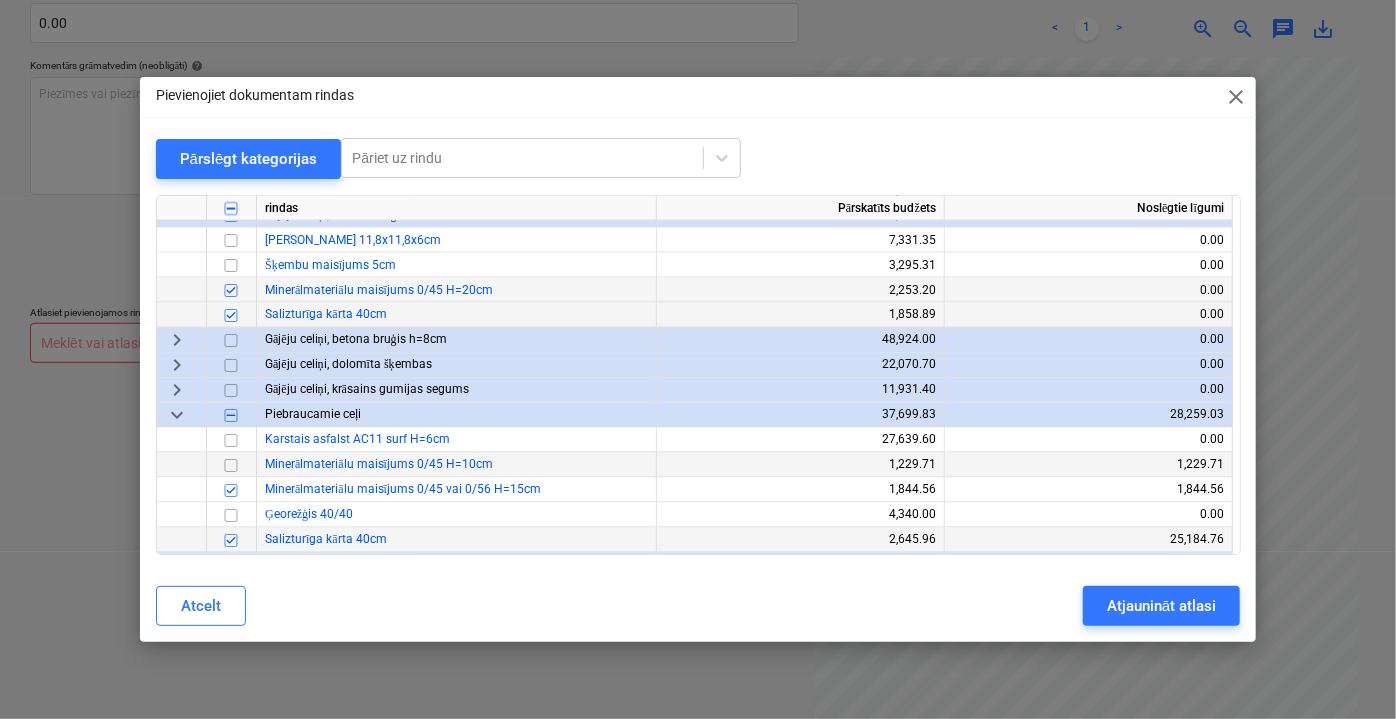 click at bounding box center (231, 465) 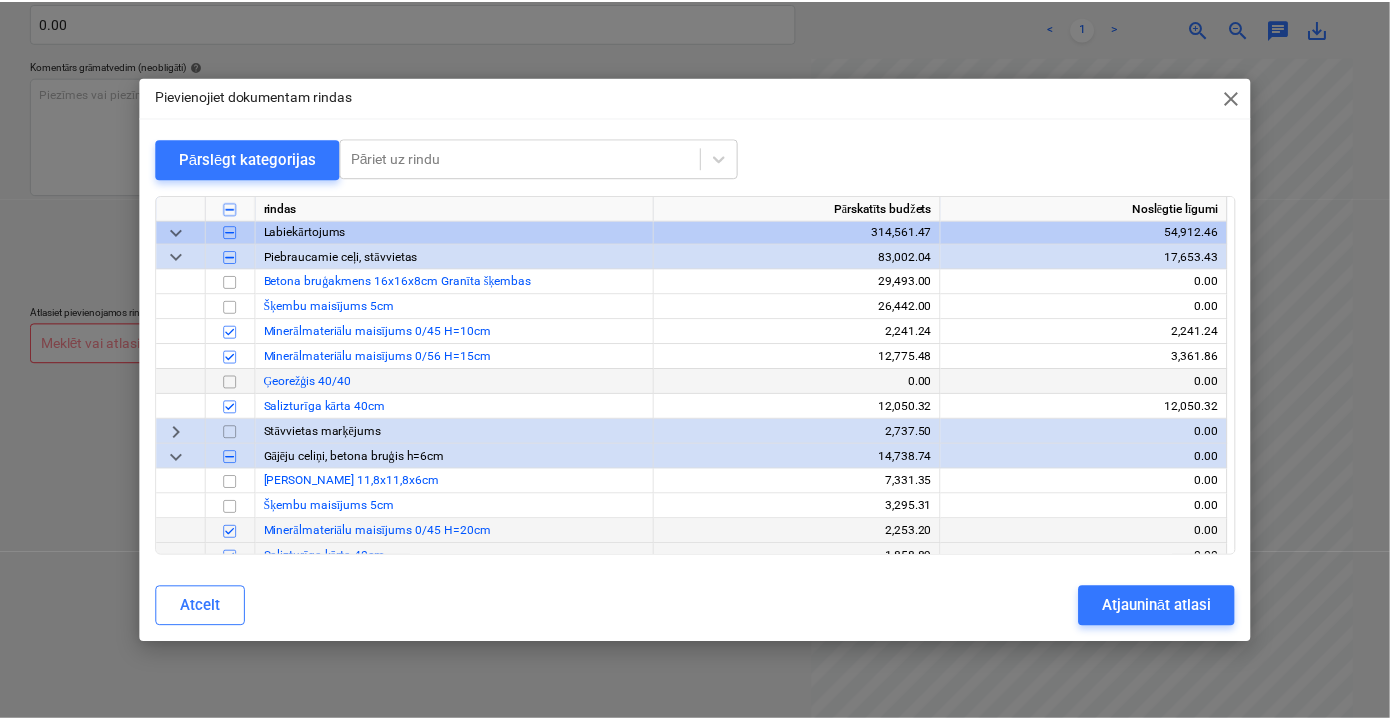 scroll, scrollTop: 1545, scrollLeft: 0, axis: vertical 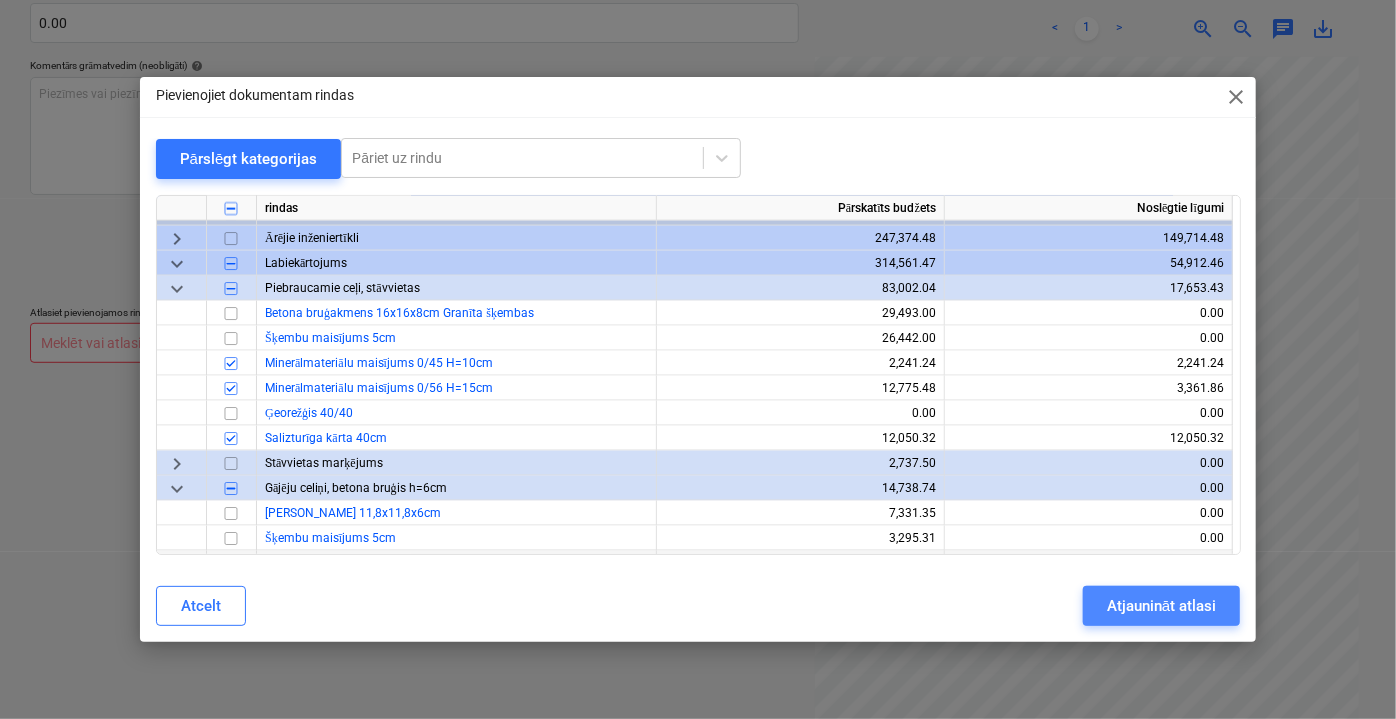 click on "Atjaunināt atlasi" at bounding box center (1161, 606) 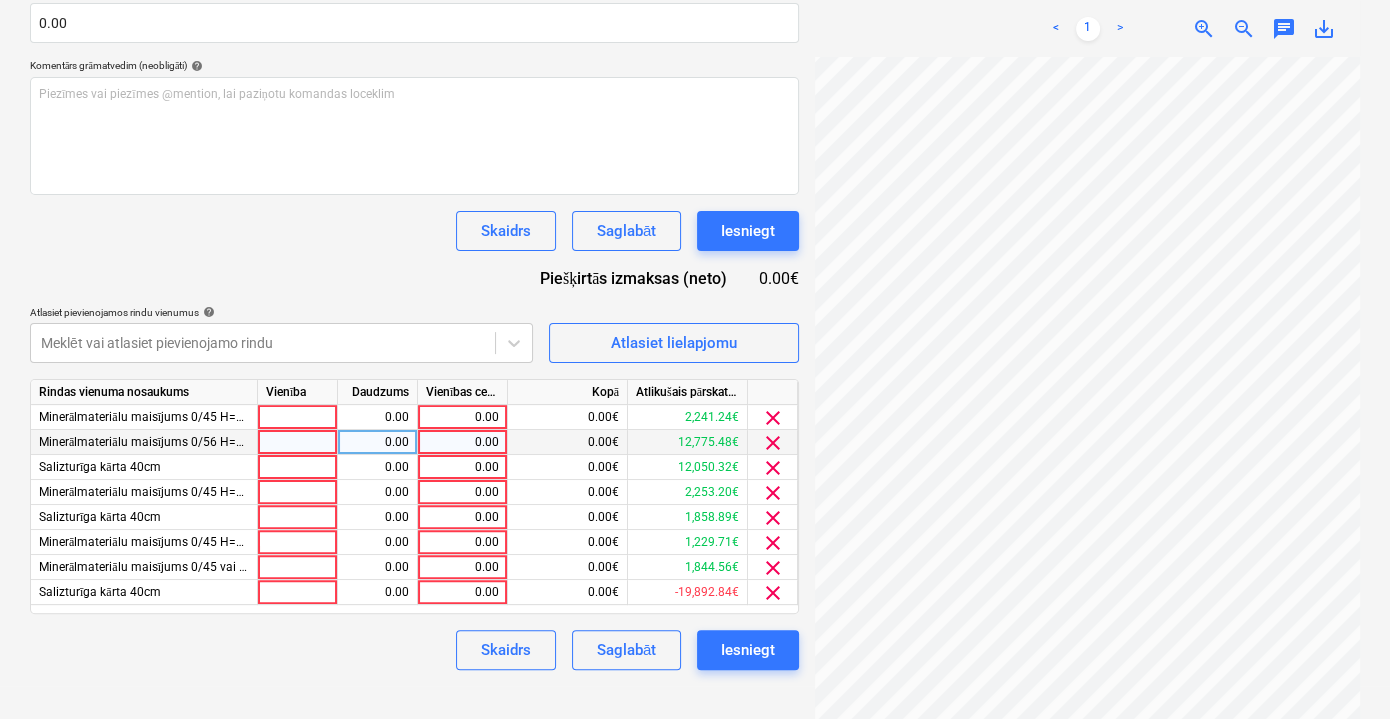 click on "0.00" at bounding box center (462, 442) 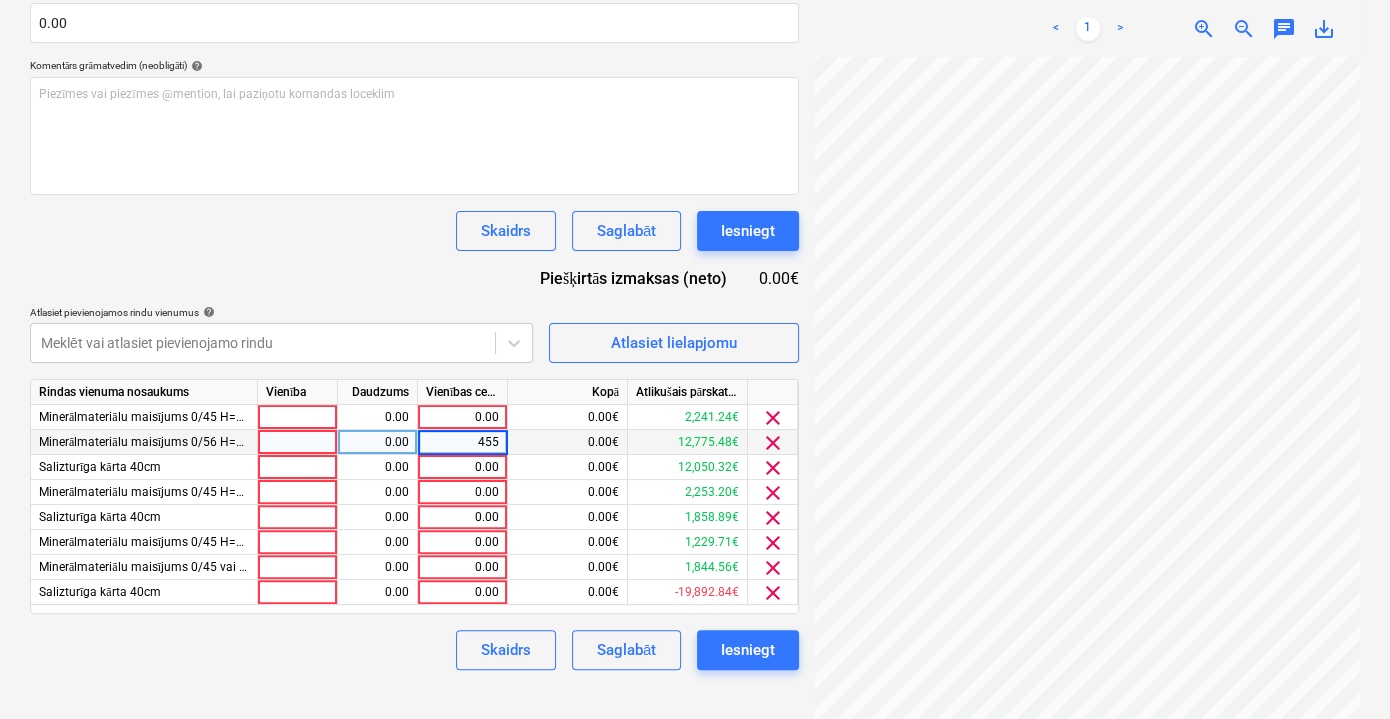 type on "4554" 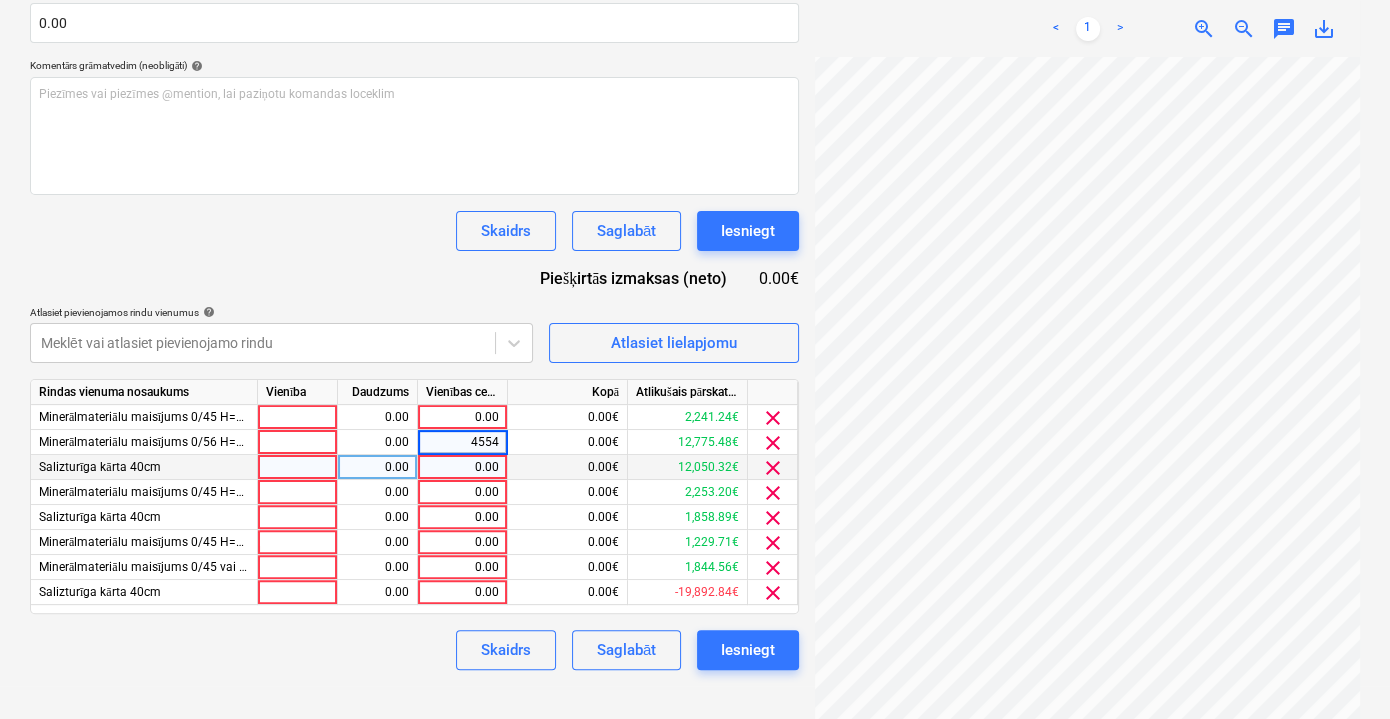 click on "0.00" at bounding box center (462, 467) 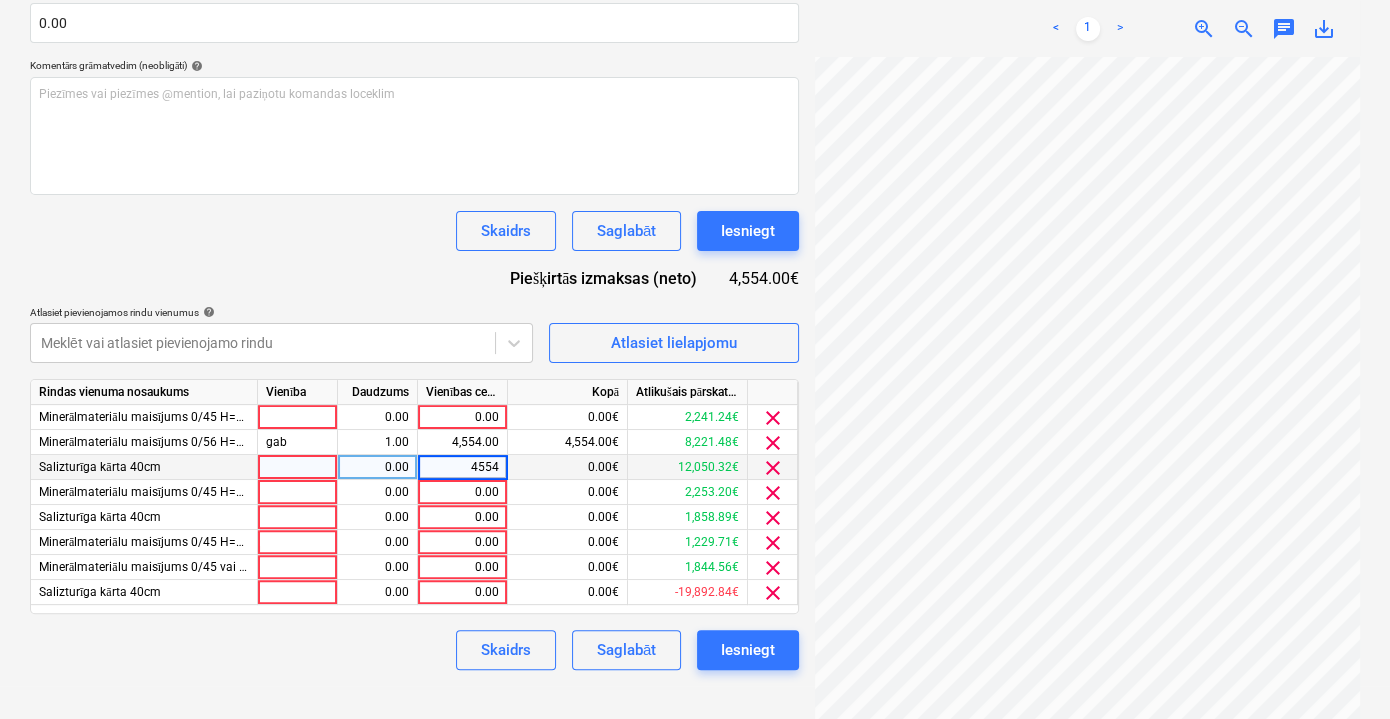 drag, startPoint x: 466, startPoint y: 466, endPoint x: 501, endPoint y: 466, distance: 35 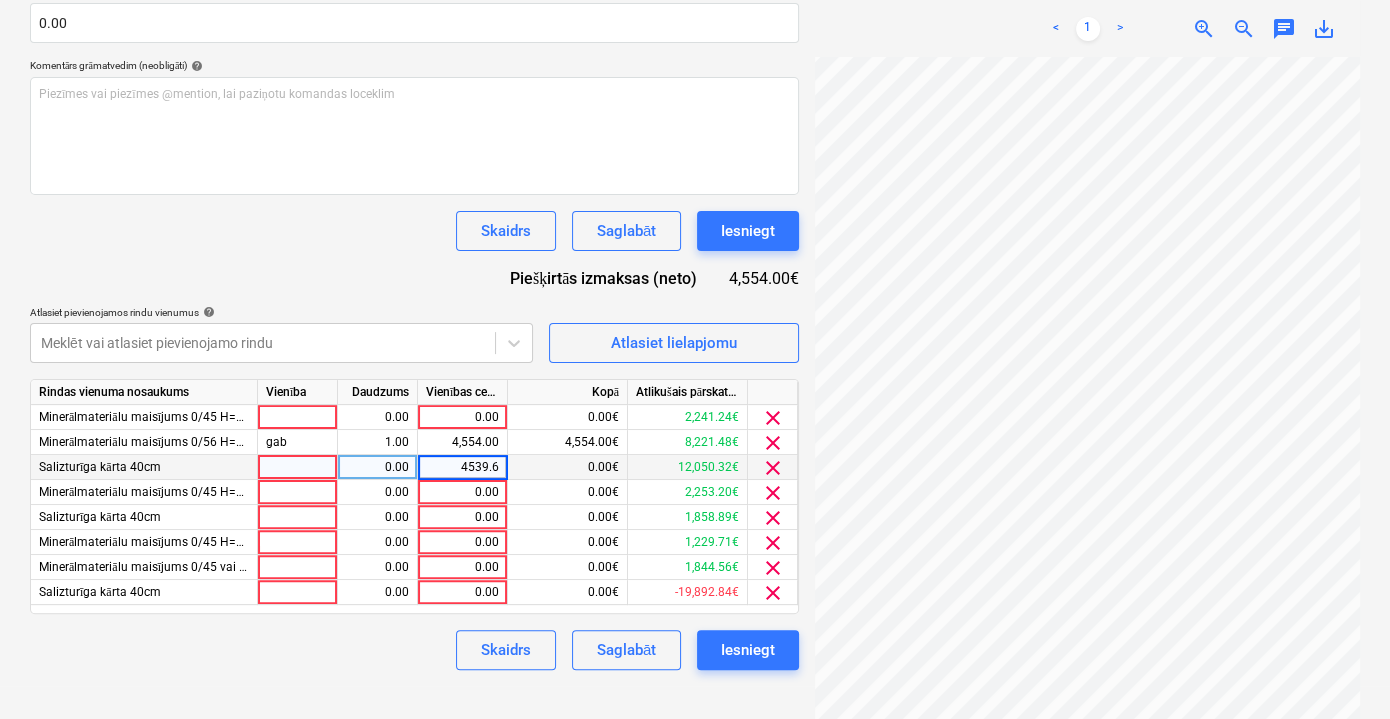 type on "4539.60" 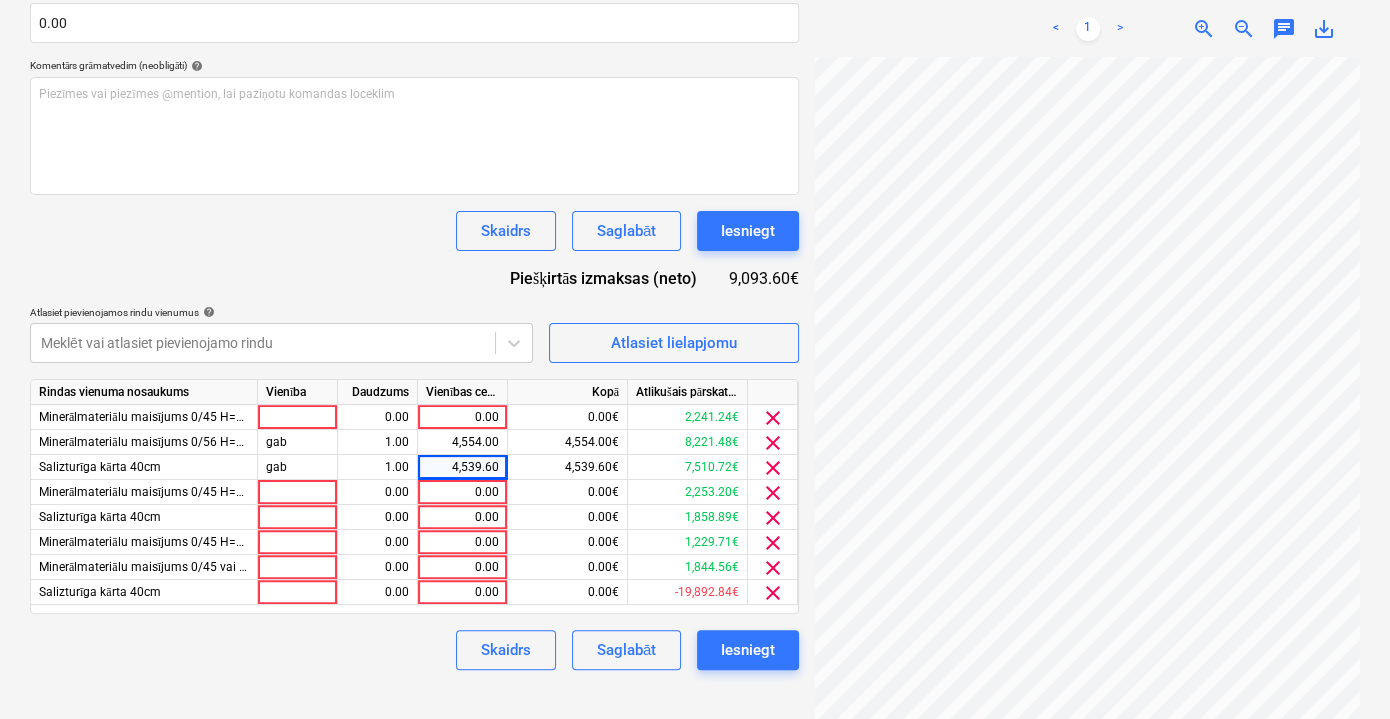 click on "Skaidrs Saglabāt Iesniegt" at bounding box center (414, 650) 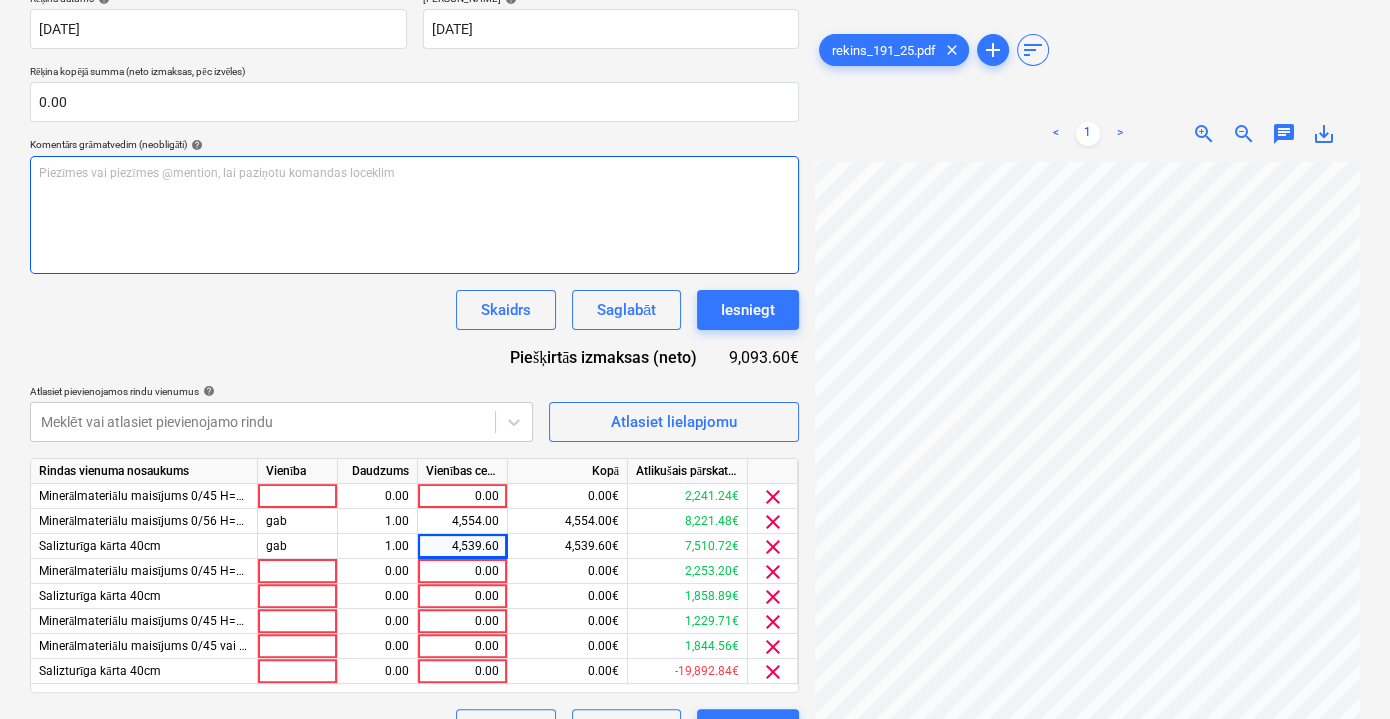 scroll, scrollTop: 261, scrollLeft: 0, axis: vertical 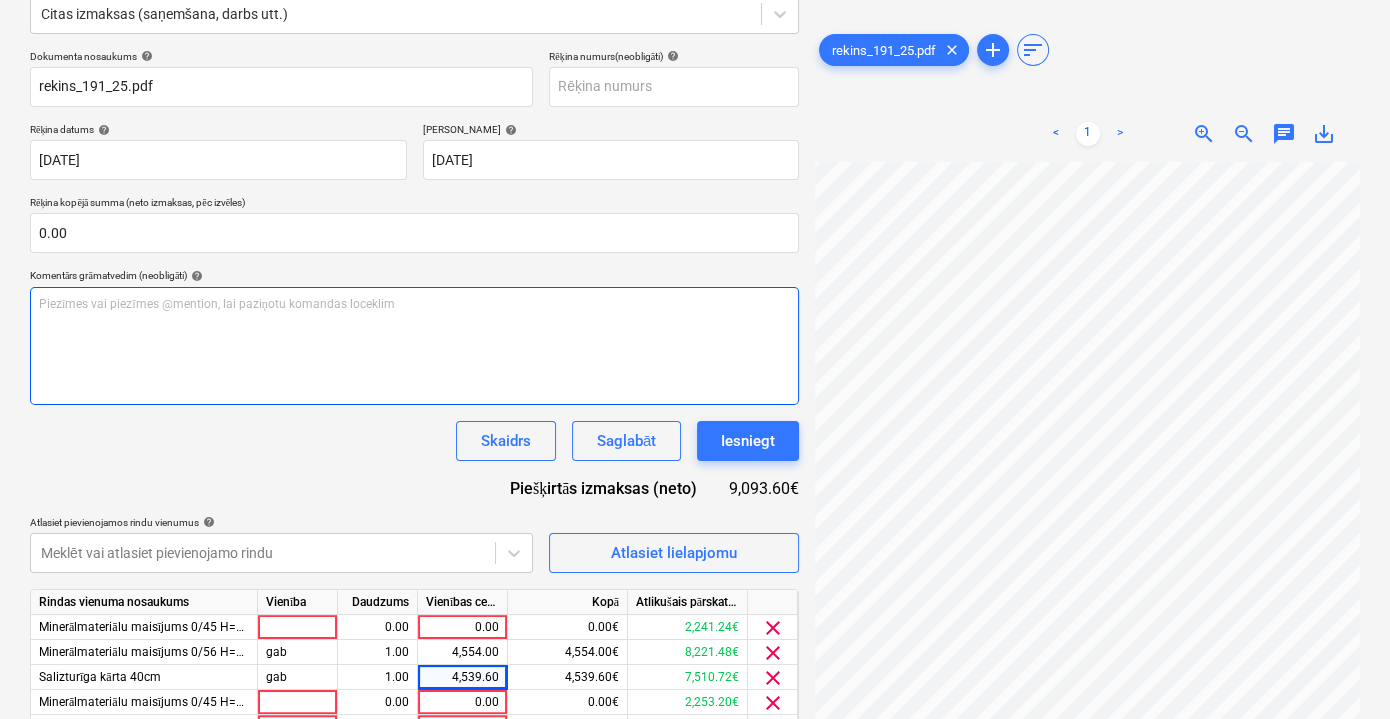 click on "Piezīmes vai piezīmes @mention, lai paziņotu komandas loceklim ﻿" at bounding box center (414, 346) 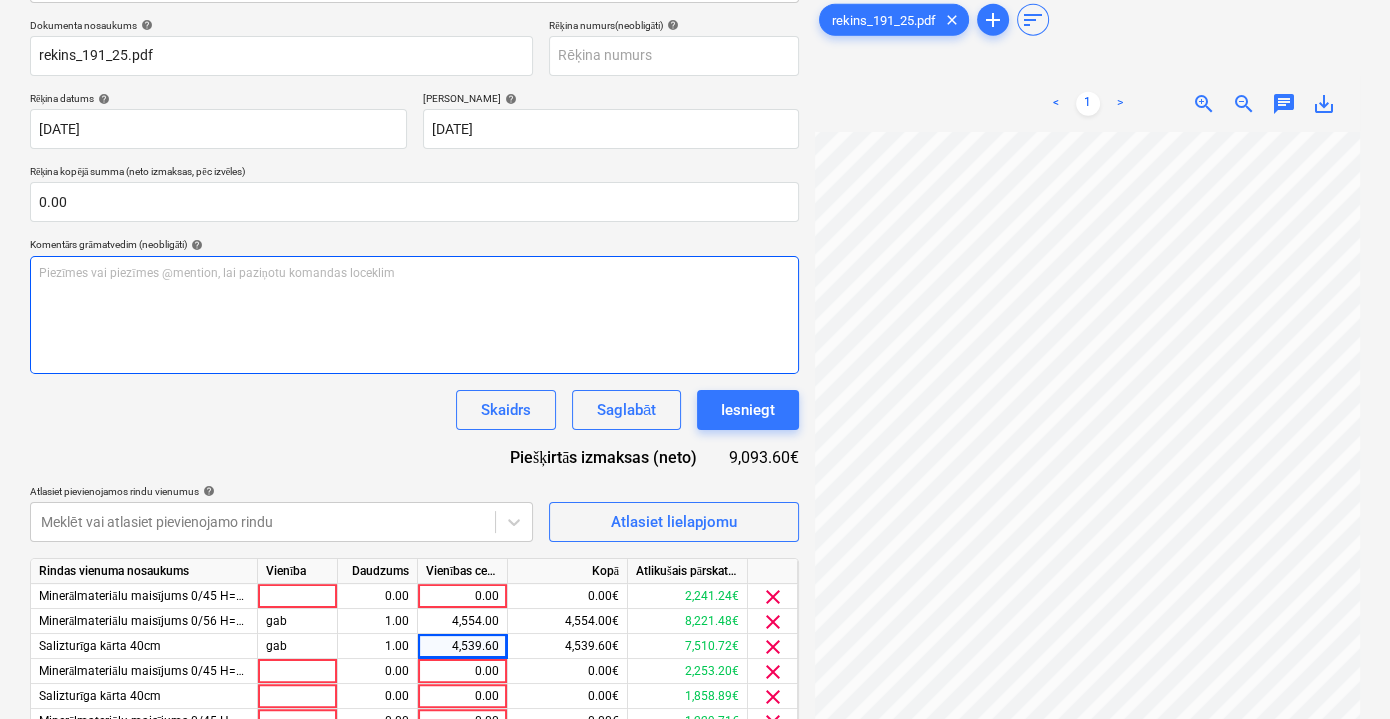 scroll, scrollTop: 261, scrollLeft: 0, axis: vertical 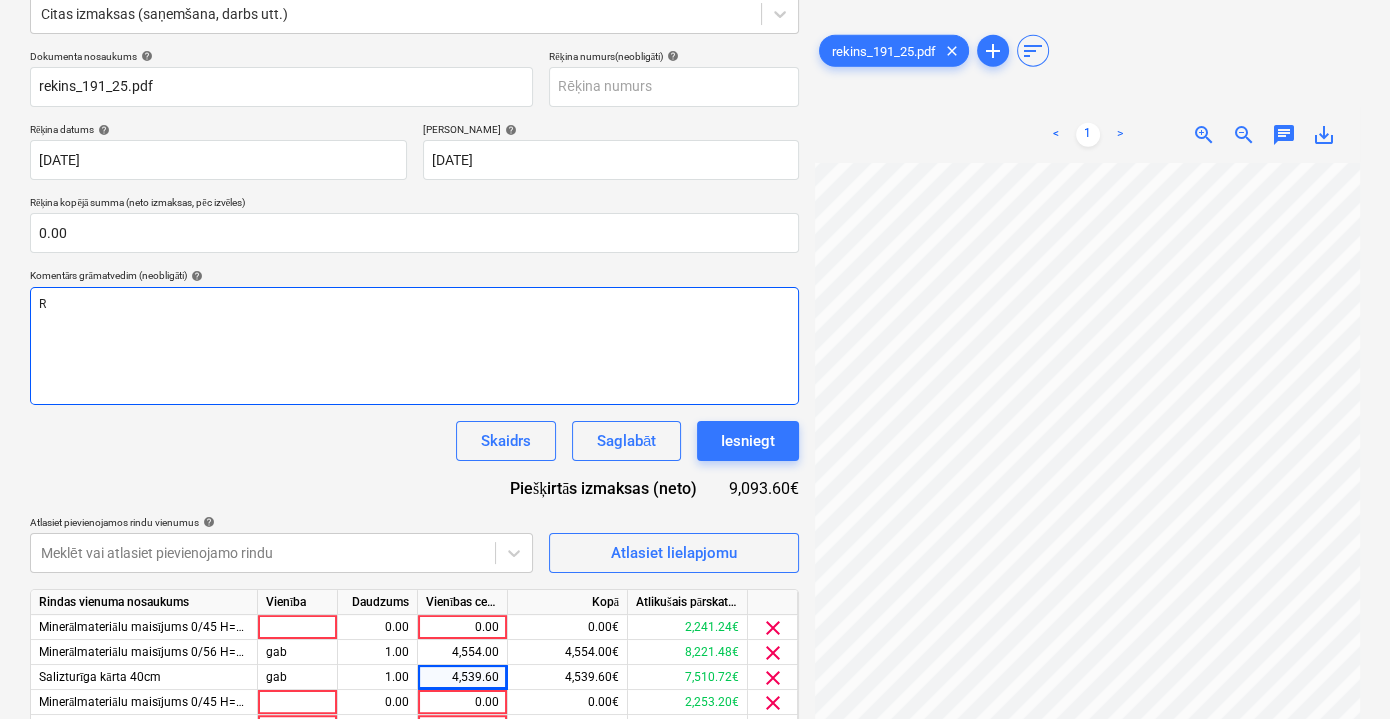 type 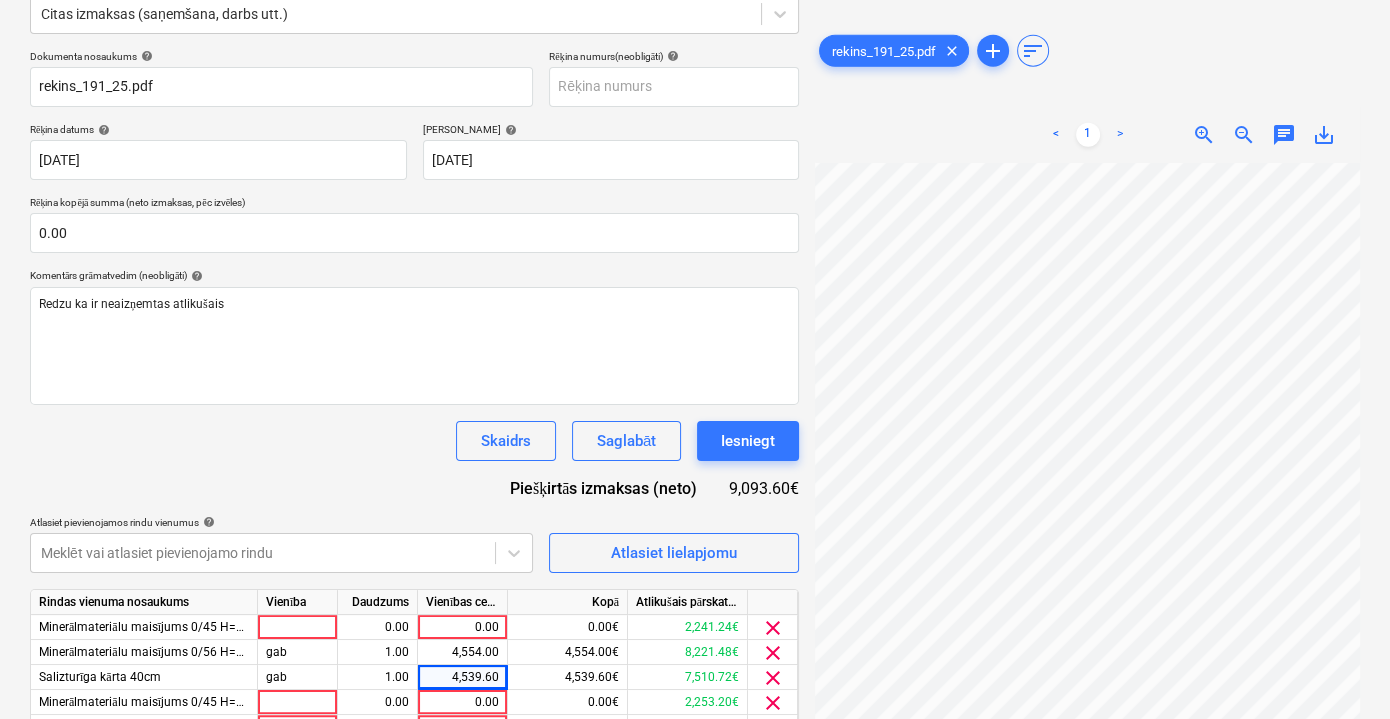 click on "Atlikušais pārskatītais budžets" at bounding box center (688, 602) 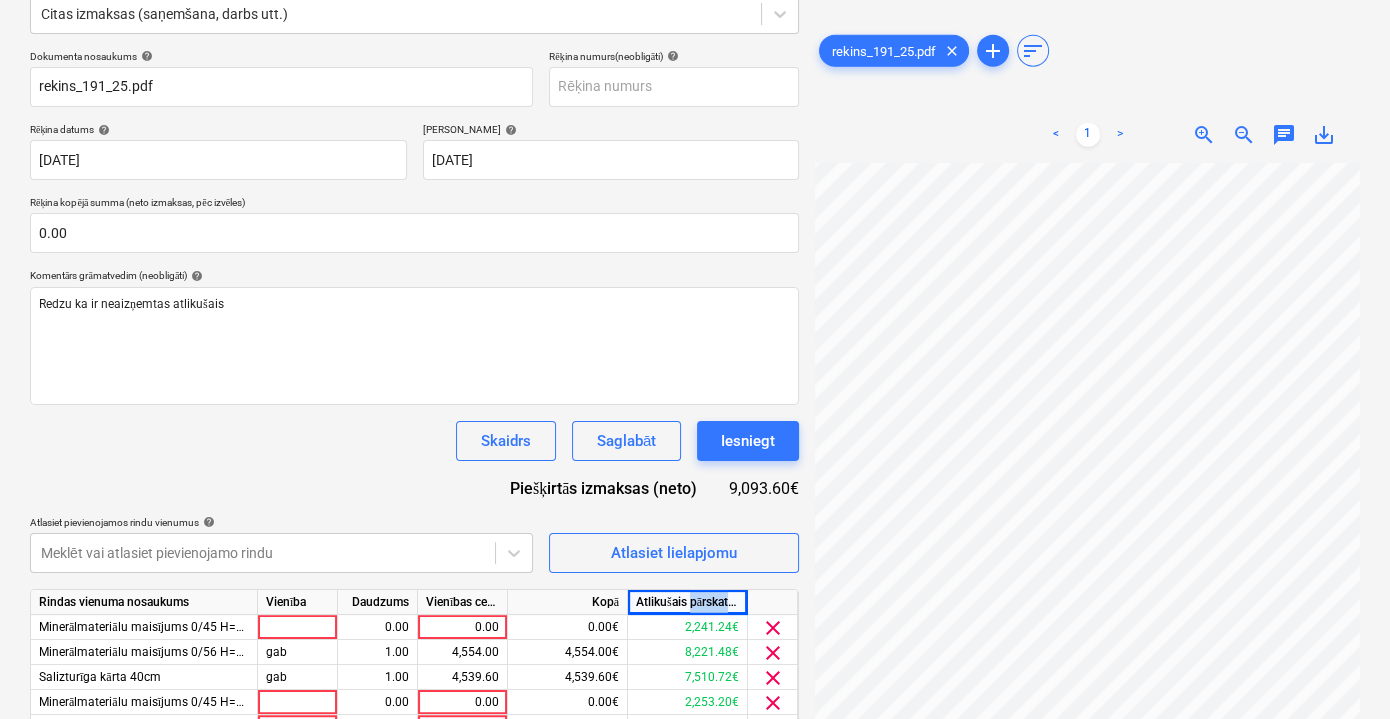 click on "Atlikušais pārskatītais budžets" at bounding box center [688, 602] 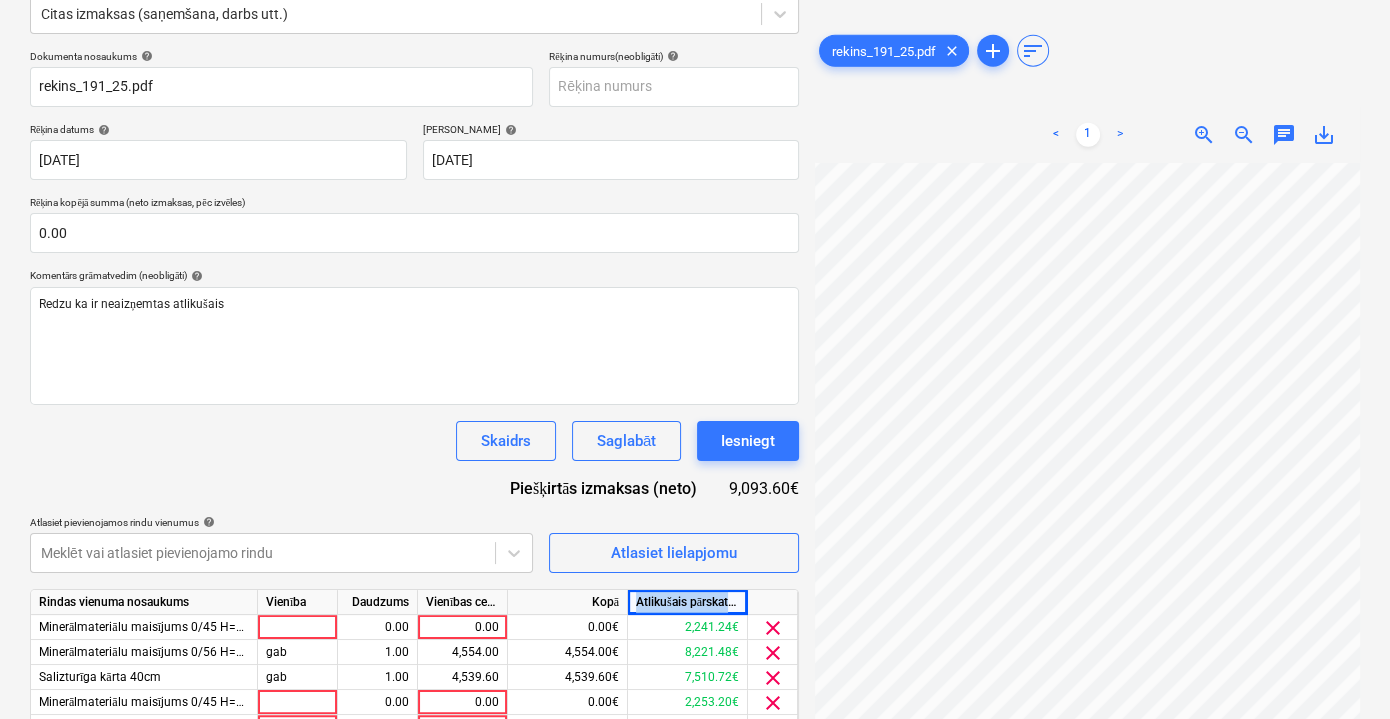 click on "Atlikušais pārskatītais budžets" at bounding box center [688, 602] 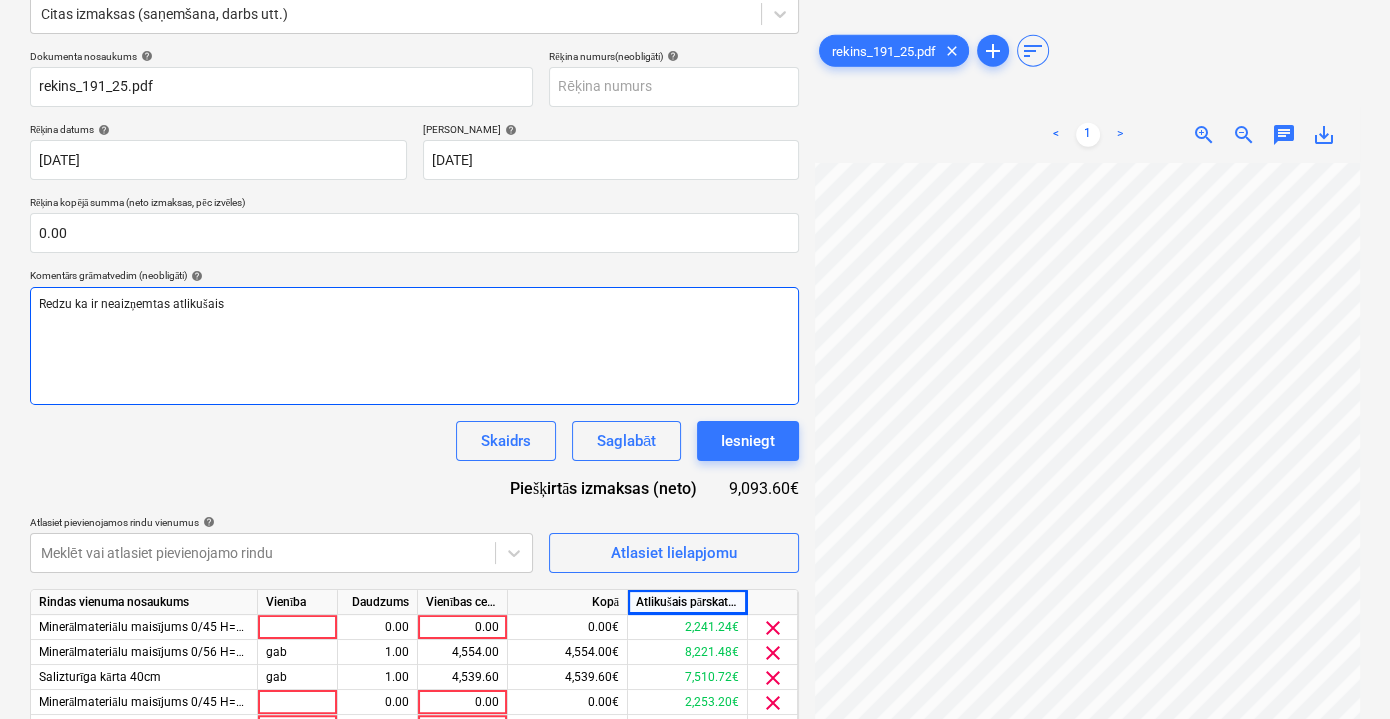 click on "Redzu ka ir neaizņemtas atlikušais" at bounding box center [414, 346] 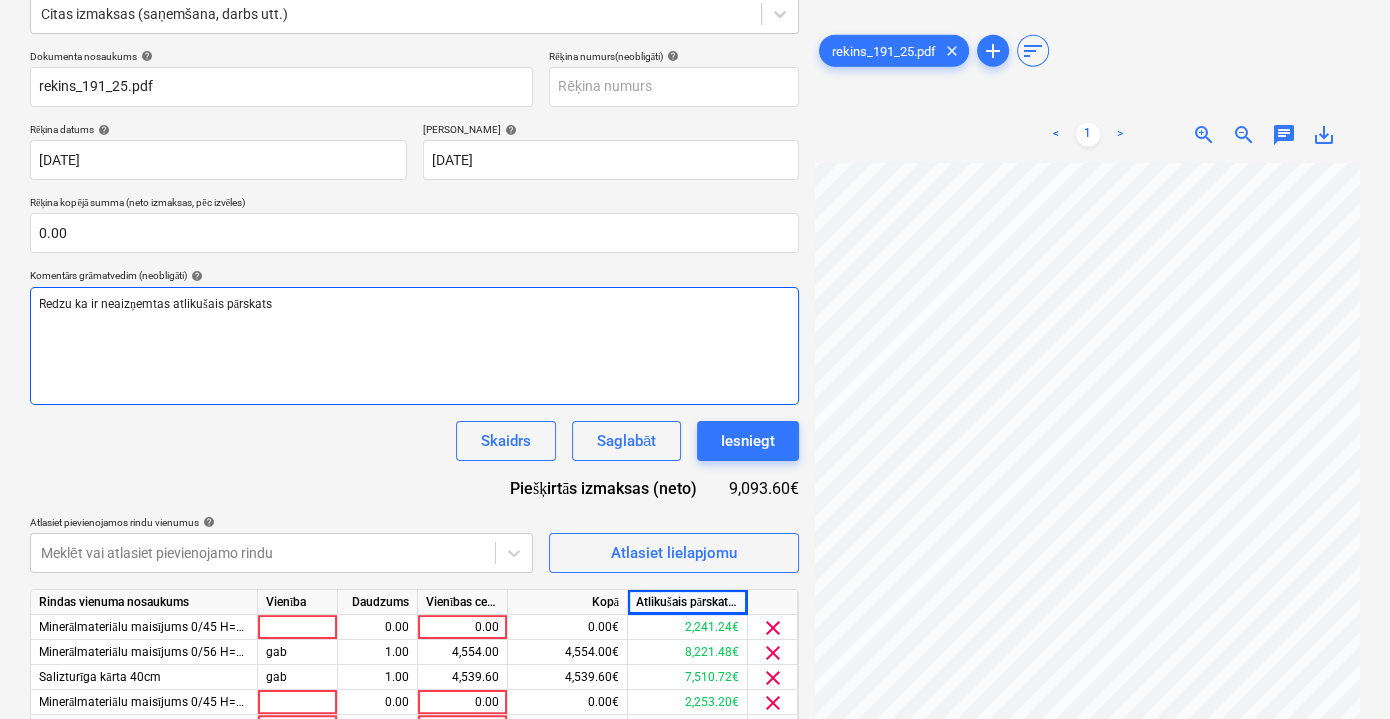 click on "Redzu ka ir neaizņemtas atlikušais pārskats" at bounding box center (155, 304) 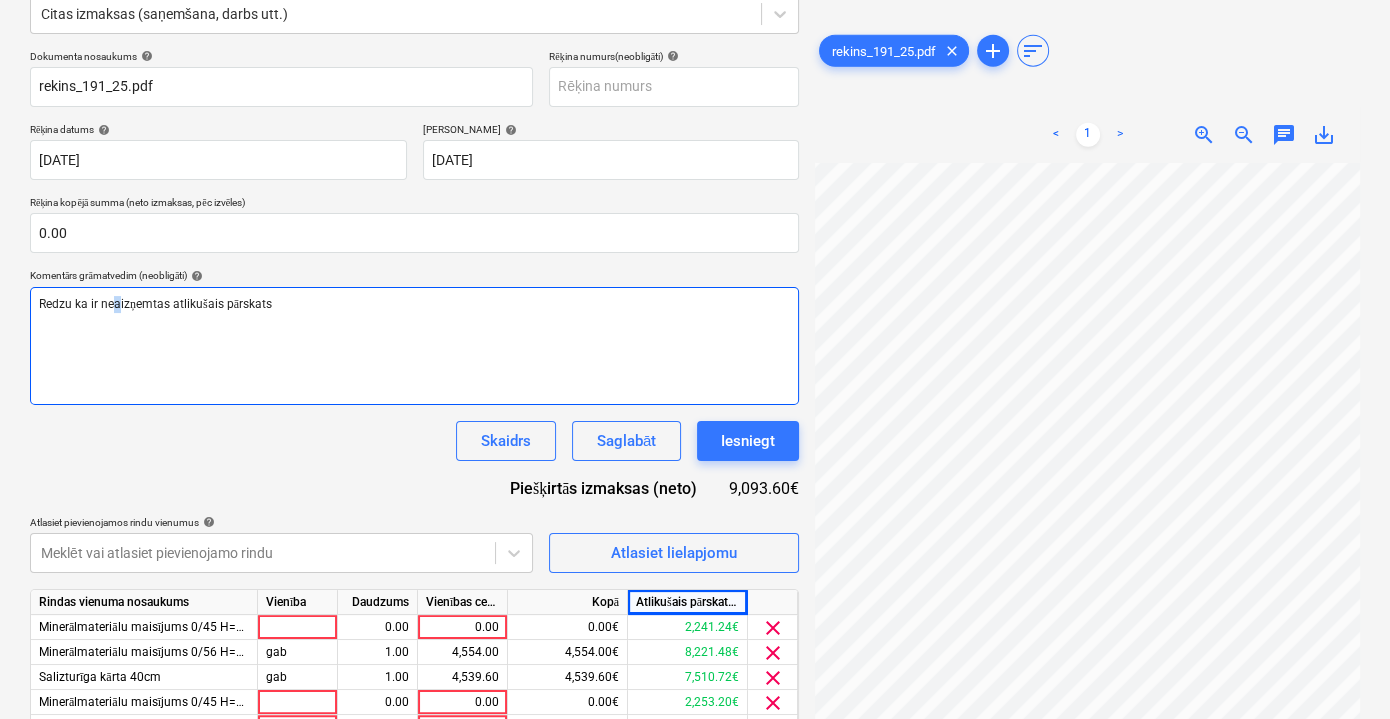 click on "Redzu ka ir neaizņemtas atlikušais pārskats" at bounding box center [155, 304] 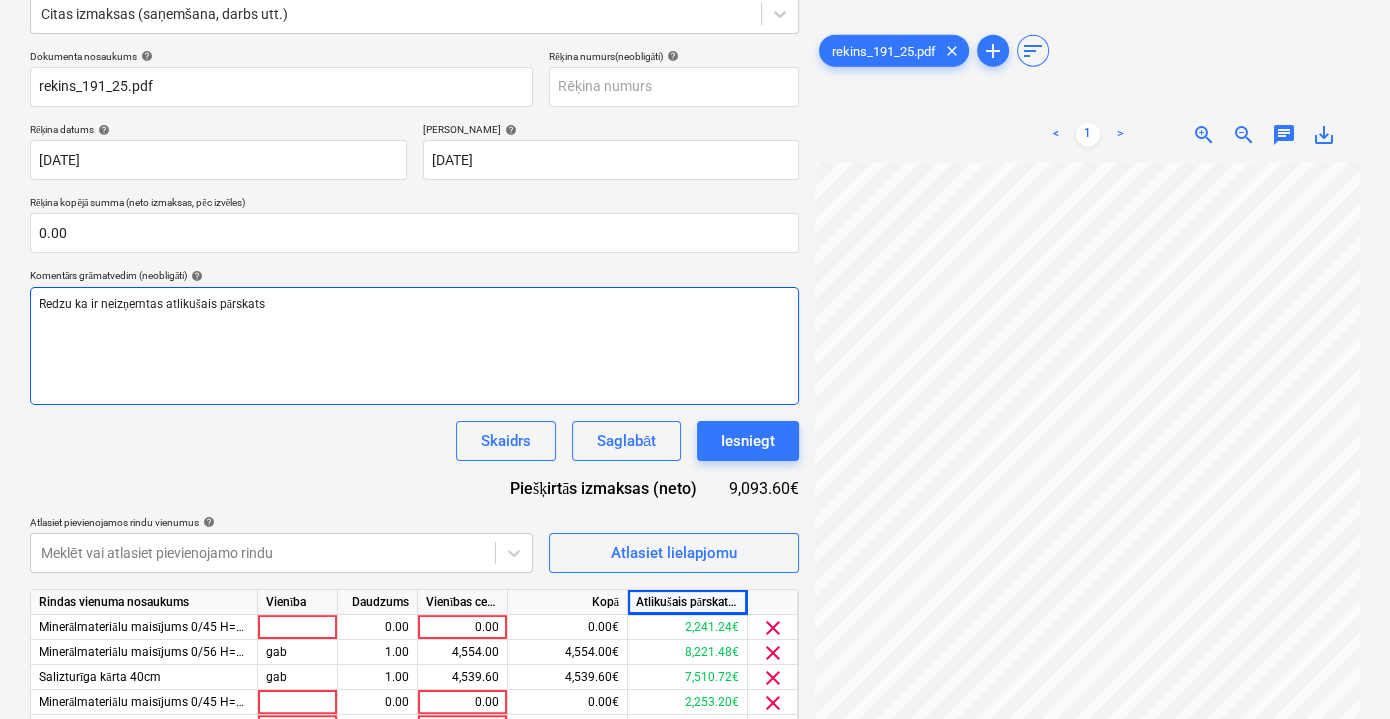 click on "Redzu ka ir neizņemtas atlikušais pārskats" at bounding box center [414, 304] 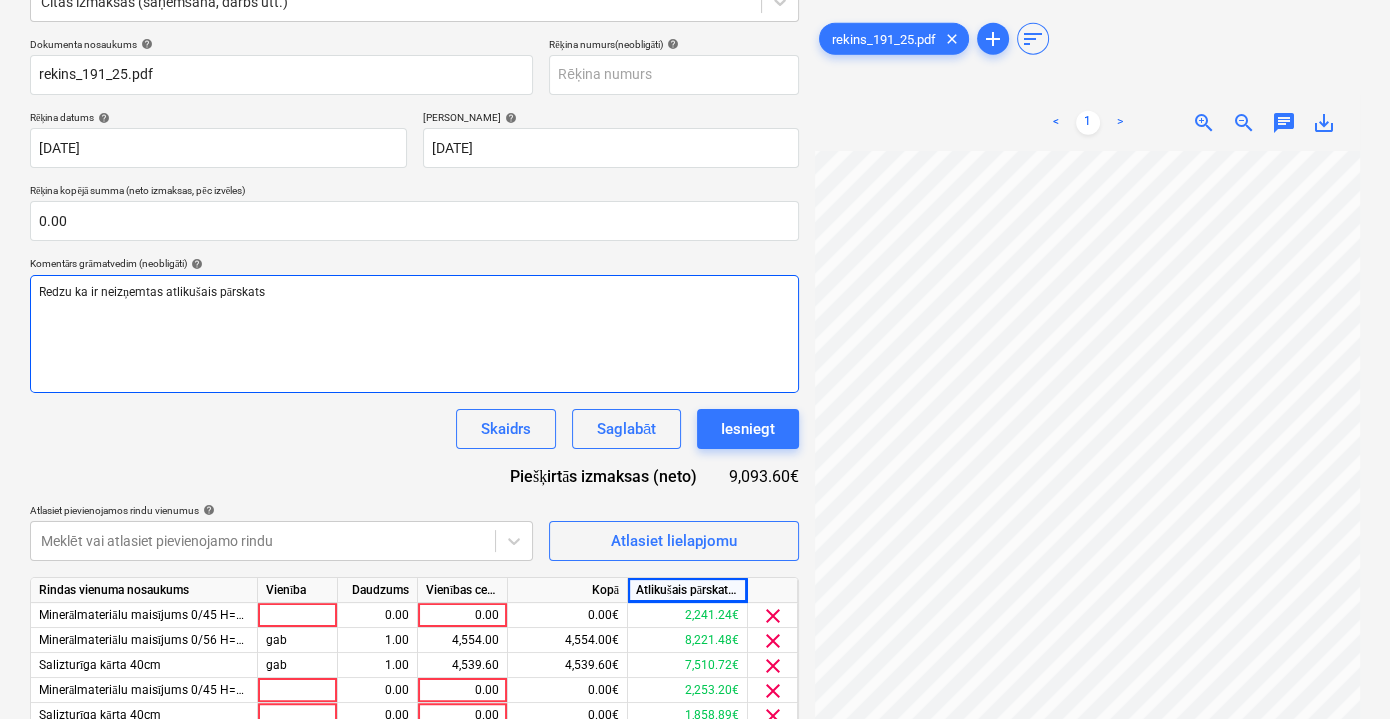 scroll, scrollTop: 352, scrollLeft: 0, axis: vertical 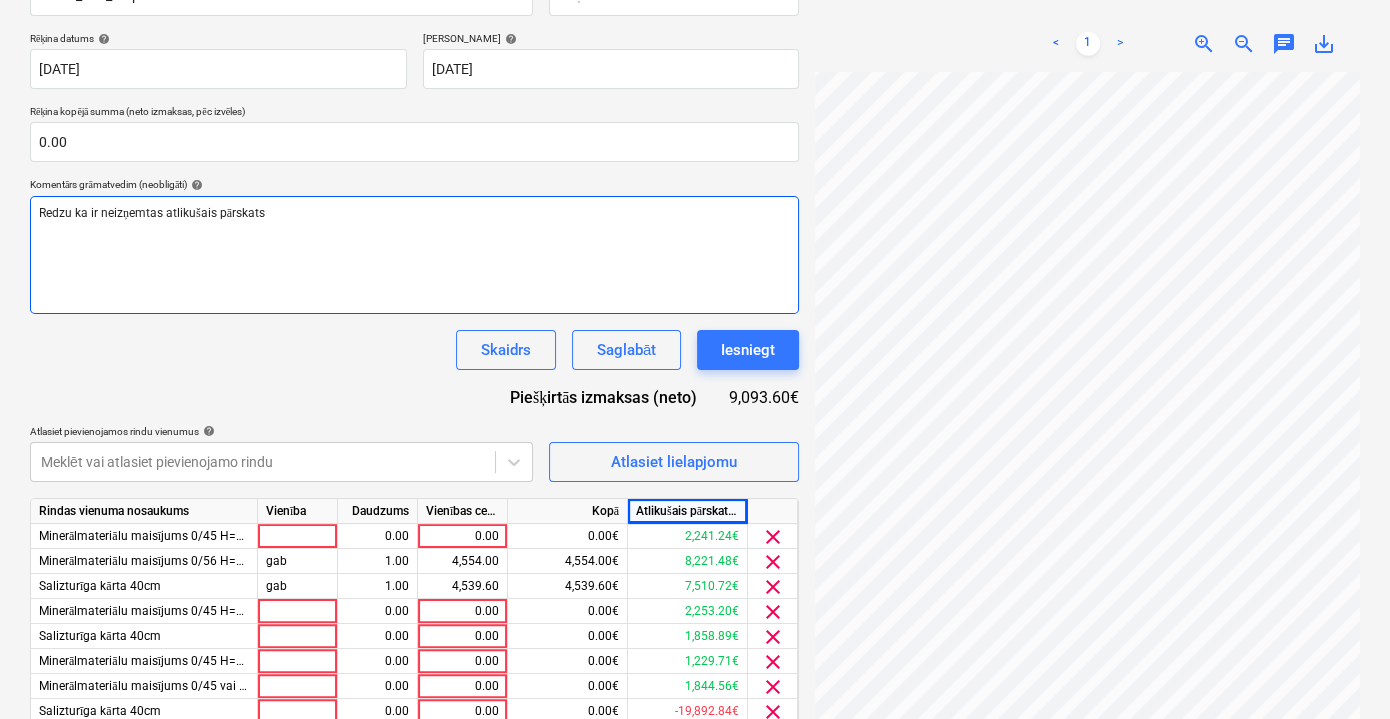 click on "Redzu ka ir neizņemtas atlikušais pārskats" at bounding box center [152, 213] 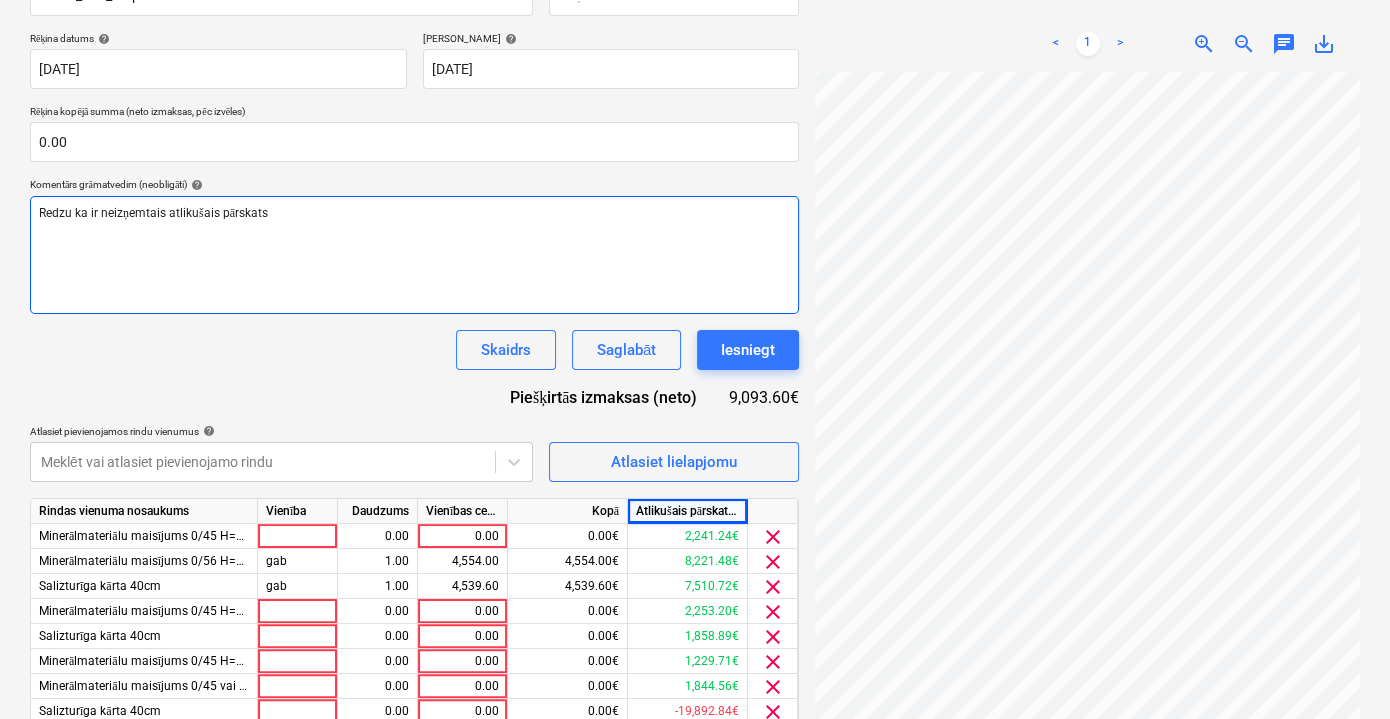 click on "Redzu ka ir neizņemtais atlikušais pārskats" at bounding box center (414, 213) 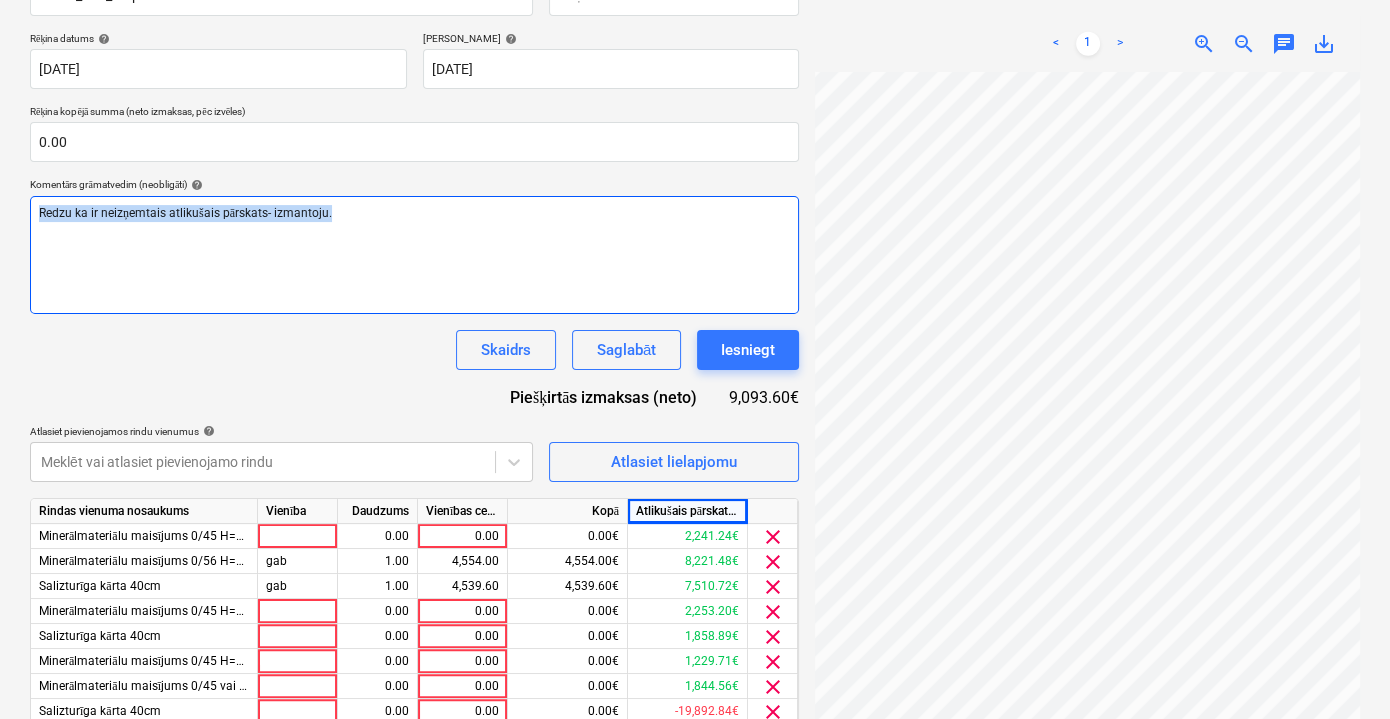 drag, startPoint x: 355, startPoint y: 215, endPoint x: 39, endPoint y: 214, distance: 316.0016 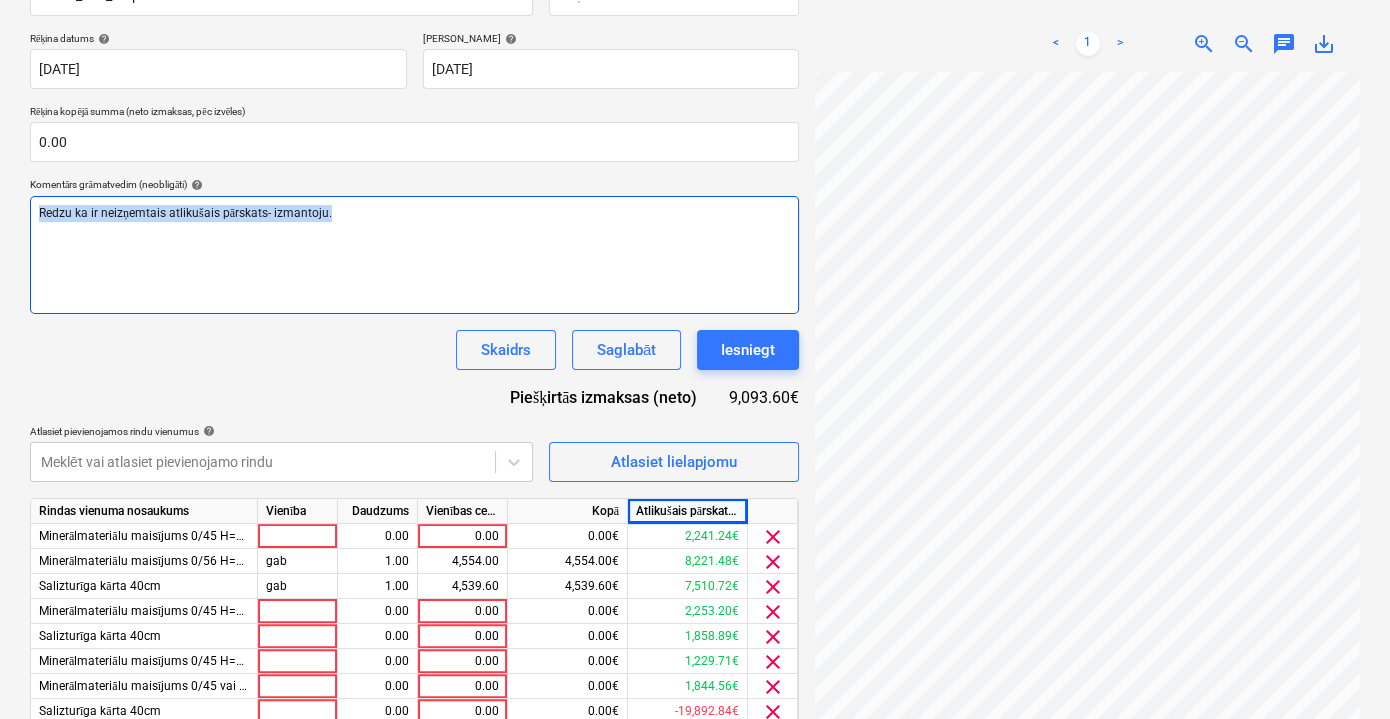 click on "Redzu ka ir neizņemtais atlikušais pārskats- izmantoju." at bounding box center (414, 213) 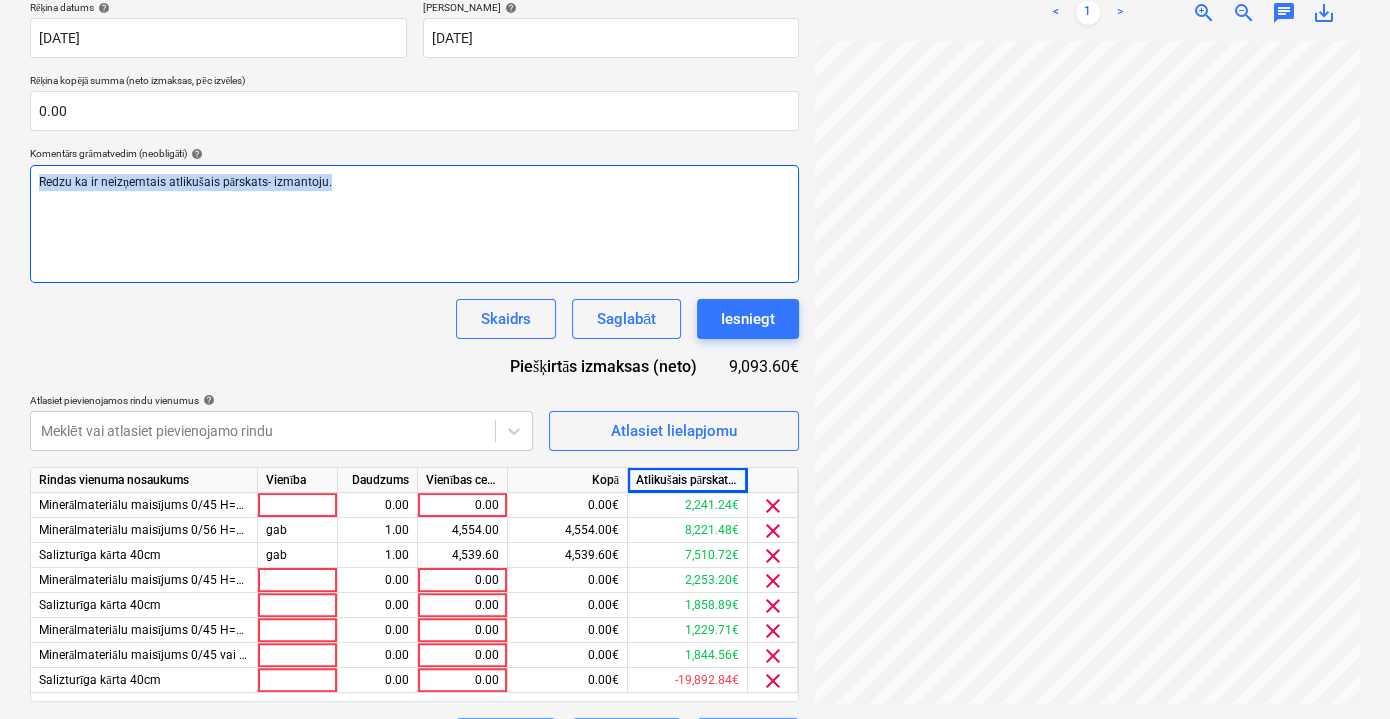 scroll, scrollTop: 437, scrollLeft: 0, axis: vertical 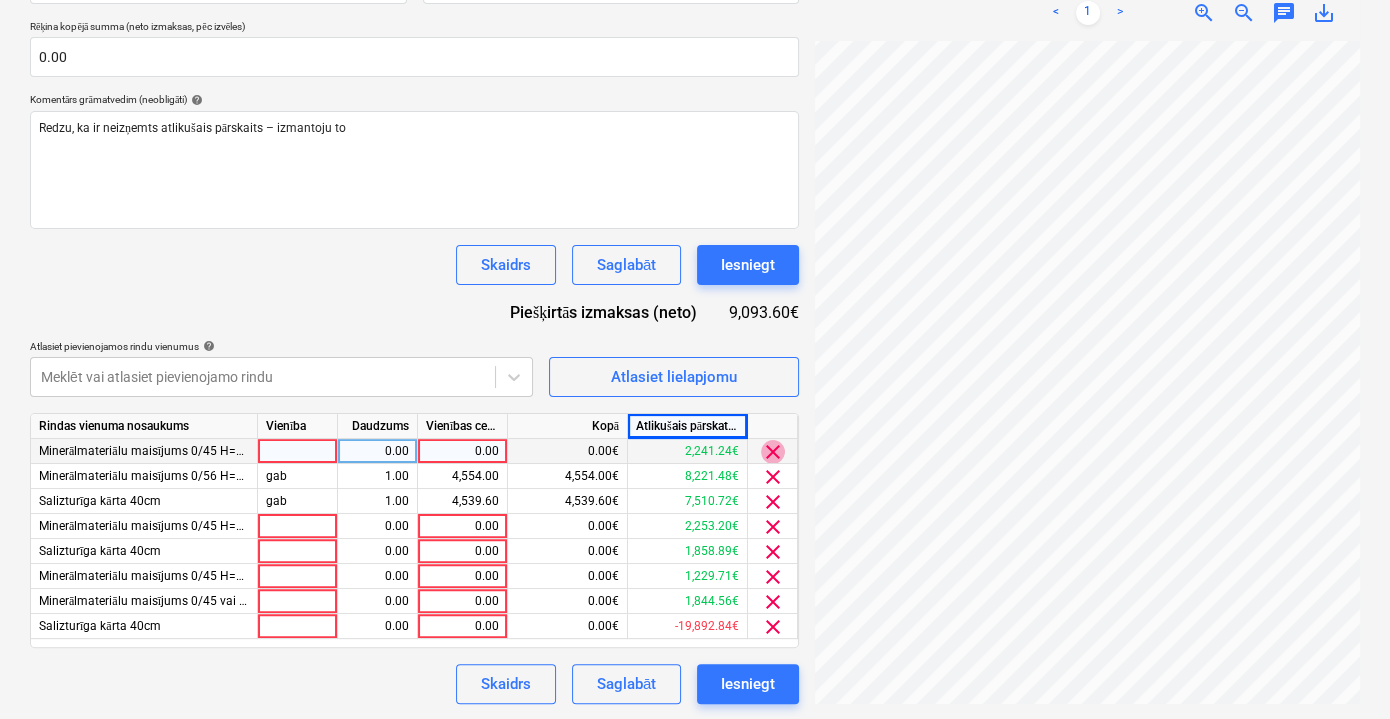 click on "clear" at bounding box center [773, 452] 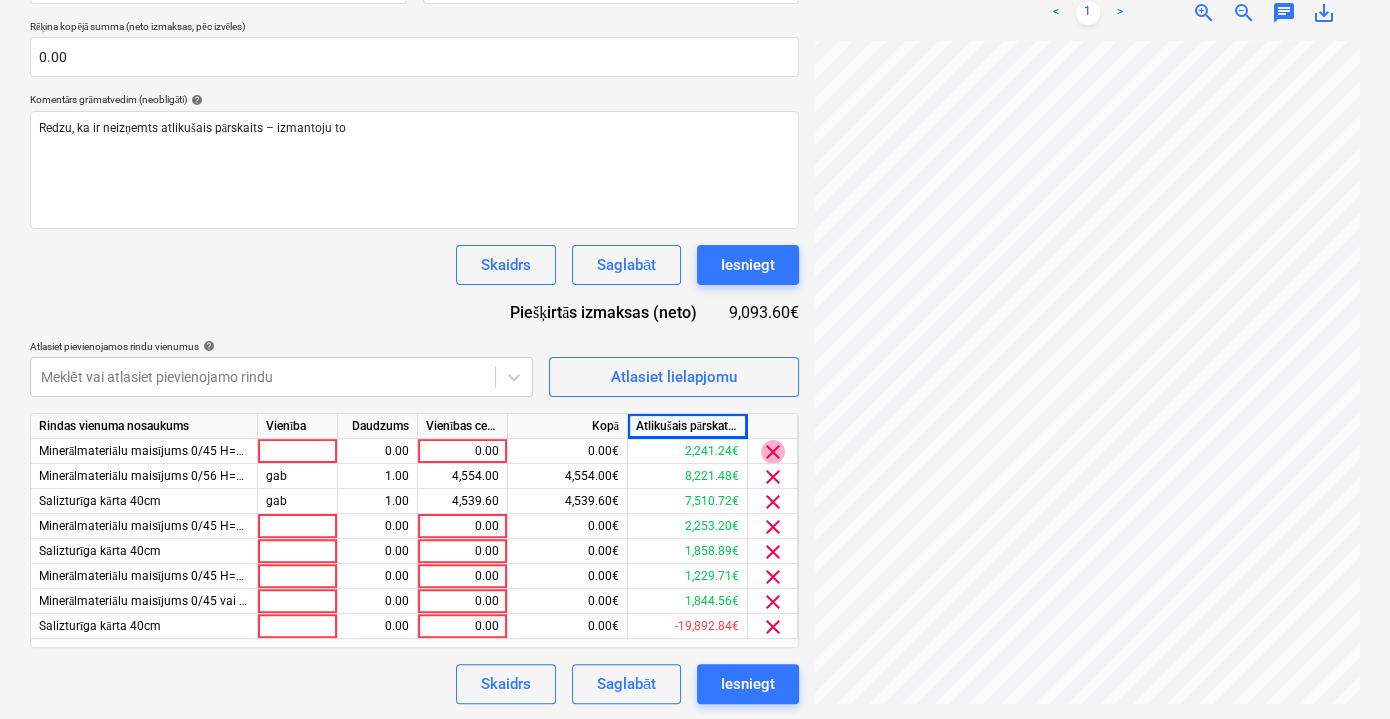 scroll, scrollTop: 421, scrollLeft: 0, axis: vertical 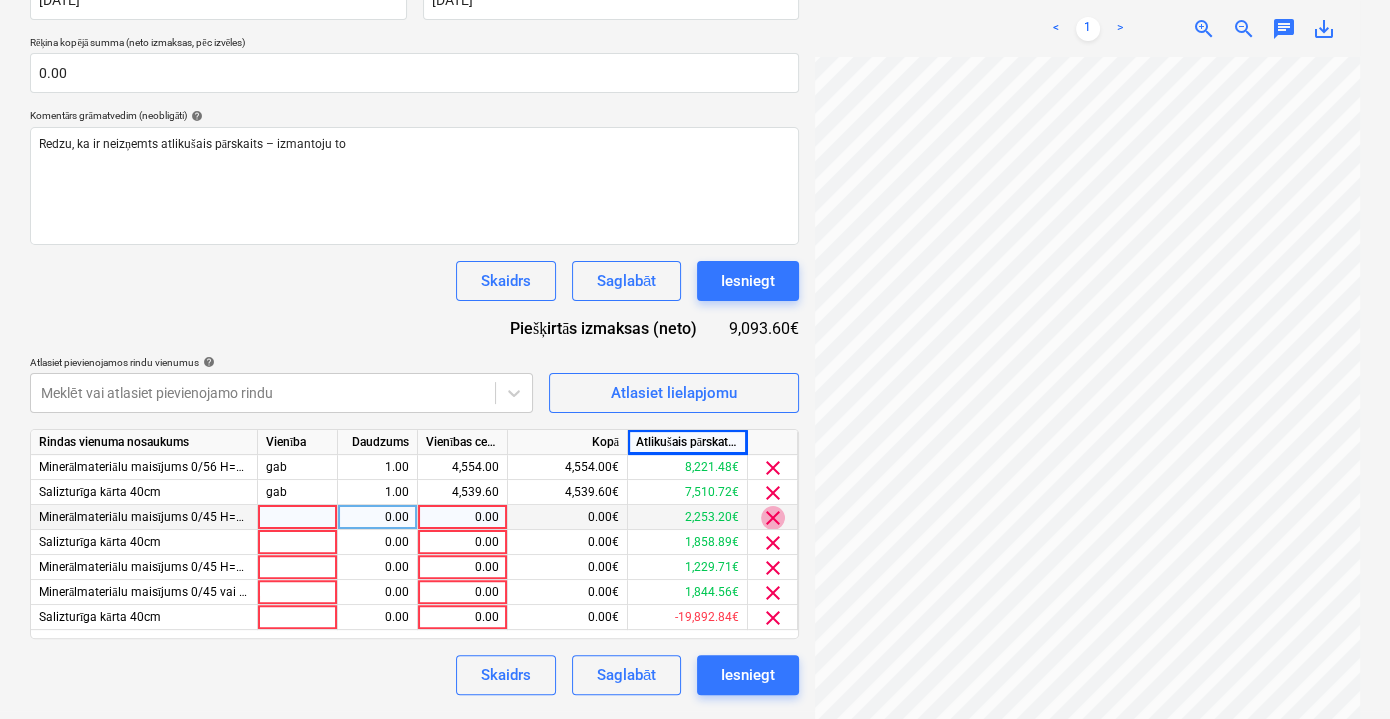 click on "clear" at bounding box center (773, 518) 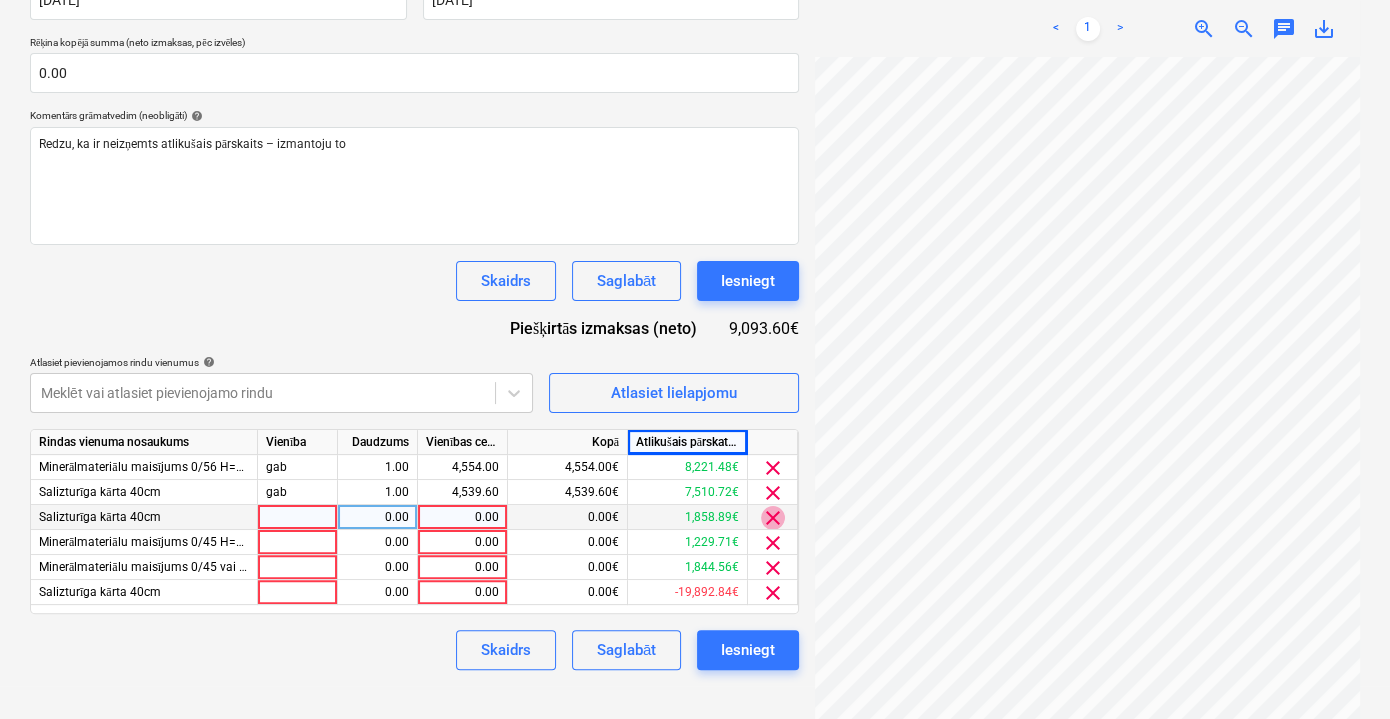 click on "clear" at bounding box center [773, 518] 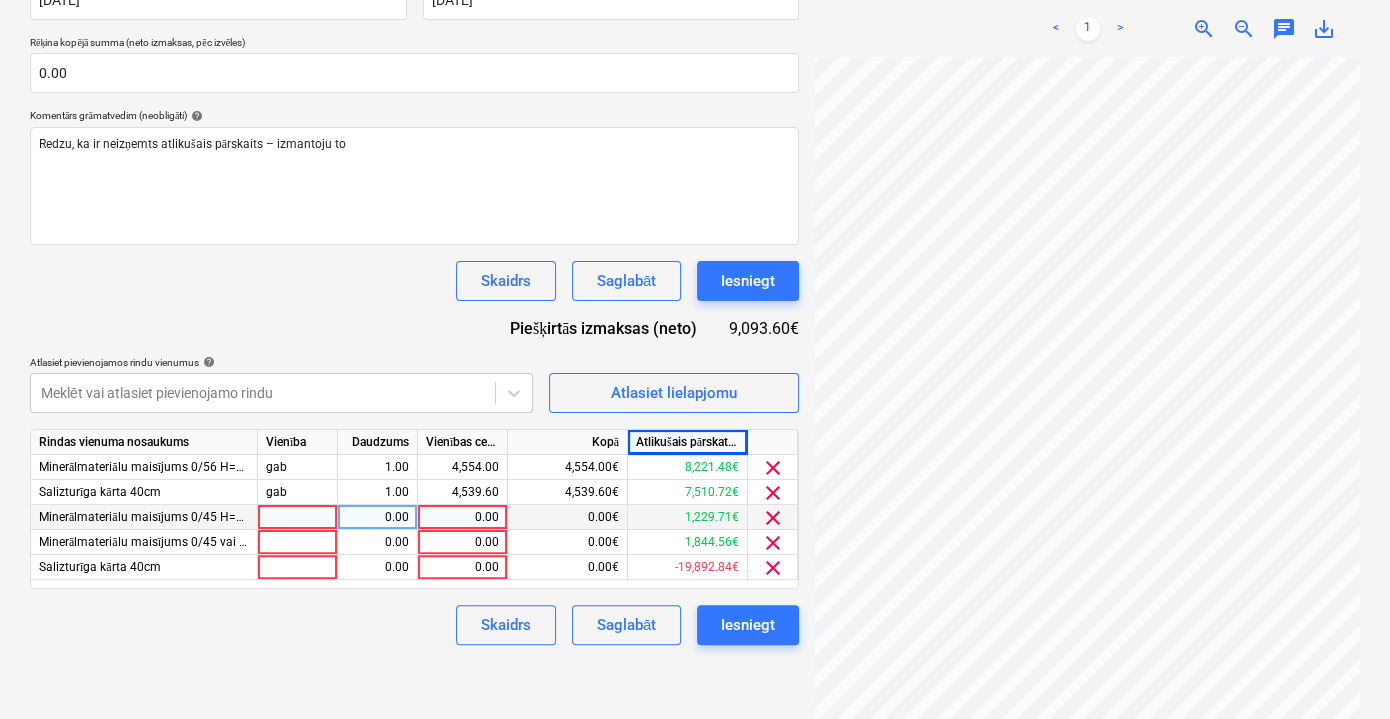 click on "clear" at bounding box center (773, 518) 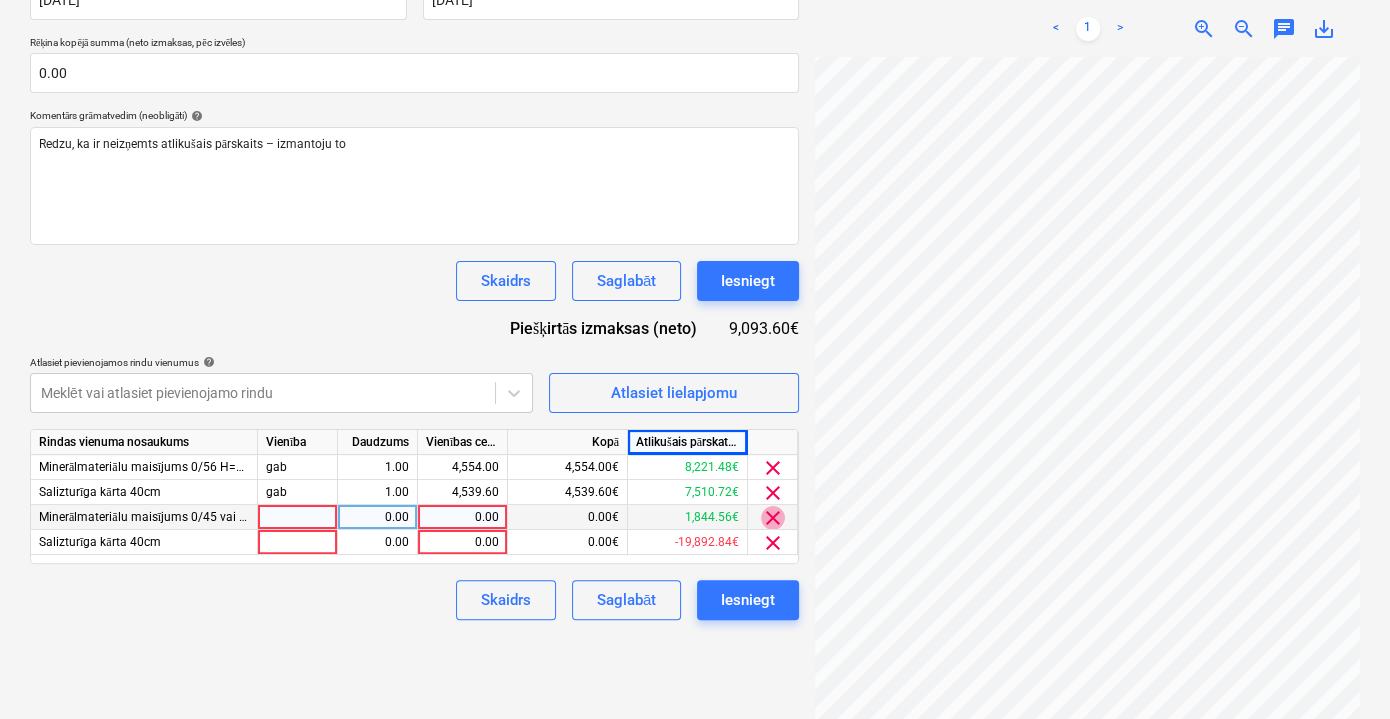 click on "clear" at bounding box center (773, 518) 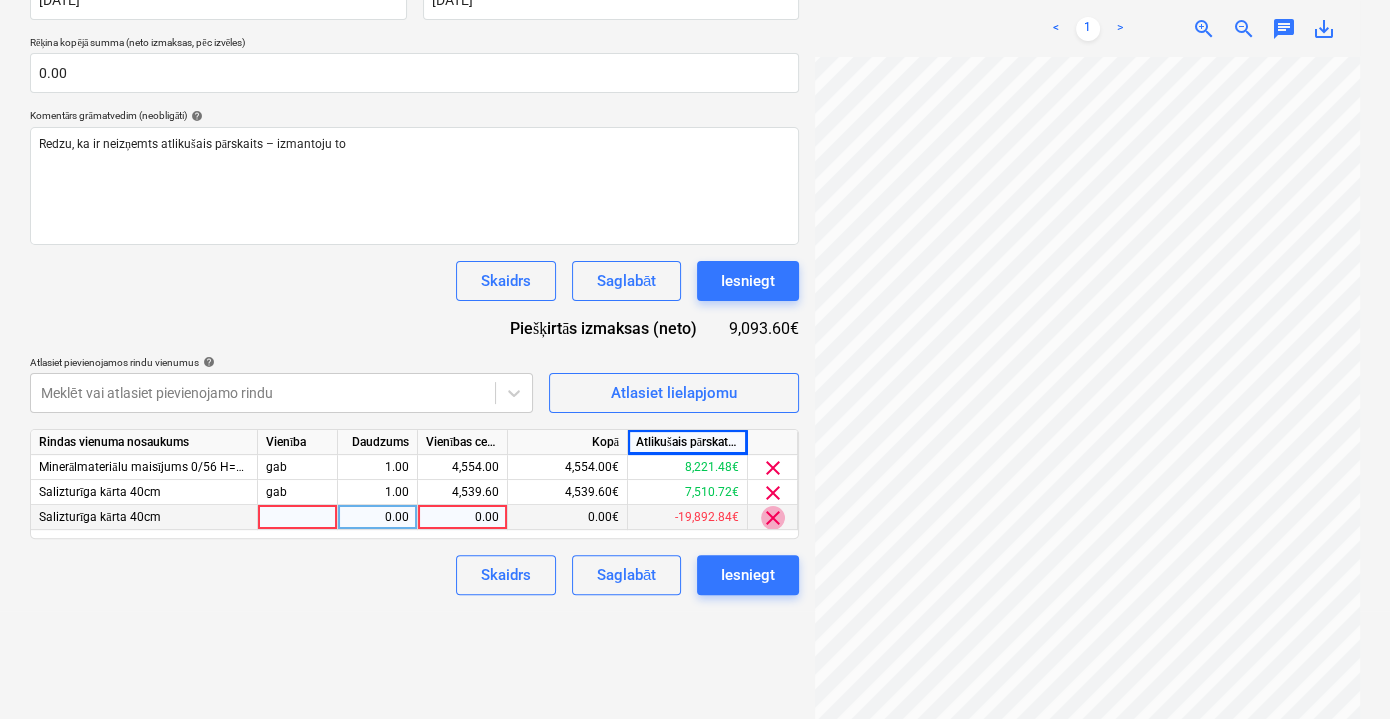 click on "clear" at bounding box center (773, 518) 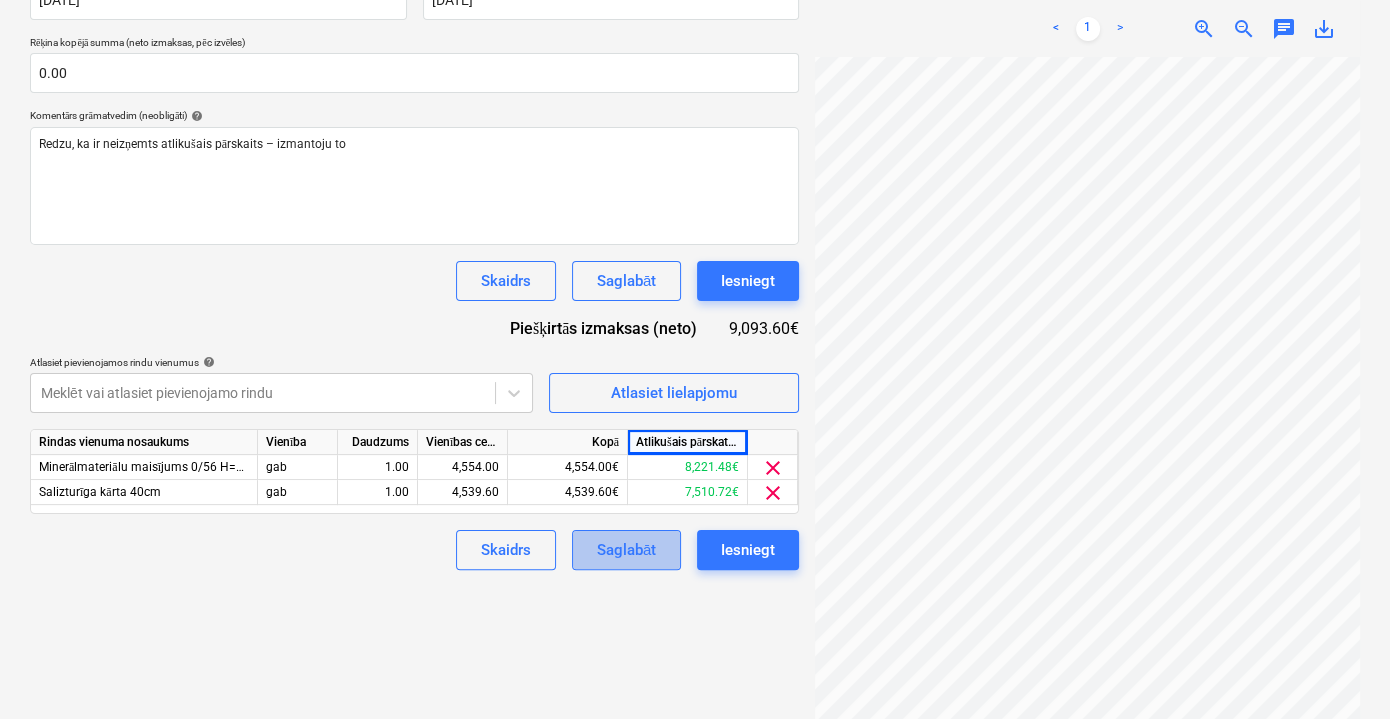 click on "Saglabāt" at bounding box center (626, 550) 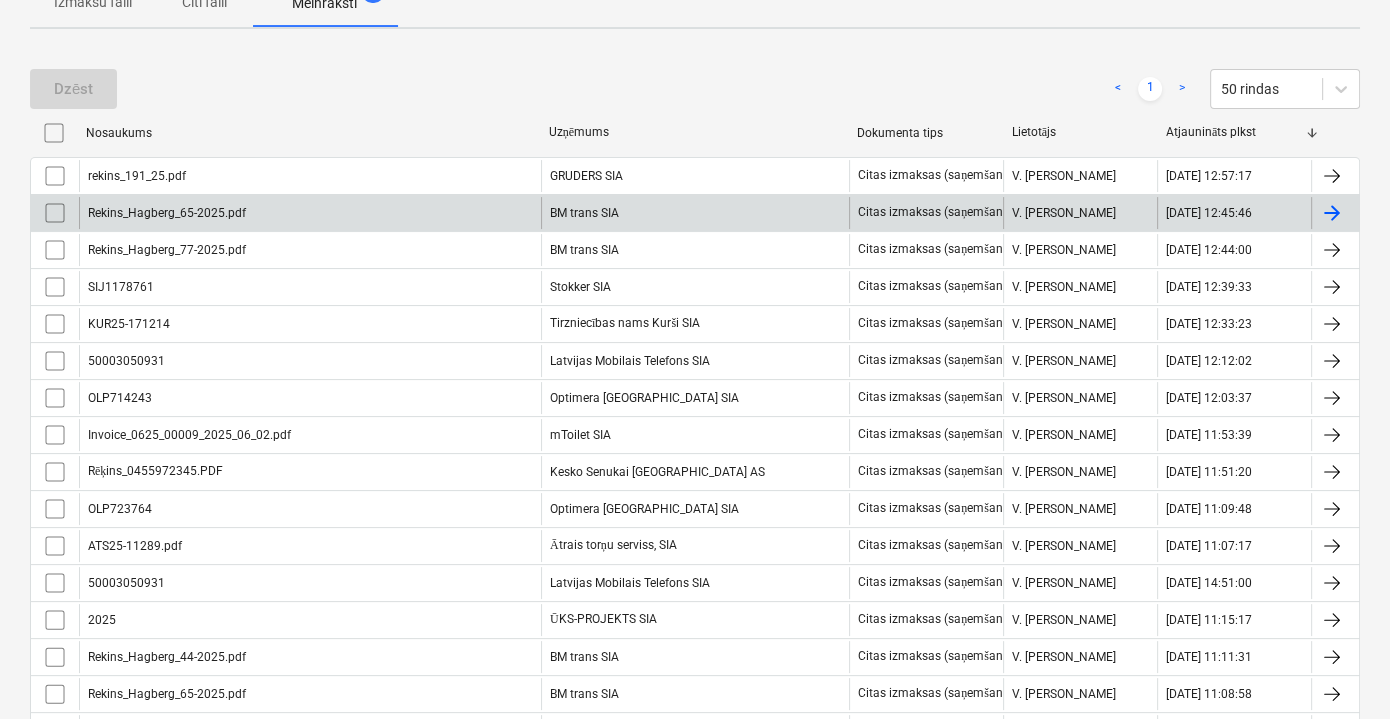 scroll, scrollTop: 57, scrollLeft: 0, axis: vertical 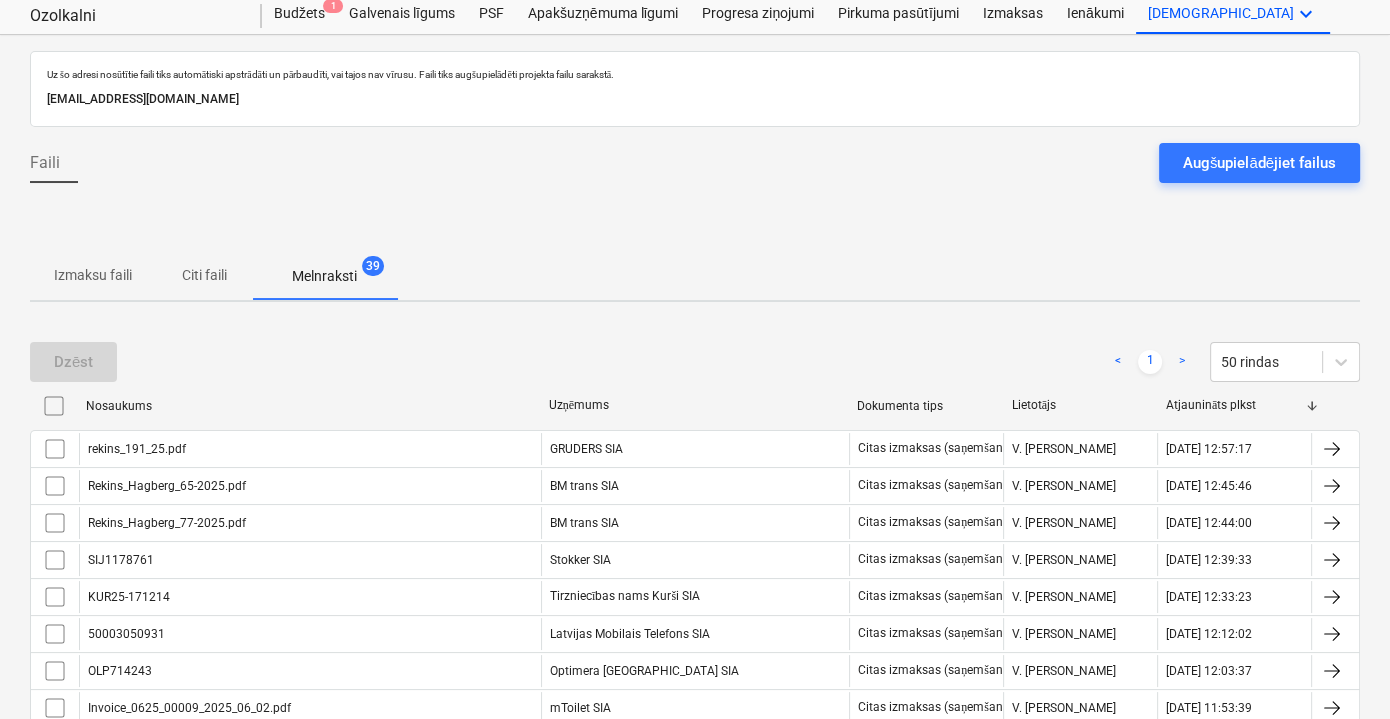 click on "Citi faili" at bounding box center (204, 275) 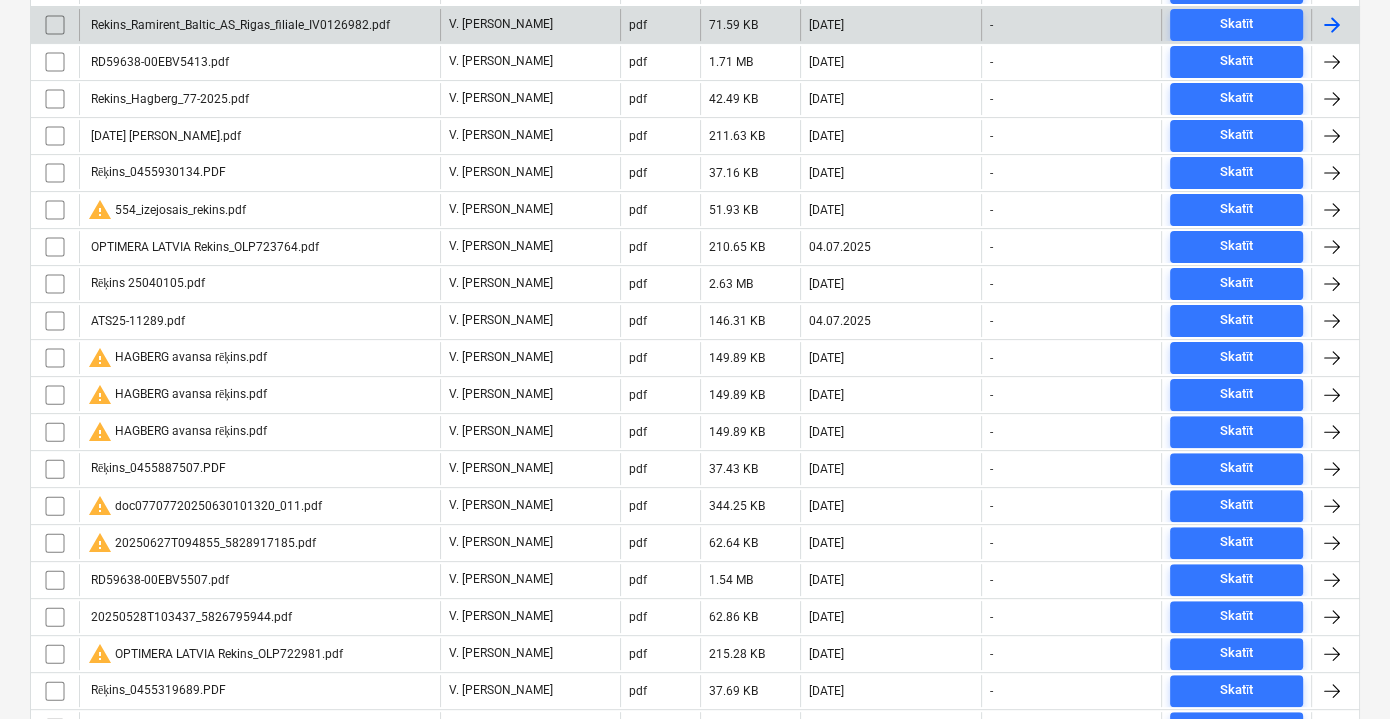 scroll, scrollTop: 602, scrollLeft: 0, axis: vertical 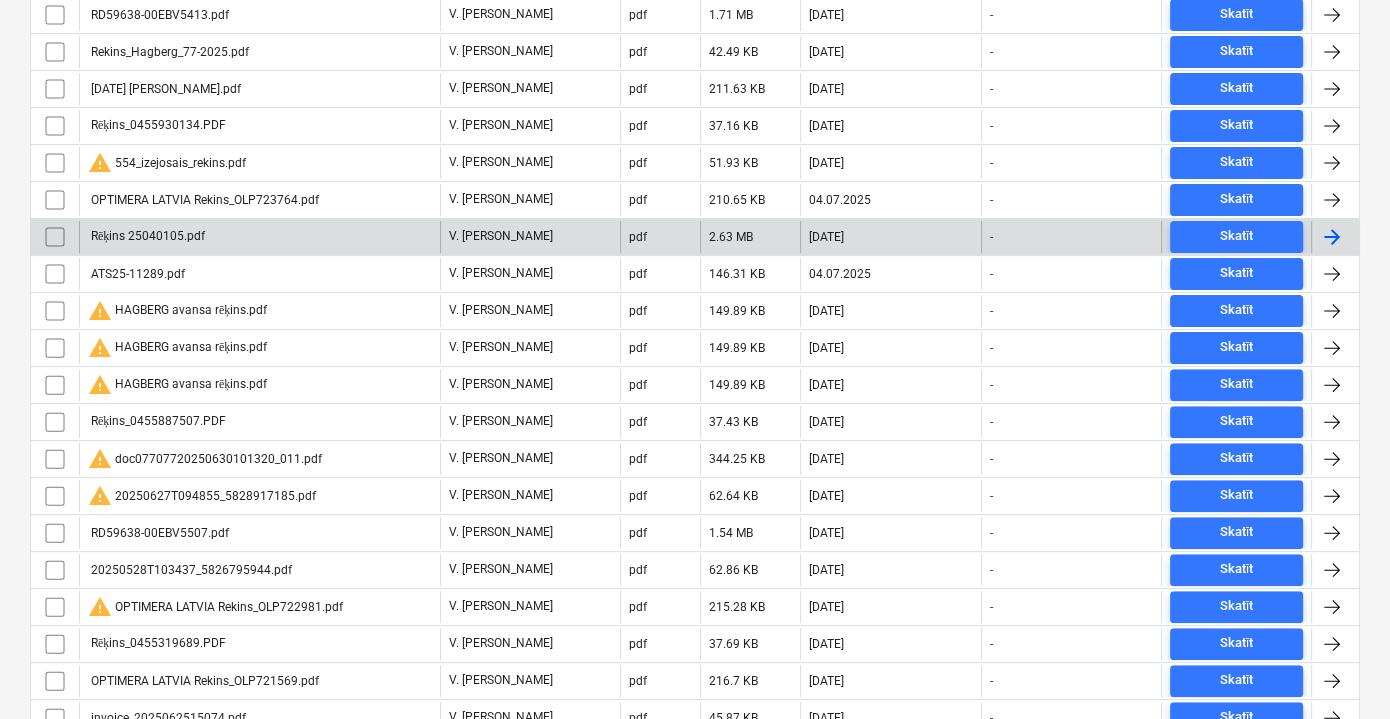type 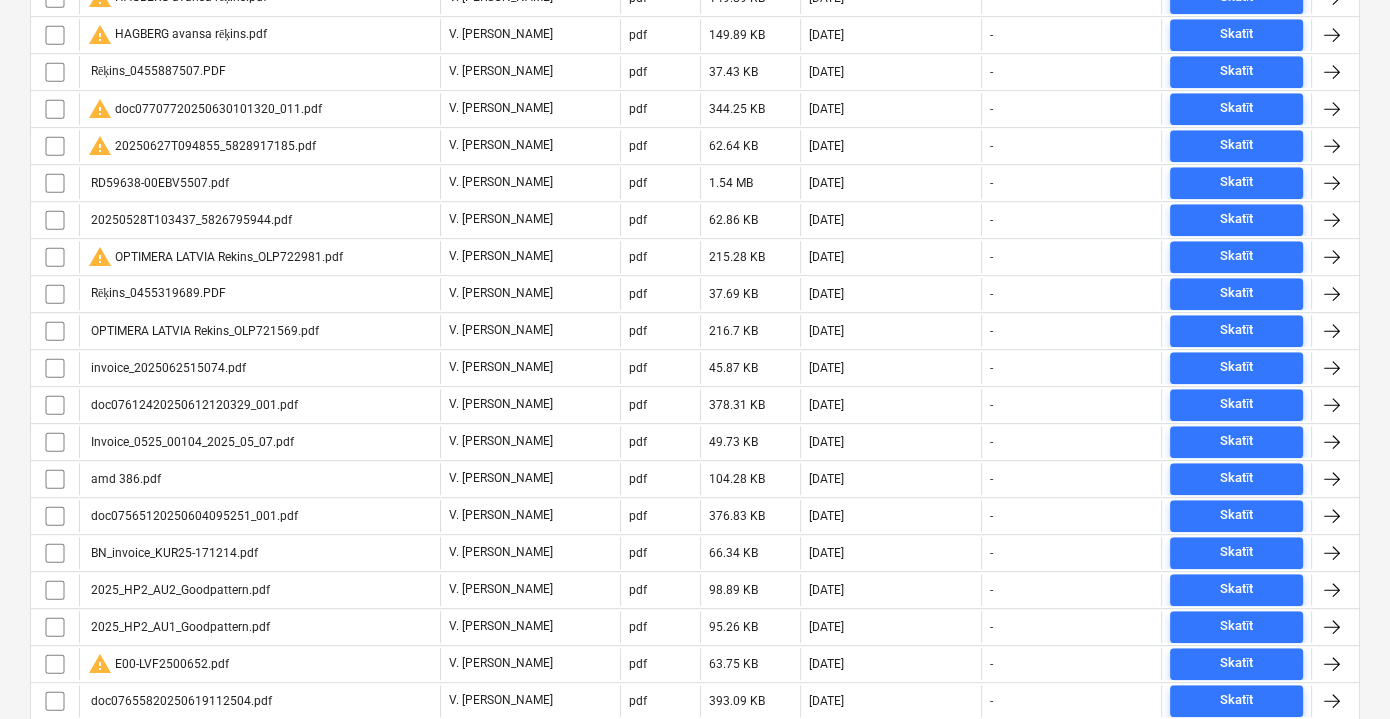 scroll, scrollTop: 1392, scrollLeft: 0, axis: vertical 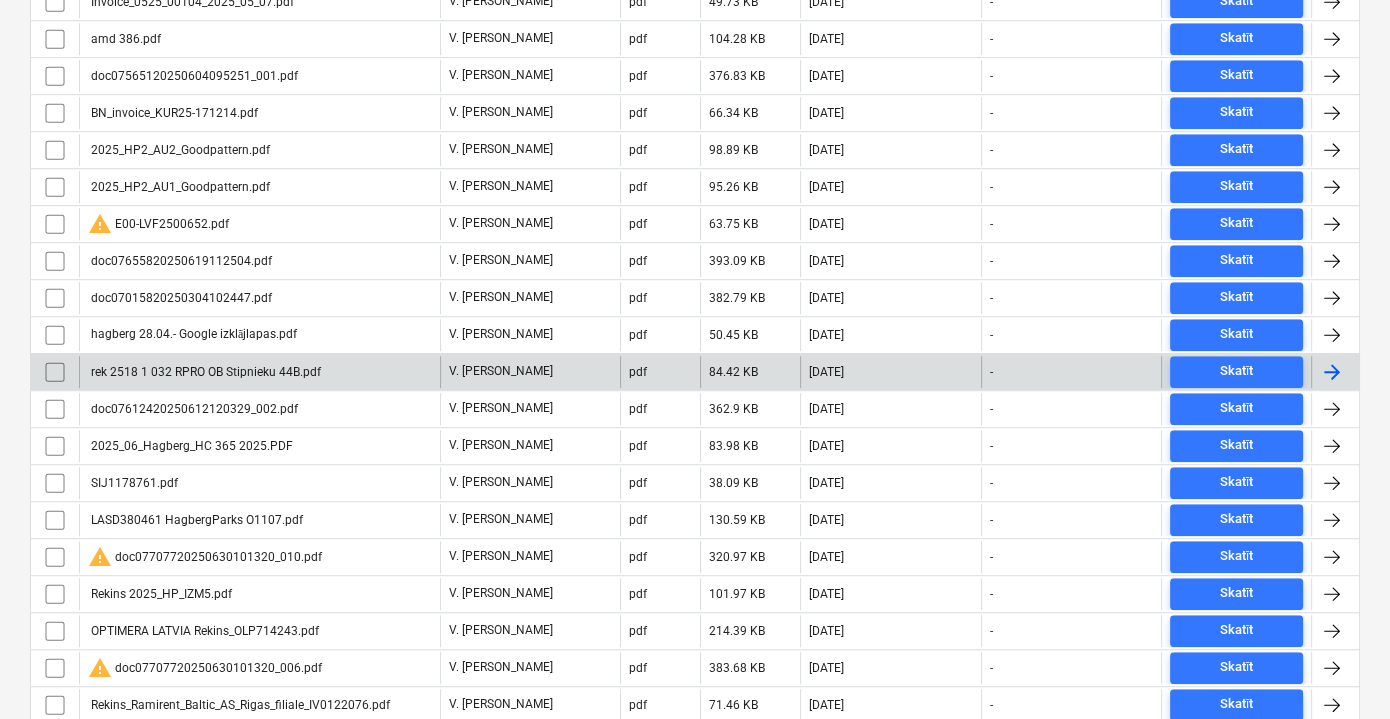 click on "rek 2518 1 032 RPRO OB Stipnieku 44B.pdf" at bounding box center [259, 372] 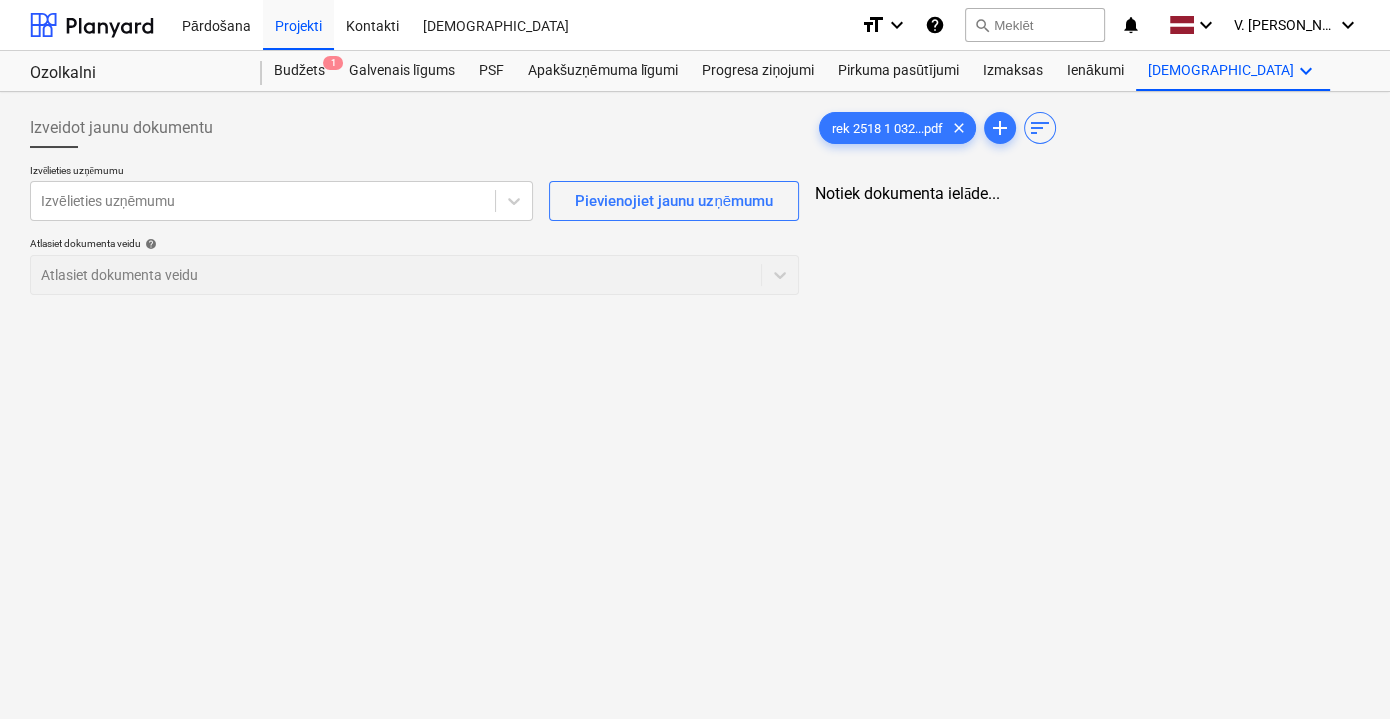 scroll, scrollTop: 0, scrollLeft: 0, axis: both 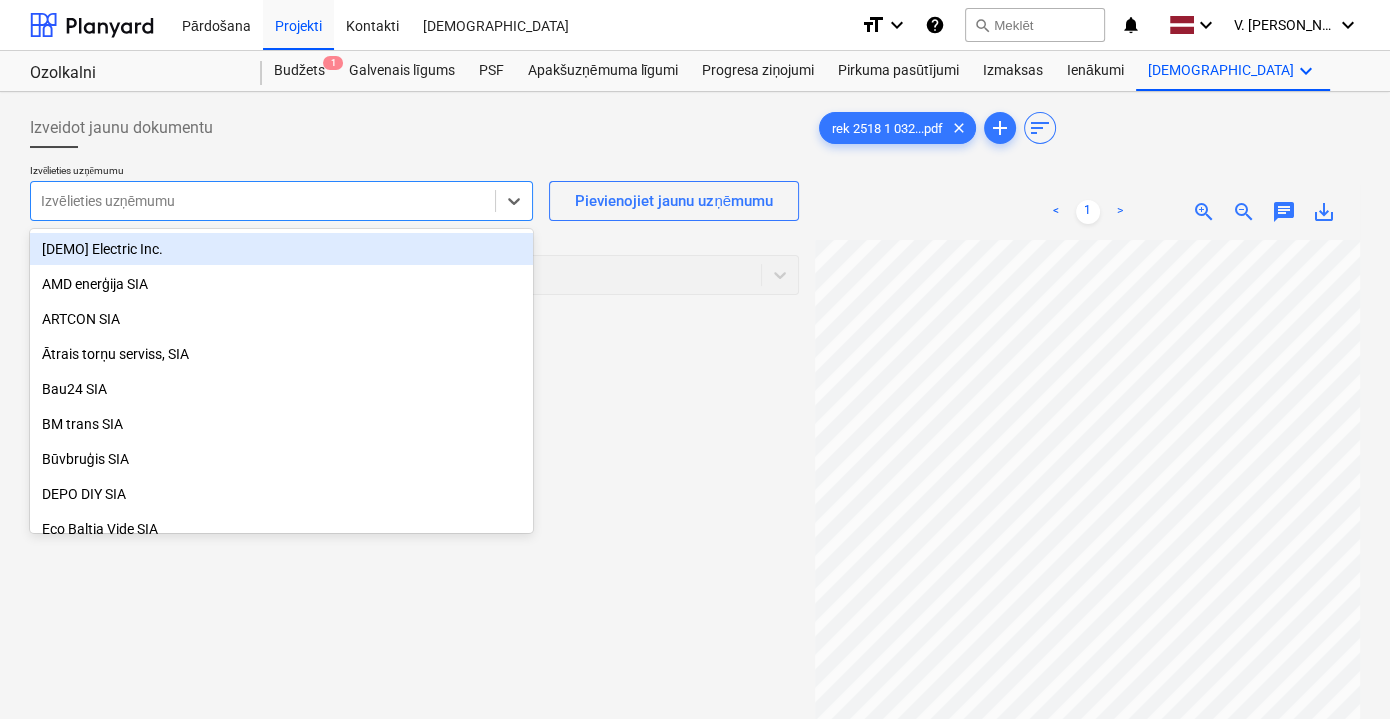 click at bounding box center (263, 201) 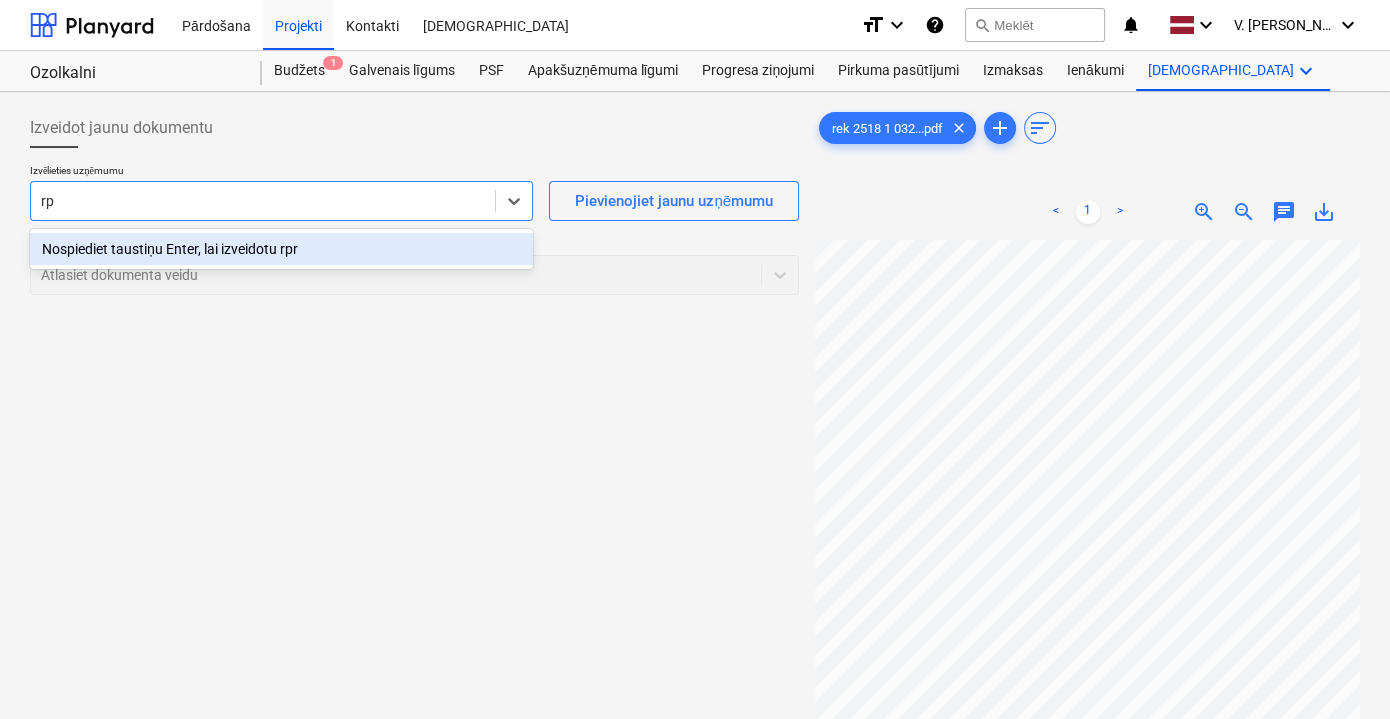 type on "r" 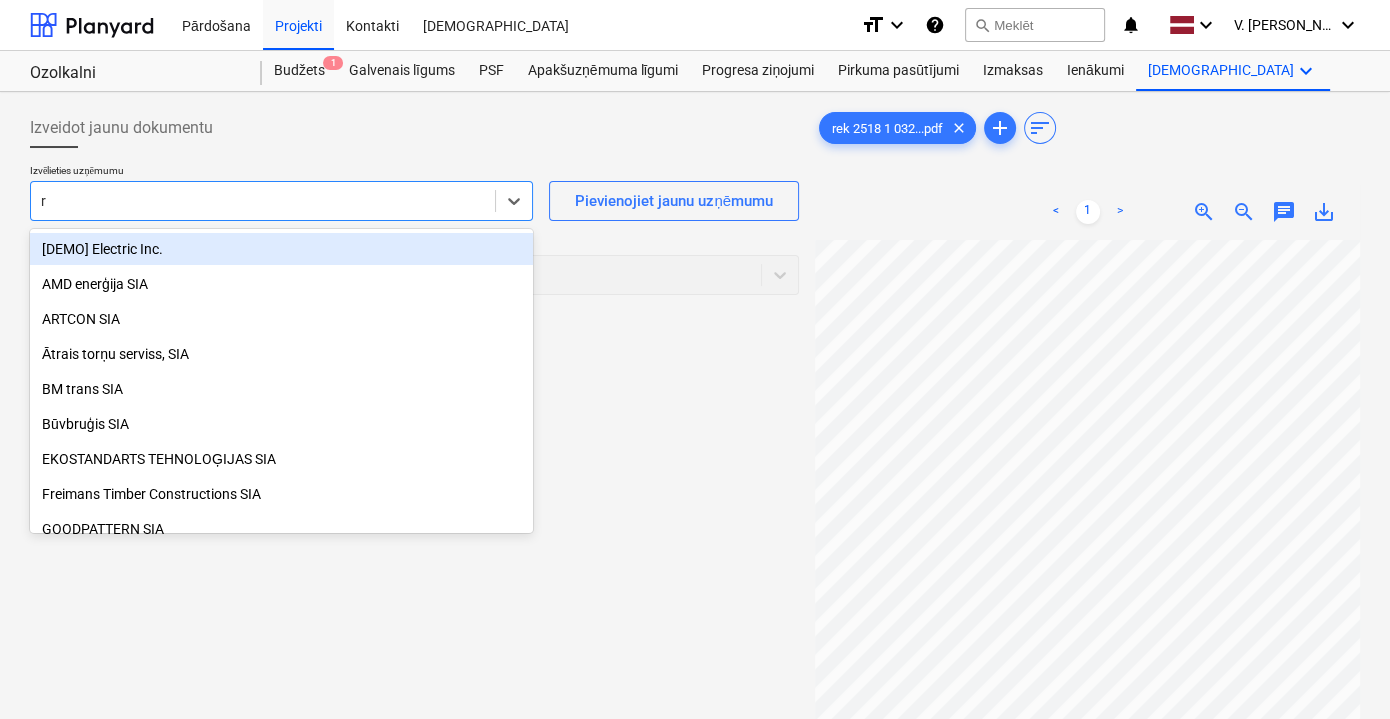 type 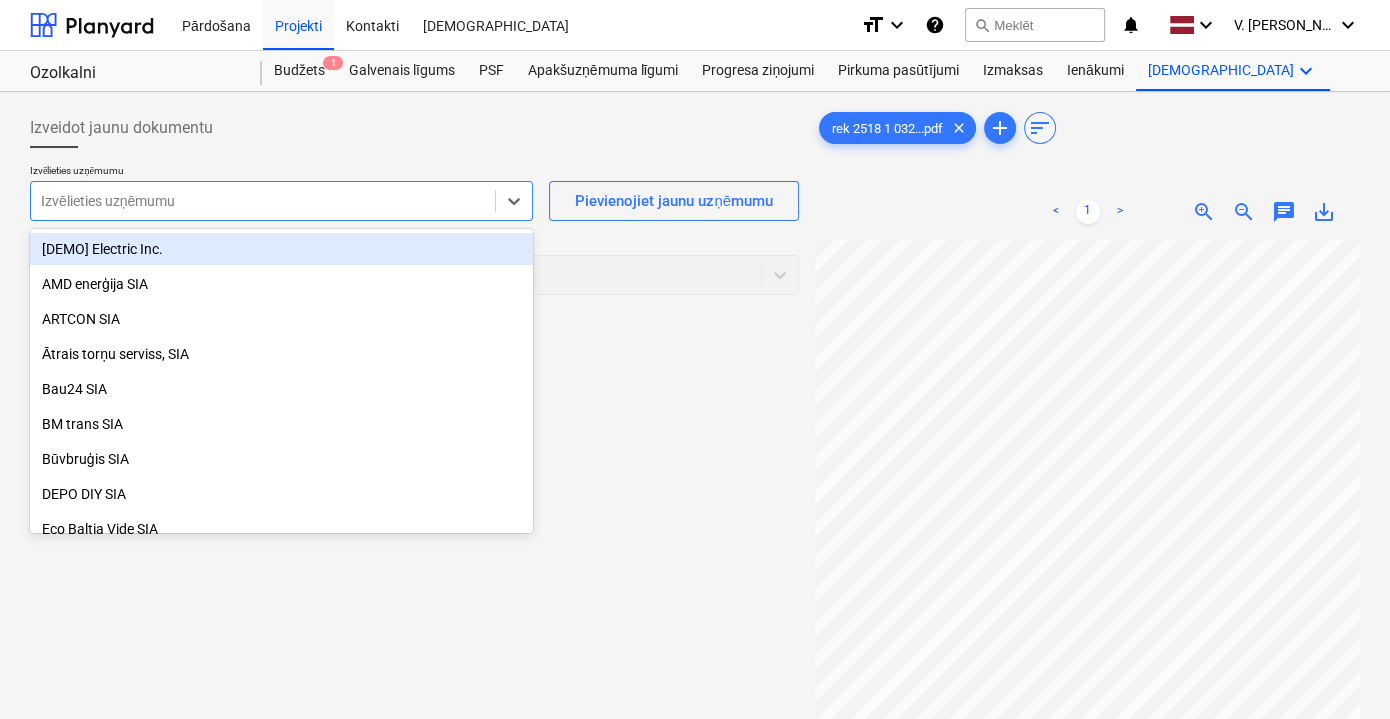 click on "Izveidot jaunu dokumentu Izvēlieties uzņēmumu option [DEMO] Electric Inc.   focused, 1 of 30. 30 results available. Use Up and Down to choose options, press Enter to select the currently focused option, press Escape to exit the menu, press Tab to select the option and exit the menu. Izvēlieties uzņēmumu Pievienojiet jaunu uzņēmumu Atlasiet dokumenta veidu help Atlasiet dokumenta veidu" at bounding box center (414, 505) 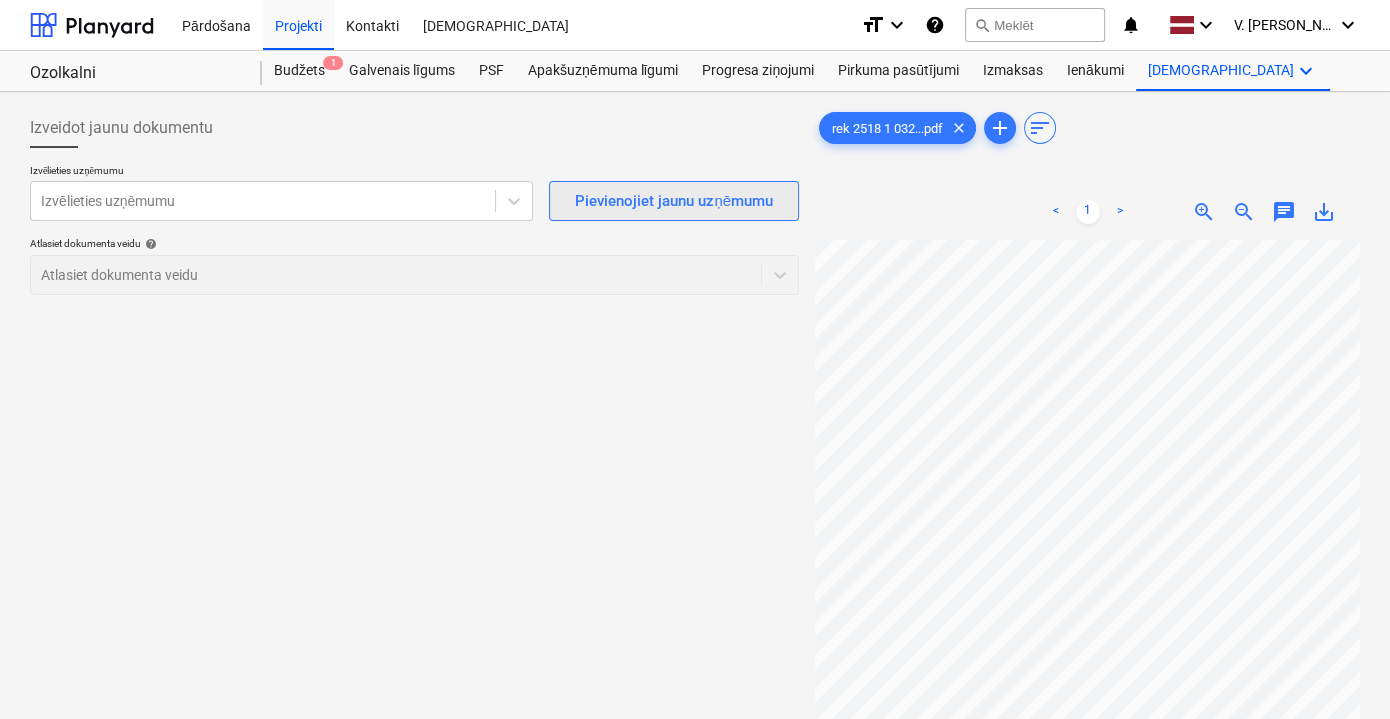 click on "Pievienojiet jaunu uzņēmumu" at bounding box center (674, 201) 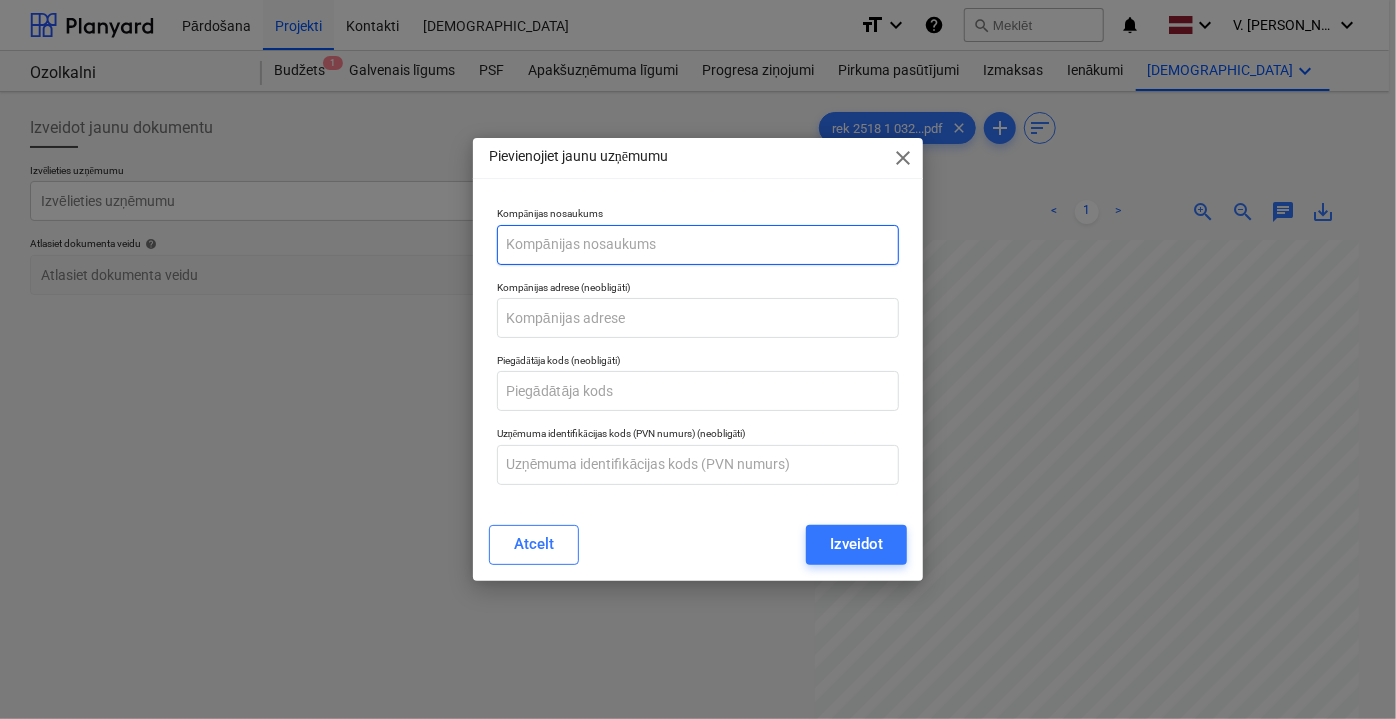 click at bounding box center (698, 245) 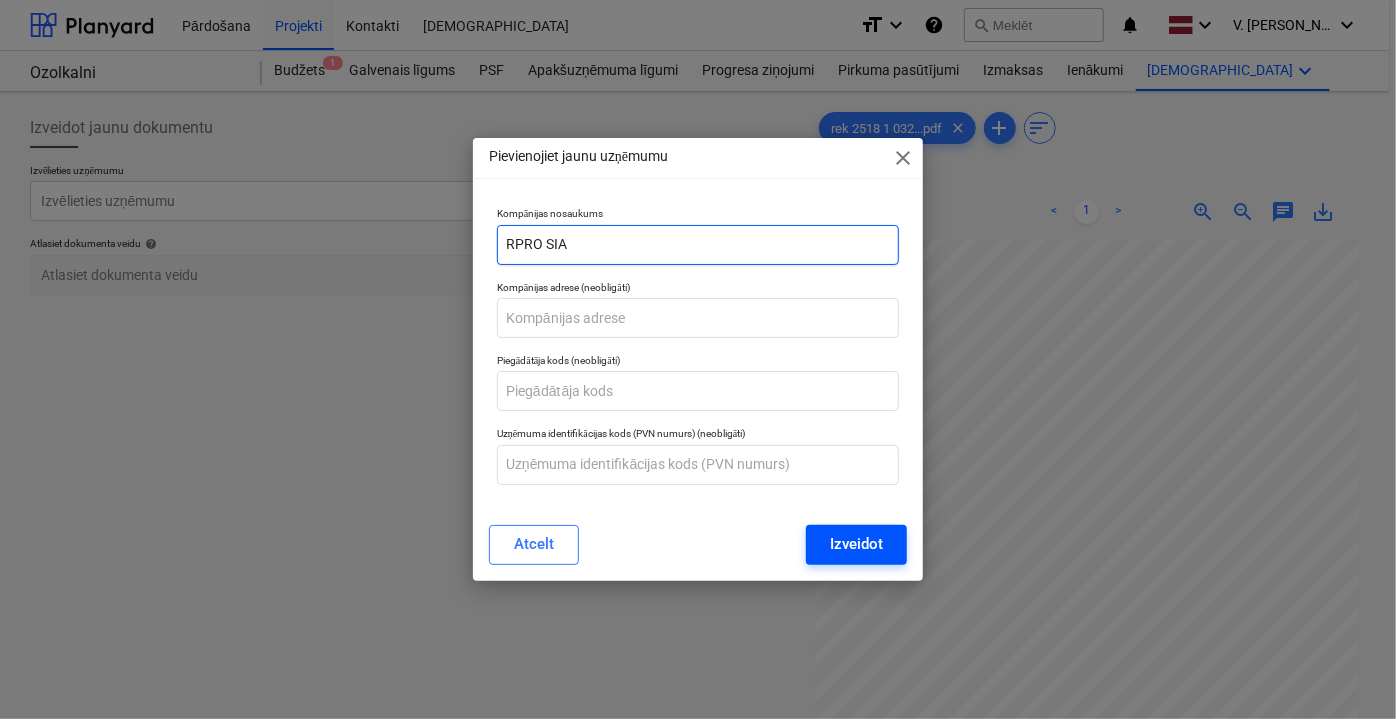 type on "RPRO SIA" 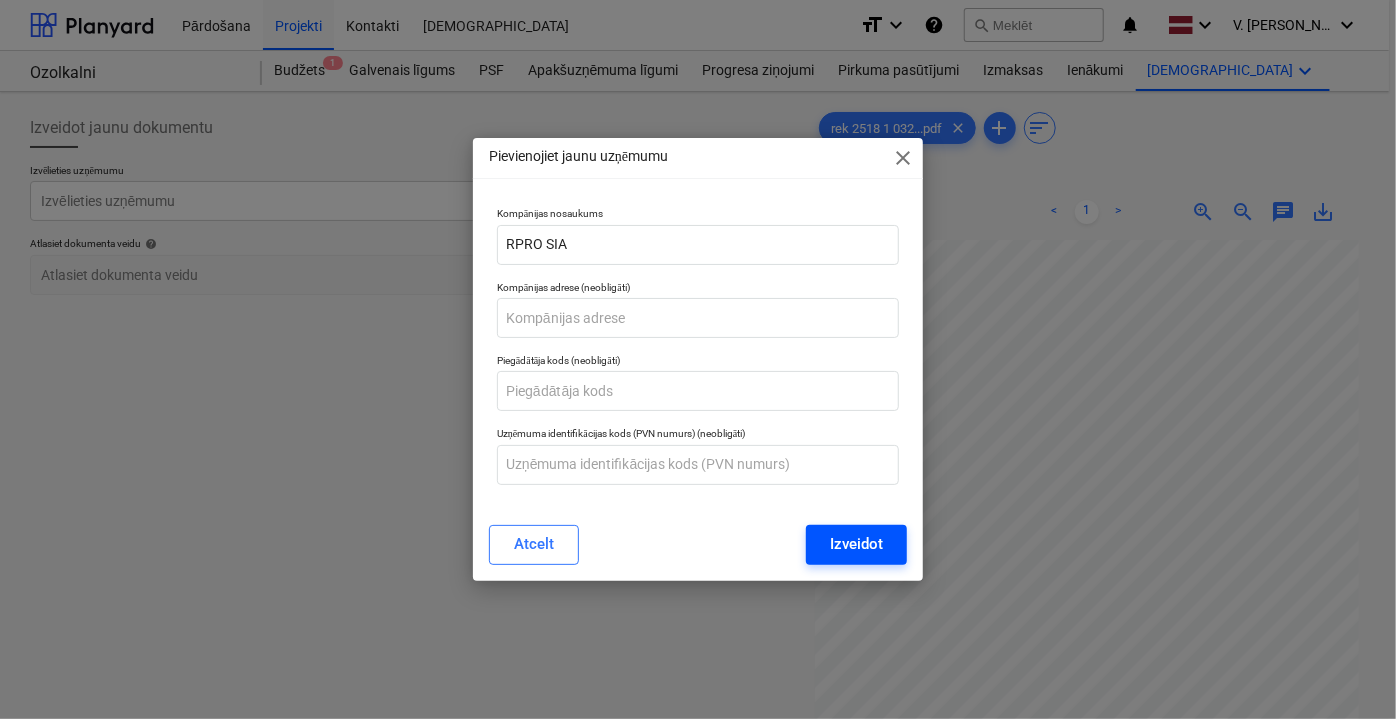 click on "Izveidot" at bounding box center [856, 544] 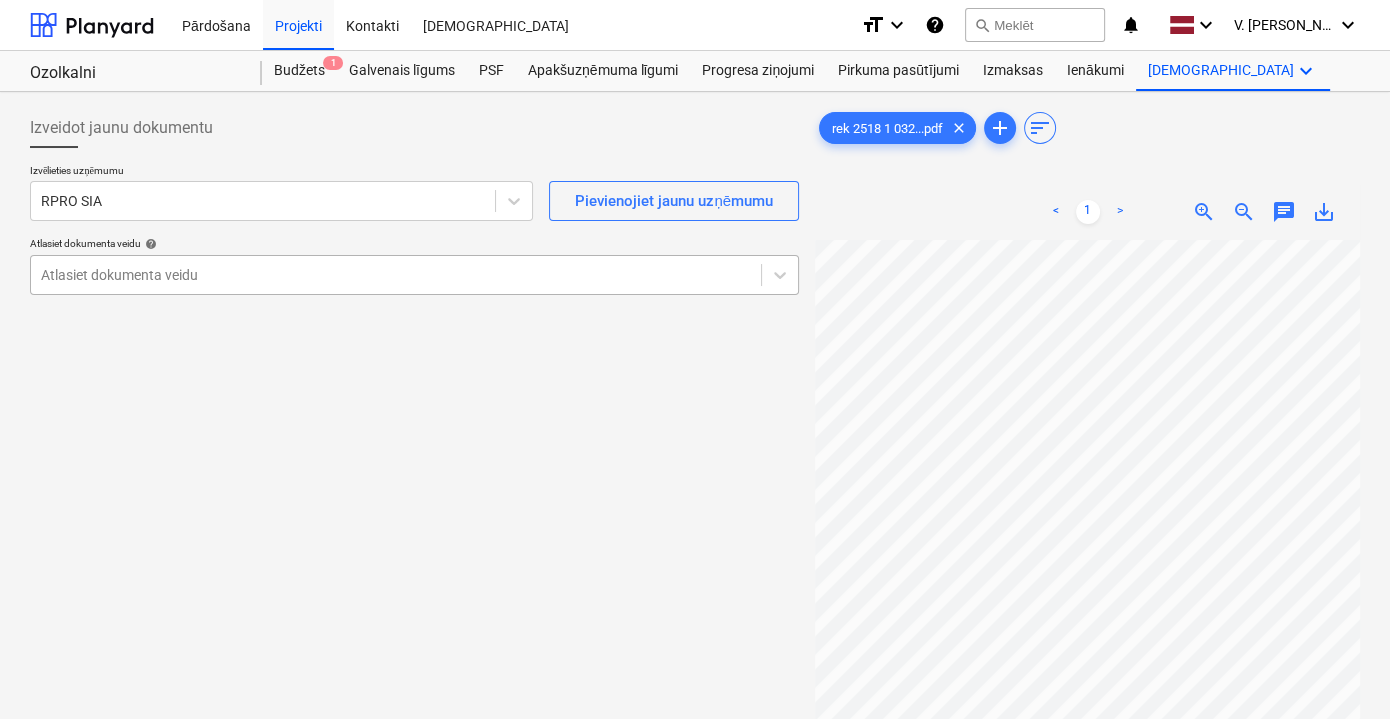 click at bounding box center (396, 275) 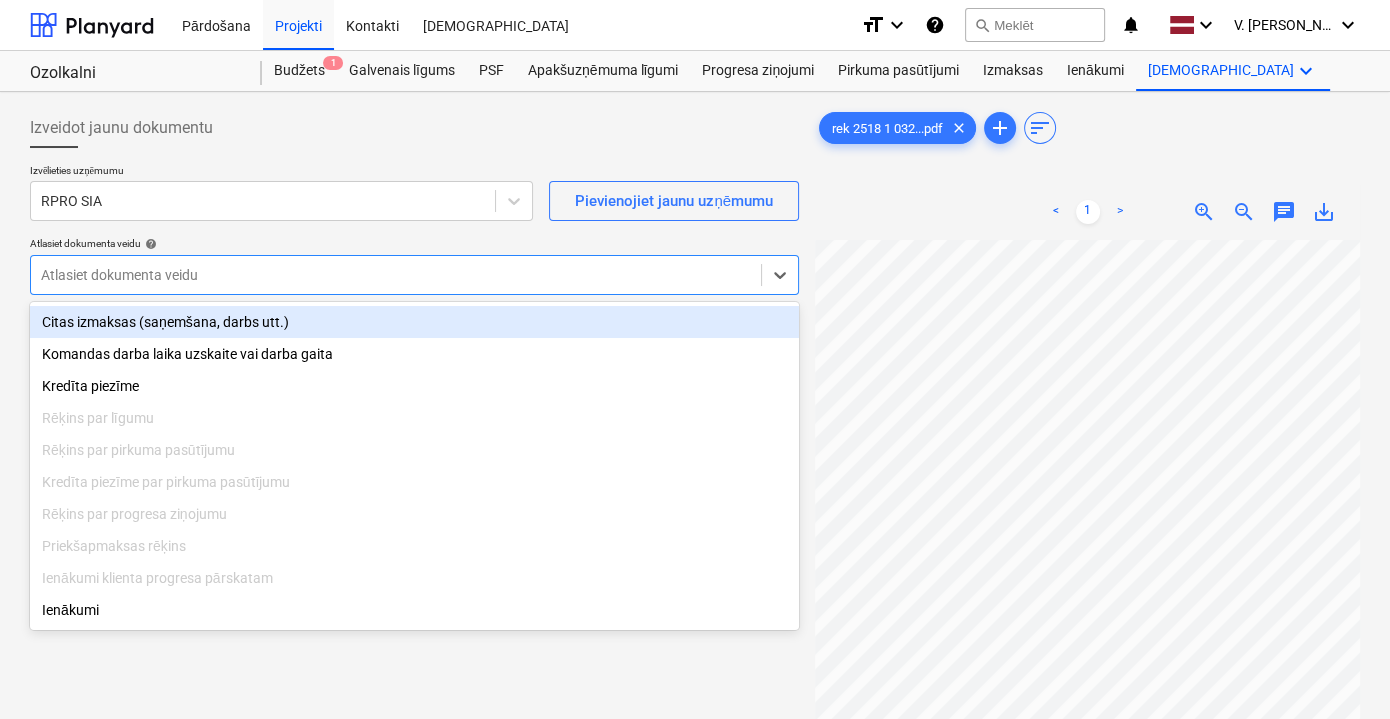 click on "Citas izmaksas (saņemšana, darbs utt.)" at bounding box center (414, 322) 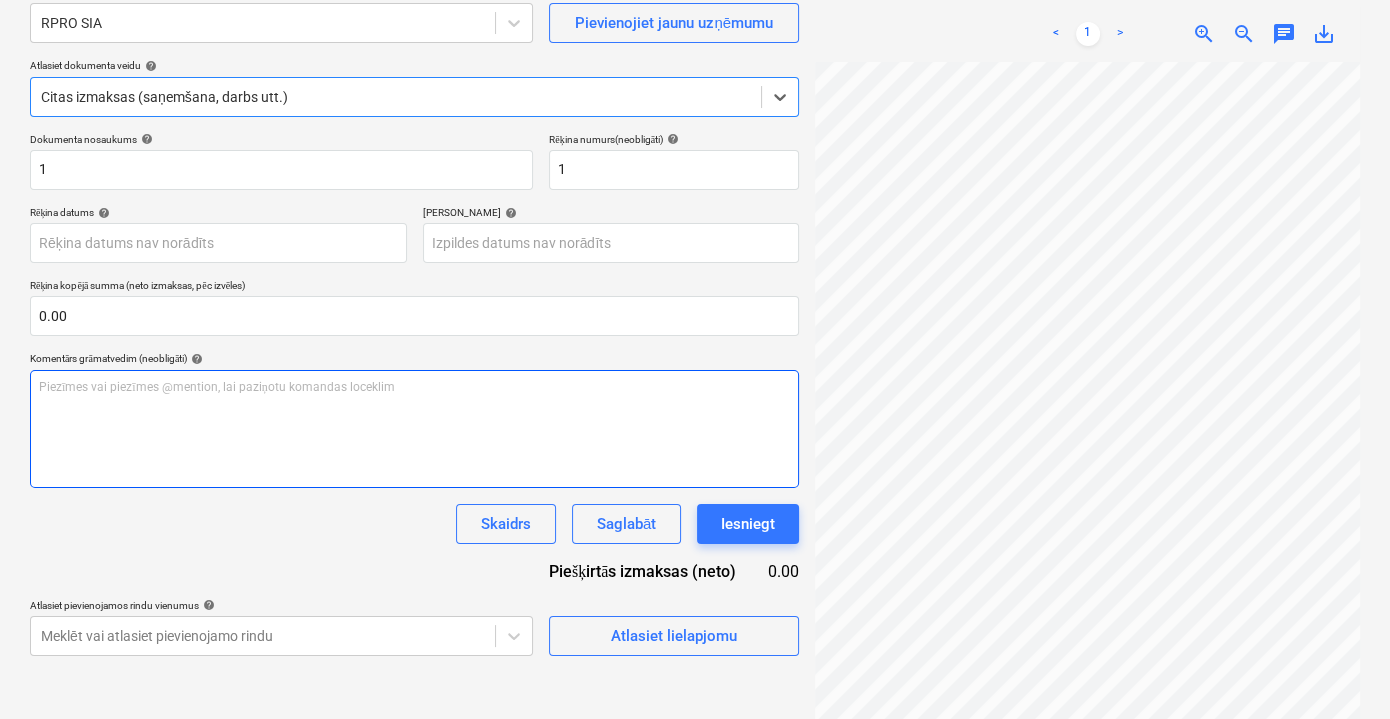 scroll, scrollTop: 181, scrollLeft: 0, axis: vertical 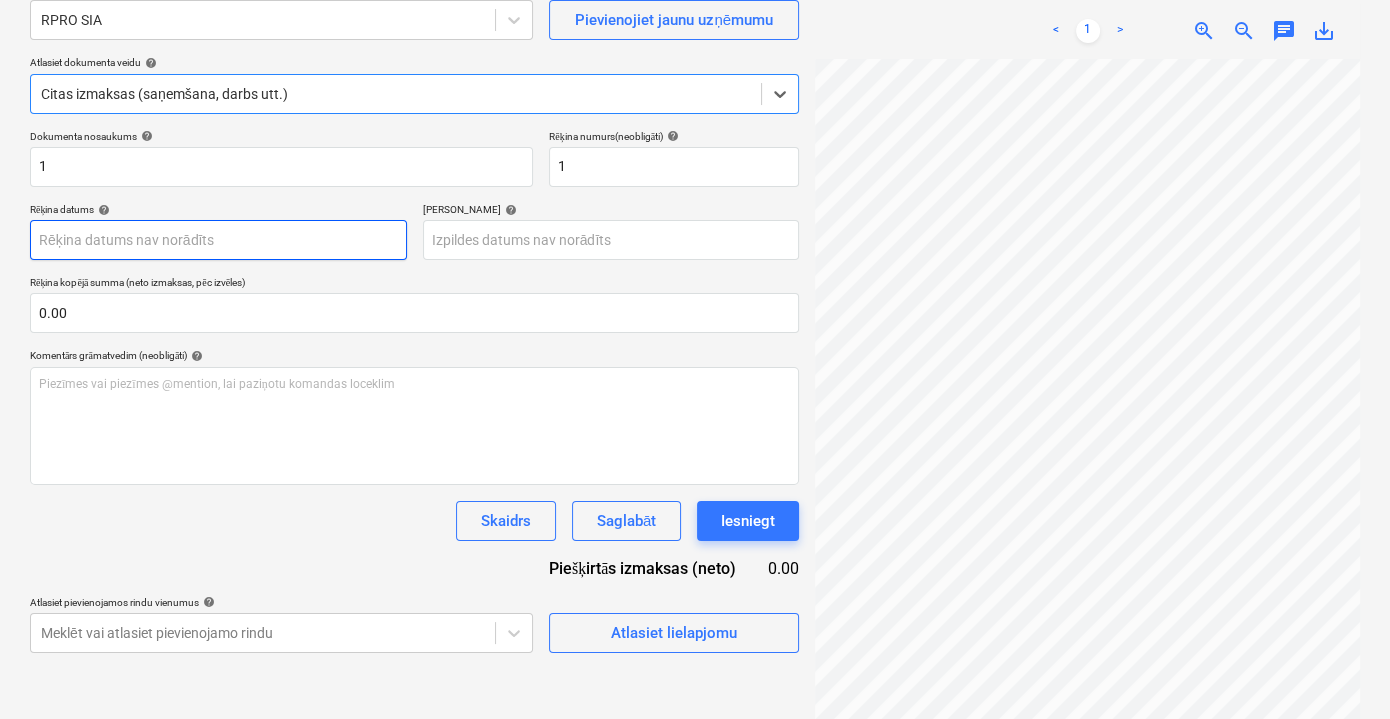 click on "Pārdošana Projekti Kontakti Iesūtne format_size keyboard_arrow_down help search Meklēt notifications 0 keyboard_arrow_down V. Filipčenko keyboard_arrow_down Ozolkalni Ozolkalni Budžets 1 Galvenais līgums PSF Apakšuzņēmuma līgumi Progresa ziņojumi Pirkuma pasūtījumi Izmaksas Ienākumi Vairāk keyboard_arrow_down Izveidot jaunu dokumentu Izvēlieties uzņēmumu RPRO SIA   Pievienojiet jaunu uzņēmumu Atlasiet dokumenta veidu help option Citas izmaksas (saņemšana, darbs utt.), selected.   Select is focused ,type to refine list, press Down to open the menu,  Citas izmaksas (saņemšana, darbs utt.) Dokumenta nosaukums help 1 Rēķina numurs  (neobligāti) help 1 Rēķina datums help Press the down arrow key to interact with the calendar and
select a date. Press the question mark key to get the keyboard shortcuts for changing dates. Termiņš help Rēķina kopējā summa (neto izmaksas, pēc izvēles) 0.00 Komentārs grāmatvedim (neobligāti) help ﻿ Skaidrs Saglabāt Iesniegt 0.00 help" at bounding box center (695, 178) 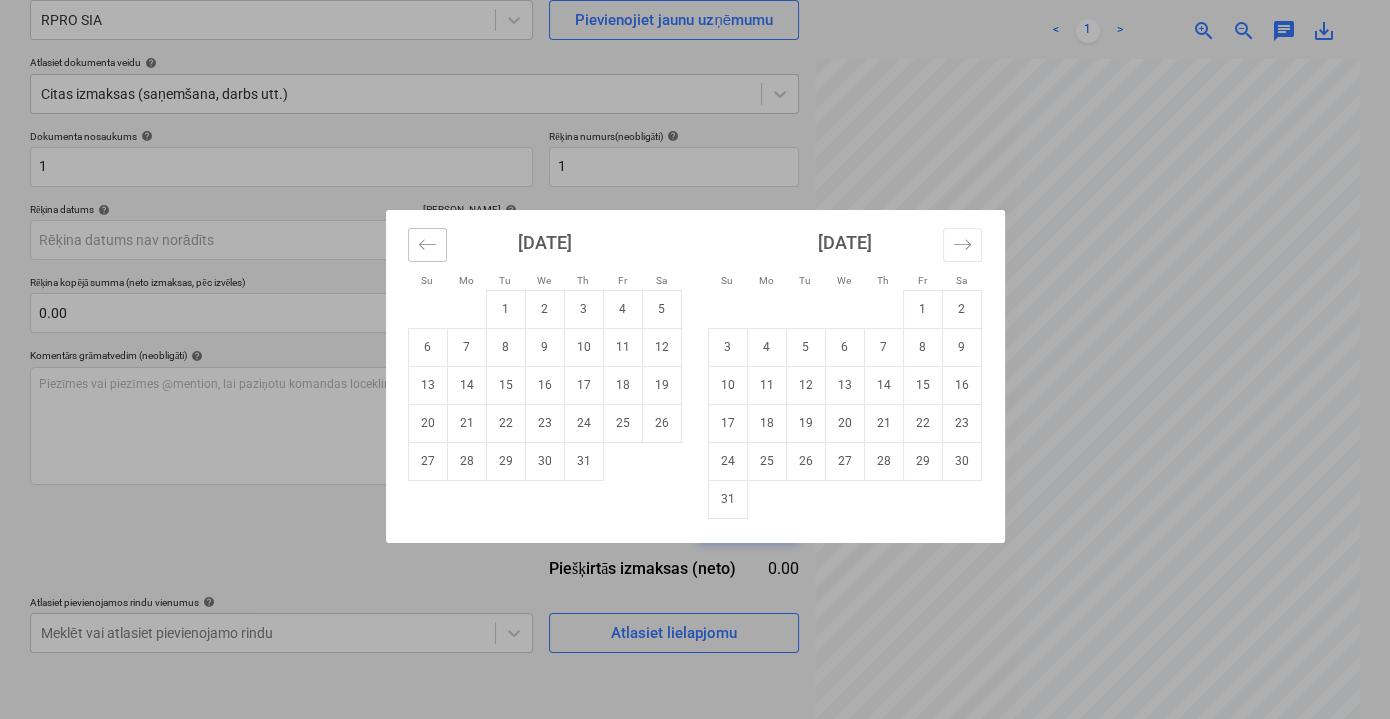 click 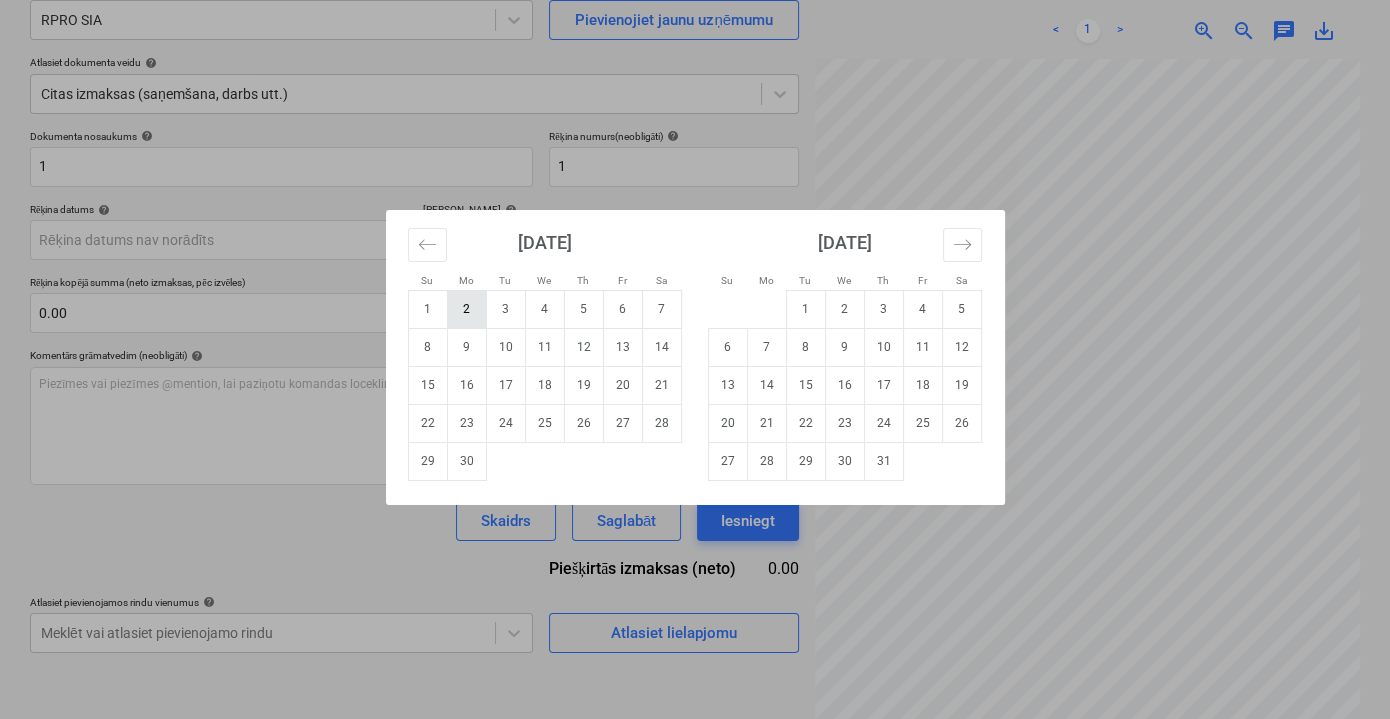 click on "2" at bounding box center [466, 309] 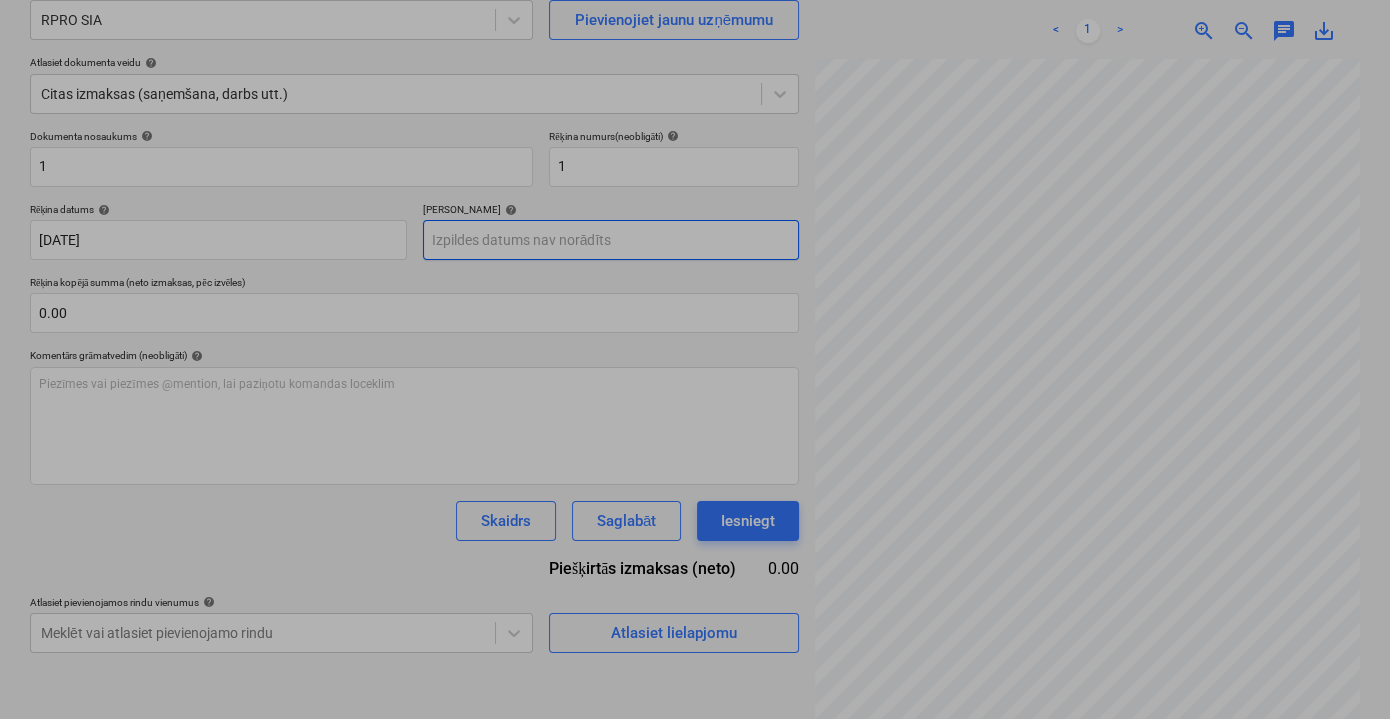 click on "Pārdošana Projekti Kontakti Iesūtne format_size keyboard_arrow_down help search Meklēt notifications 0 keyboard_arrow_down V. Filipčenko keyboard_arrow_down Ozolkalni Ozolkalni Budžets 1 Galvenais līgums PSF Apakšuzņēmuma līgumi Progresa ziņojumi Pirkuma pasūtījumi Izmaksas Ienākumi Vairāk keyboard_arrow_down Izveidot jaunu dokumentu Izvēlieties uzņēmumu RPRO SIA   Pievienojiet jaunu uzņēmumu Atlasiet dokumenta veidu help Citas izmaksas (saņemšana, darbs utt.) Dokumenta nosaukums help 1 Rēķina numurs  (neobligāti) help 1 Rēķina datums help 02 Jun 2025 02.06.2025 Press the down arrow key to interact with the calendar and
select a date. Press the question mark key to get the keyboard shortcuts for changing dates. Termiņš help Press the down arrow key to interact with the calendar and
select a date. Press the question mark key to get the keyboard shortcuts for changing dates. Rēķina kopējā summa (neto izmaksas, pēc izvēles) 0.00 Komentārs grāmatvedim (neobligāti)" at bounding box center [695, 178] 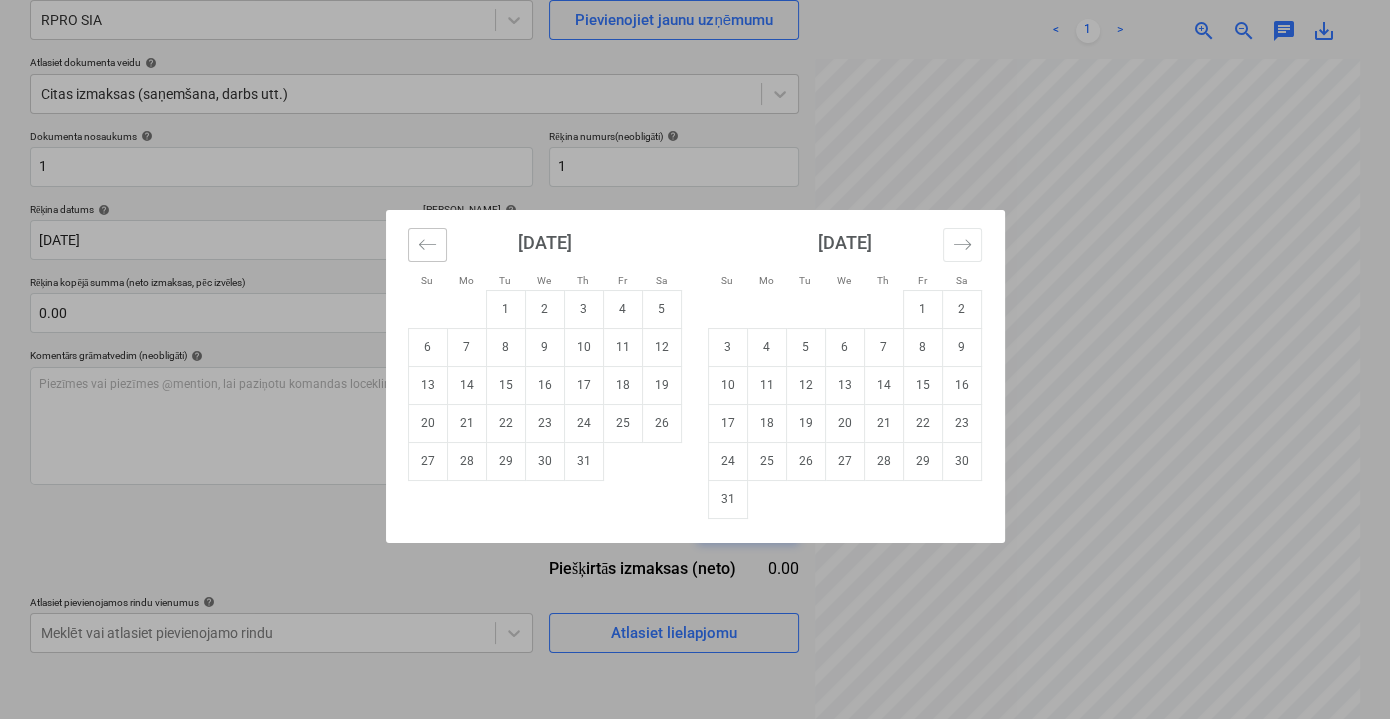 click at bounding box center [427, 245] 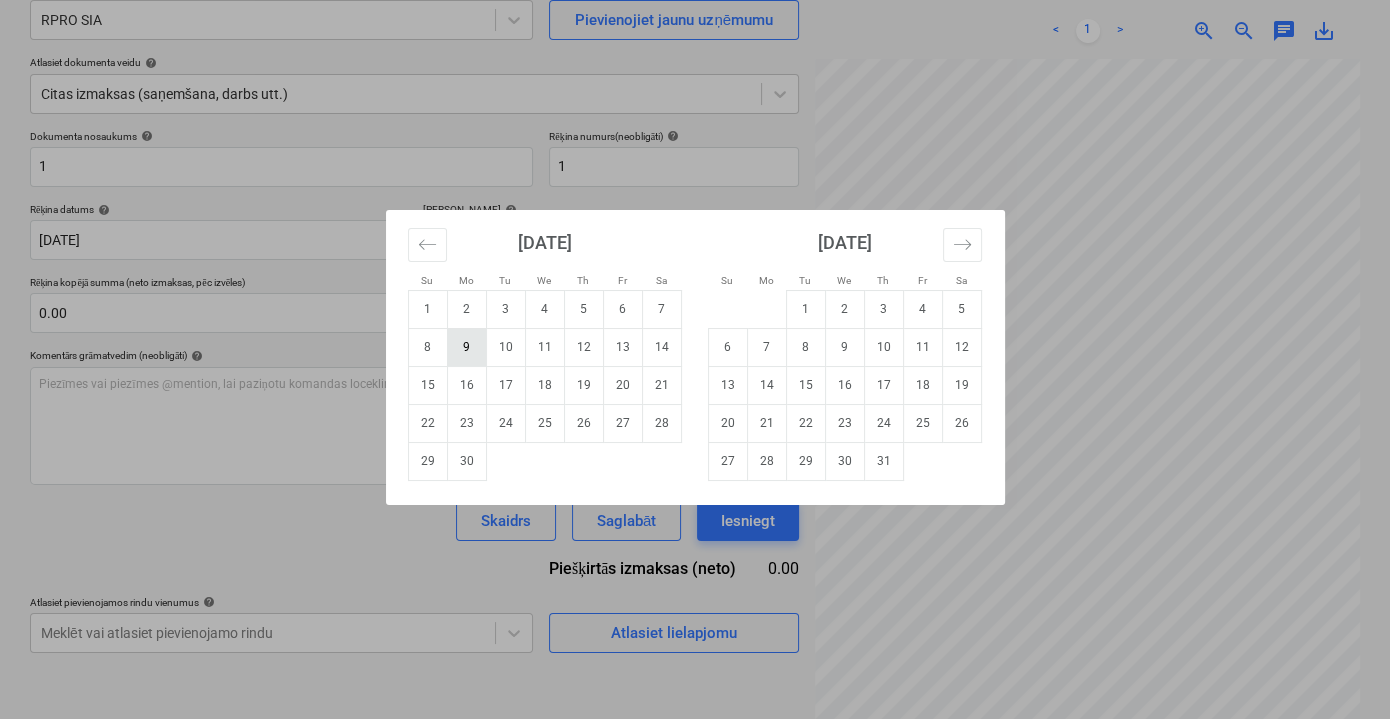 click on "9" at bounding box center [466, 347] 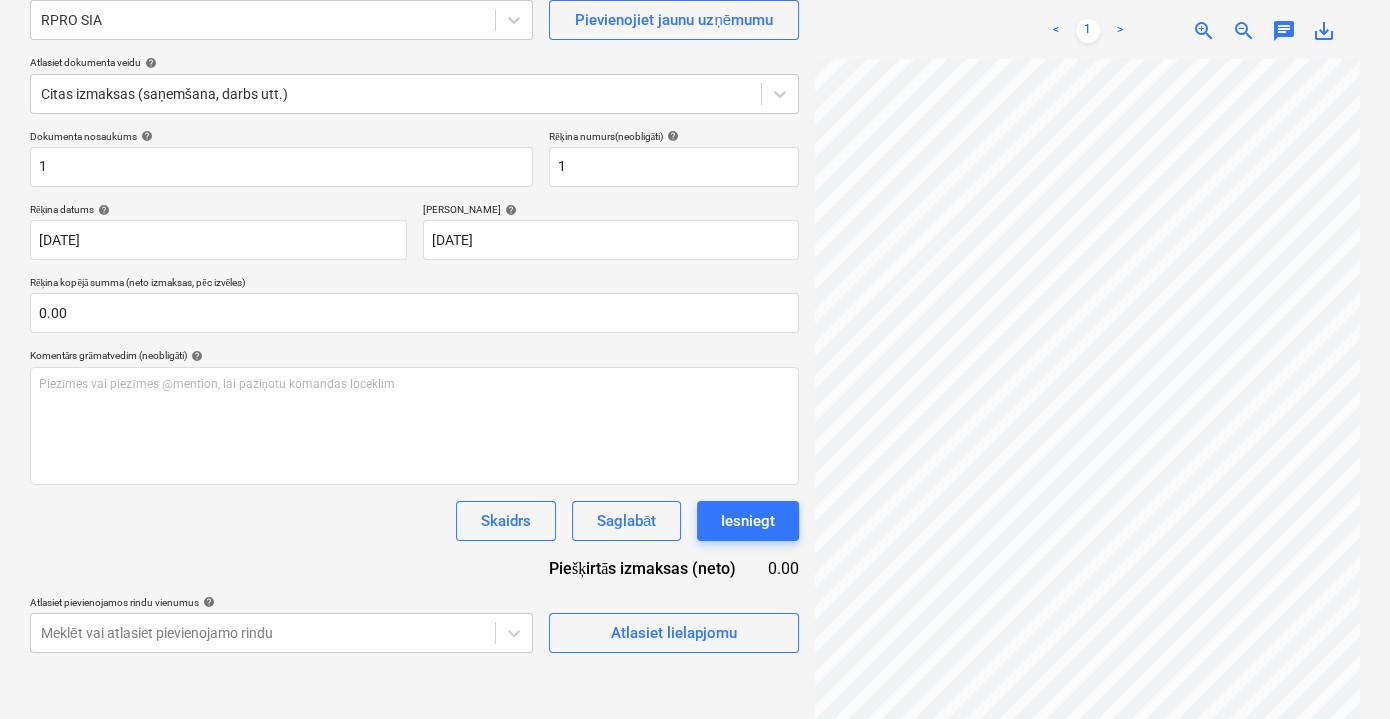 type on "09 Jun 2025" 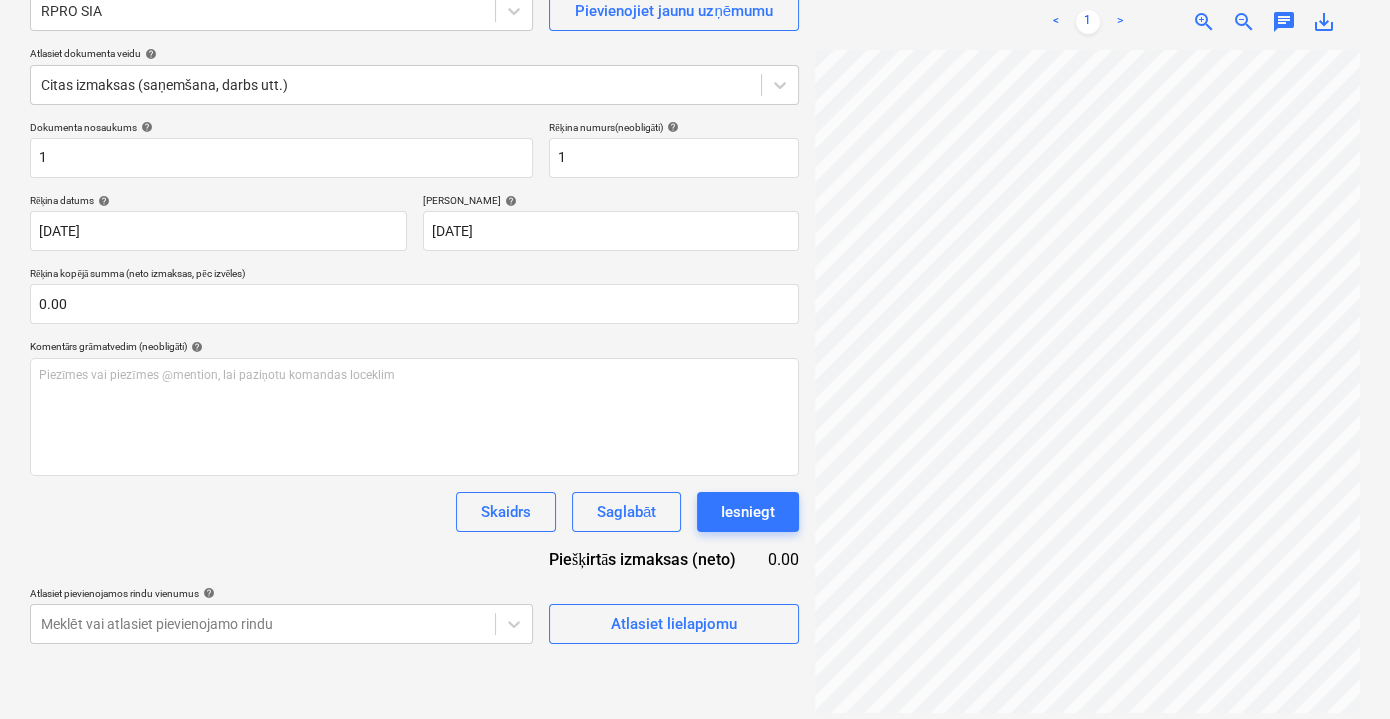 scroll, scrollTop: 199, scrollLeft: 0, axis: vertical 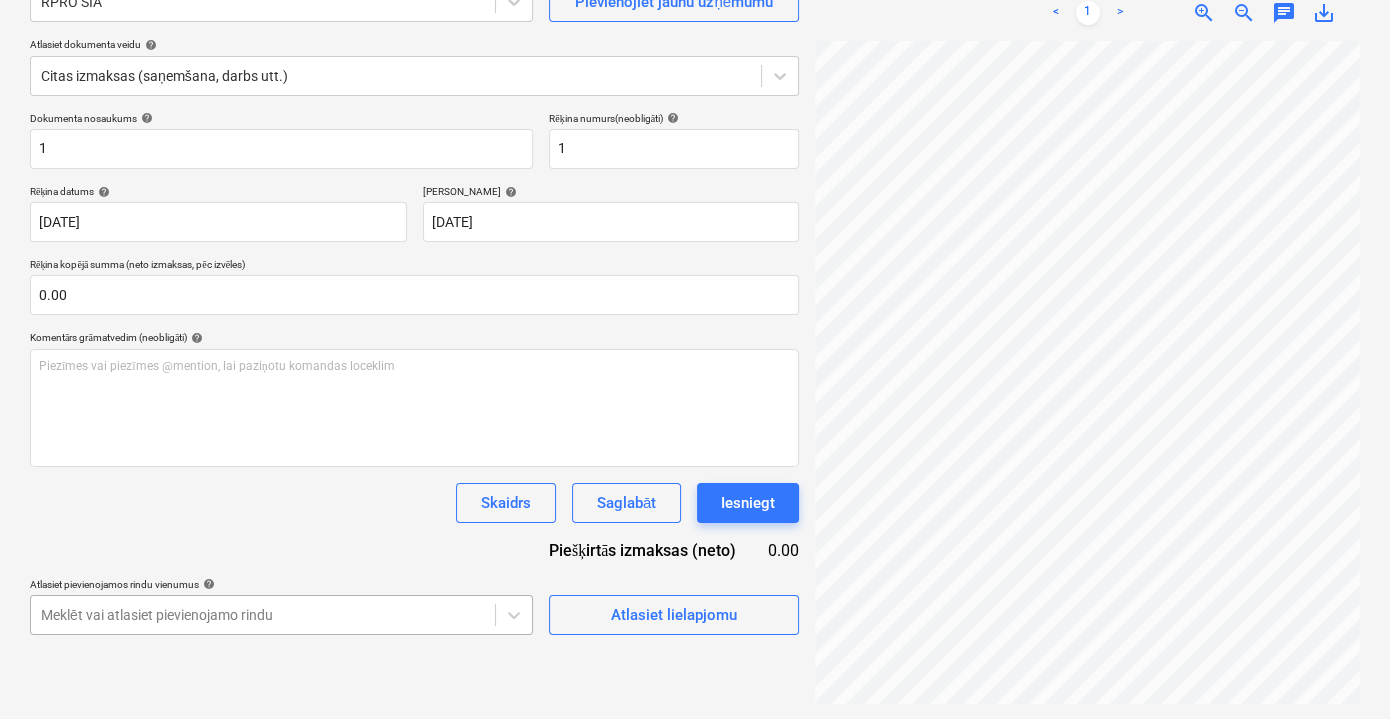 click on "Pārdošana Projekti Kontakti Iesūtne format_size keyboard_arrow_down help search Meklēt notifications 0 keyboard_arrow_down V. Filipčenko keyboard_arrow_down Ozolkalni Ozolkalni Budžets 1 Galvenais līgums PSF Apakšuzņēmuma līgumi Progresa ziņojumi Pirkuma pasūtījumi Izmaksas Ienākumi Vairāk keyboard_arrow_down Izveidot jaunu dokumentu Izvēlieties uzņēmumu RPRO SIA   Pievienojiet jaunu uzņēmumu Atlasiet dokumenta veidu help Citas izmaksas (saņemšana, darbs utt.) Dokumenta nosaukums help 1 Rēķina numurs  (neobligāti) help 1 Rēķina datums help 02 Jun 2025 02.06.2025 Press the down arrow key to interact with the calendar and
select a date. Press the question mark key to get the keyboard shortcuts for changing dates. Termiņš help 09 Jun 2025 09.06.2025 Press the down arrow key to interact with the calendar and
select a date. Press the question mark key to get the keyboard shortcuts for changing dates. Rēķina kopējā summa (neto izmaksas, pēc izvēles) 0.00 help ﻿ 0.00 <" at bounding box center (695, 160) 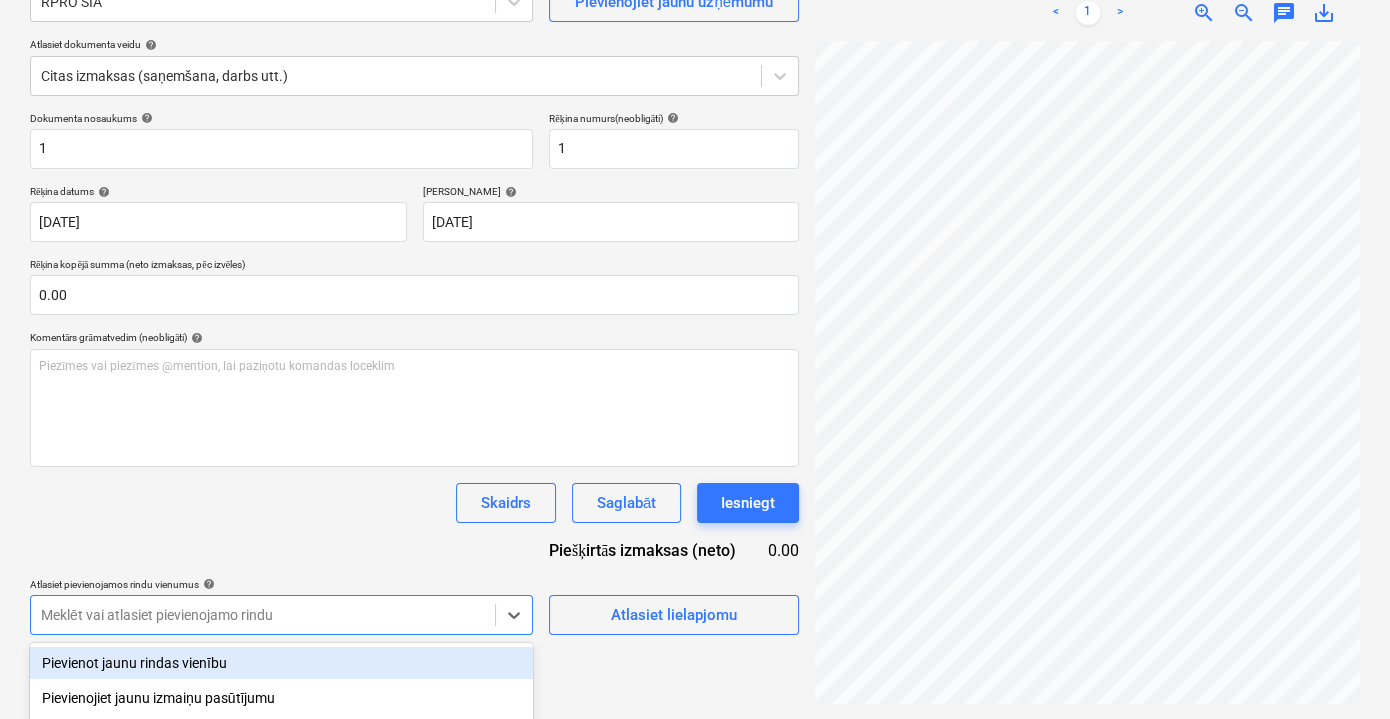 scroll, scrollTop: 426, scrollLeft: 0, axis: vertical 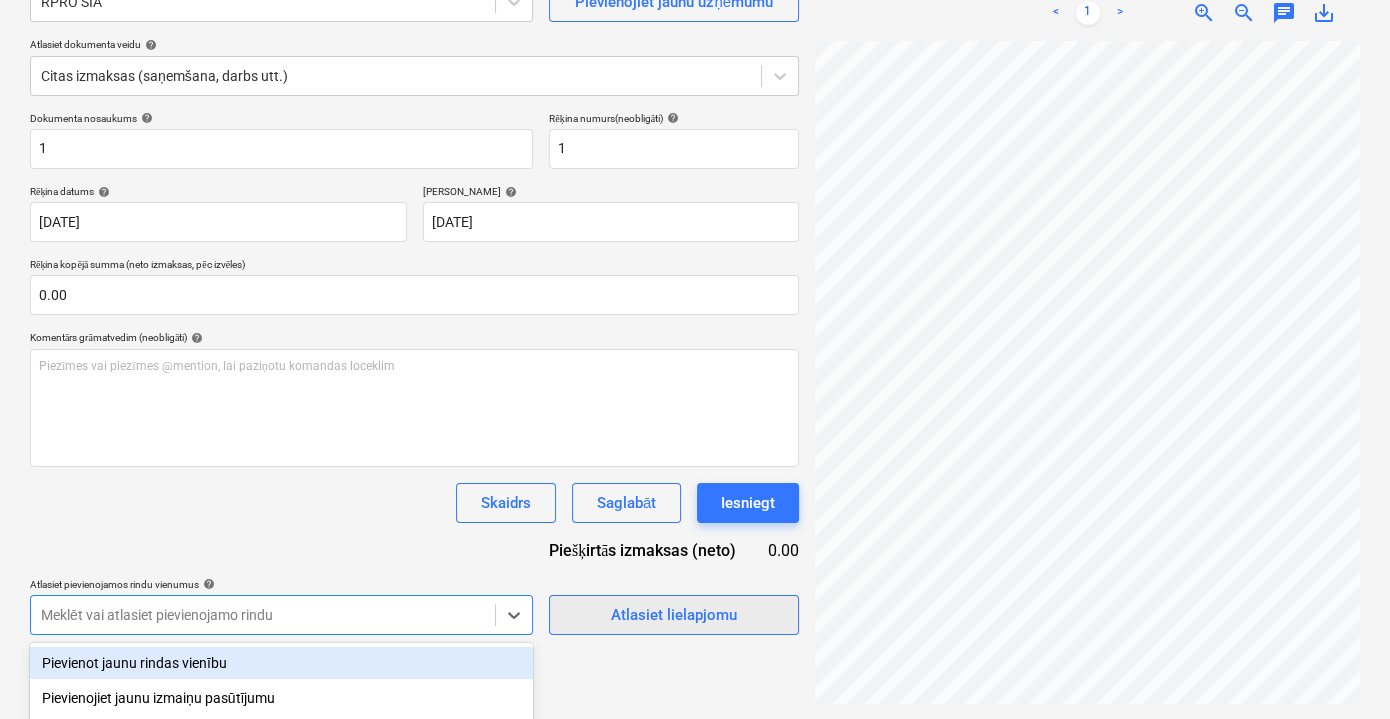 click on "Dokumenta nosaukums help 1 Rēķina numurs  (neobligāti) help 1 Rēķina datums help 02 Jun 2025 02.06.2025 Press the down arrow key to interact with the calendar and
select a date. Press the question mark key to get the keyboard shortcuts for changing dates. Termiņš help 09 Jun 2025 09.06.2025 Press the down arrow key to interact with the calendar and
select a date. Press the question mark key to get the keyboard shortcuts for changing dates. Rēķina kopējā summa (neto izmaksas, pēc izvēles) 0.00 Komentārs grāmatvedim (neobligāti) help Piezīmes vai piezīmes @mention, lai paziņotu komandas loceklim ﻿ Skaidrs Saglabāt Iesniegt Piešķirtās izmaksas (neto) 0.00 Atlasiet pievienojamos rindu vienumus help option Pievienot jaunu rindas vienību focused, 1 of 631. 631 results available. Use Up and Down to choose options, press Enter to select the currently focused option, press Escape to exit the menu, press Tab to select the option and exit the menu. Meklēt vai atlasiet pievienojamo rindu" at bounding box center (414, 373) 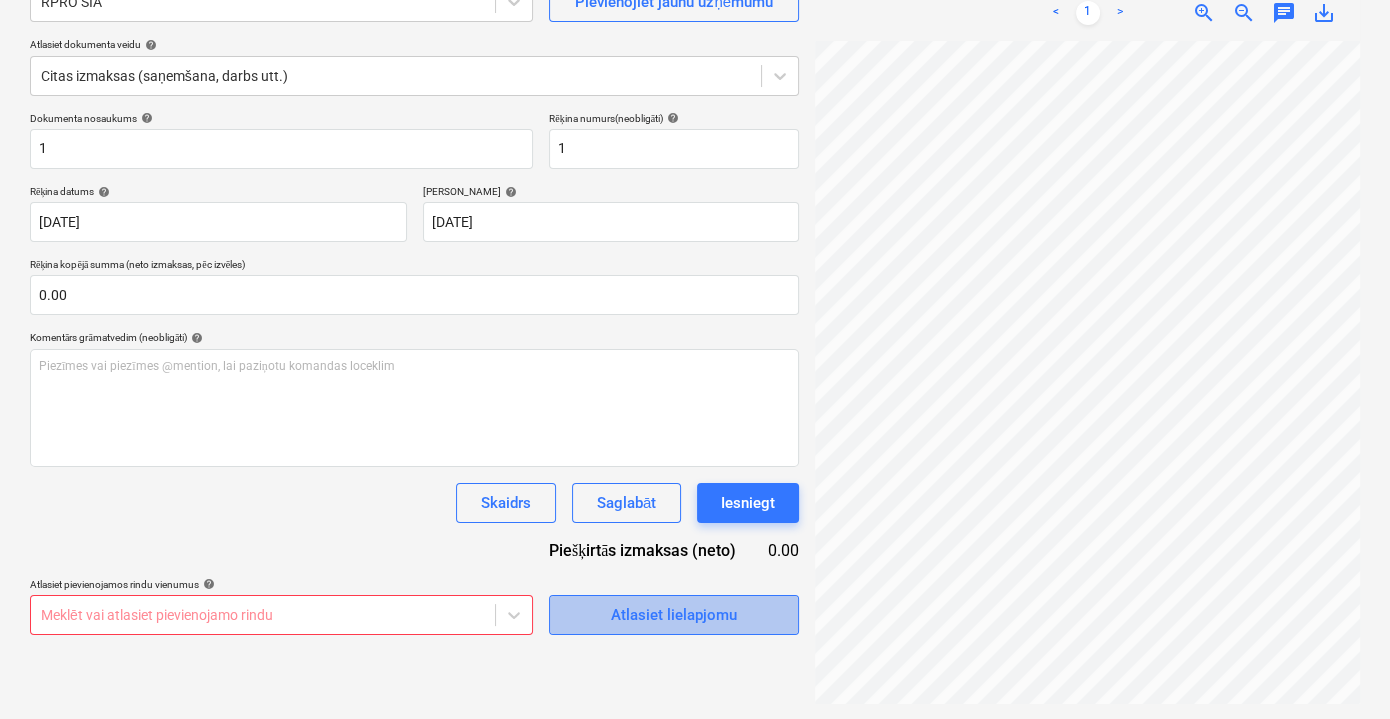 click on "Atlasiet lielapjomu" at bounding box center [674, 615] 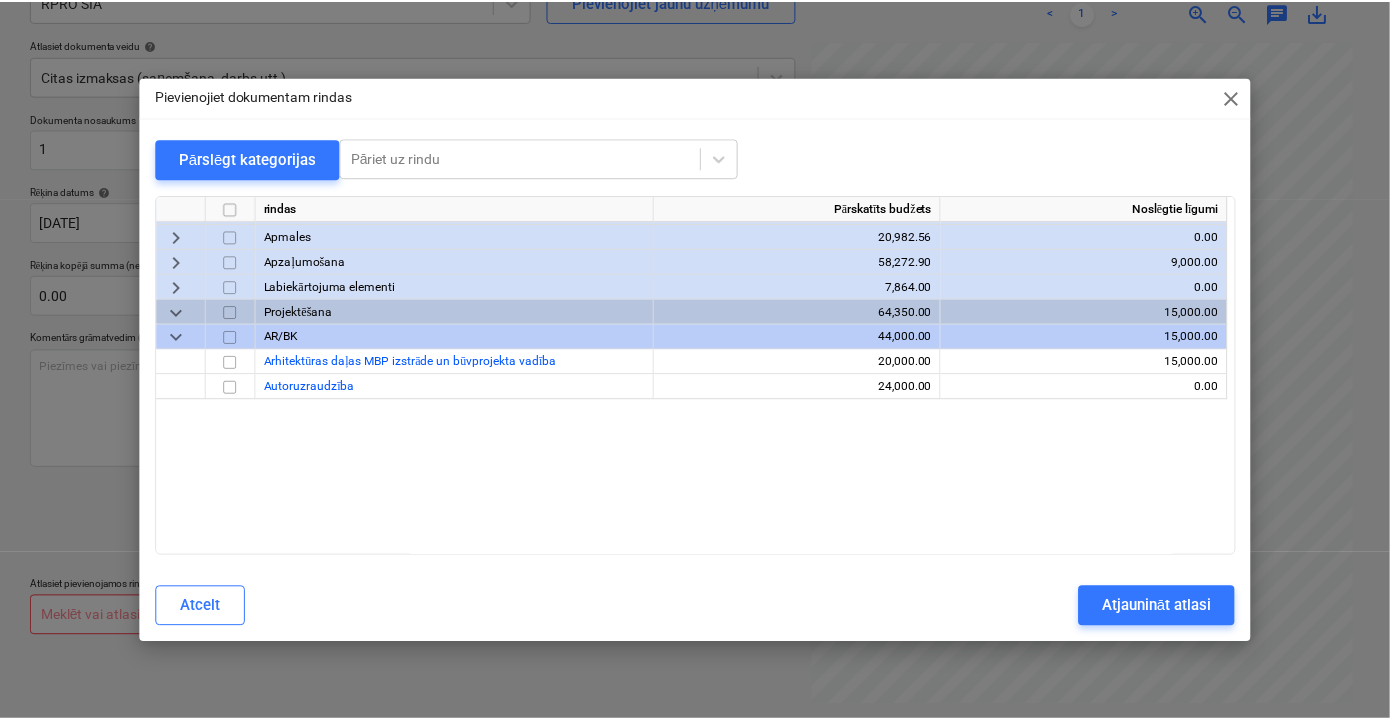 scroll, scrollTop: 2241, scrollLeft: 0, axis: vertical 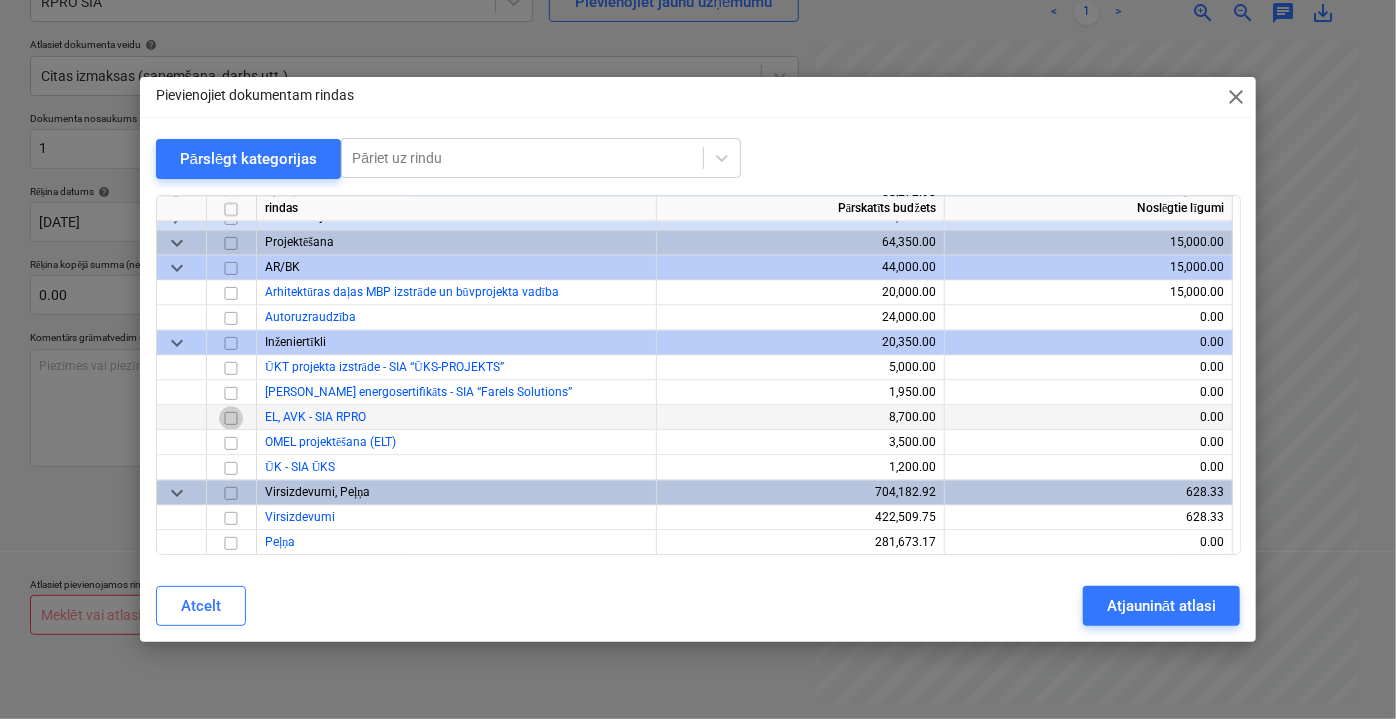 click at bounding box center [231, 417] 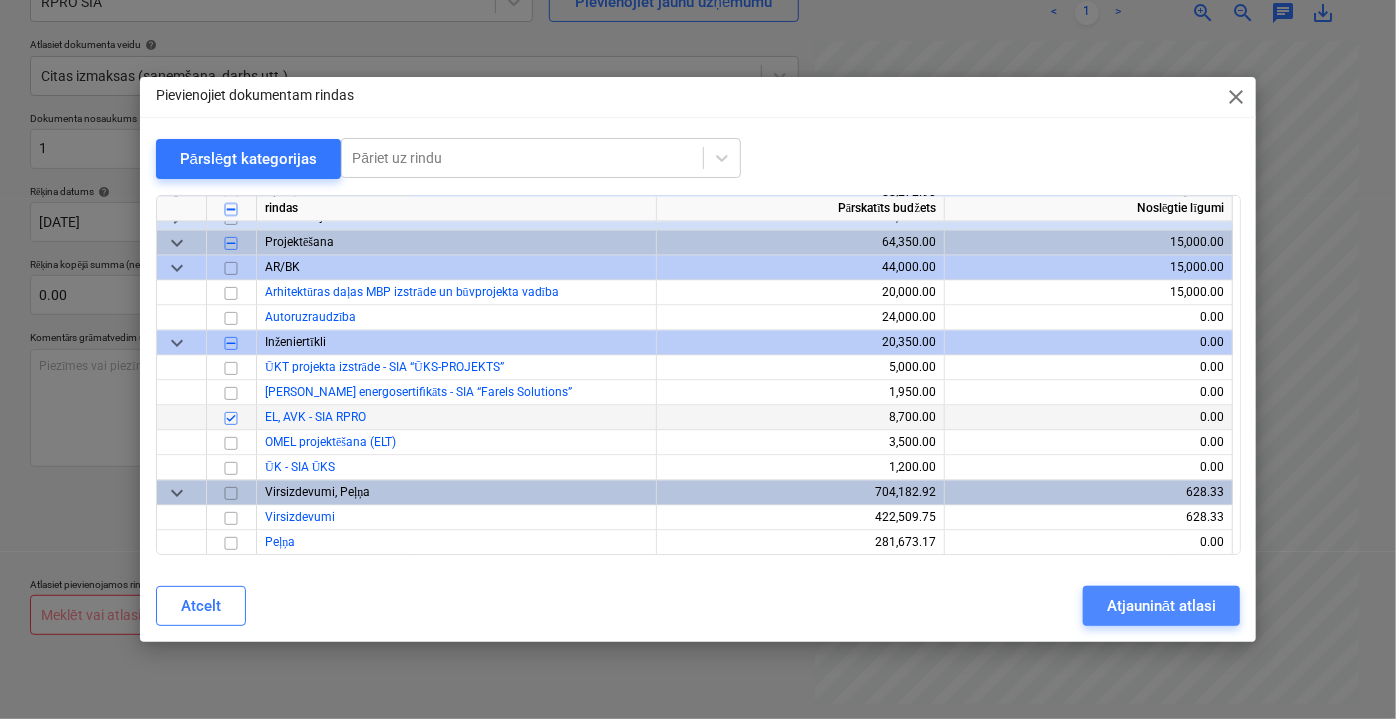 click on "Atjaunināt atlasi" at bounding box center [1161, 606] 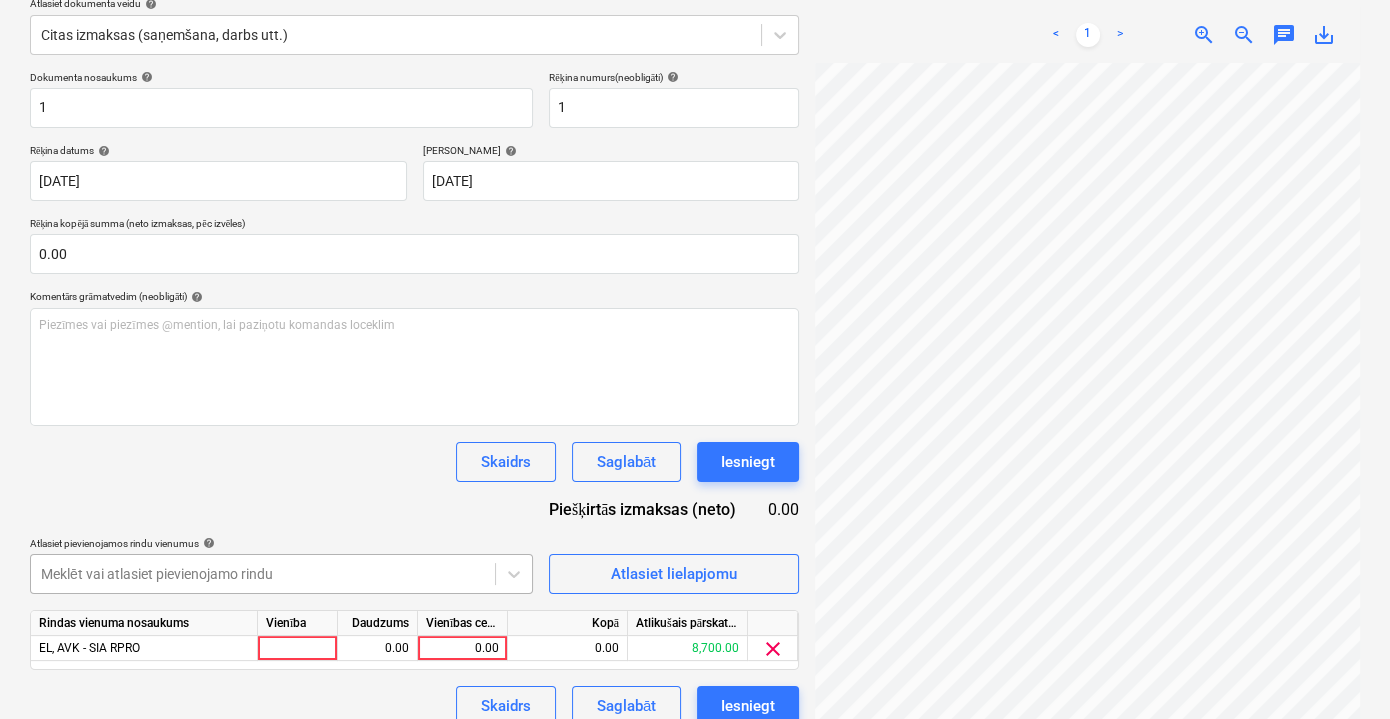 scroll, scrollTop: 262, scrollLeft: 0, axis: vertical 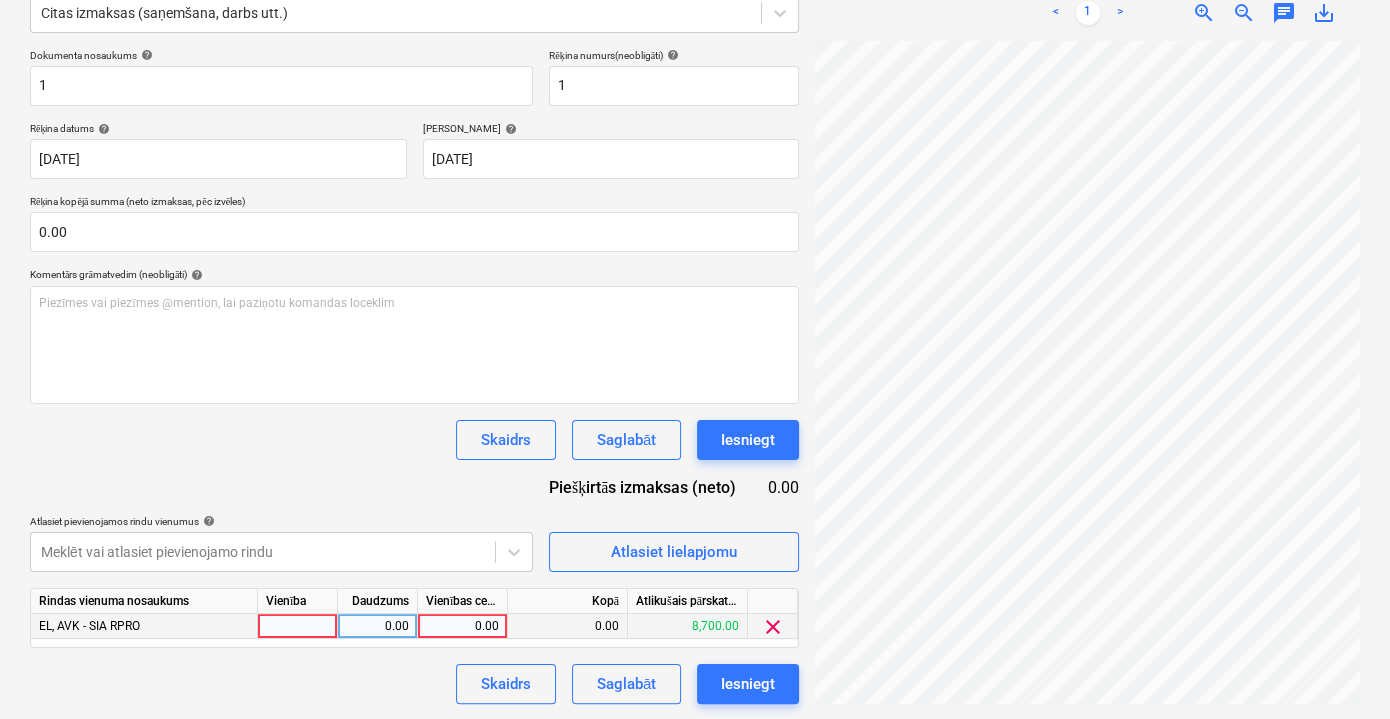click on "0.00" at bounding box center [462, 626] 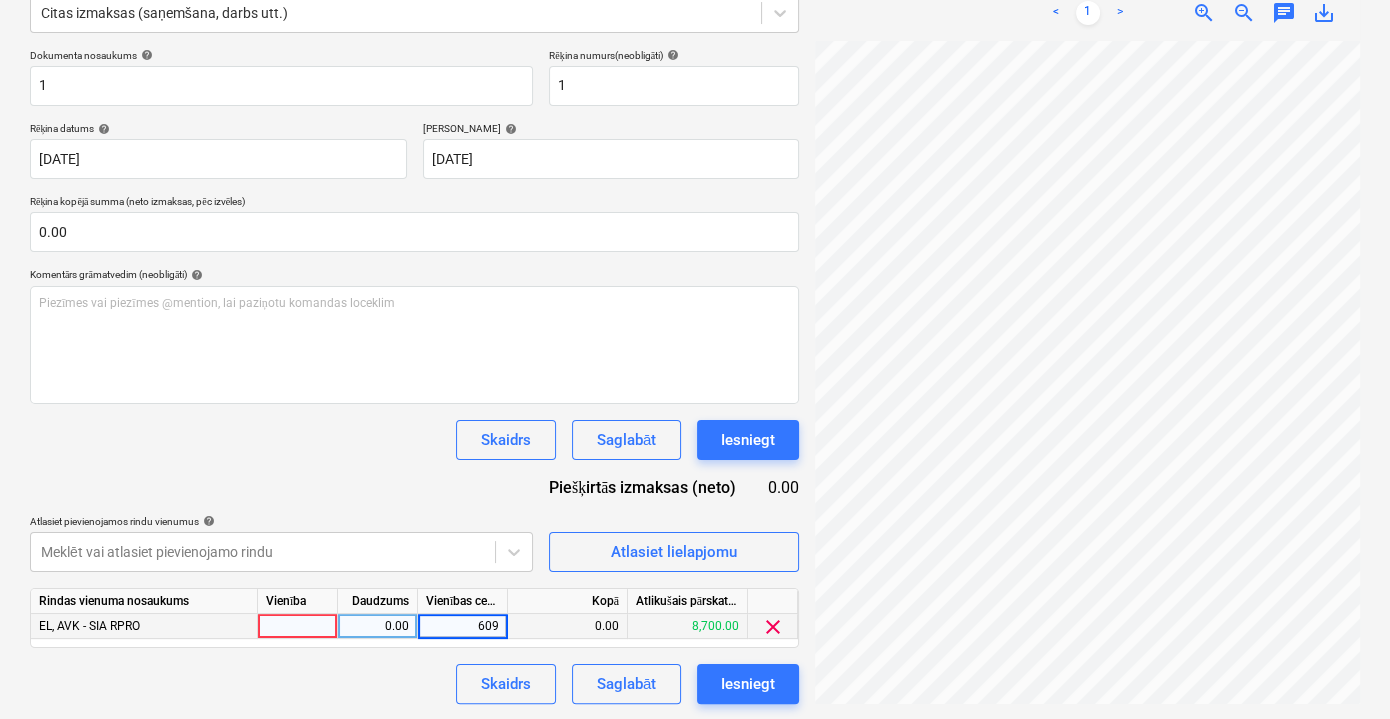 type on "6090" 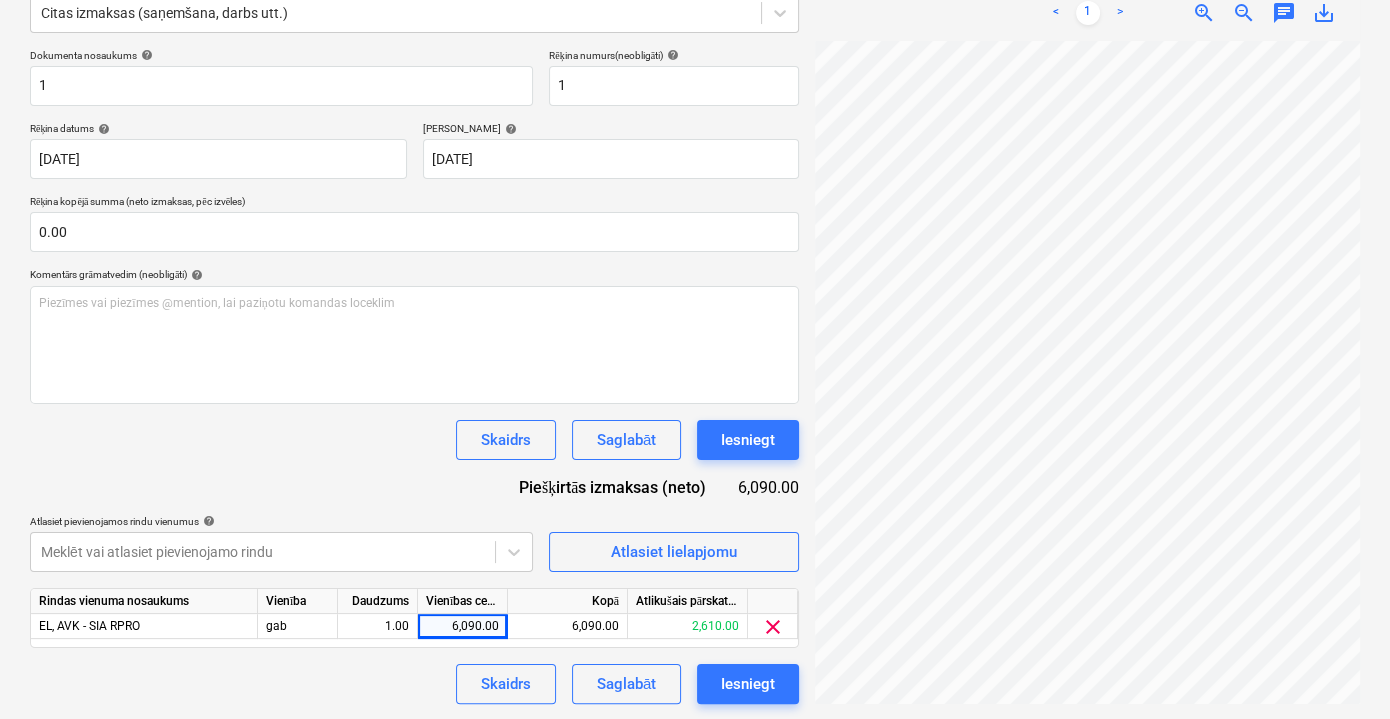 click on "Skaidrs Saglabāt Iesniegt" at bounding box center (414, 684) 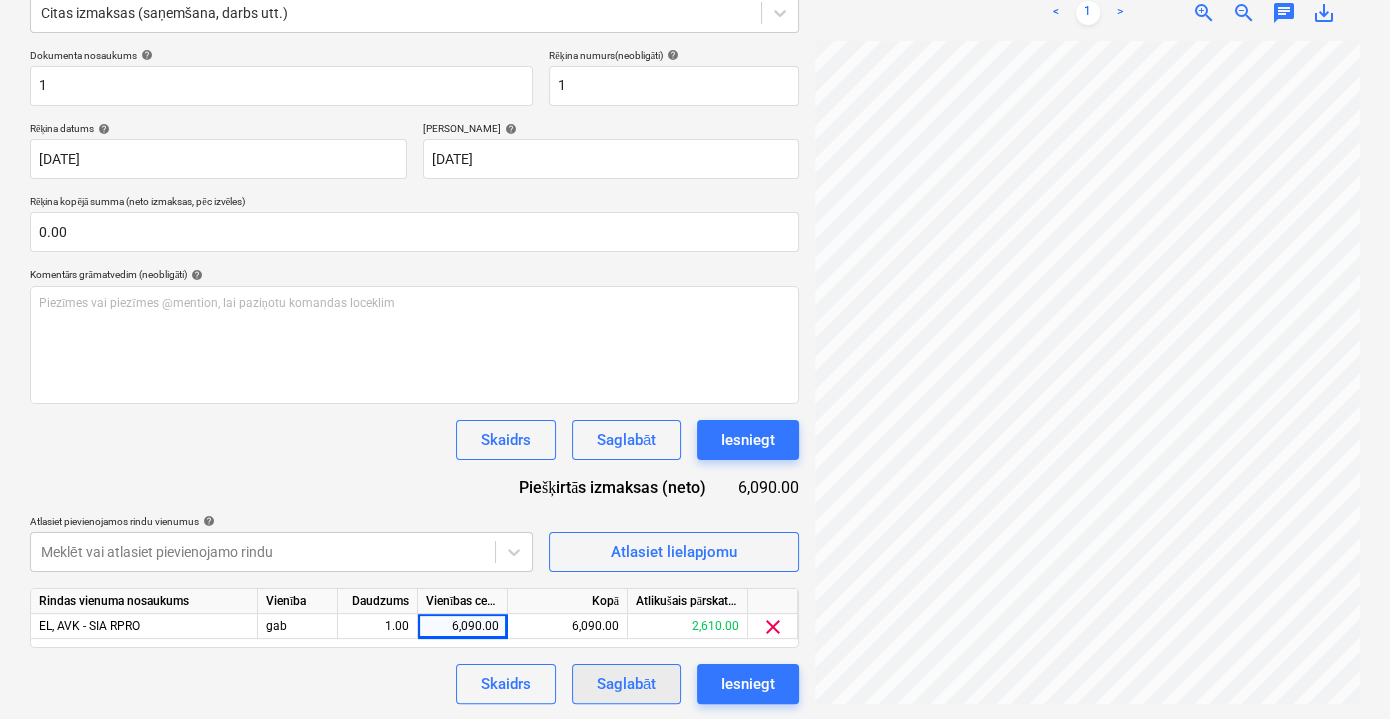 click on "Saglabāt" at bounding box center (626, 684) 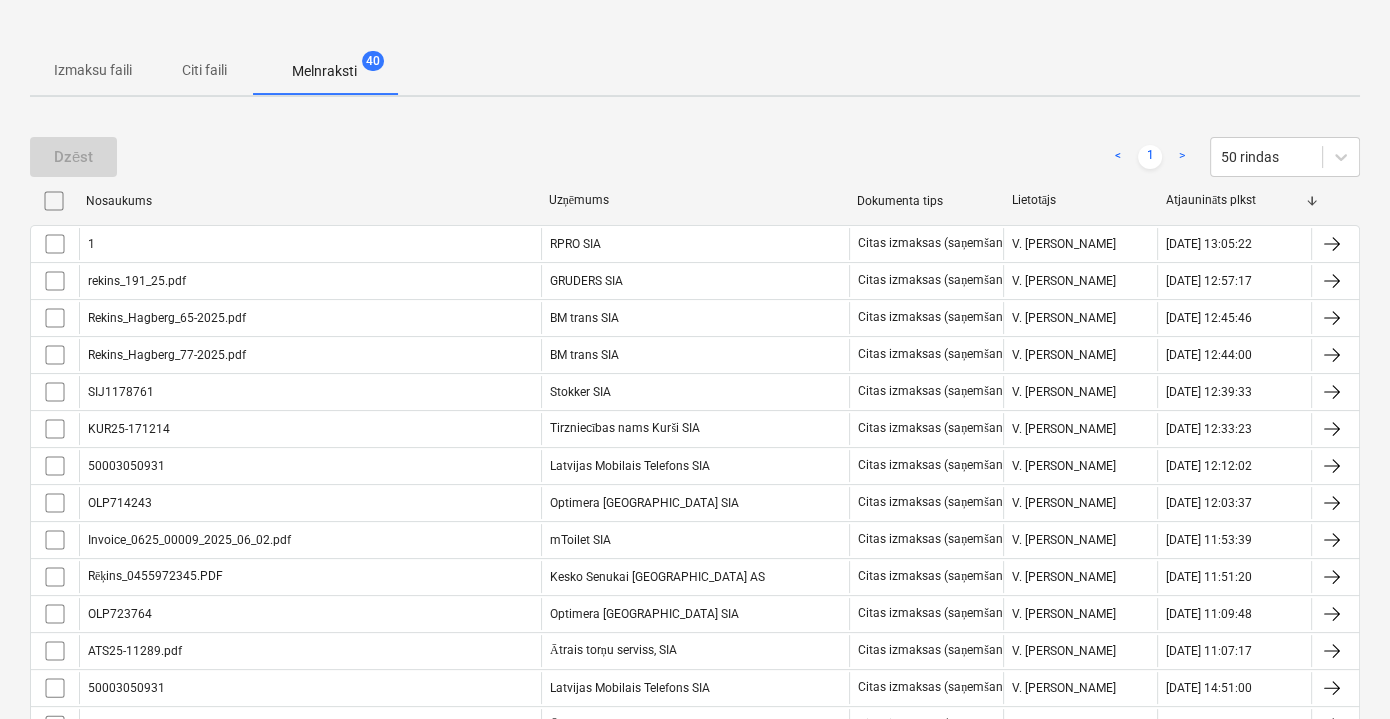 click on "Citi faili" at bounding box center [204, 70] 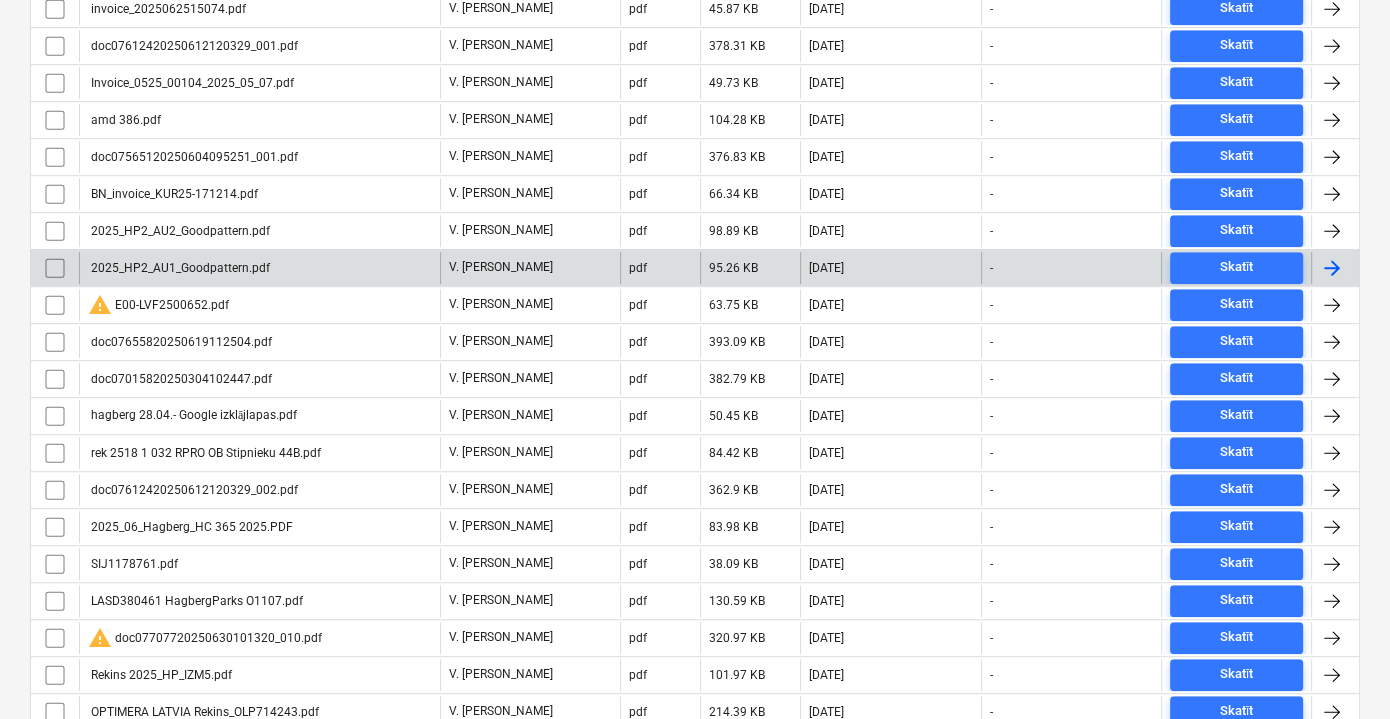 scroll, scrollTop: 1353, scrollLeft: 0, axis: vertical 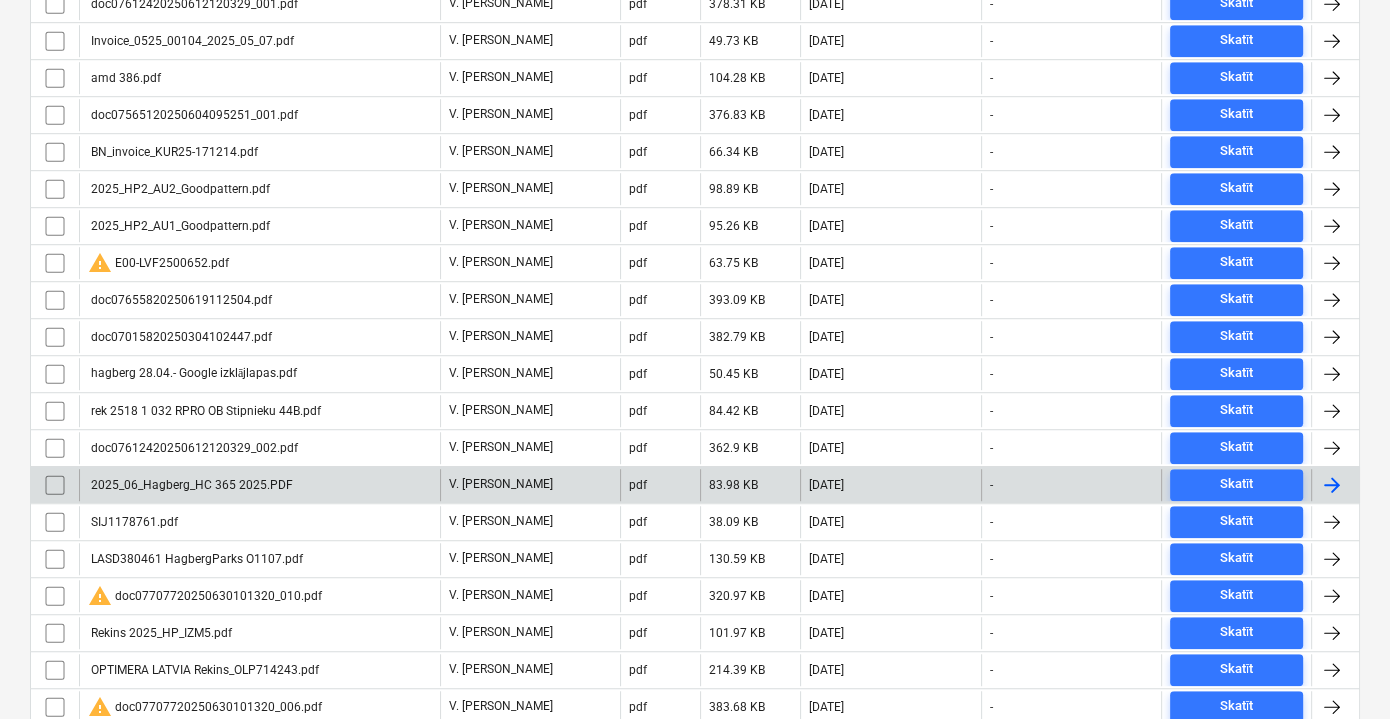 click on "2025_06_Hagberg_HC 365 2025.PDF" at bounding box center [259, 485] 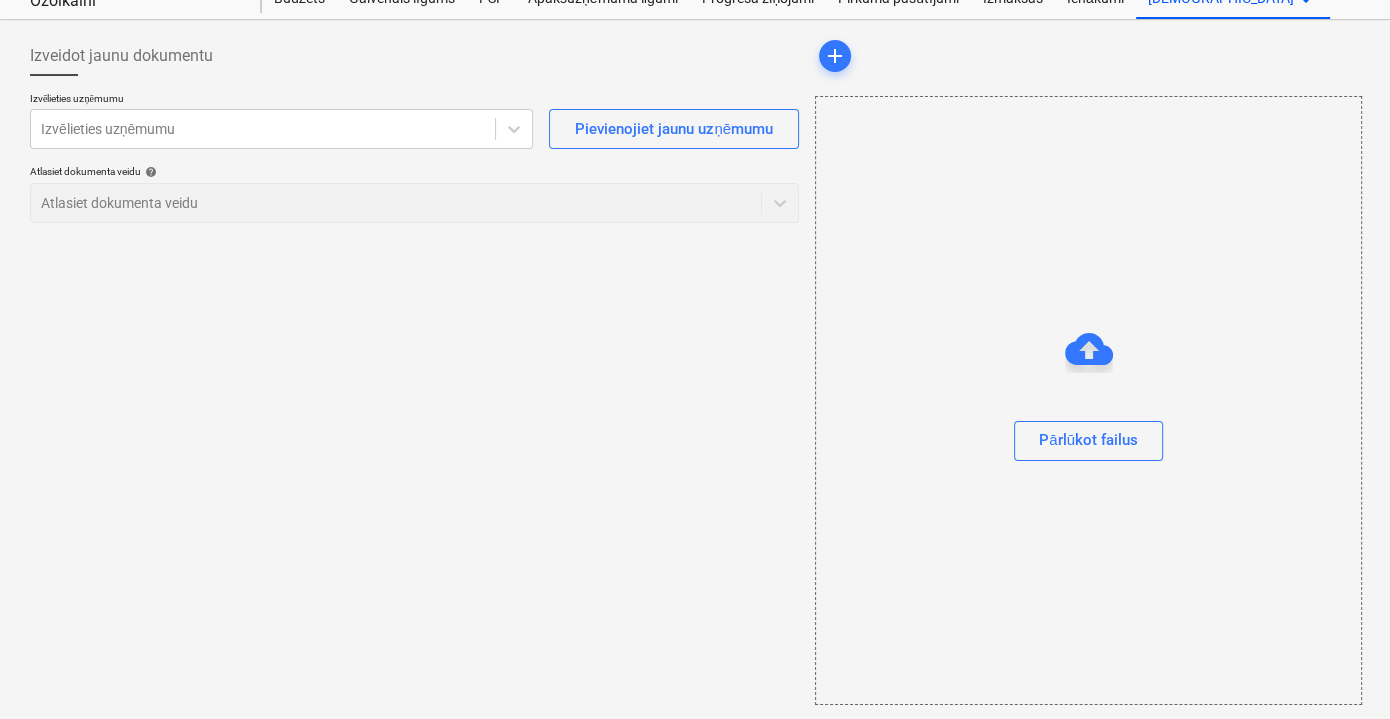 scroll, scrollTop: 0, scrollLeft: 0, axis: both 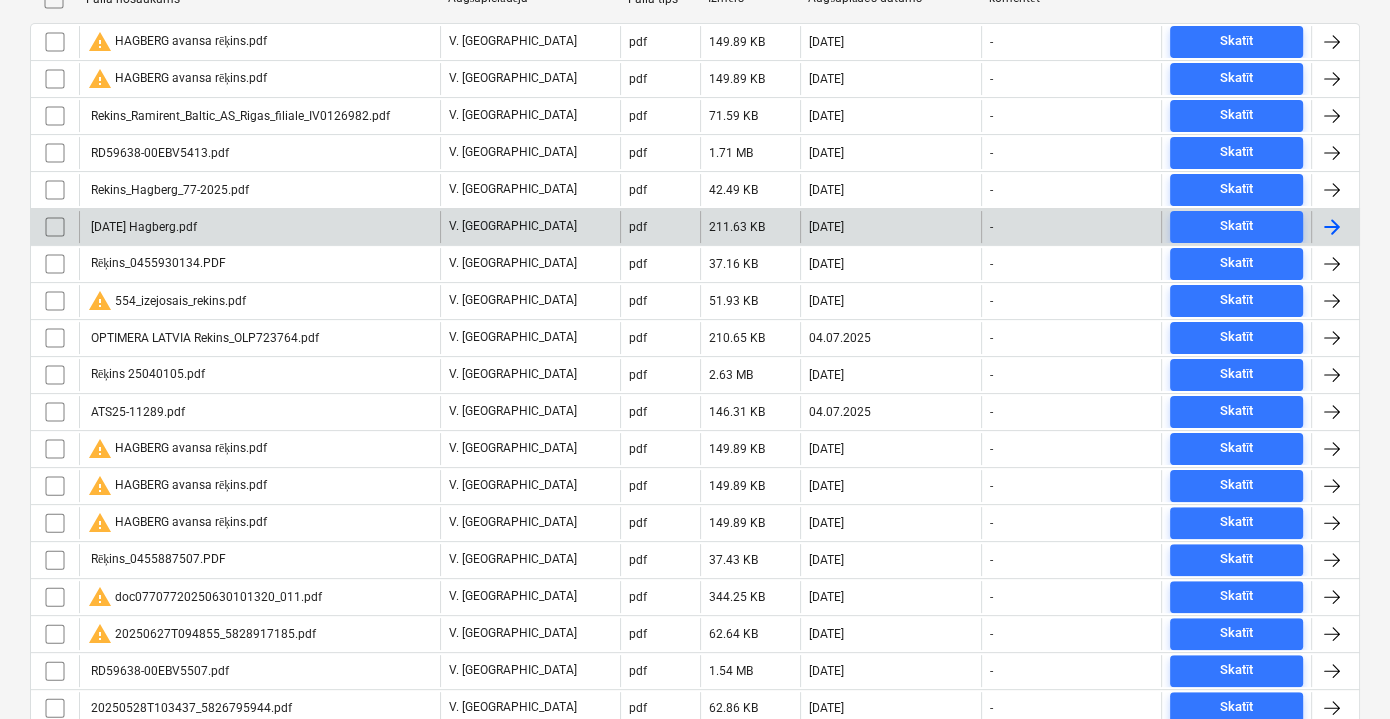 click on "[DATE] Hagberg.pdf" at bounding box center (259, 227) 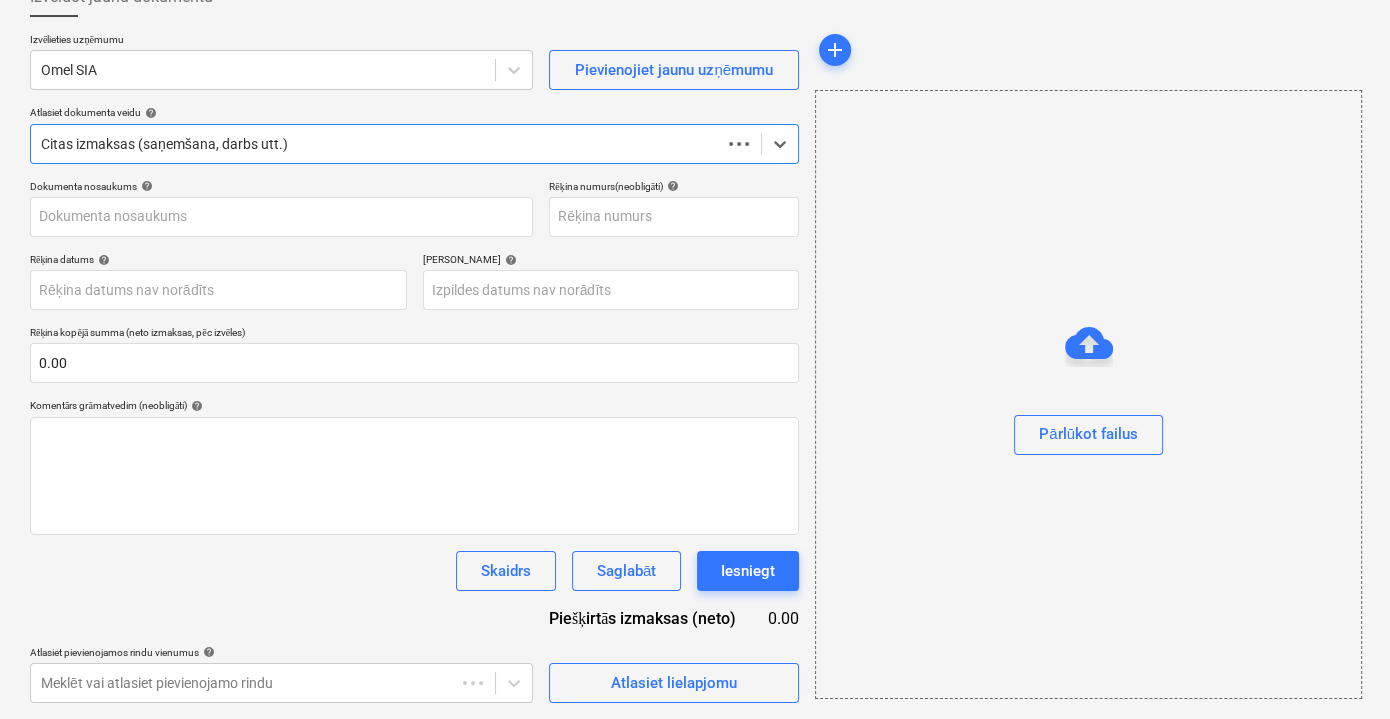 scroll, scrollTop: 130, scrollLeft: 0, axis: vertical 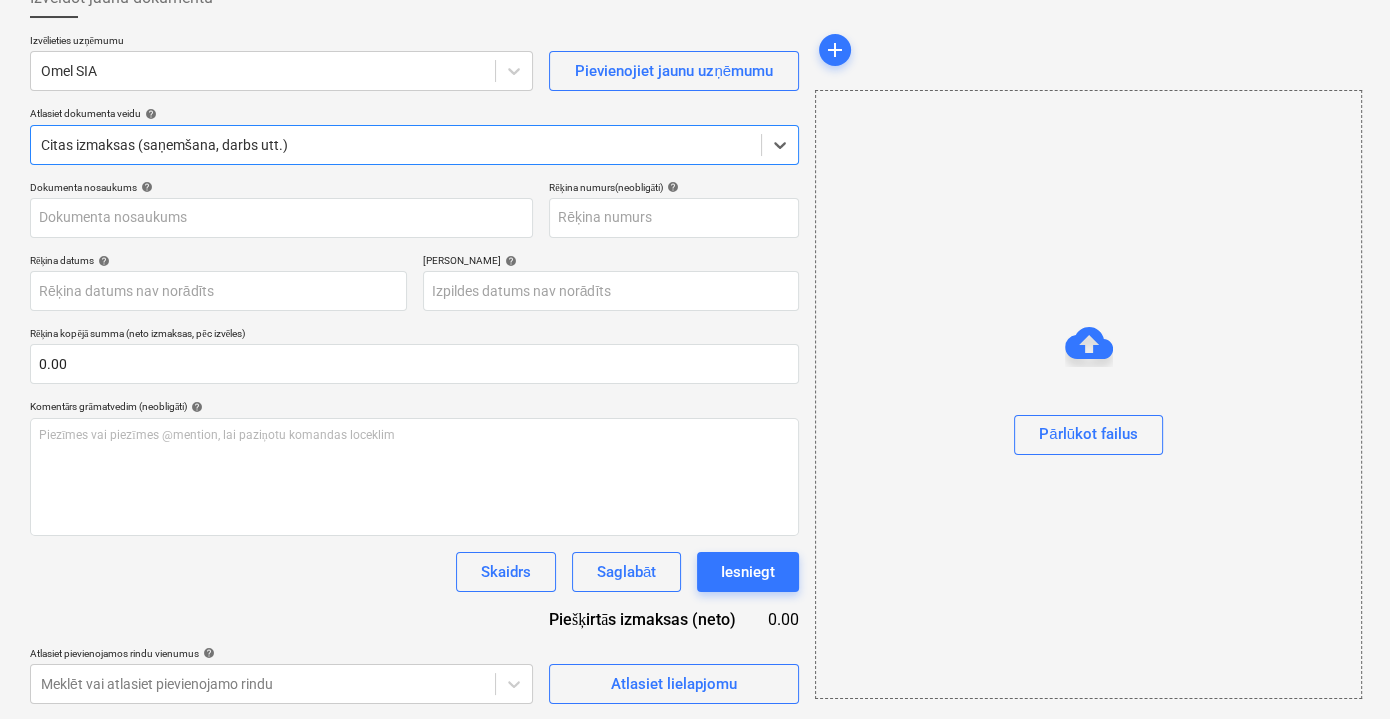 type on "[DATE] Hagberg.pdf" 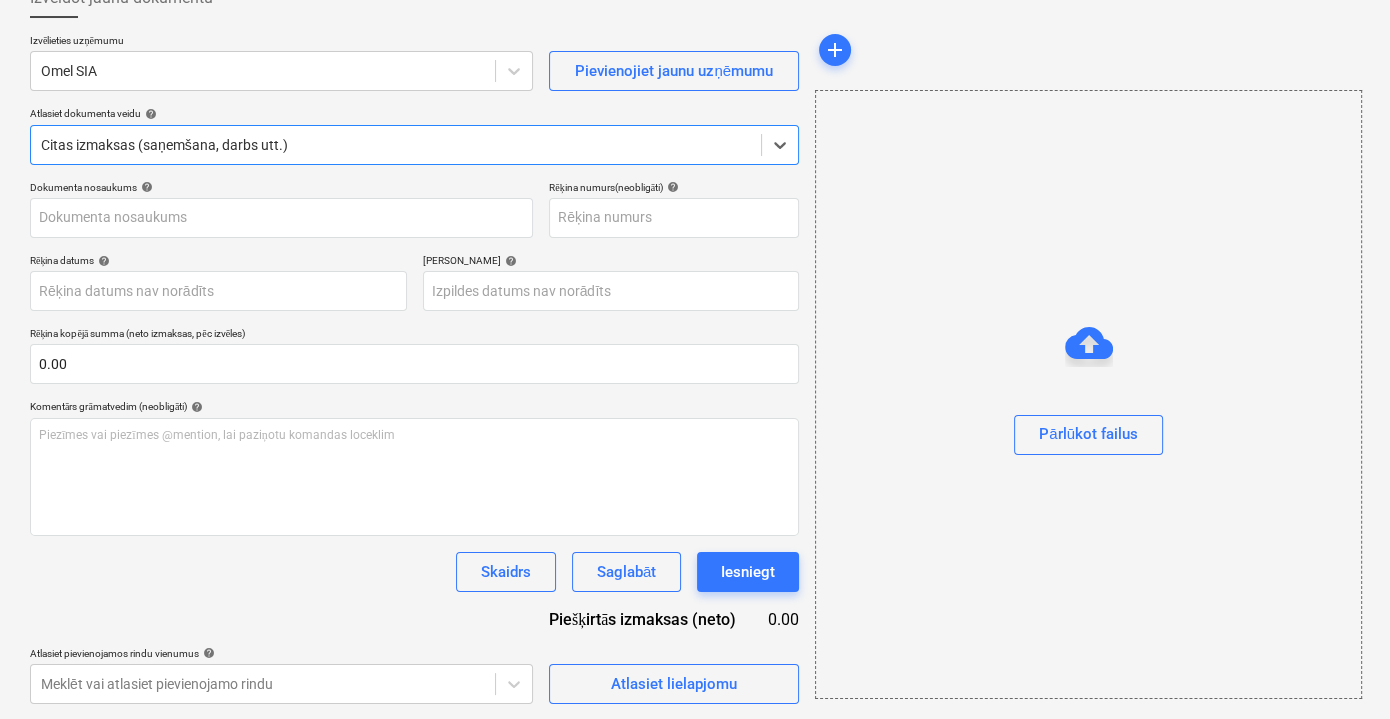 type on "[DATE]" 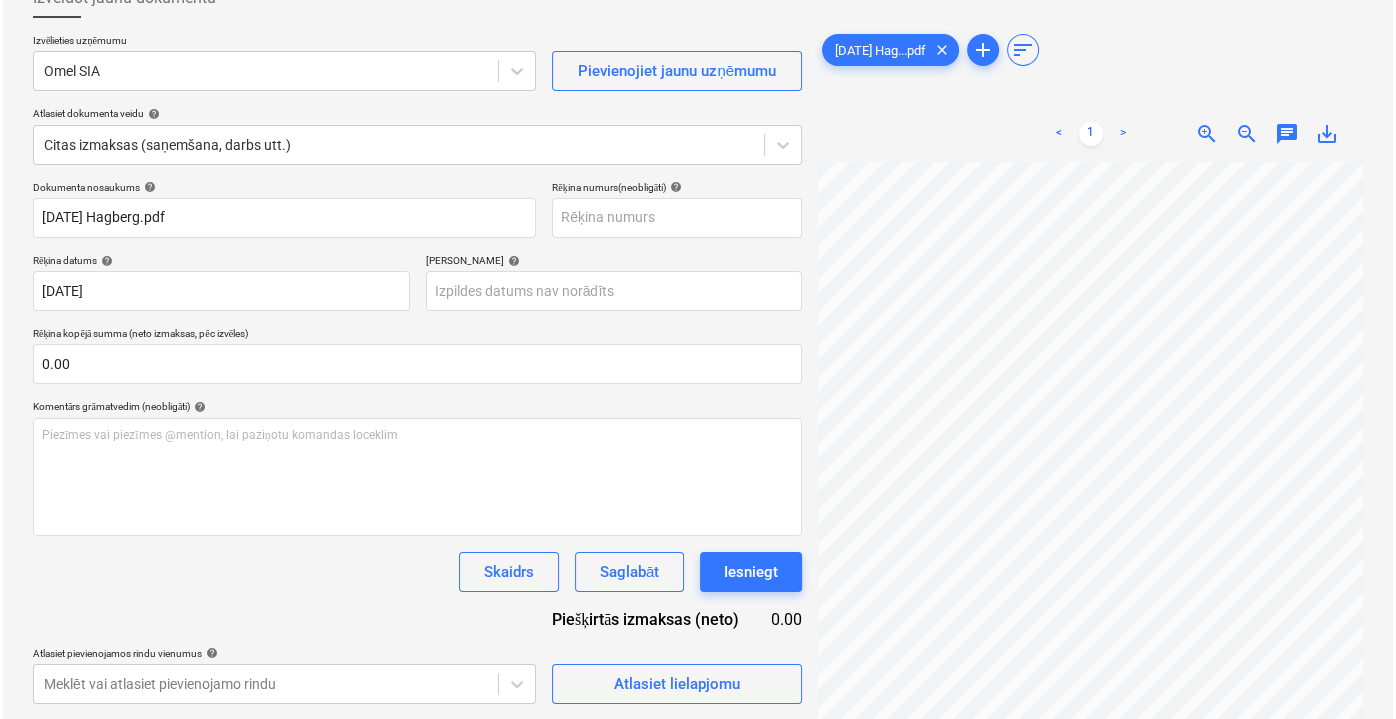 scroll, scrollTop: 18, scrollLeft: 21, axis: both 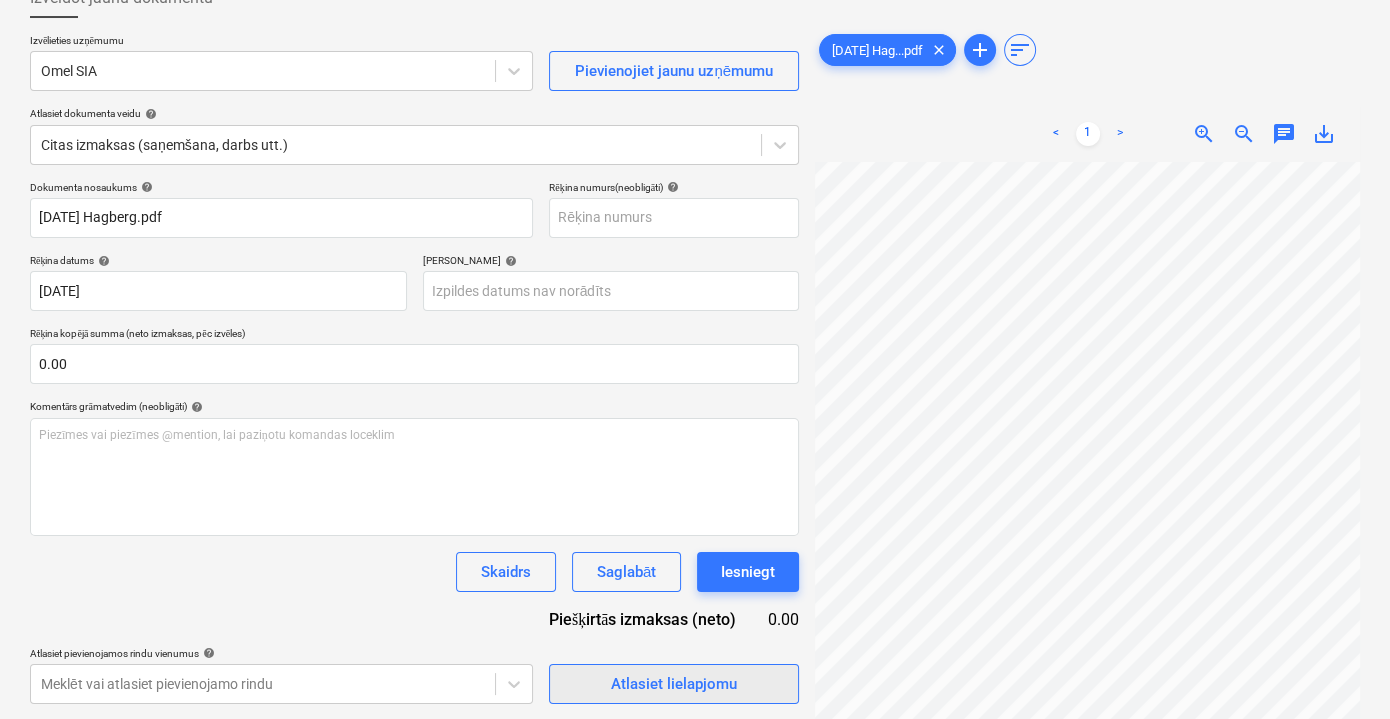 click on "Atlasiet lielapjomu" at bounding box center (674, 684) 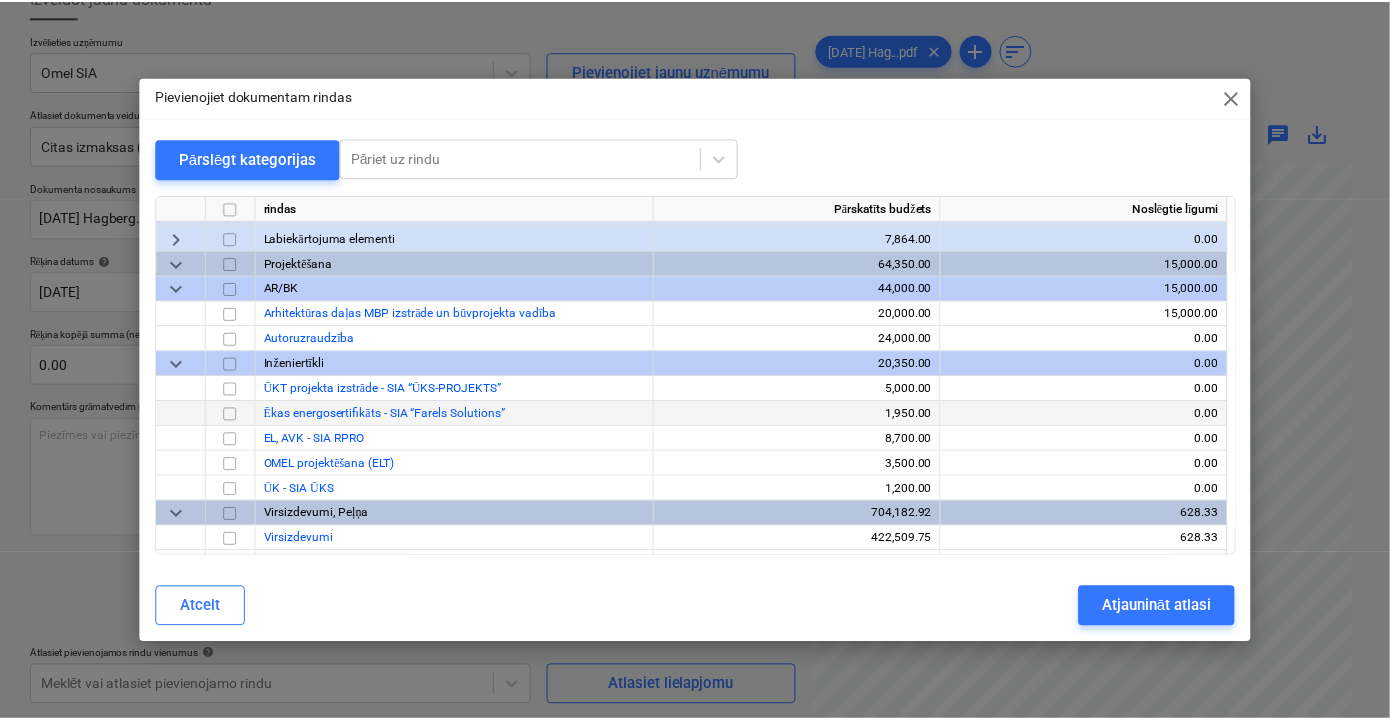 scroll, scrollTop: 2241, scrollLeft: 0, axis: vertical 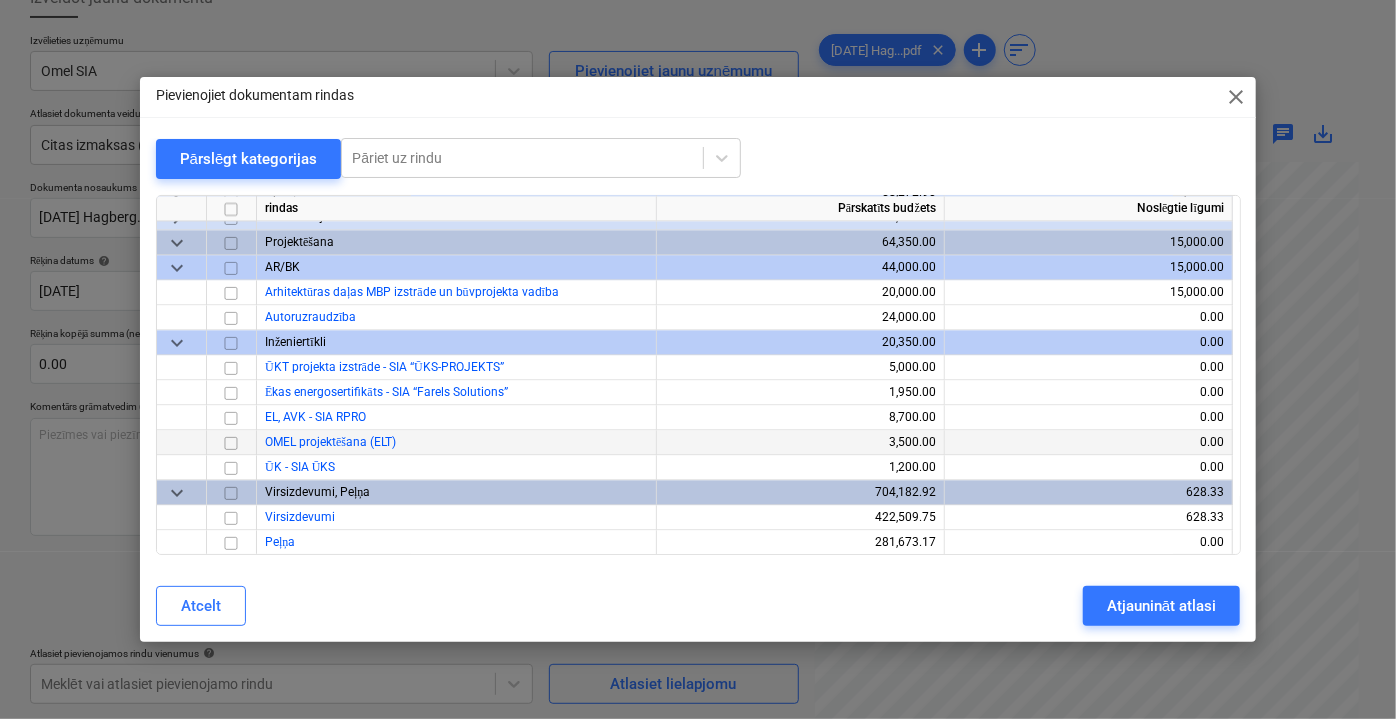click at bounding box center (231, 442) 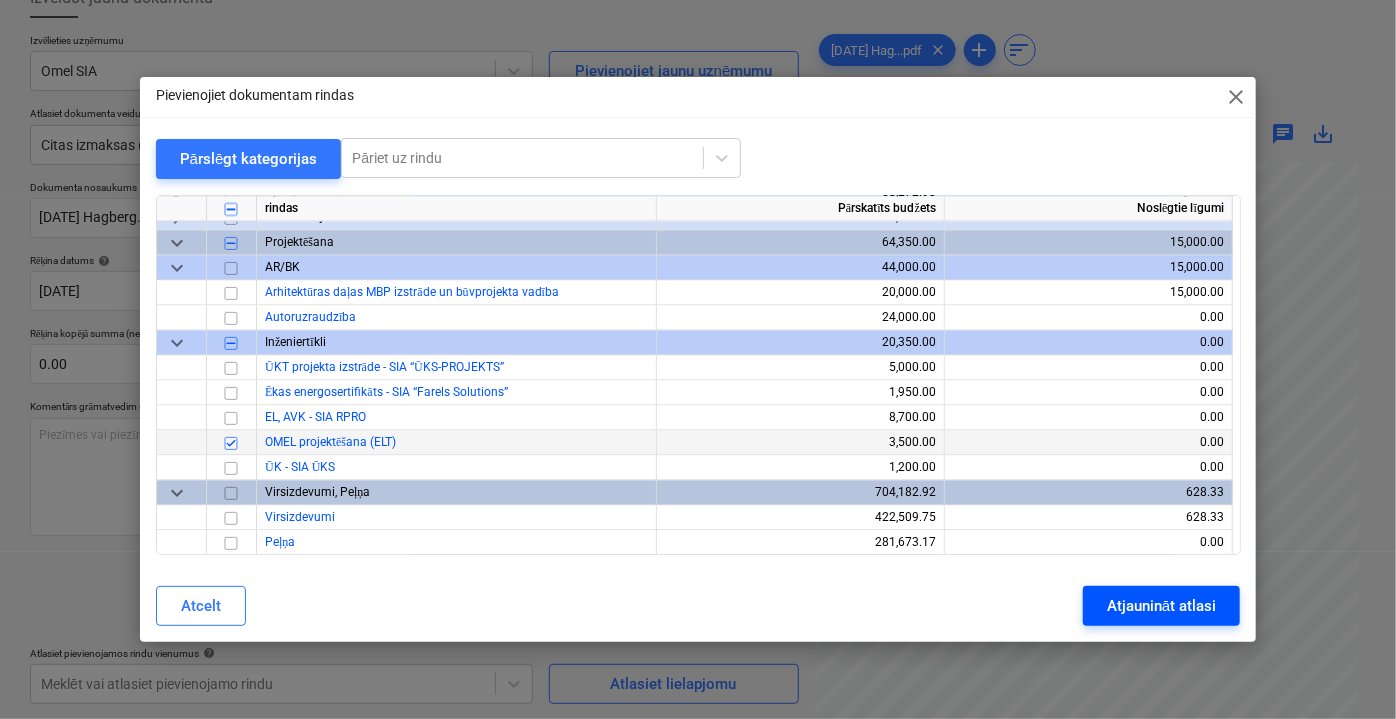 click on "Atjaunināt atlasi" at bounding box center [1161, 606] 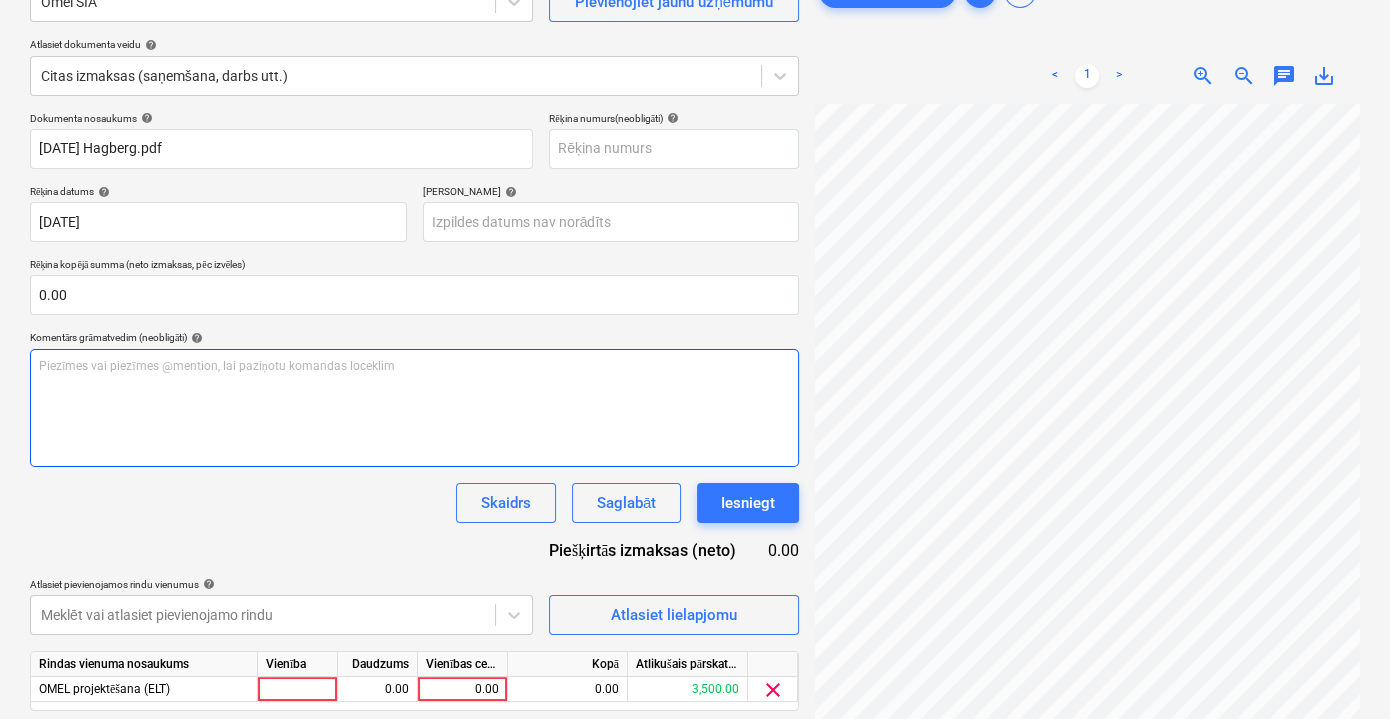 scroll, scrollTop: 262, scrollLeft: 0, axis: vertical 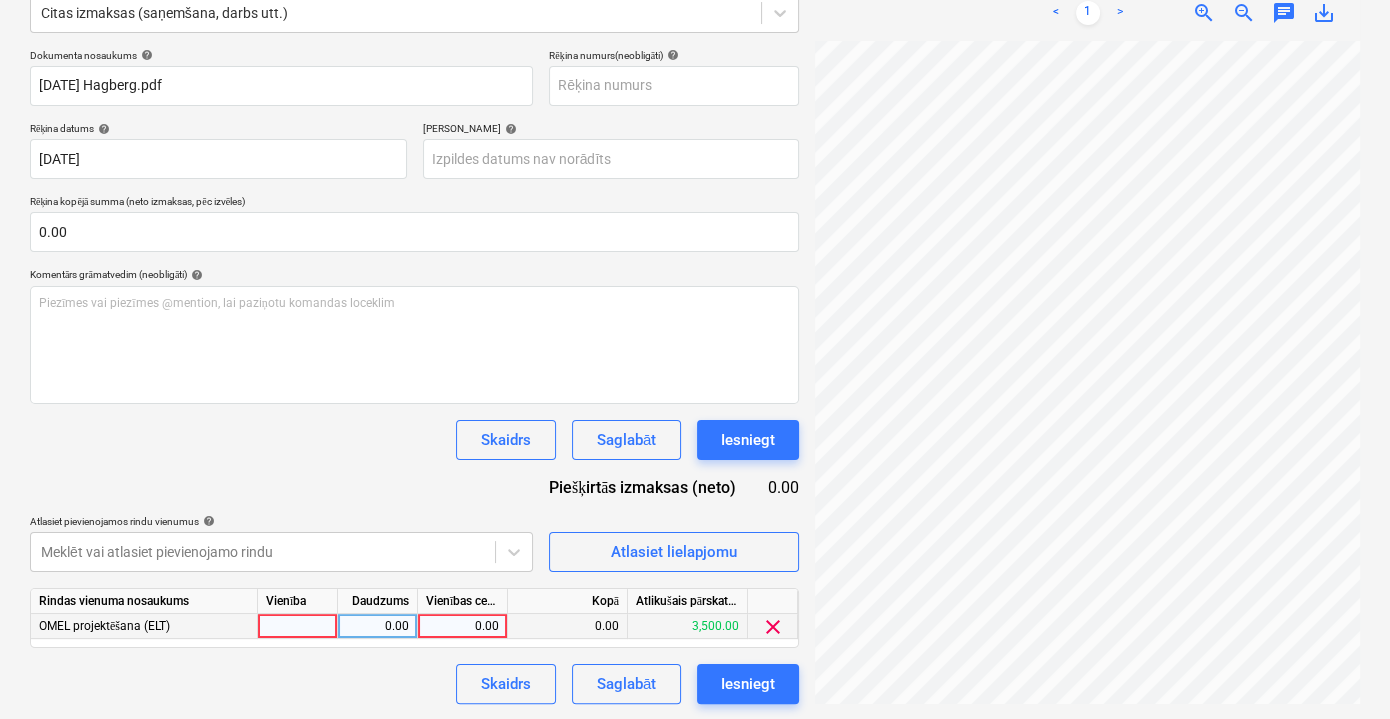 click on "0.00" at bounding box center (462, 626) 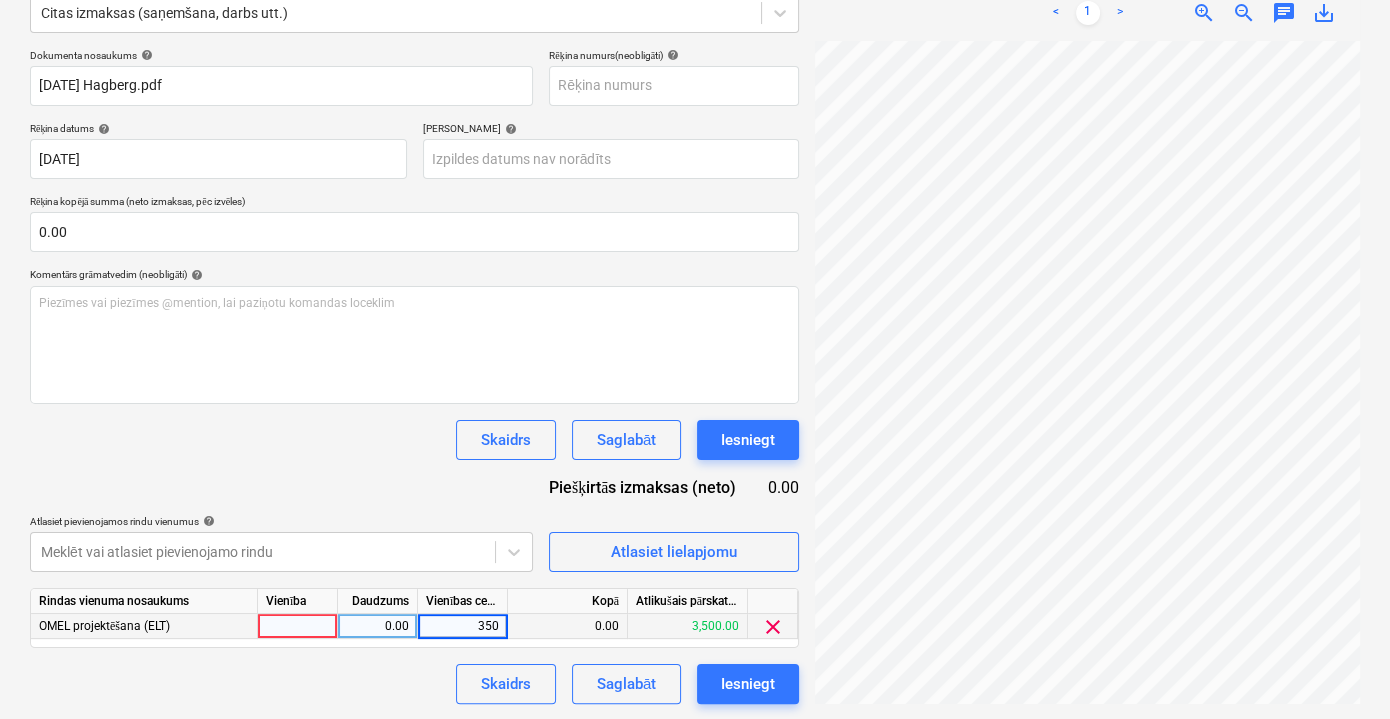 type on "3500" 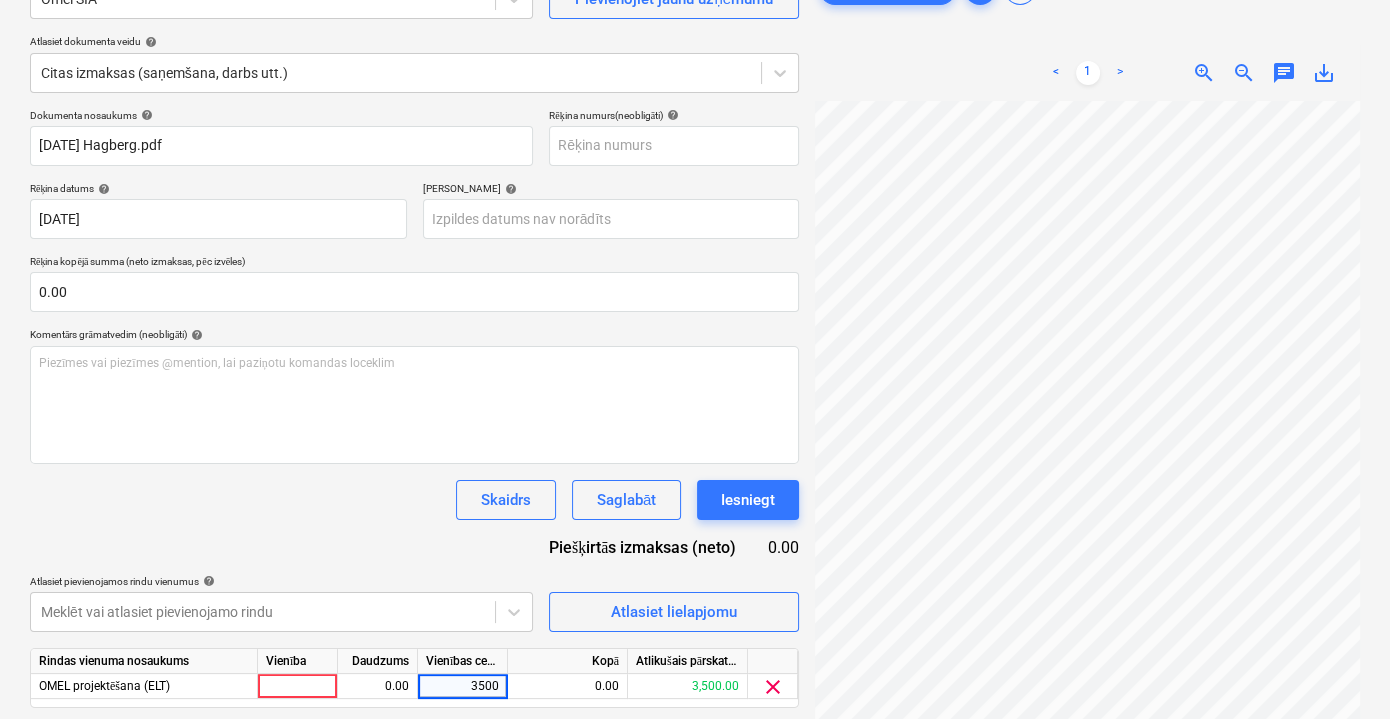 scroll, scrollTop: 171, scrollLeft: 0, axis: vertical 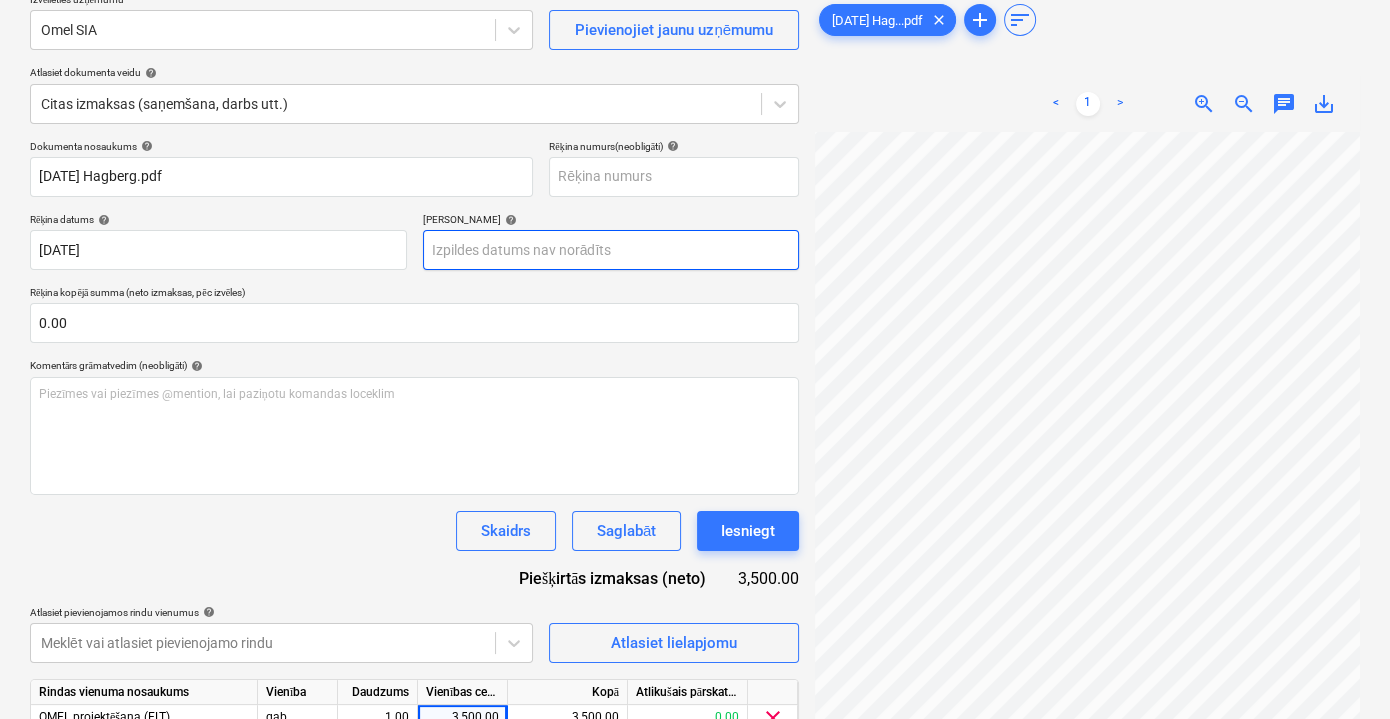 click on "Pārdošana Projekti Kontakti Iesūtne format_size keyboard_arrow_down help search Meklēt notifications 0 keyboard_arrow_down V. Filipčenko keyboard_arrow_down Ozolkalni Ozolkalni Budžets 1 Galvenais līgums PSF Apakšuzņēmuma līgumi Progresa ziņojumi Pirkuma pasūtījumi Izmaksas Ienākumi Vairāk keyboard_arrow_down Izveidot jaunu dokumentu Izvēlieties uzņēmumu Omel SIA   Pievienojiet jaunu uzņēmumu Atlasiet dokumenta veidu help Citas izmaksas (saņemšana, darbs utt.) Dokumenta nosaukums help [DATE] Hagberg.pdf Rēķina numurs  (neobligāti) help Rēķina datums help [DATE] 09.05.2025 Press the down arrow key to interact with the calendar and
select a date. Press the question [PERSON_NAME] to get the keyboard shortcuts for changing dates. Termiņš help Press the down arrow key to interact with the calendar and
select a date. Press the question [PERSON_NAME] to get the keyboard shortcuts for changing dates. Rēķina kopējā summa (neto izmaksas, pēc izvēles) 0.00 help ﻿ [PERSON_NAME] <" at bounding box center [695, 188] 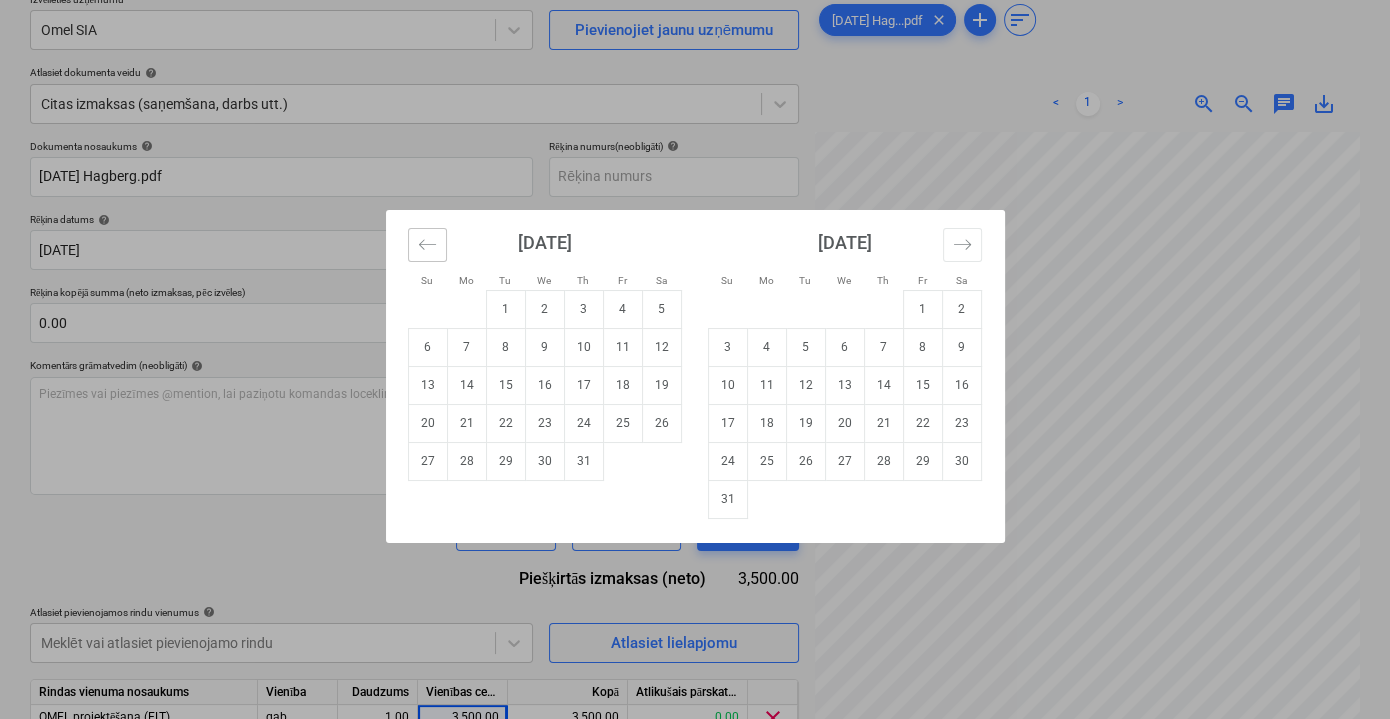 click 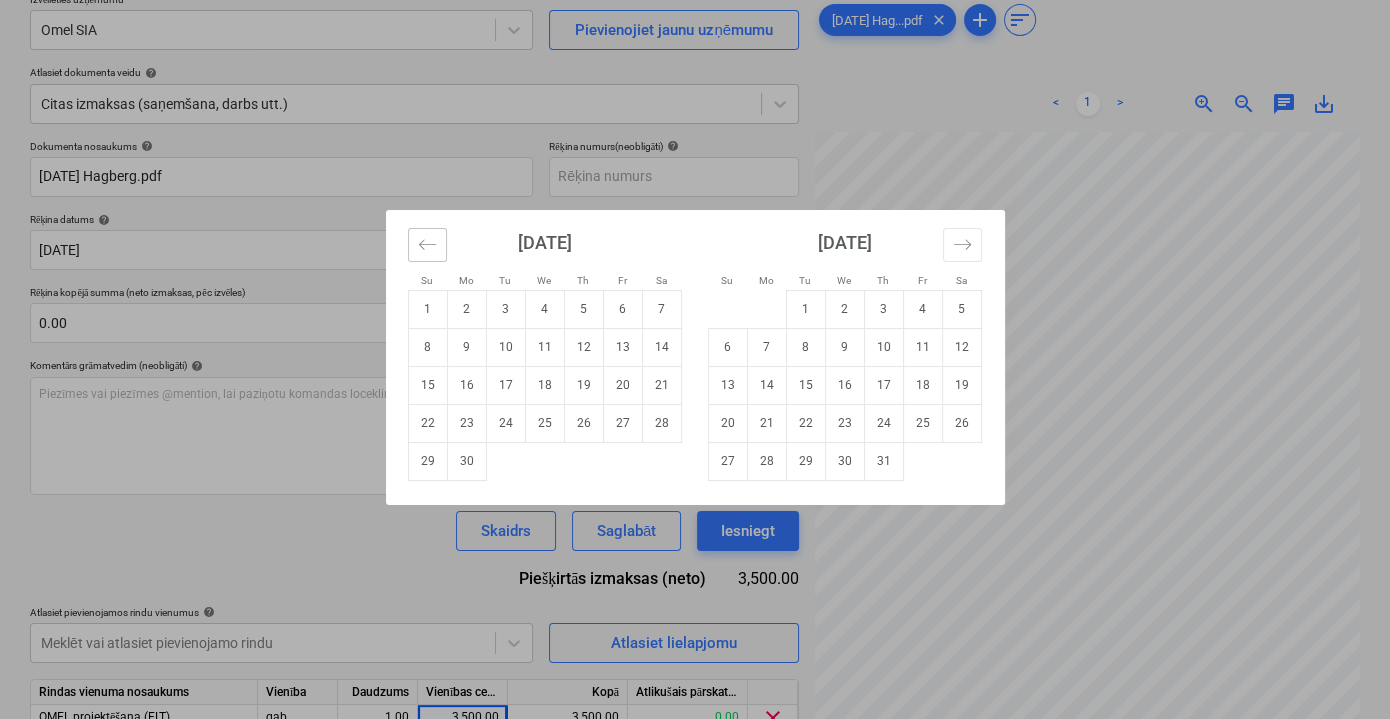 click 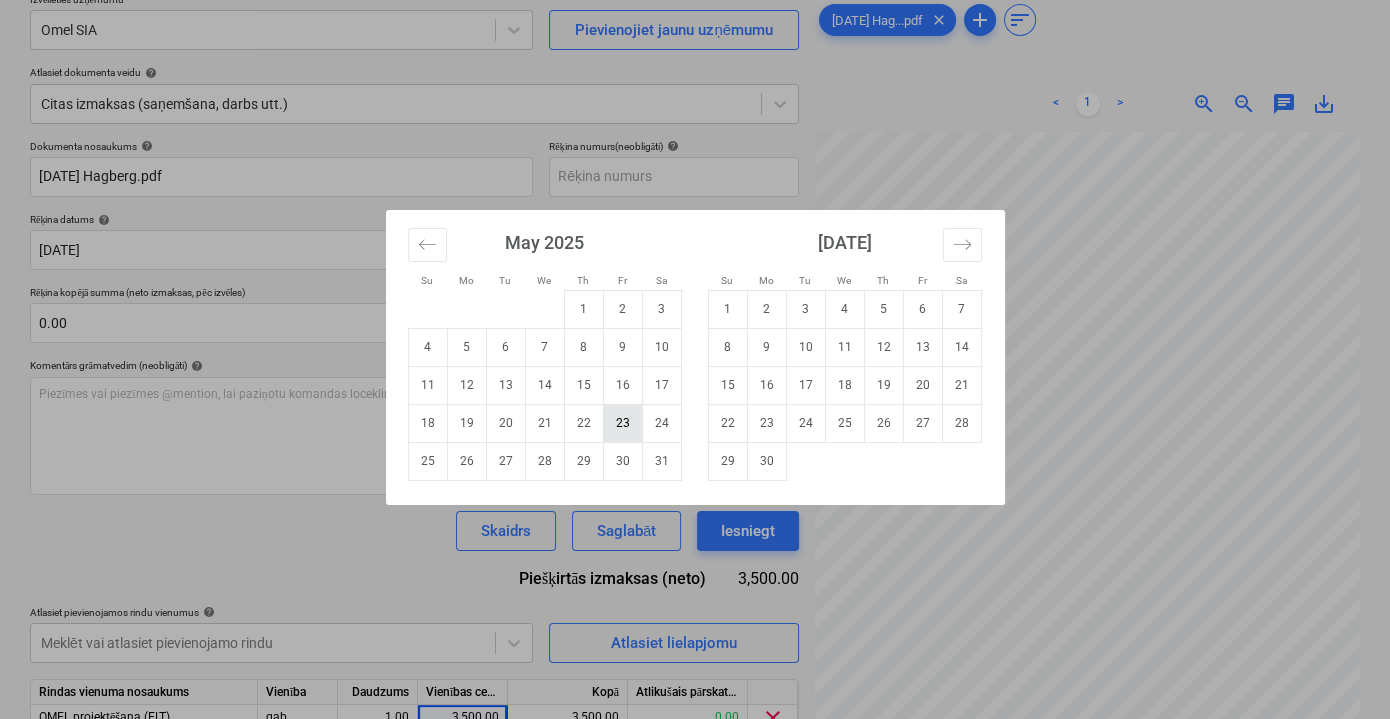 click on "23" at bounding box center [622, 423] 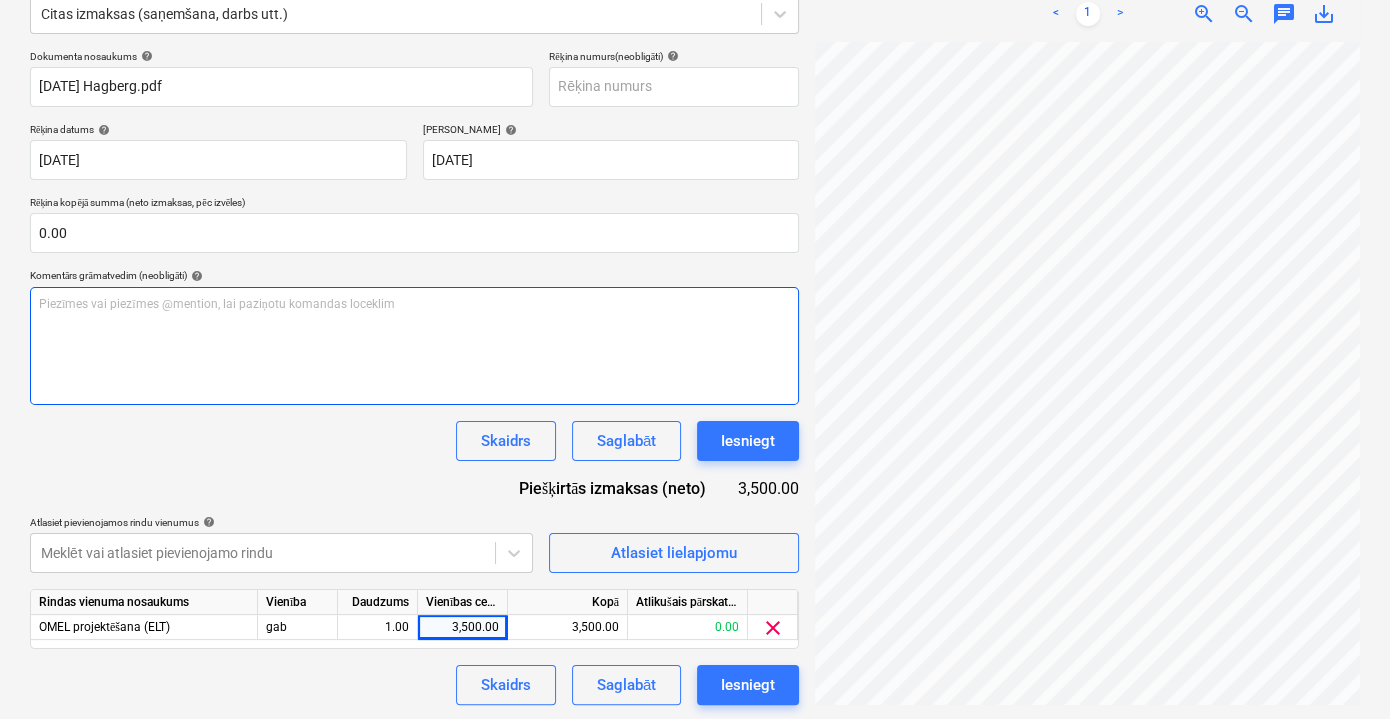 scroll, scrollTop: 262, scrollLeft: 0, axis: vertical 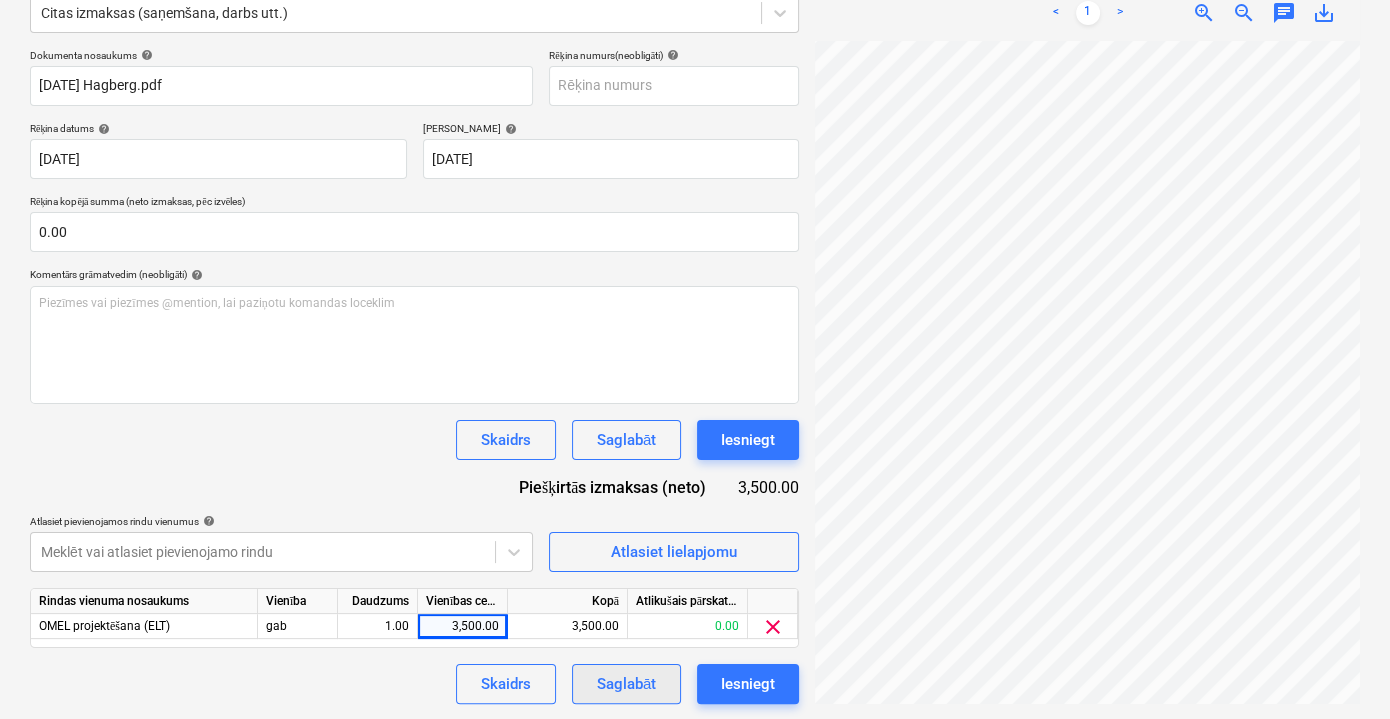 click on "Saglabāt" at bounding box center (626, 684) 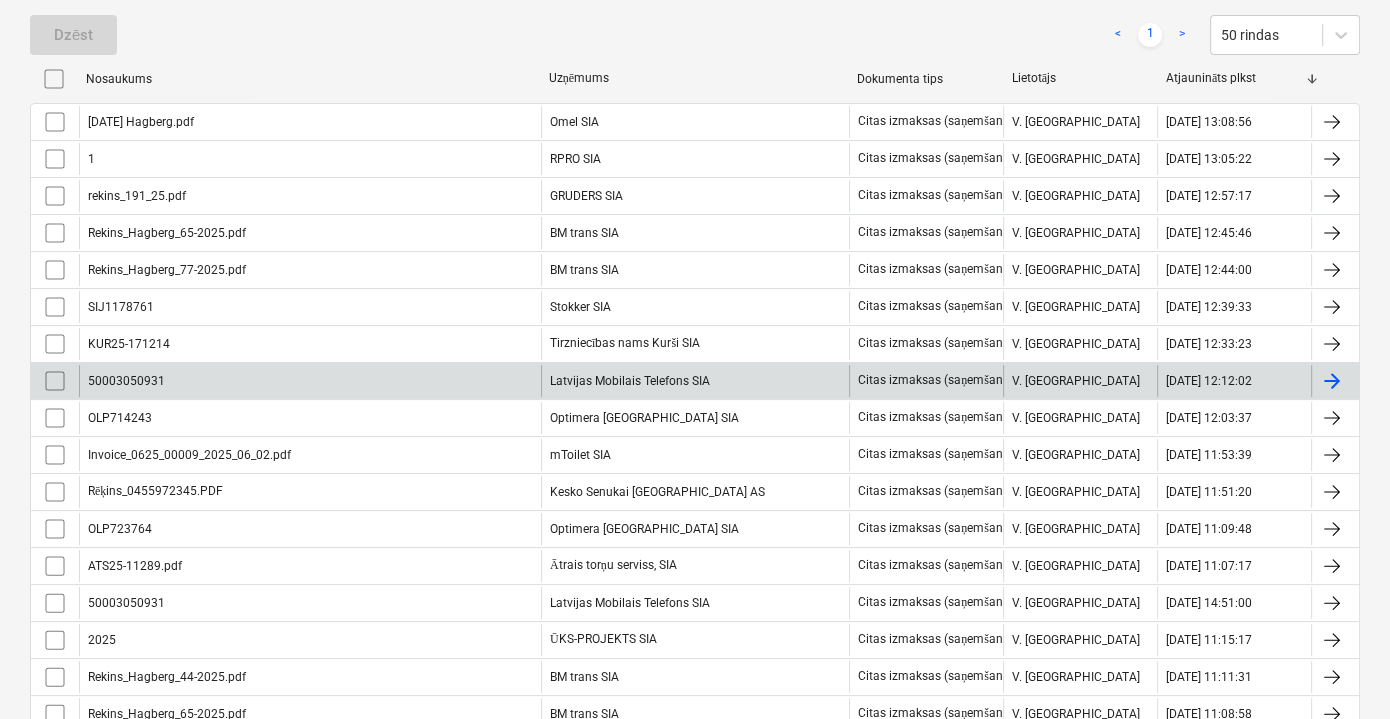scroll, scrollTop: 202, scrollLeft: 0, axis: vertical 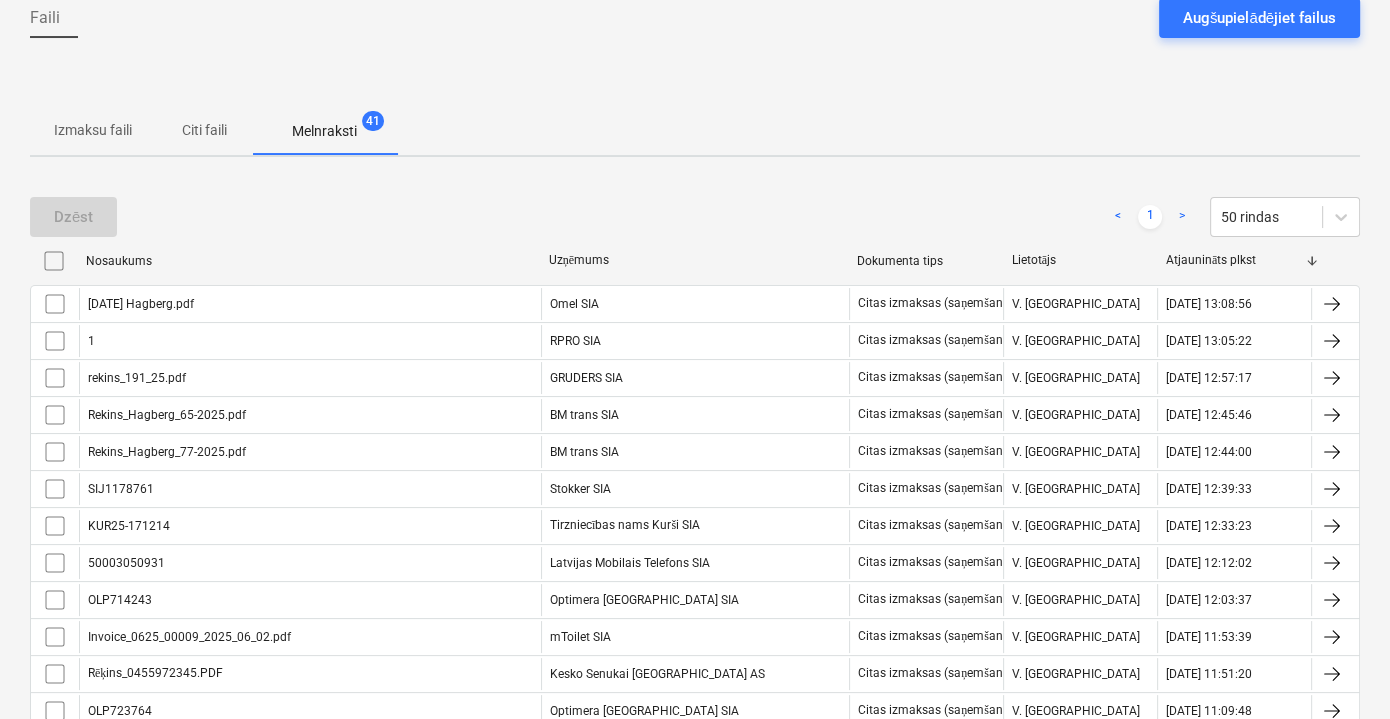 click on "Citi faili" at bounding box center [204, 130] 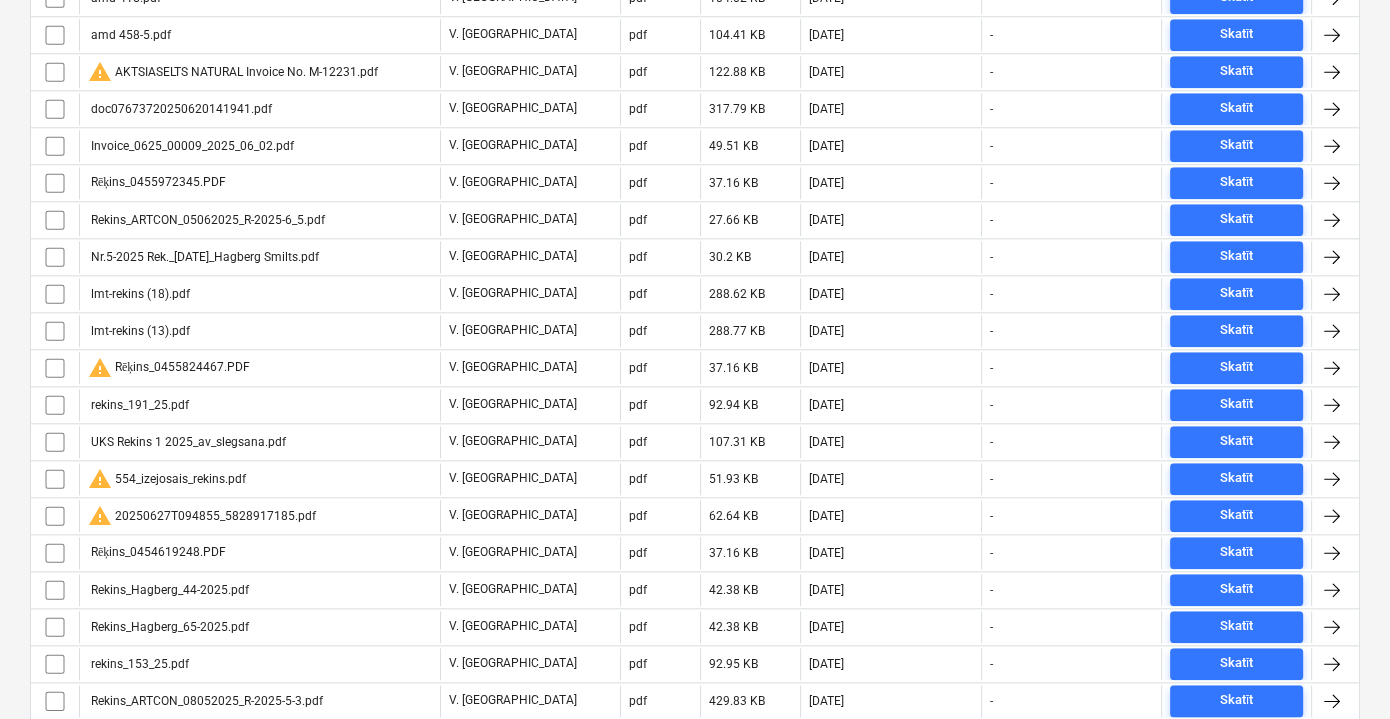 scroll, scrollTop: 2293, scrollLeft: 0, axis: vertical 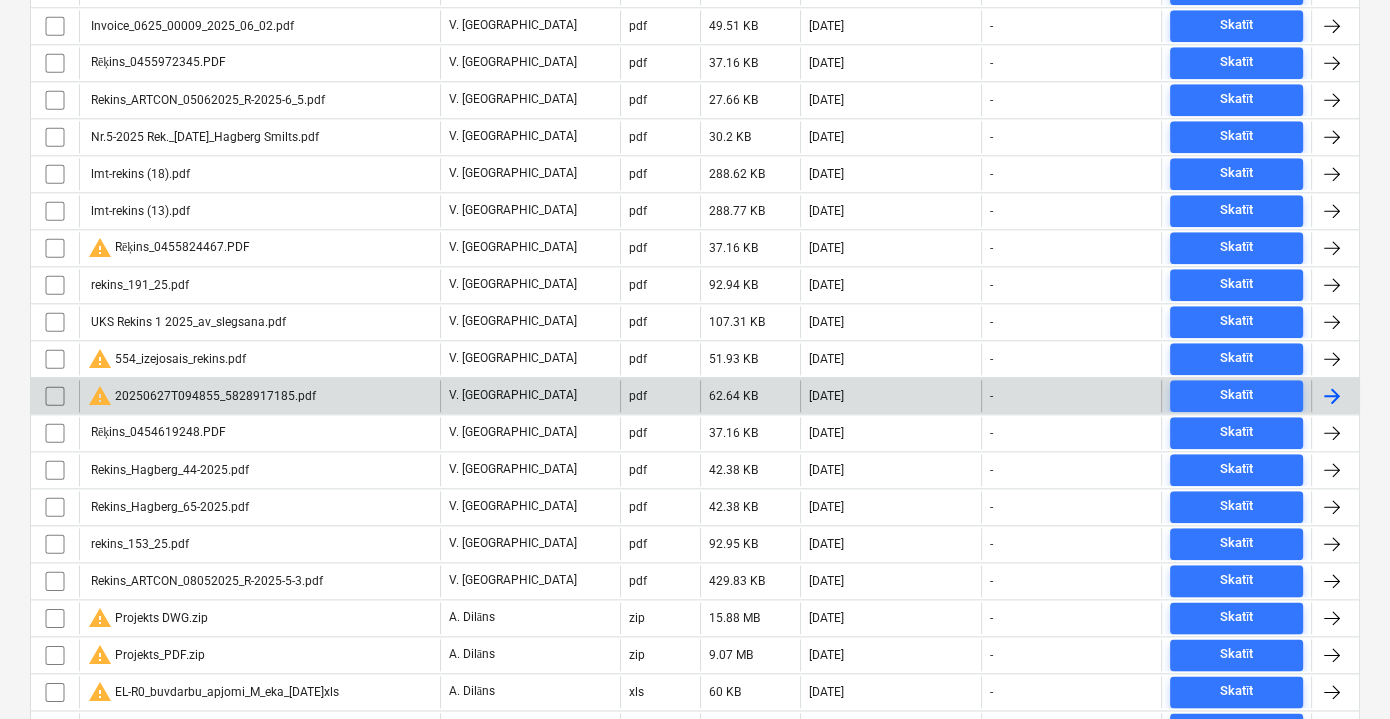 click on "warning   20250627T094855_5828917185.pdf" at bounding box center (259, 396) 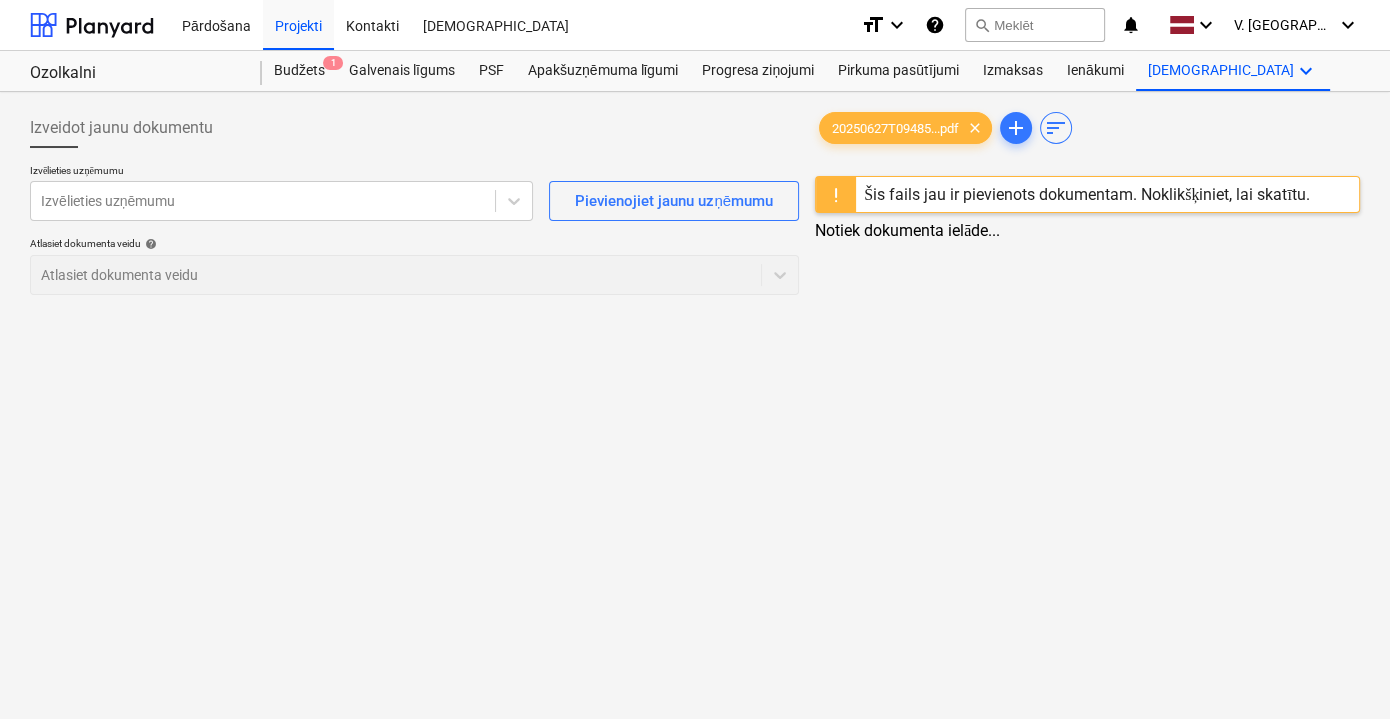 scroll, scrollTop: 0, scrollLeft: 0, axis: both 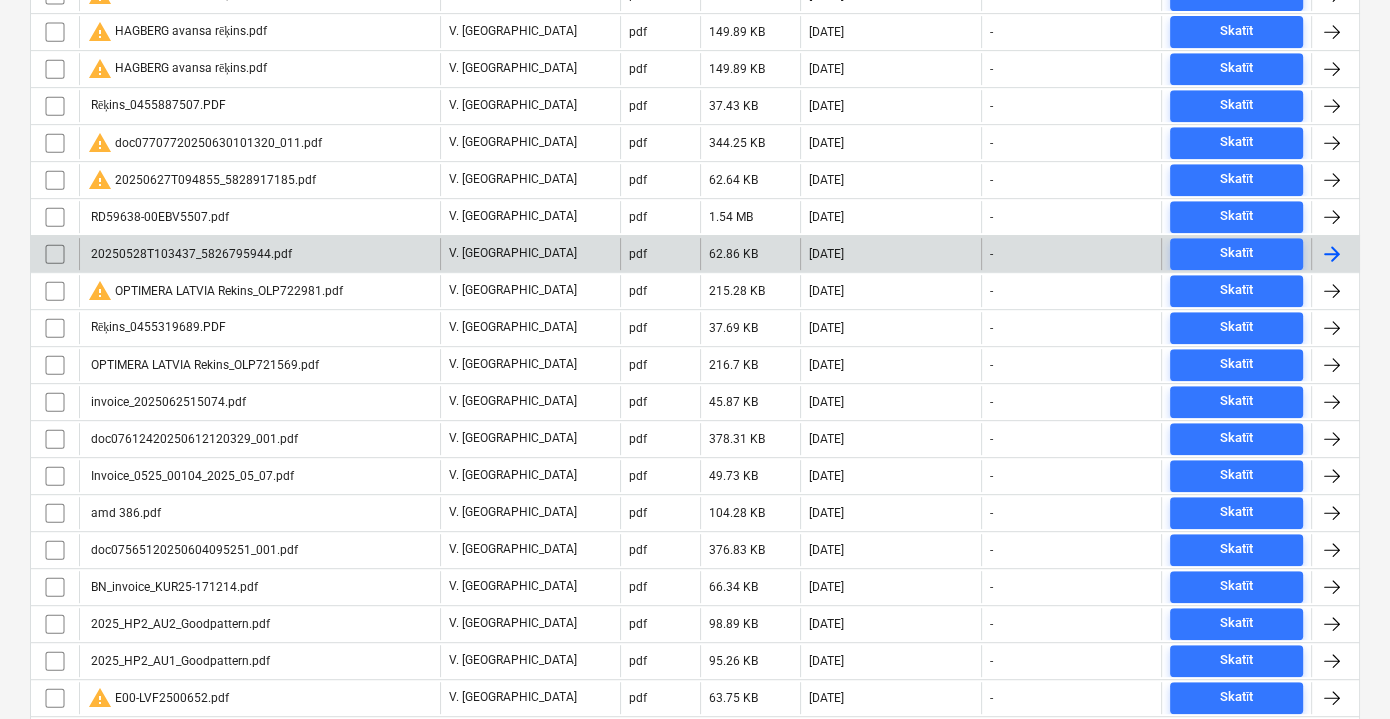 click on "20250528T103437_5826795944.pdf" at bounding box center [259, 254] 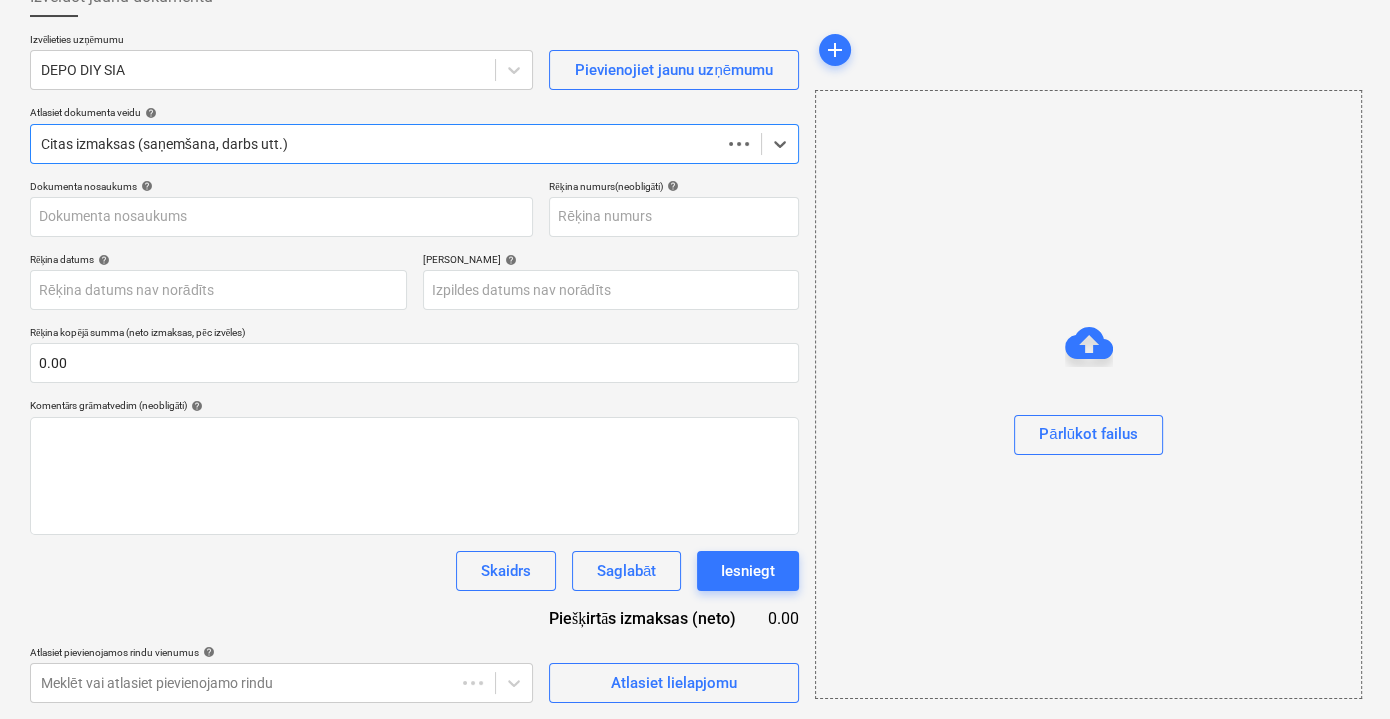 scroll, scrollTop: 130, scrollLeft: 0, axis: vertical 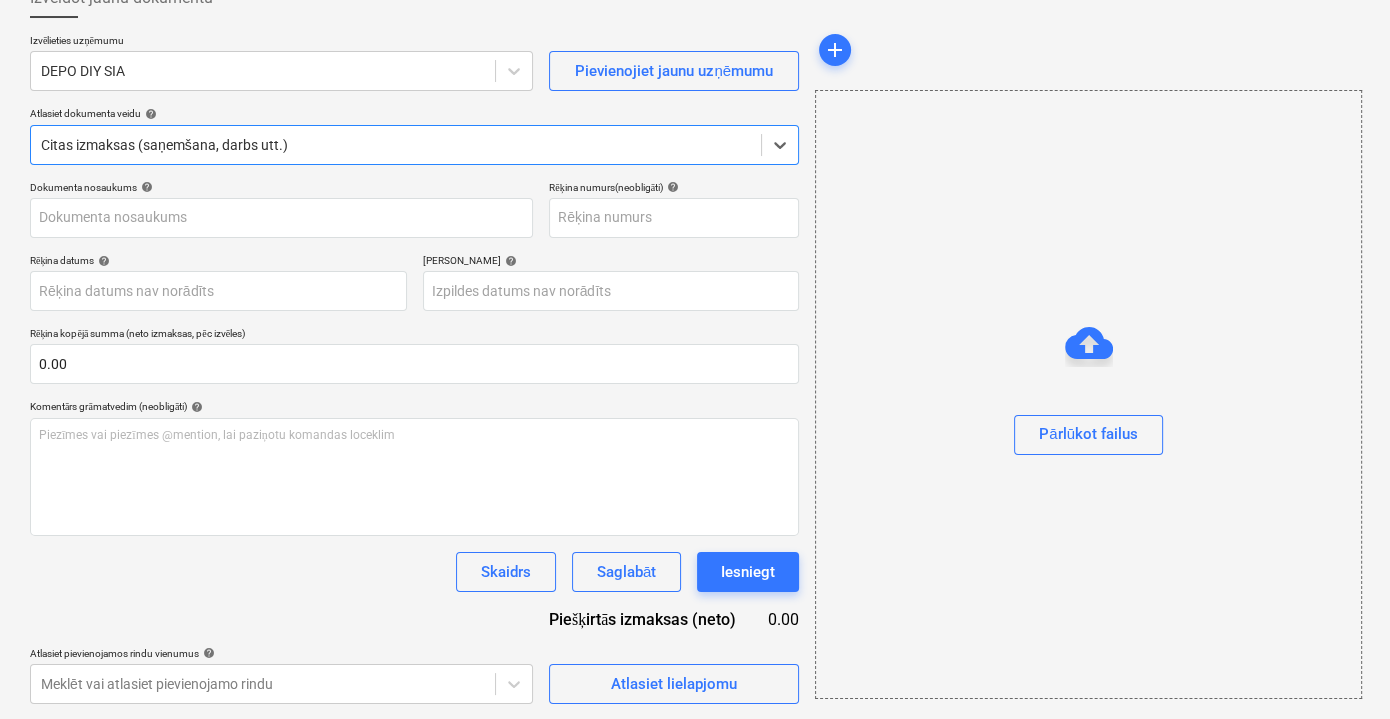 type on "XLV29UNLA0050006063023" 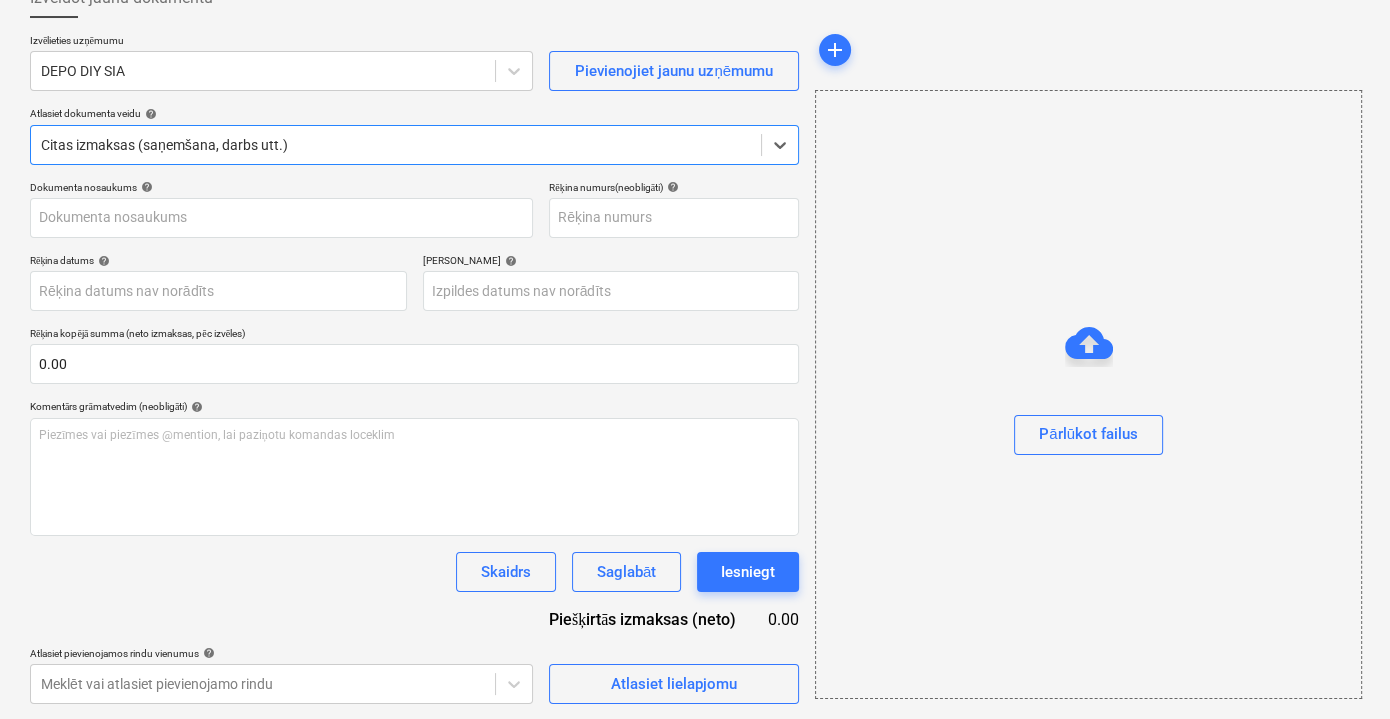 type on "XLV29UNLA0050006063023" 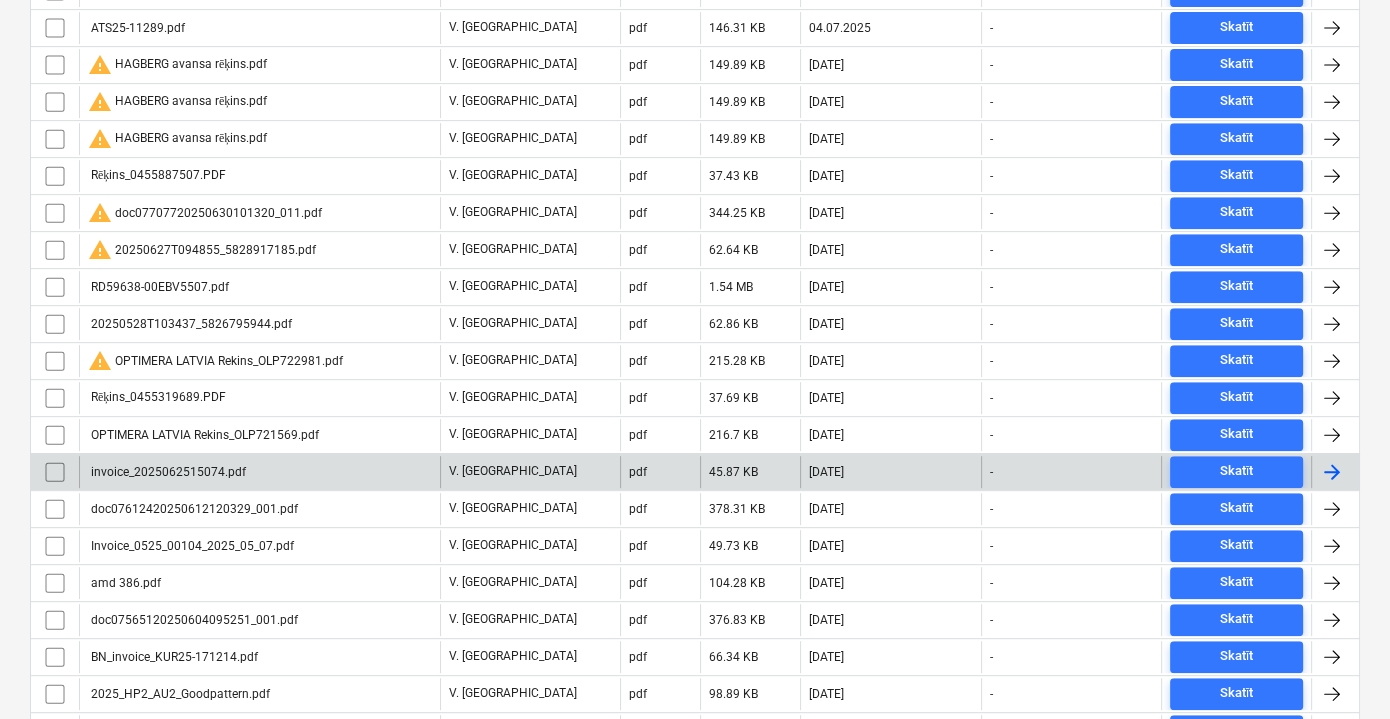 scroll, scrollTop: 827, scrollLeft: 0, axis: vertical 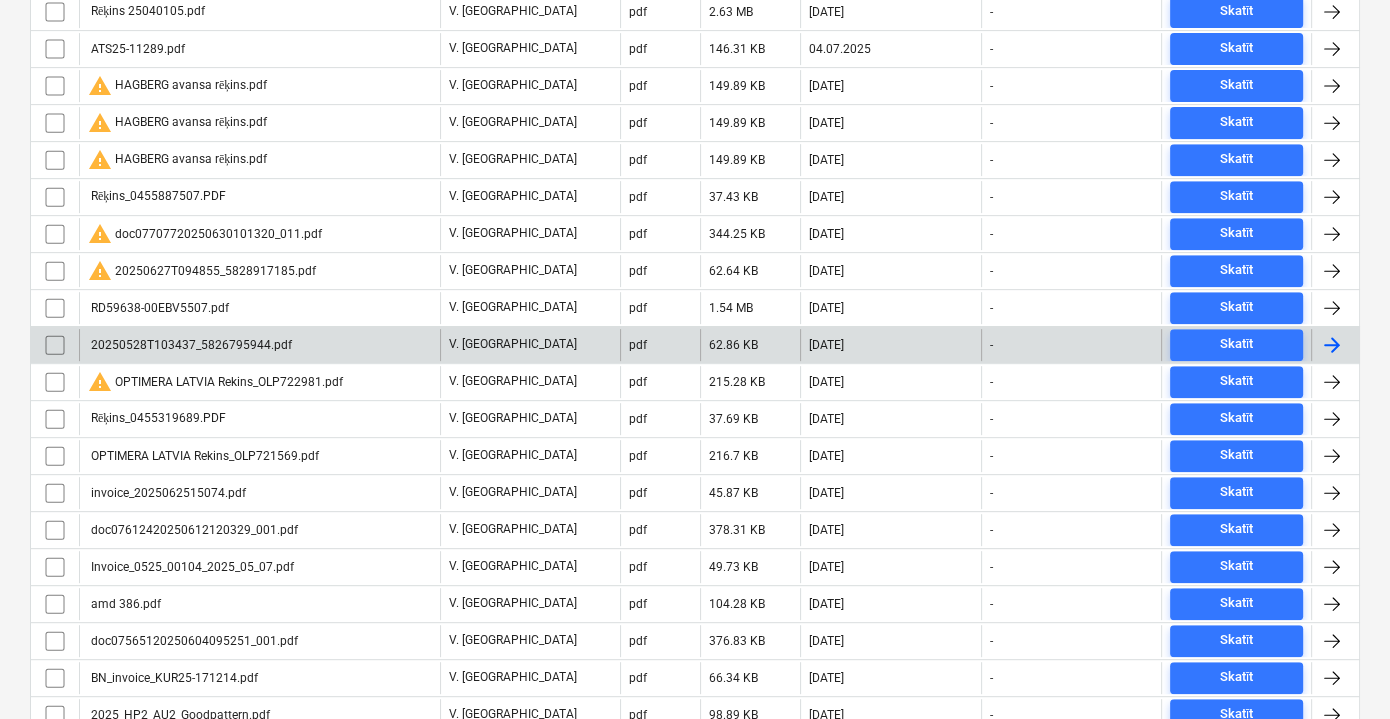 click on "20250528T103437_5826795944.pdf" at bounding box center [259, 345] 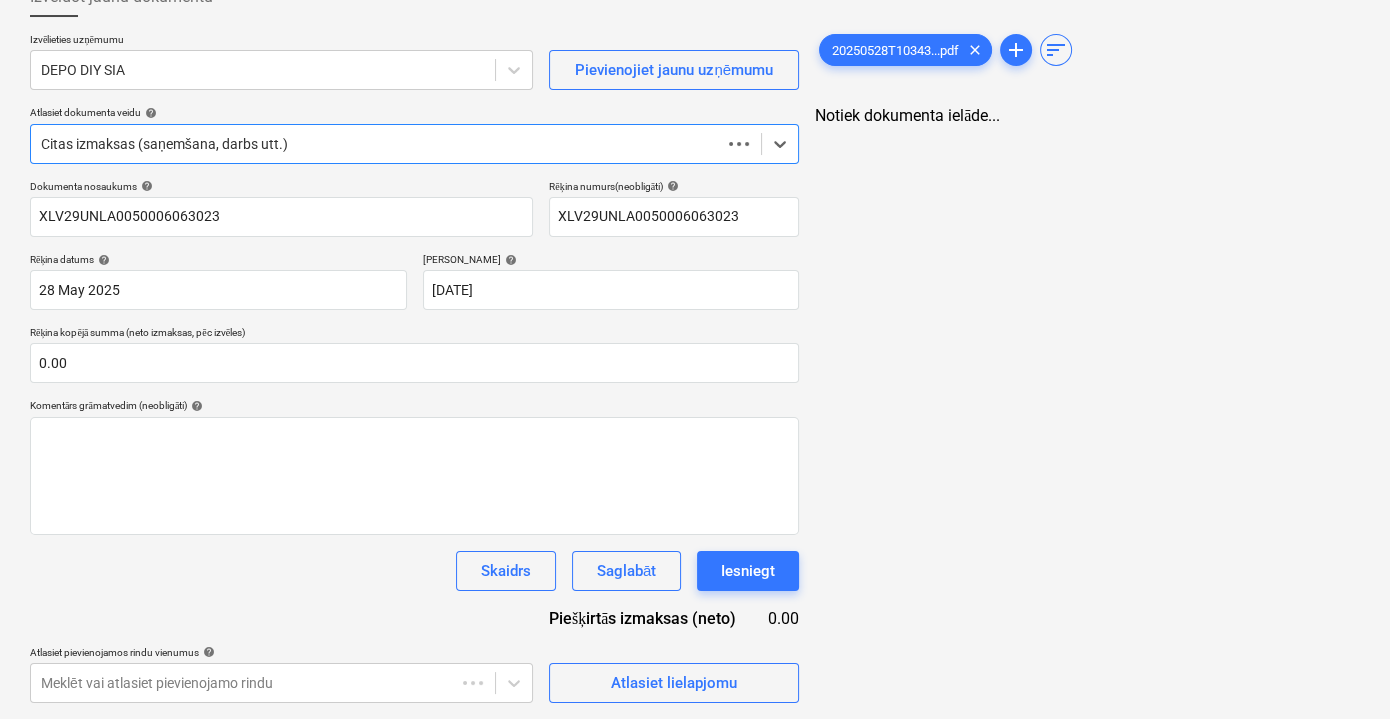 scroll, scrollTop: 130, scrollLeft: 0, axis: vertical 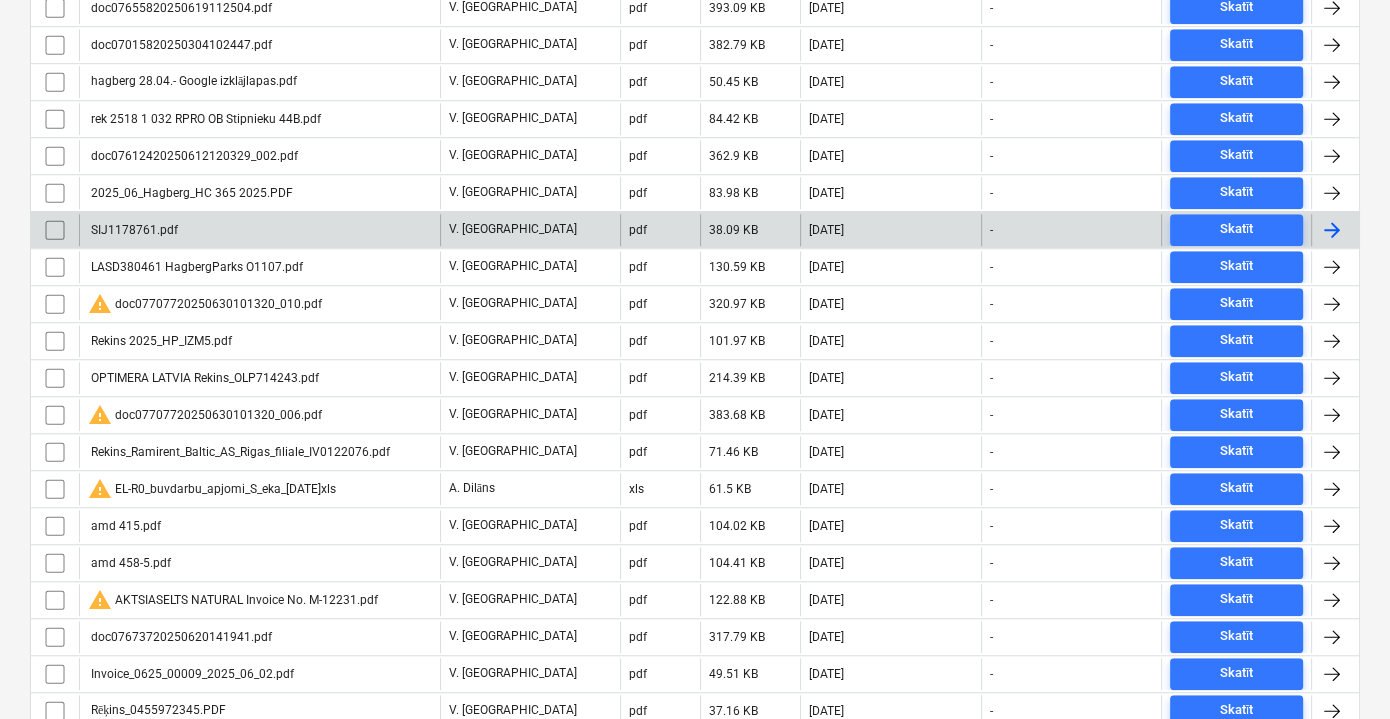 click on "SIJ1178761.pdf" at bounding box center (133, 230) 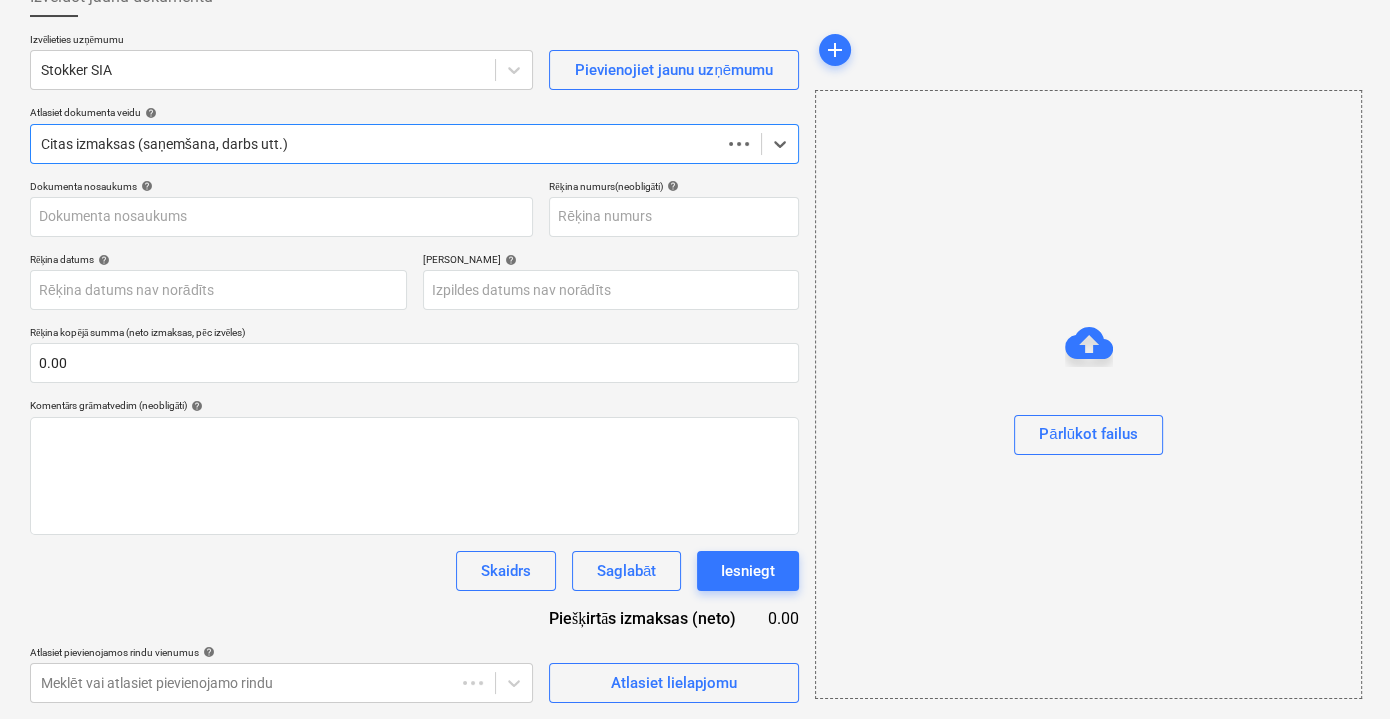 scroll, scrollTop: 130, scrollLeft: 0, axis: vertical 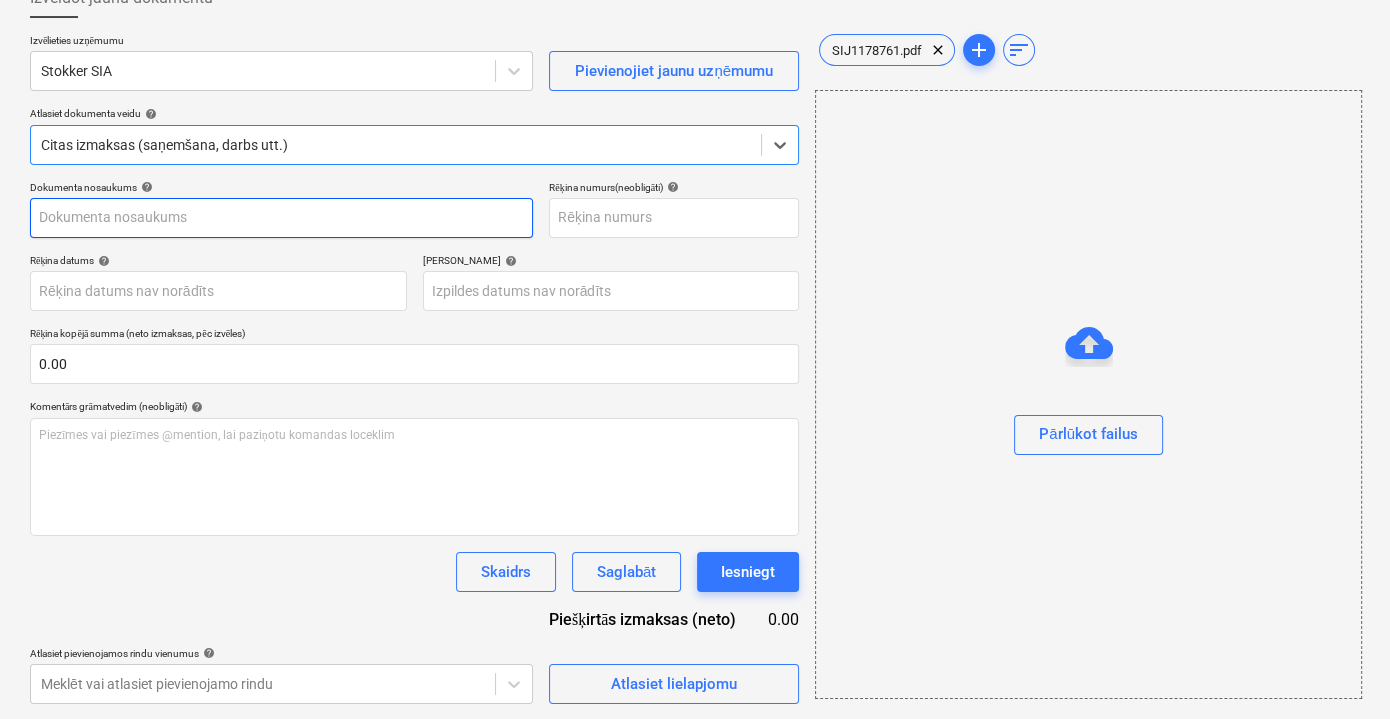 type on "SIJ1178761" 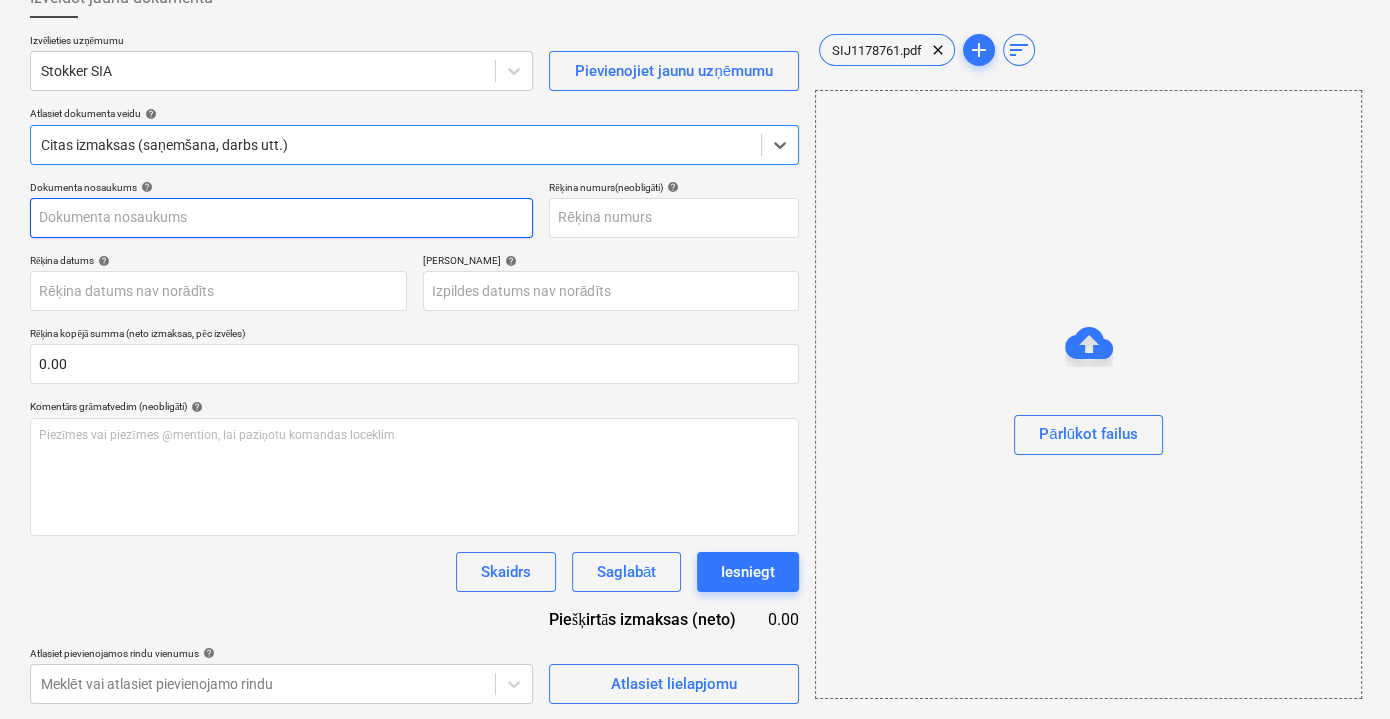 type on "SIJ1178761" 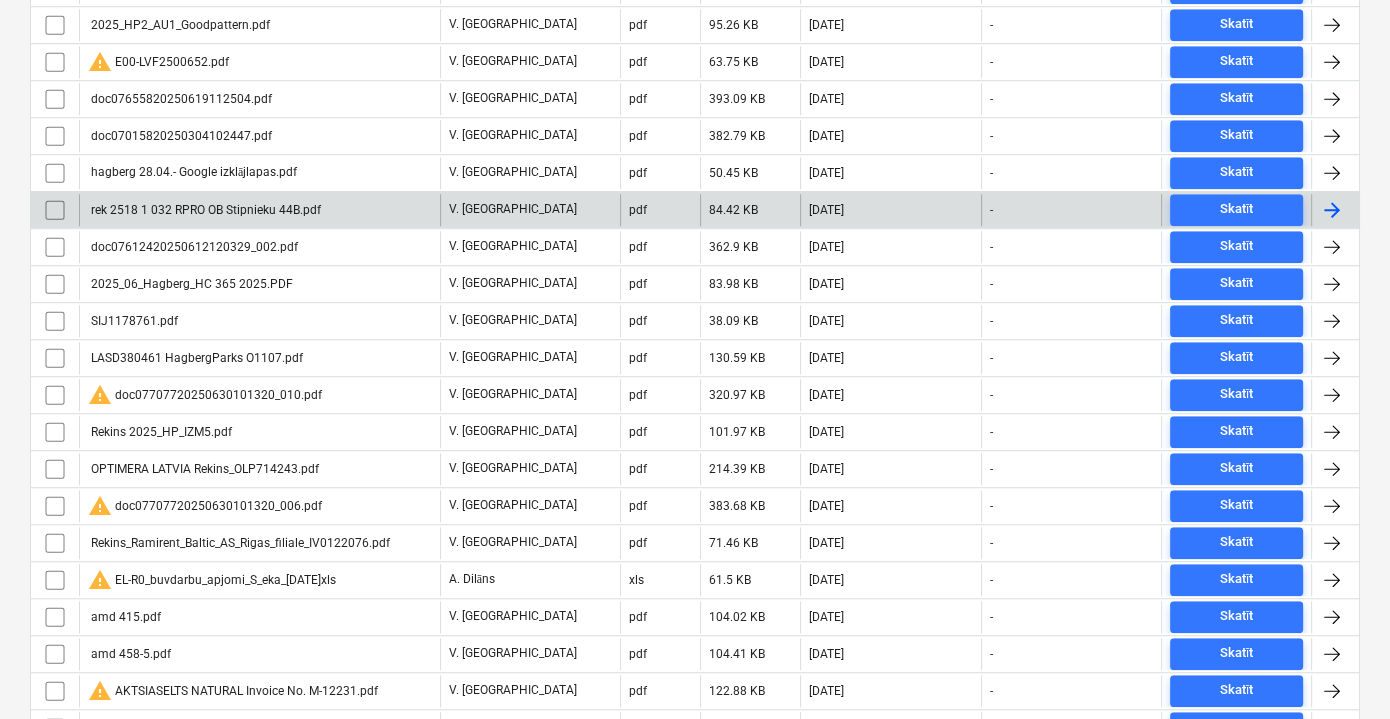 scroll, scrollTop: 1464, scrollLeft: 0, axis: vertical 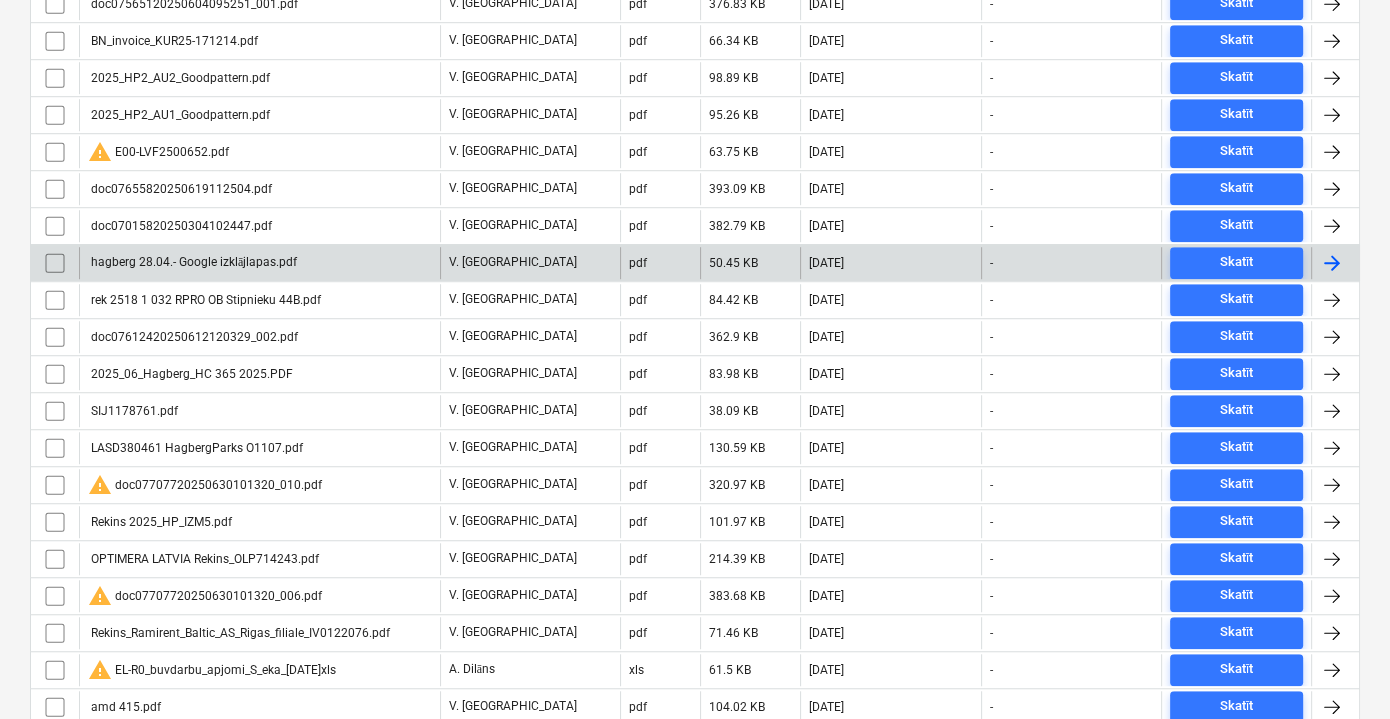 click on "hagberg 28.04.- Google izklājlapas.pdf" at bounding box center (192, 262) 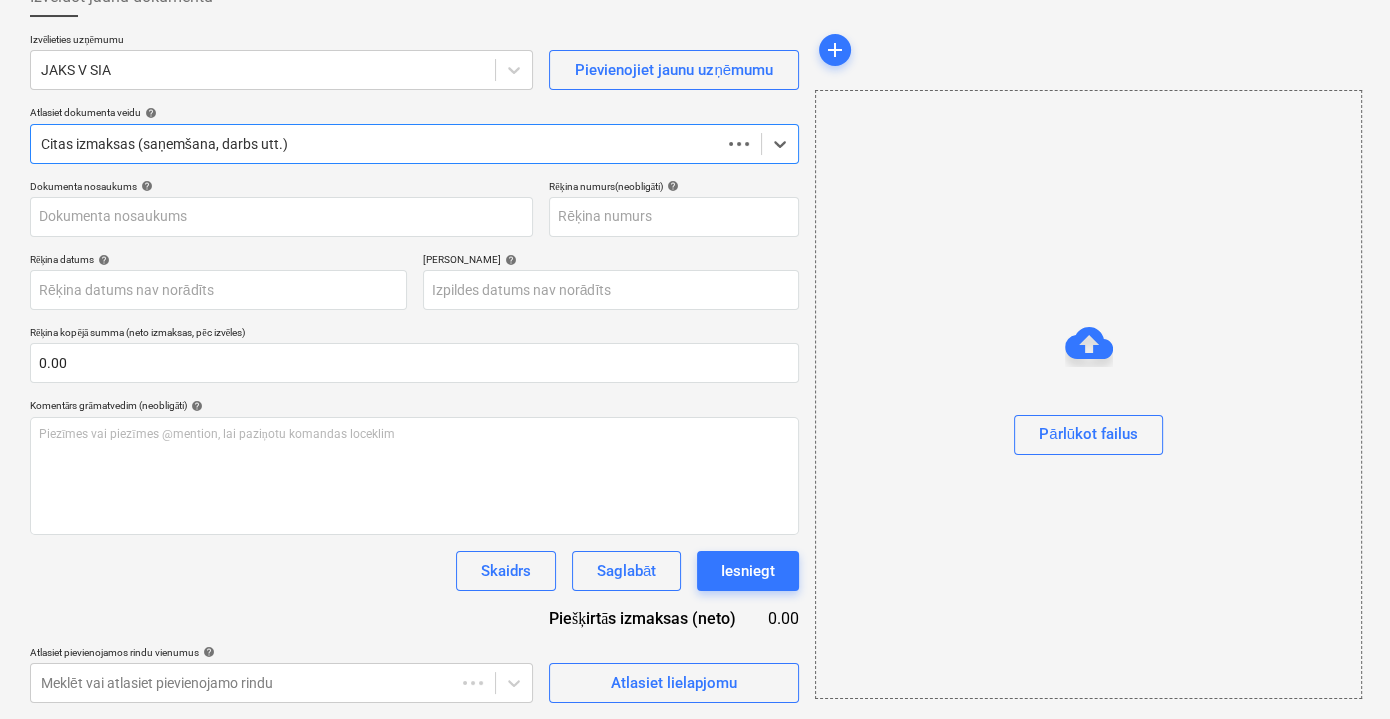 scroll, scrollTop: 130, scrollLeft: 0, axis: vertical 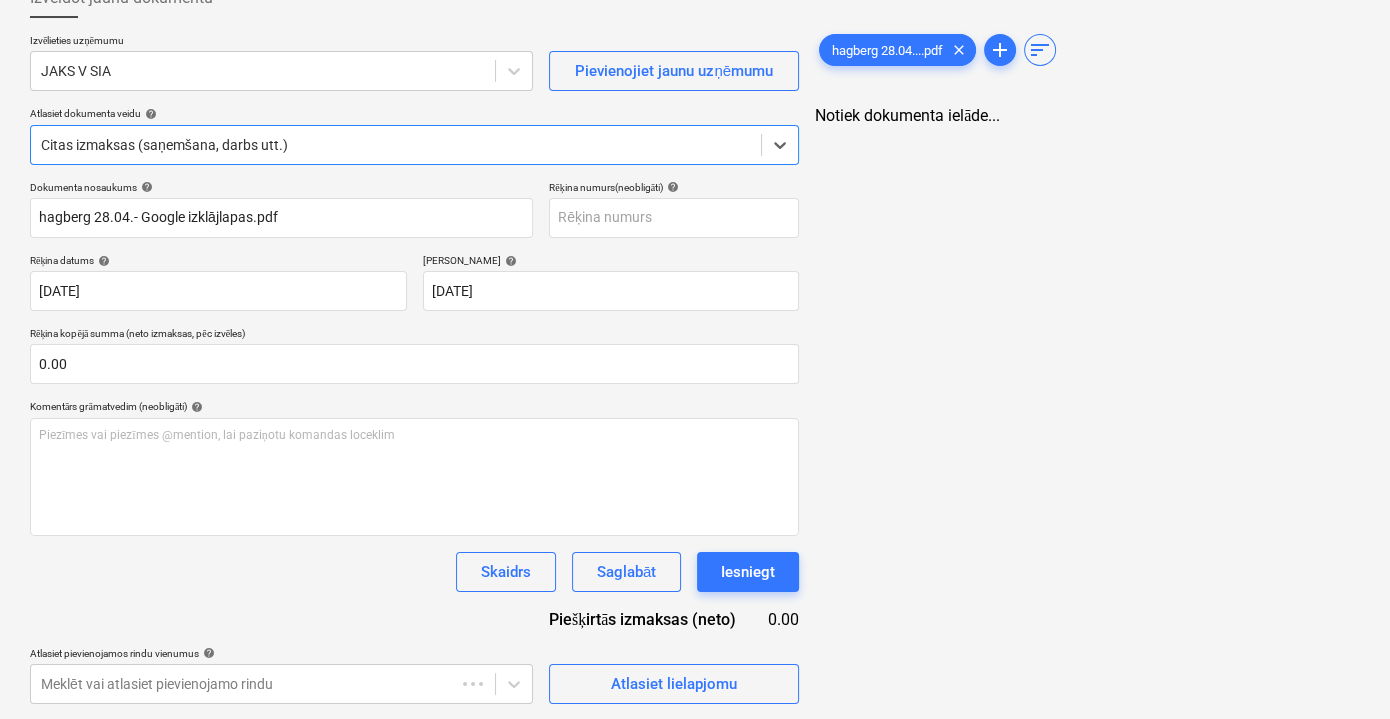 type on "hagberg 28.04.- Google izklājlapas.pdf" 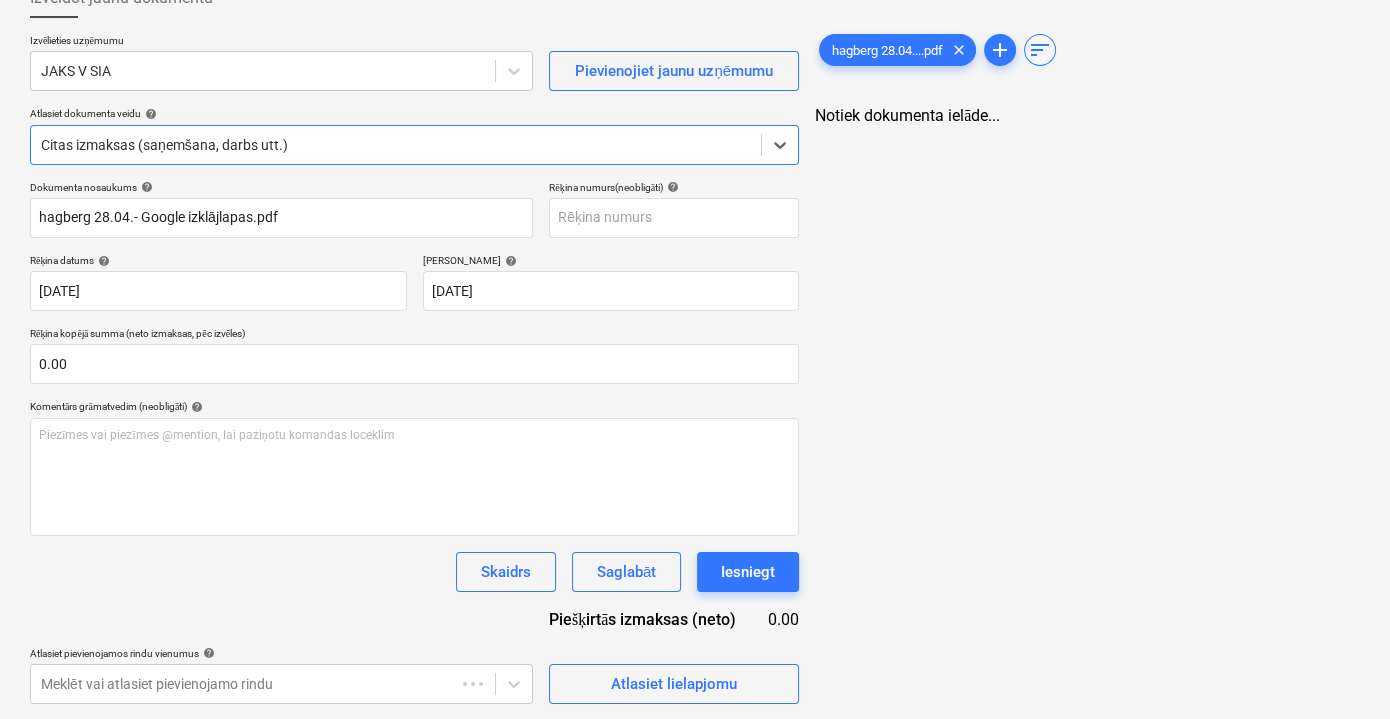 type on "[DATE]" 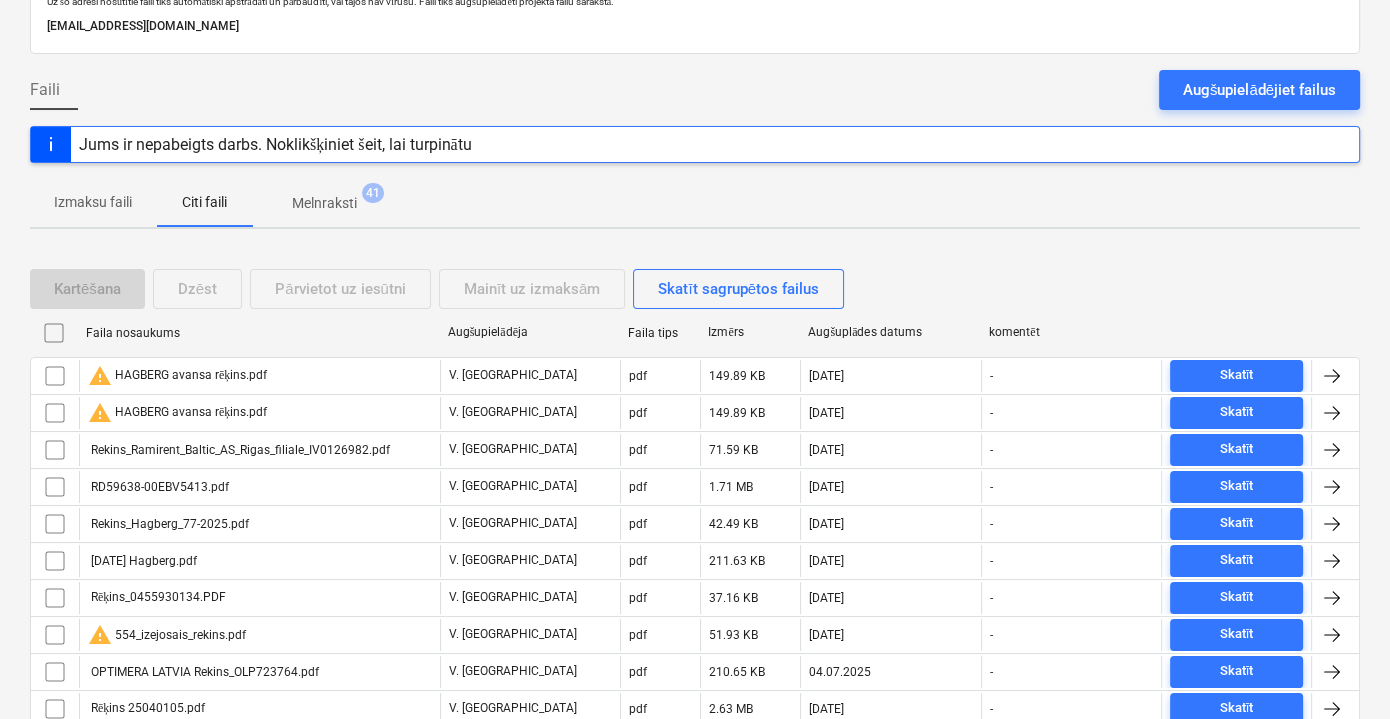 scroll, scrollTop: 1464, scrollLeft: 0, axis: vertical 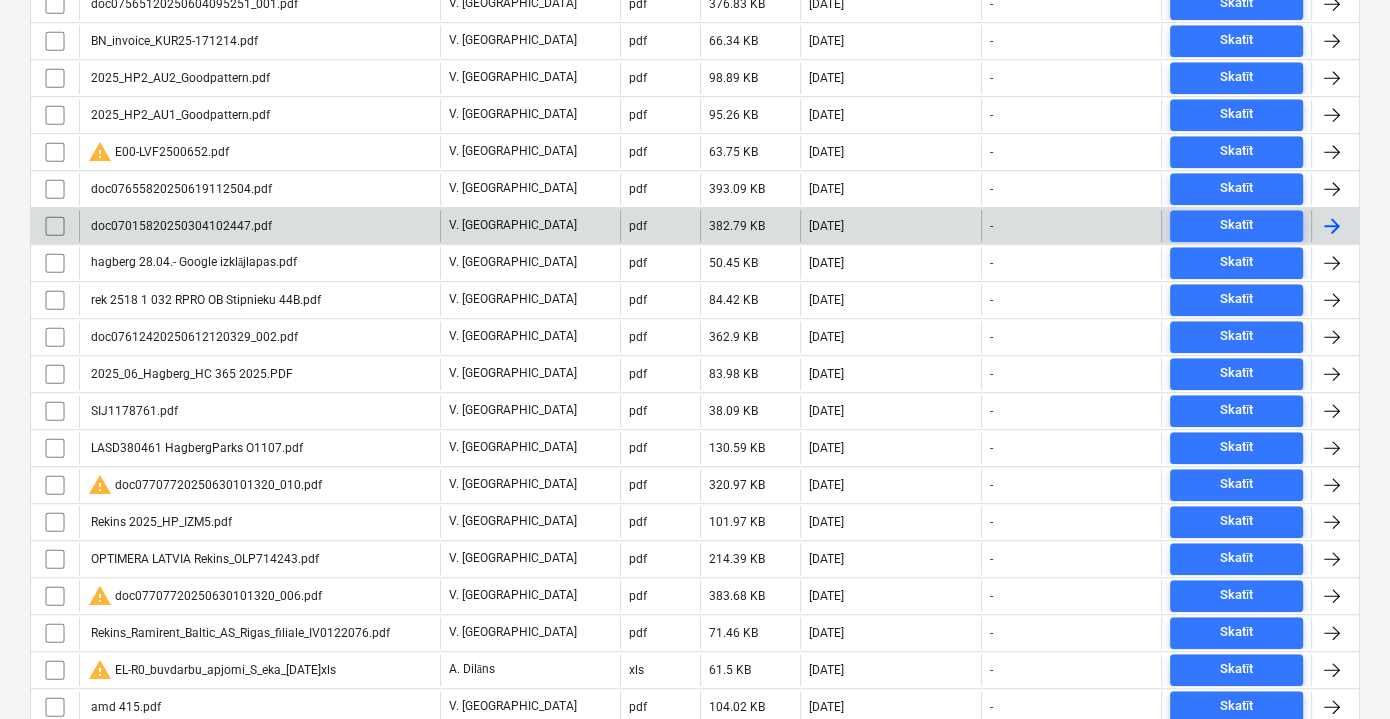 click on "doc07015820250304102447.pdf" at bounding box center [259, 226] 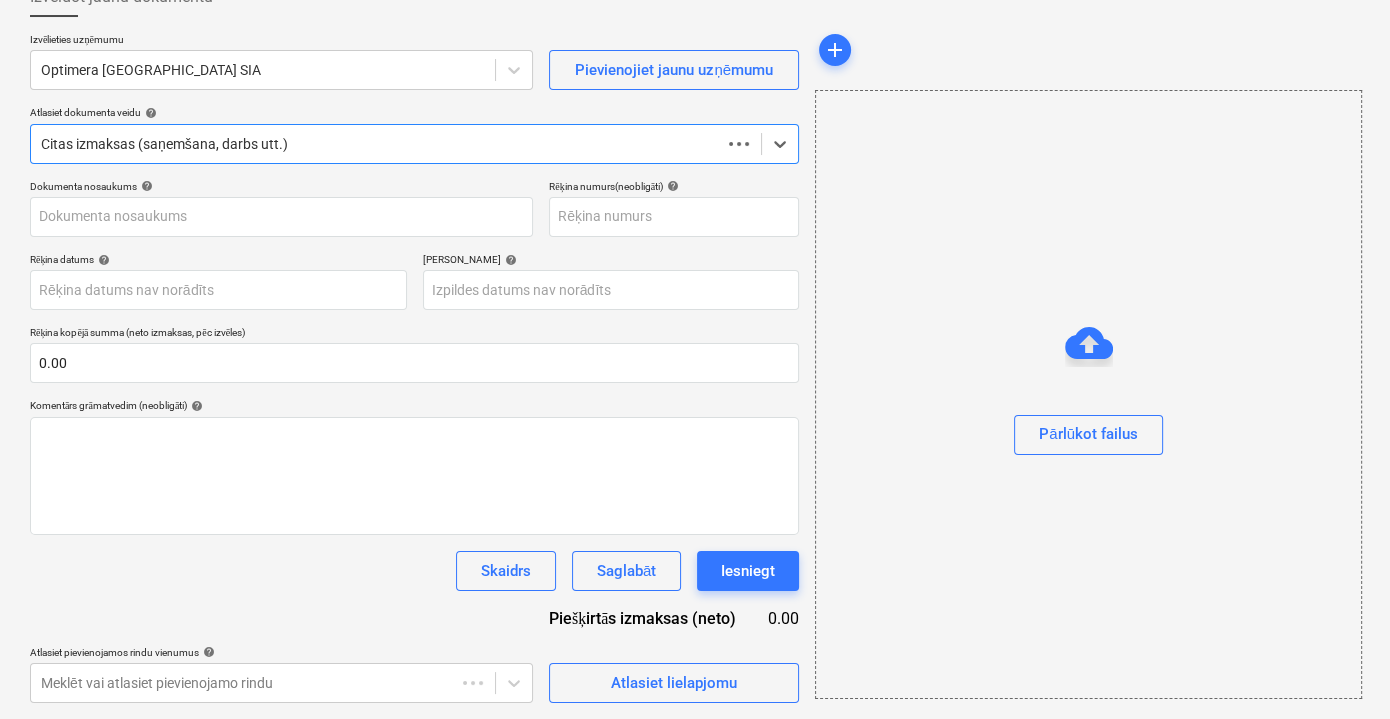 scroll, scrollTop: 130, scrollLeft: 0, axis: vertical 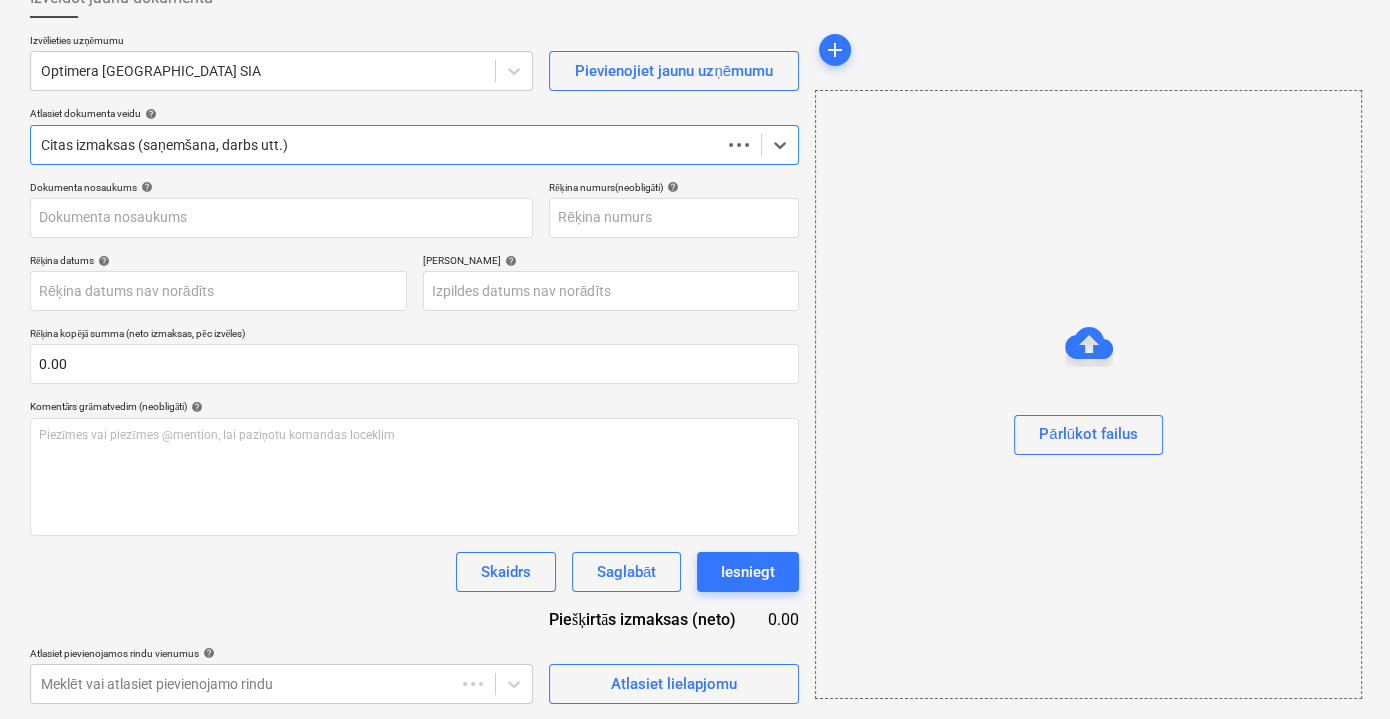 type on "30" 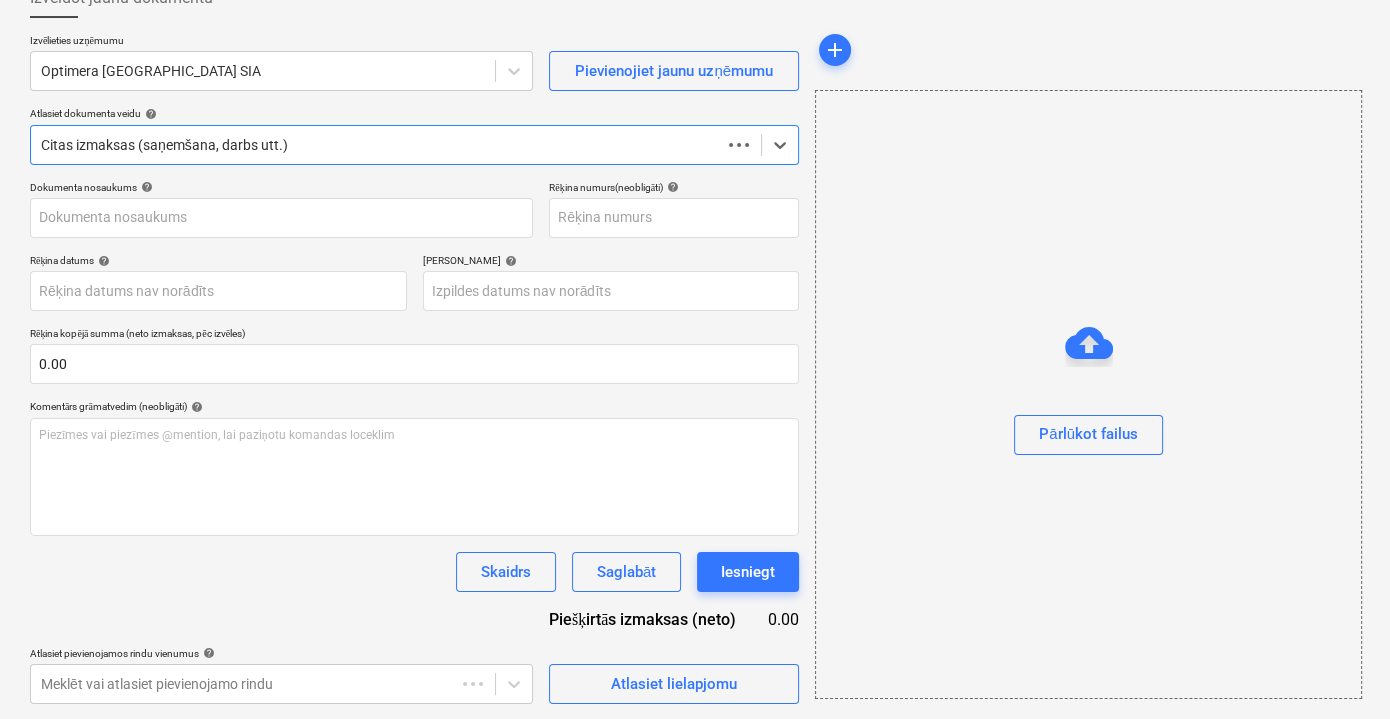 type on "30" 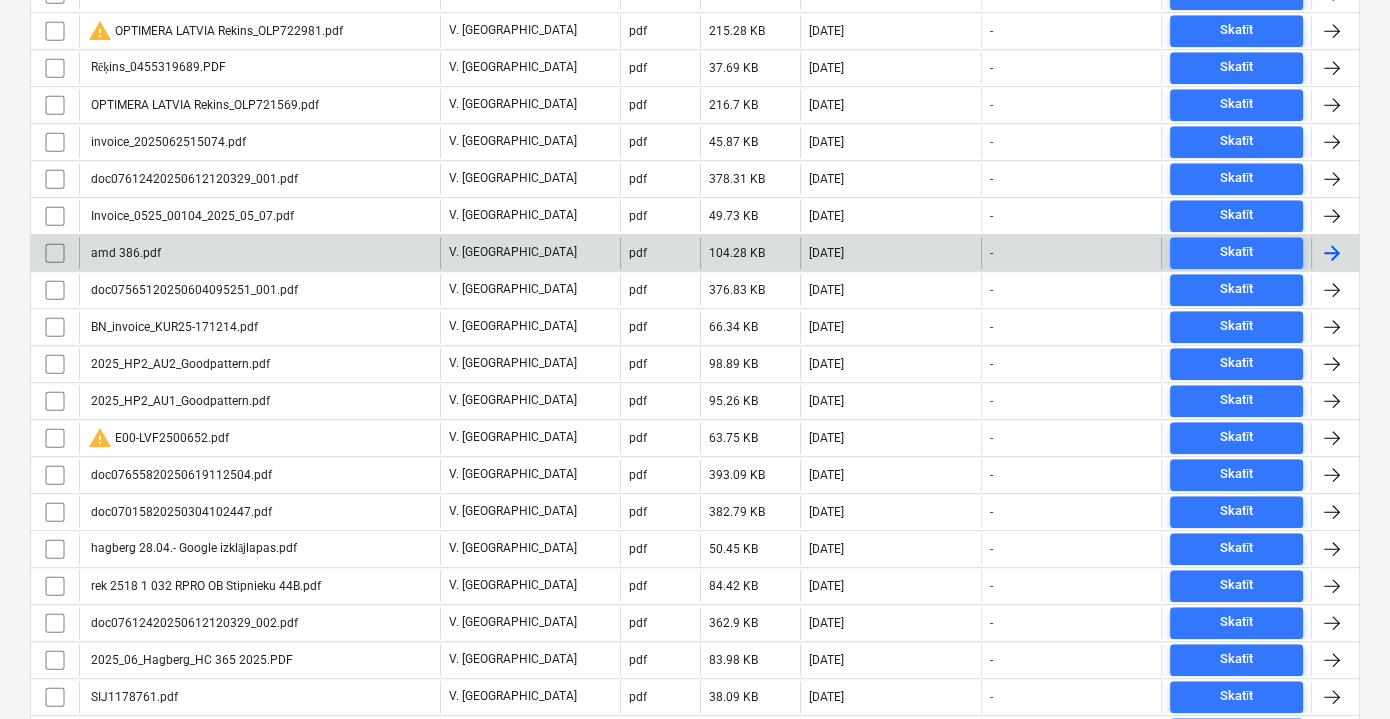 scroll, scrollTop: 1009, scrollLeft: 0, axis: vertical 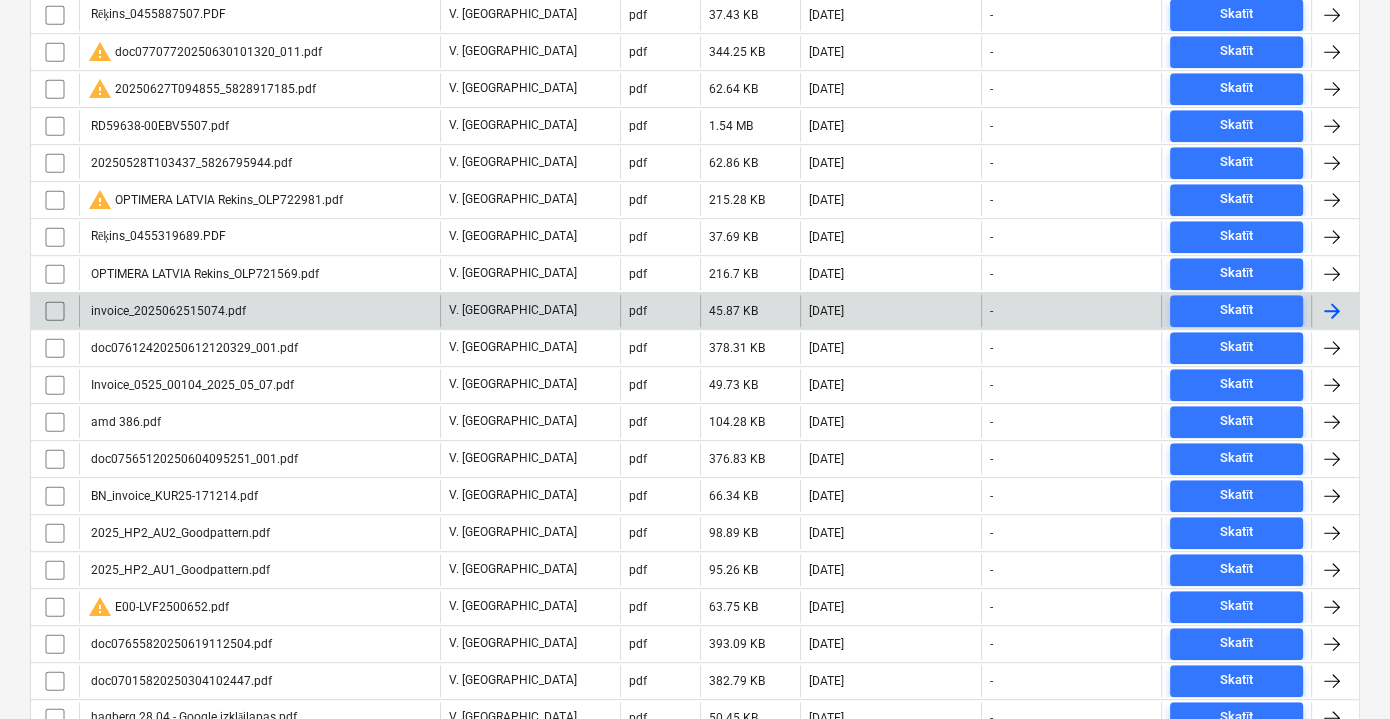 click on "invoice_2025062515074.pdf" at bounding box center [167, 311] 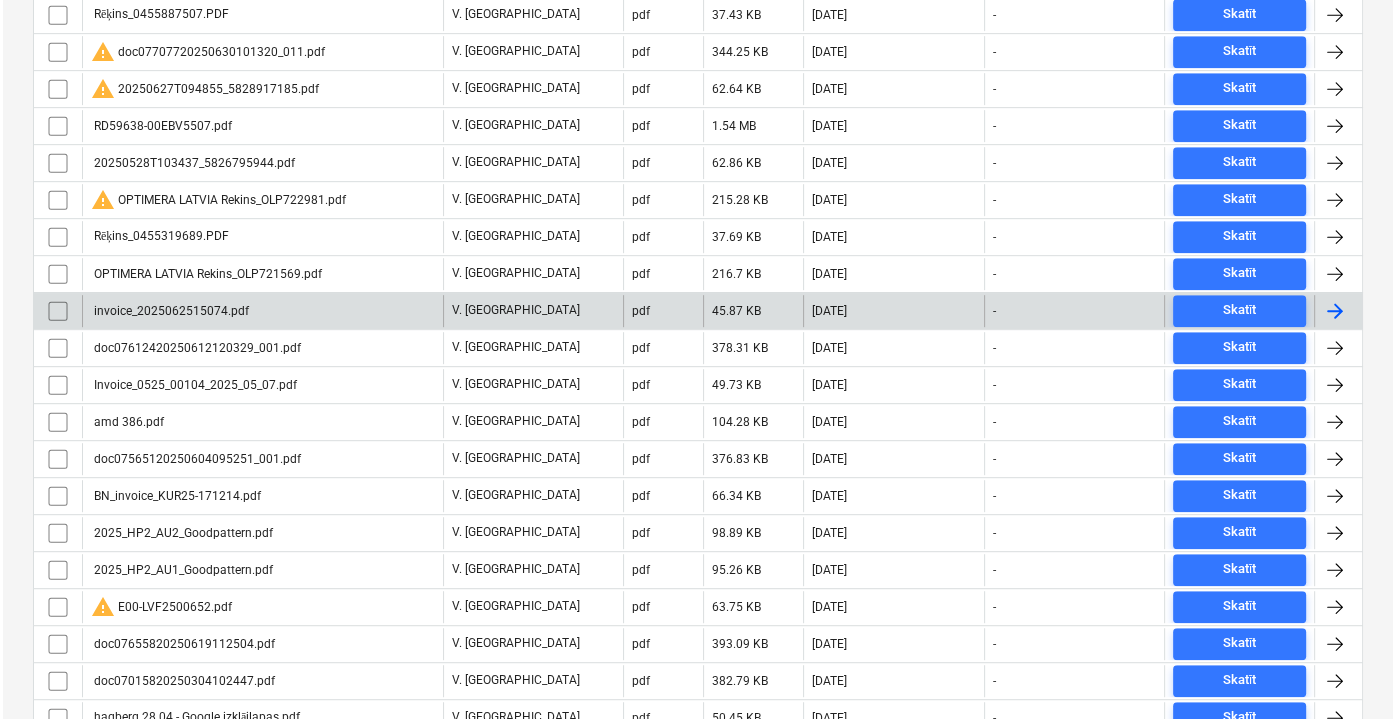 scroll, scrollTop: 130, scrollLeft: 0, axis: vertical 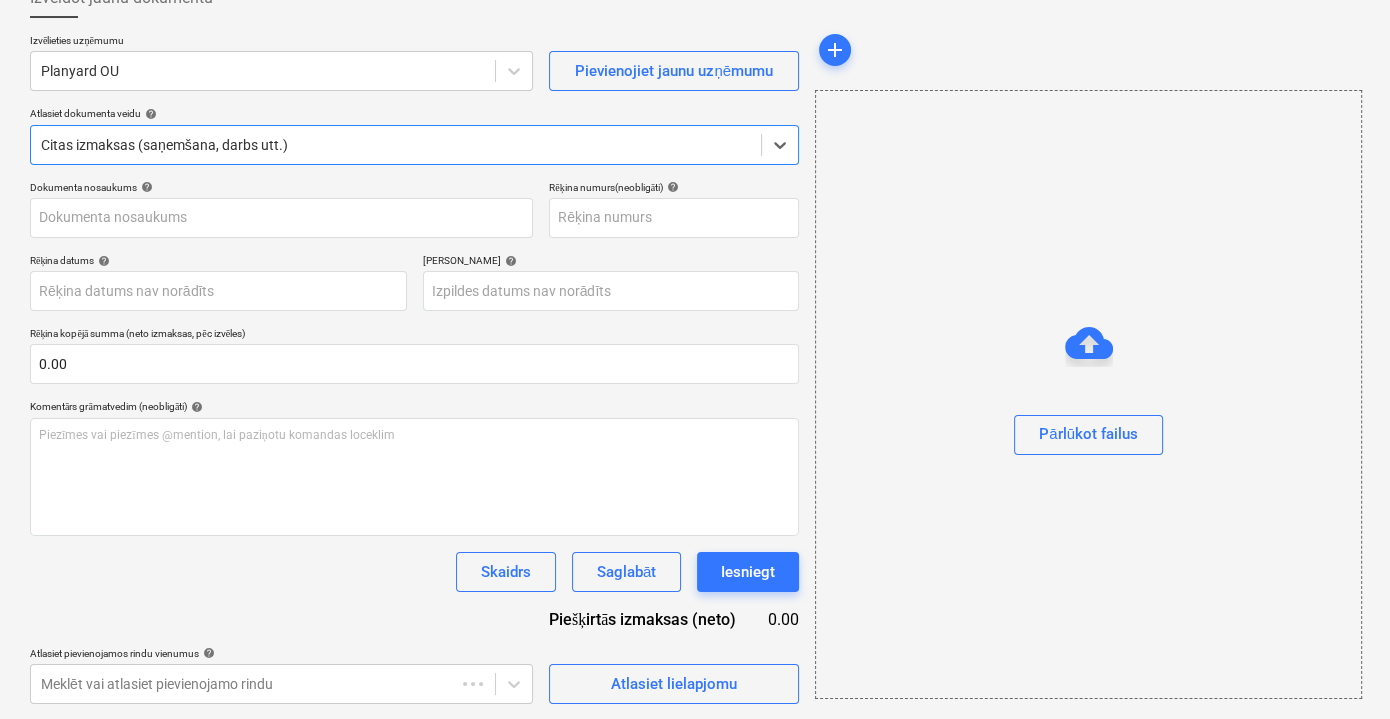 type on "2025062515074" 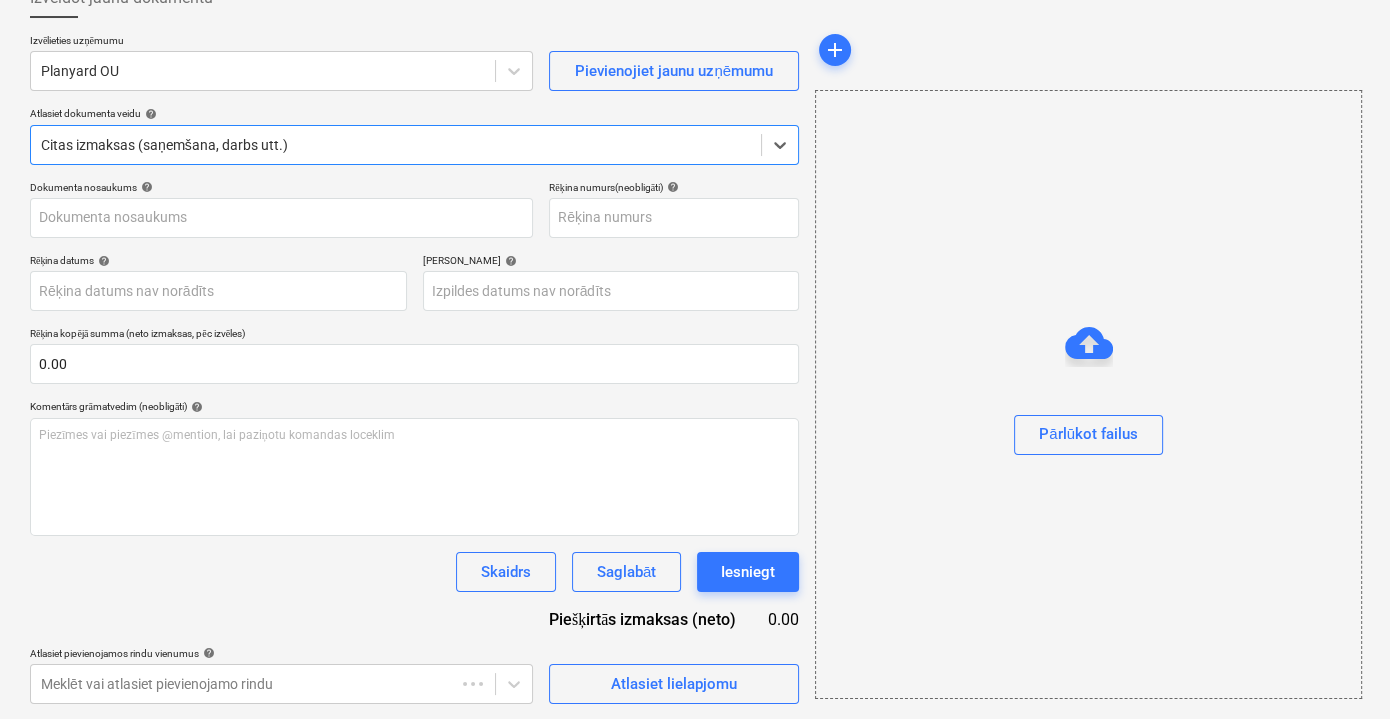 type on "2025062515074" 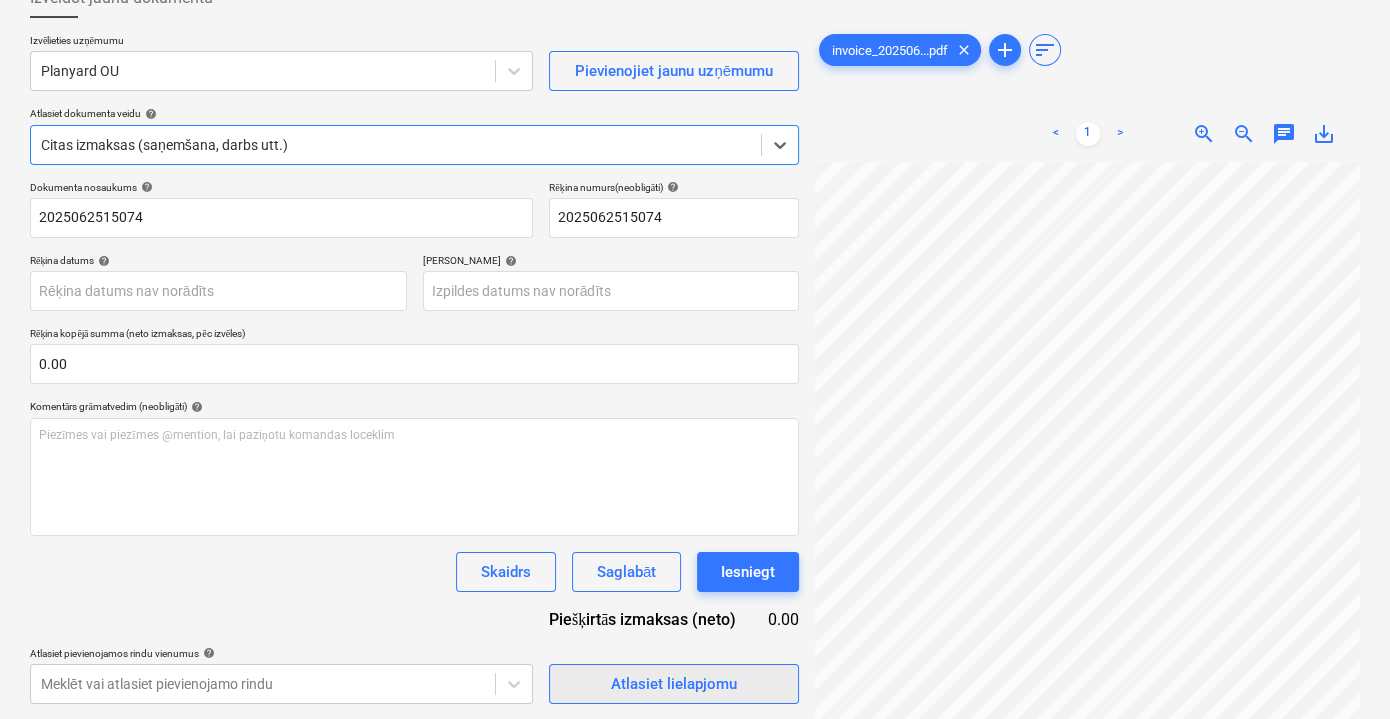 click on "Atlasiet lielapjomu" at bounding box center [674, 684] 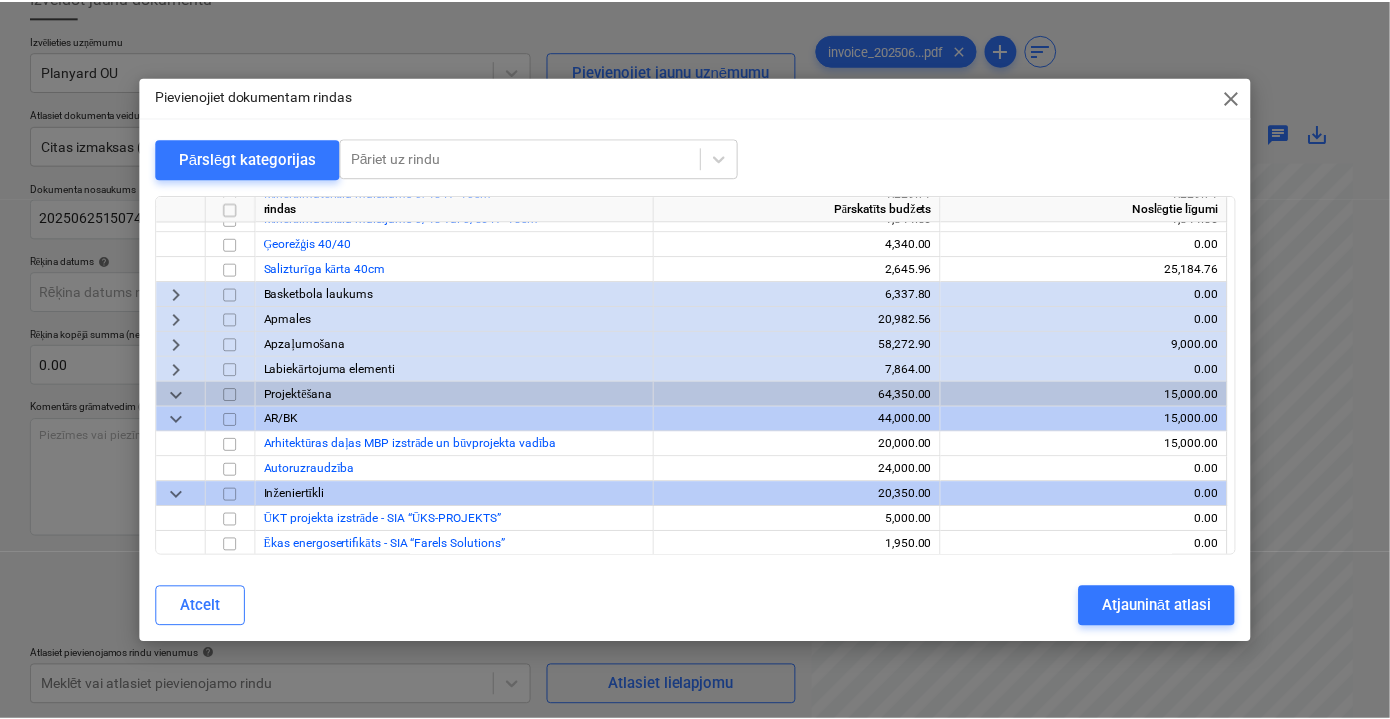 scroll, scrollTop: 2241, scrollLeft: 0, axis: vertical 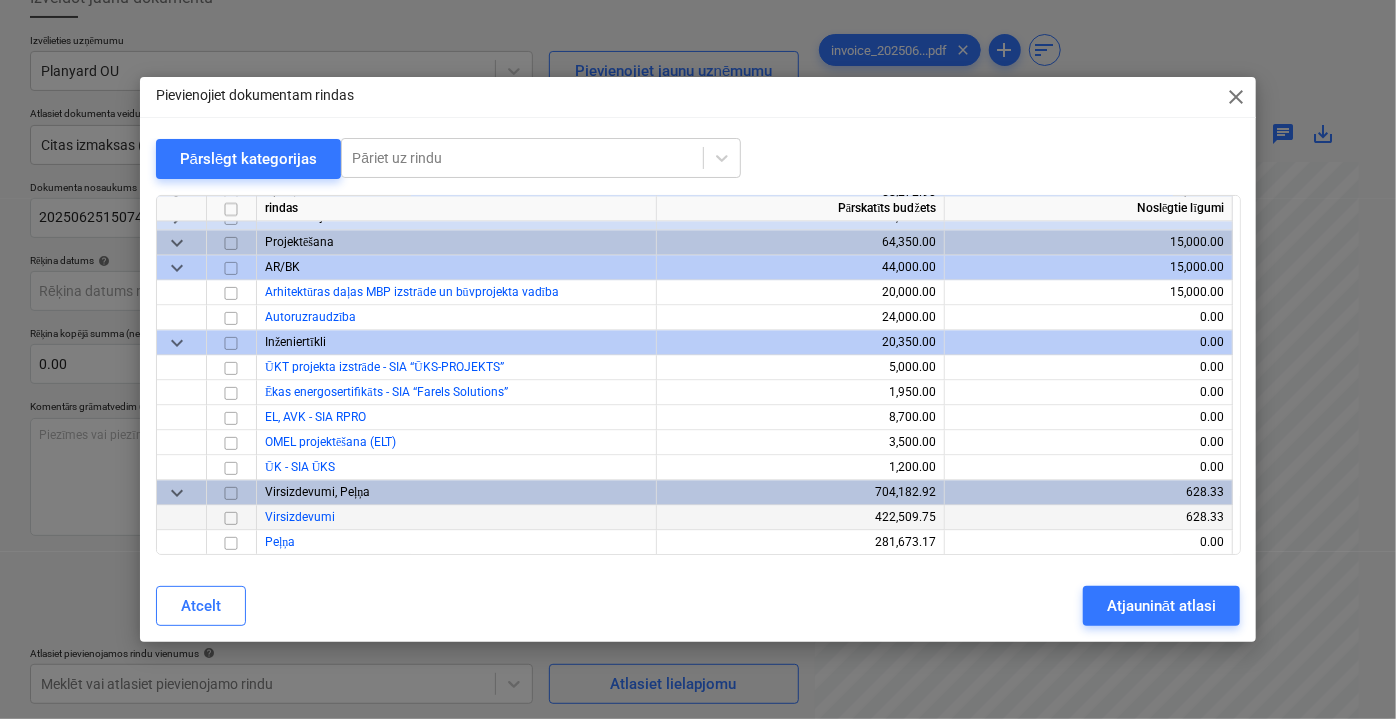 click at bounding box center (231, 517) 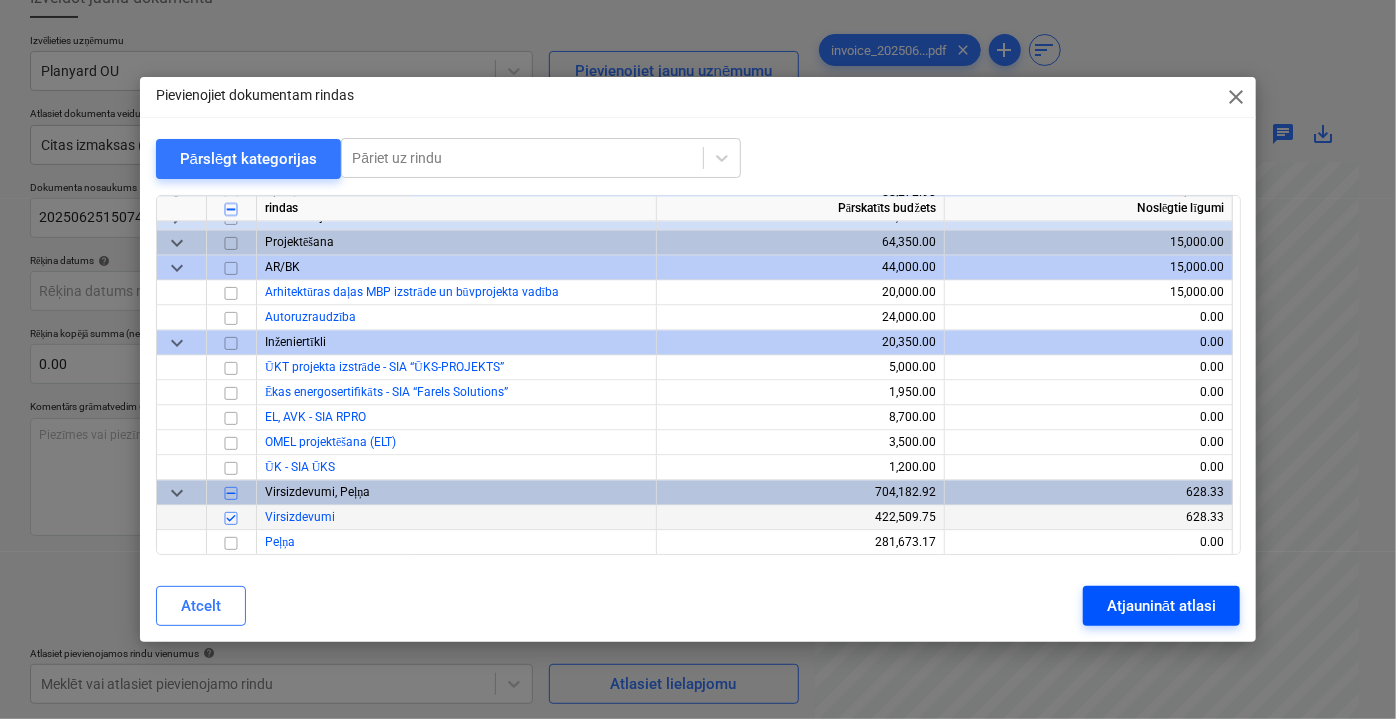 click on "Atjaunināt atlasi" at bounding box center (1161, 606) 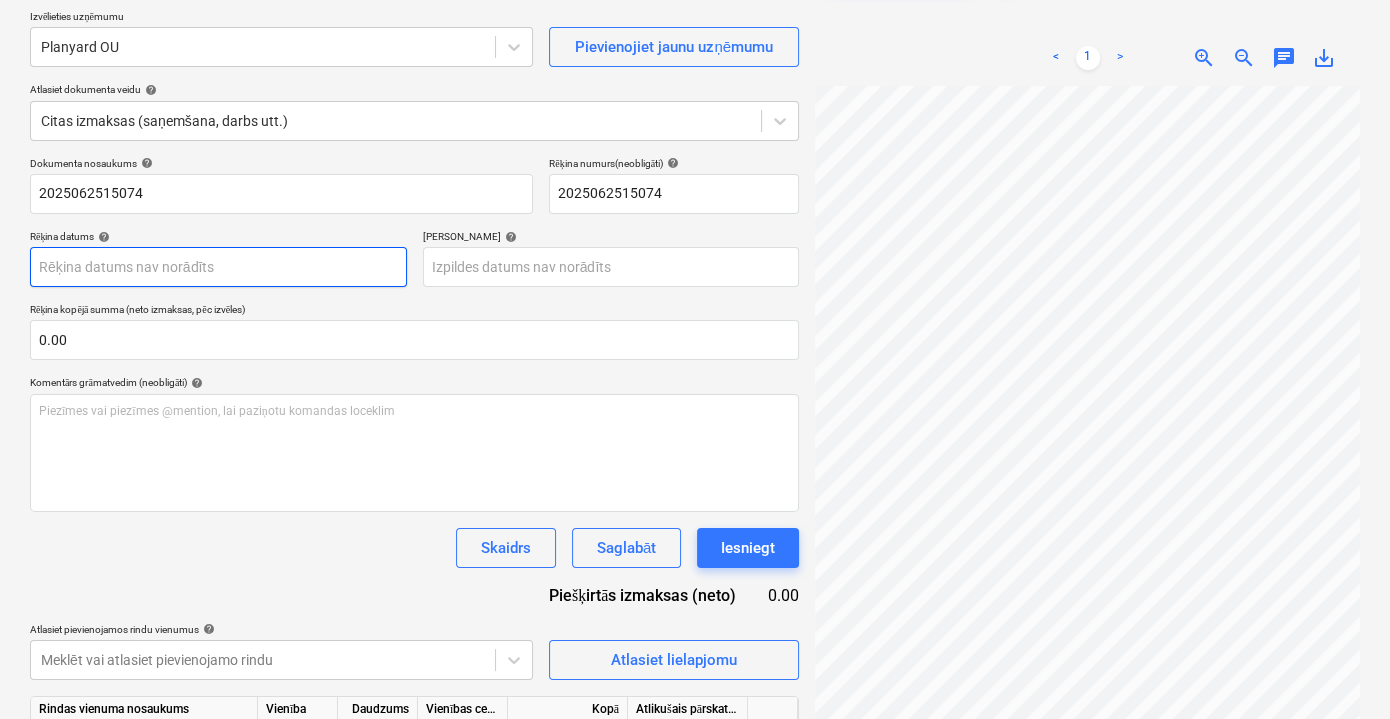 scroll, scrollTop: 181, scrollLeft: 0, axis: vertical 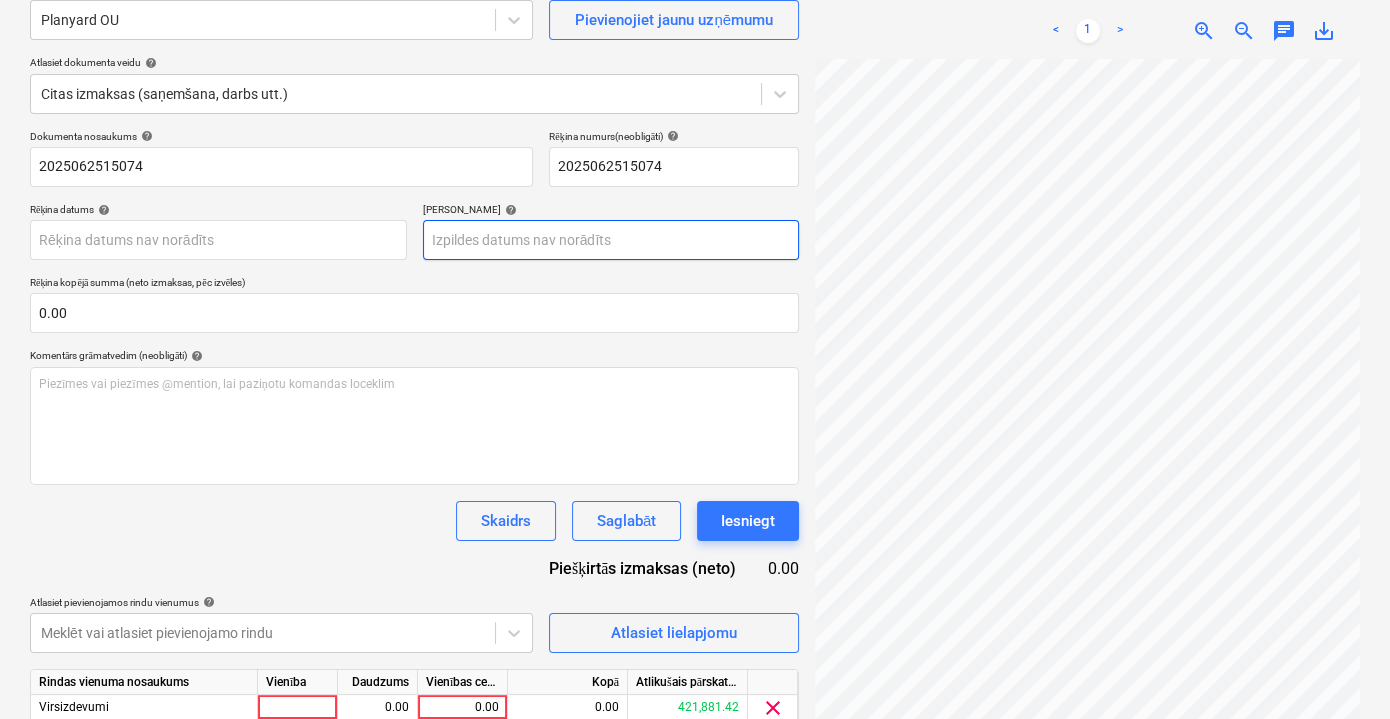 click on "Pārdošana Projekti Kontakti Iesūtne format_size keyboard_arrow_down help search Meklēt notifications 0 keyboard_arrow_down V. Filipčenko keyboard_arrow_down Ozolkalni Ozolkalni Budžets 1 Galvenais līgums PSF Apakšuzņēmuma līgumi Progresa ziņojumi Pirkuma pasūtījumi Izmaksas Ienākumi Vairāk keyboard_arrow_down Izveidot jaunu dokumentu Izvēlieties uzņēmumu Planyard OU   Pievienojiet jaunu uzņēmumu Atlasiet dokumenta veidu help Citas izmaksas (saņemšana, darbs utt.) Dokumenta nosaukums help 2025062515074 Rēķina numurs  (neobligāti) help 2025062515074 Rēķina datums help Press the down arrow key to interact with the calendar and
select a date. Press the question mark key to get the keyboard shortcuts for changing dates. Termiņš help Press the down arrow key to interact with the calendar and
select a date. Press the question mark key to get the keyboard shortcuts for changing dates. Rēķina kopējā summa (neto izmaksas, pēc izvēles) 0.00 help ﻿ Skaidrs Saglabāt 0.00 <" at bounding box center [695, 178] 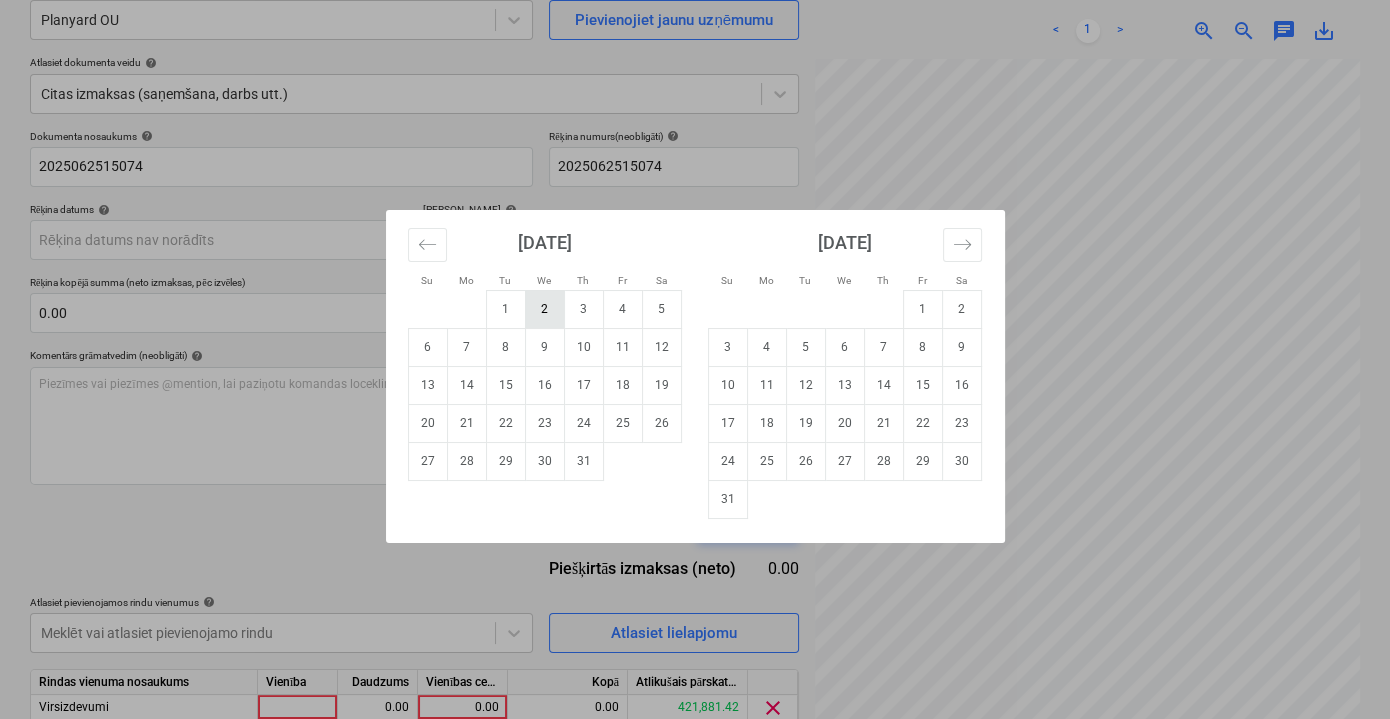 click on "2" at bounding box center (544, 309) 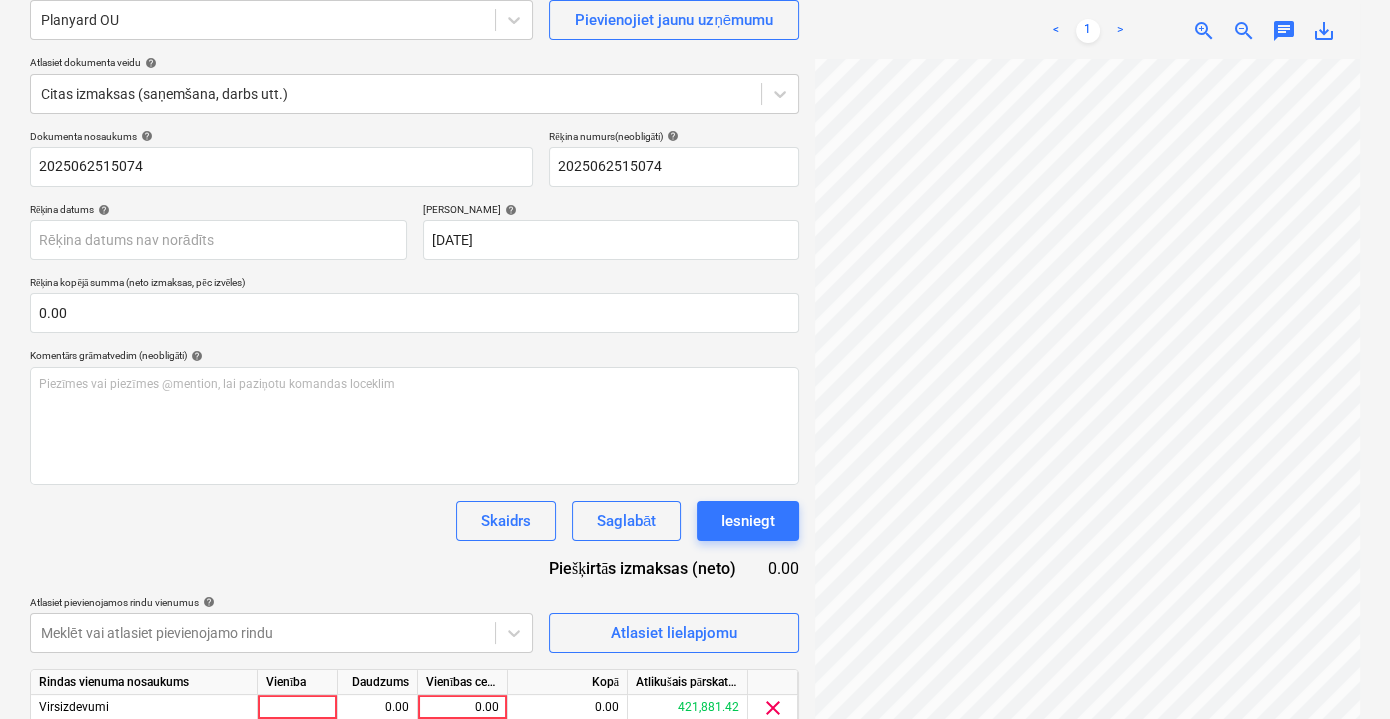 scroll, scrollTop: 0, scrollLeft: 21, axis: horizontal 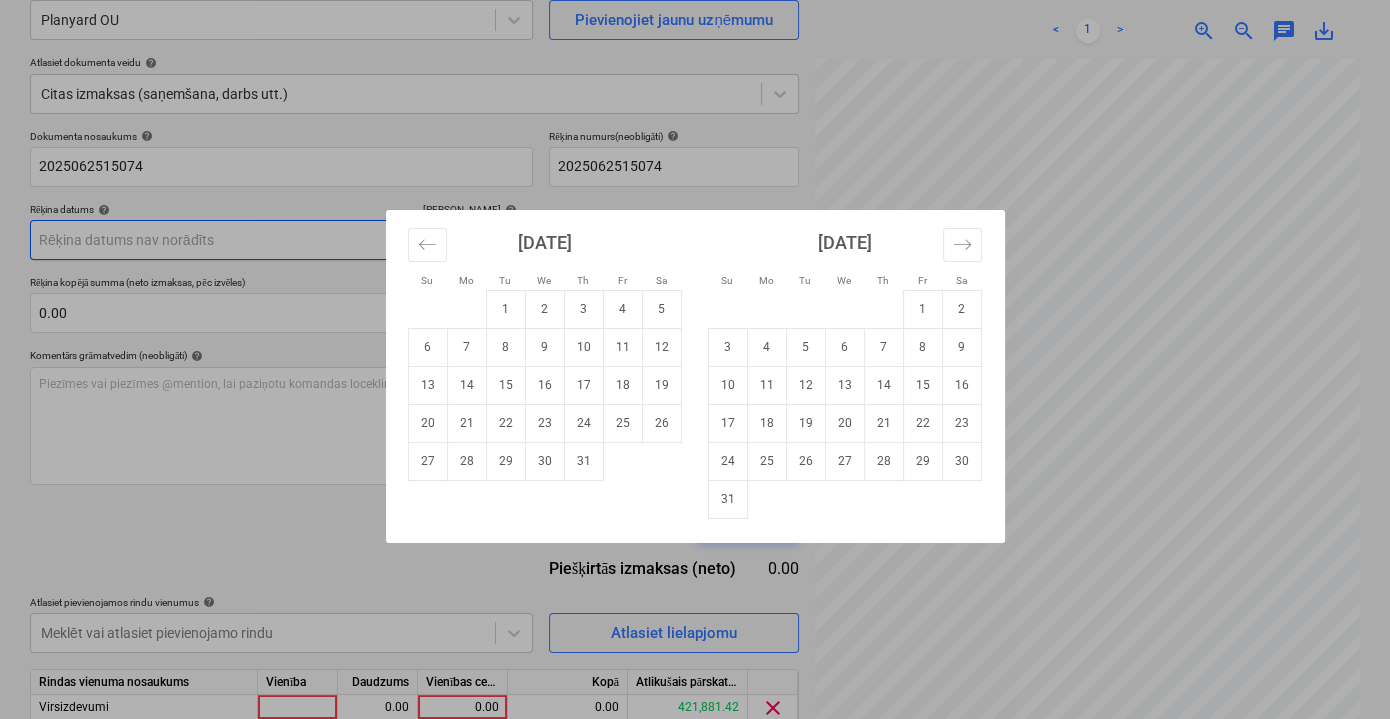click on "Pārdošana Projekti Kontakti Iesūtne format_size keyboard_arrow_down help search Meklēt notifications 0 keyboard_arrow_down V. Filipčenko keyboard_arrow_down Ozolkalni Ozolkalni Budžets 1 Galvenais līgums PSF Apakšuzņēmuma līgumi Progresa ziņojumi Pirkuma pasūtījumi Izmaksas Ienākumi Vairāk keyboard_arrow_down Izveidot jaunu dokumentu Izvēlieties uzņēmumu Planyard OU   Pievienojiet jaunu uzņēmumu Atlasiet dokumenta veidu help Citas izmaksas (saņemšana, darbs utt.) Dokumenta nosaukums help 2025062515074 Rēķina numurs  (neobligāti) help 2025062515074 Rēķina datums help Press the down arrow key to interact with the calendar and
select a date. Press the question [PERSON_NAME] to get the keyboard shortcuts for changing dates. Termiņš help [DATE] 02.07.2025 Press the down arrow key to interact with the calendar and
select a date. Press the question [PERSON_NAME] to get the keyboard shortcuts for changing dates. Rēķina kopējā summa (neto izmaksas, pēc izvēles) 0.00 help ﻿ <" at bounding box center [695, 178] 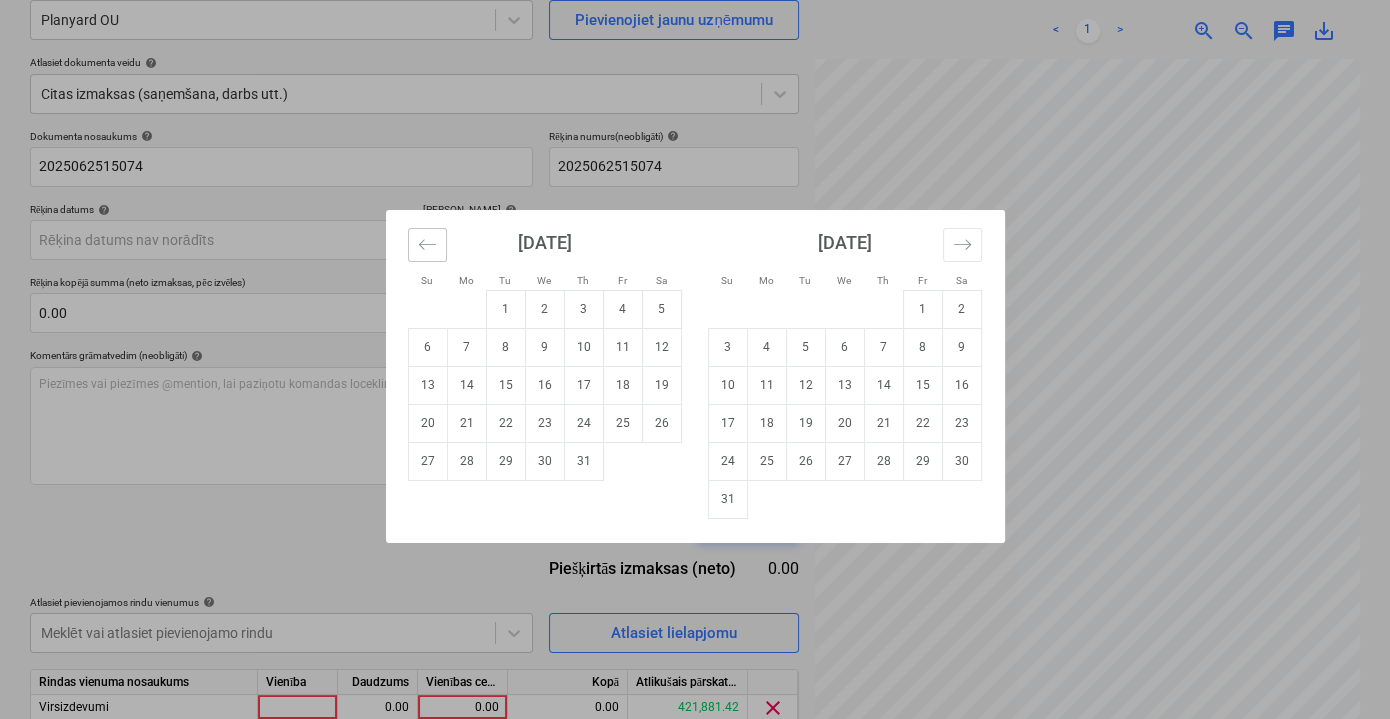 click 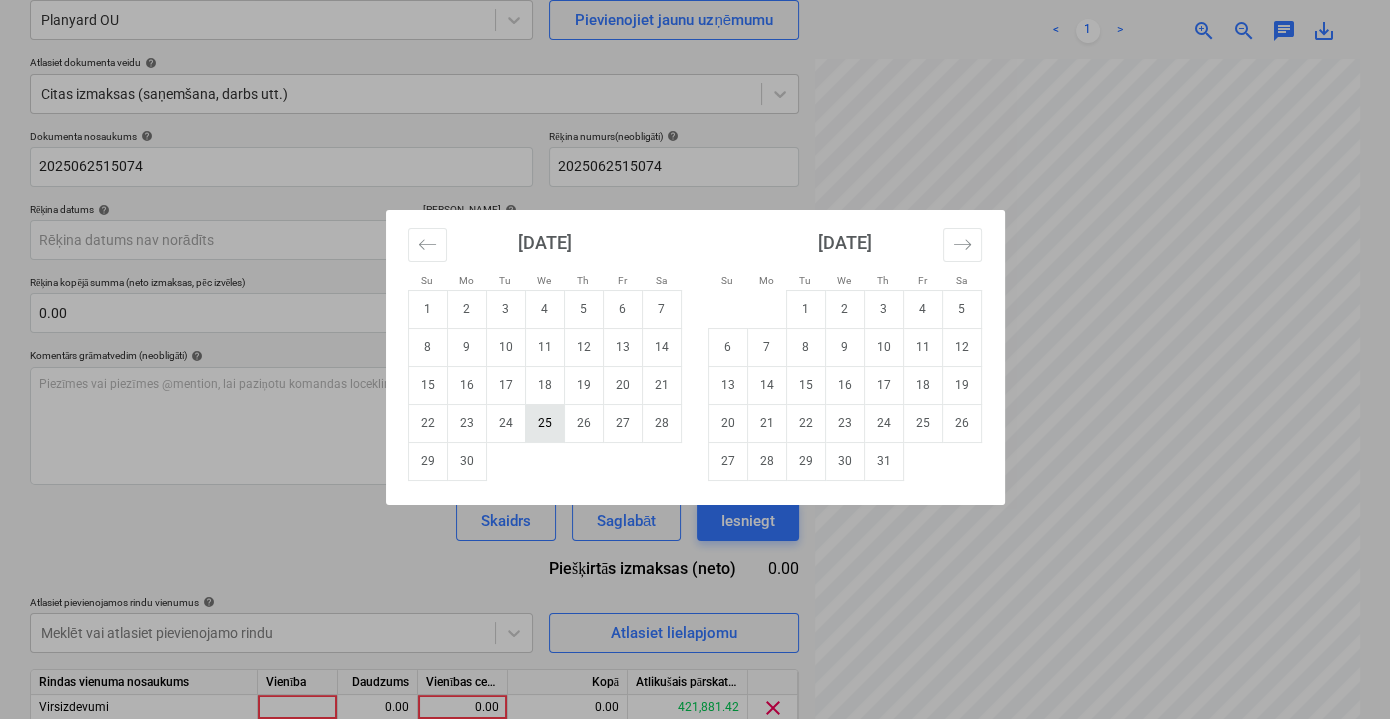 click on "25" at bounding box center (544, 423) 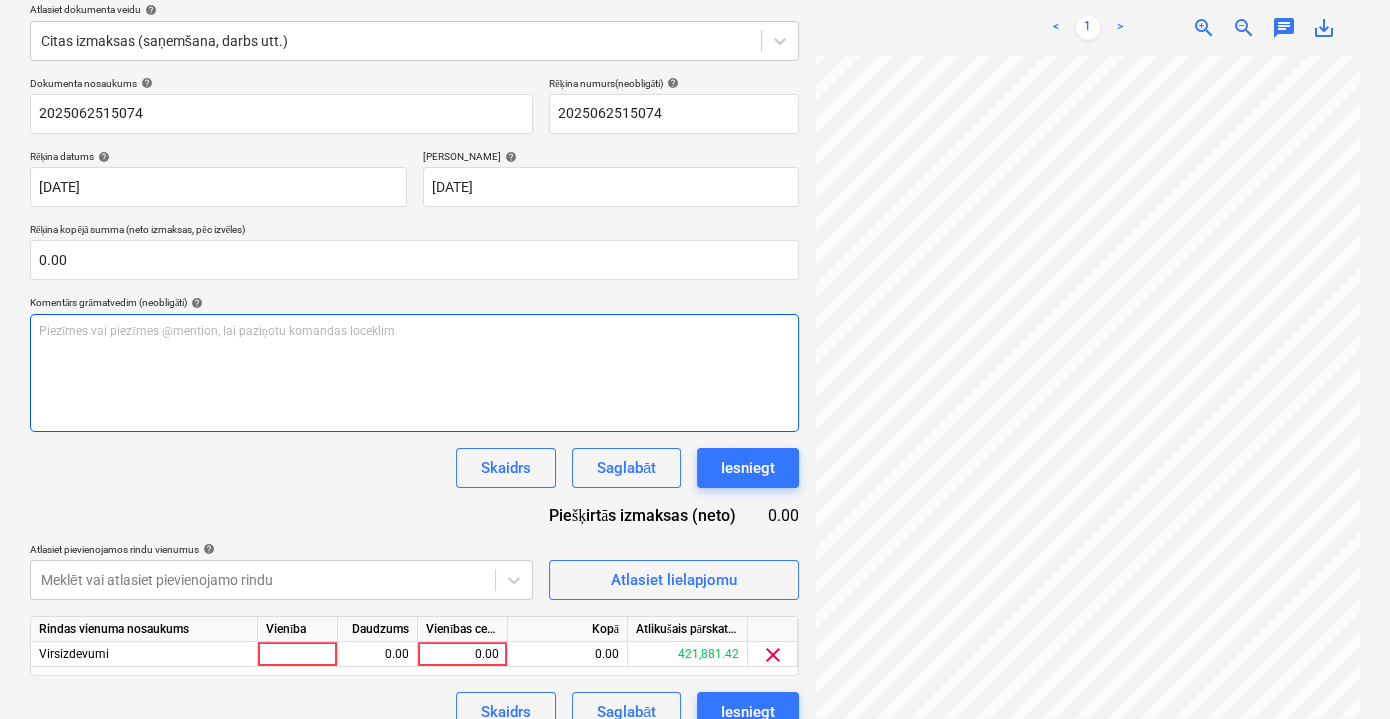 scroll, scrollTop: 262, scrollLeft: 0, axis: vertical 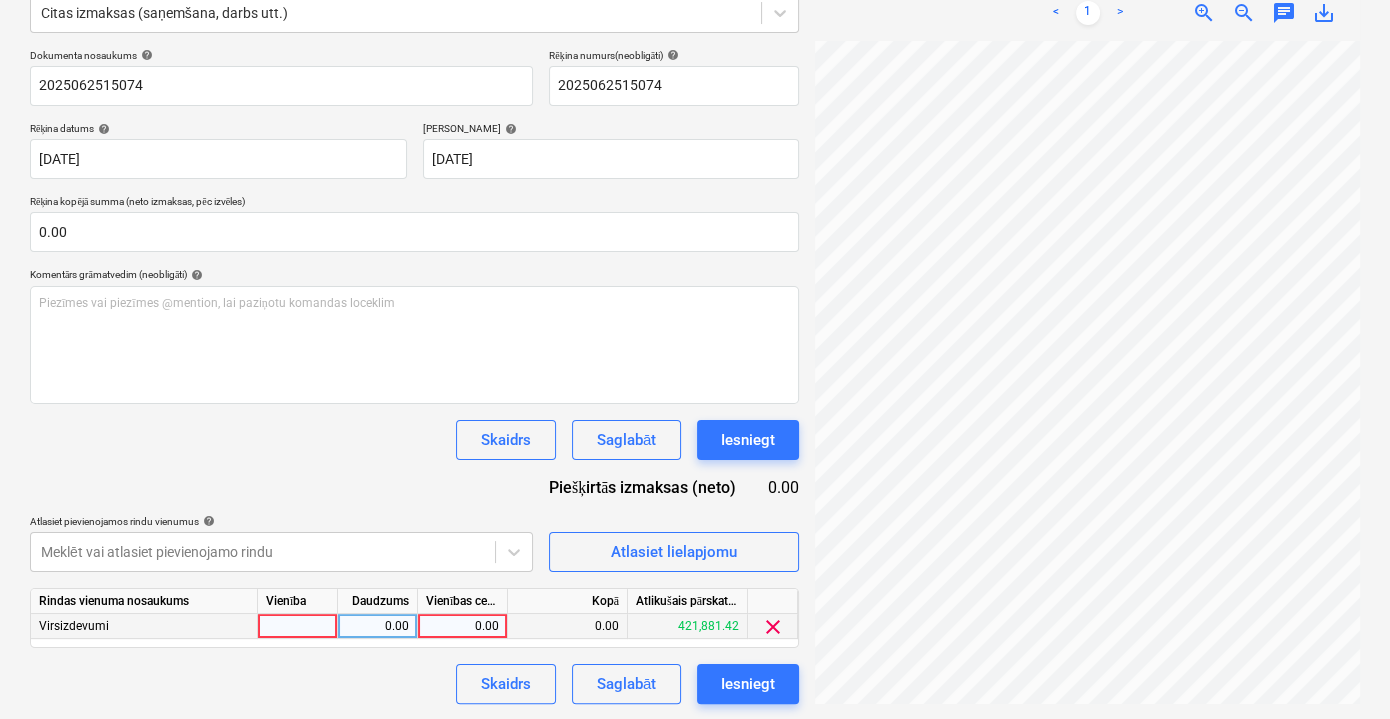 click on "0.00" at bounding box center [462, 626] 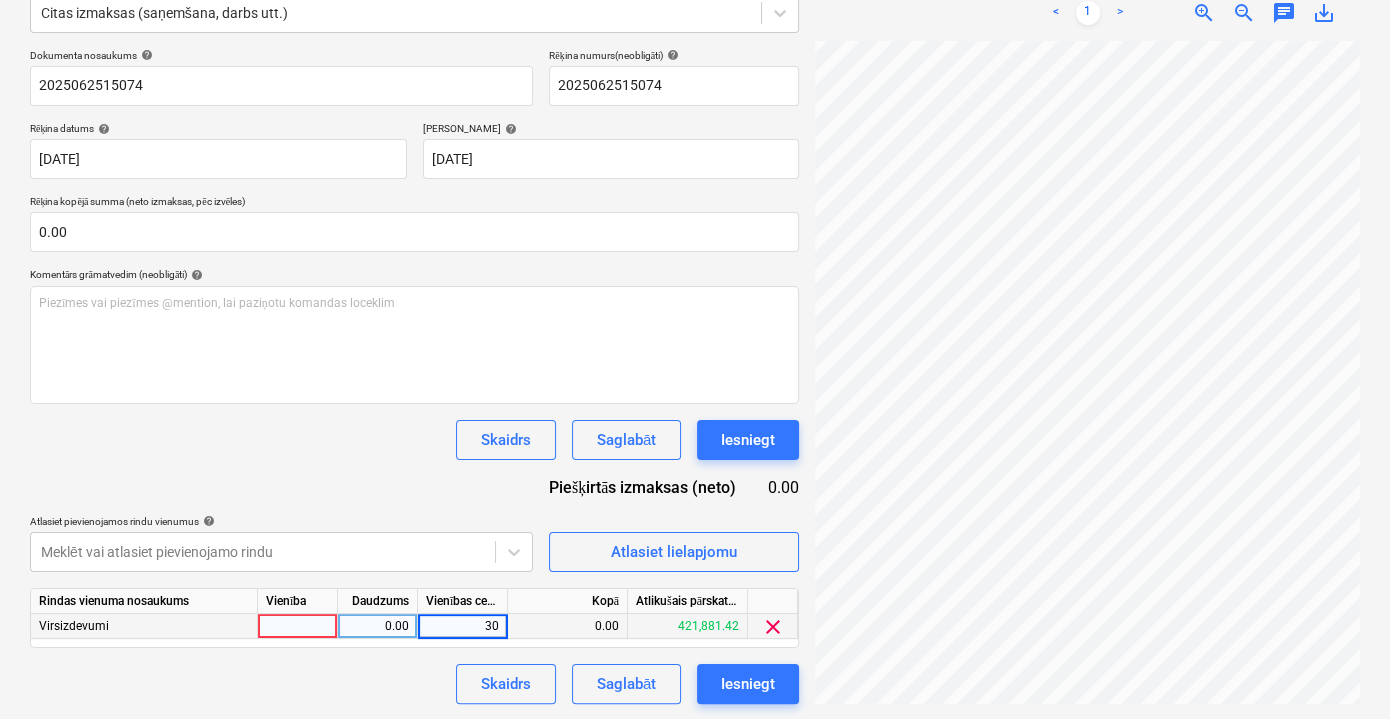 type on "300" 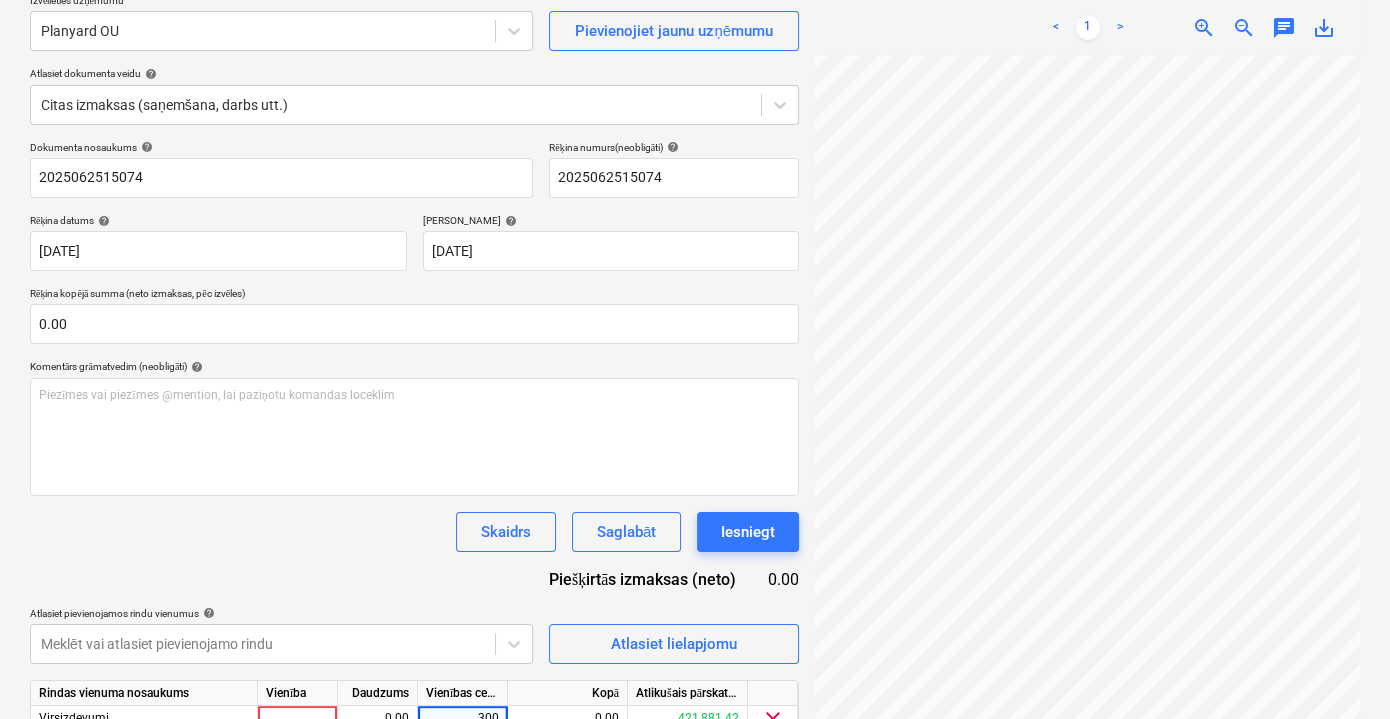 scroll, scrollTop: 262, scrollLeft: 0, axis: vertical 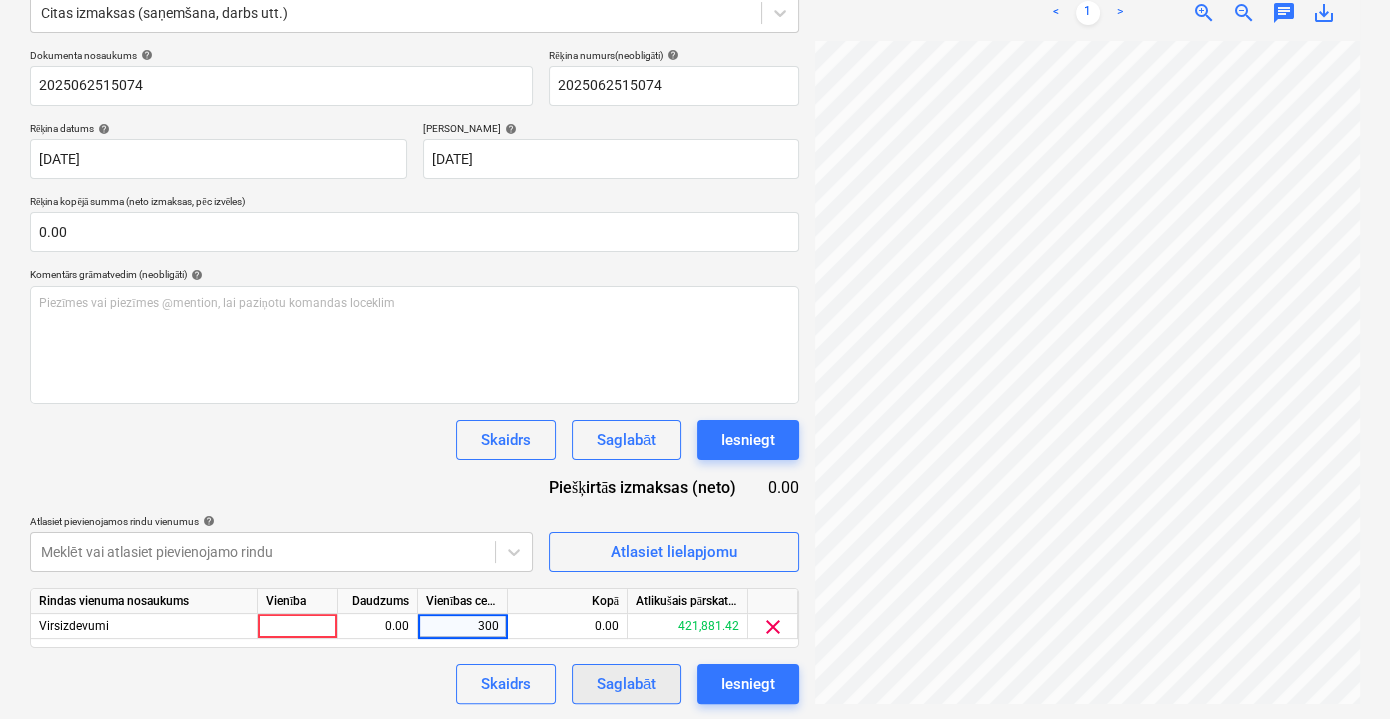 click on "Saglabāt" at bounding box center (626, 684) 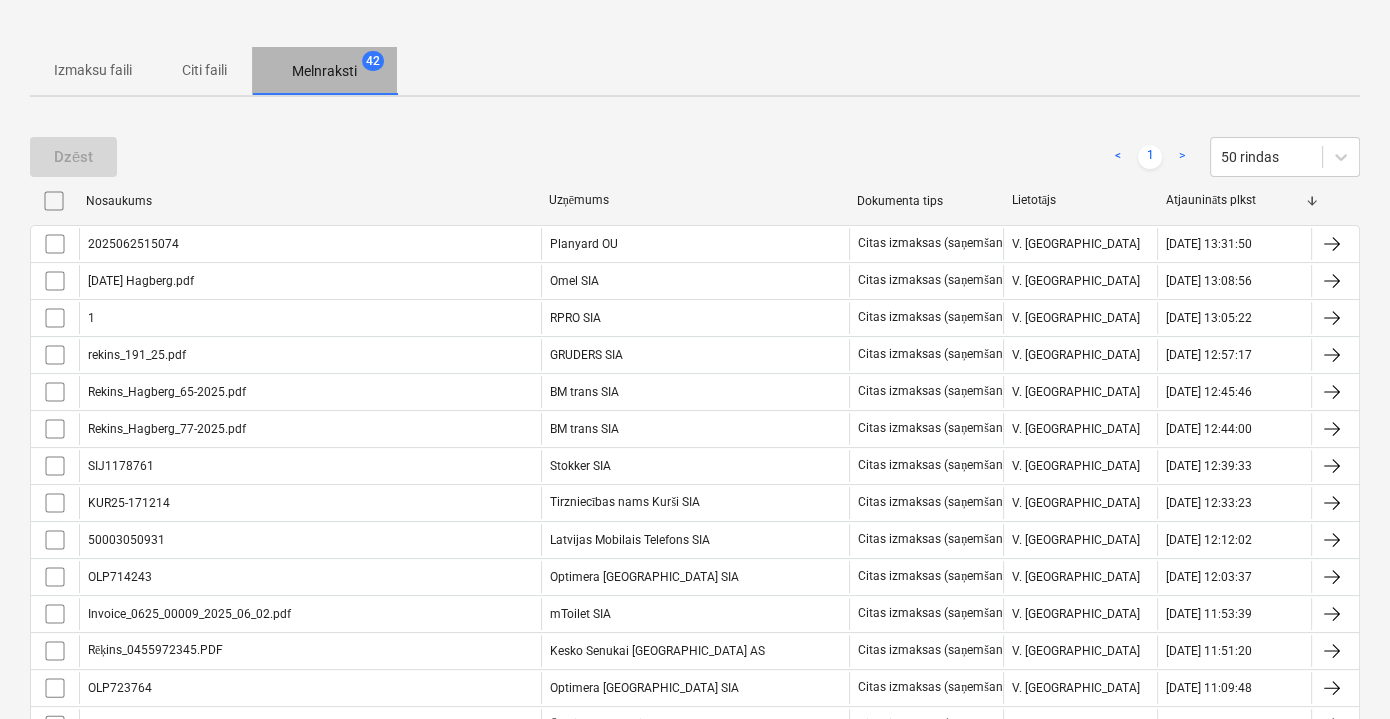 click on "Melnraksti" at bounding box center [324, 71] 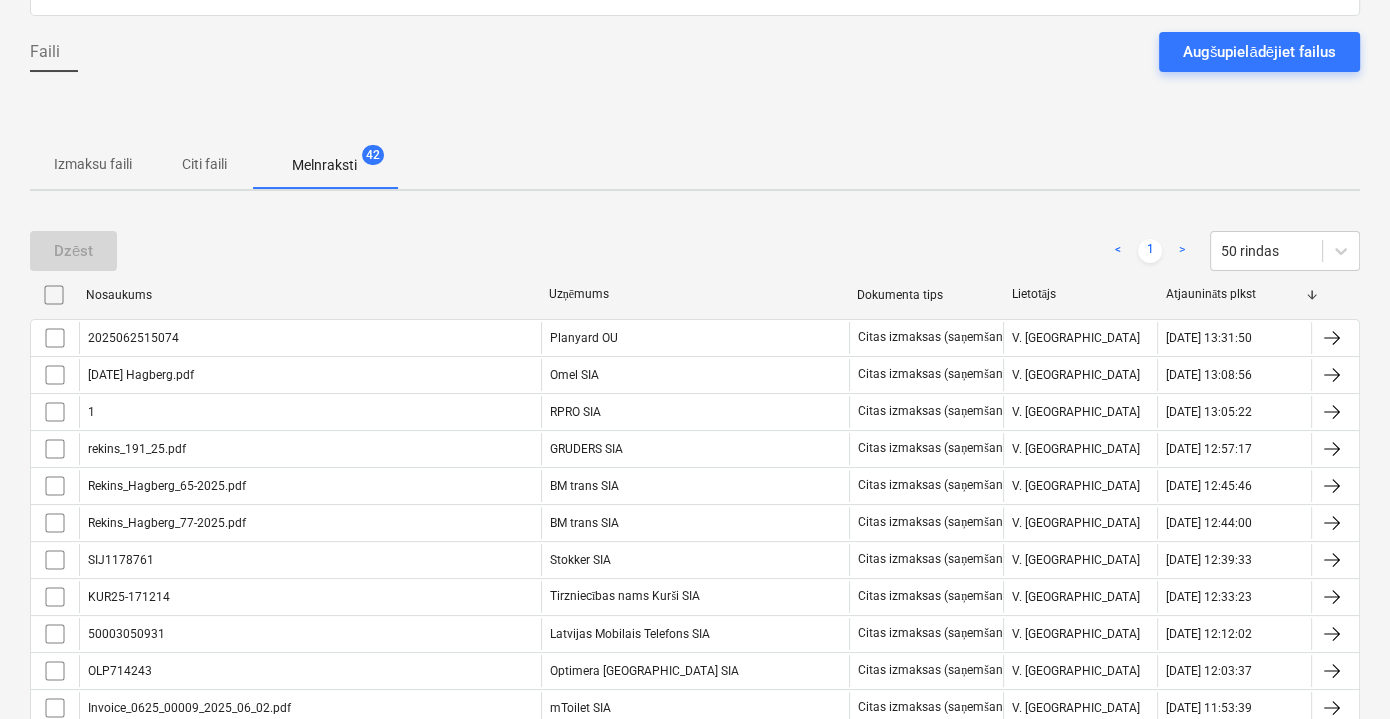 scroll, scrollTop: 80, scrollLeft: 0, axis: vertical 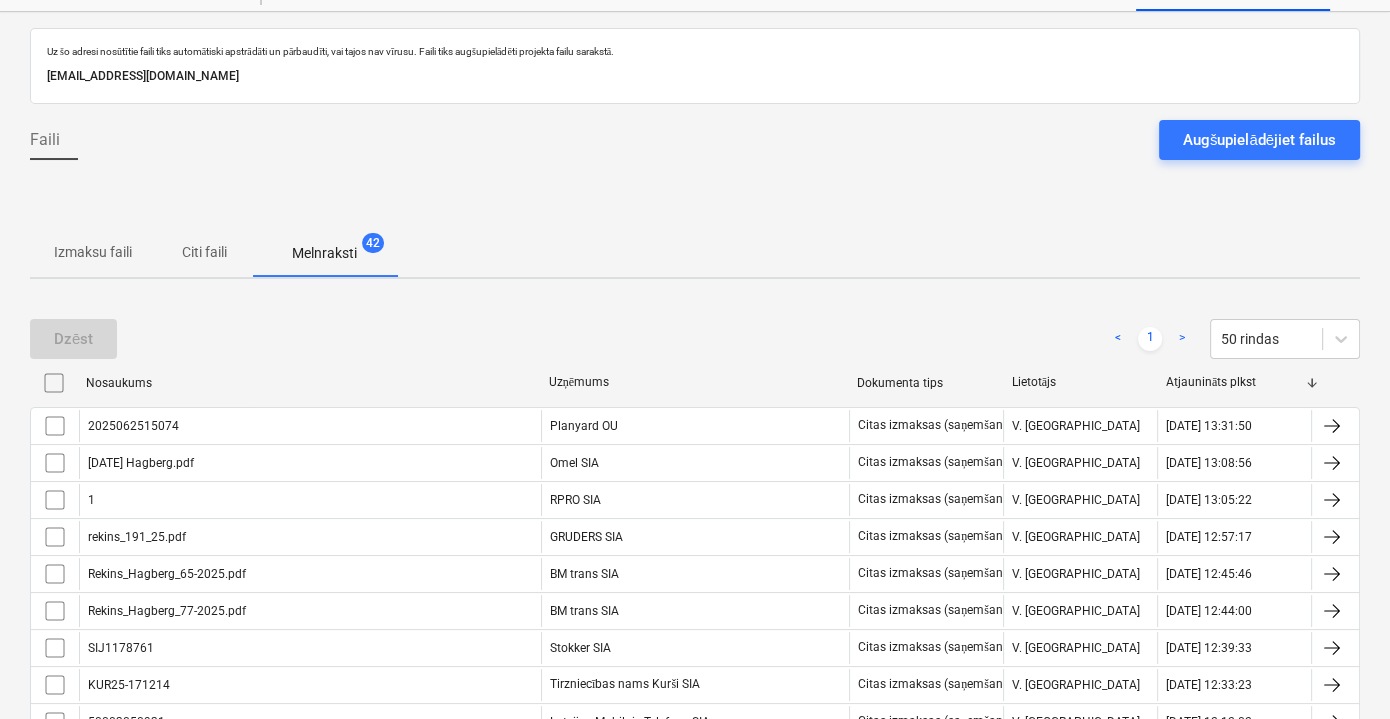 click on "Citi faili" at bounding box center [204, 252] 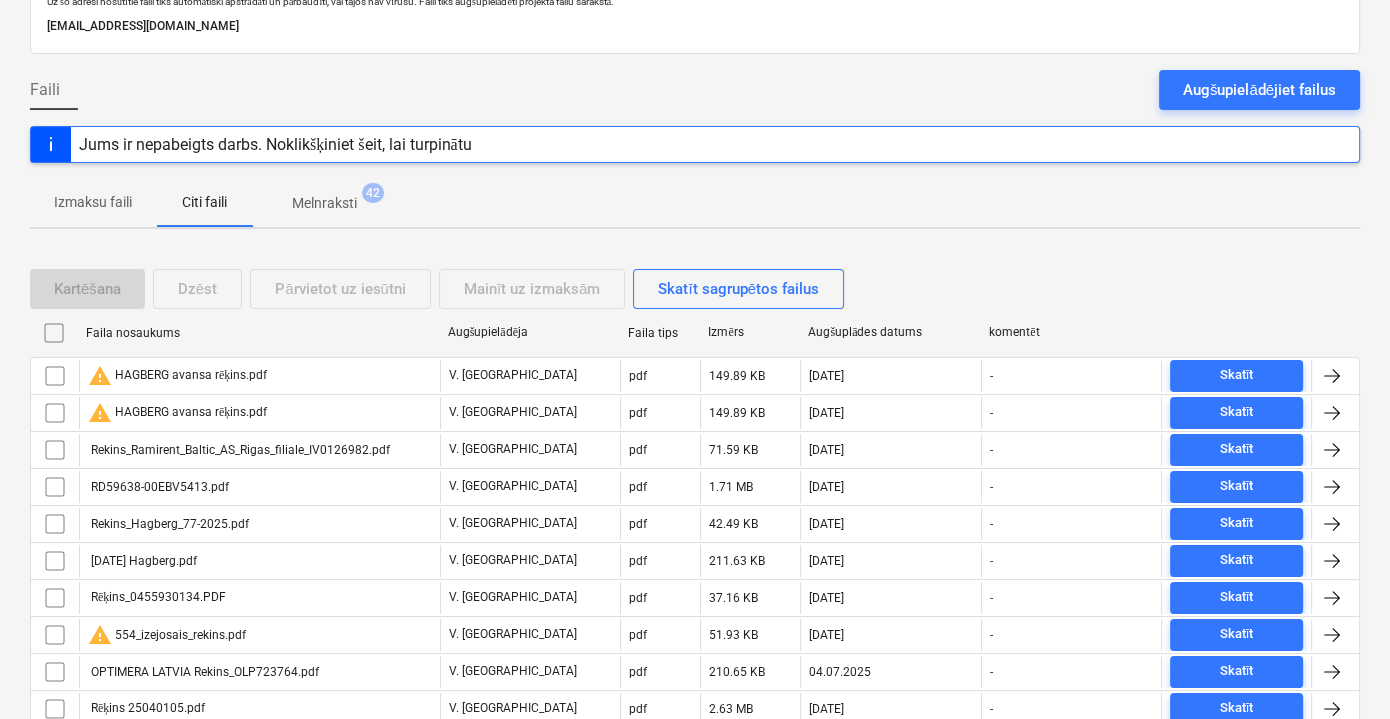 scroll, scrollTop: 171, scrollLeft: 0, axis: vertical 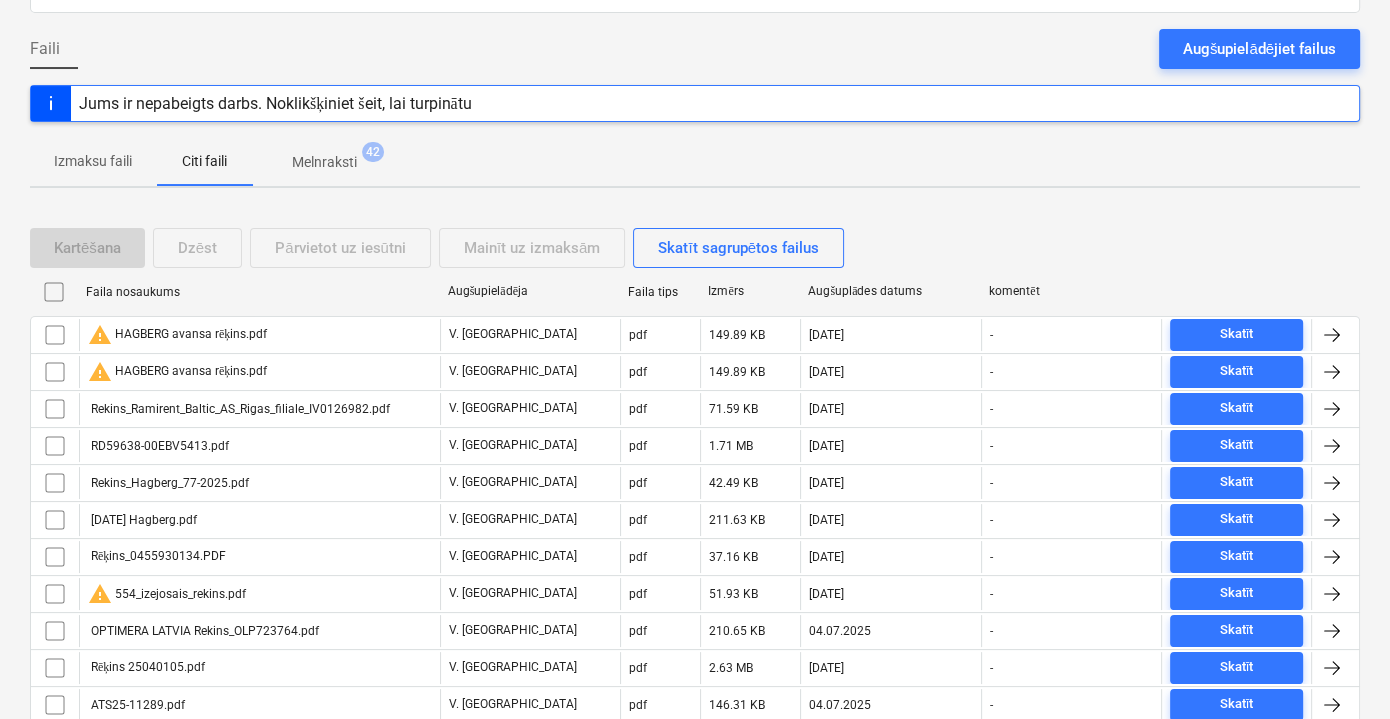 click on "Melnraksti 42" at bounding box center [324, 162] 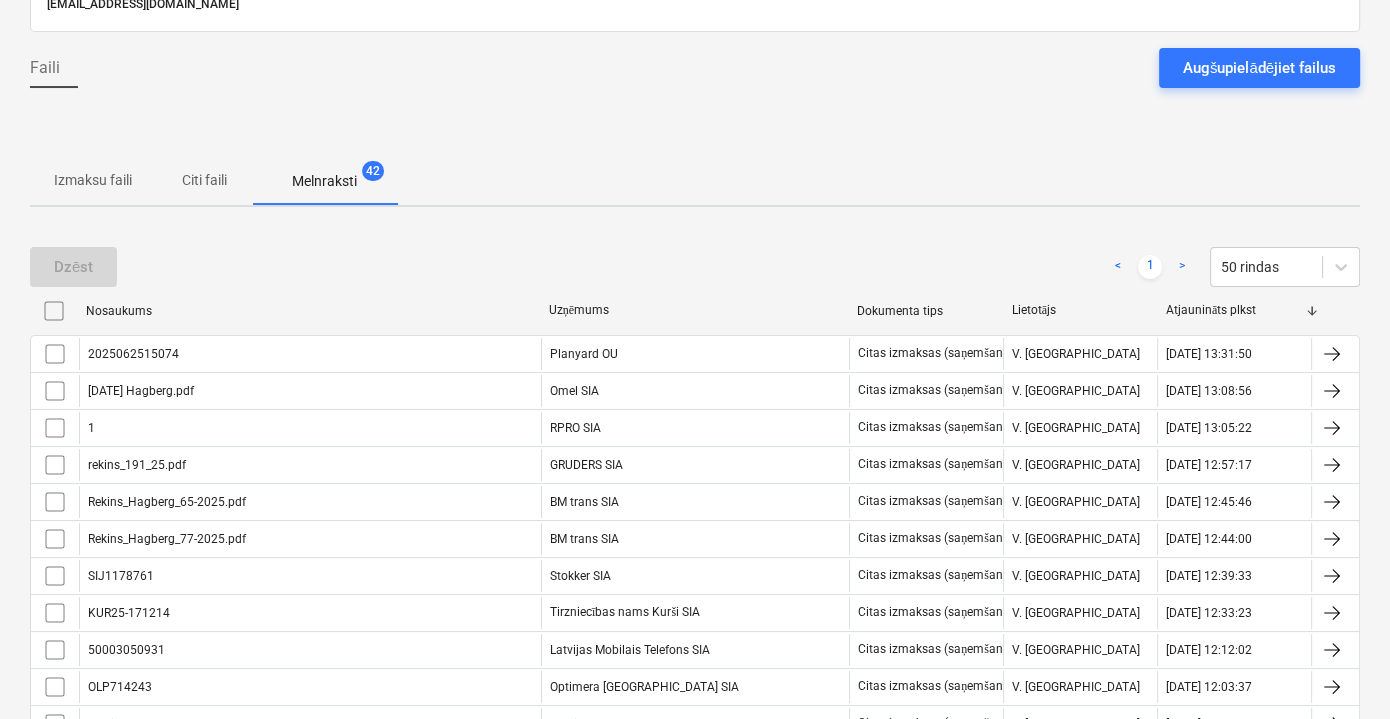 scroll, scrollTop: 80, scrollLeft: 0, axis: vertical 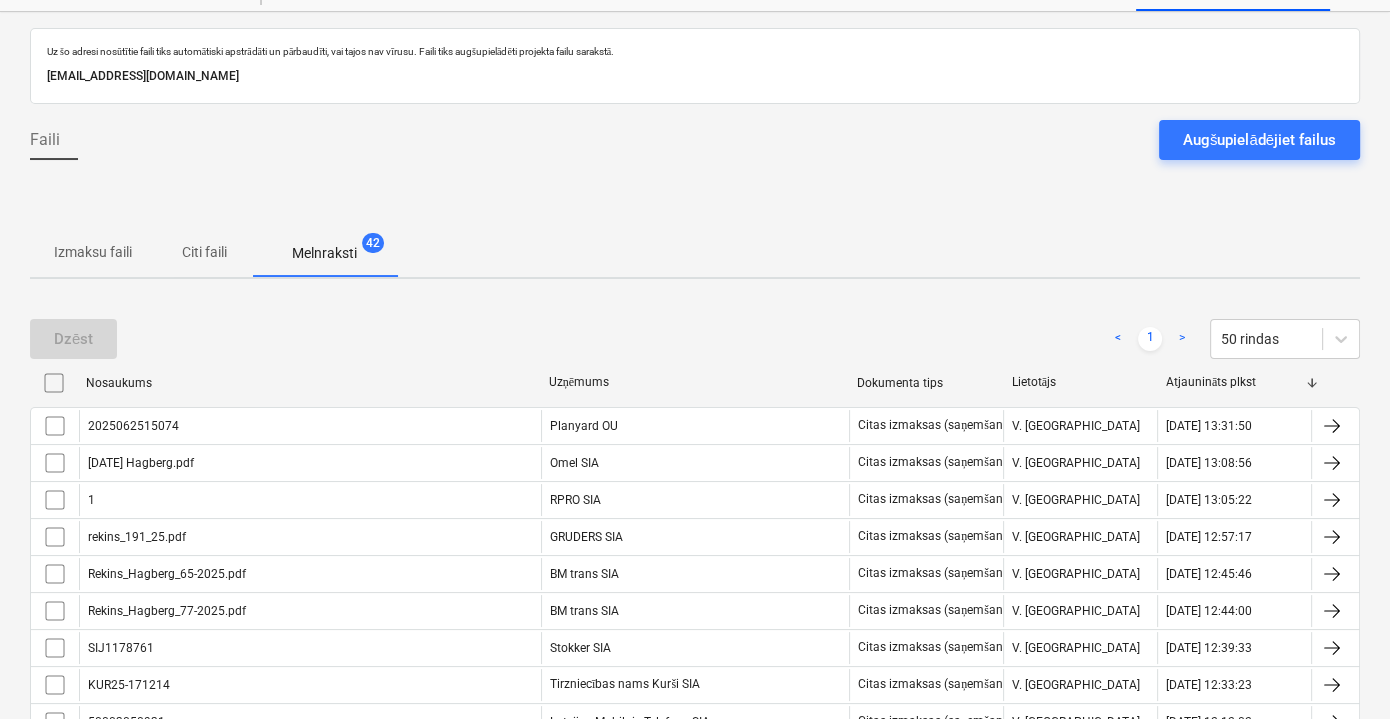 click on "Citi faili" at bounding box center (204, 252) 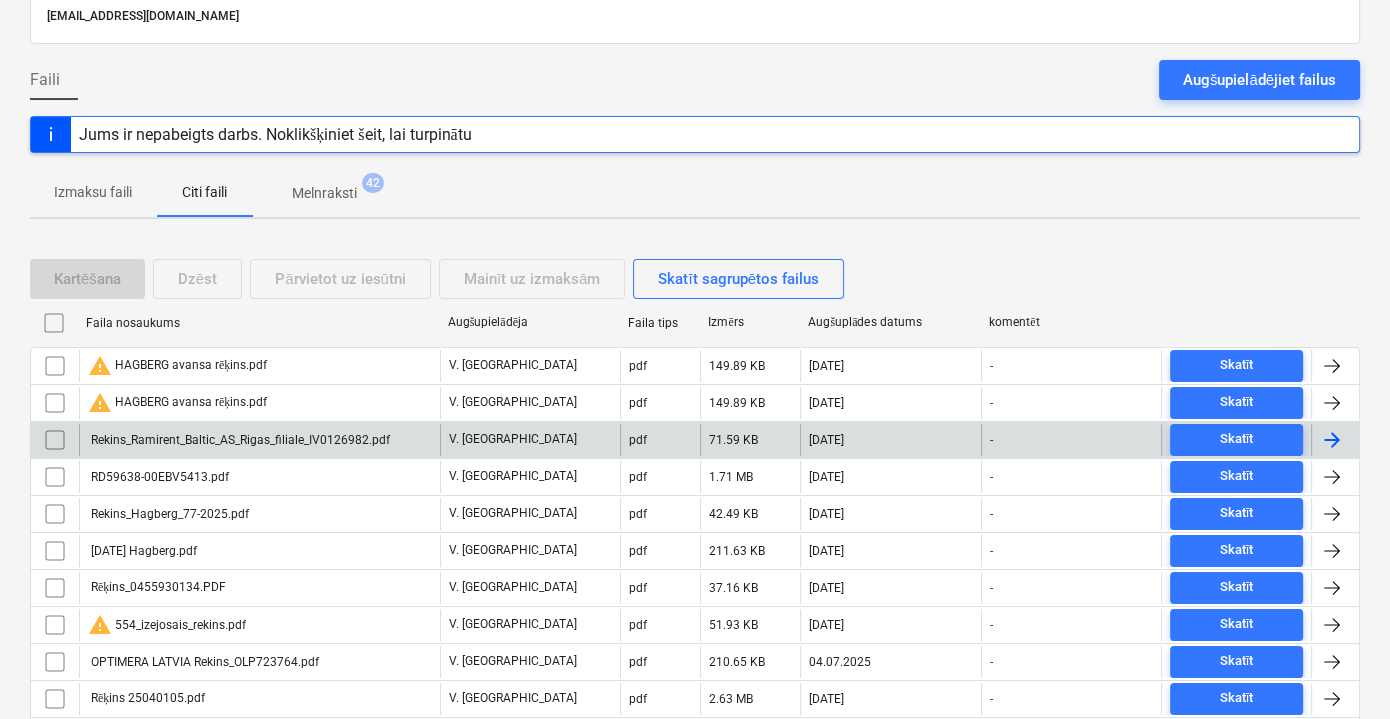 scroll, scrollTop: 171, scrollLeft: 0, axis: vertical 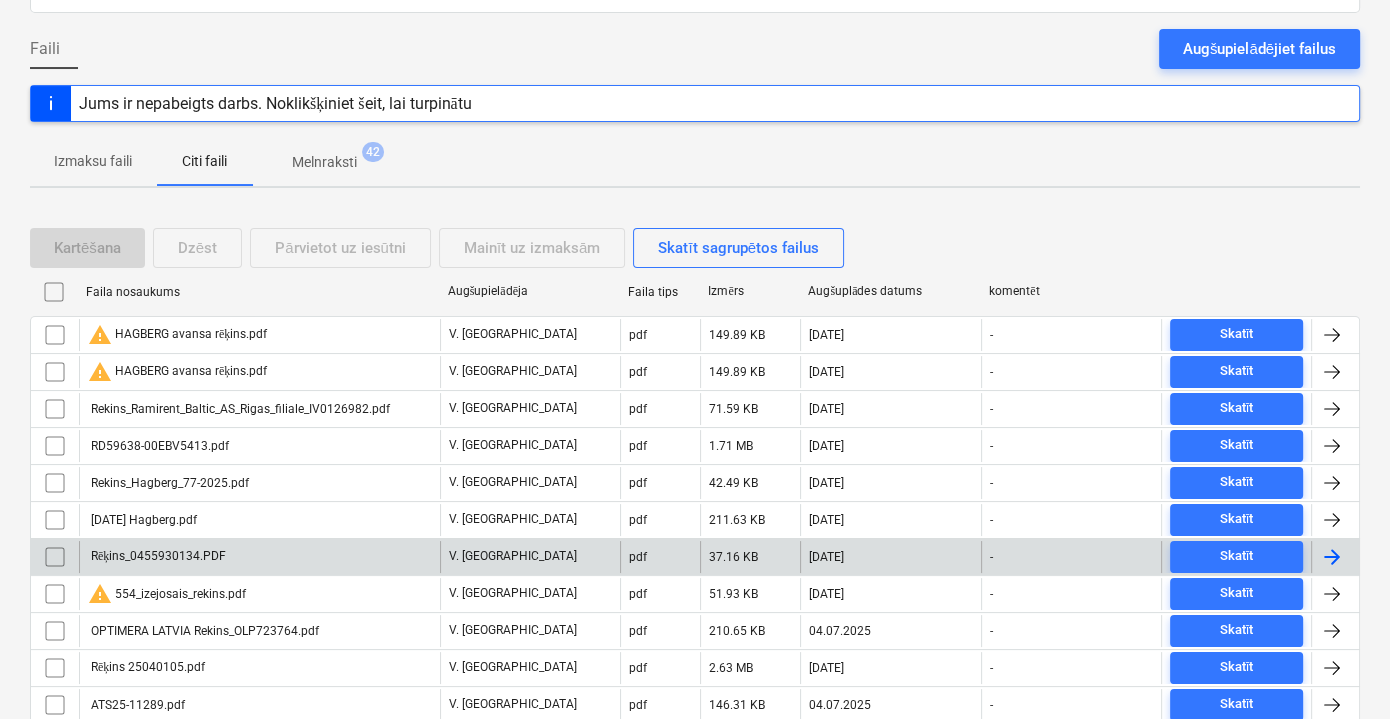 click on "Rēķins_0455930134.PDF" at bounding box center (259, 557) 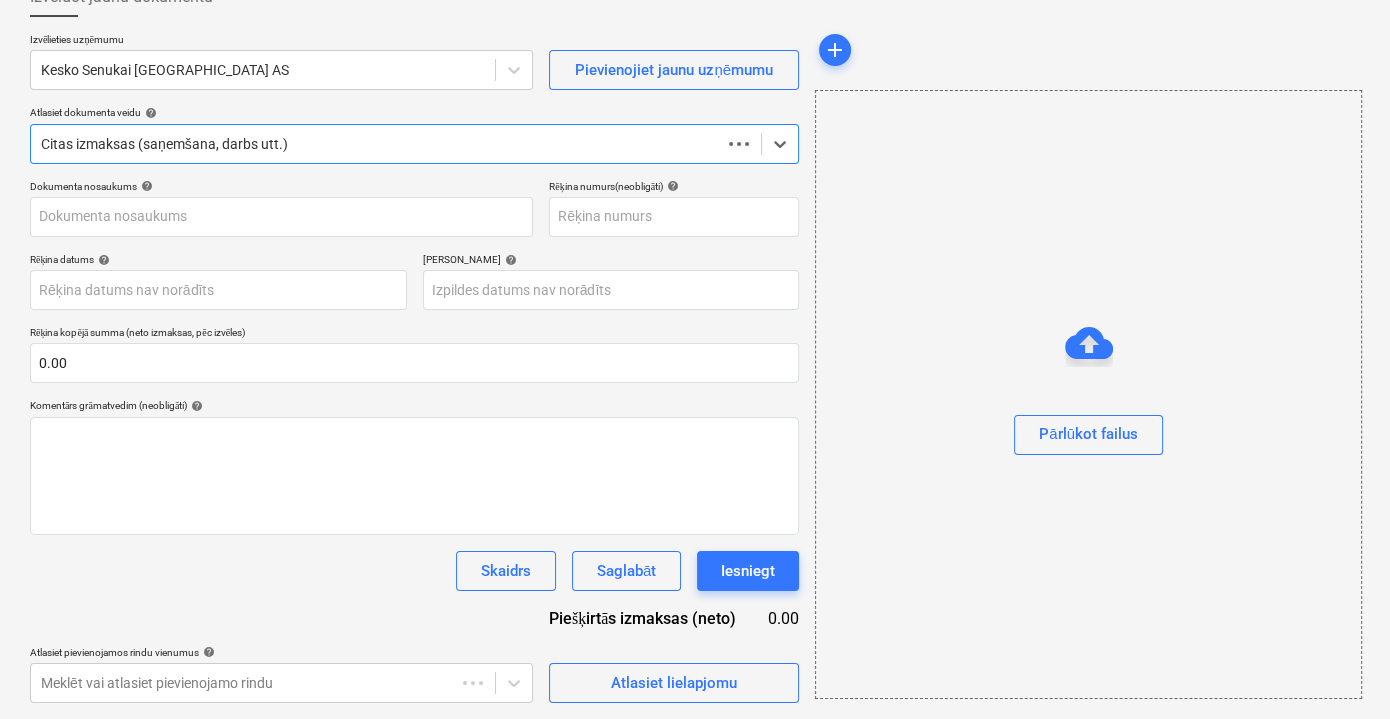 scroll, scrollTop: 130, scrollLeft: 0, axis: vertical 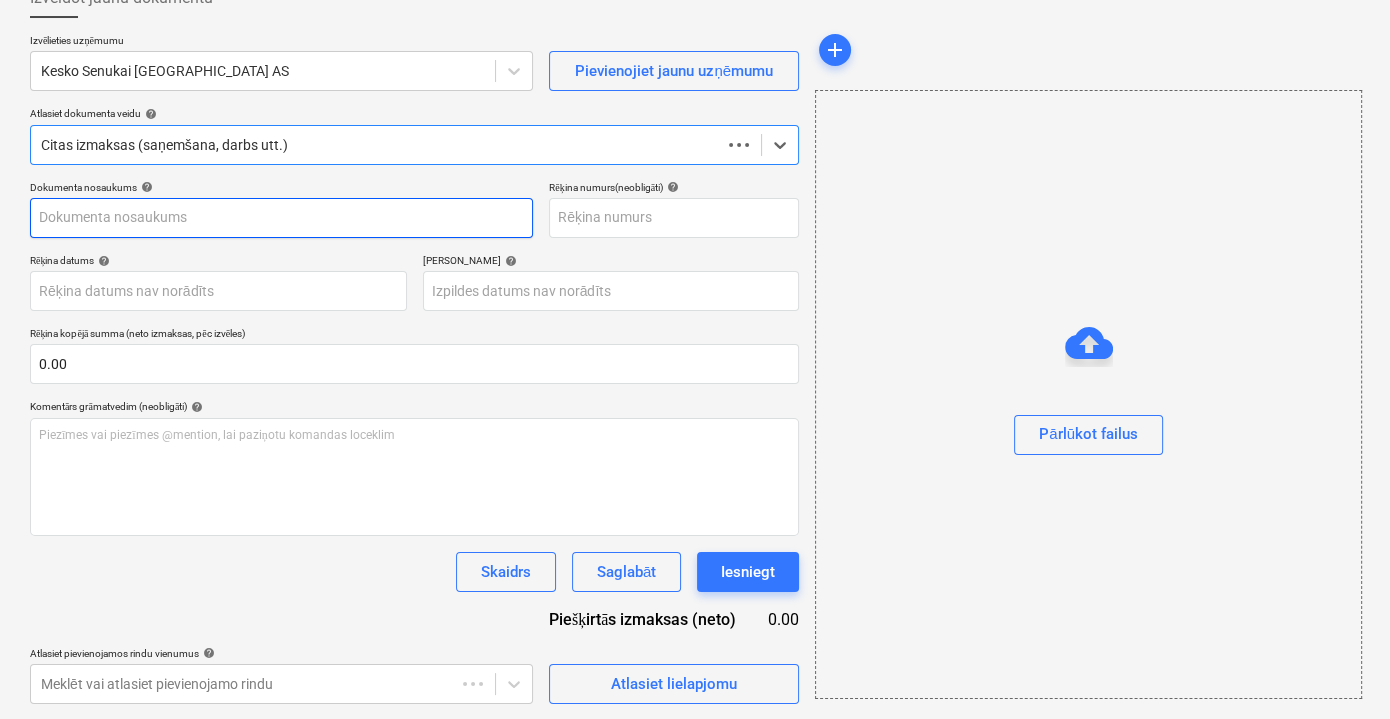 type on "Rēķins_0455930134.PDF" 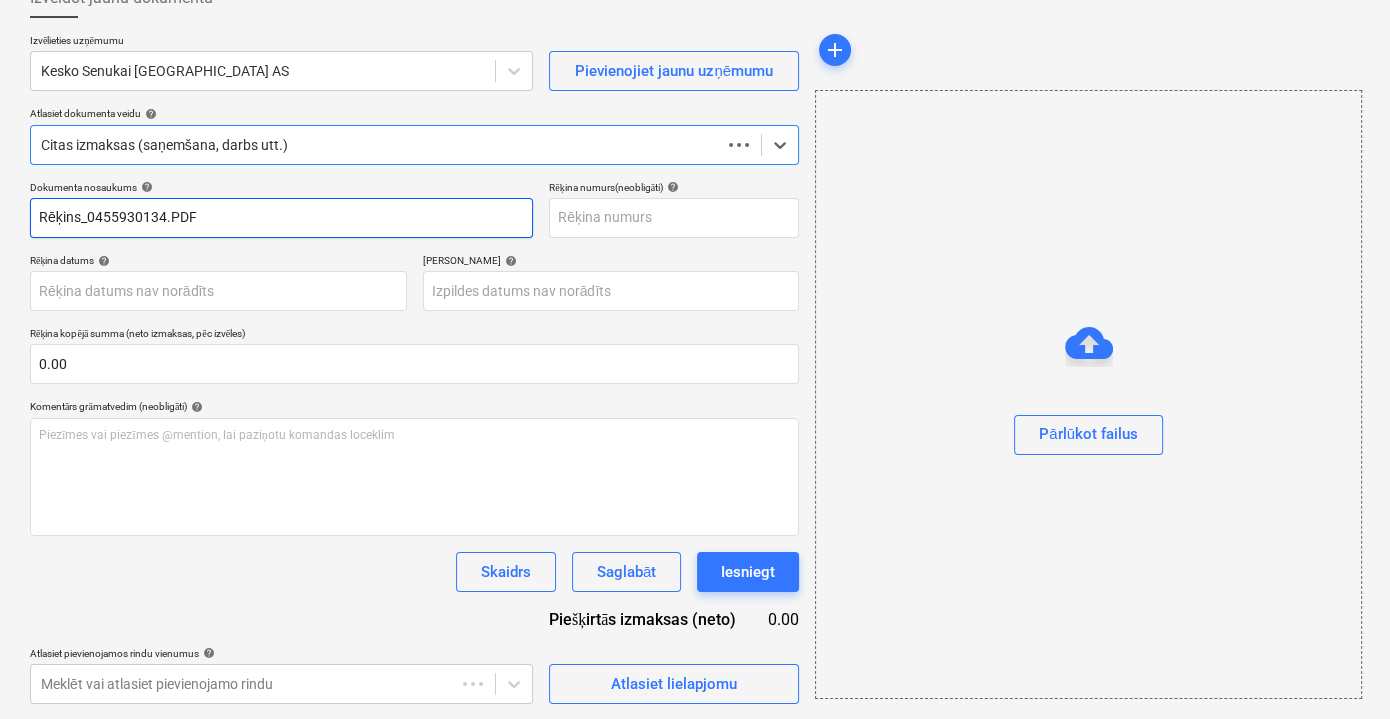 type on "12 Jun 2025" 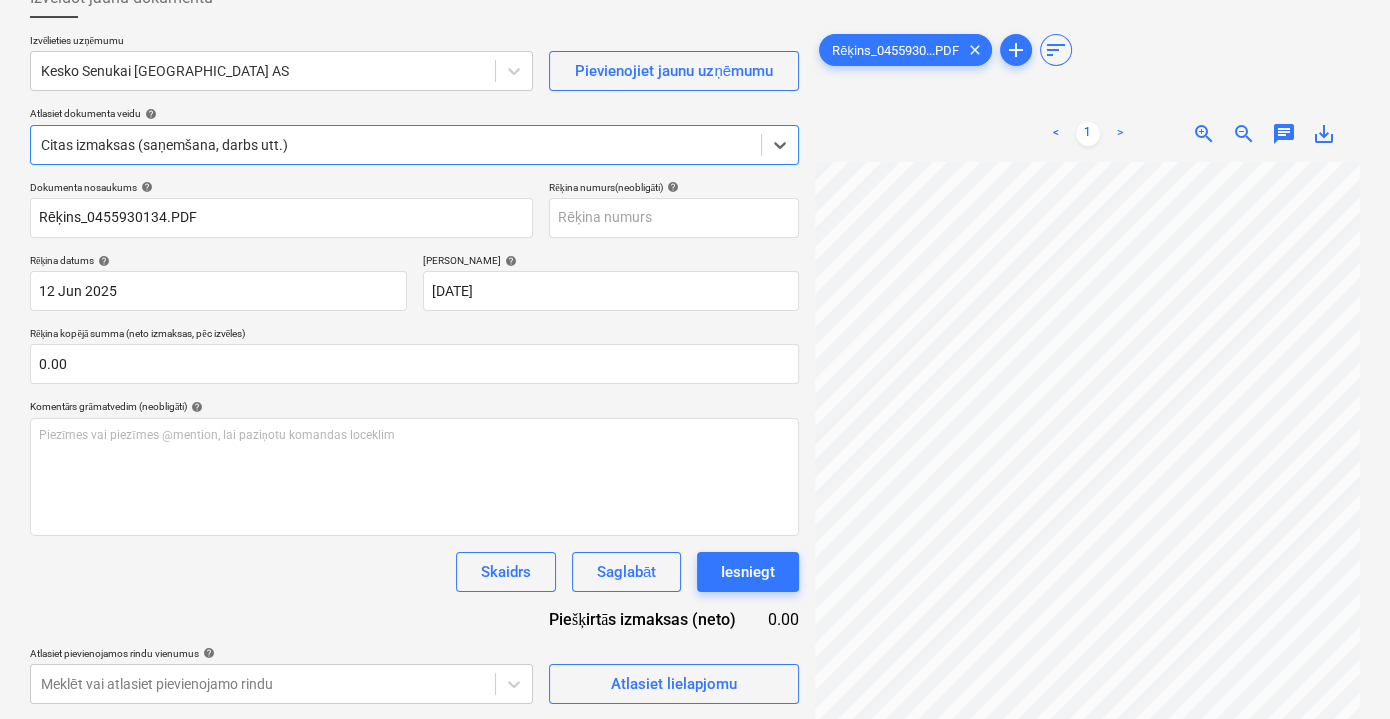 scroll, scrollTop: 90, scrollLeft: 0, axis: vertical 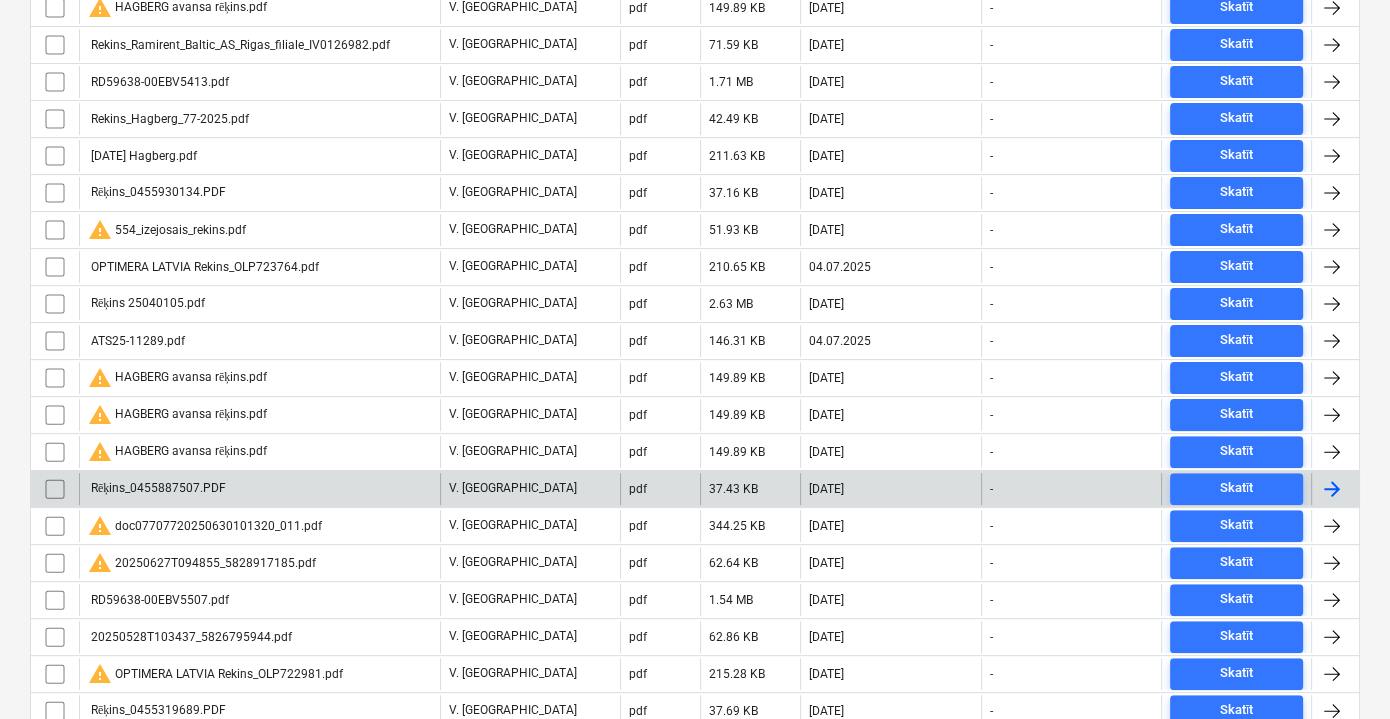 click on "Rēķins_0455887507.PDF" at bounding box center (259, 489) 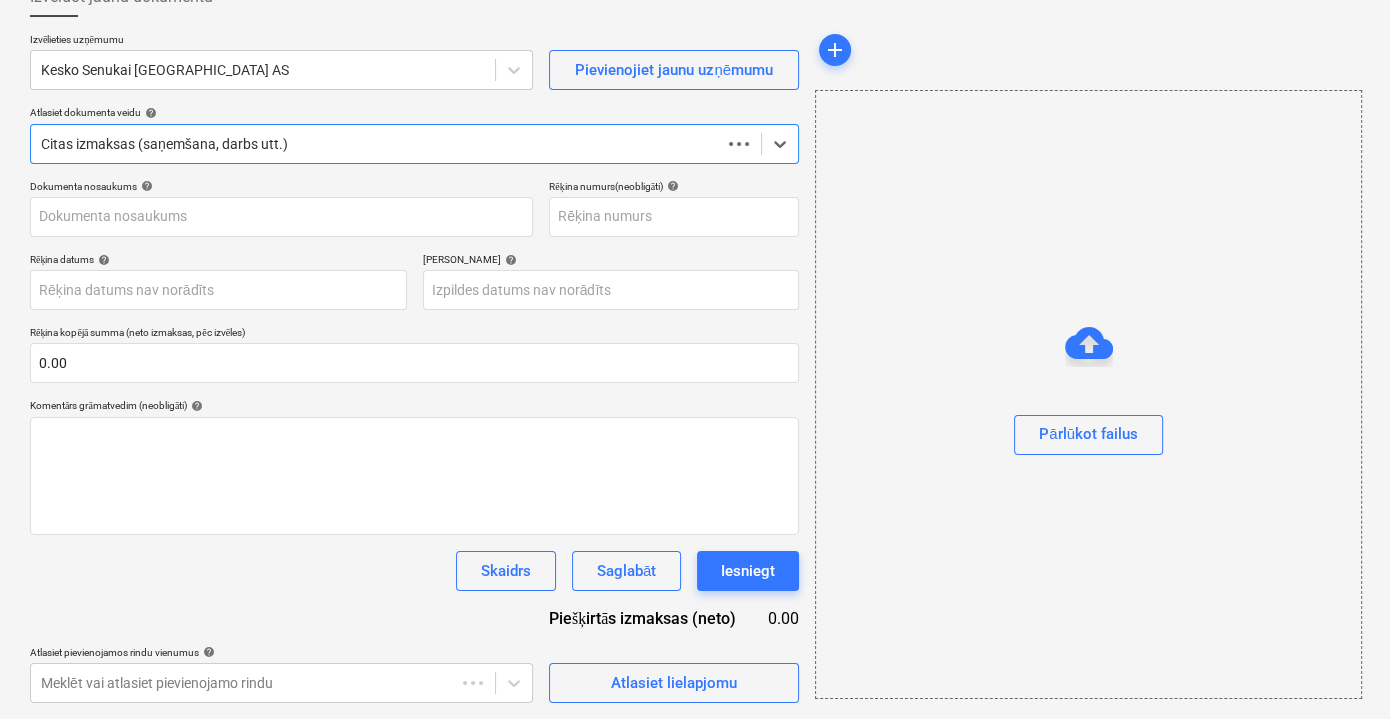 scroll, scrollTop: 130, scrollLeft: 0, axis: vertical 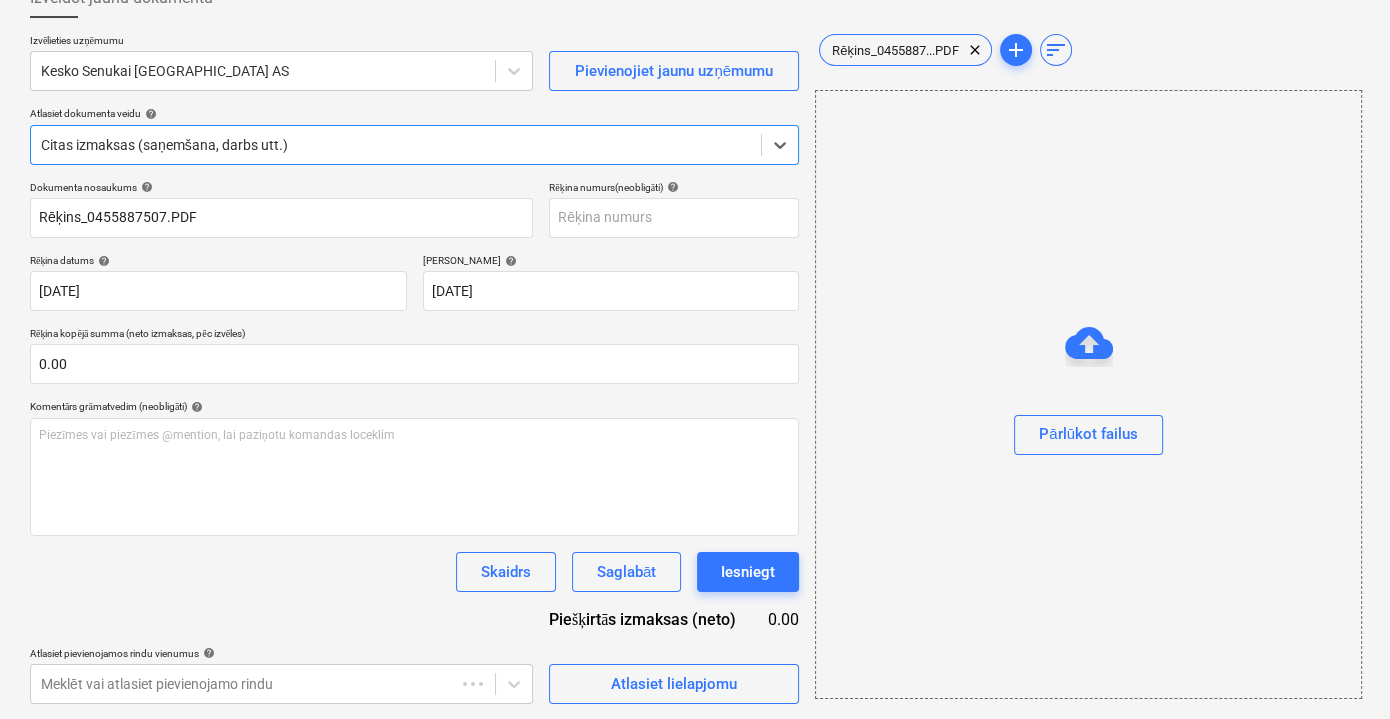 type on "Rēķins_0455887507.PDF" 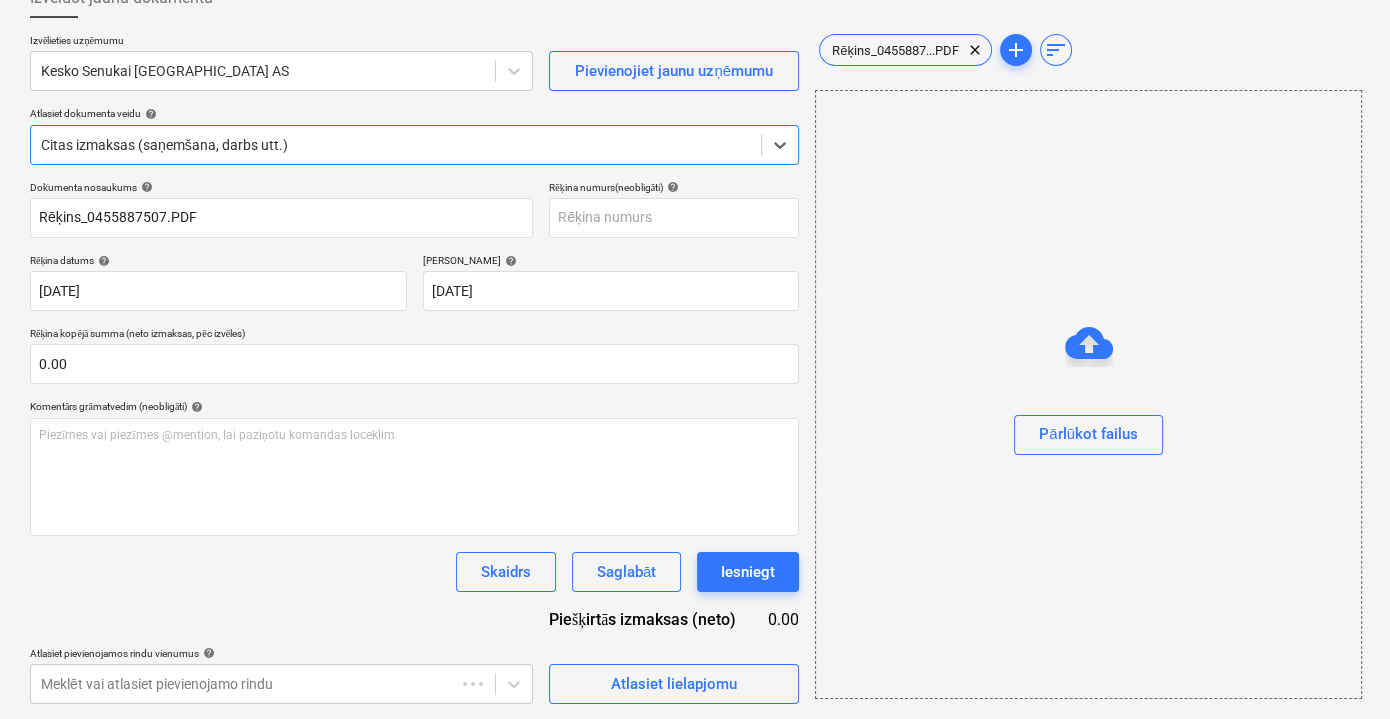 type on "[DATE]" 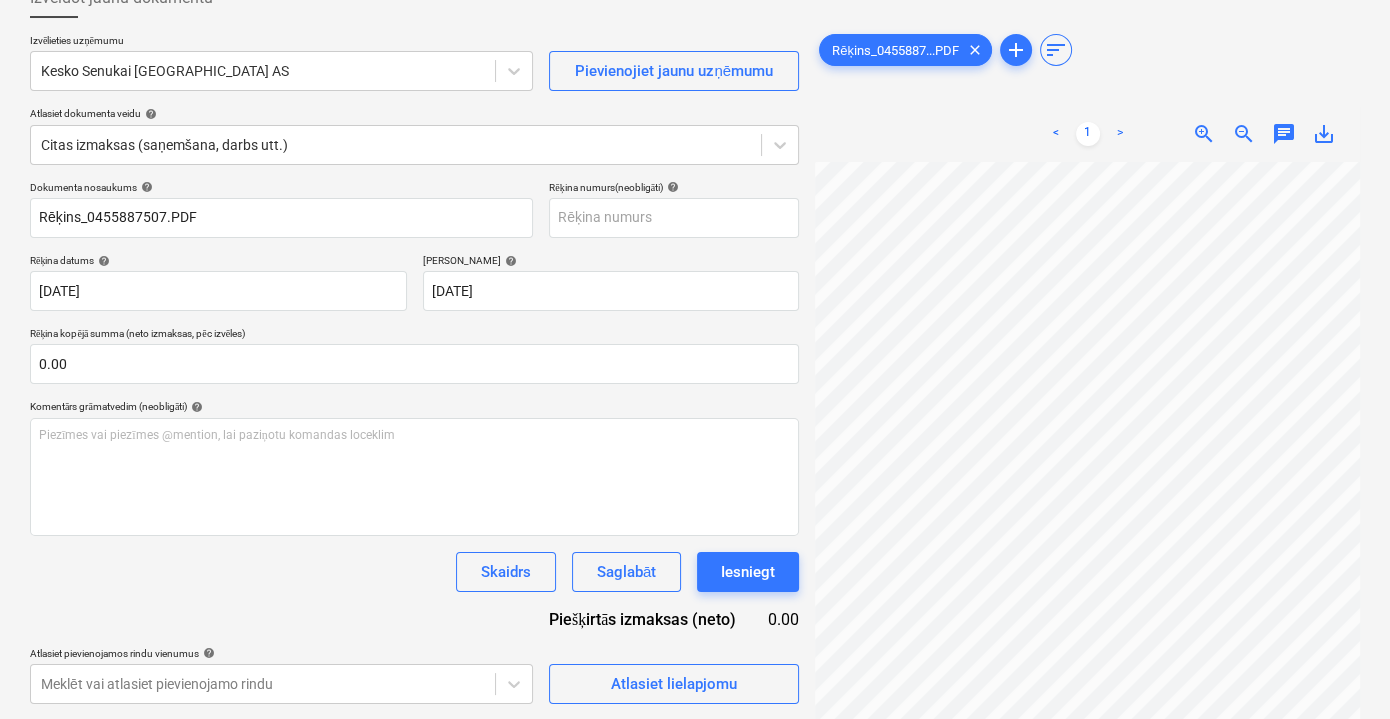 scroll, scrollTop: 194, scrollLeft: 61, axis: both 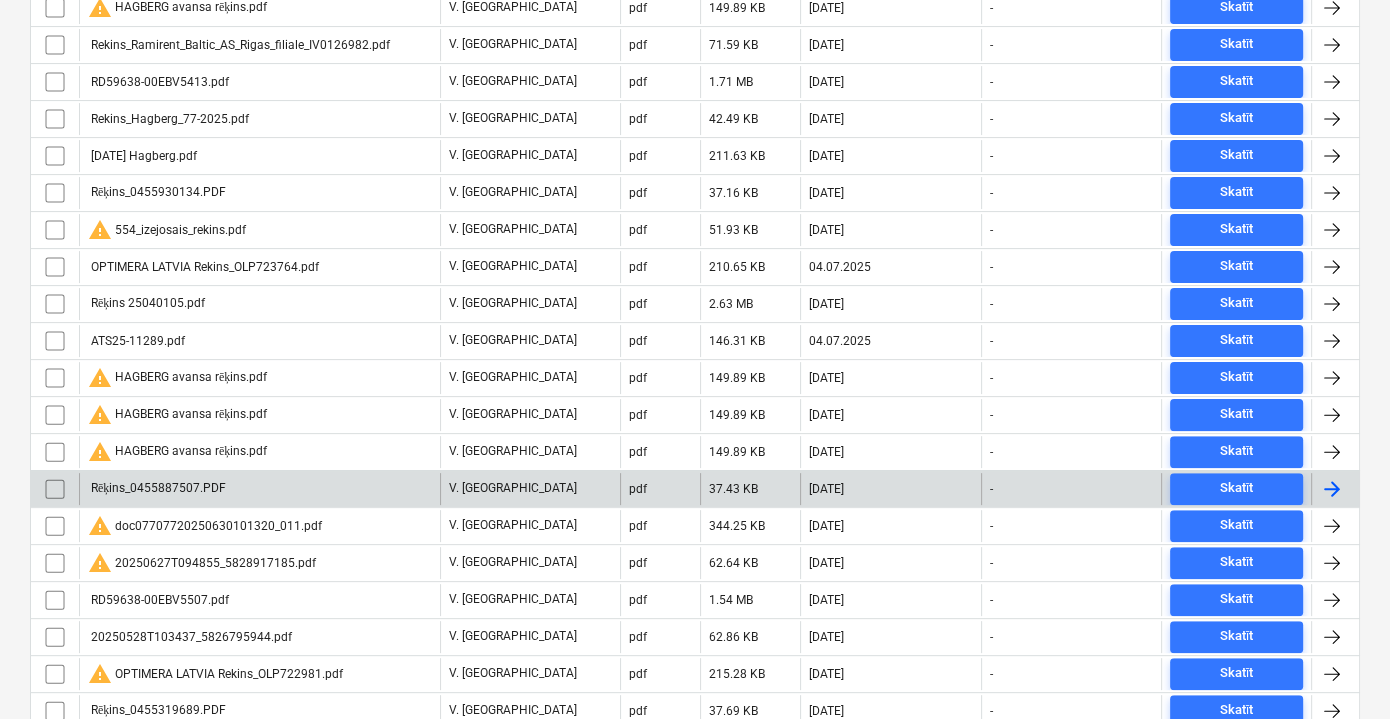 click on "Rēķins_0455887507.PDF" at bounding box center [259, 489] 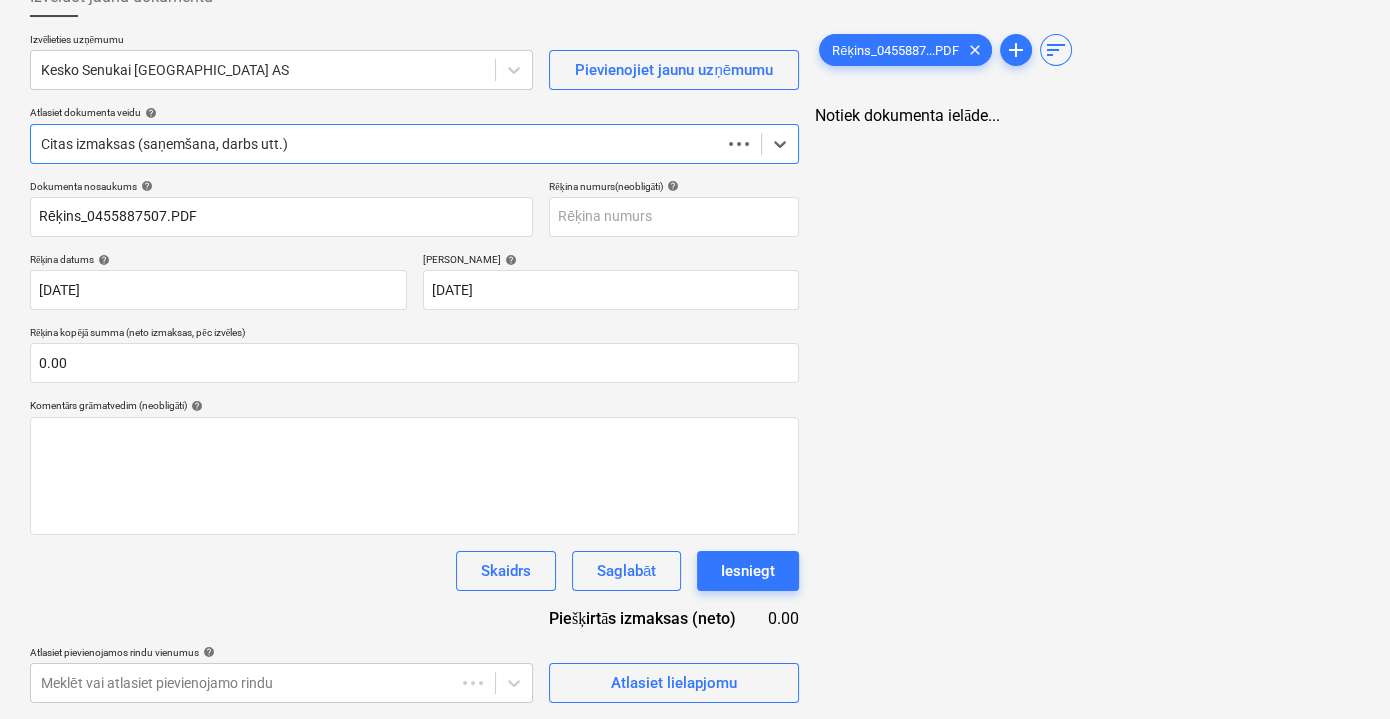 scroll, scrollTop: 130, scrollLeft: 0, axis: vertical 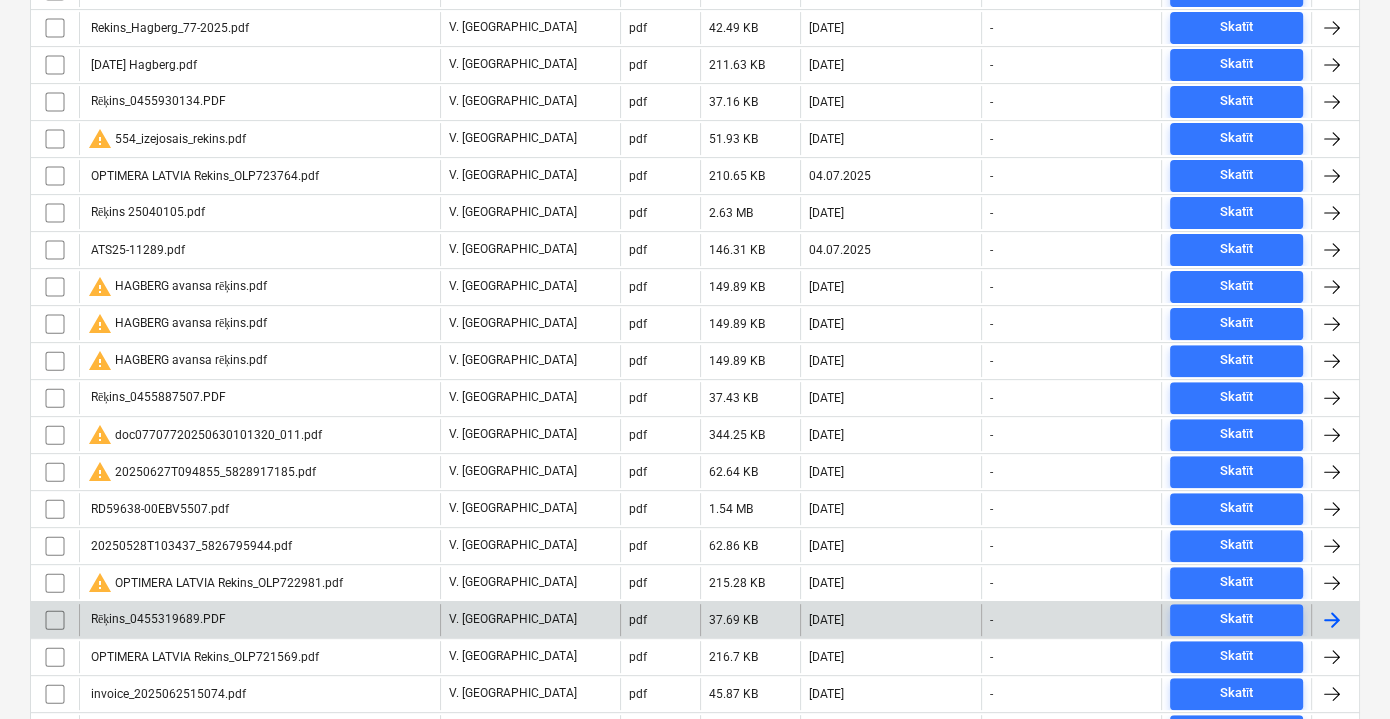 click on "Rēķins_0455319689.PDF" at bounding box center [259, 620] 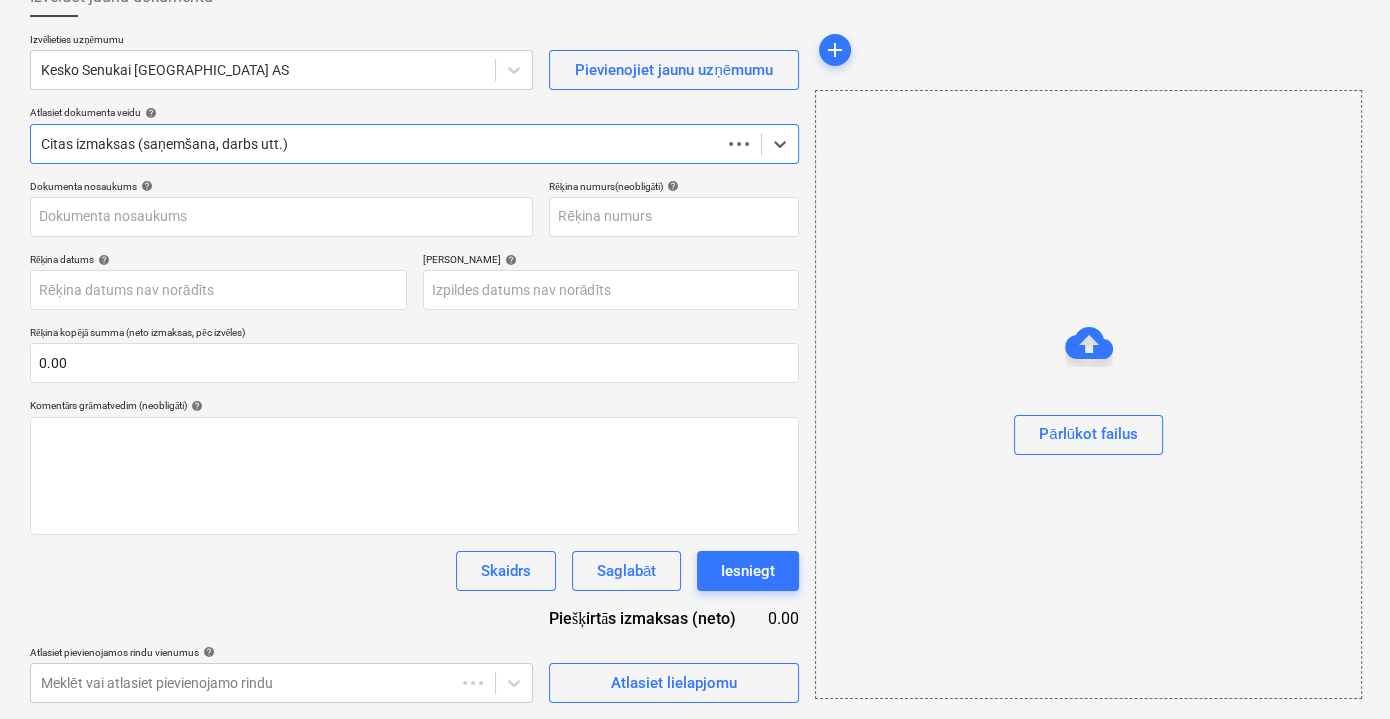 scroll, scrollTop: 130, scrollLeft: 0, axis: vertical 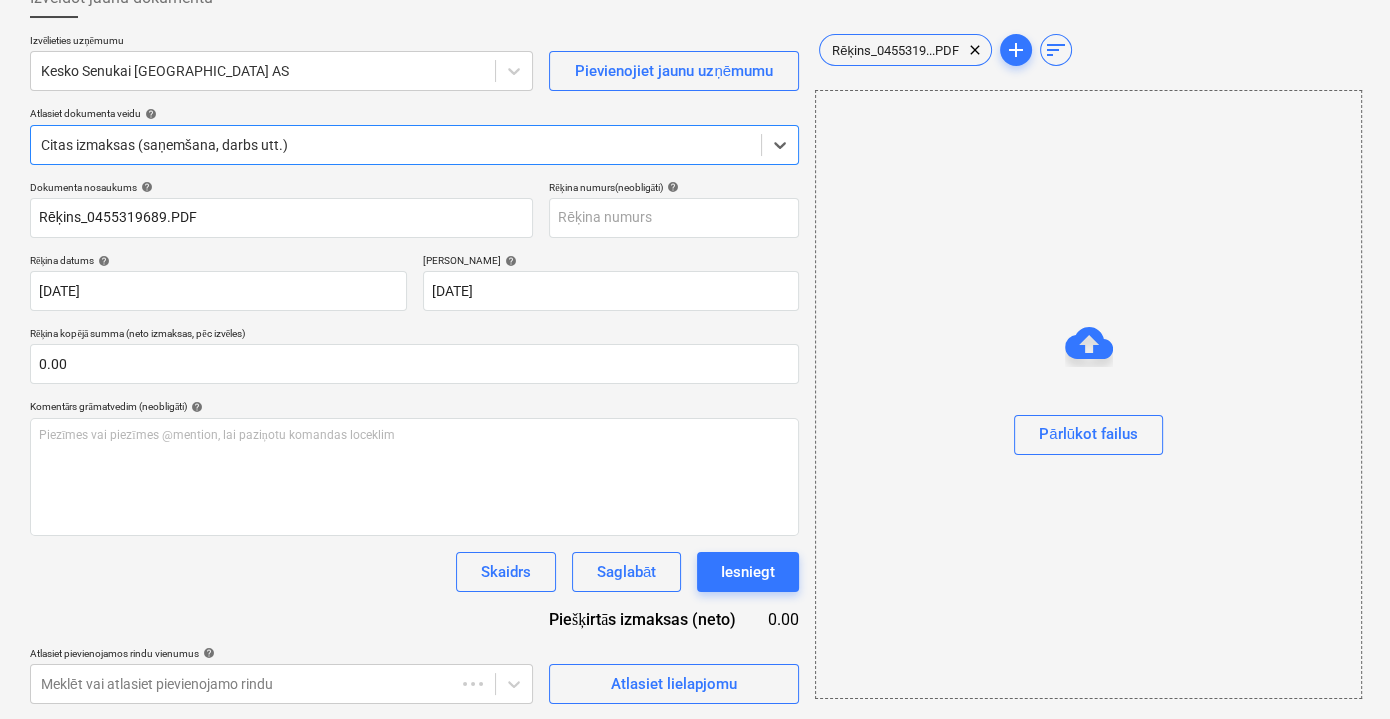 type on "Rēķins_0455319689.PDF" 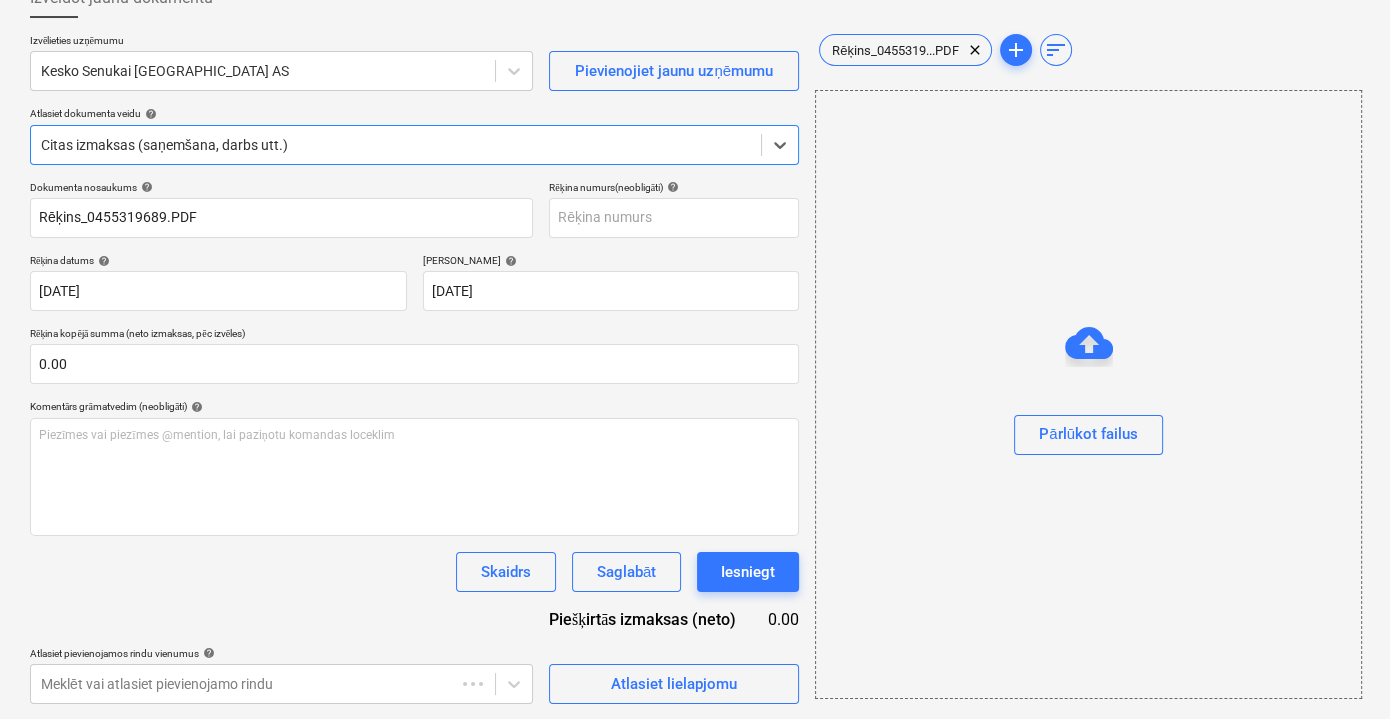 type on "[DATE]" 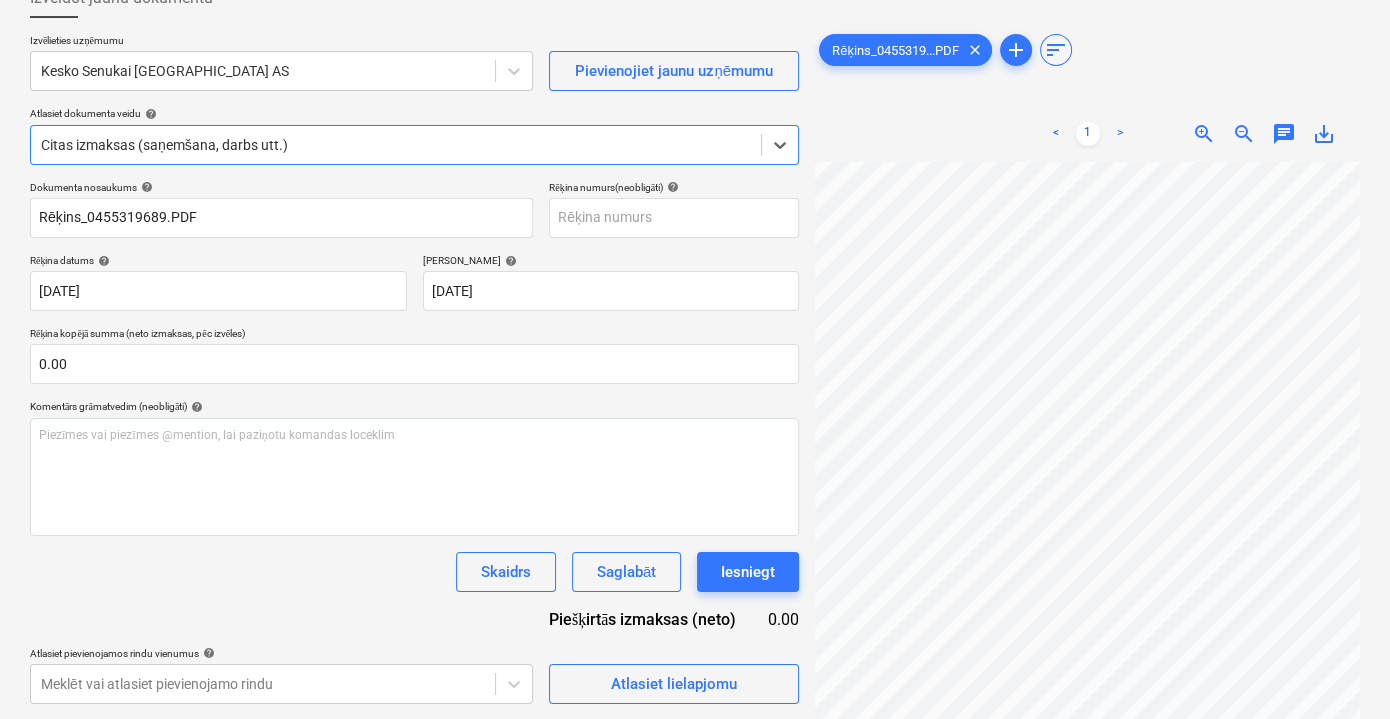 scroll, scrollTop: 194, scrollLeft: 61, axis: both 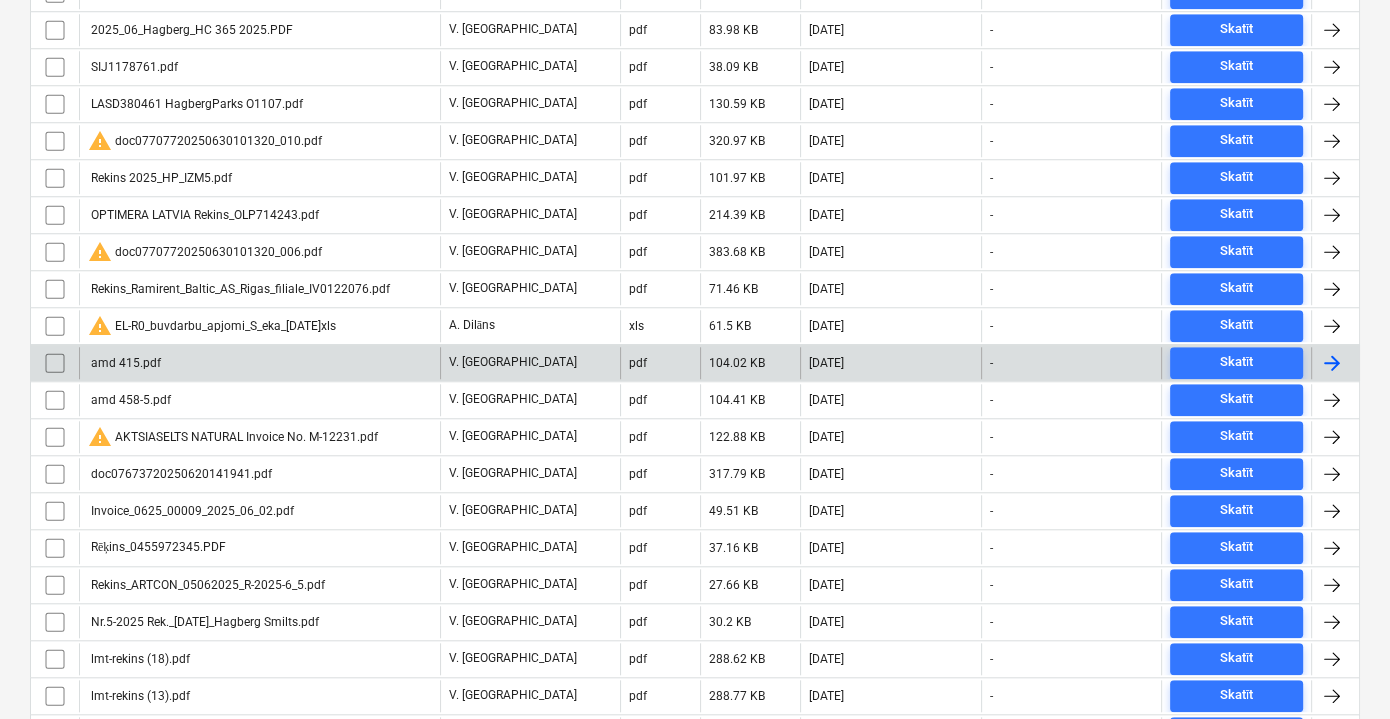 click on "Rēķins_0455972345.PDF" at bounding box center [259, 548] 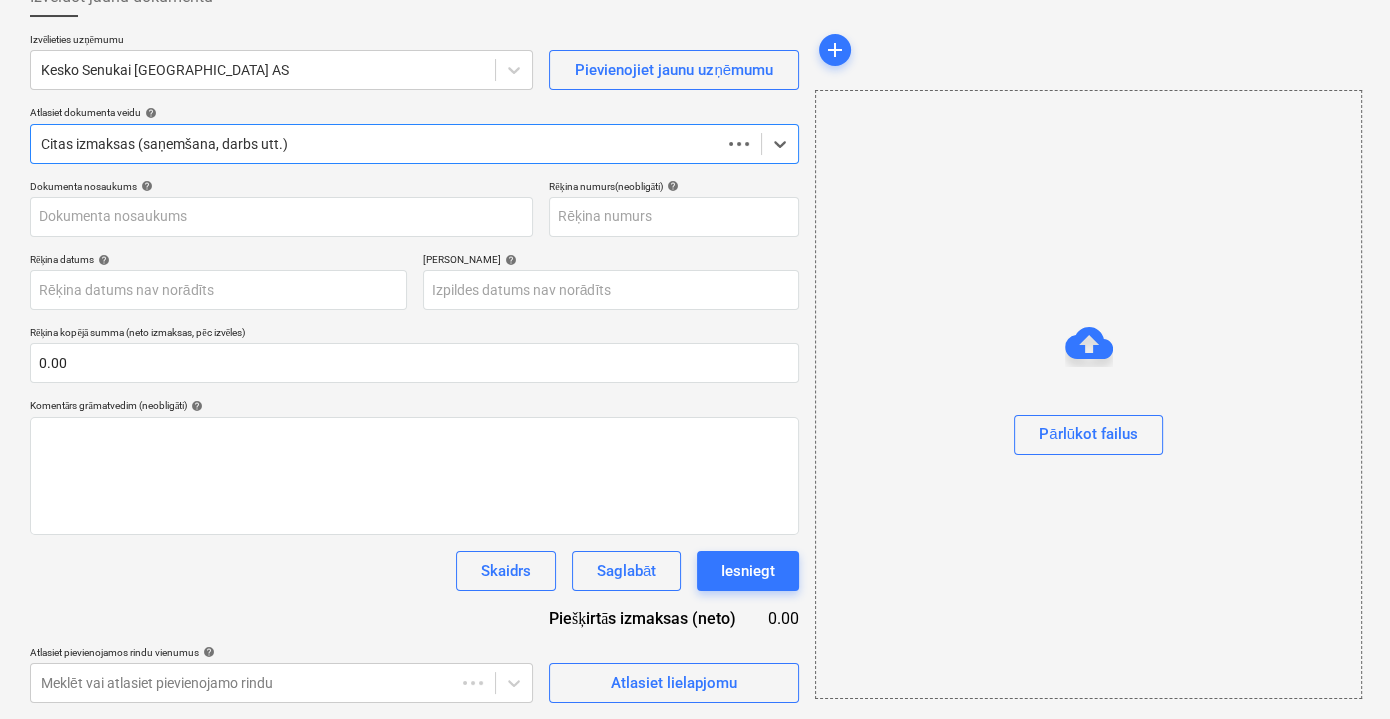 scroll, scrollTop: 130, scrollLeft: 0, axis: vertical 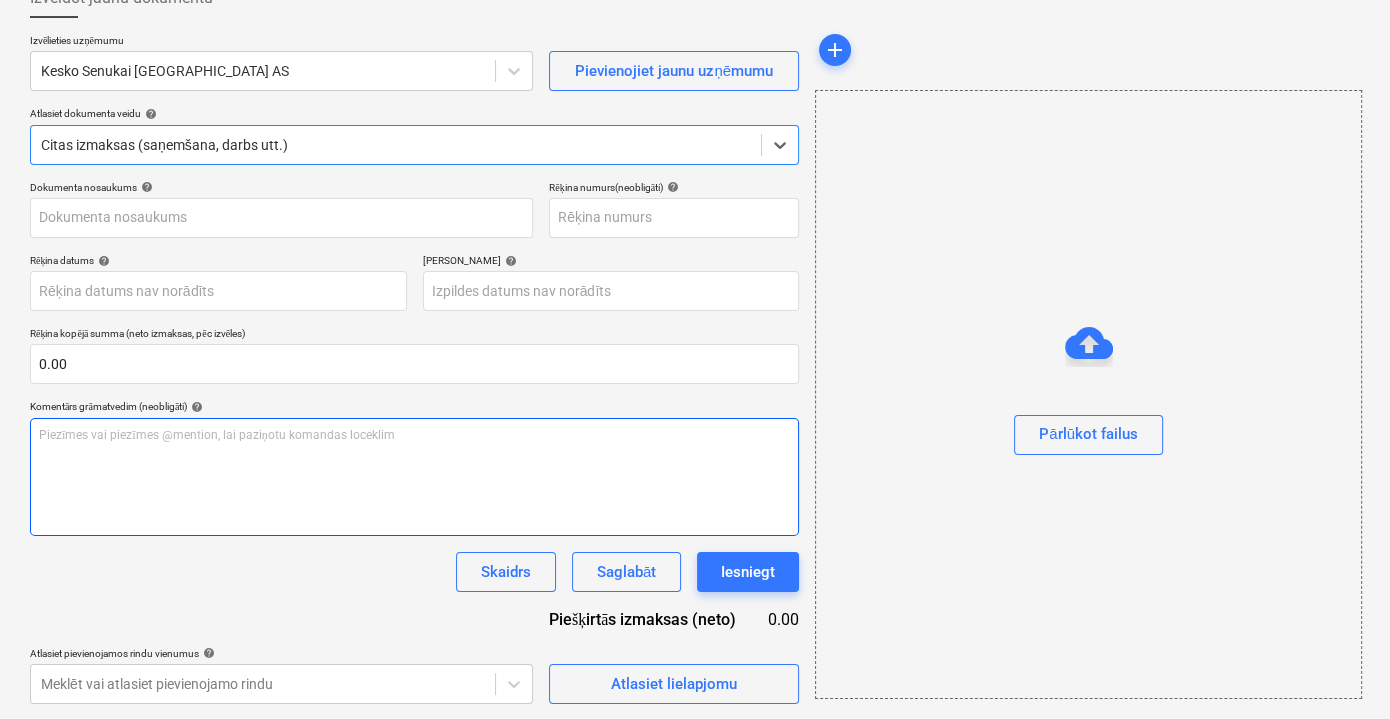 type on "Rēķins_0455972345.PDF" 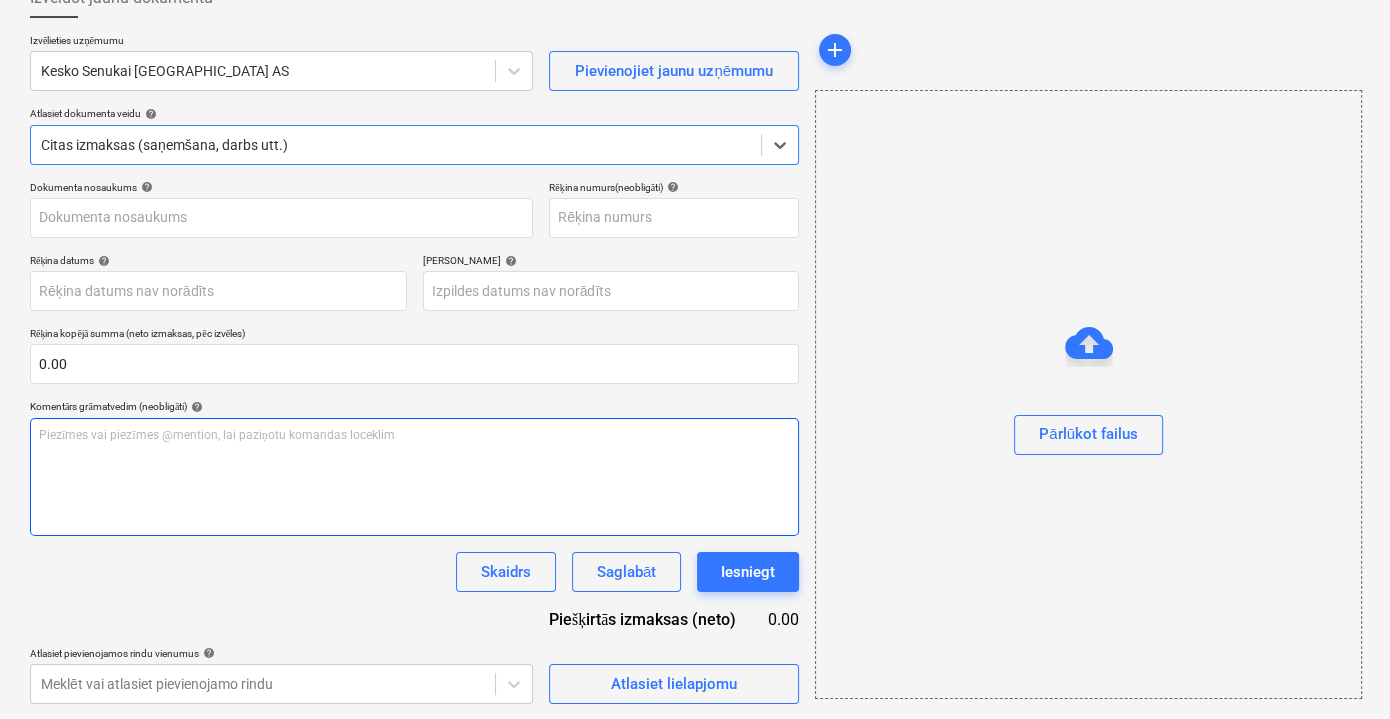 type on "[DATE]" 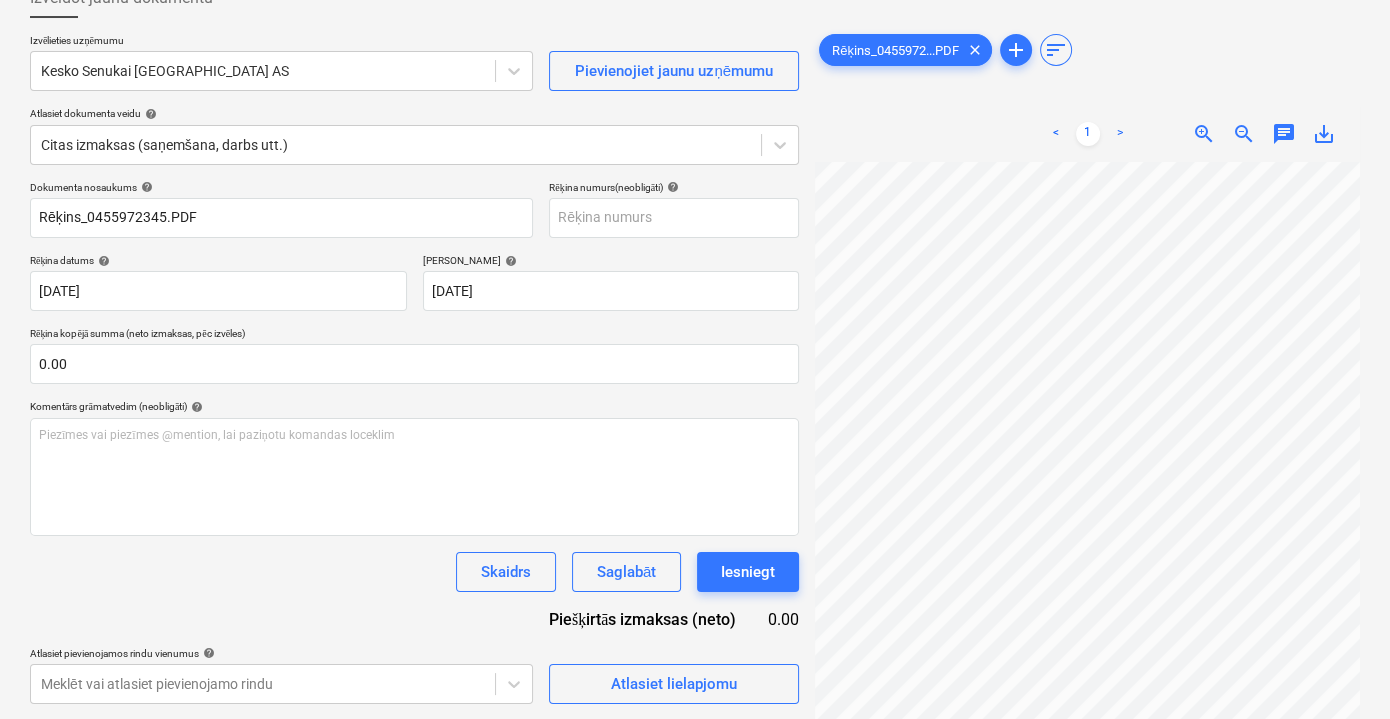 scroll, scrollTop: 194, scrollLeft: 61, axis: both 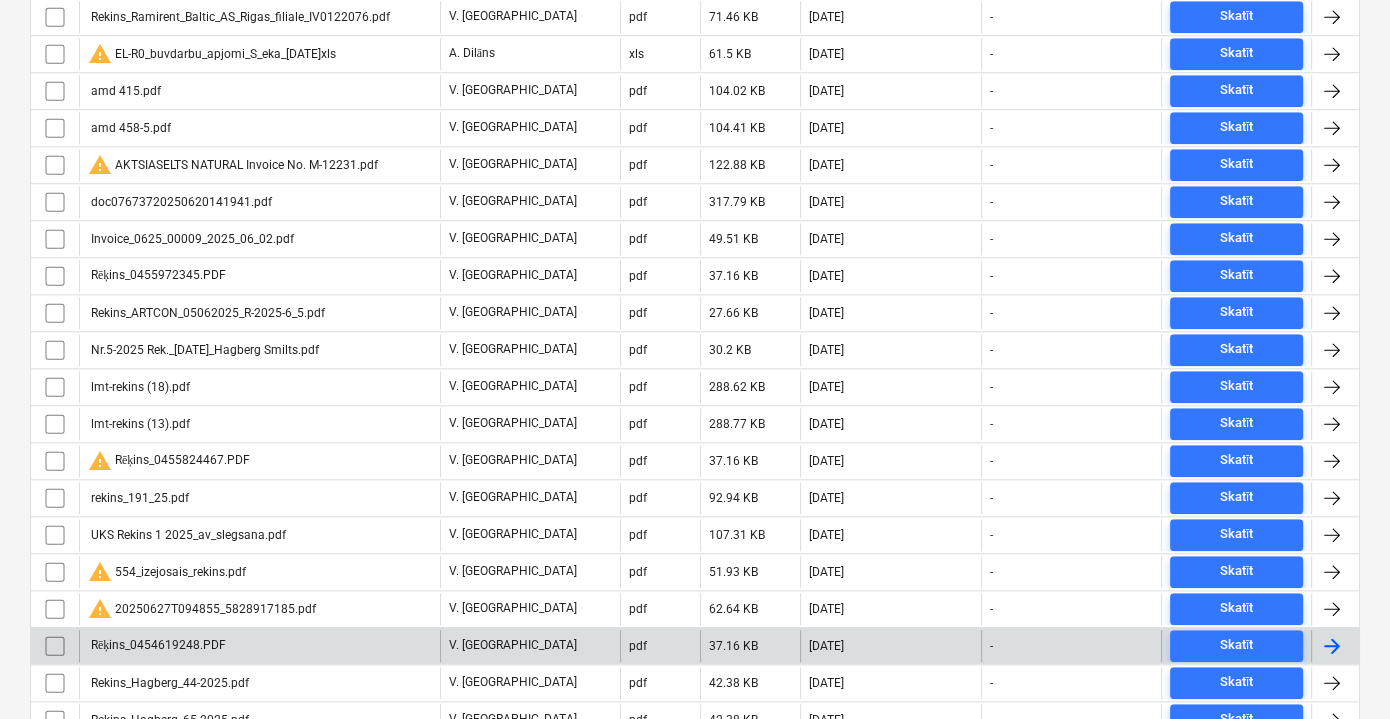 click on "Rēķins_0454619248.PDF" at bounding box center (259, 646) 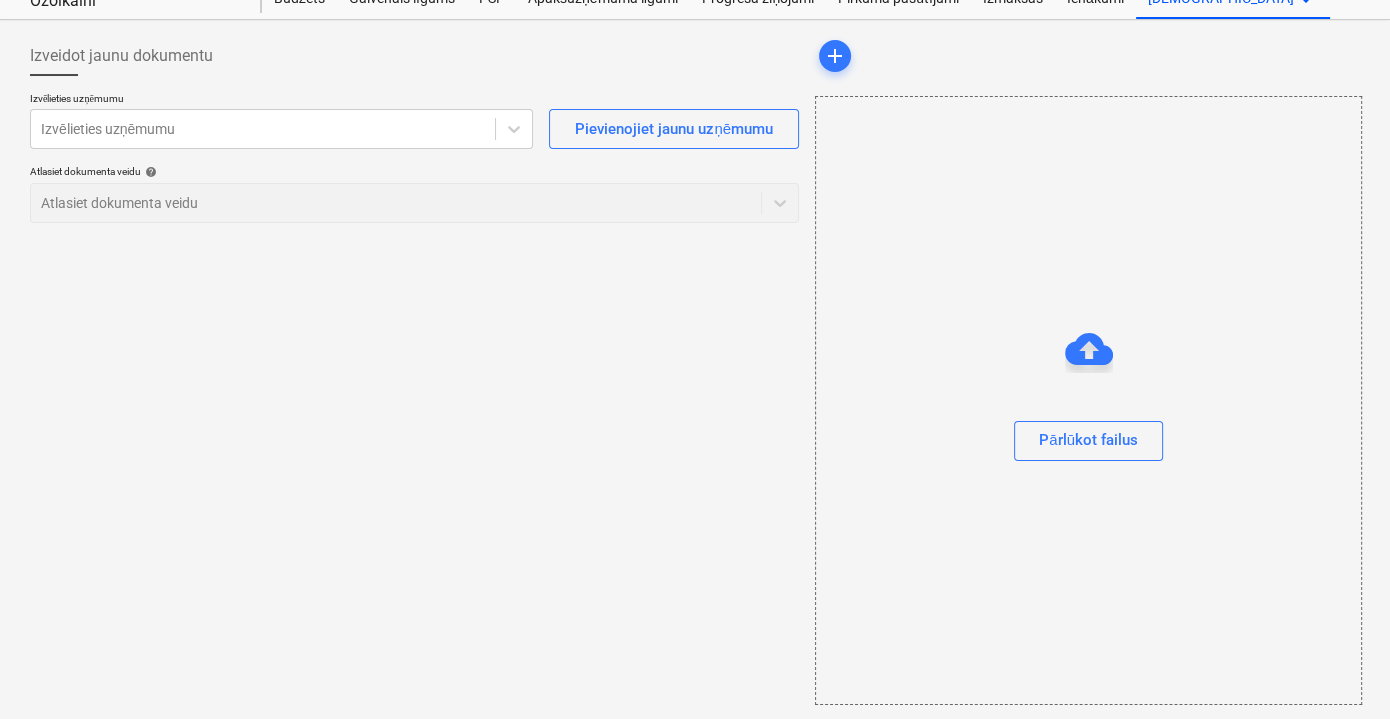 scroll, scrollTop: 0, scrollLeft: 0, axis: both 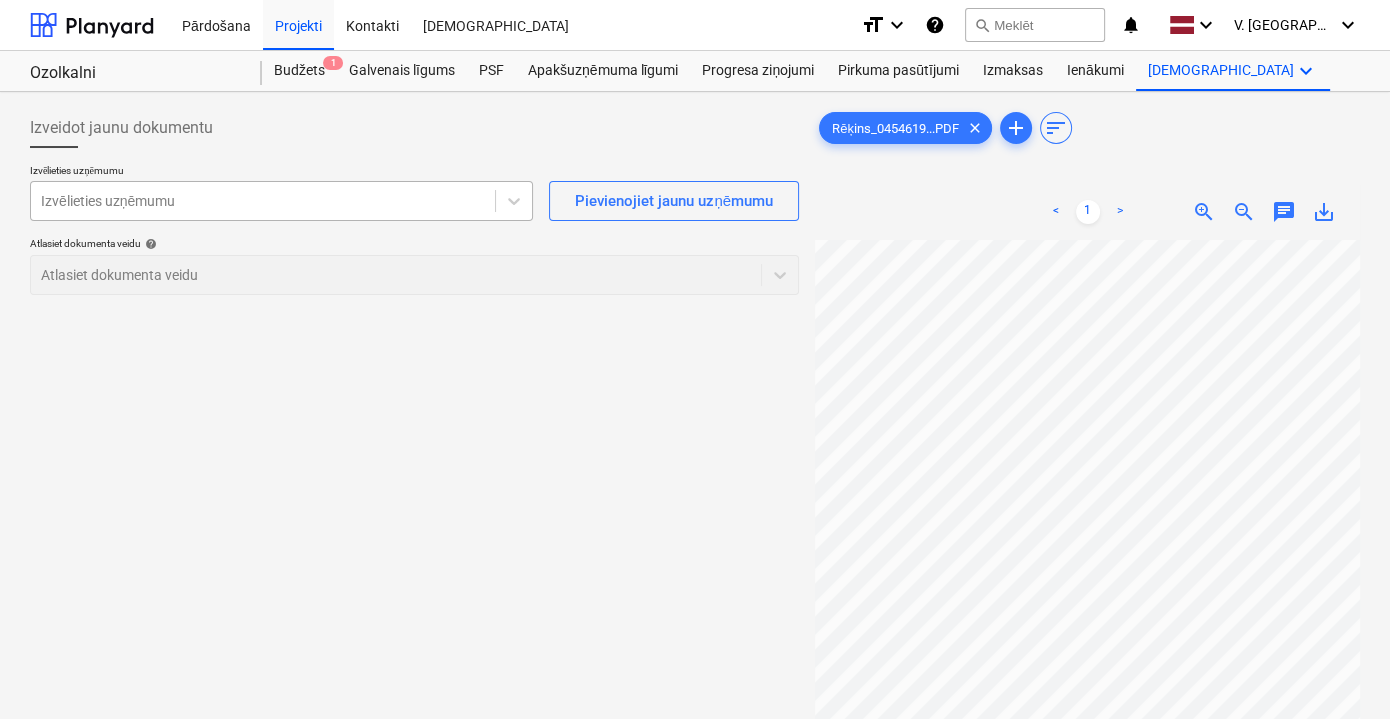 click at bounding box center (263, 201) 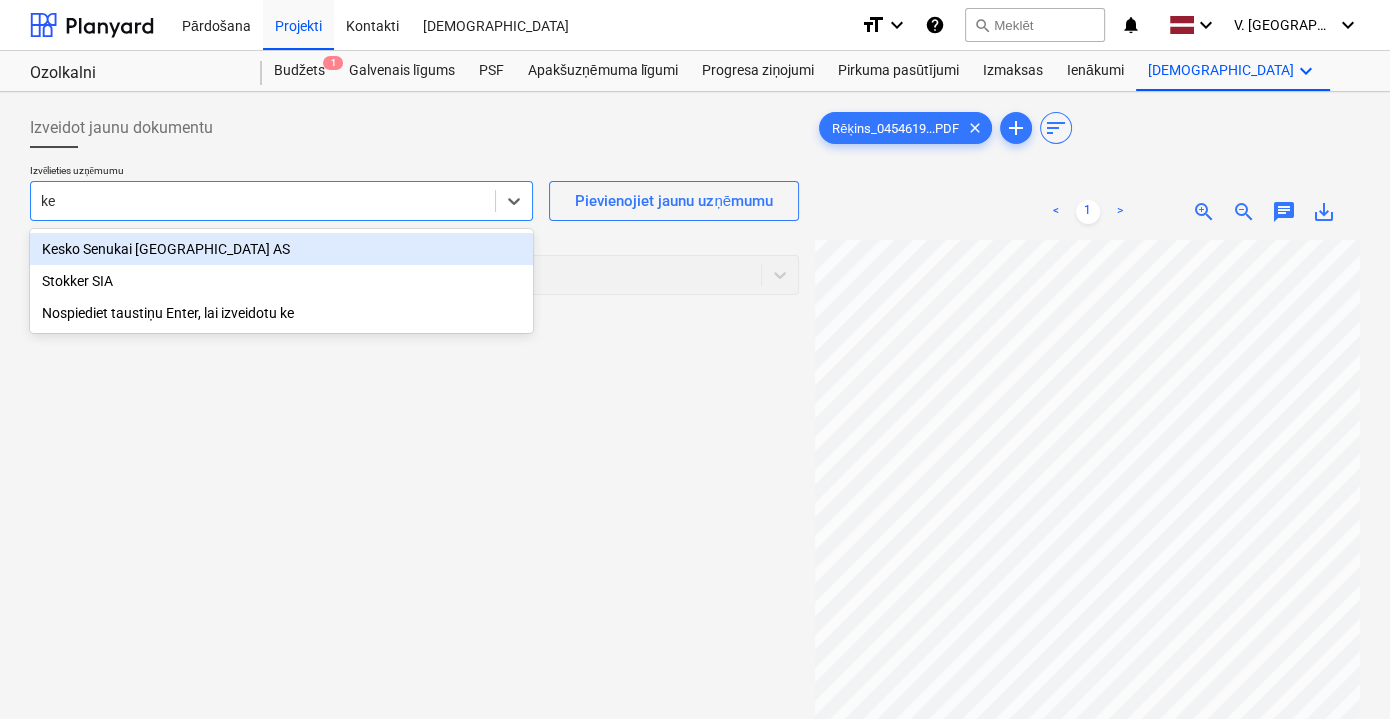 type on "kes" 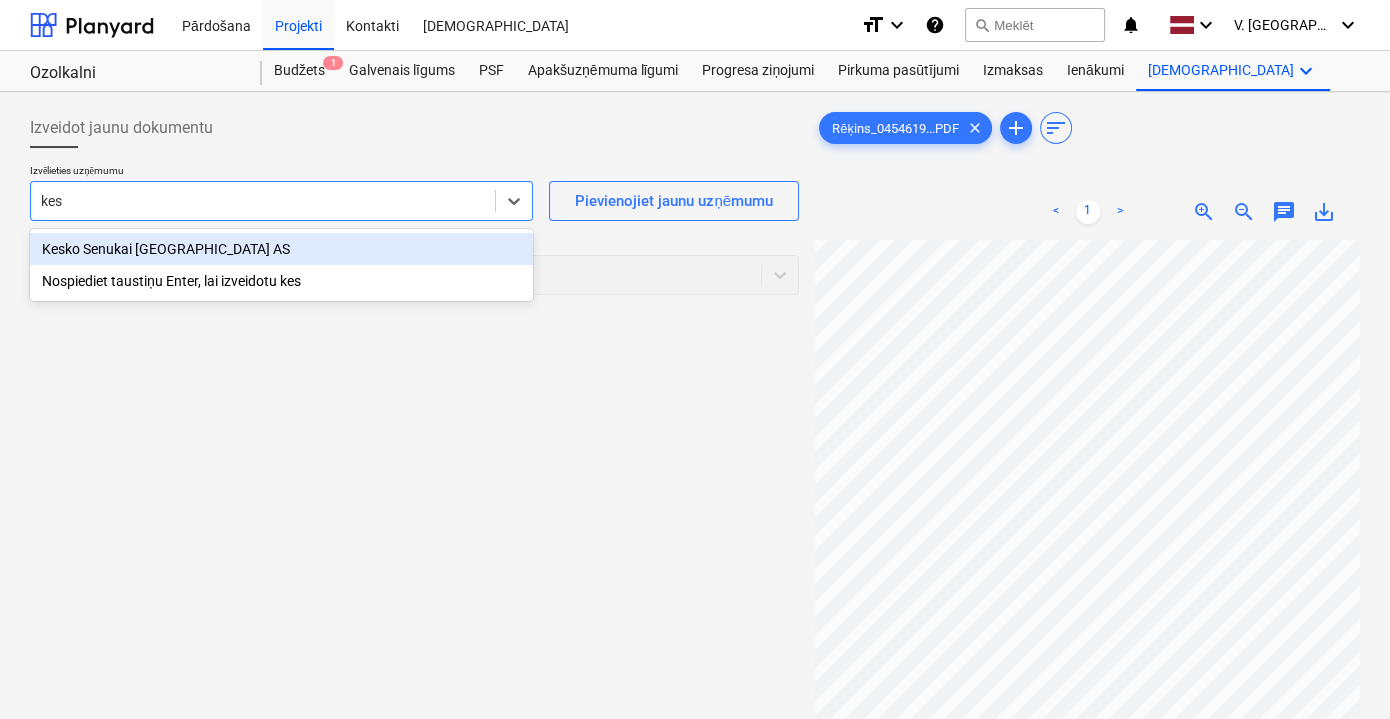 click on "Kesko Senukai [GEOGRAPHIC_DATA] AS" at bounding box center (281, 249) 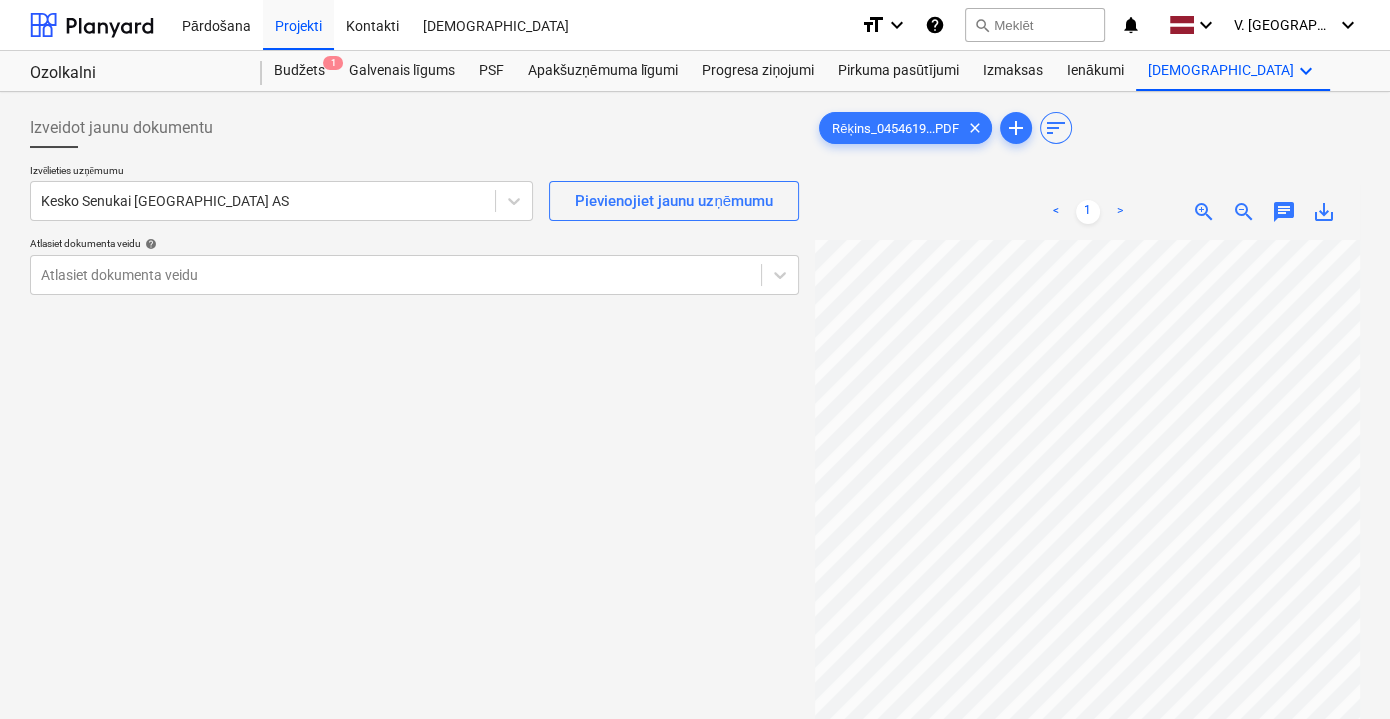 click on "Atlasiet dokumenta veidu help" at bounding box center [414, 245] 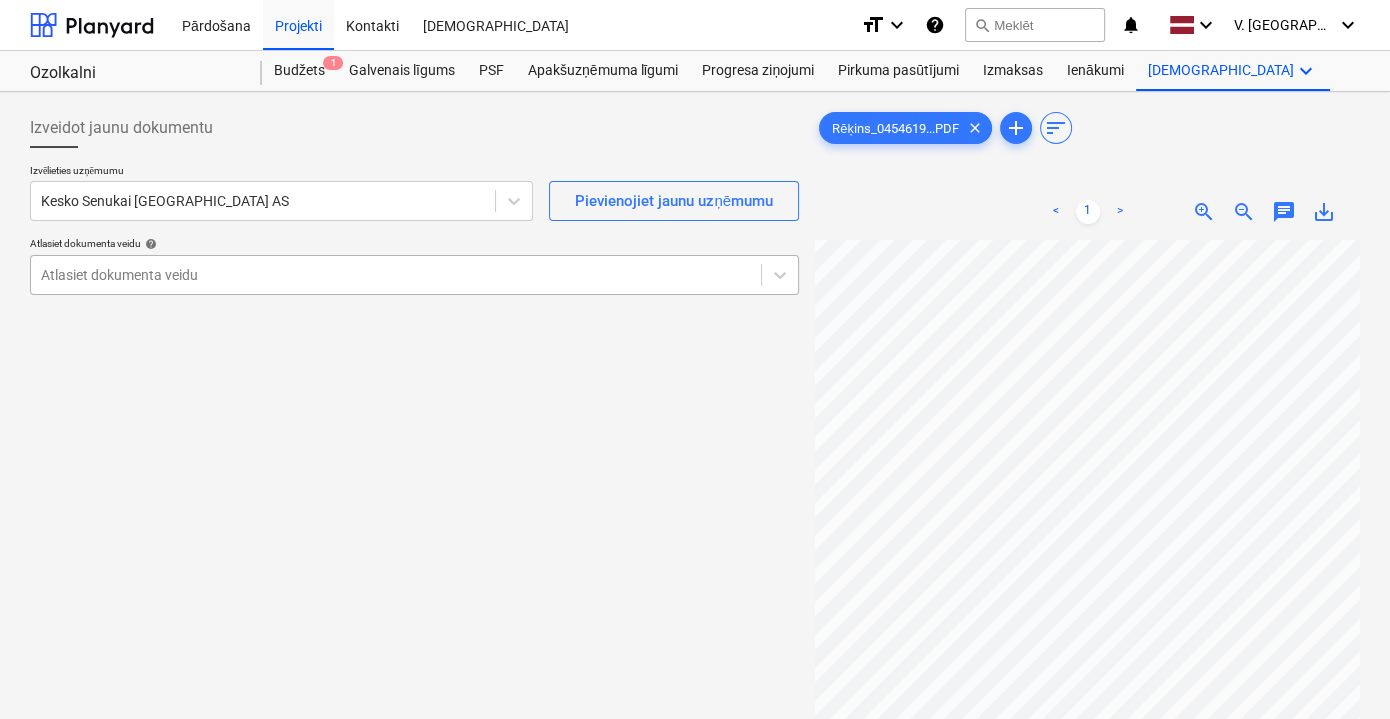 click on "Atlasiet dokumenta veidu" at bounding box center [396, 275] 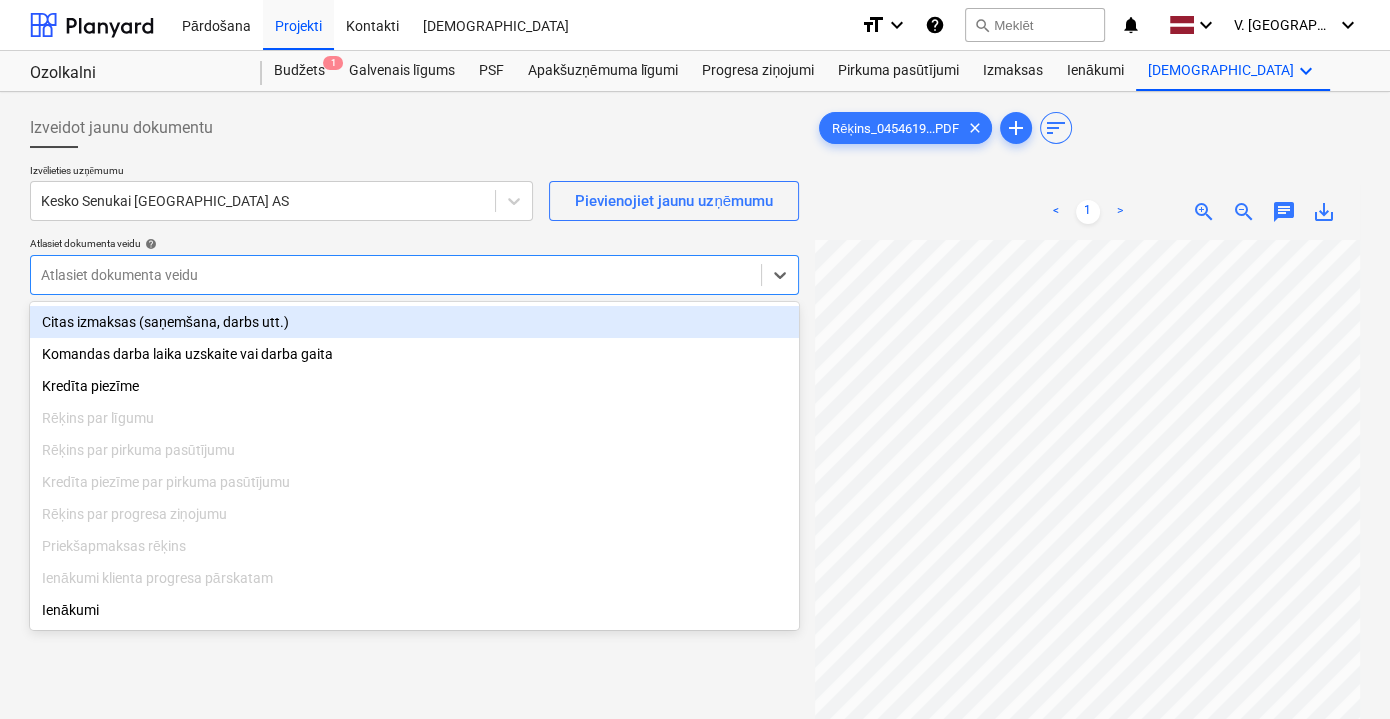 click on "Citas izmaksas (saņemšana, darbs utt.)" at bounding box center (414, 322) 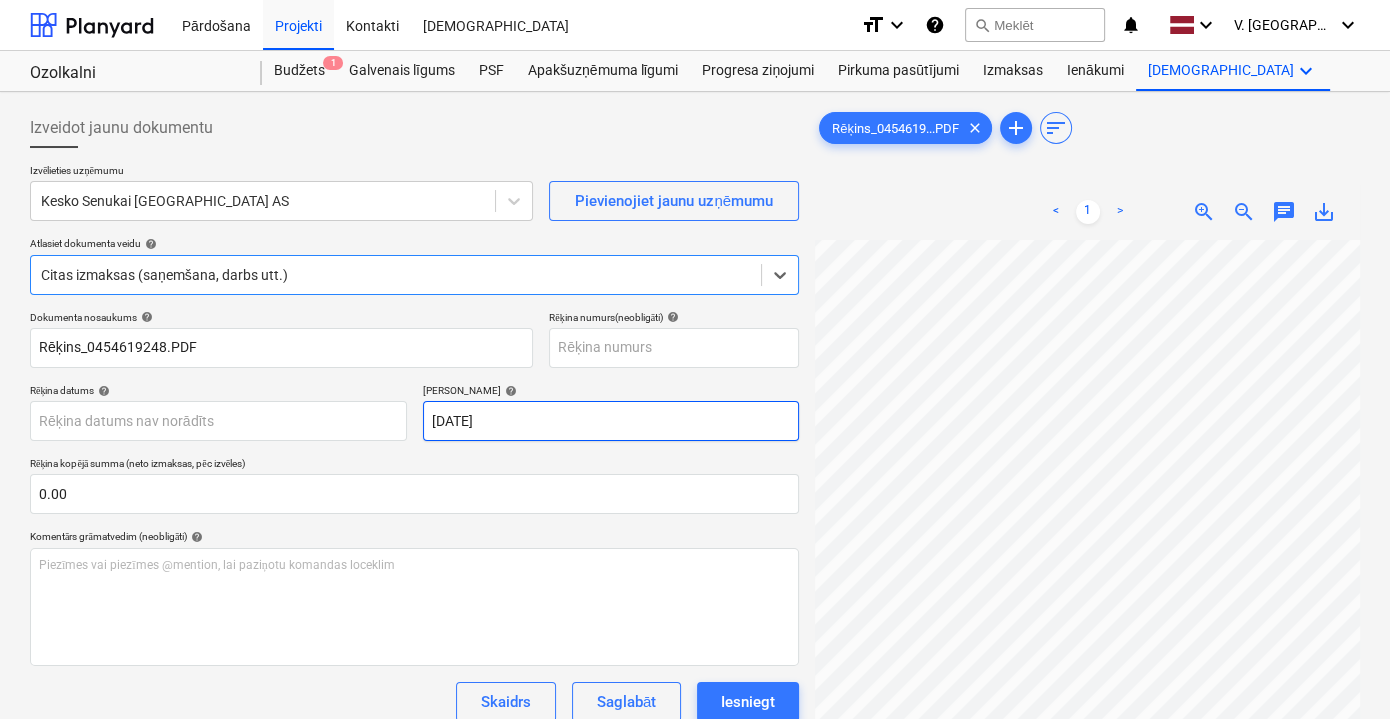 scroll, scrollTop: 103, scrollLeft: 2, axis: both 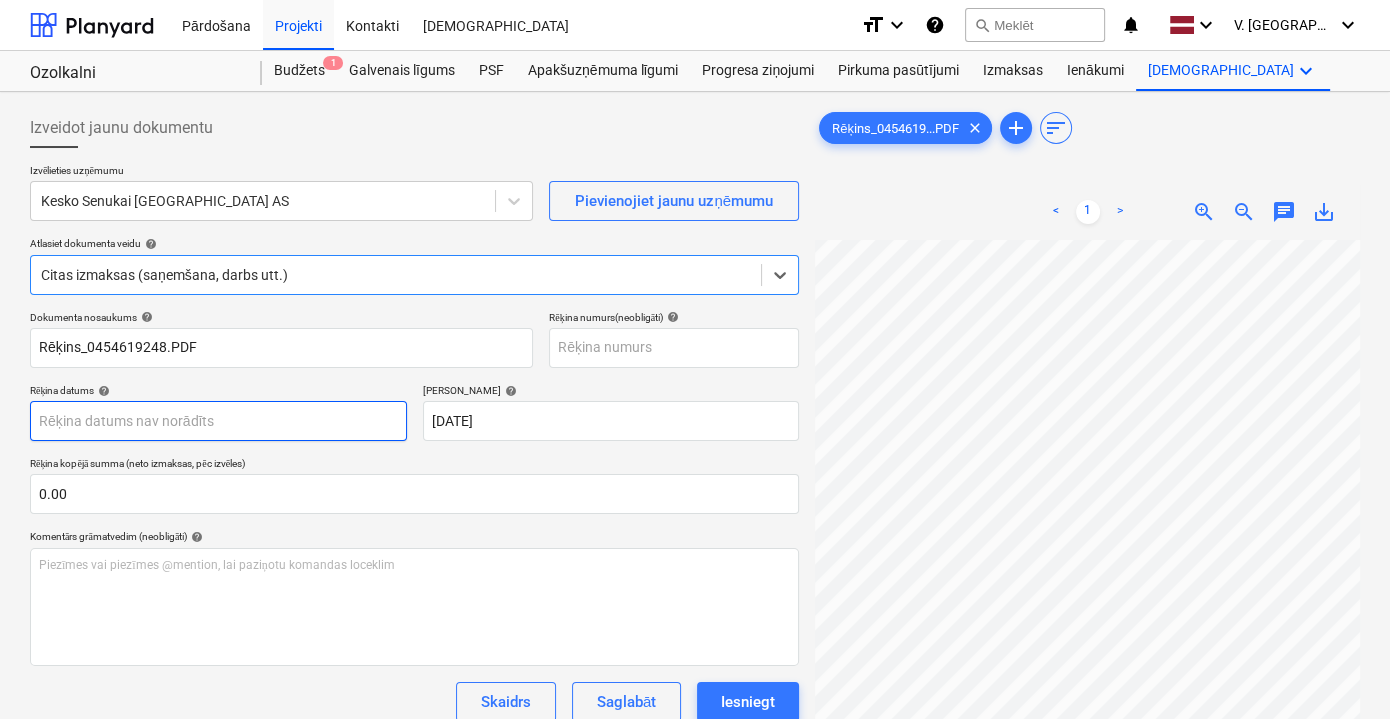 click on "Pārdošana Projekti Kontakti Iesūtne format_size keyboard_arrow_down help search Meklēt notifications 0 keyboard_arrow_down V. Filipčenko keyboard_arrow_down Ozolkalni Ozolkalni Budžets 1 Galvenais līgums PSF Apakšuzņēmuma līgumi Progresa ziņojumi Pirkuma pasūtījumi Izmaksas Ienākumi Vairāk keyboard_arrow_down Izveidot jaunu dokumentu Izvēlieties uzņēmumu Kesko Senukai Latvia AS   Pievienojiet jaunu uzņēmumu Atlasiet dokumenta veidu help option Citas izmaksas (saņemšana, darbs utt.), selected.   Select is focused ,type to refine list, press Down to open the menu,  Citas izmaksas (saņemšana, darbs utt.) Dokumenta nosaukums help Rēķins_0454619248.PDF Rēķina numurs  (neobligāti) help Rēķina datums help Press the down arrow key to interact with the calendar and
select a date. Press the question [PERSON_NAME] to get the keyboard shortcuts for changing dates. Termiņš help [DATE] 17.07.2025 Rēķina kopējā summa (neto izmaksas, pēc izvēles) 0.00 help ﻿ Skaidrs Saglabāt" at bounding box center [695, 359] 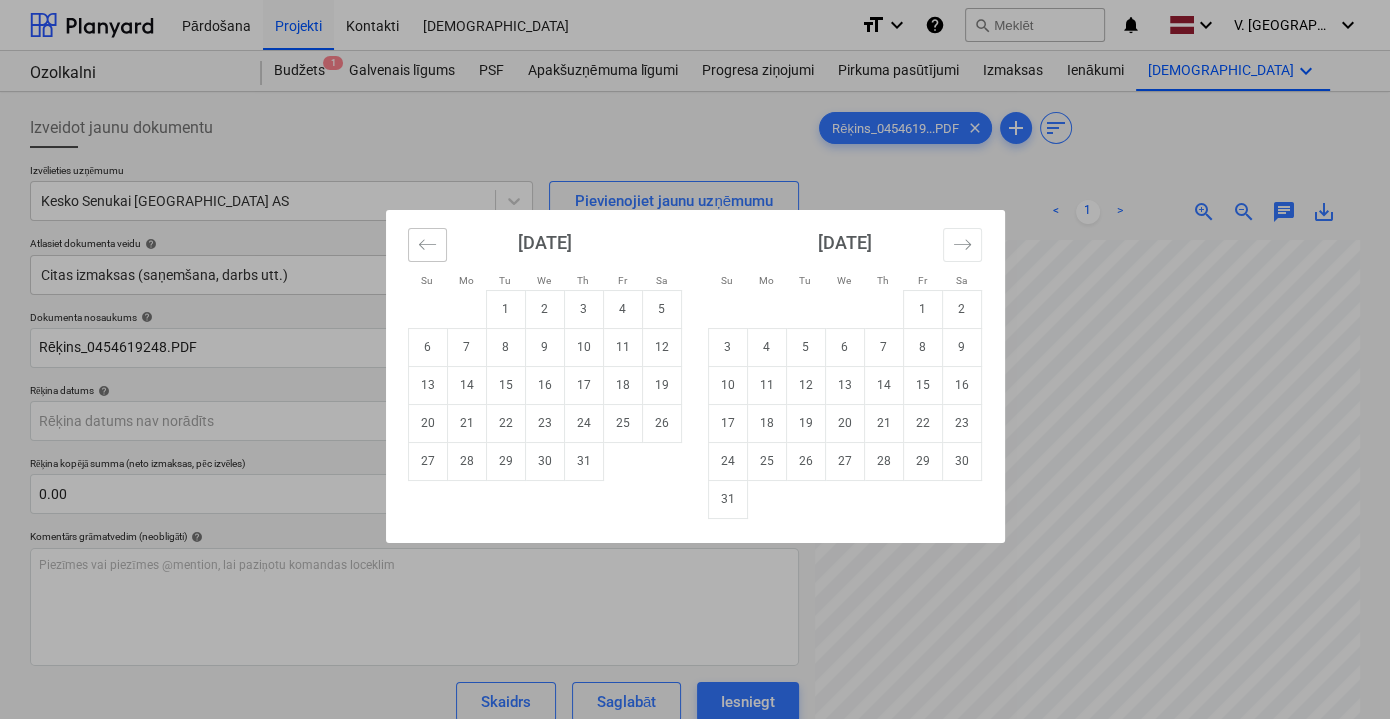 click 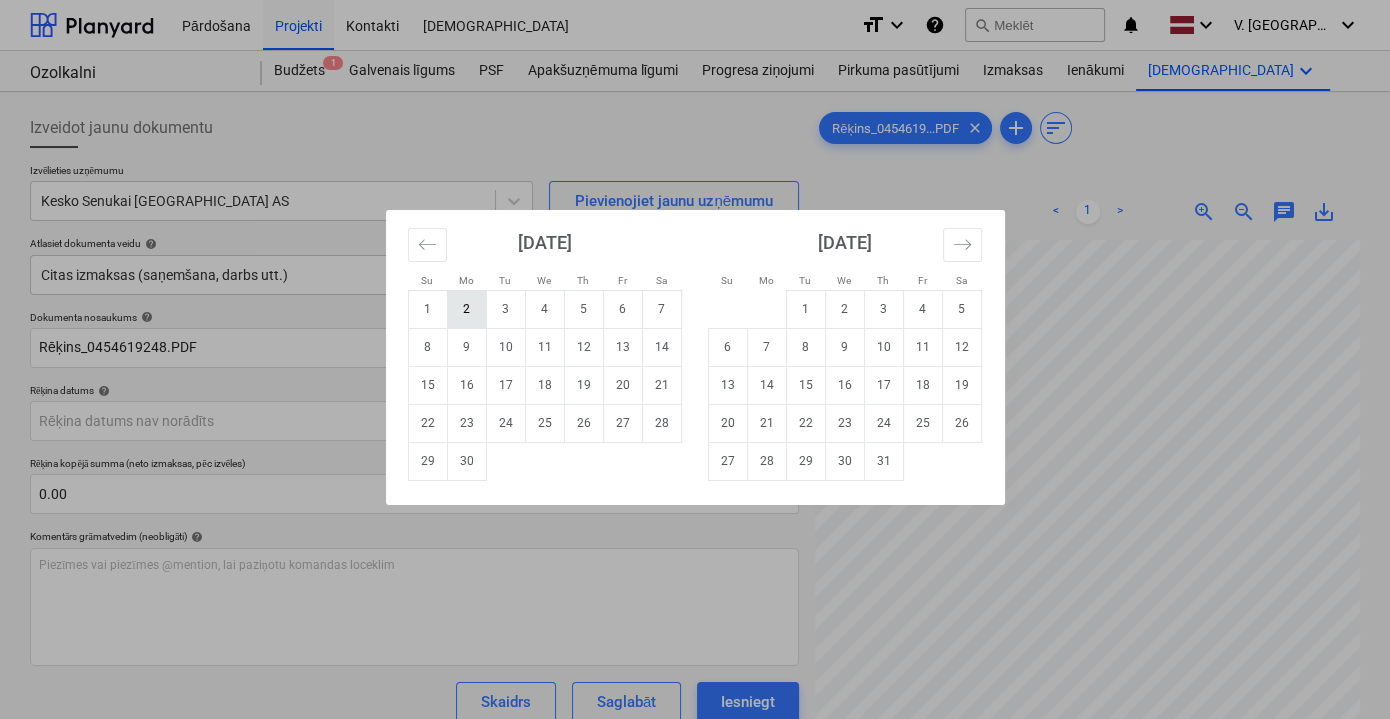 click on "2" at bounding box center (466, 309) 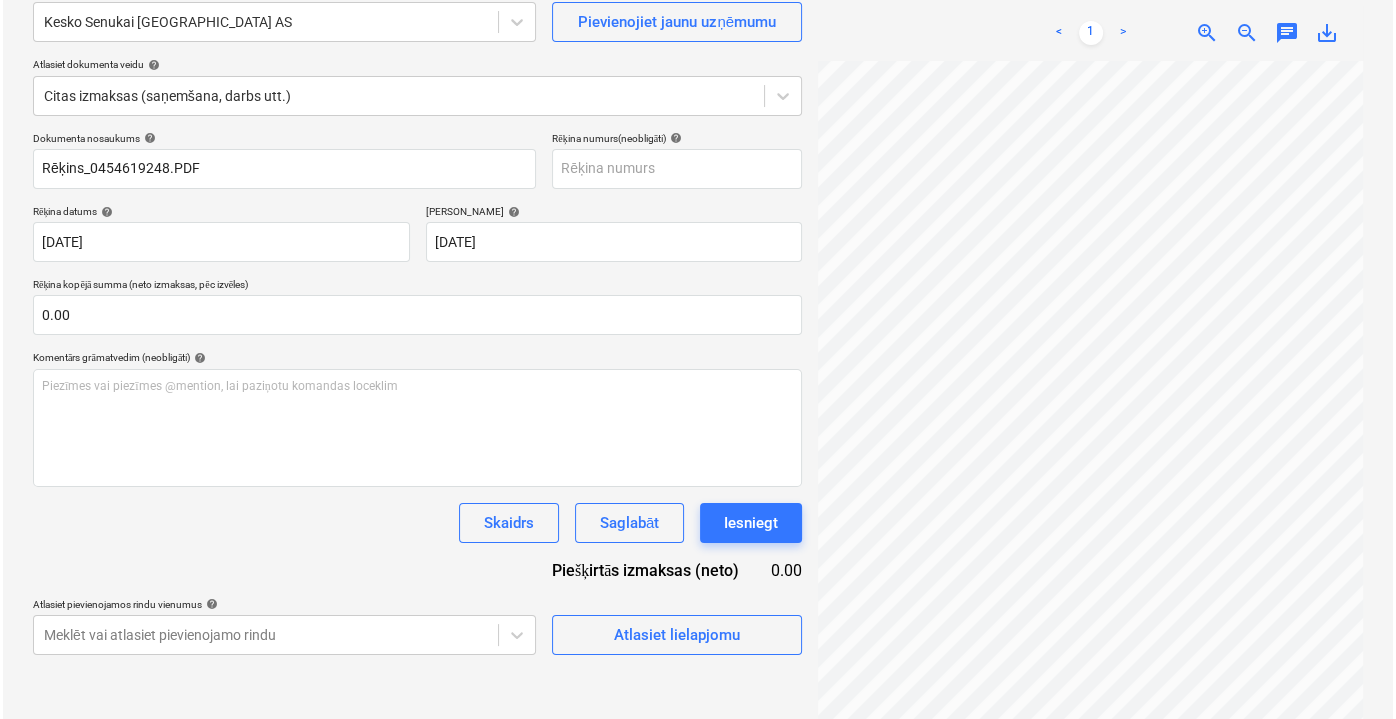 scroll, scrollTop: 199, scrollLeft: 0, axis: vertical 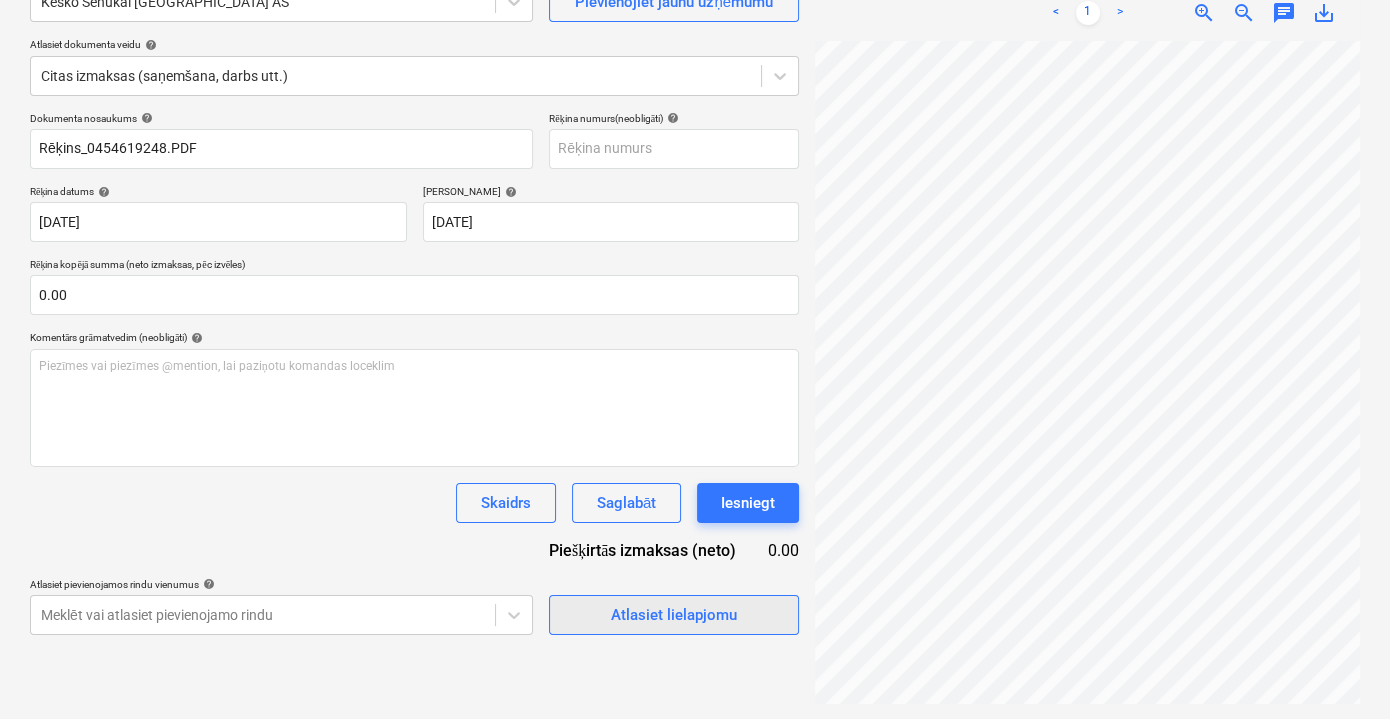 click on "Atlasiet lielapjomu" at bounding box center (674, 615) 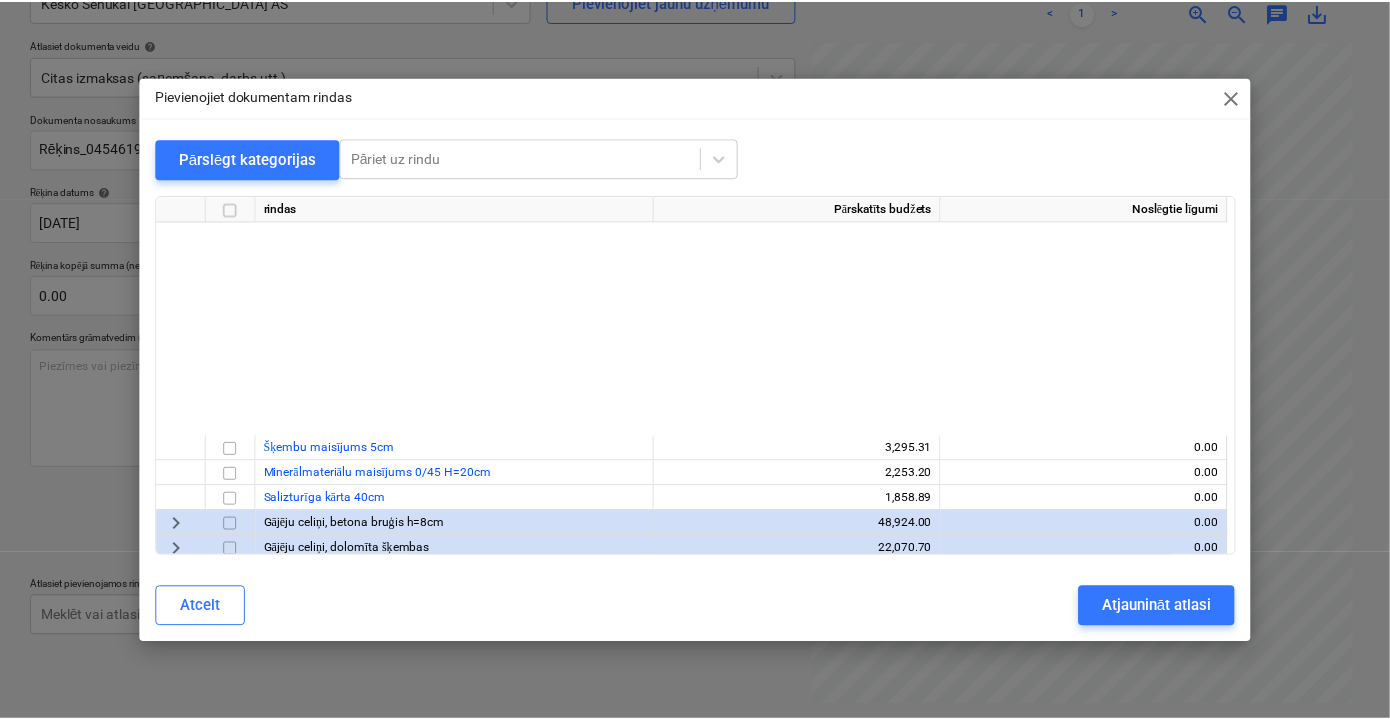 scroll, scrollTop: 2241, scrollLeft: 0, axis: vertical 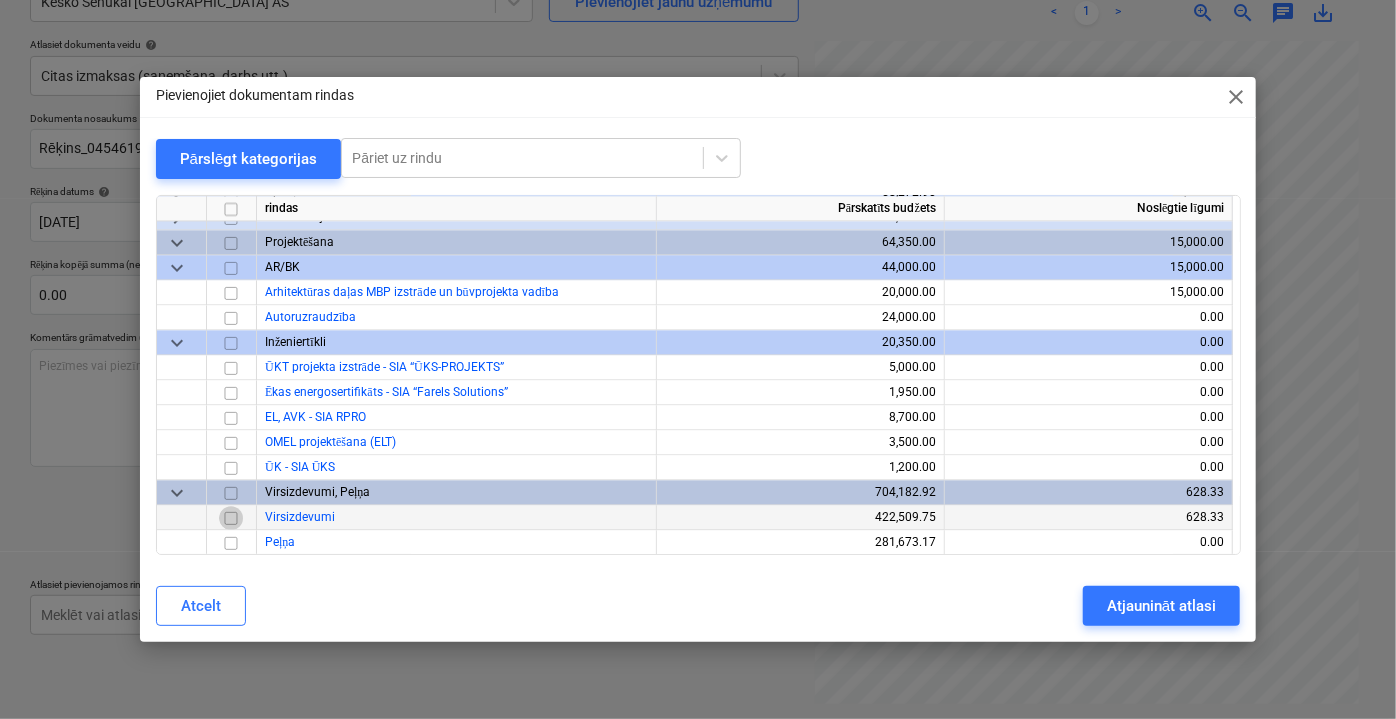 click at bounding box center (231, 517) 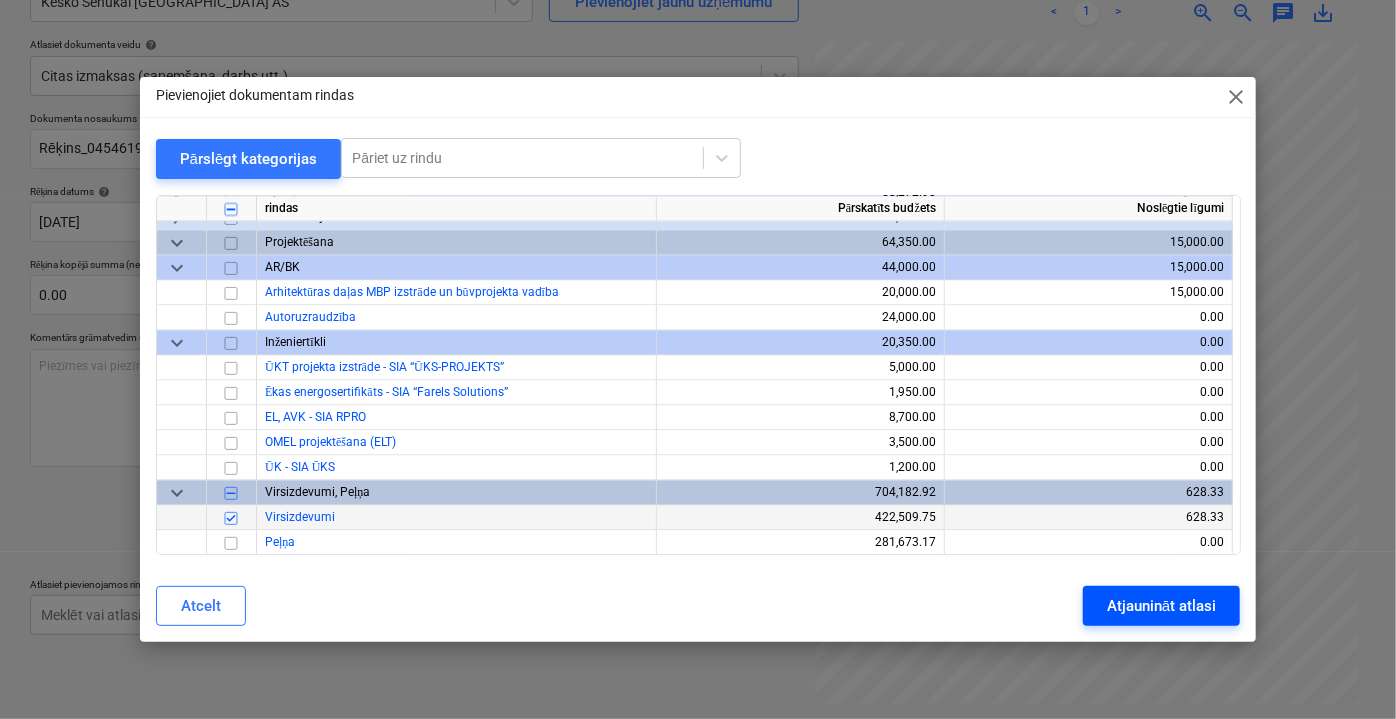 click on "Atjaunināt atlasi" at bounding box center (1161, 606) 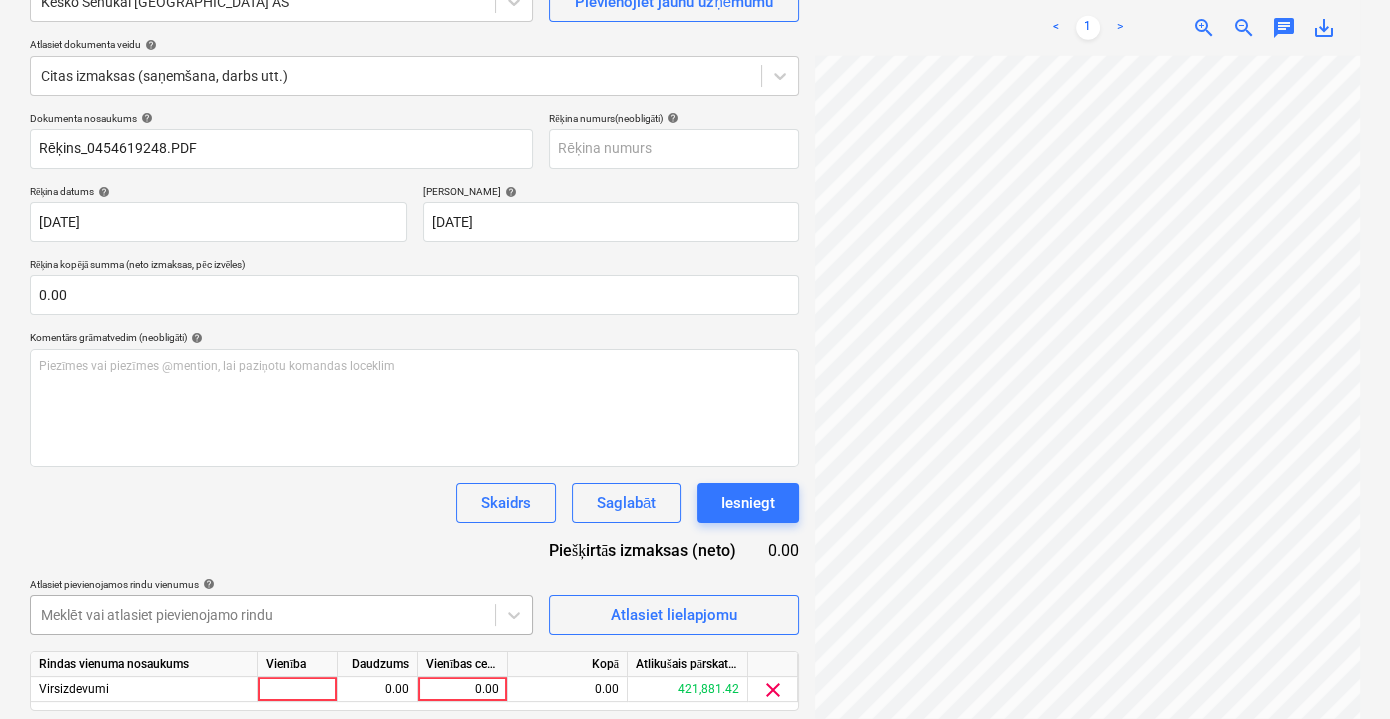 scroll, scrollTop: 262, scrollLeft: 0, axis: vertical 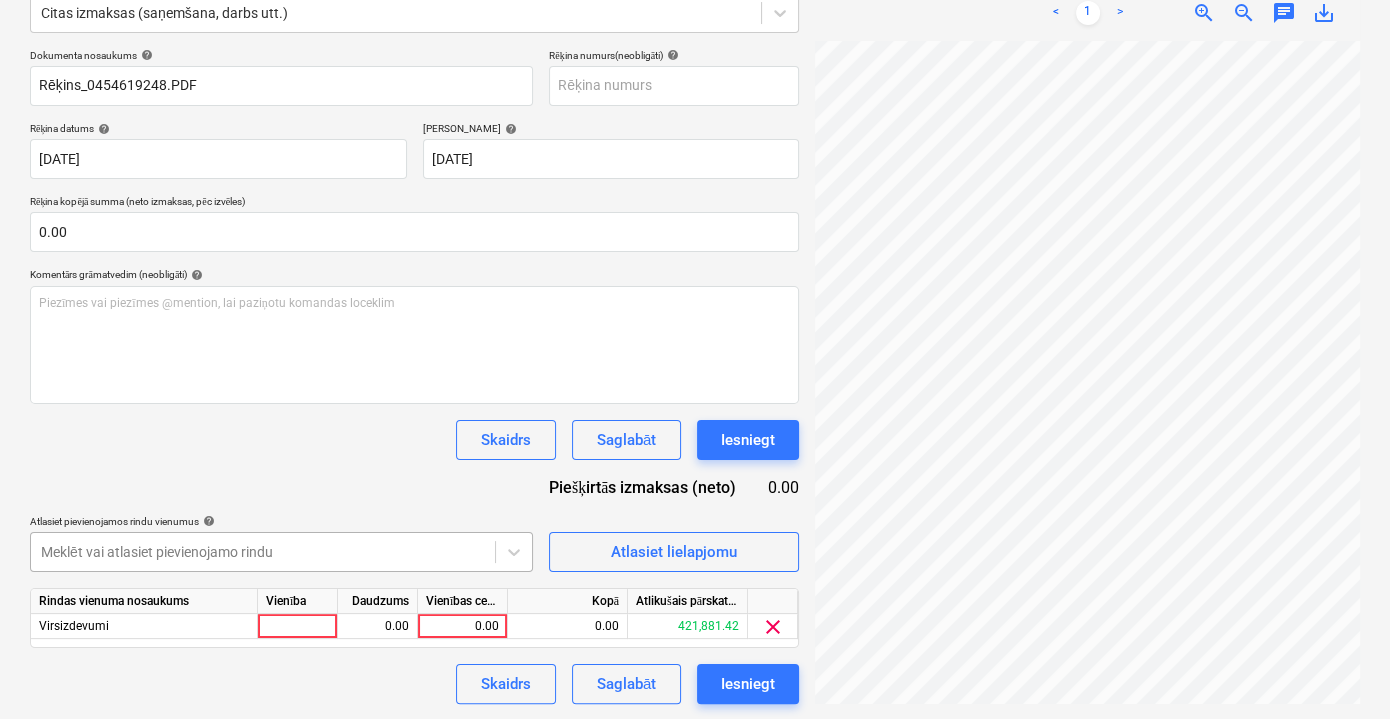 click on "0.00" at bounding box center [462, 626] 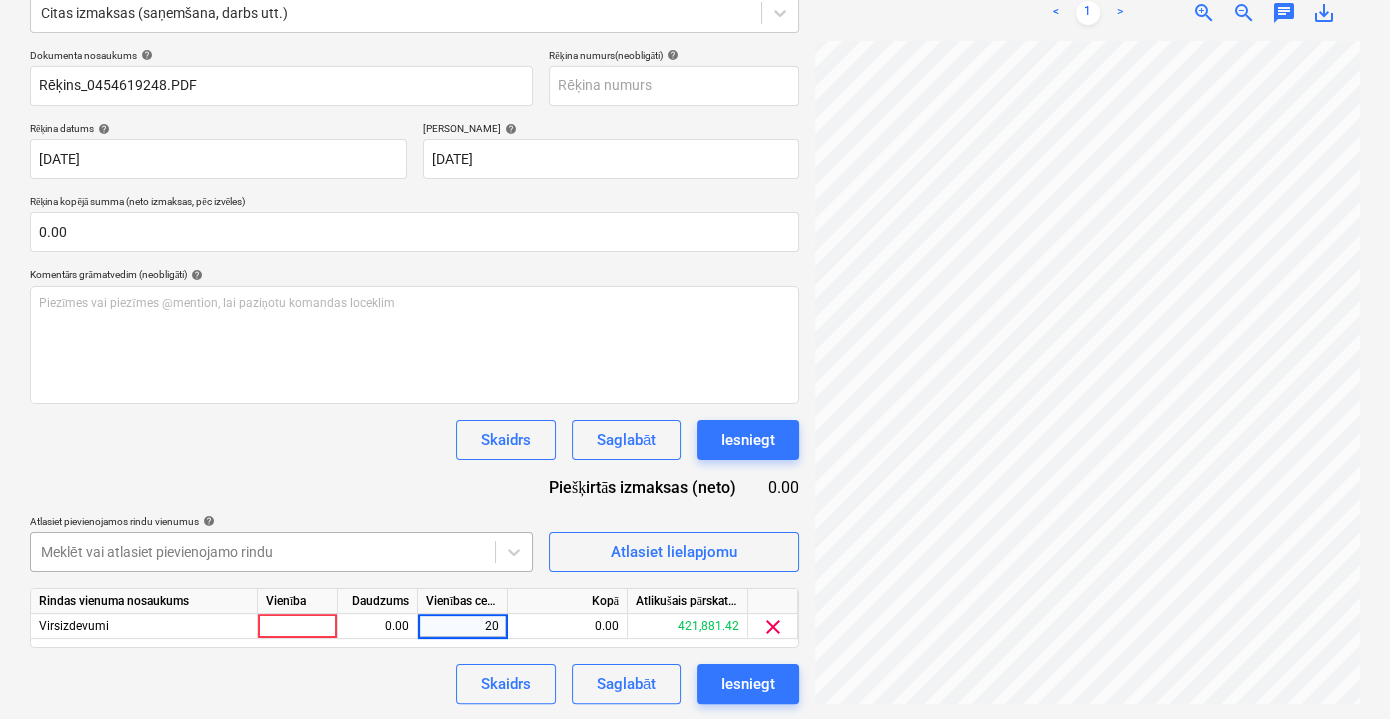 type on "206" 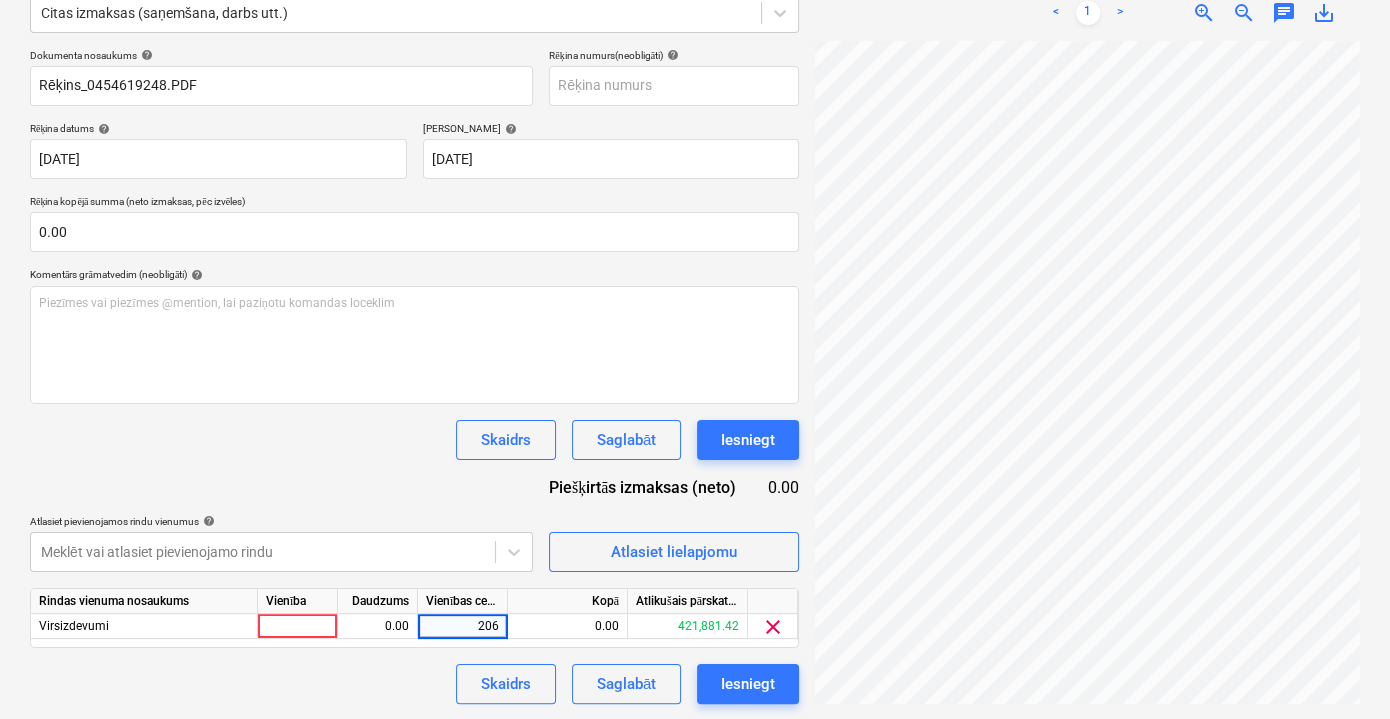click on "Skaidrs Saglabāt Iesniegt" at bounding box center (414, 684) 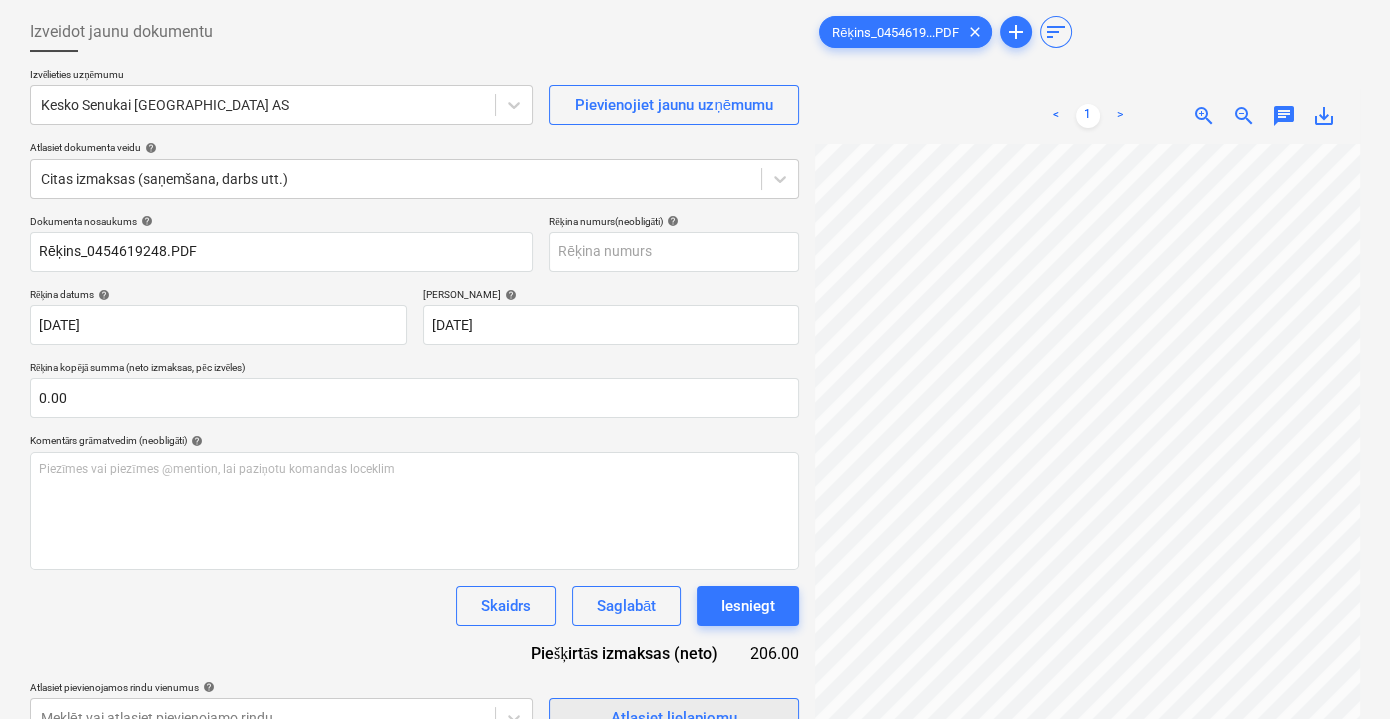 scroll, scrollTop: 262, scrollLeft: 0, axis: vertical 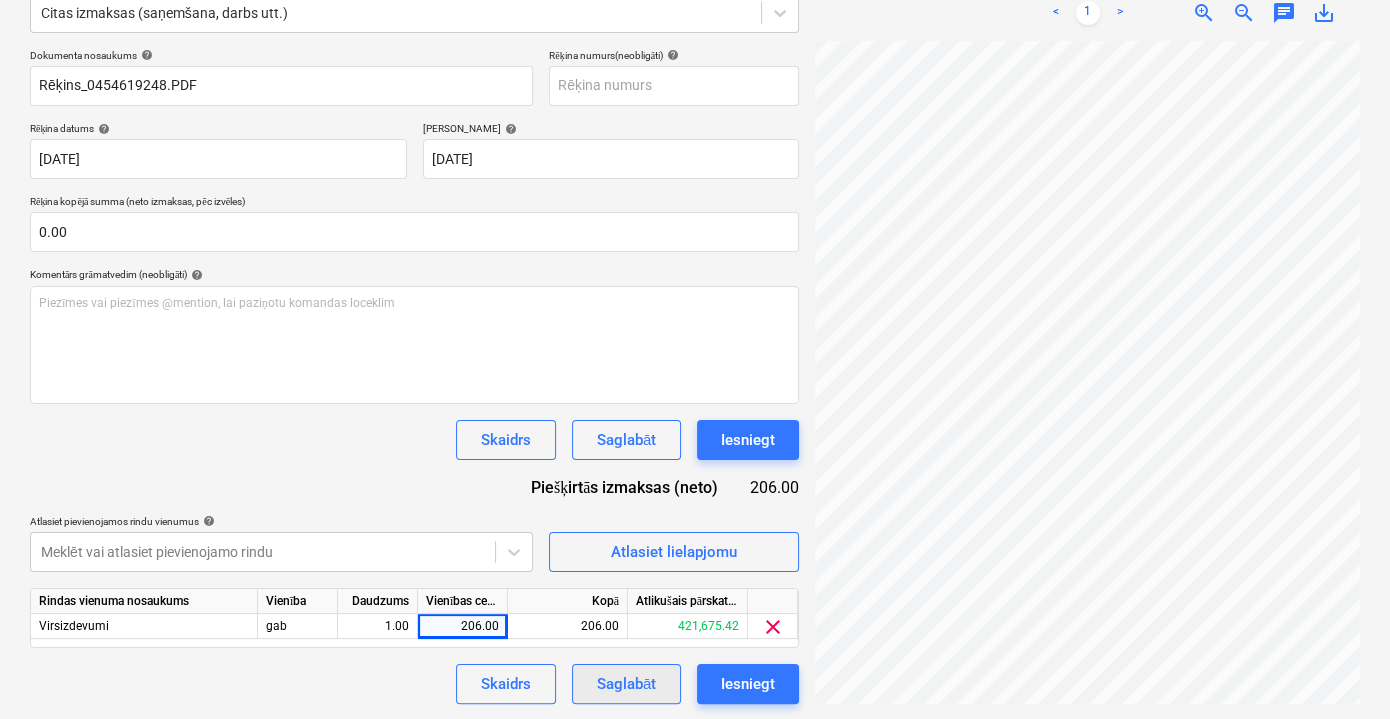 click on "Saglabāt" at bounding box center (626, 684) 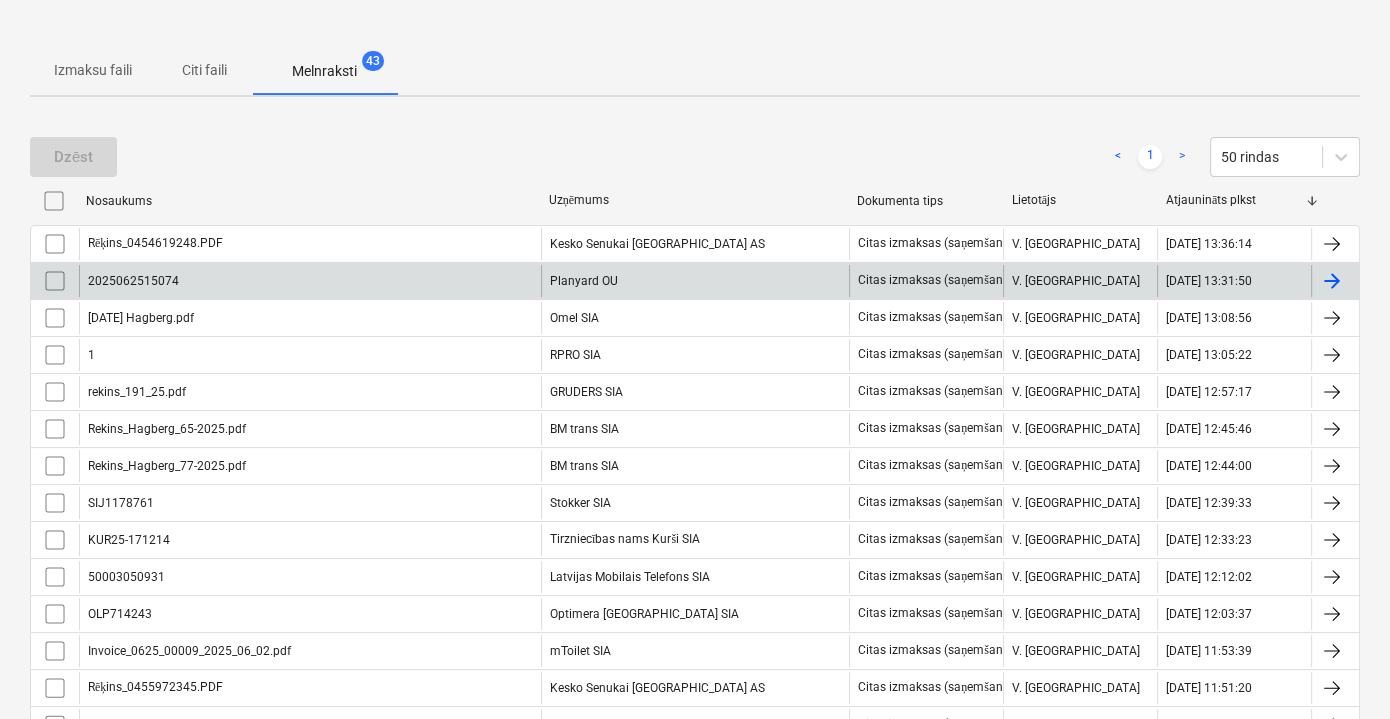 drag, startPoint x: 289, startPoint y: 311, endPoint x: 310, endPoint y: 260, distance: 55.154327 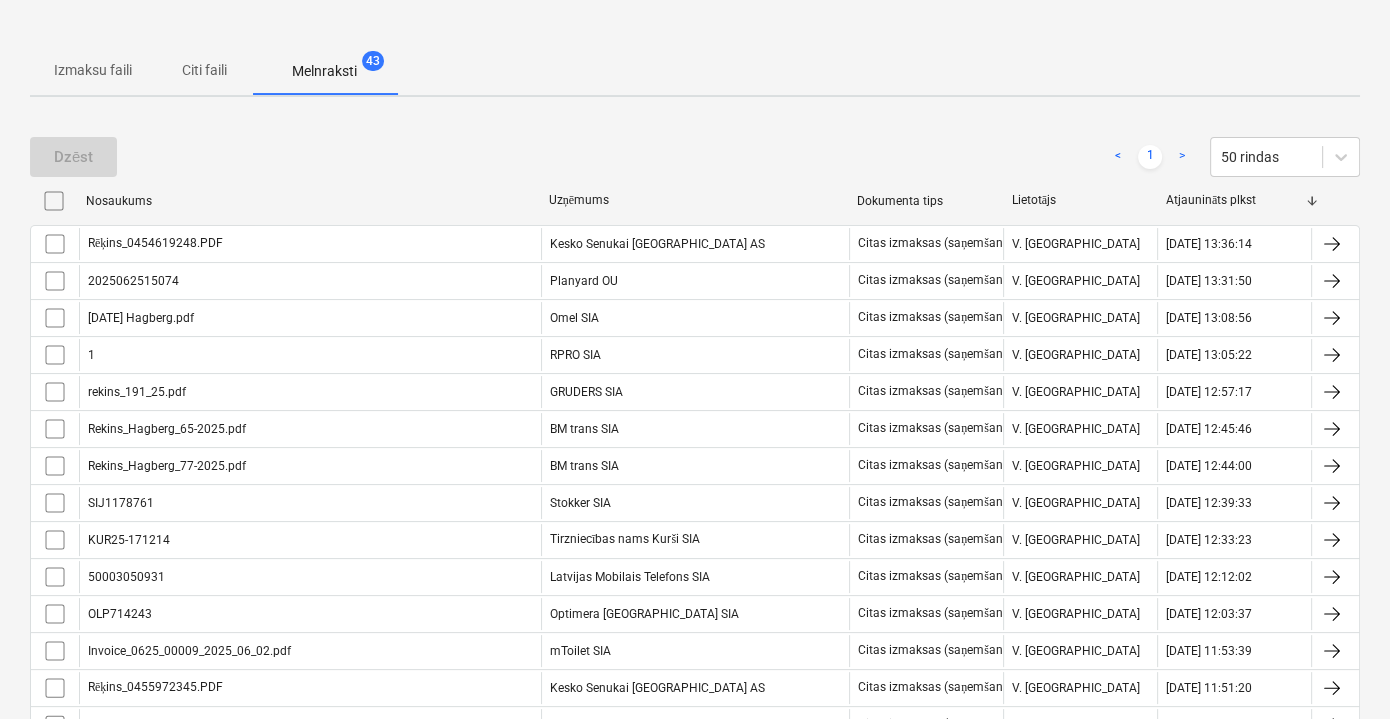 click on "Dzēst < 1 > 50 rindas" at bounding box center [695, 157] 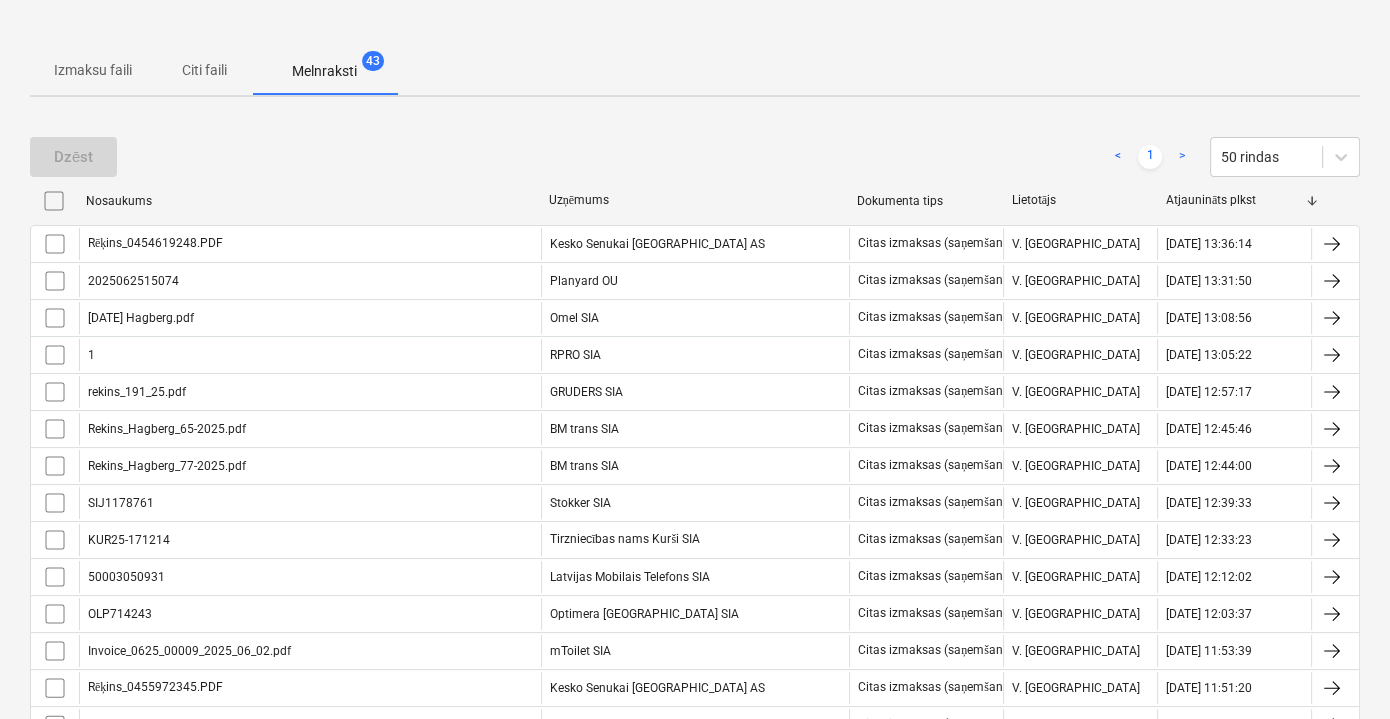 click on "Citi faili" at bounding box center [204, 70] 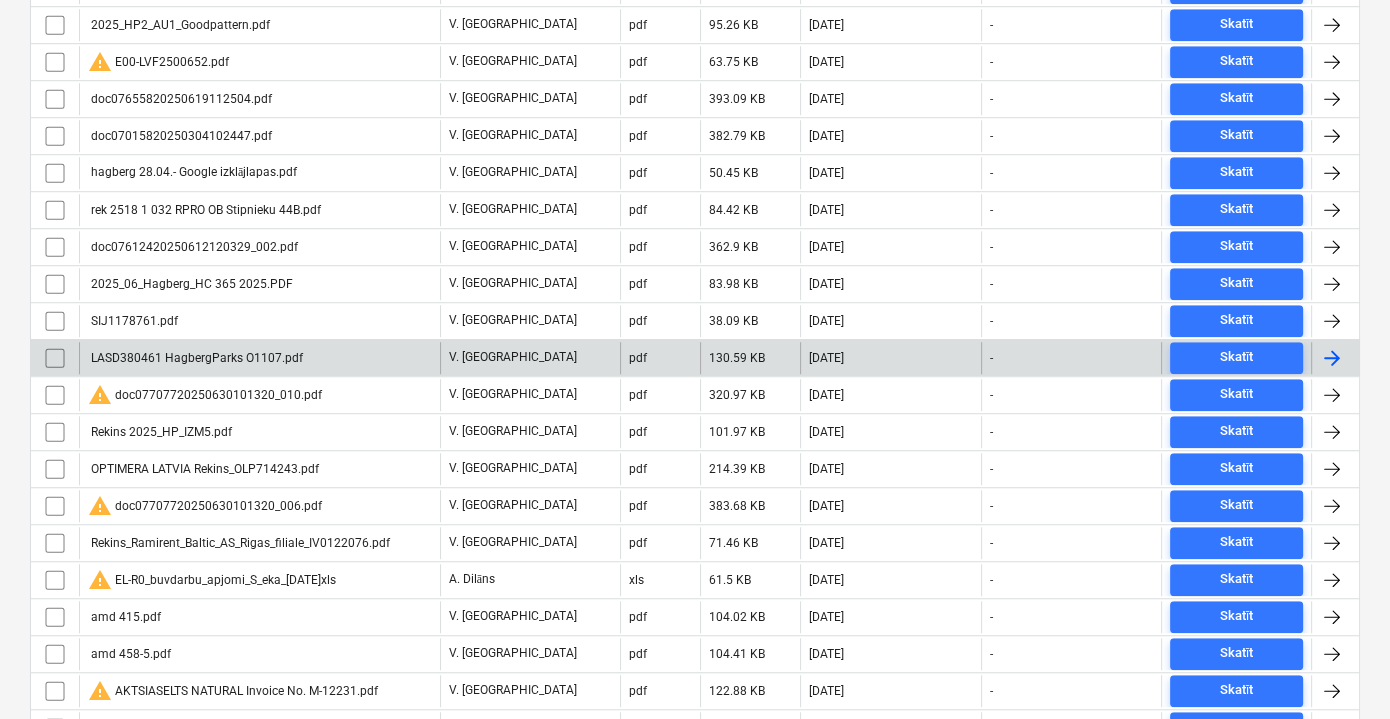 click on "LASD380461 HagbergParks O1107.pdf" at bounding box center (259, 358) 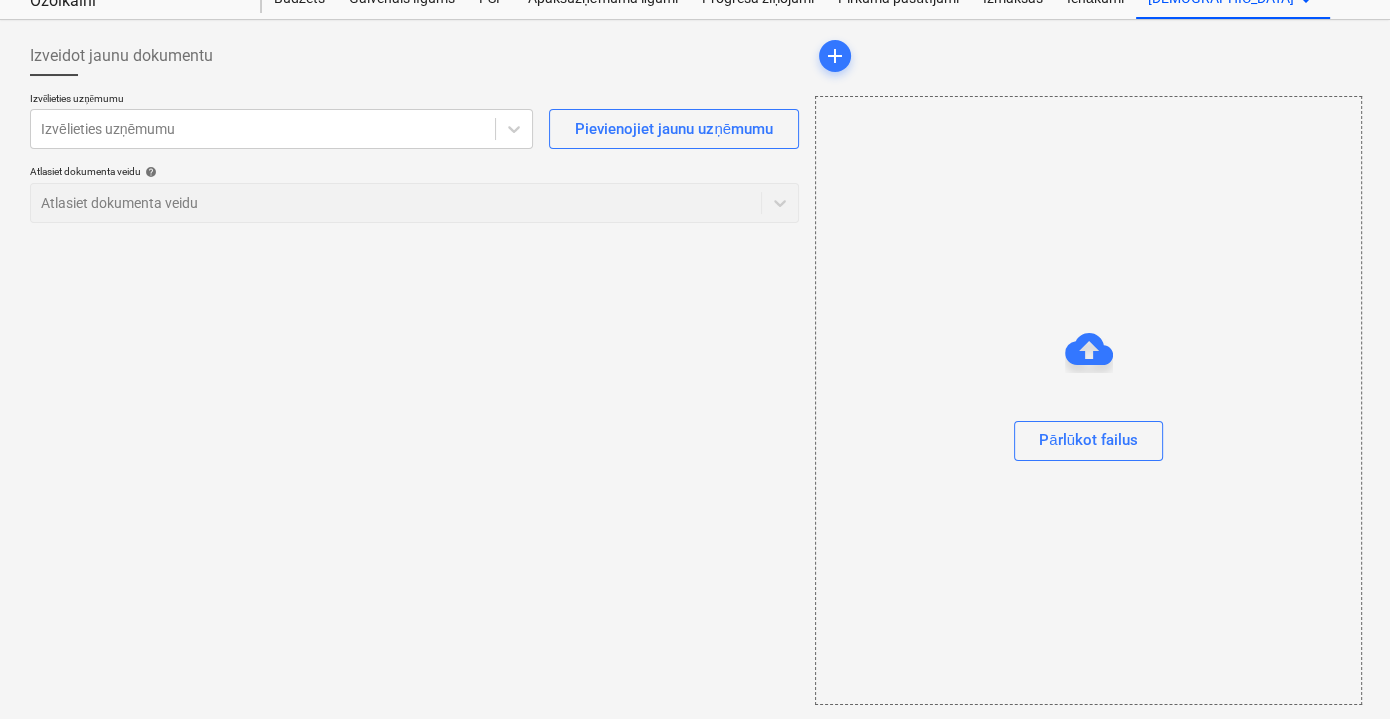 scroll, scrollTop: 0, scrollLeft: 0, axis: both 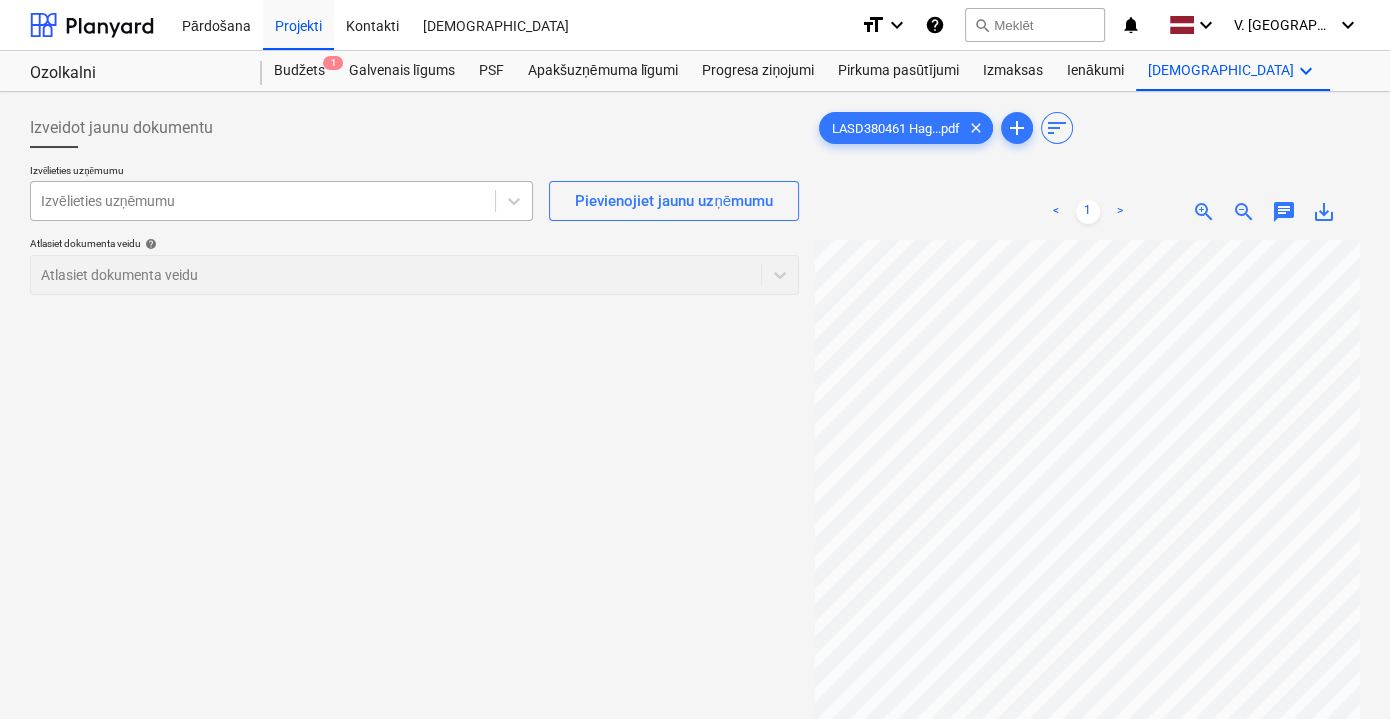 click at bounding box center (263, 201) 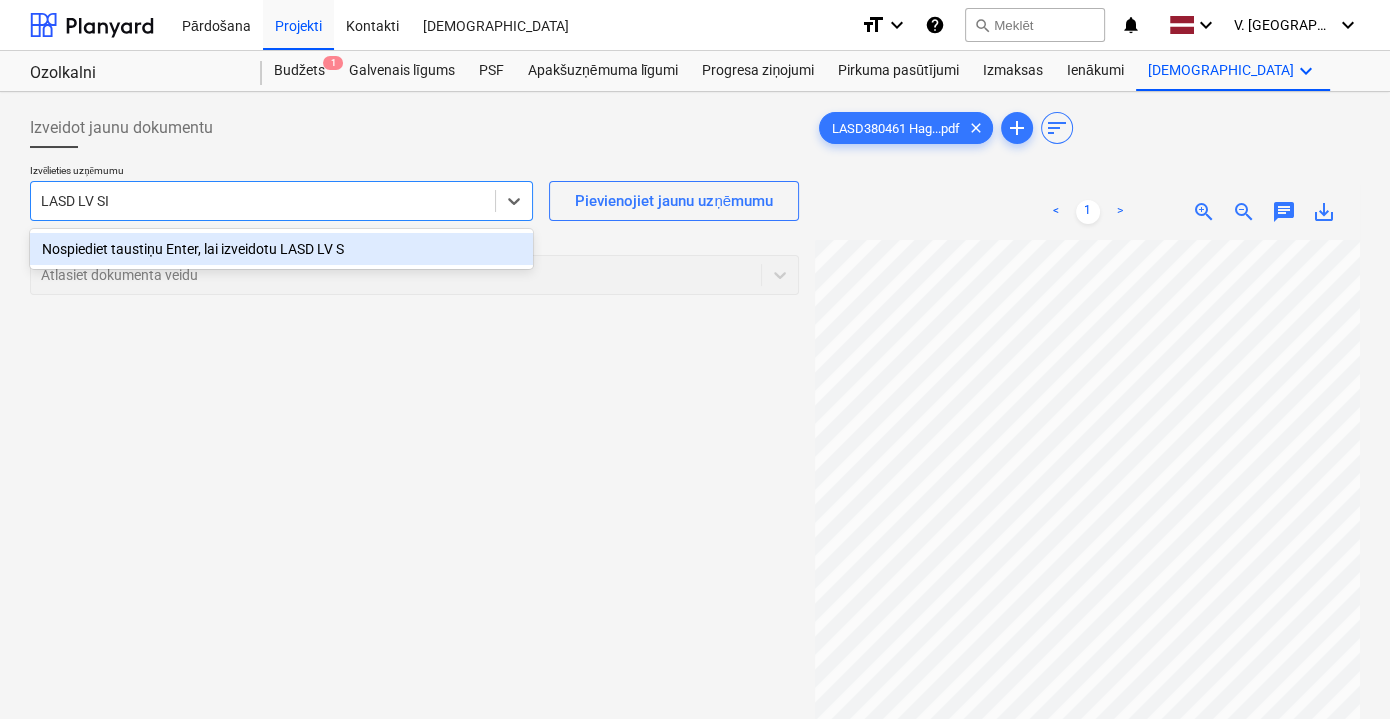 type on "LASD LV SIA" 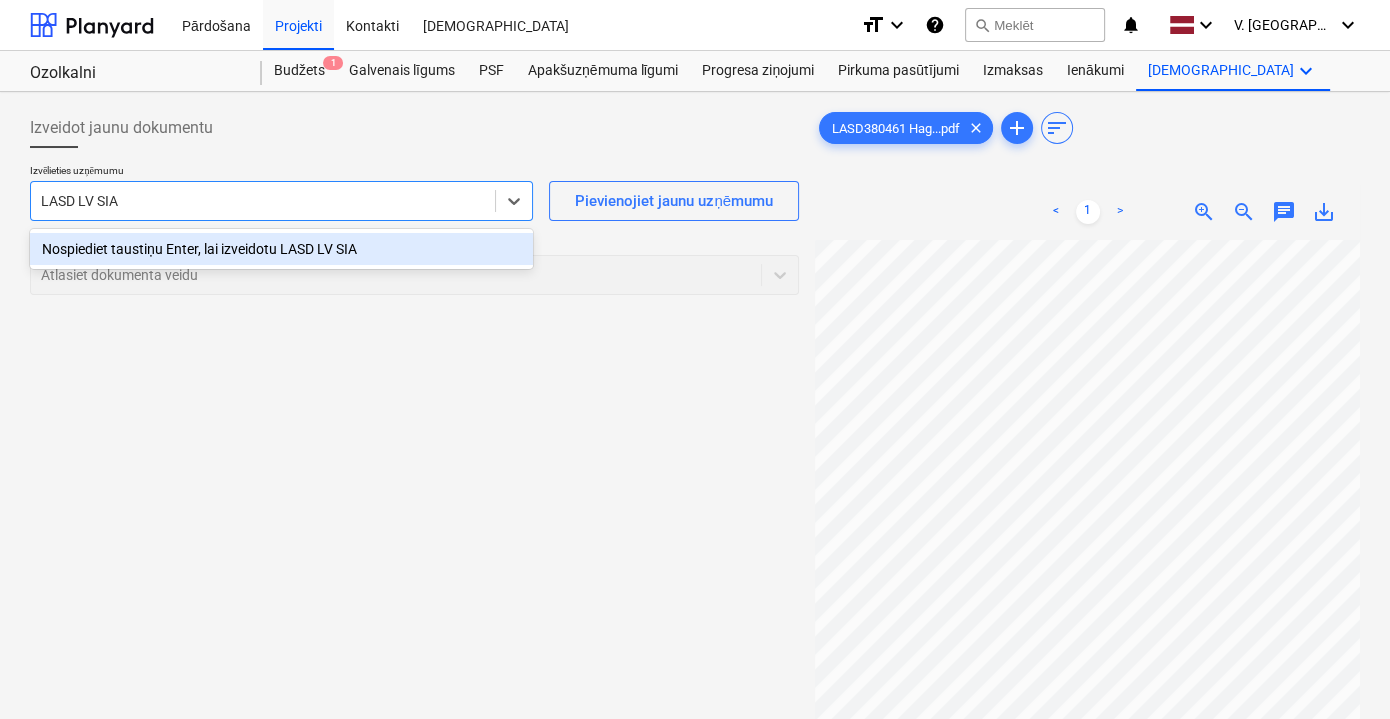 type 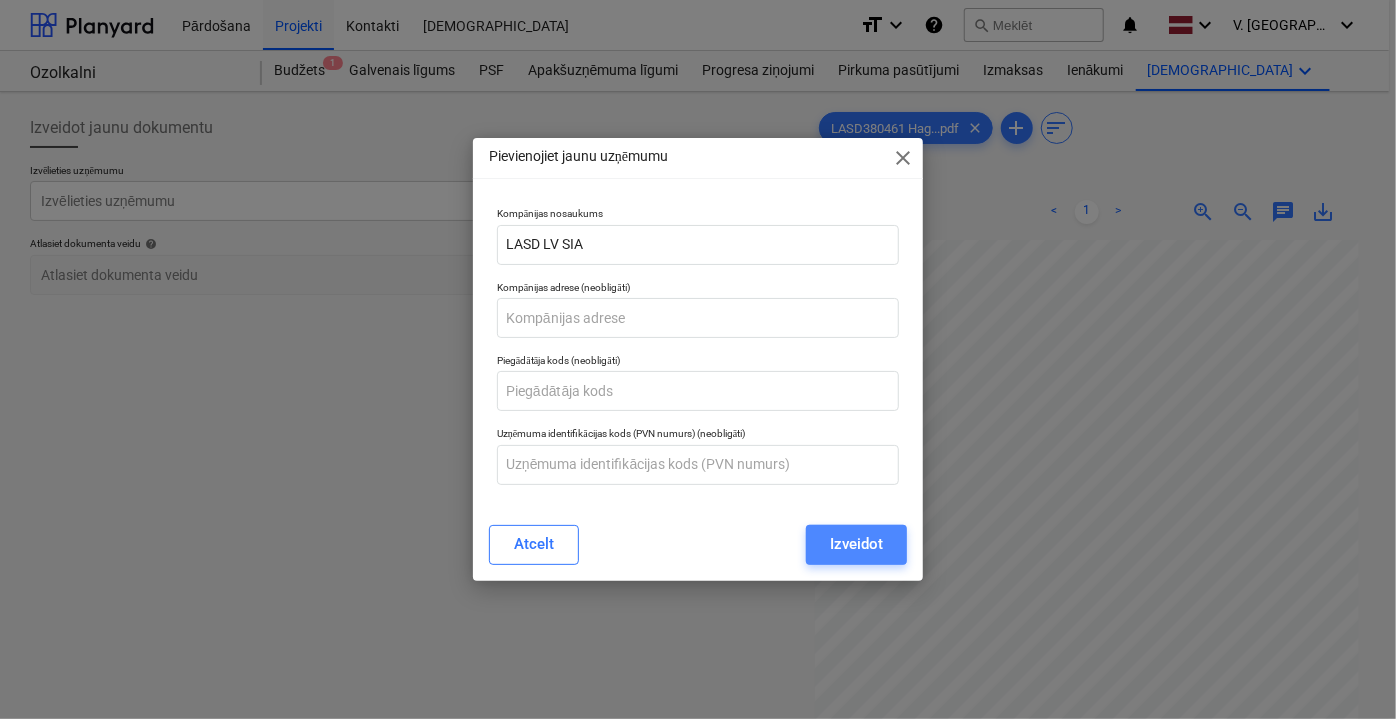 click on "Izveidot" at bounding box center [856, 544] 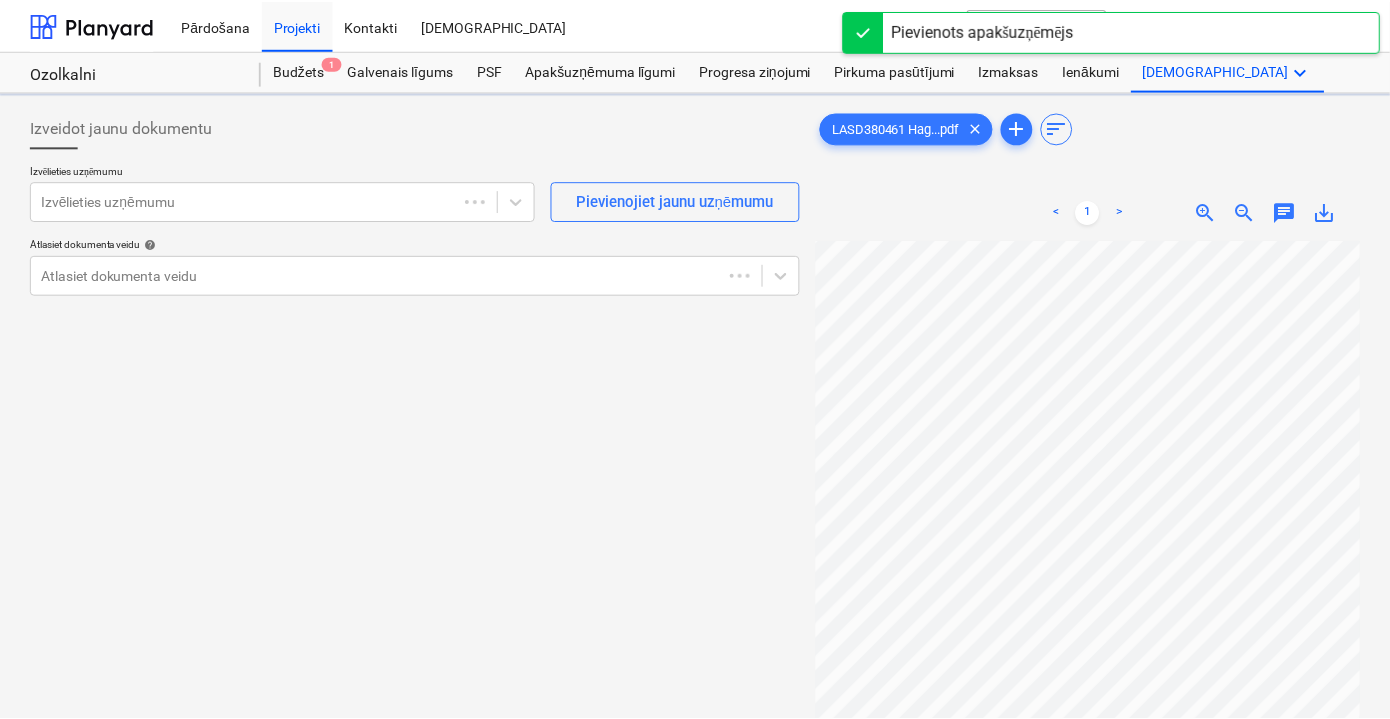 scroll, scrollTop: 115, scrollLeft: 58, axis: both 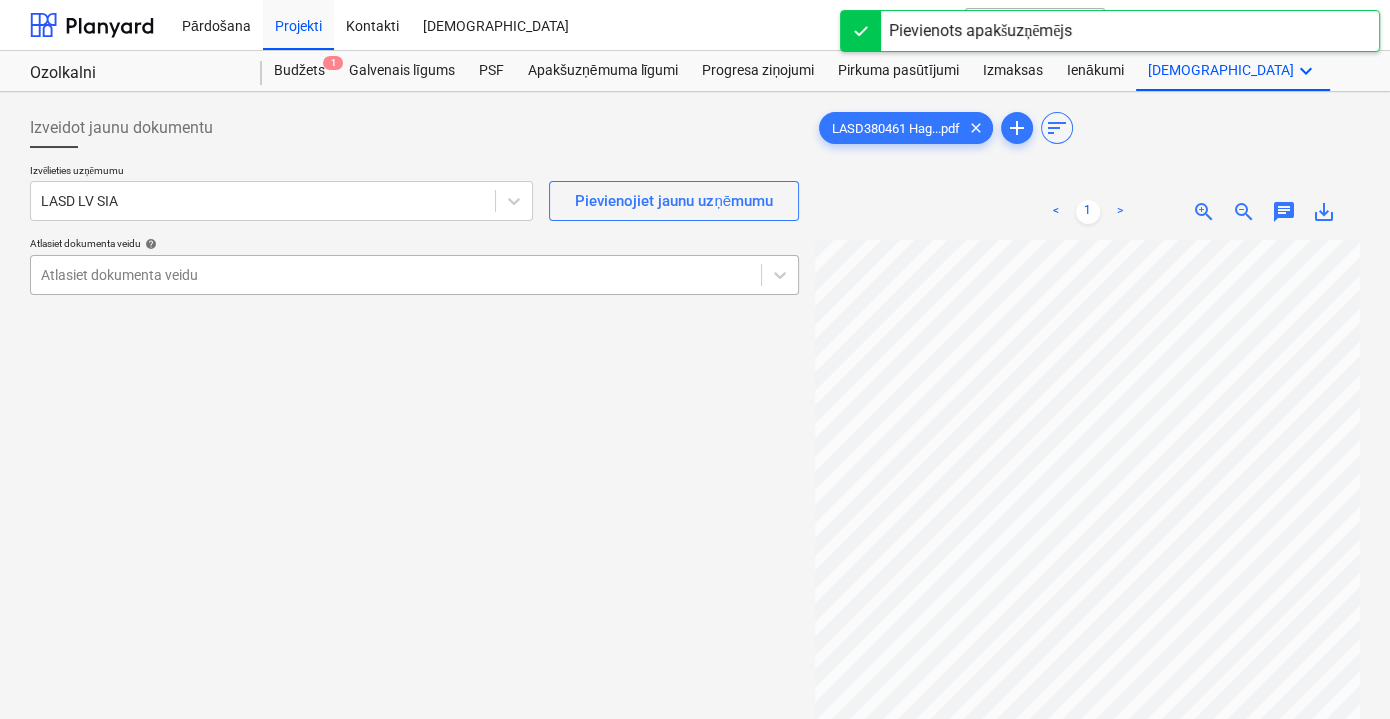 click at bounding box center [396, 275] 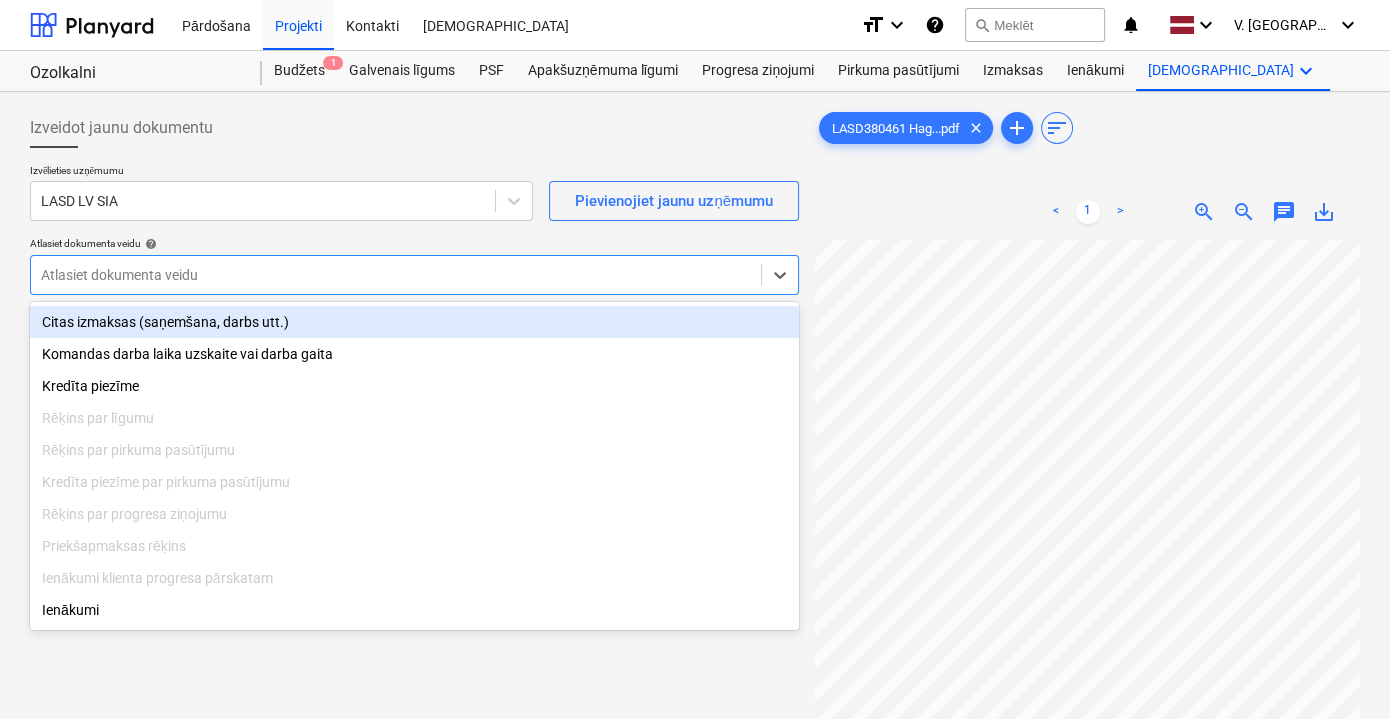 click on "Citas izmaksas (saņemšana, darbs utt.)" at bounding box center [414, 322] 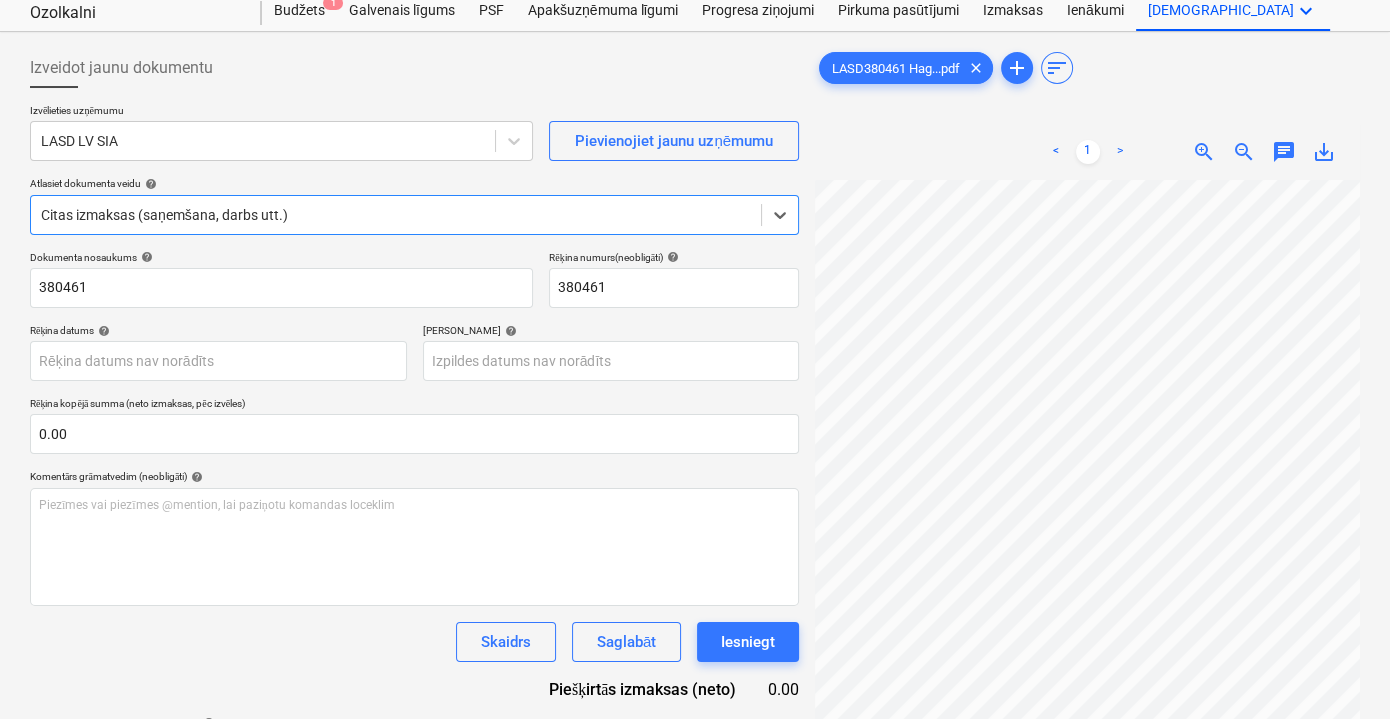 scroll, scrollTop: 90, scrollLeft: 0, axis: vertical 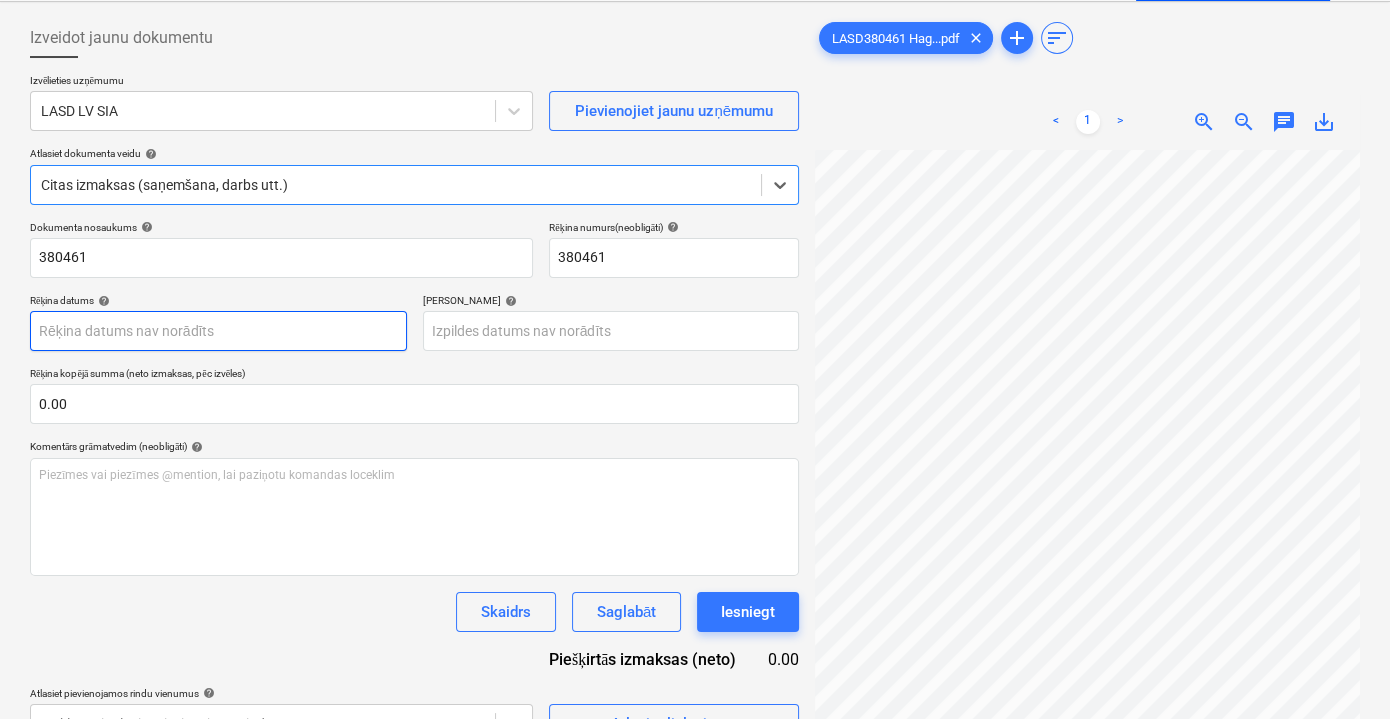 click on "Pārdošana Projekti Kontakti Iesūtne format_size keyboard_arrow_down help search Meklēt notifications 0 keyboard_arrow_down V. Filipčenko keyboard_arrow_down Ozolkalni Ozolkalni Budžets 1 Galvenais līgums PSF Apakšuzņēmuma līgumi Progresa ziņojumi Pirkuma pasūtījumi Izmaksas Ienākumi Vairāk keyboard_arrow_down Izveidot jaunu dokumentu Izvēlieties uzņēmumu LASD LV SIA   Pievienojiet jaunu uzņēmumu Atlasiet dokumenta veidu help option Citas izmaksas (saņemšana, darbs utt.), selected.   Select is focused ,type to refine list, press Down to open the menu,  Citas izmaksas (saņemšana, darbs utt.) Dokumenta nosaukums help 380461 Rēķina numurs  (neobligāti) help 380461 Rēķina datums help Press the down arrow key to interact with the calendar and
select a date. Press the question mark key to get the keyboard shortcuts for changing dates. Termiņš help Rēķina kopējā summa (neto izmaksas, pēc izvēles) 0.00 Komentārs grāmatvedim (neobligāti) help ﻿ Skaidrs Saglabāt 0.00 <" at bounding box center [695, 269] 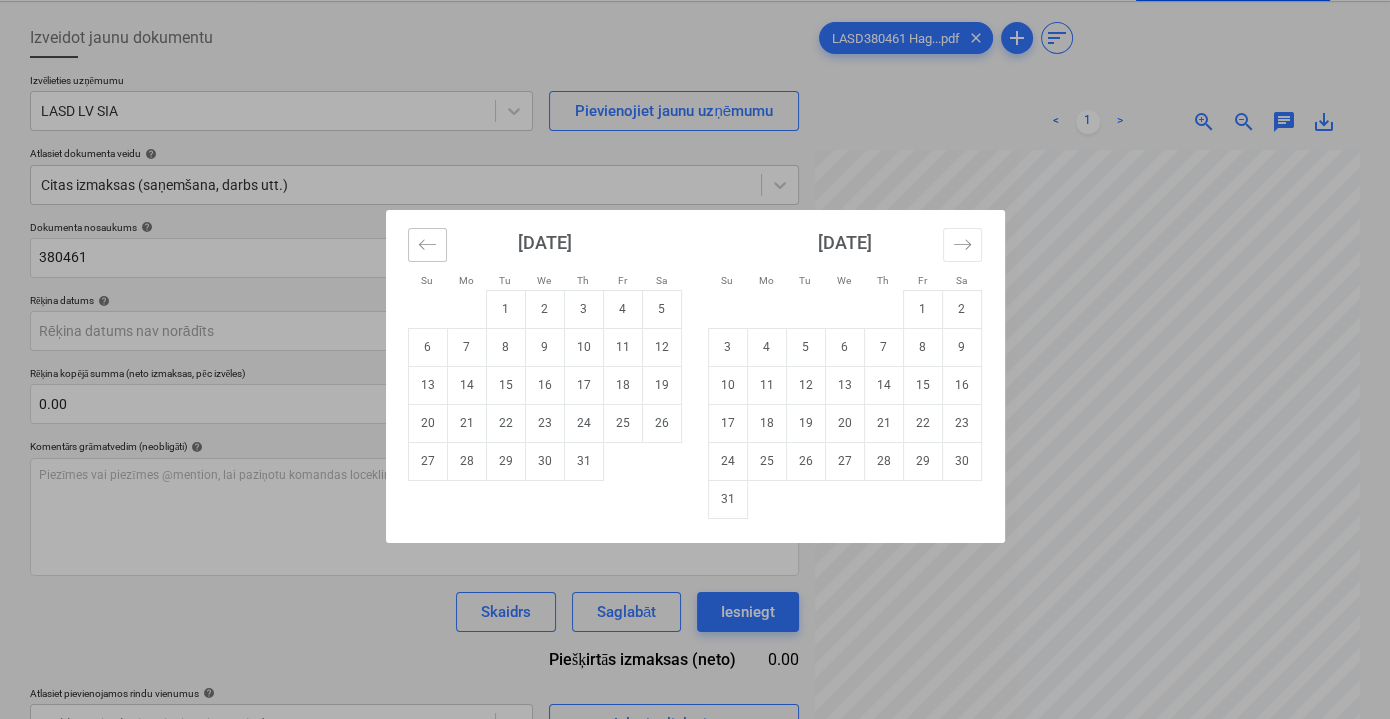 click at bounding box center [427, 245] 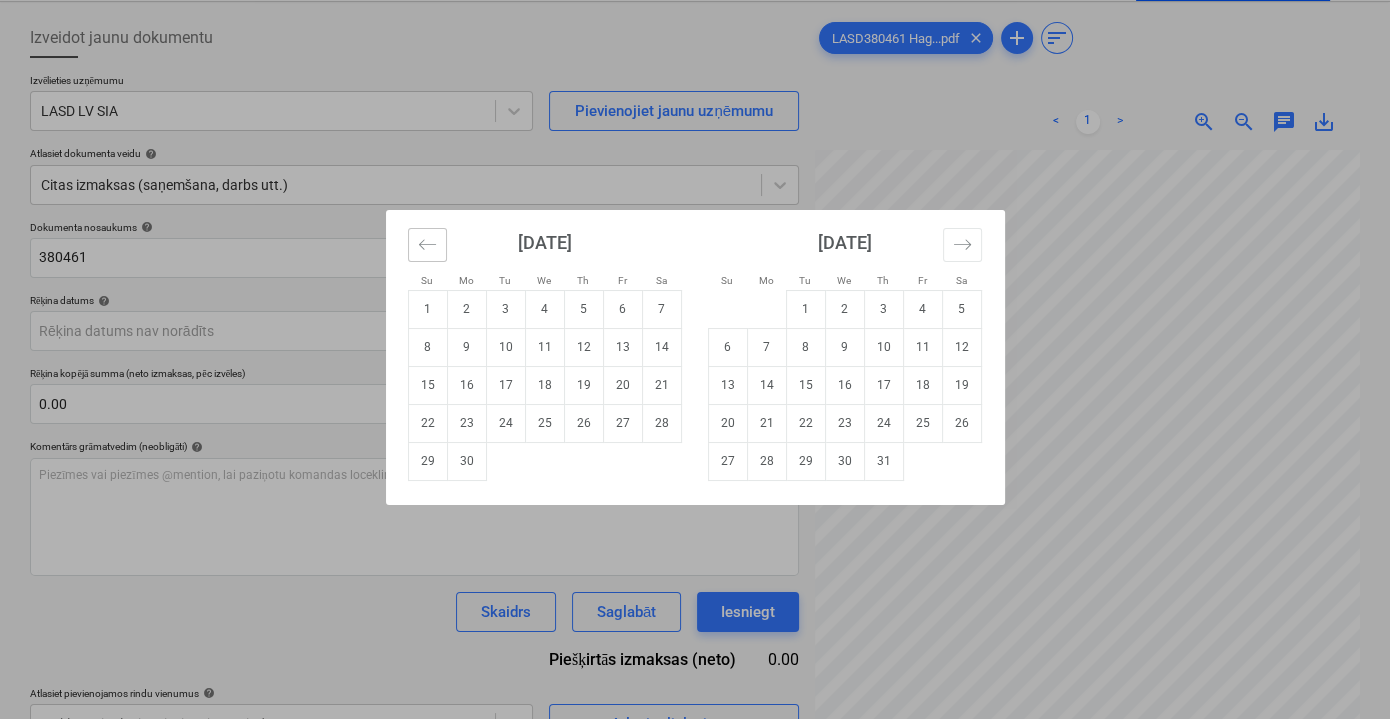 click at bounding box center [427, 245] 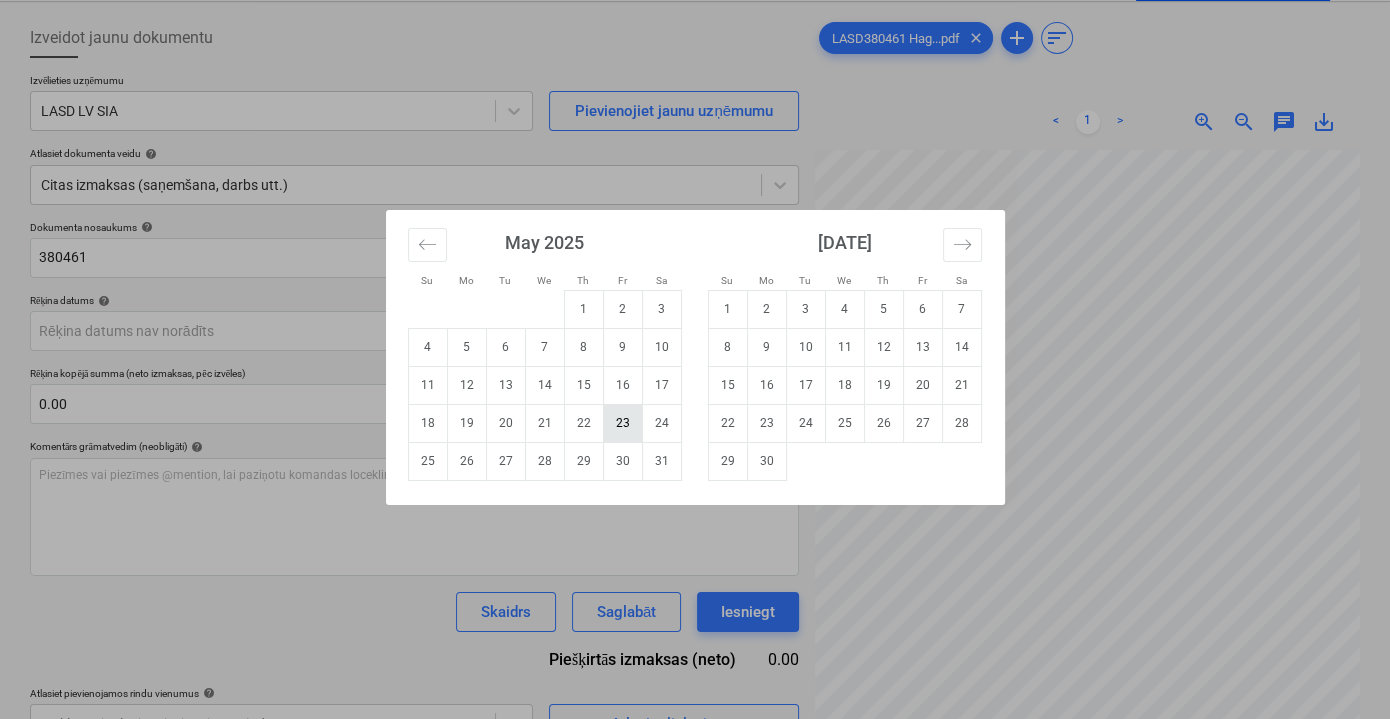 click on "23" at bounding box center [622, 423] 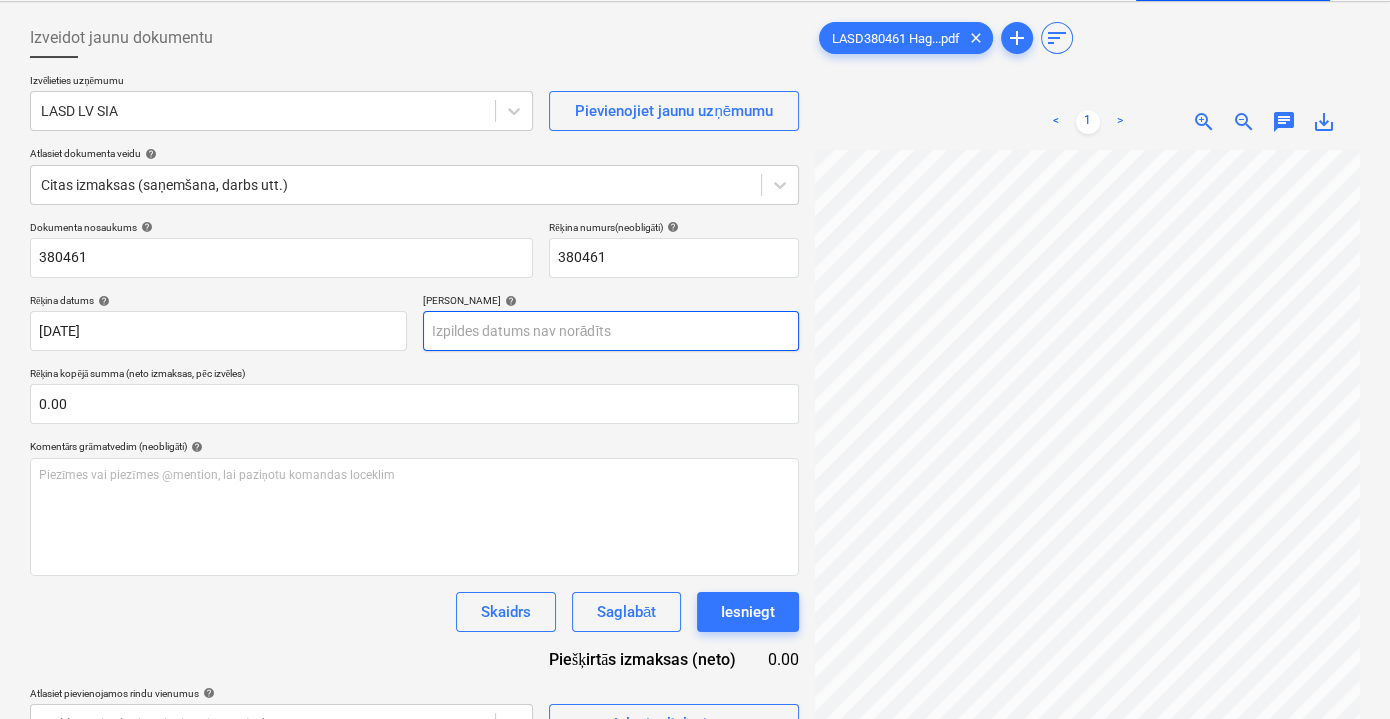 click on "Pārdošana Projekti Kontakti Iesūtne format_size keyboard_arrow_down help search Meklēt notifications 0 keyboard_arrow_down V. Filipčenko keyboard_arrow_down Ozolkalni Ozolkalni Budžets 1 Galvenais līgums PSF Apakšuzņēmuma līgumi Progresa ziņojumi Pirkuma pasūtījumi Izmaksas Ienākumi Vairāk keyboard_arrow_down Izveidot jaunu dokumentu Izvēlieties uzņēmumu LASD LV SIA   Pievienojiet jaunu uzņēmumu Atlasiet dokumenta veidu help Citas izmaksas (saņemšana, darbs utt.) Dokumenta nosaukums help 380461 Rēķina numurs  (neobligāti) help 380461 Rēķina datums help [DATE] 23.05.2025 Press the down arrow key to interact with the calendar and
select a date. Press the question [PERSON_NAME] to get the keyboard shortcuts for changing dates. Termiņš help Press the down arrow key to interact with the calendar and
select a date. Press the question [PERSON_NAME] to get the keyboard shortcuts for changing dates. Rēķina kopējā summa (neto izmaksas, pēc izvēles) 0.00 help ﻿ Skaidrs Iesniegt" at bounding box center [695, 269] 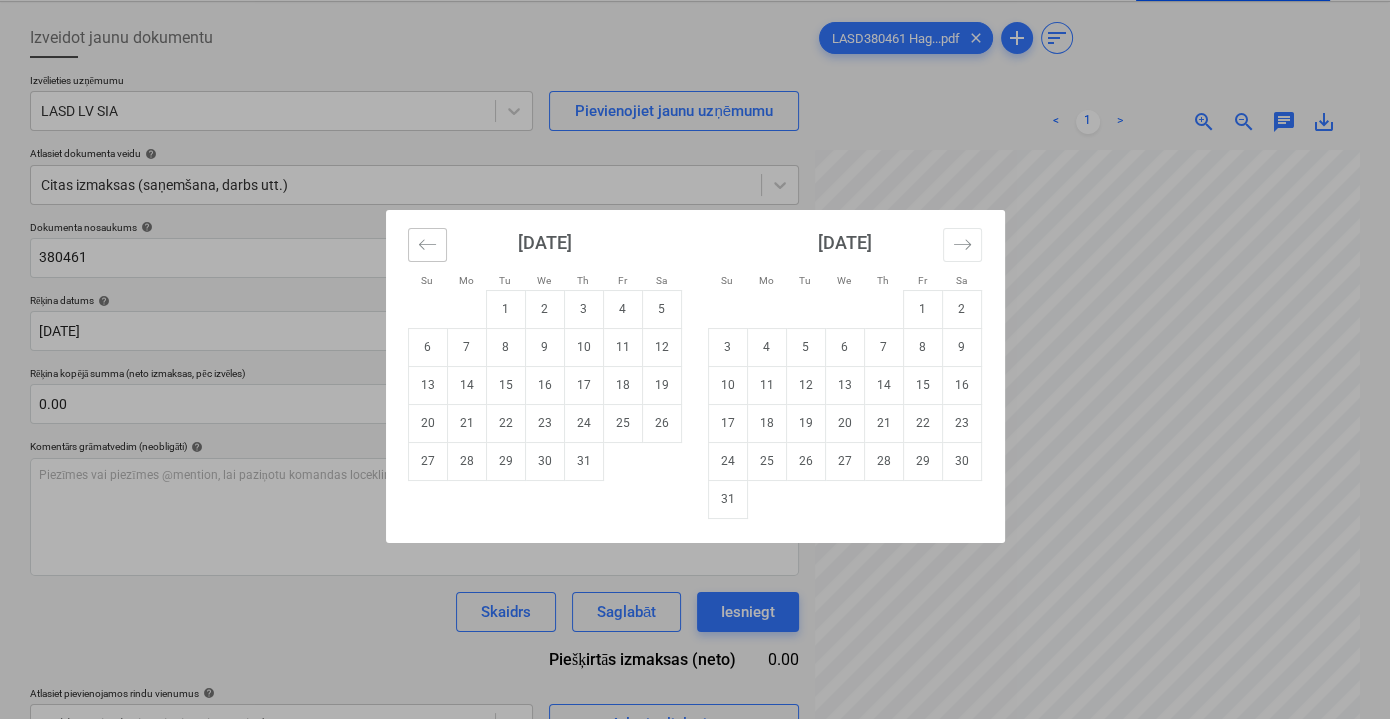 click 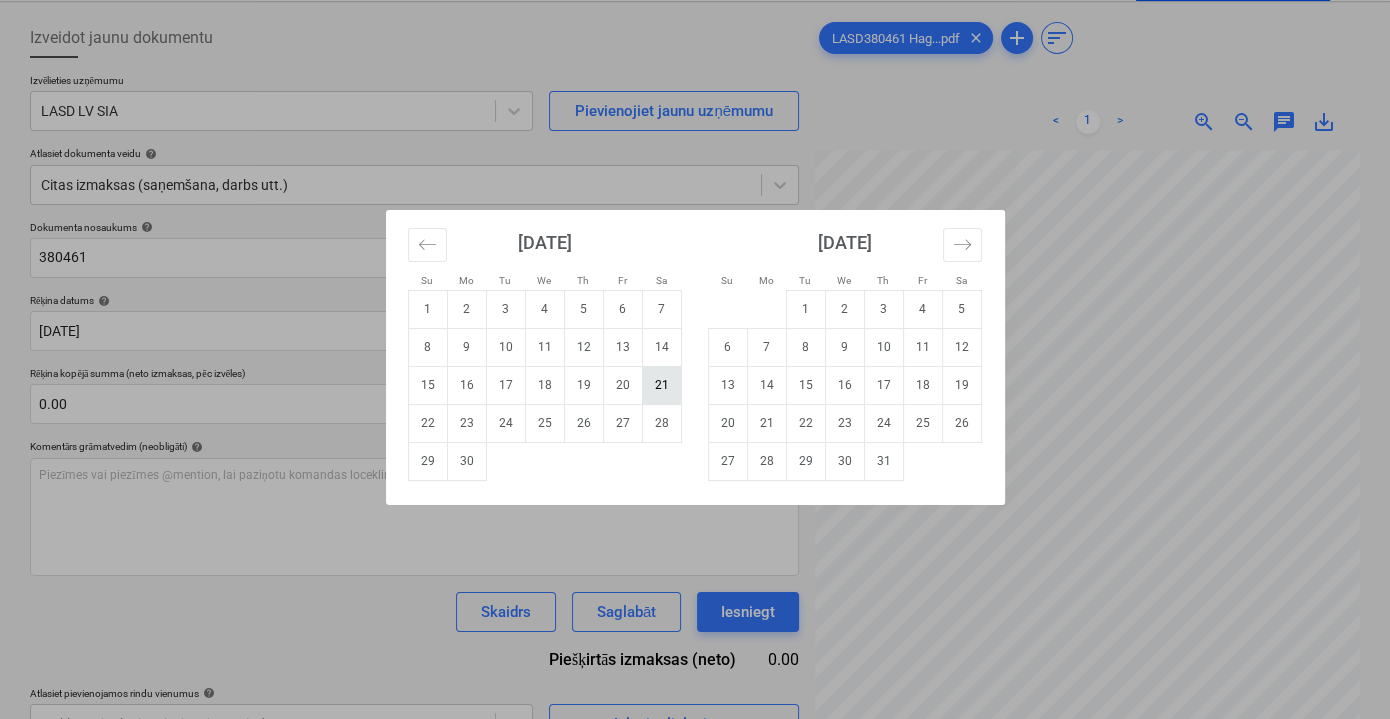 click on "21" at bounding box center (661, 385) 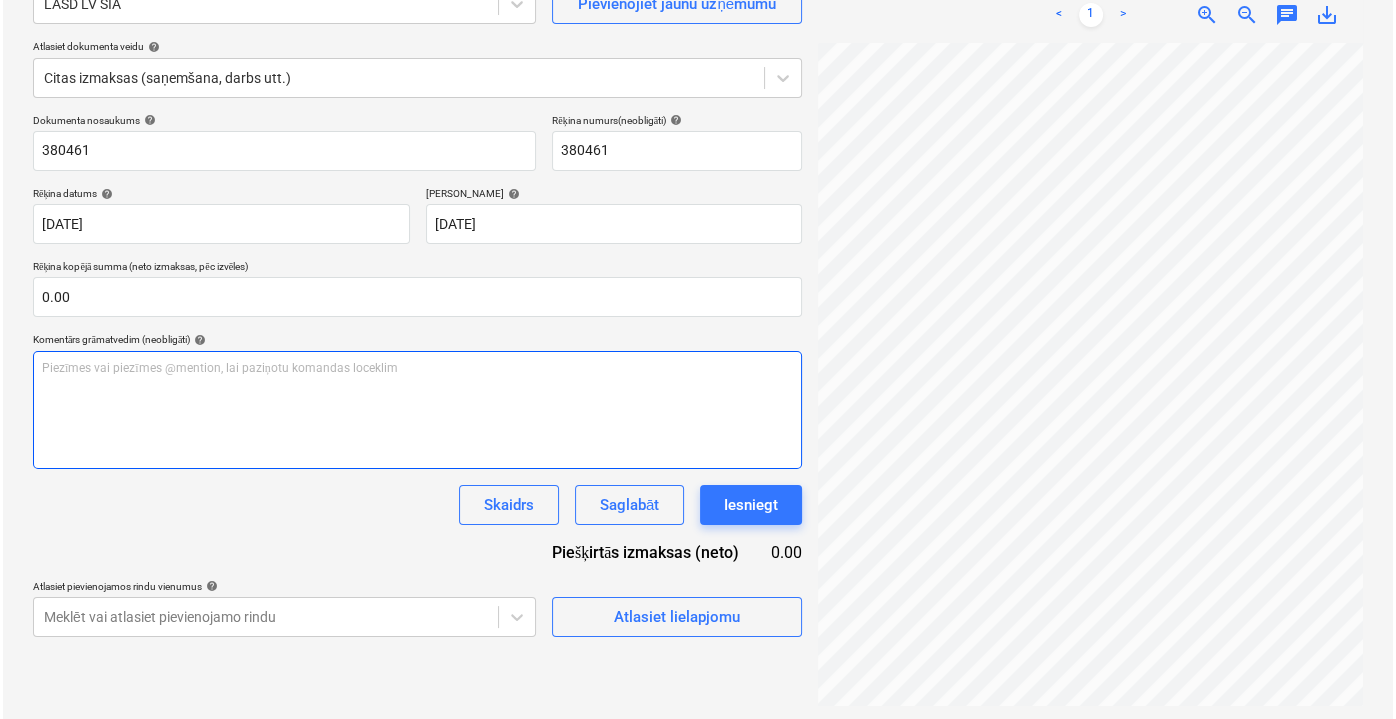 scroll, scrollTop: 199, scrollLeft: 0, axis: vertical 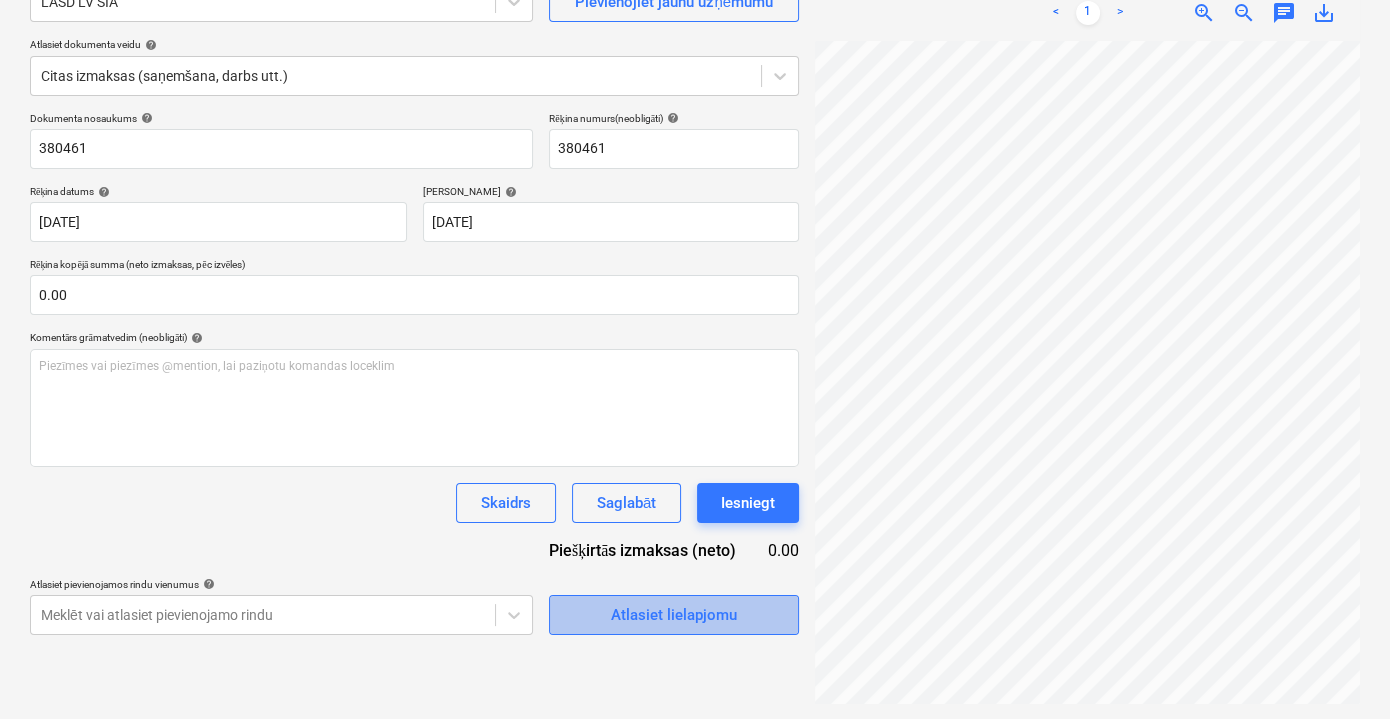 click on "Atlasiet lielapjomu" at bounding box center [674, 615] 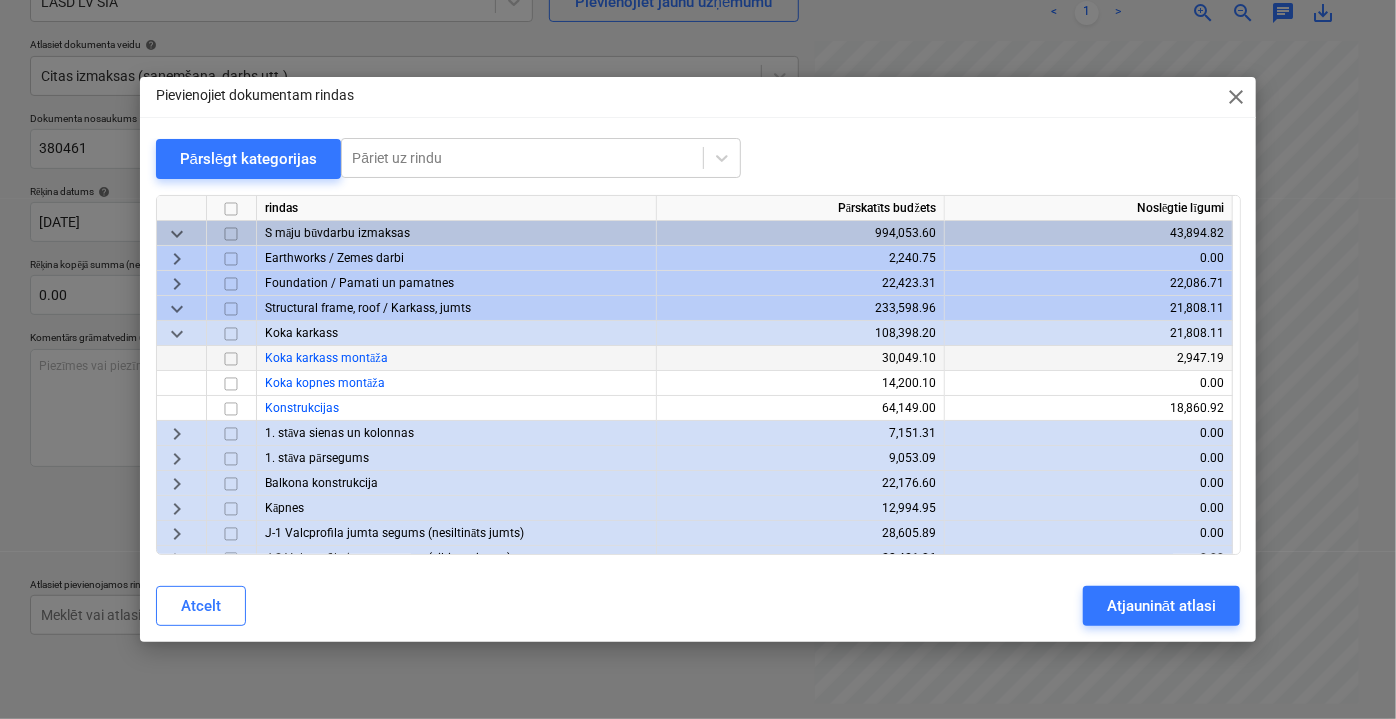 click at bounding box center (231, 358) 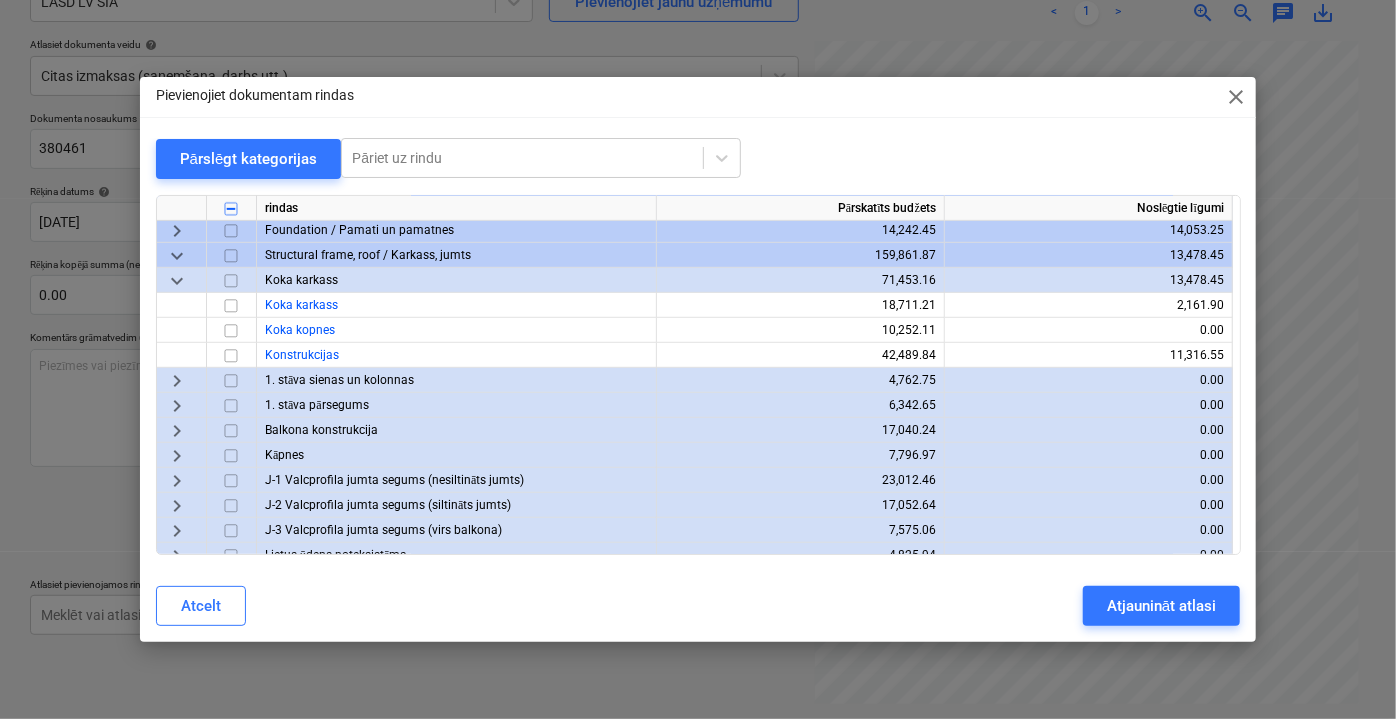 scroll, scrollTop: 454, scrollLeft: 0, axis: vertical 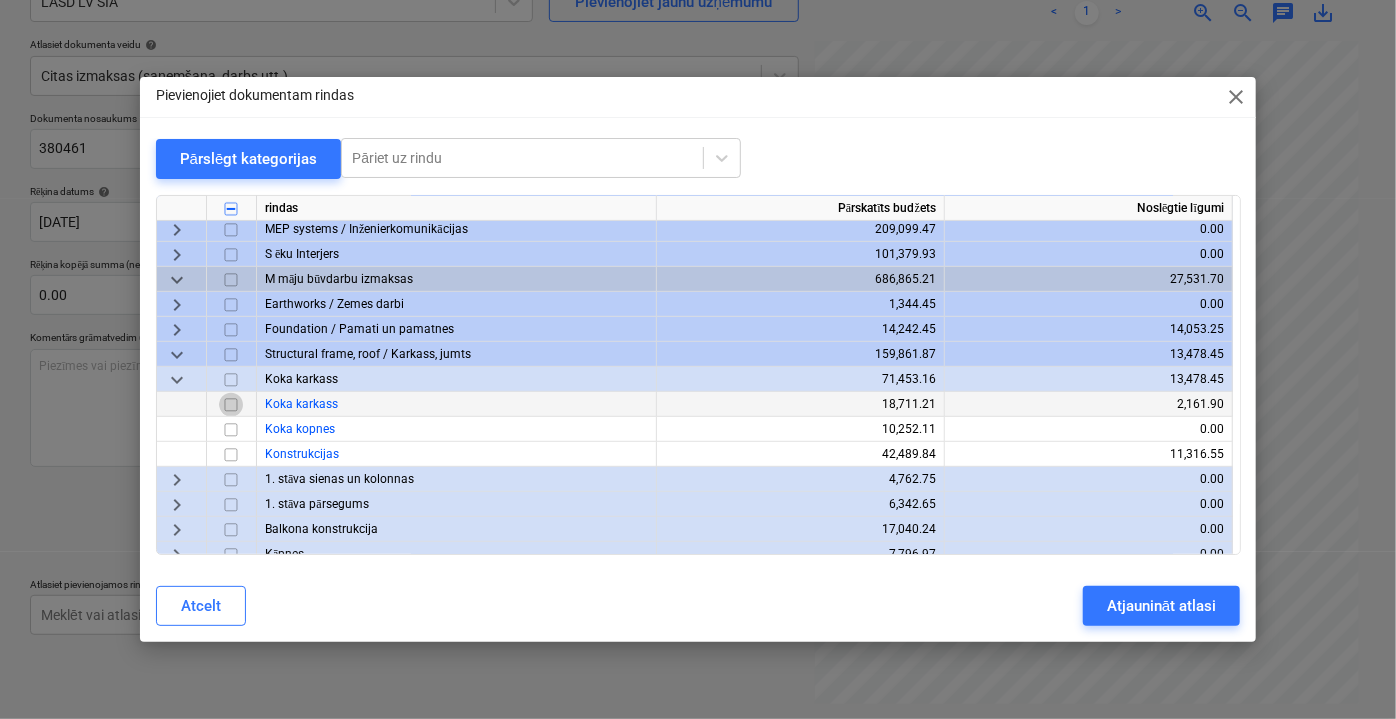 click at bounding box center [231, 404] 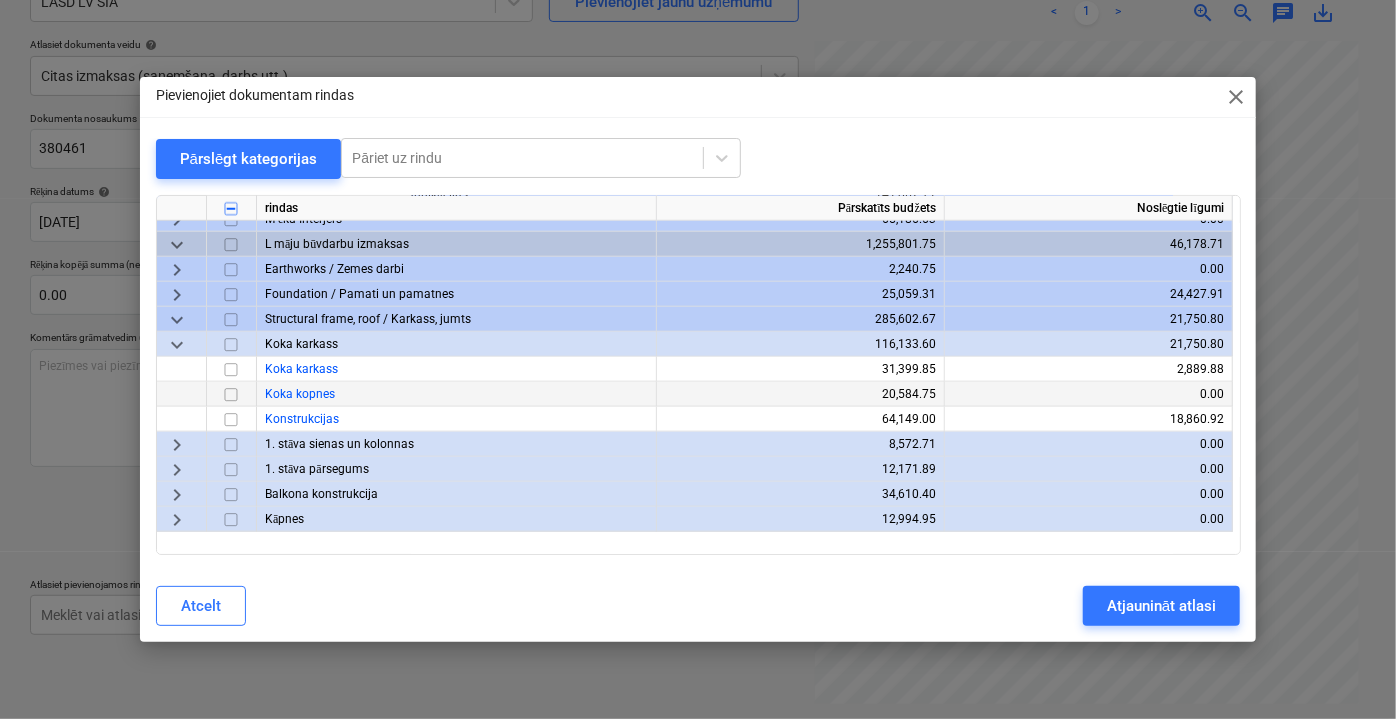 scroll, scrollTop: 1000, scrollLeft: 0, axis: vertical 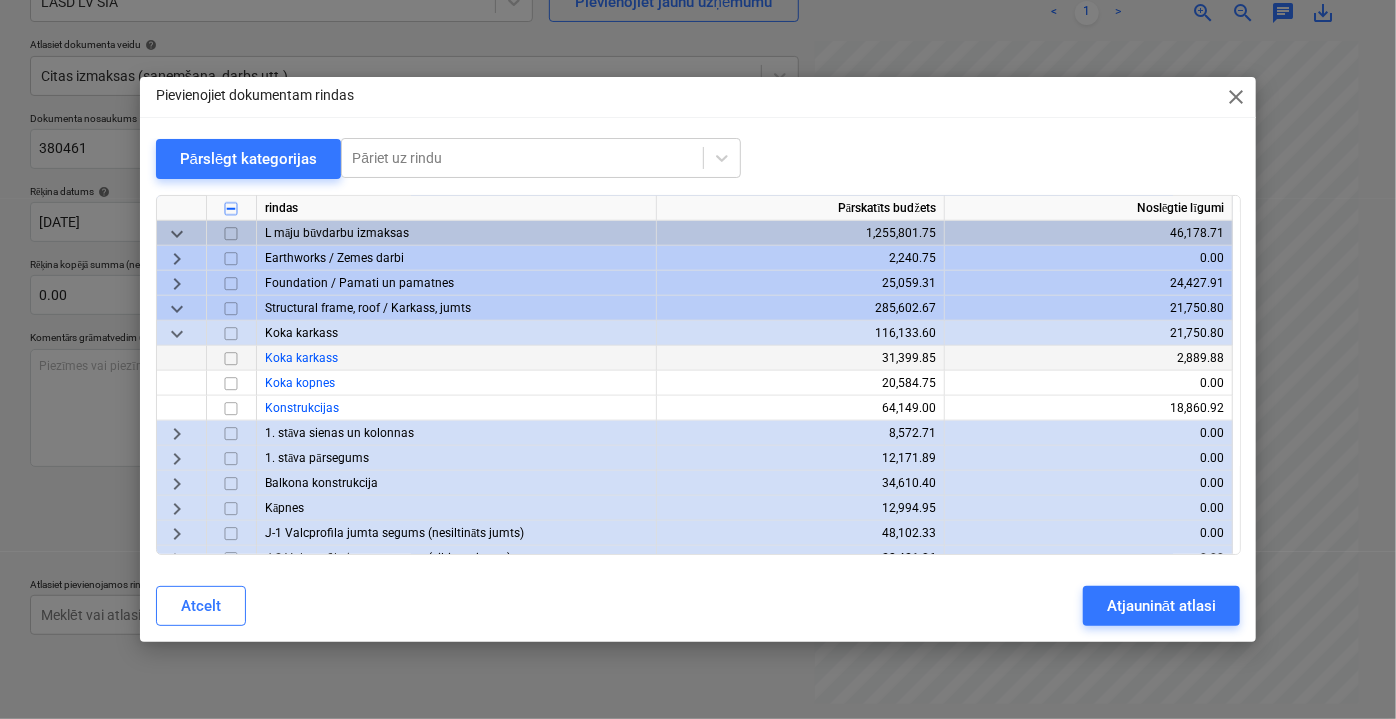 click at bounding box center (231, 358) 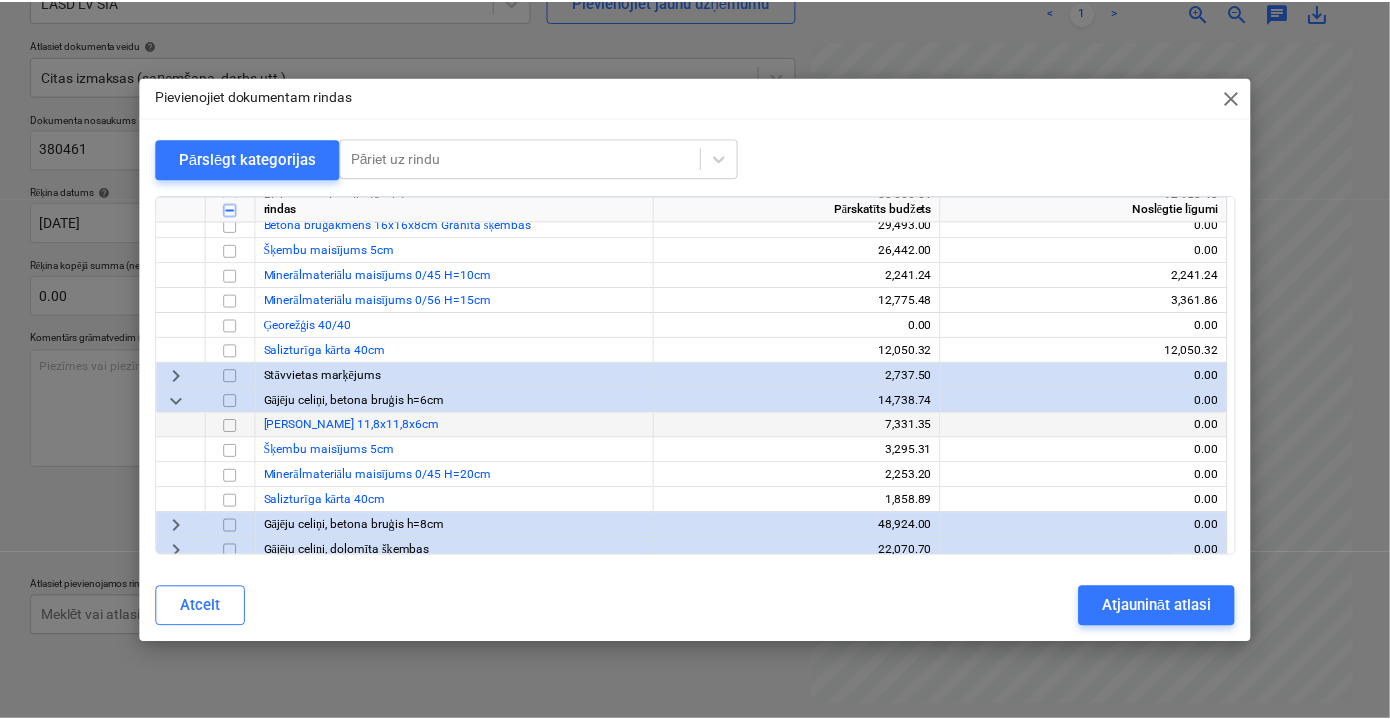 scroll, scrollTop: 1636, scrollLeft: 0, axis: vertical 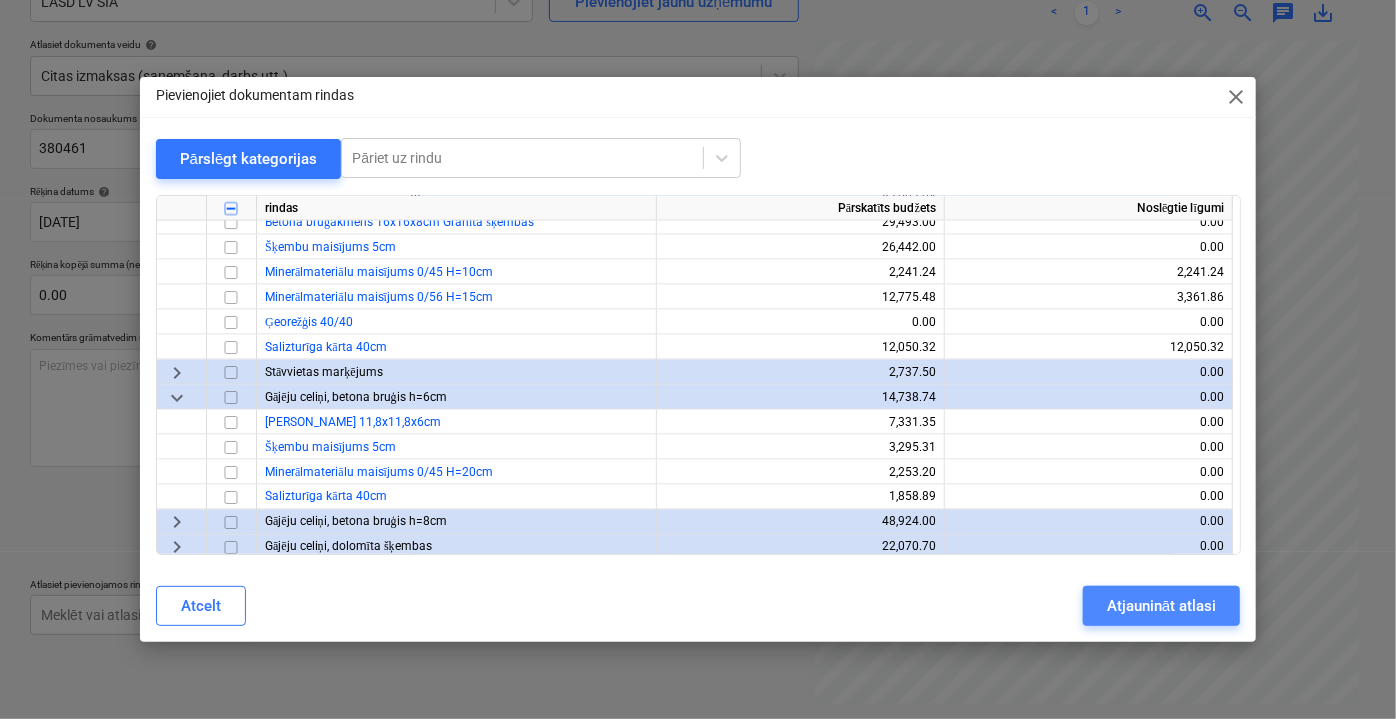 click on "Atjaunināt atlasi" at bounding box center (1161, 606) 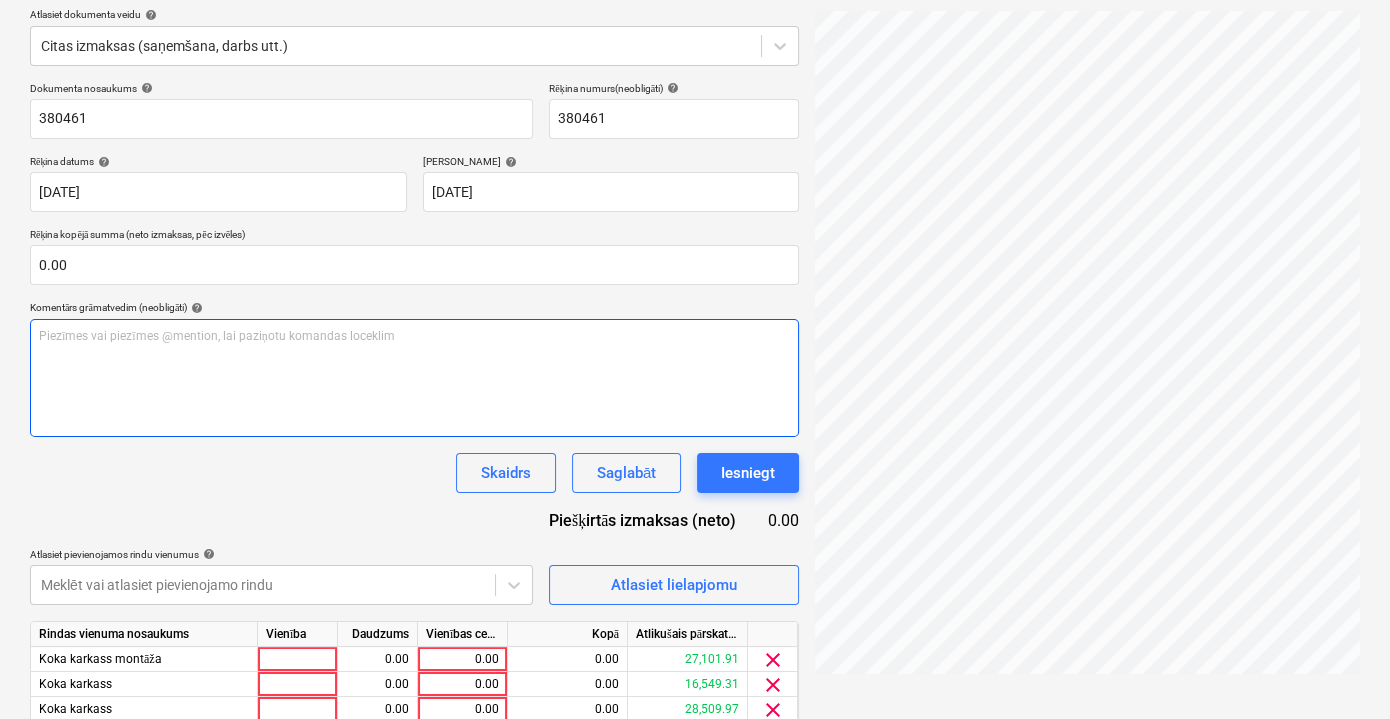 scroll, scrollTop: 312, scrollLeft: 0, axis: vertical 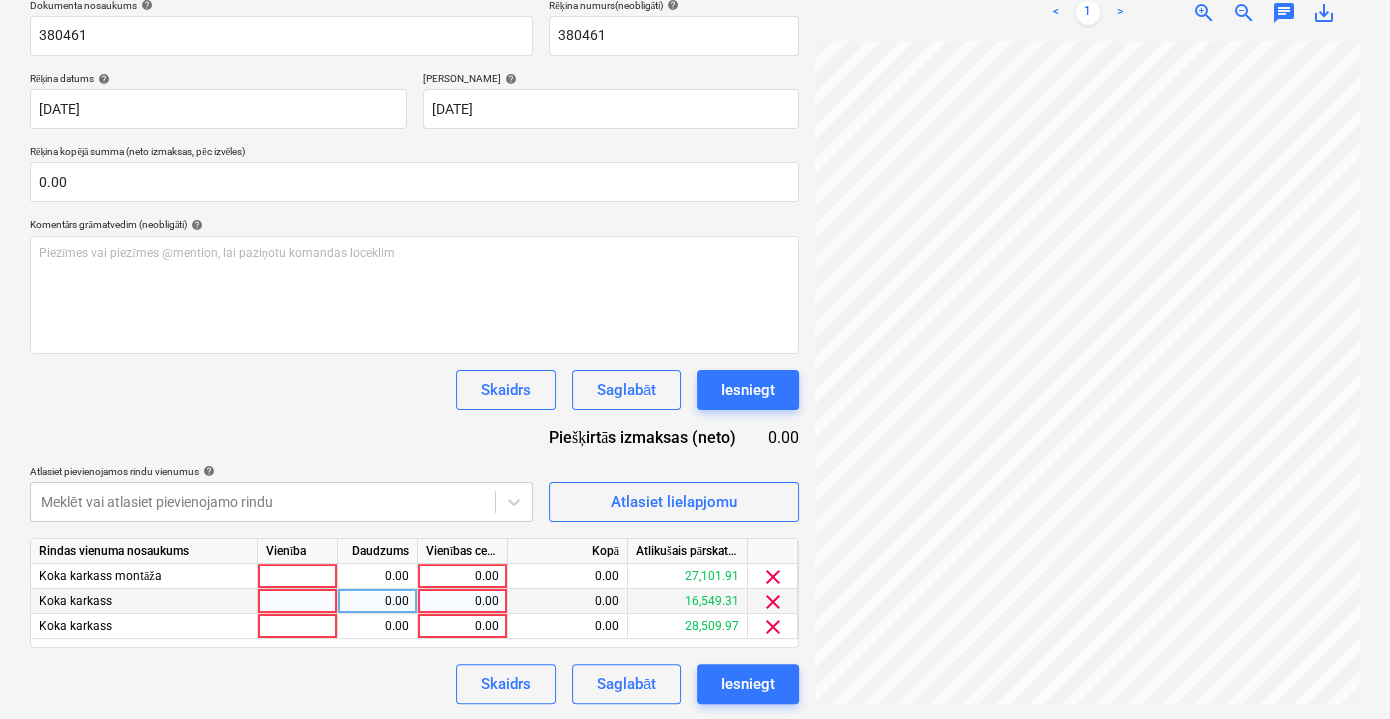 click on "0.00" at bounding box center [463, 601] 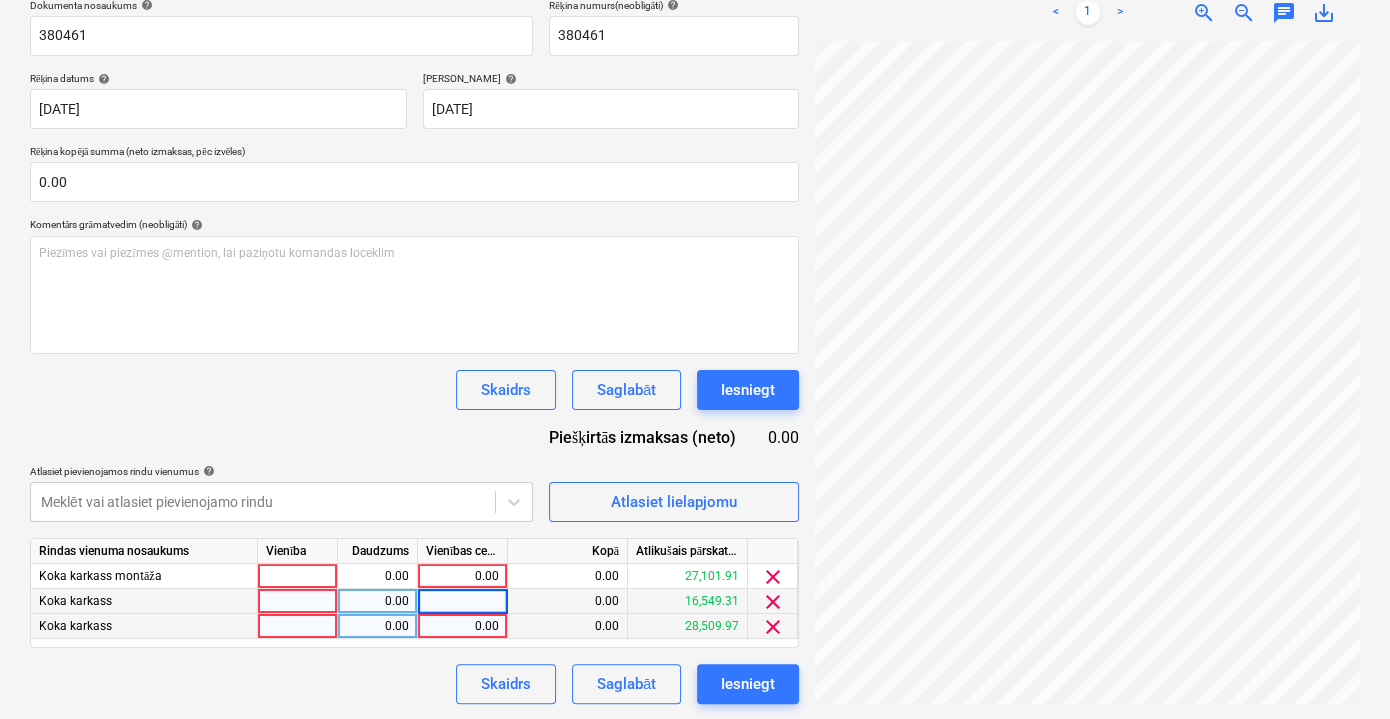 type on "8" 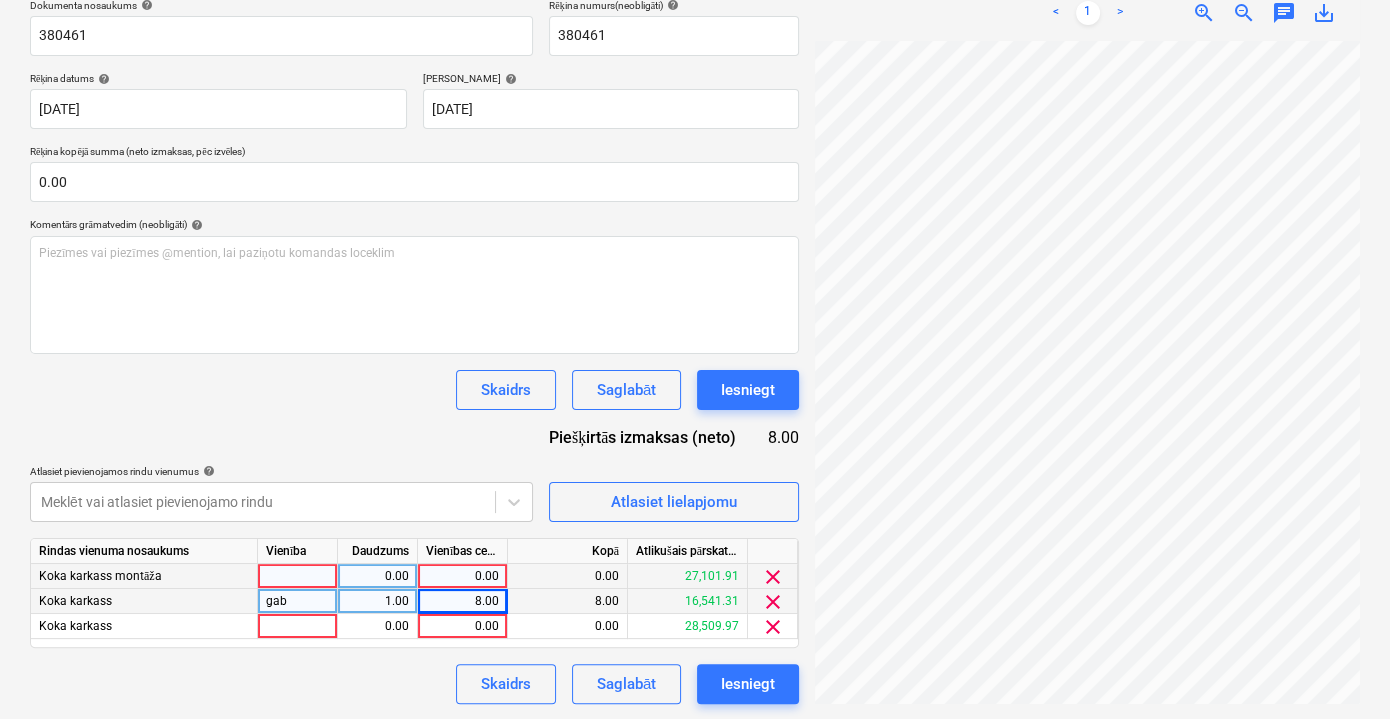 click on "0.00" at bounding box center [462, 576] 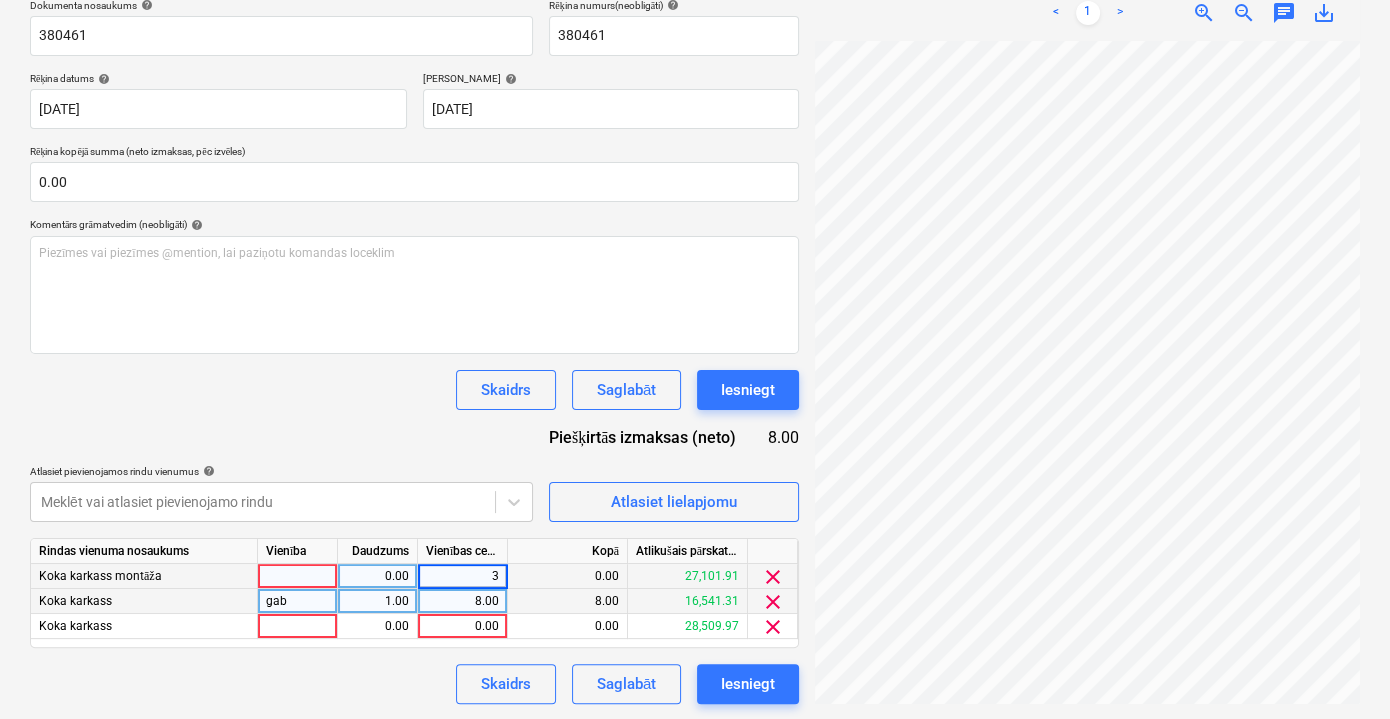 type on "35" 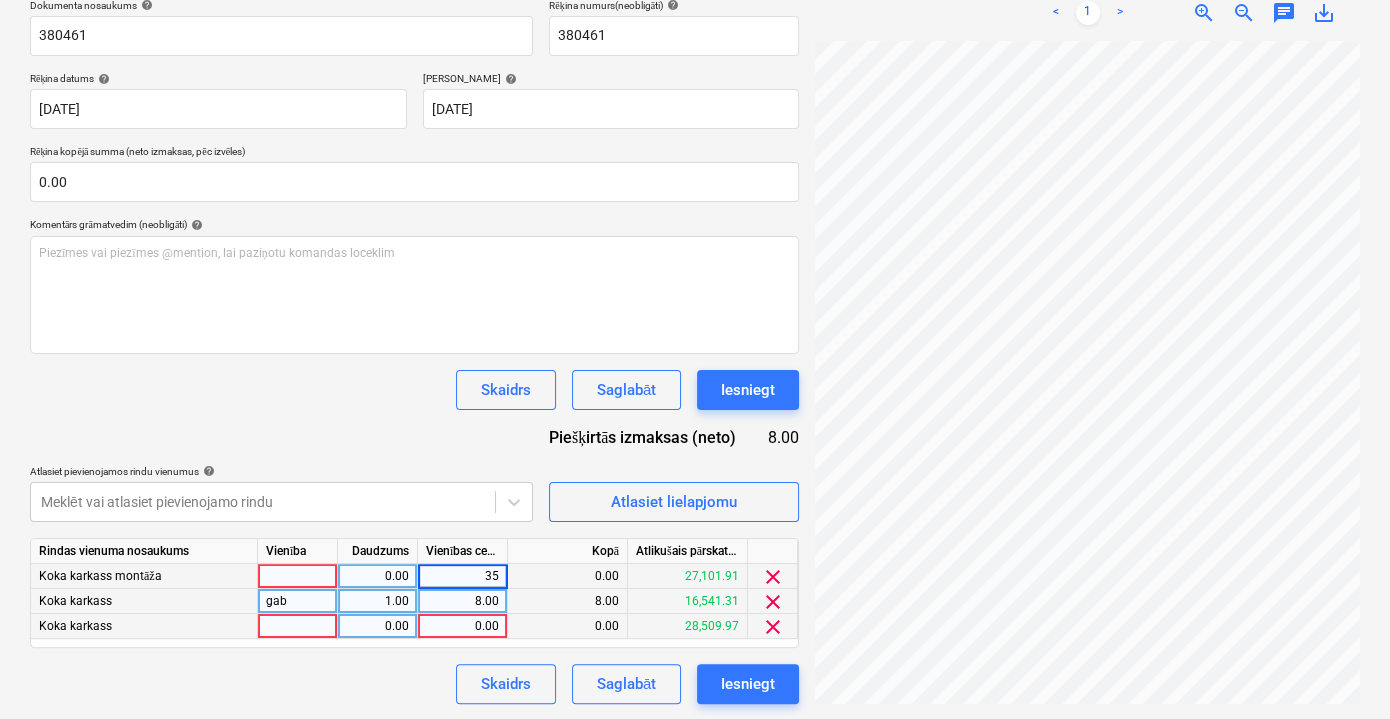 click on "0.00" at bounding box center (462, 626) 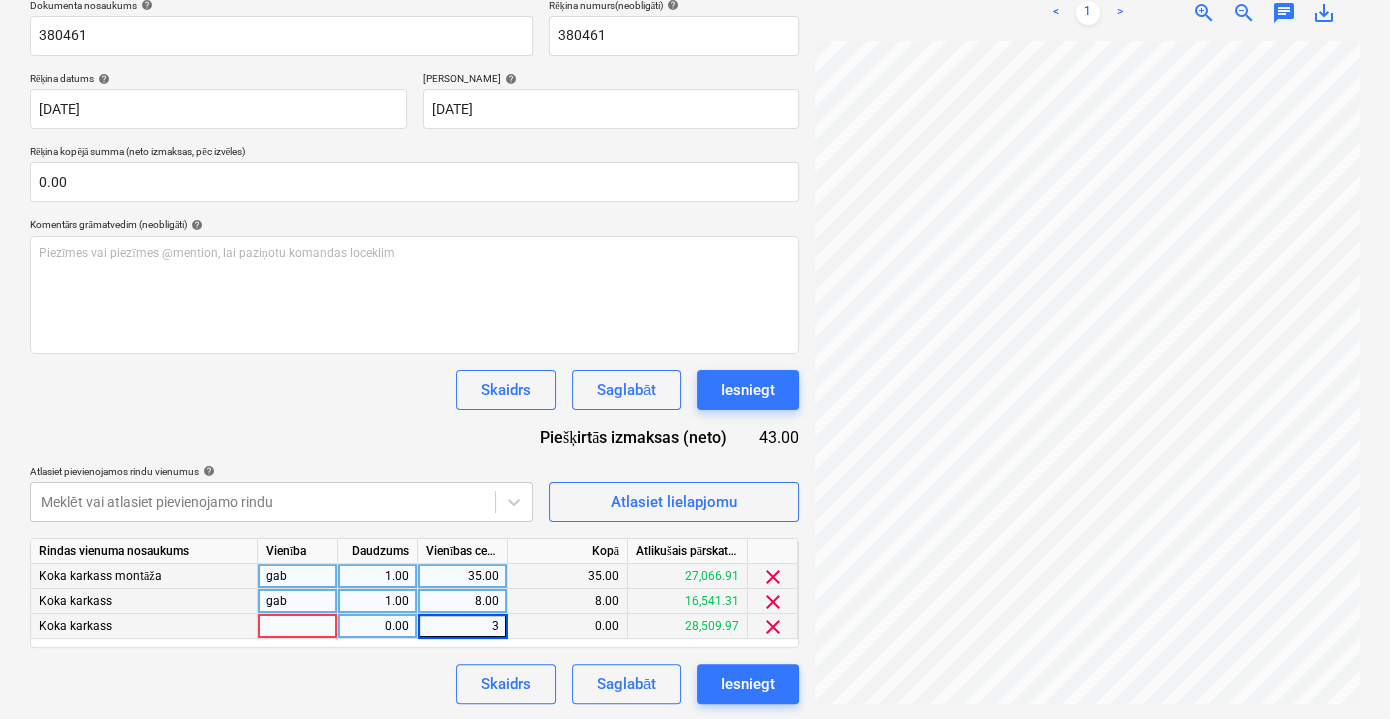 type on "35" 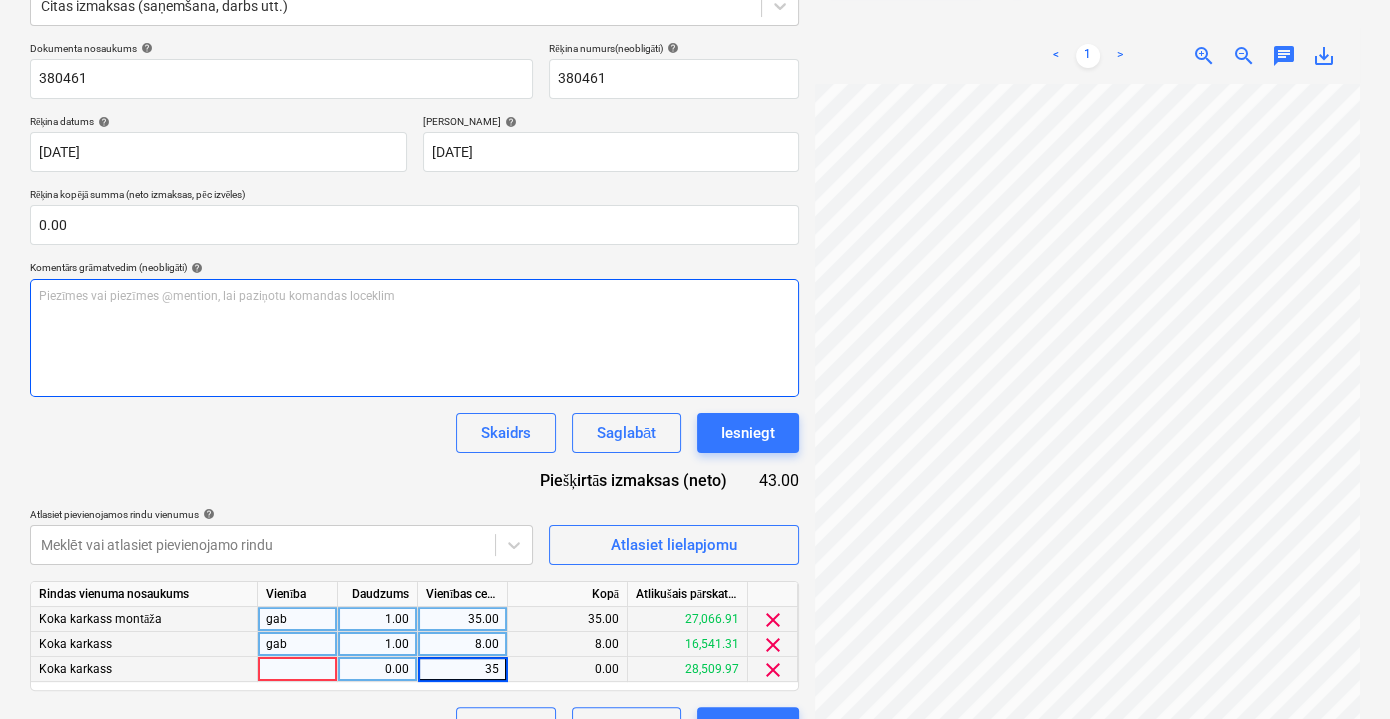 scroll, scrollTop: 312, scrollLeft: 0, axis: vertical 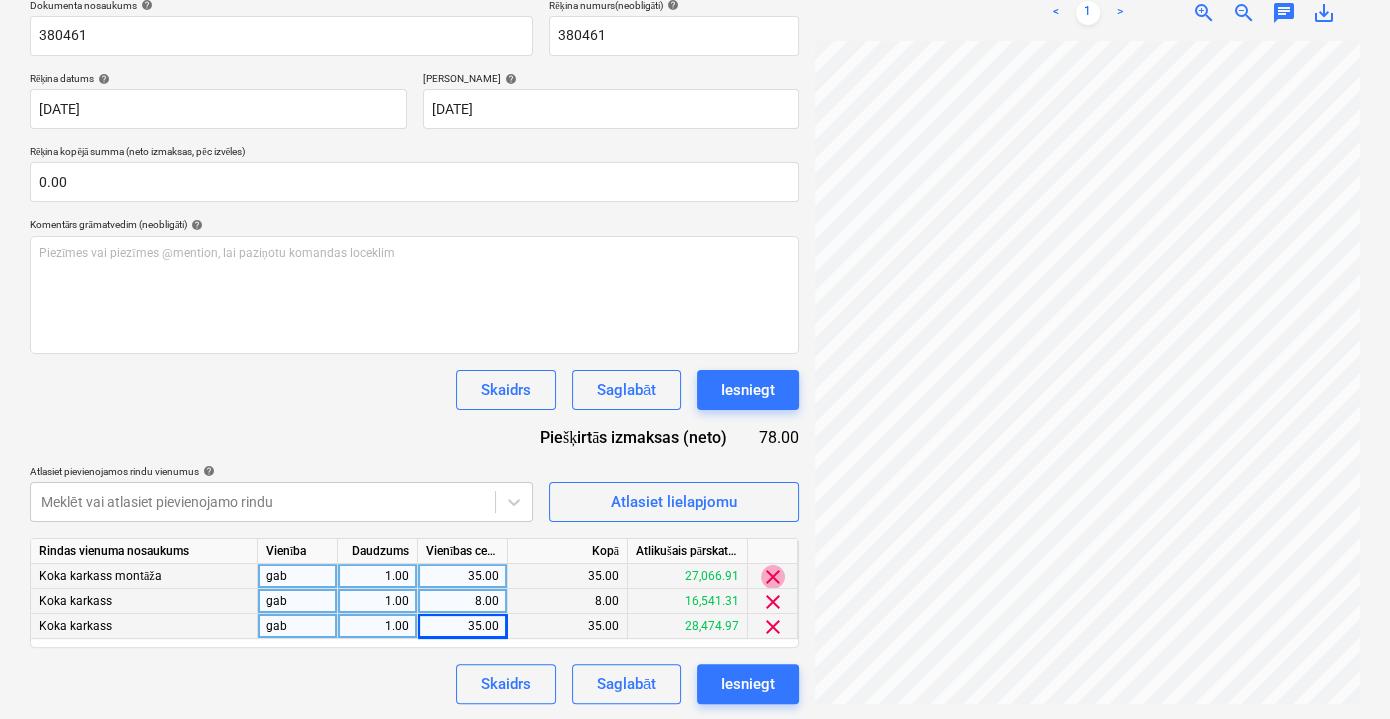 click on "clear" at bounding box center (773, 577) 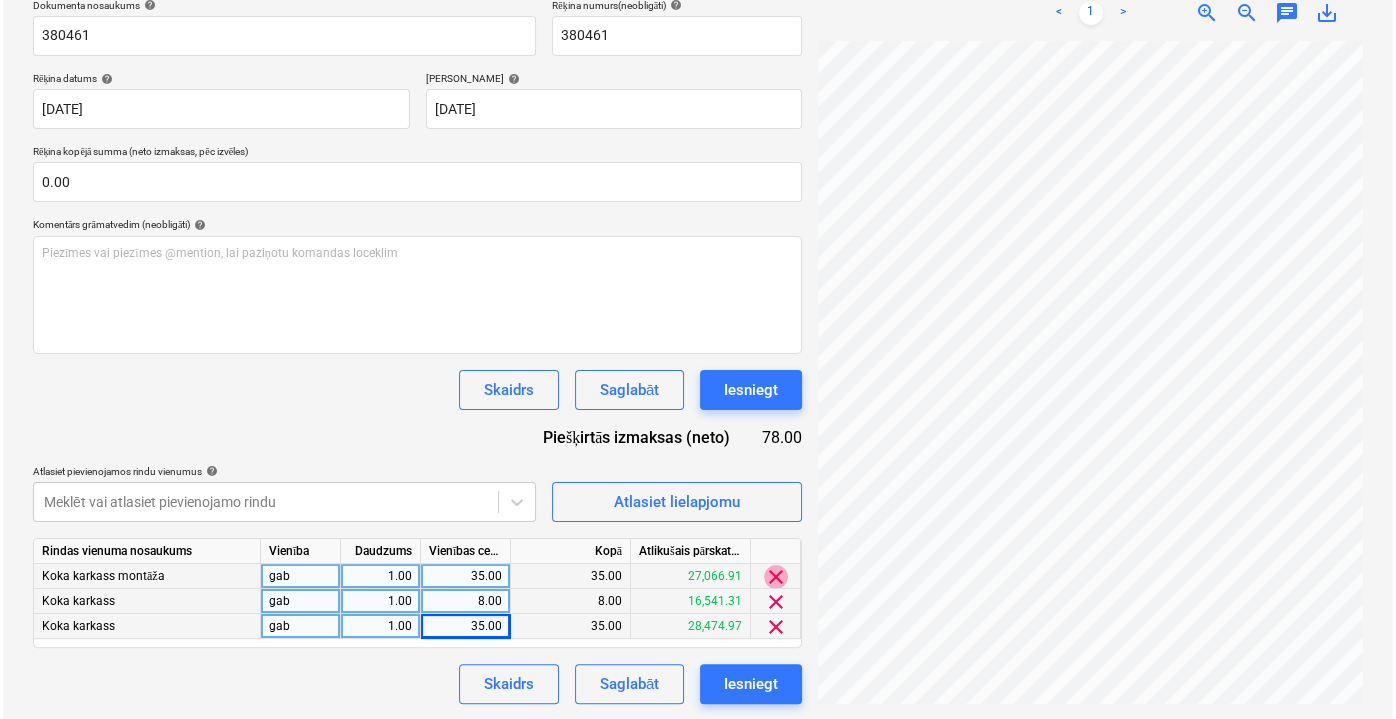 scroll, scrollTop: 296, scrollLeft: 0, axis: vertical 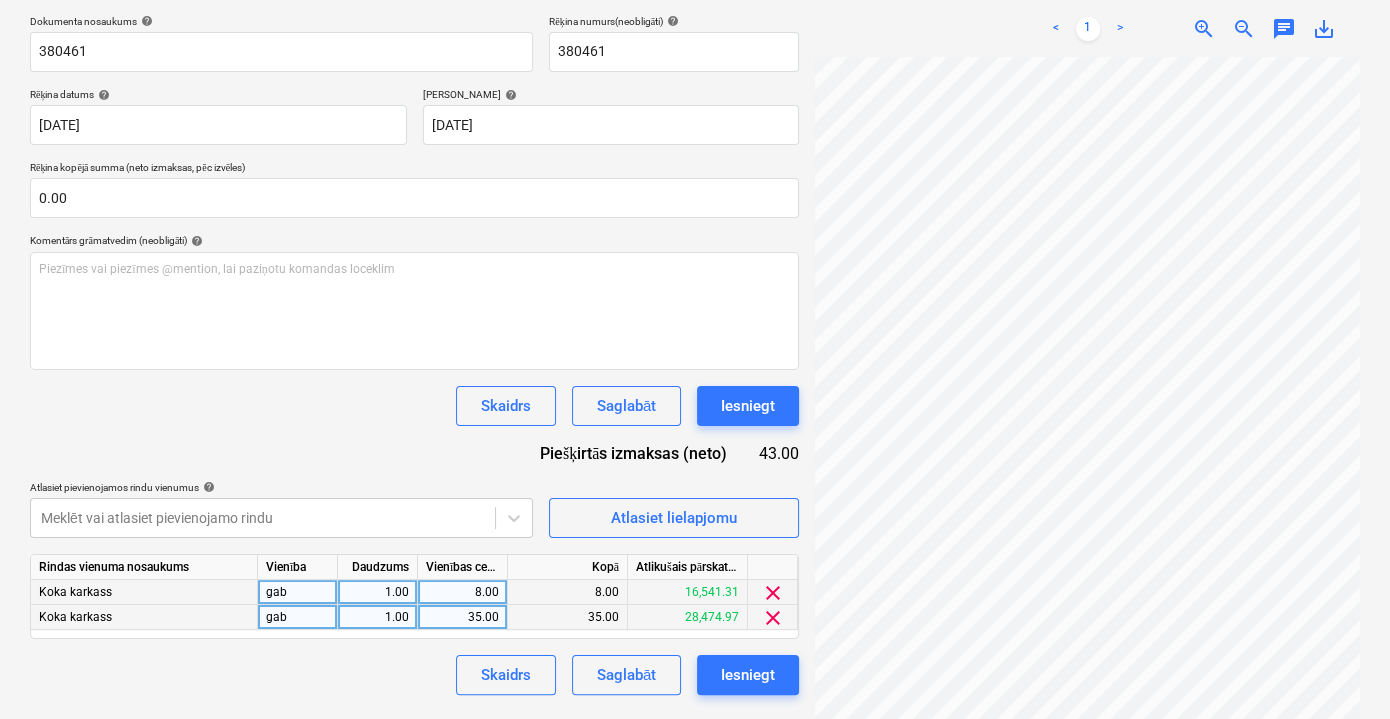 click on "clear" at bounding box center [773, 593] 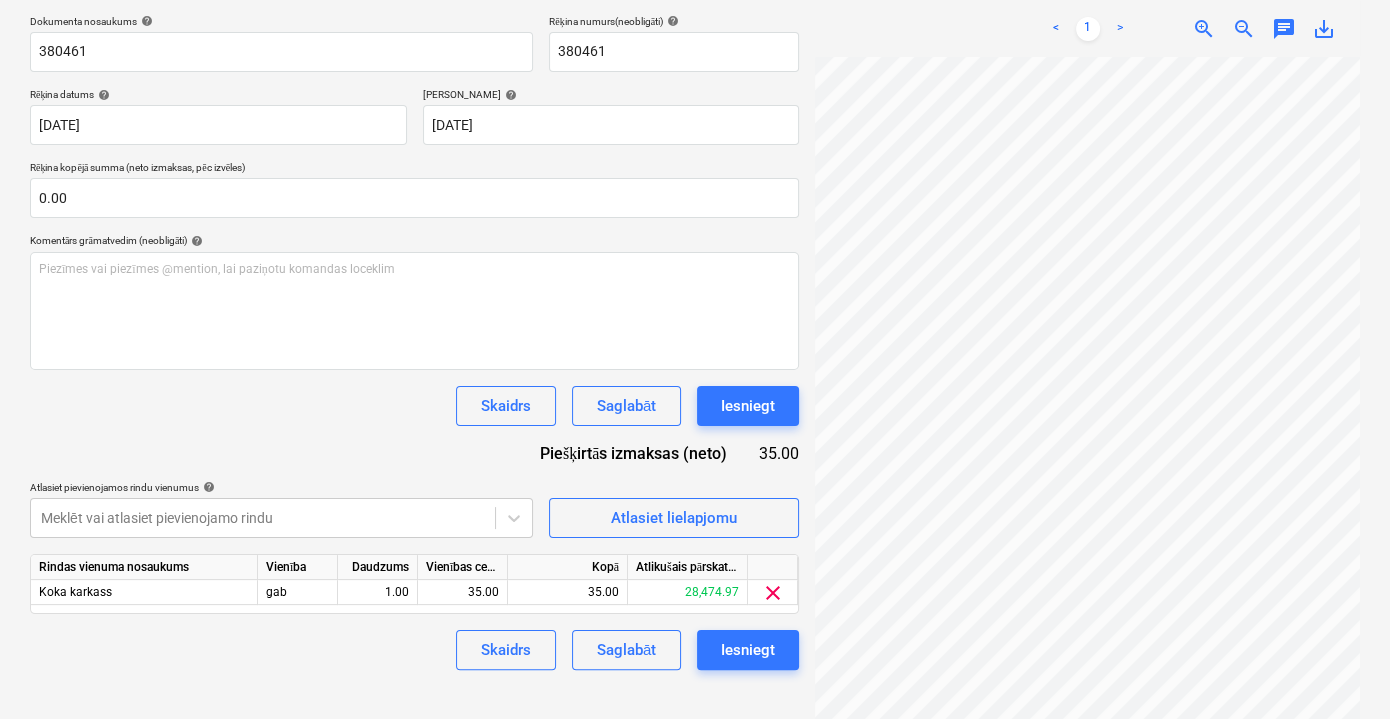 click on "clear" at bounding box center [773, 593] 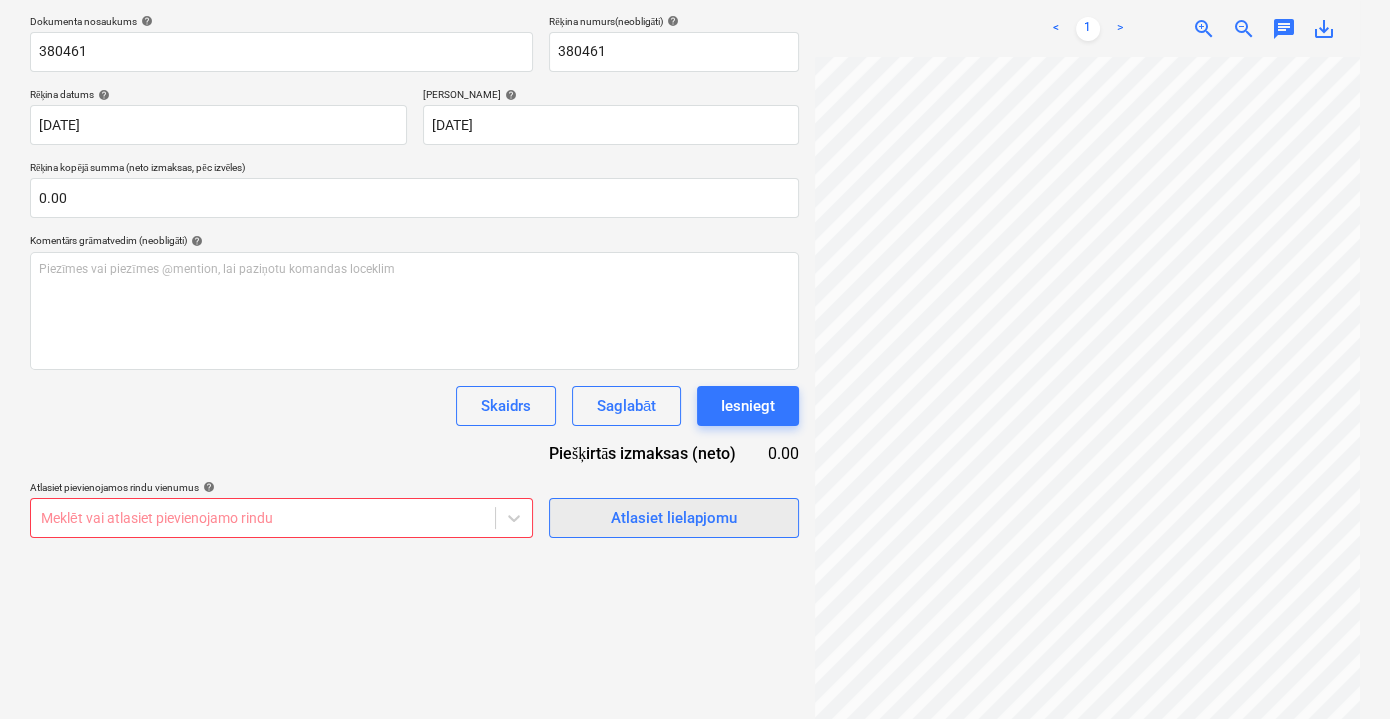click on "Atlasiet lielapjomu" at bounding box center [674, 518] 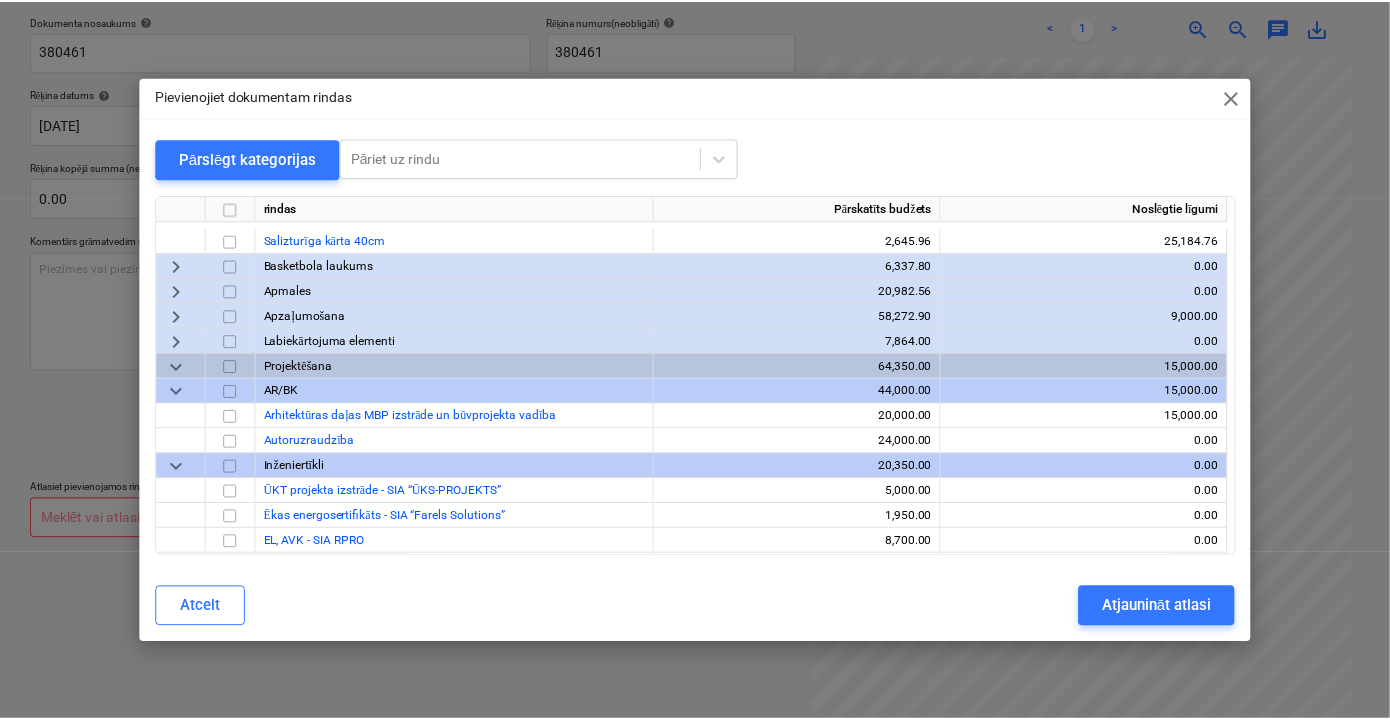scroll, scrollTop: 2241, scrollLeft: 0, axis: vertical 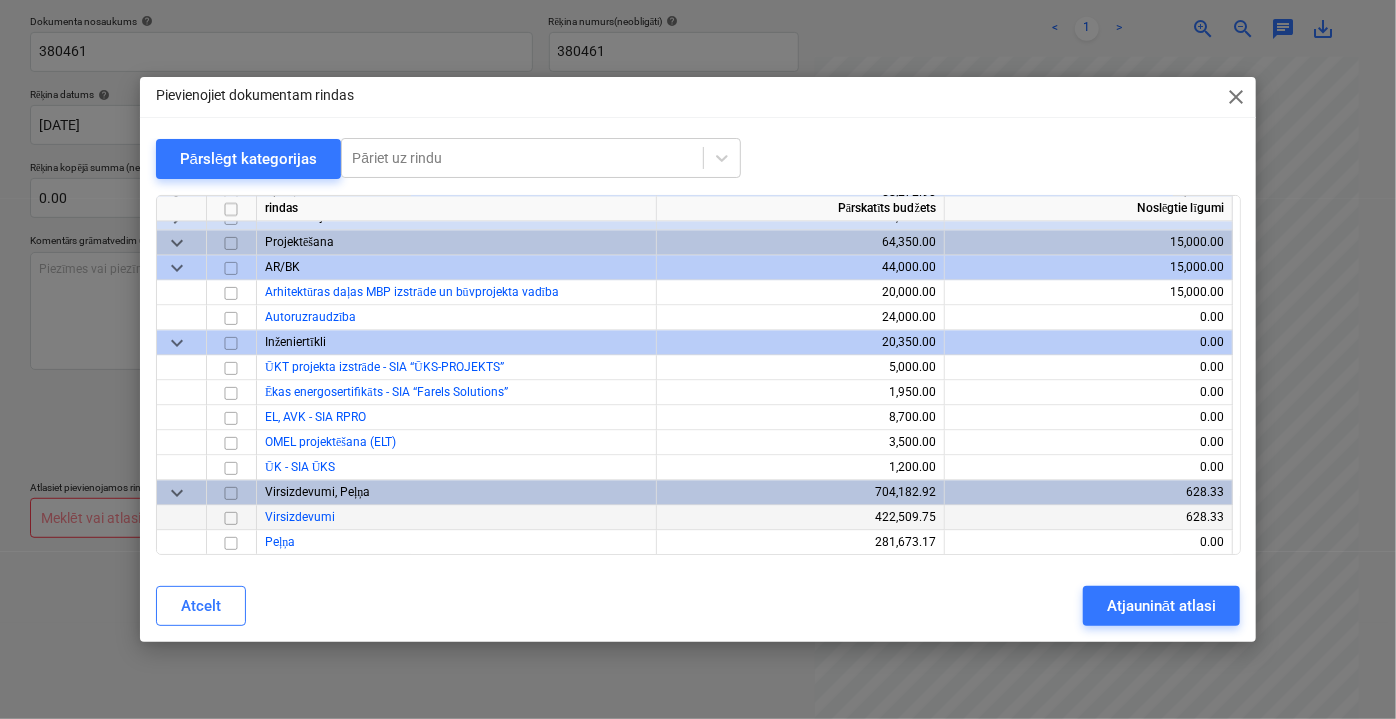click at bounding box center [231, 517] 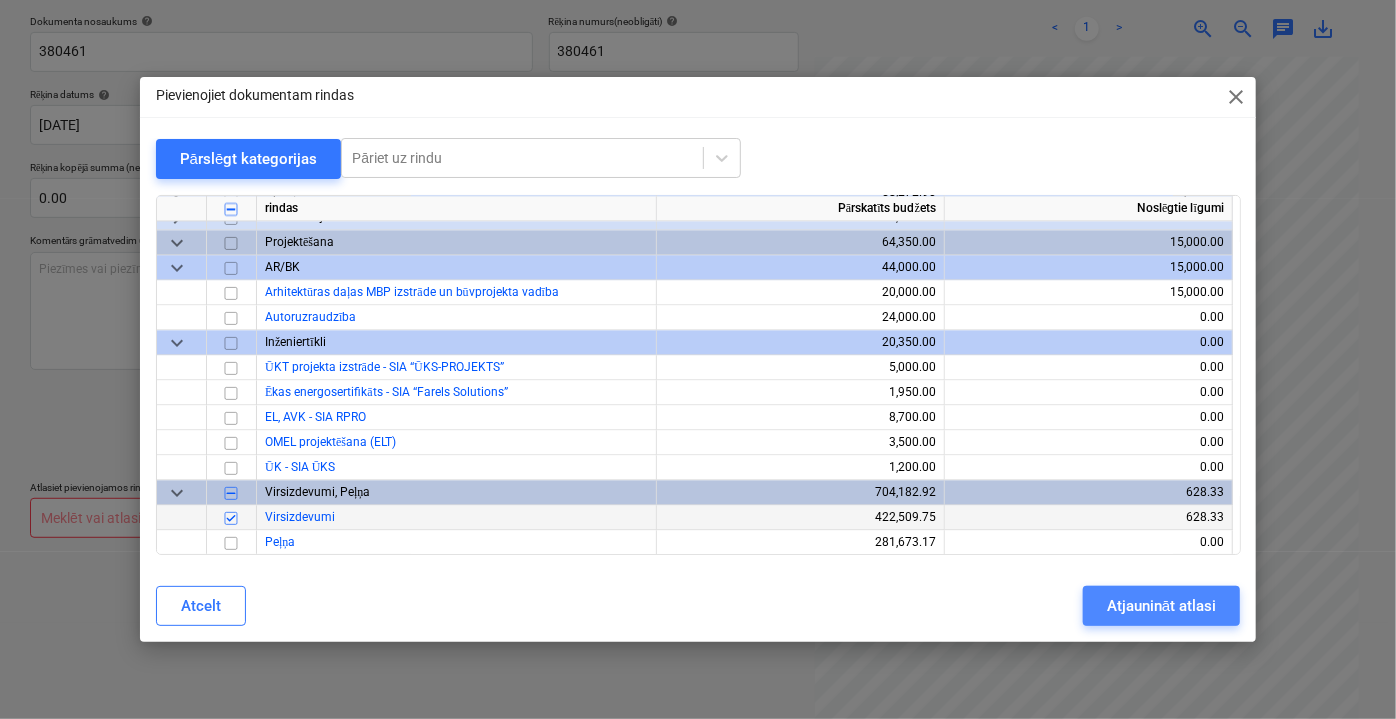click on "Atjaunināt atlasi" at bounding box center (1161, 606) 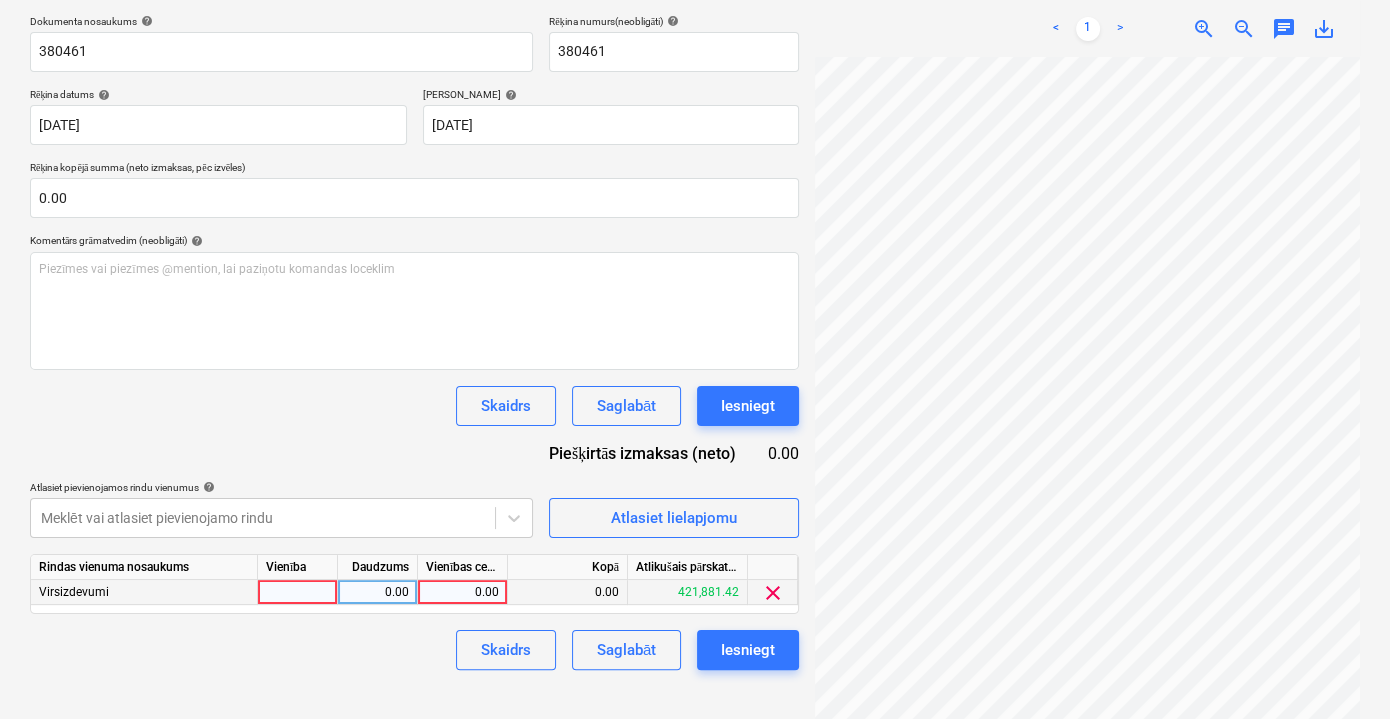 click on "0.00" at bounding box center (462, 592) 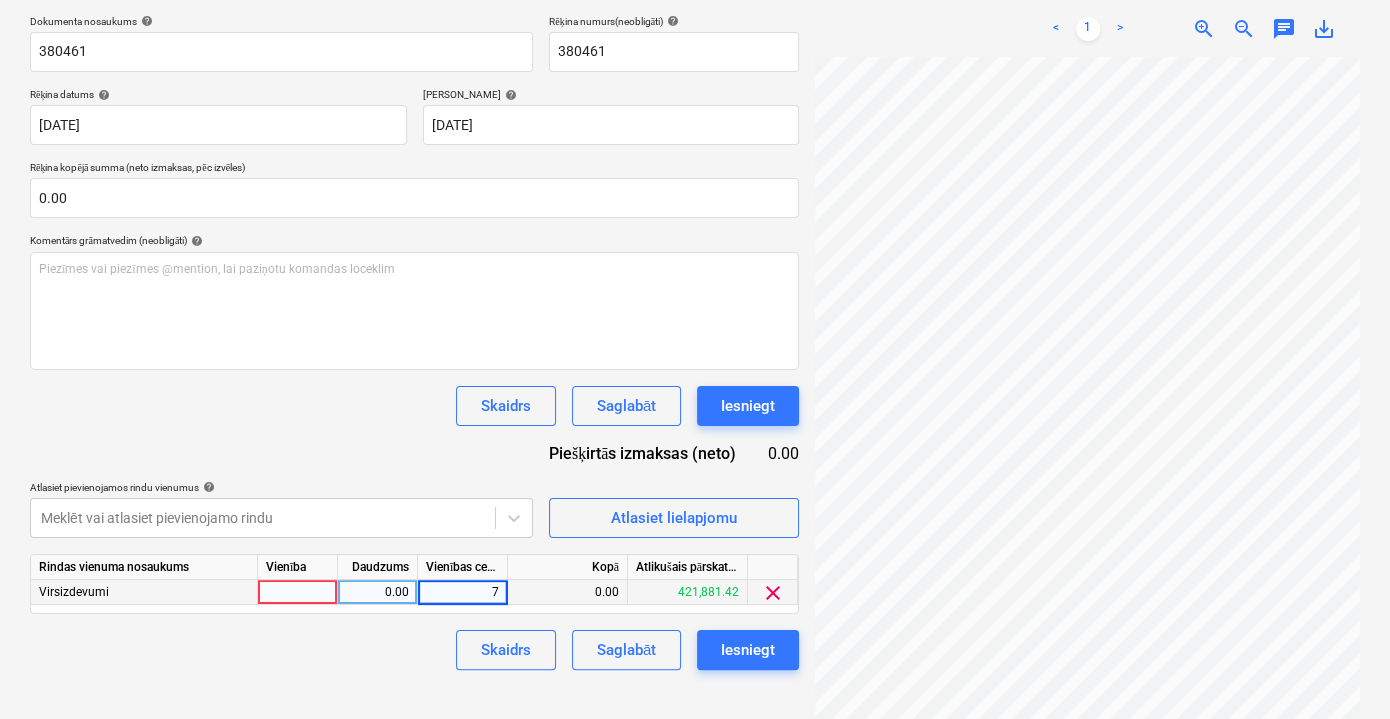 type on "78" 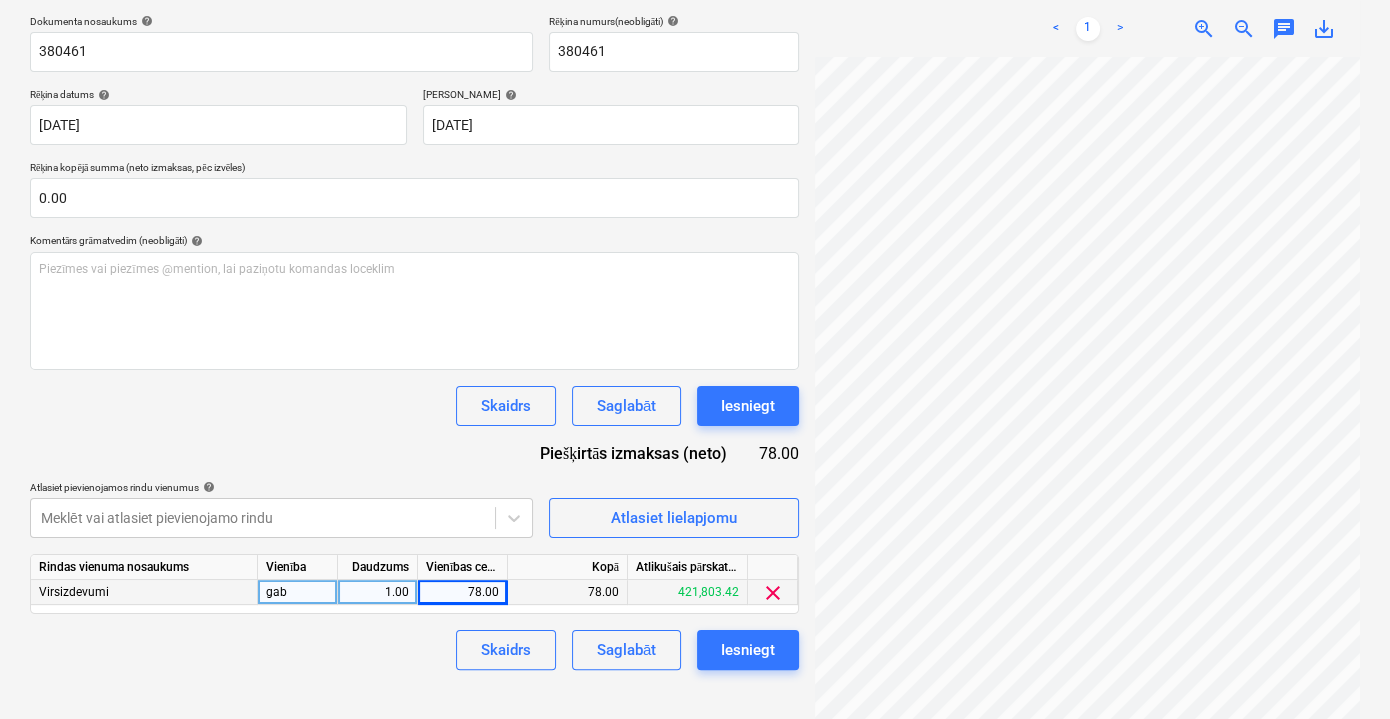 click on "Rindas vienuma nosaukums Vienība Daudzums Vienības cena Kopā Atlikušais pārskatītais budžets  Virsizdevumi gab 1.00 78.00 78.00 421,803.42 clear" at bounding box center [414, 584] 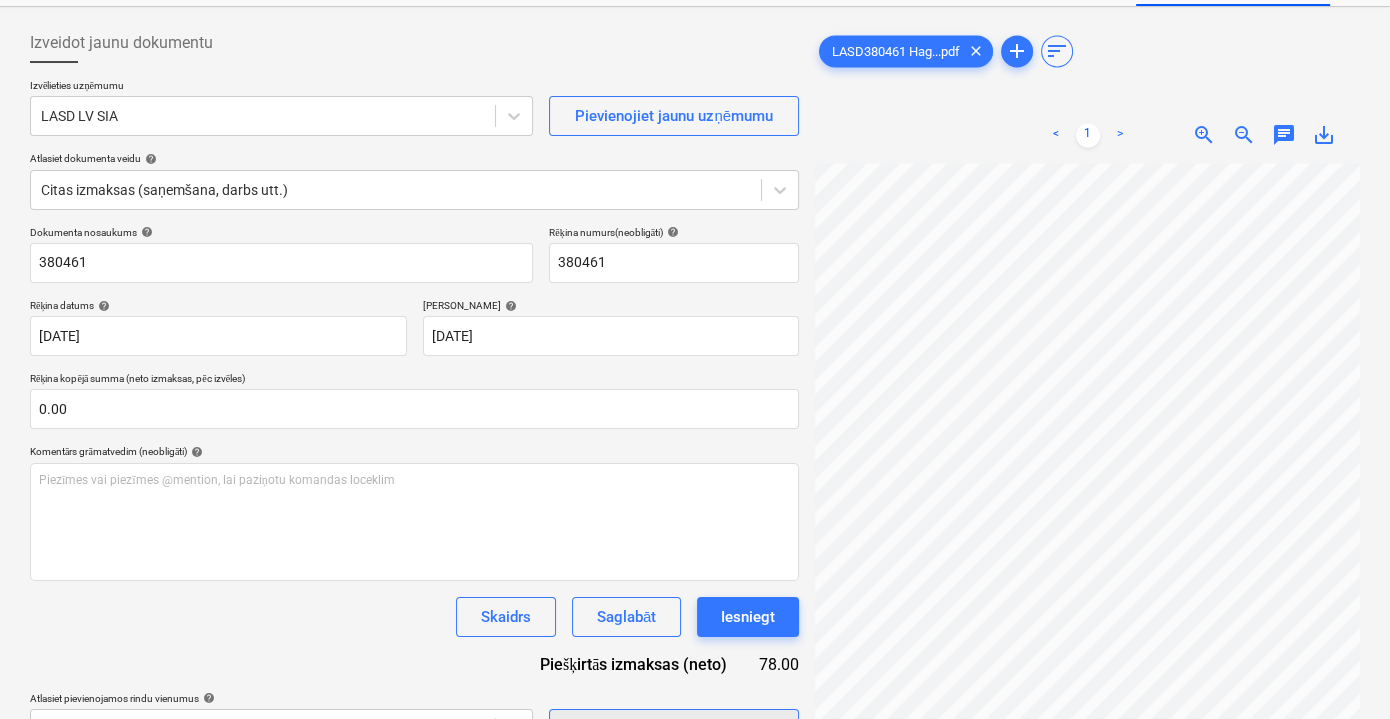scroll, scrollTop: 262, scrollLeft: 0, axis: vertical 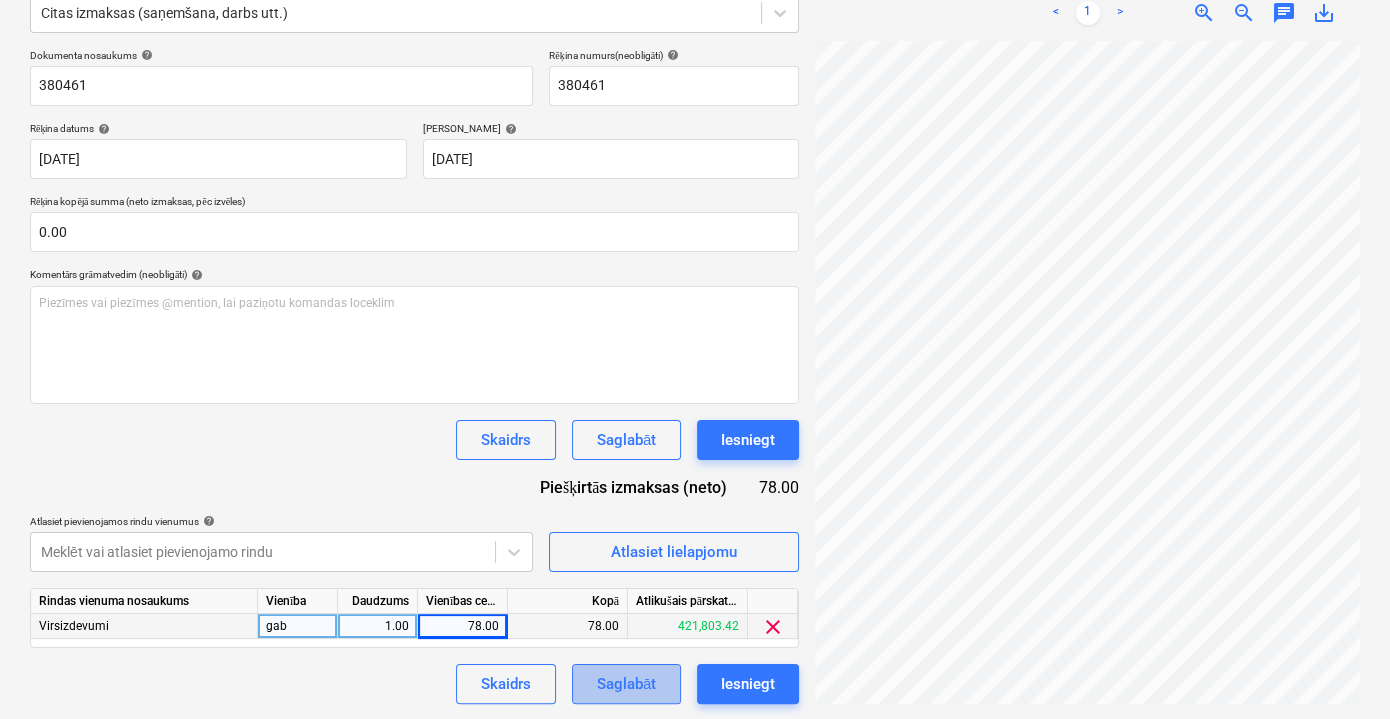click on "Saglabāt" at bounding box center (626, 684) 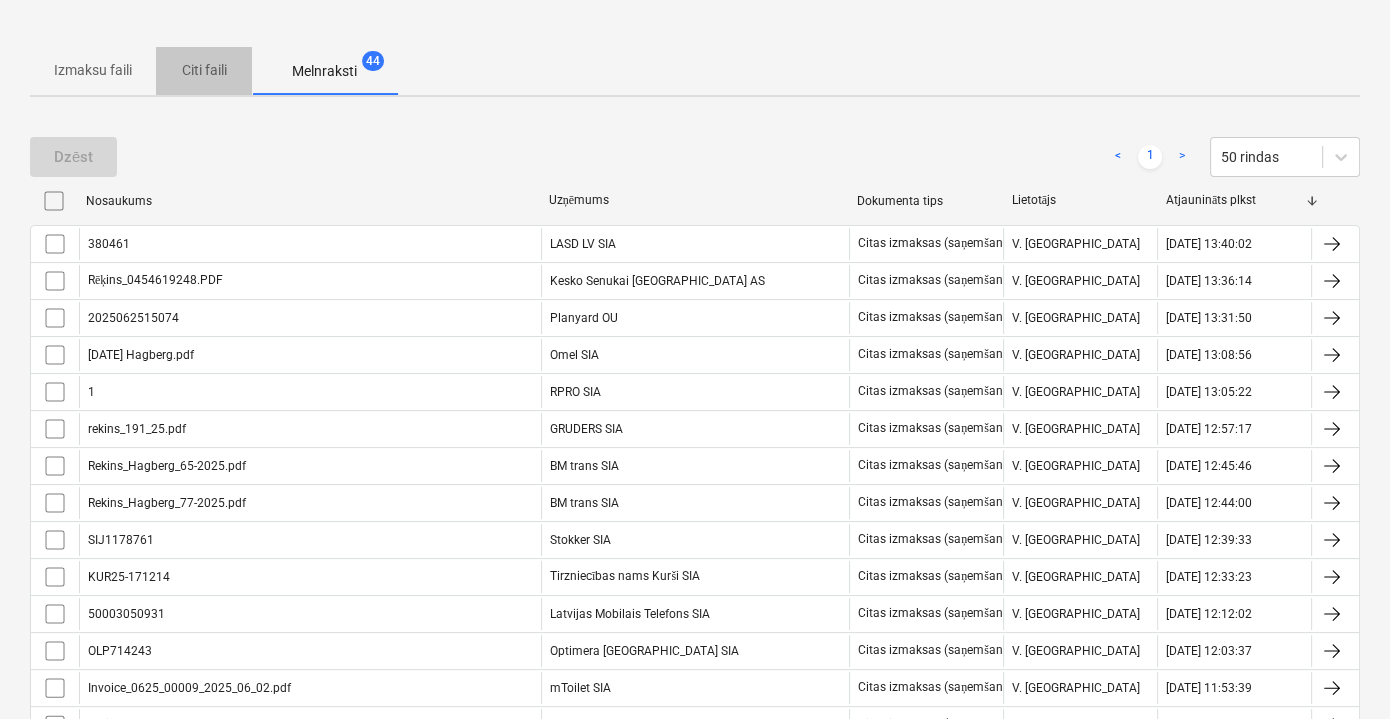 click on "Citi faili" at bounding box center (204, 70) 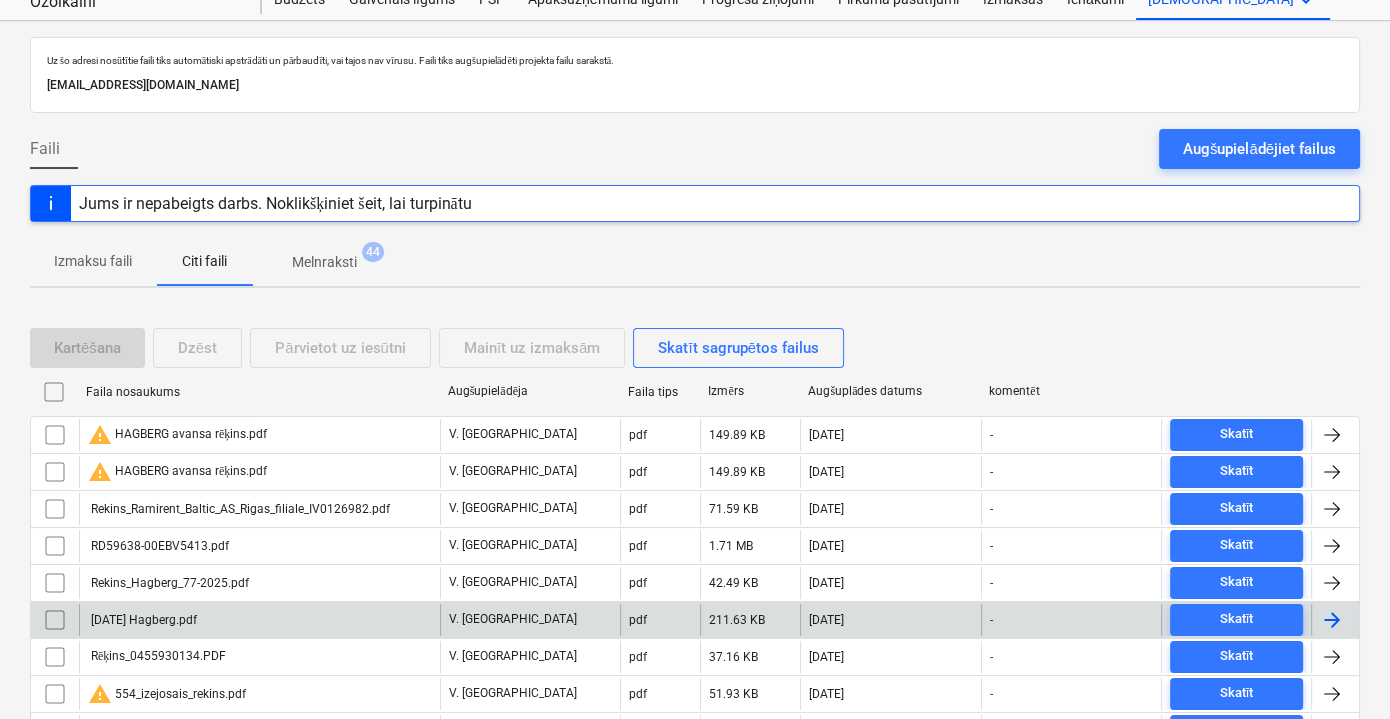 scroll, scrollTop: 0, scrollLeft: 0, axis: both 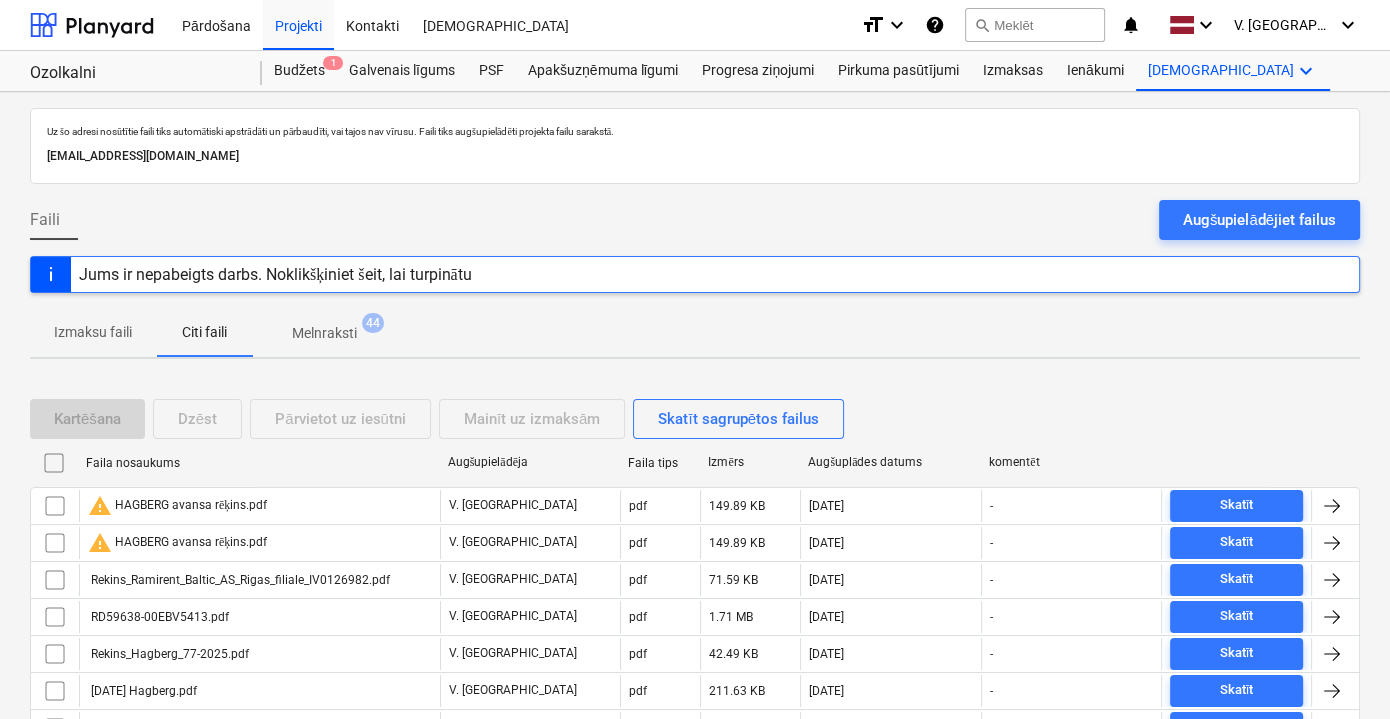 click on "Melnraksti" at bounding box center (324, 333) 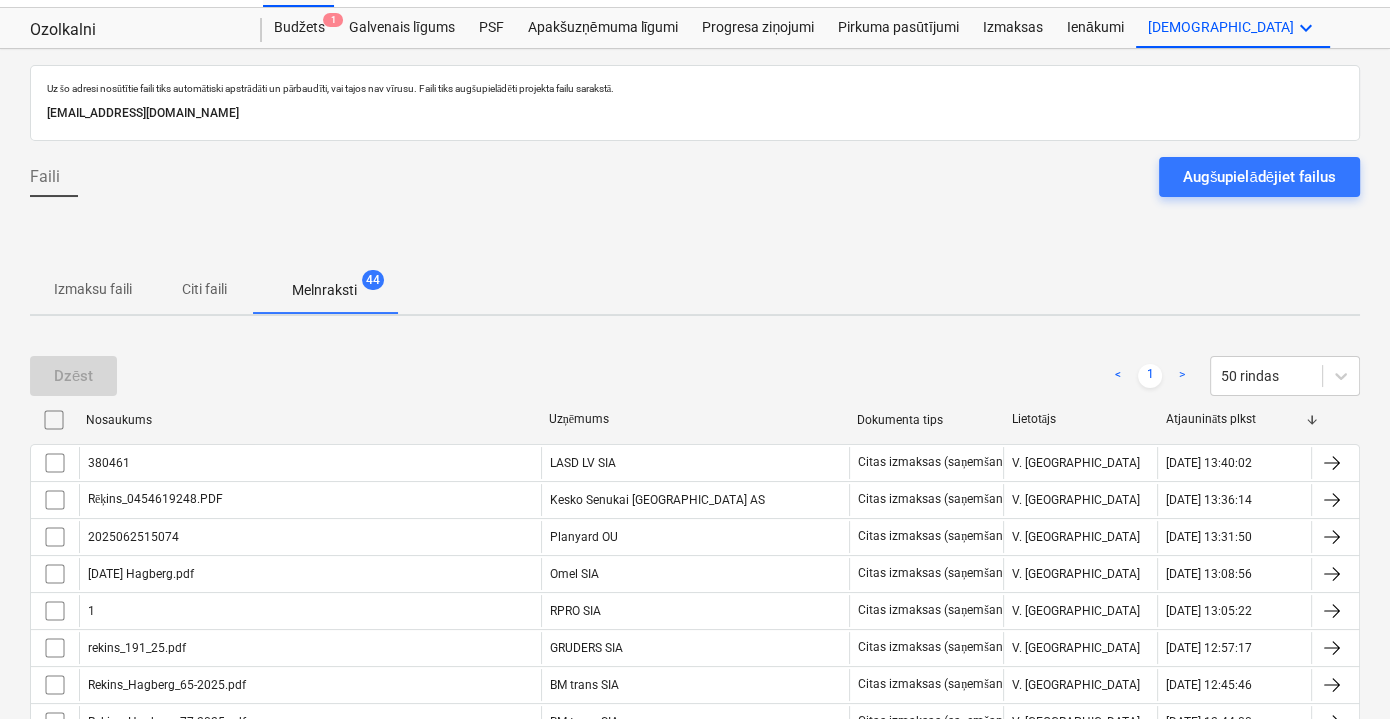 scroll, scrollTop: 0, scrollLeft: 0, axis: both 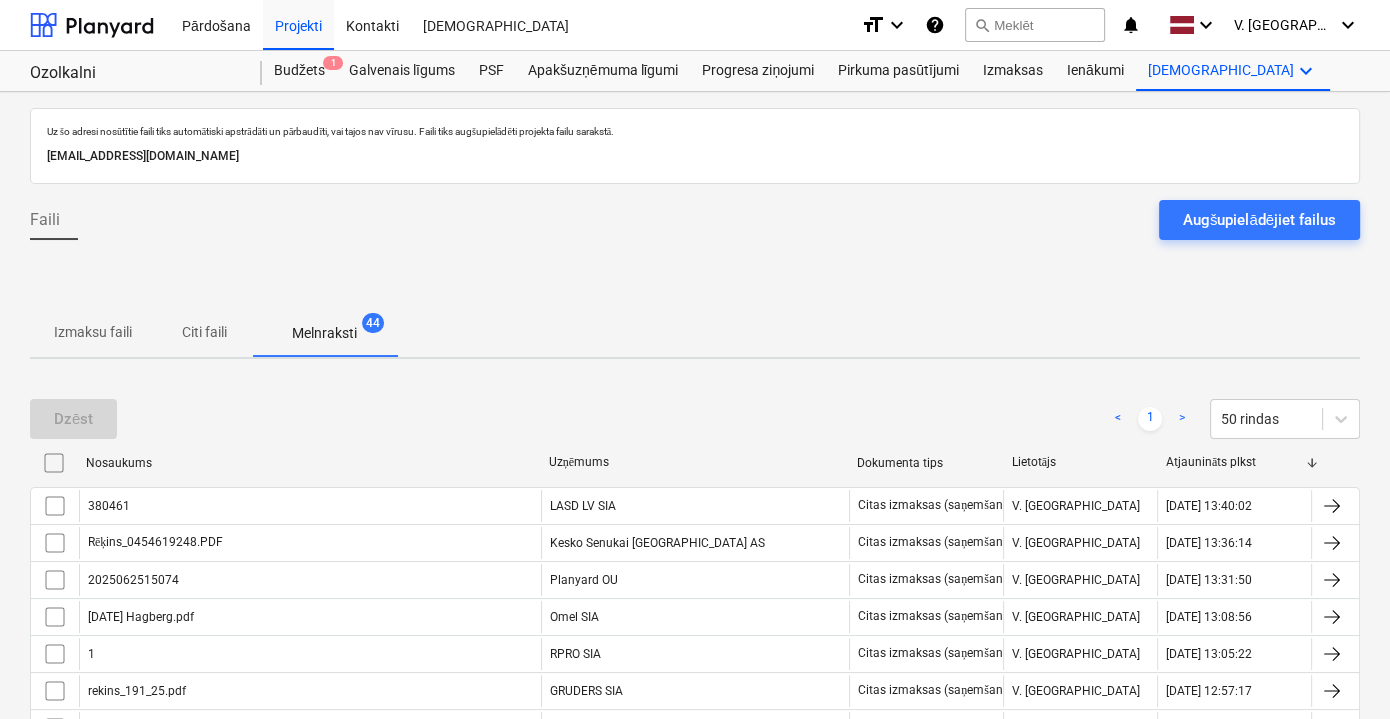click on "Citi faili" at bounding box center [204, 332] 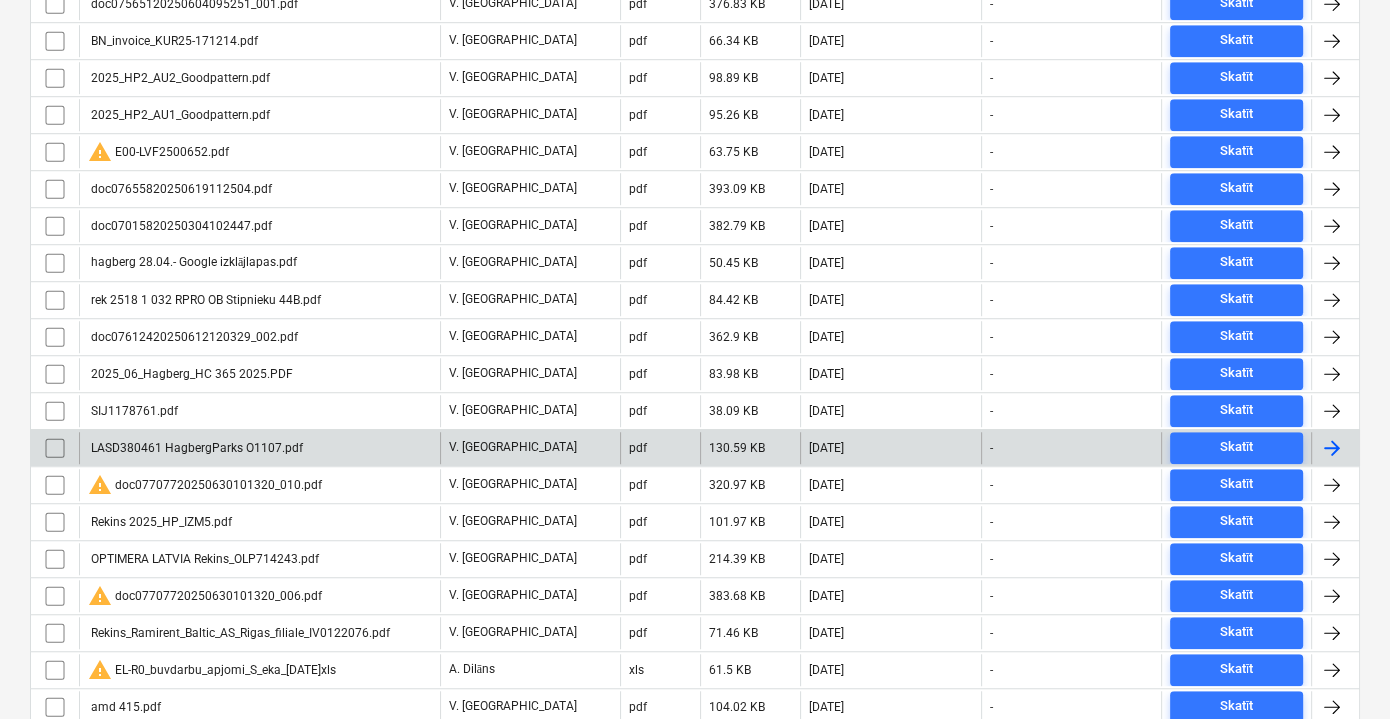 scroll, scrollTop: 1373, scrollLeft: 0, axis: vertical 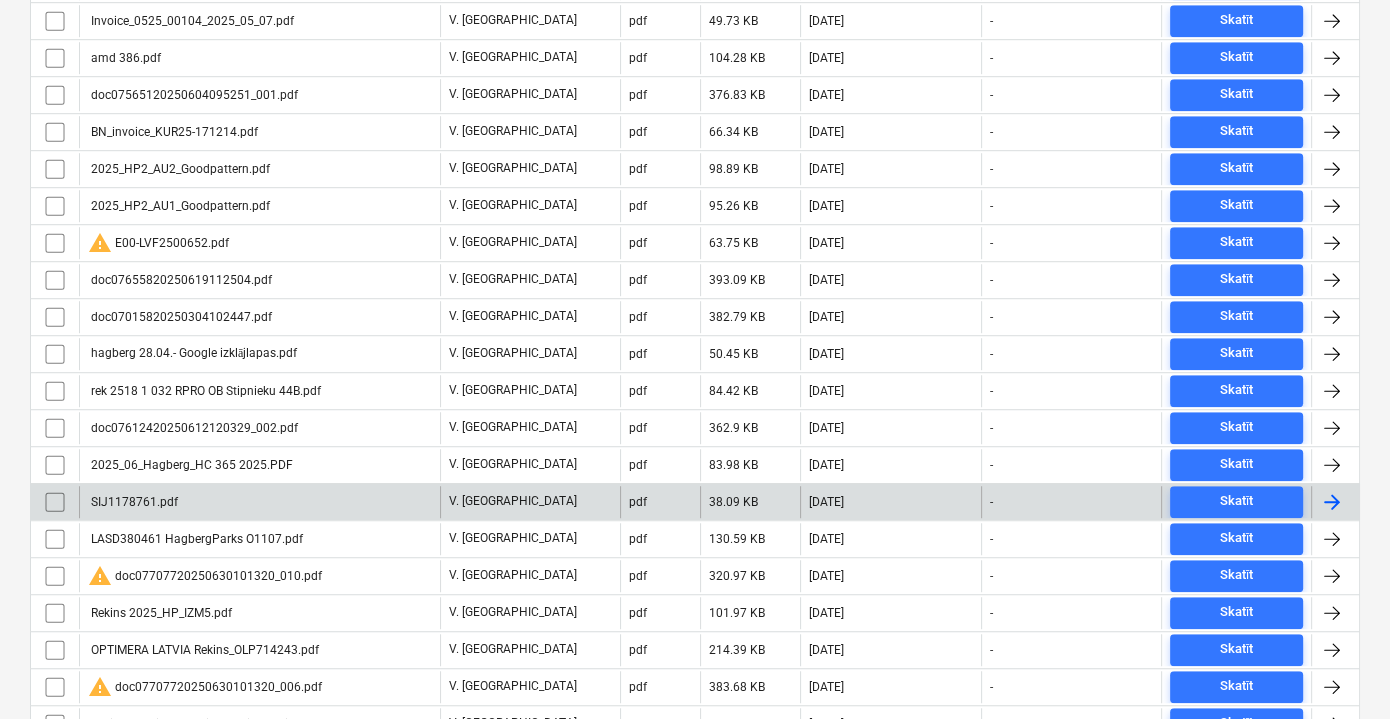click on "SIJ1178761.pdf" at bounding box center [259, 502] 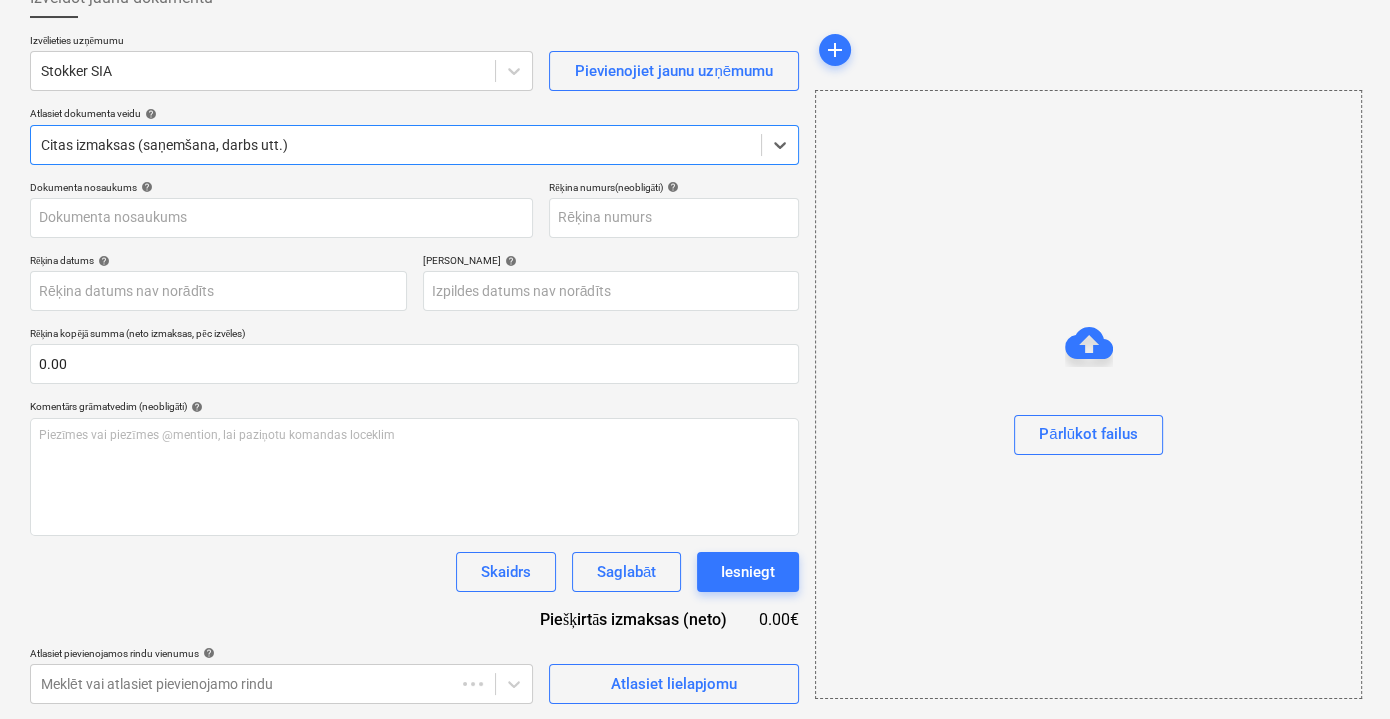 type on "SIJ1178761" 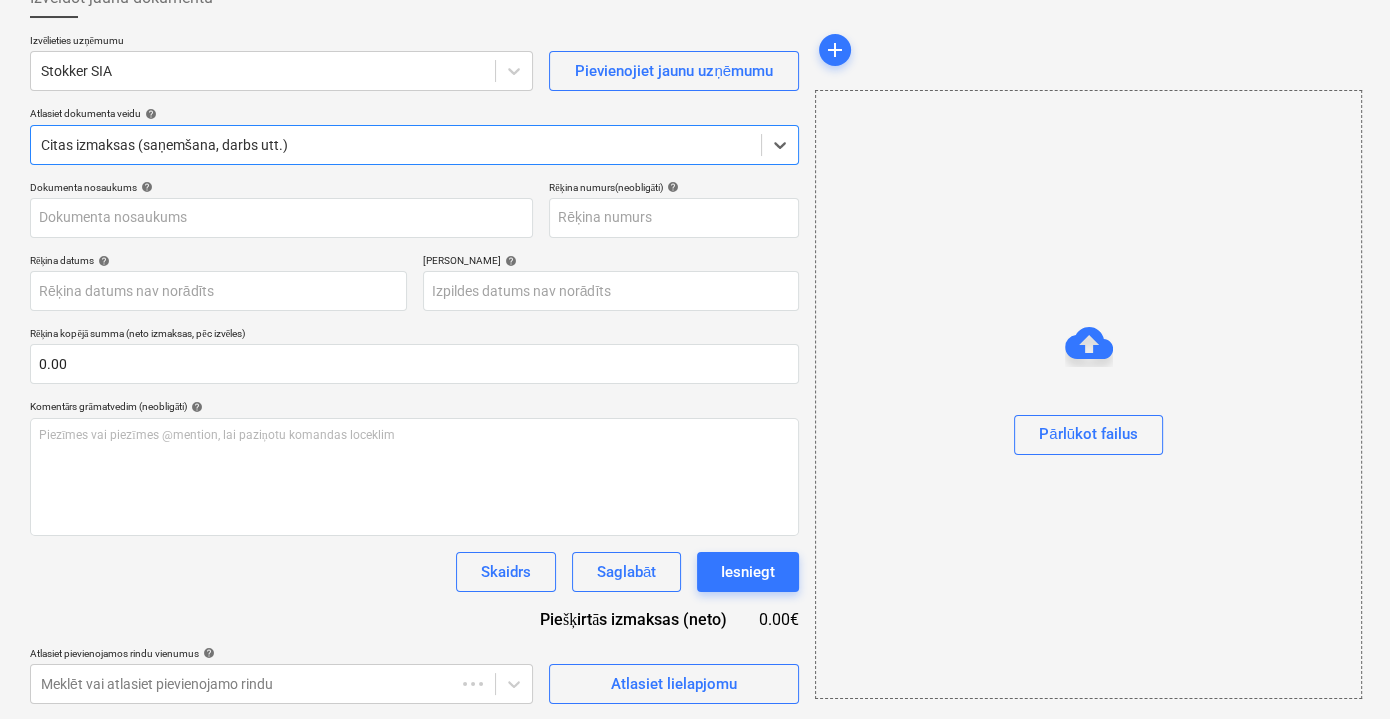 type on "SIJ1178761" 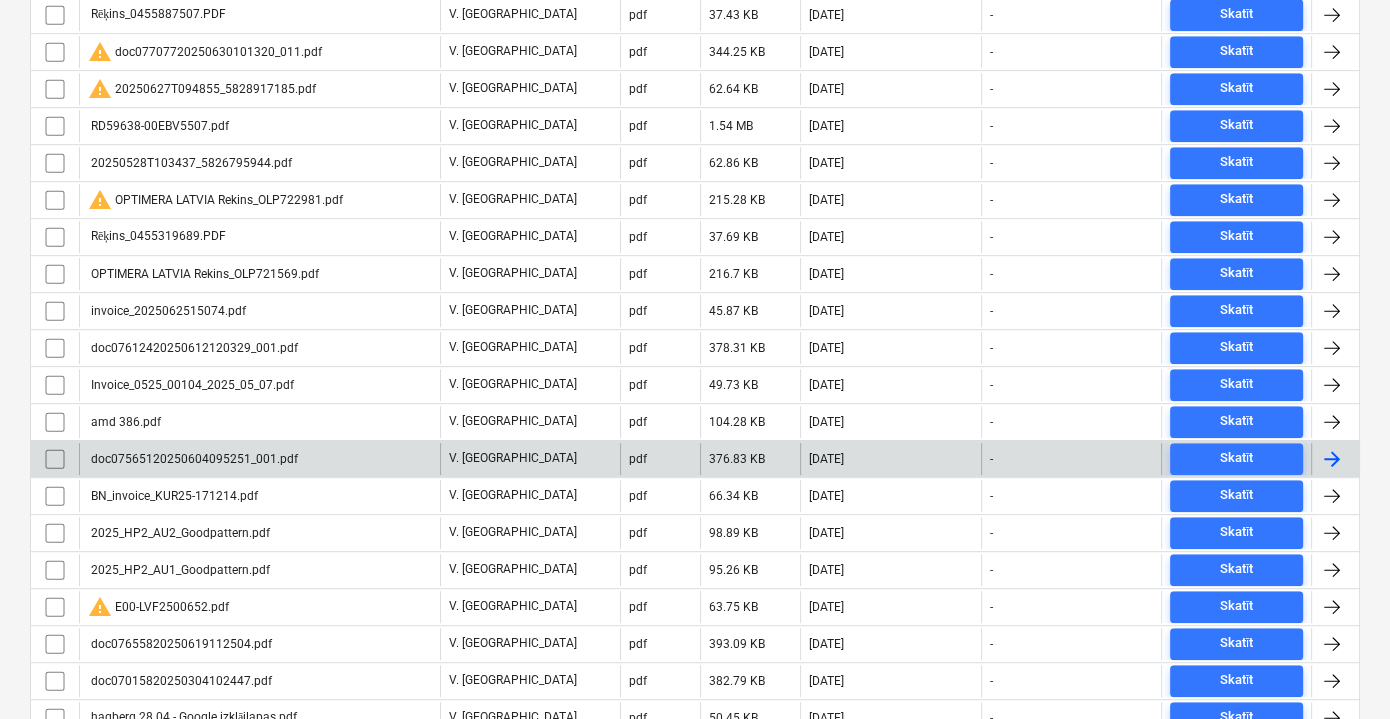 scroll, scrollTop: 918, scrollLeft: 0, axis: vertical 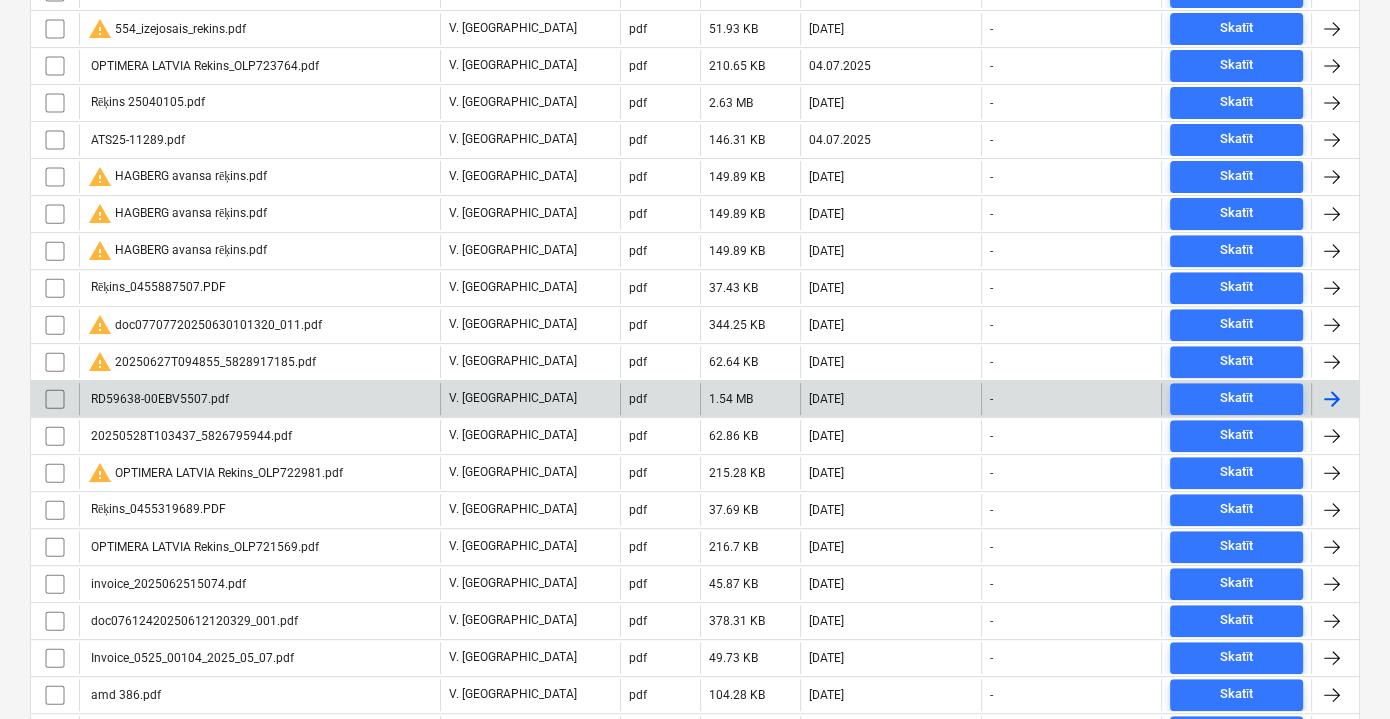 click on "RD59638-00EBV5507.pdf" at bounding box center (158, 399) 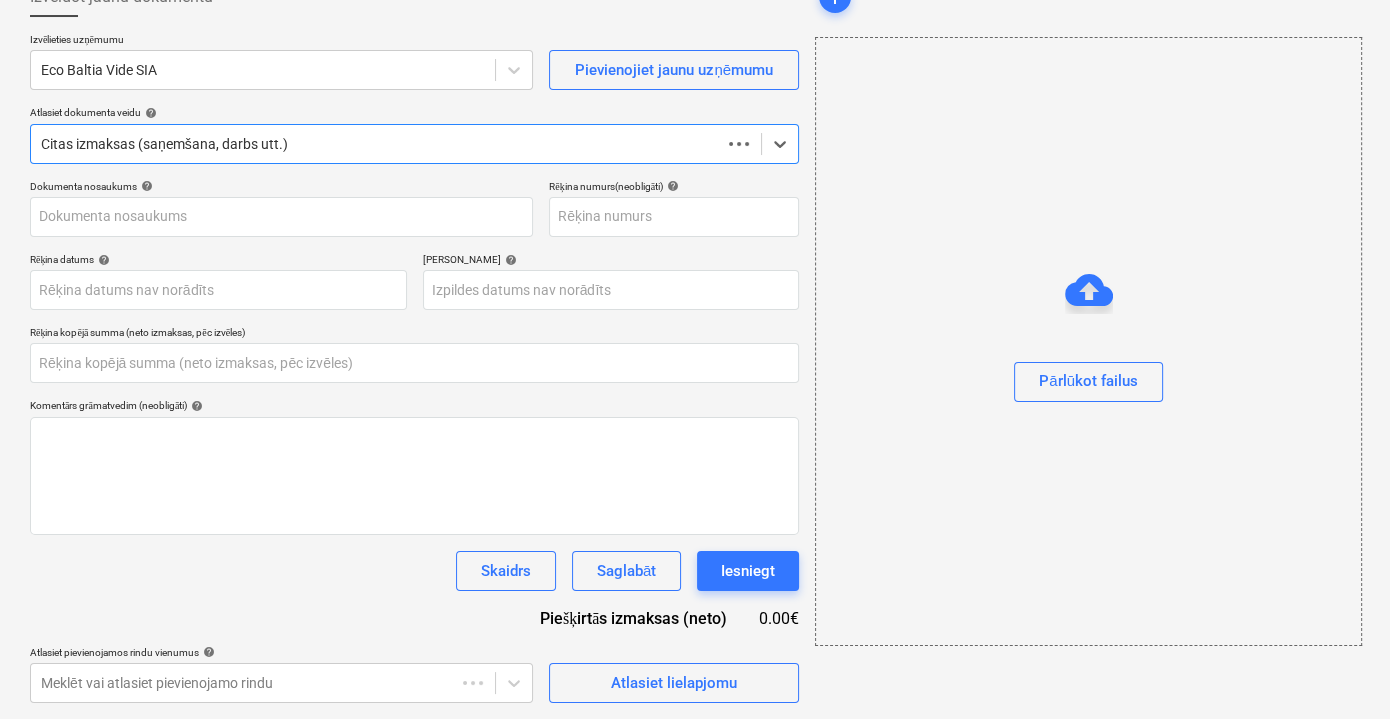 type on "0.00" 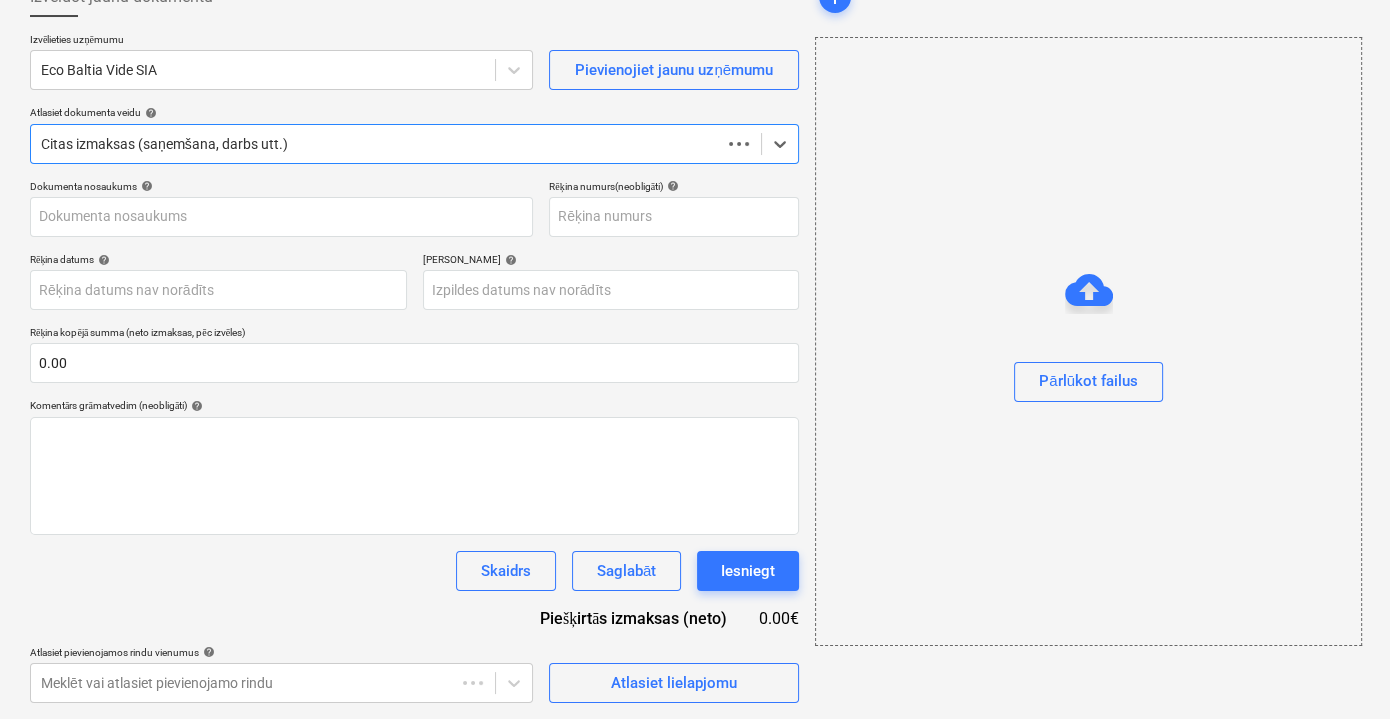 scroll, scrollTop: 130, scrollLeft: 0, axis: vertical 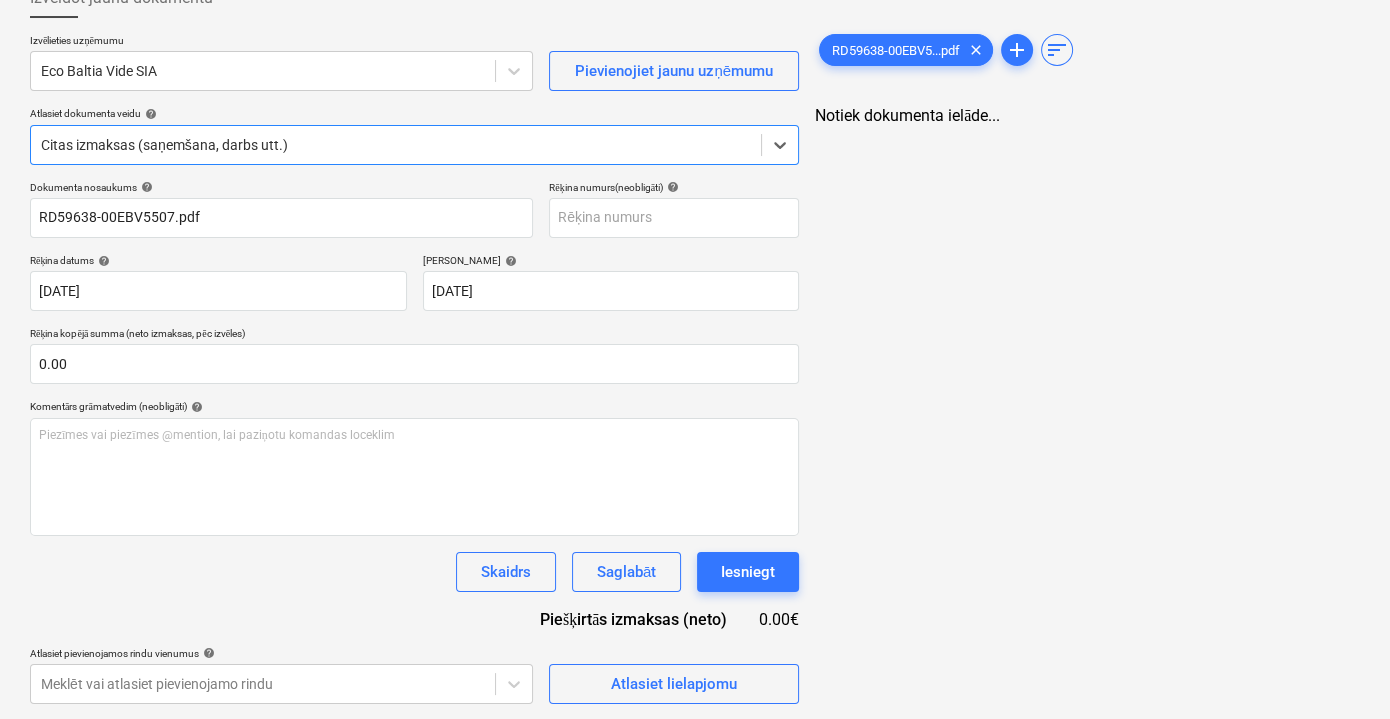 type on "RD59638-00EBV5507.pdf" 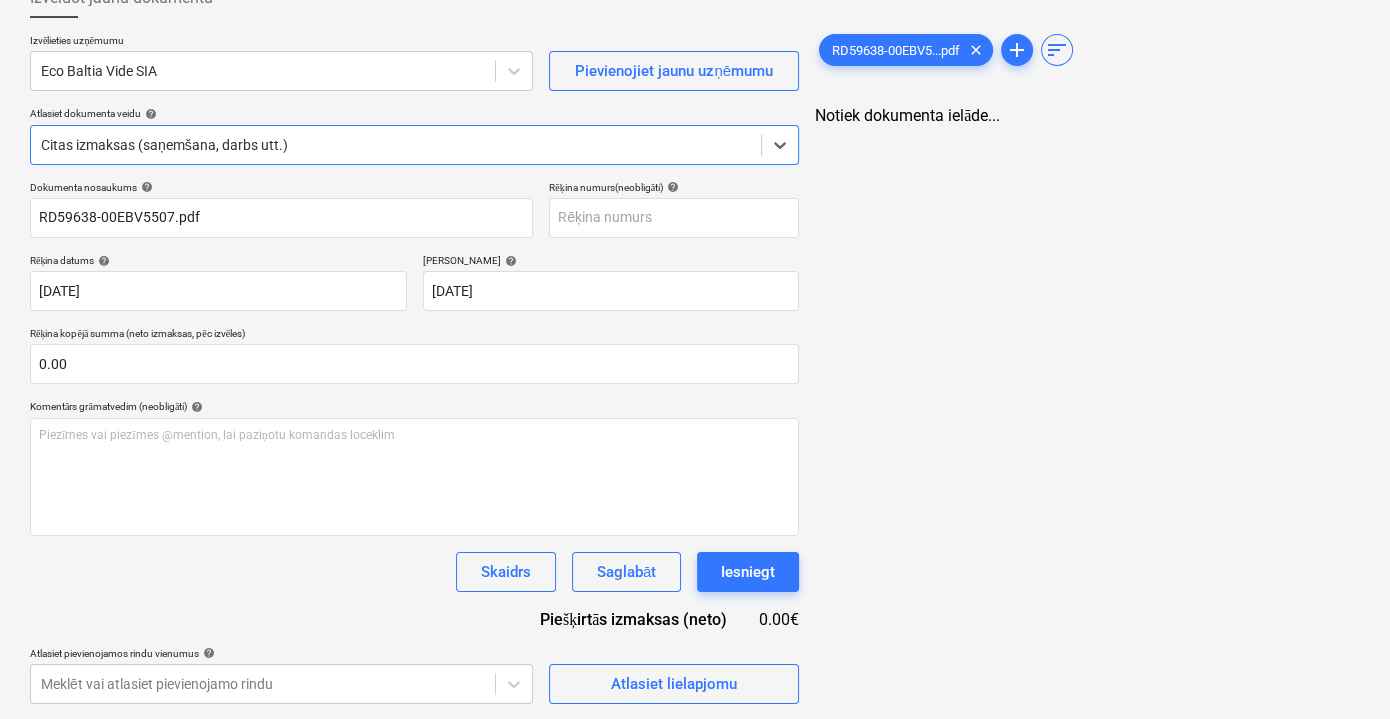 type on "[DATE]" 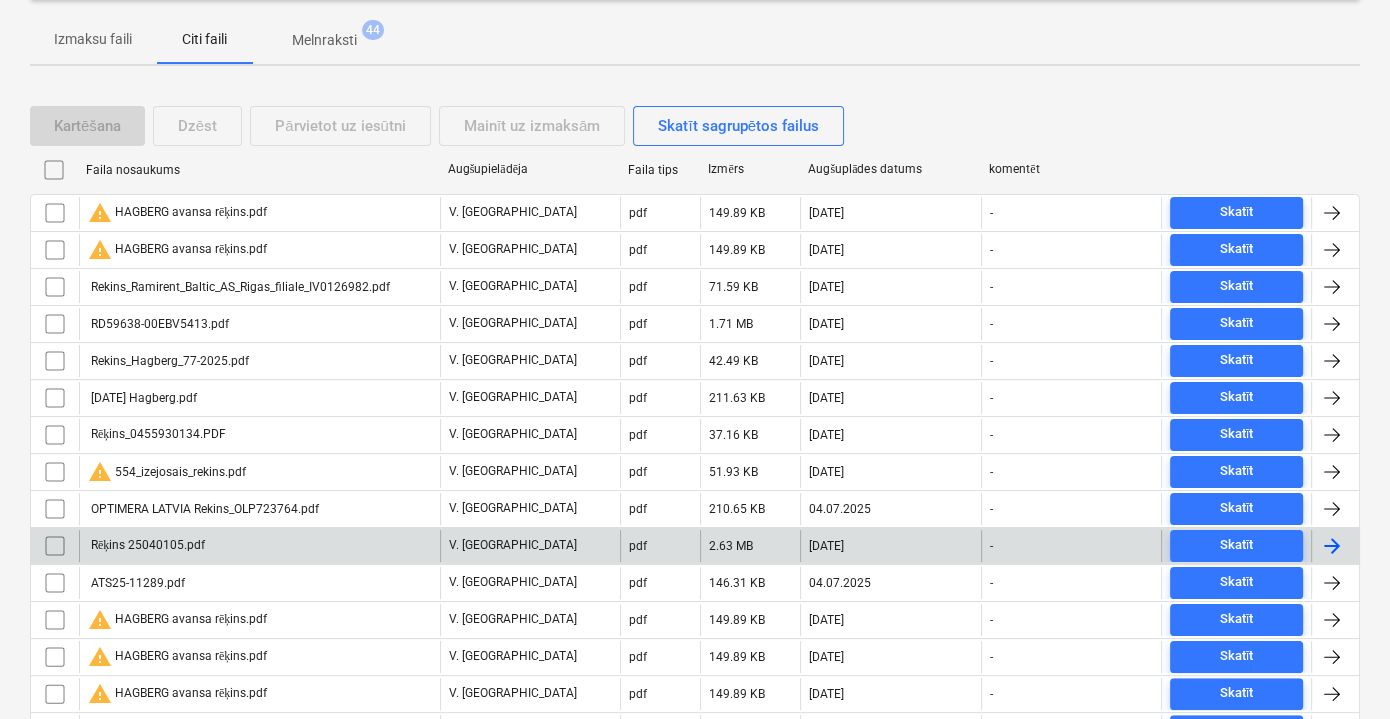 scroll, scrollTop: 282, scrollLeft: 0, axis: vertical 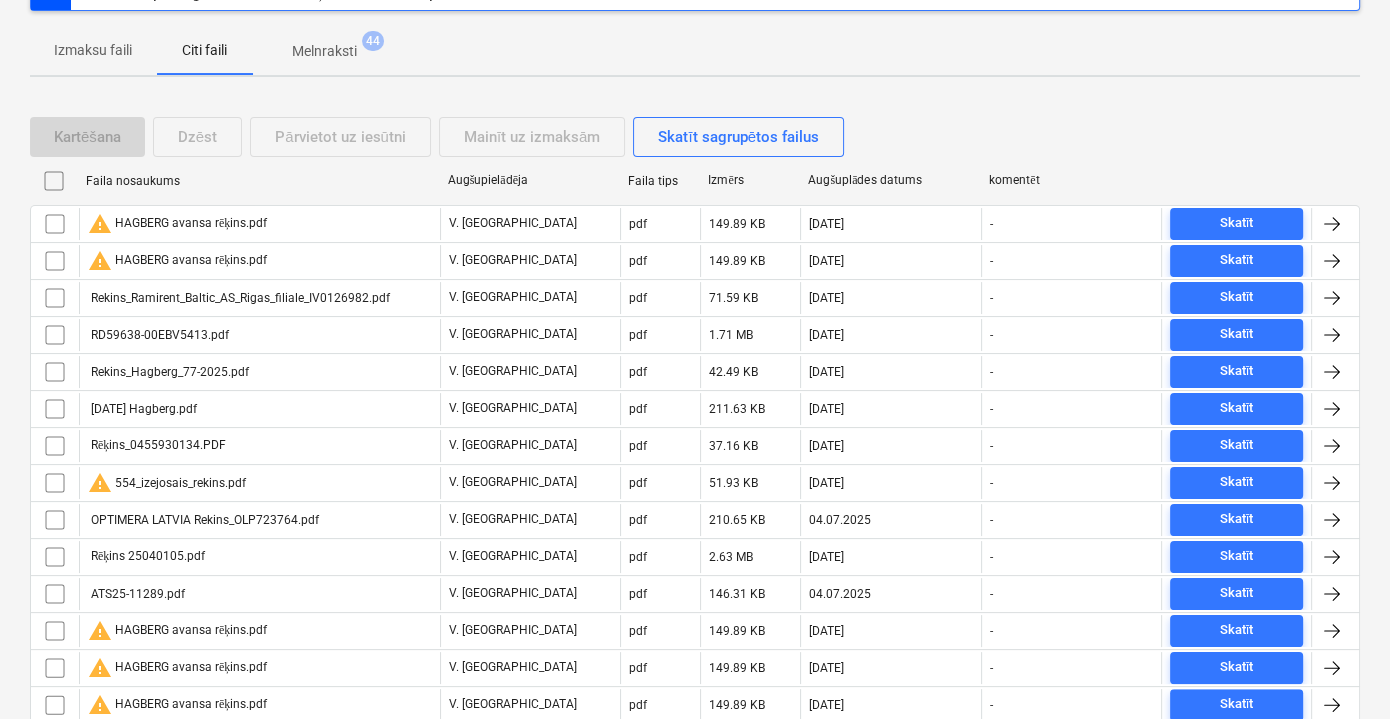 click on "Melnraksti" at bounding box center (324, 51) 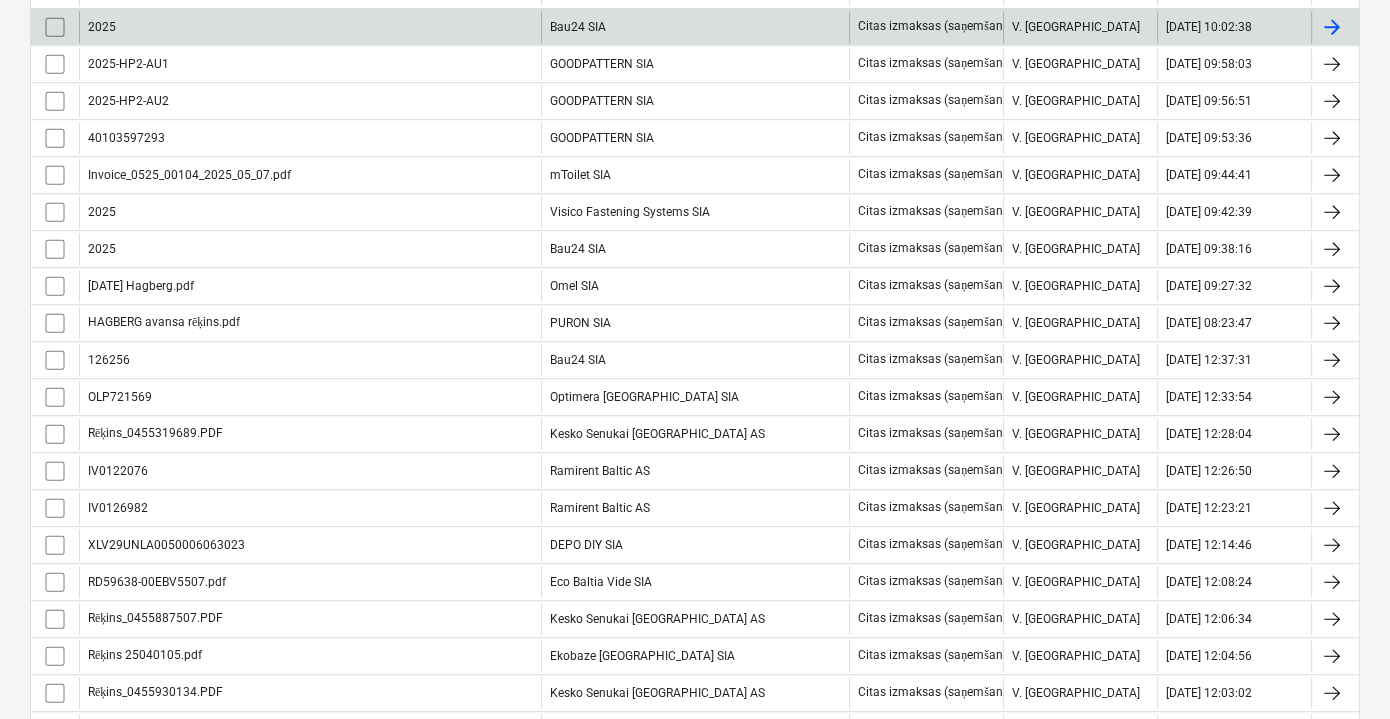 scroll, scrollTop: 1494, scrollLeft: 0, axis: vertical 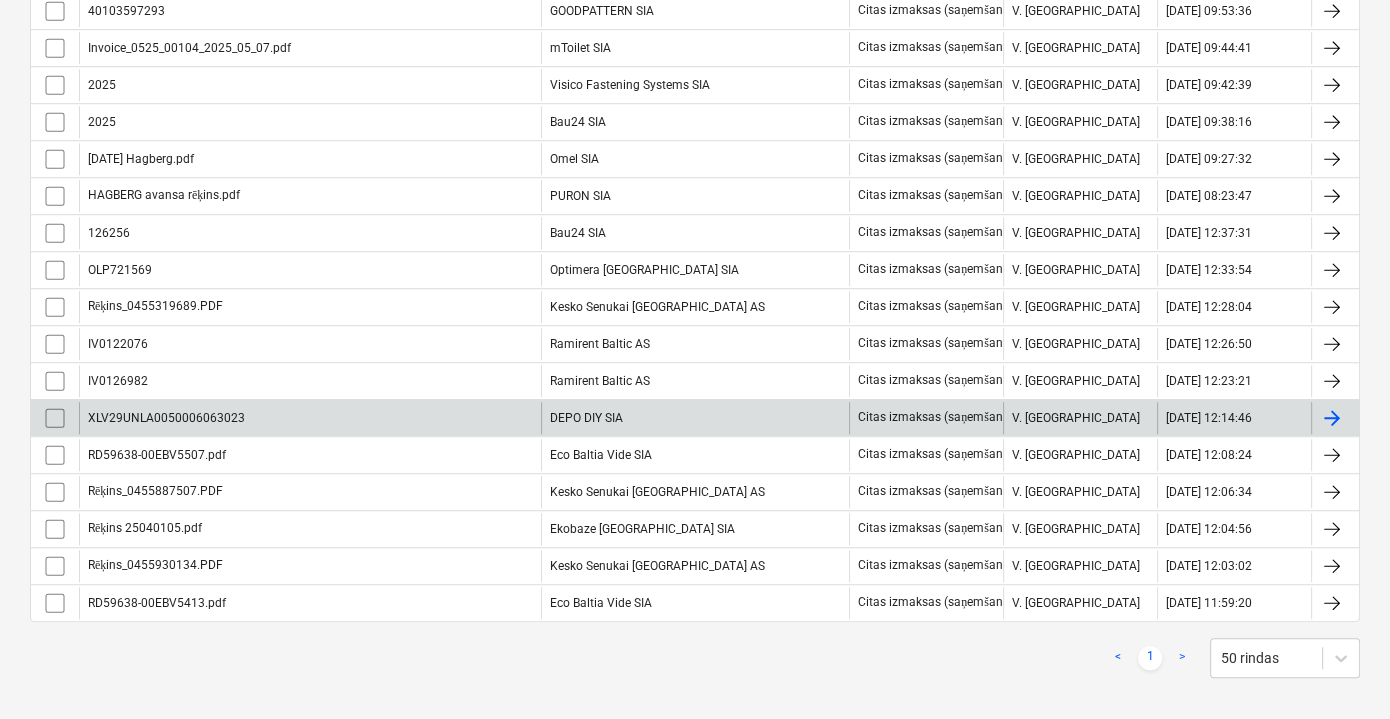 click on "DEPO DIY SIA" at bounding box center [695, 418] 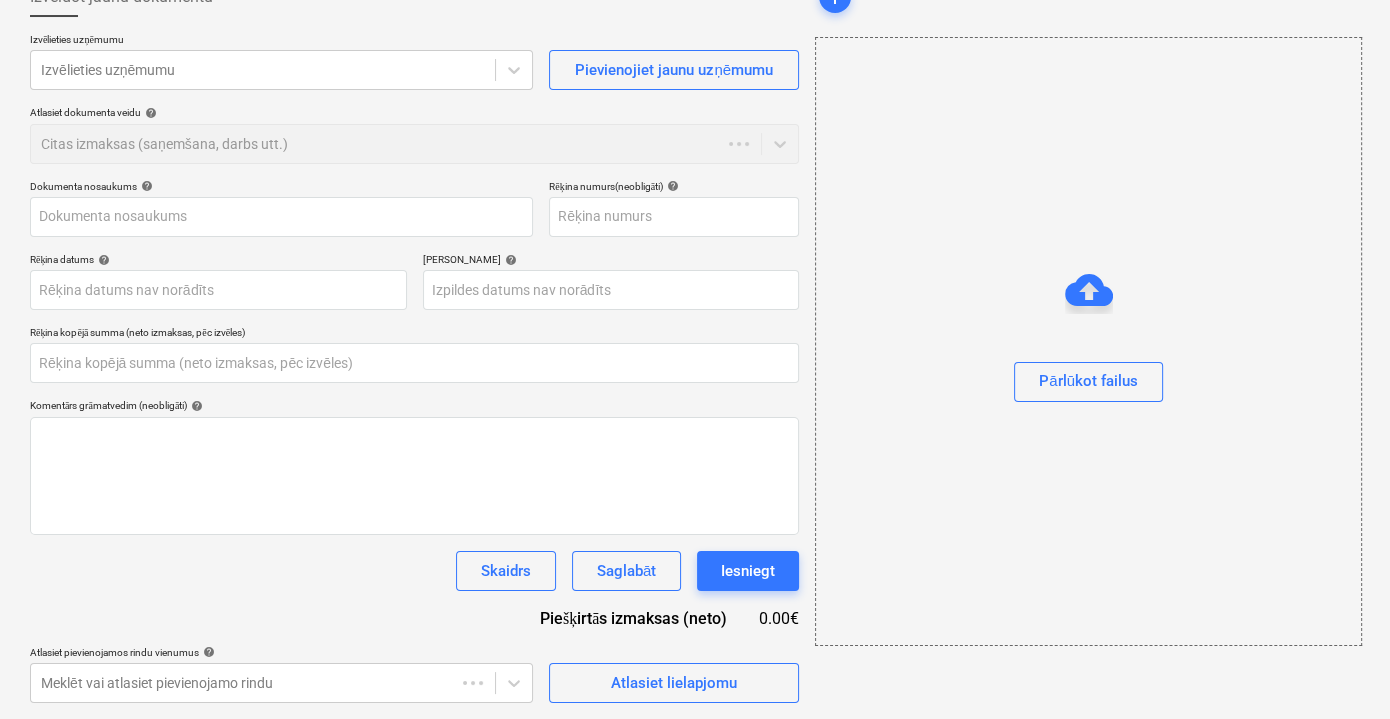 type on "XLV29UNLA0050006063023" 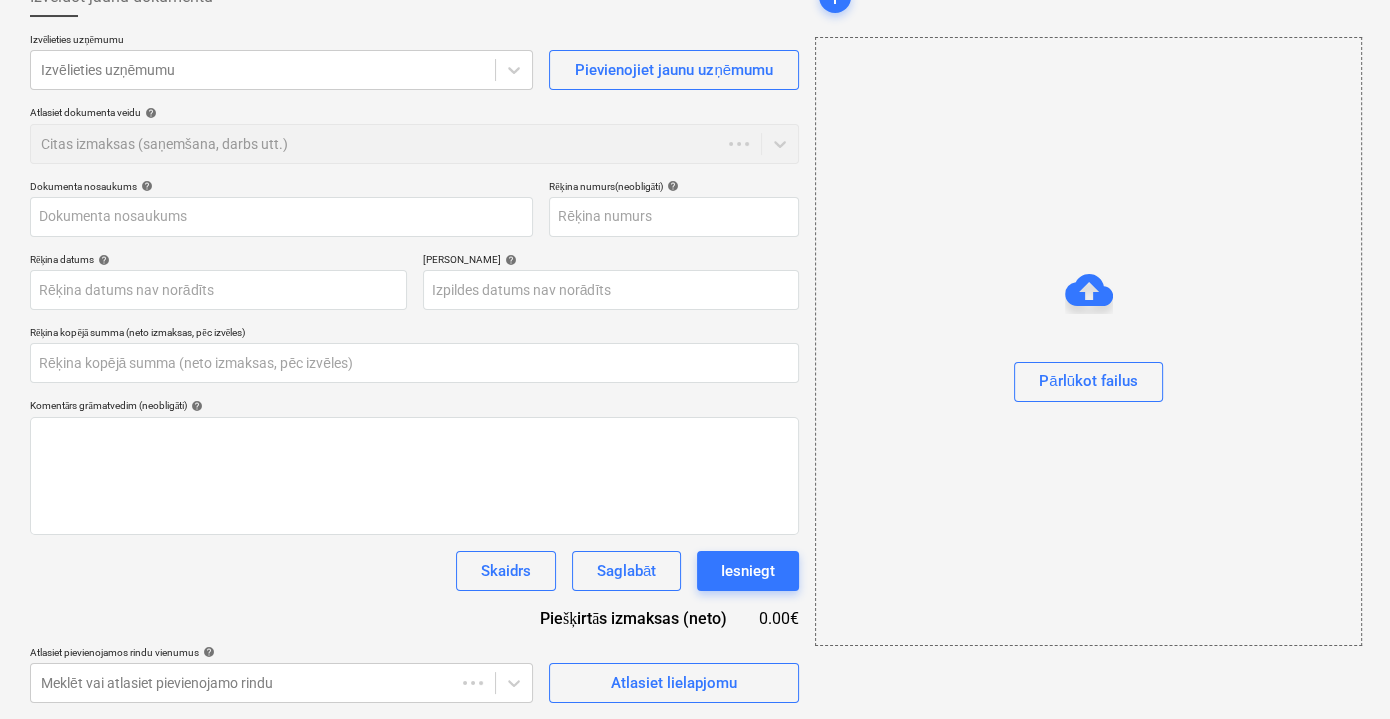 type on "XLV29UNLA0050006063023" 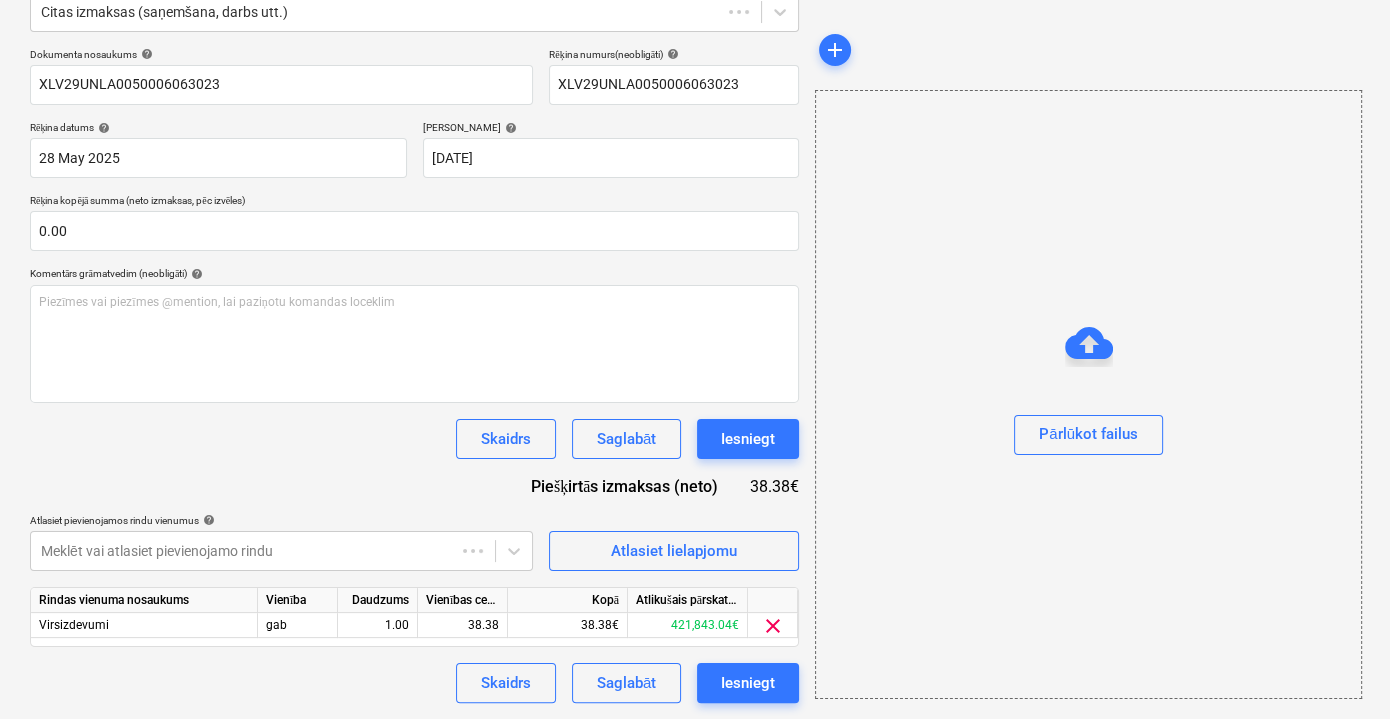 scroll, scrollTop: 130, scrollLeft: 0, axis: vertical 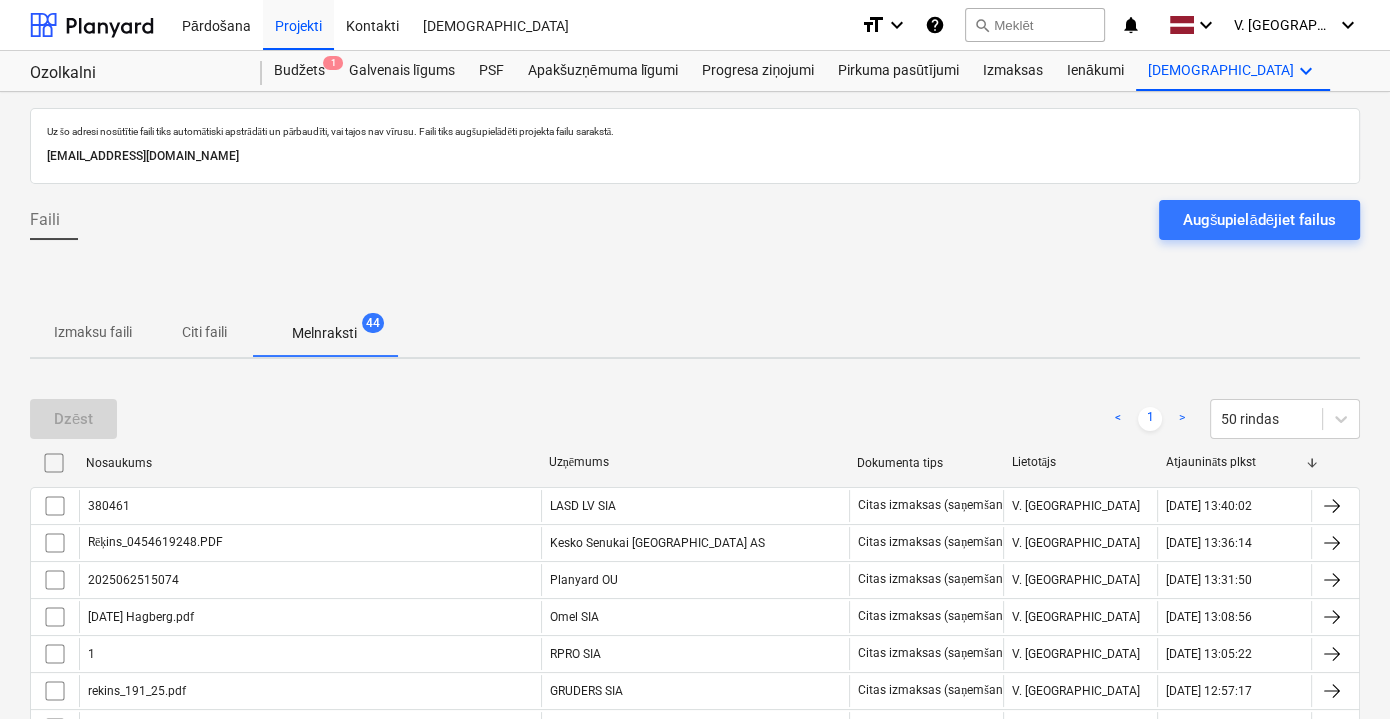 click on "Citi faili" at bounding box center (204, 332) 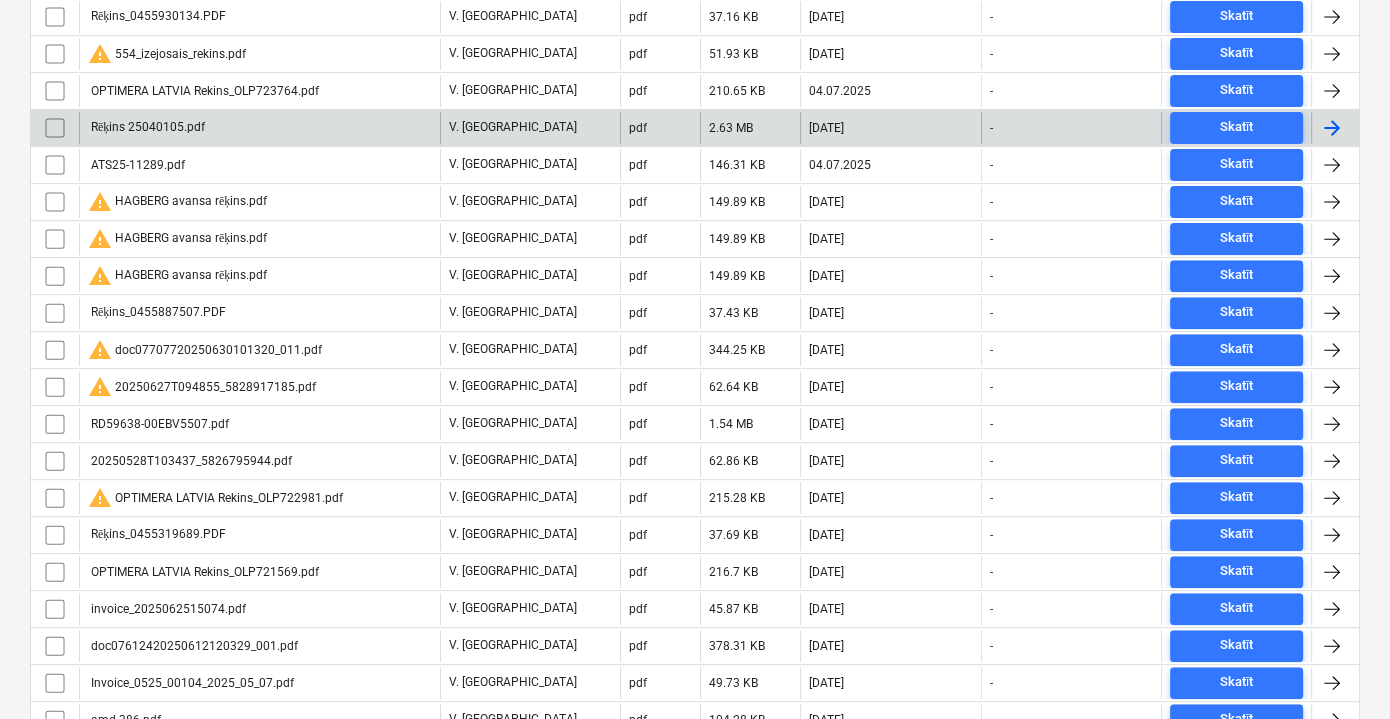 scroll, scrollTop: 727, scrollLeft: 0, axis: vertical 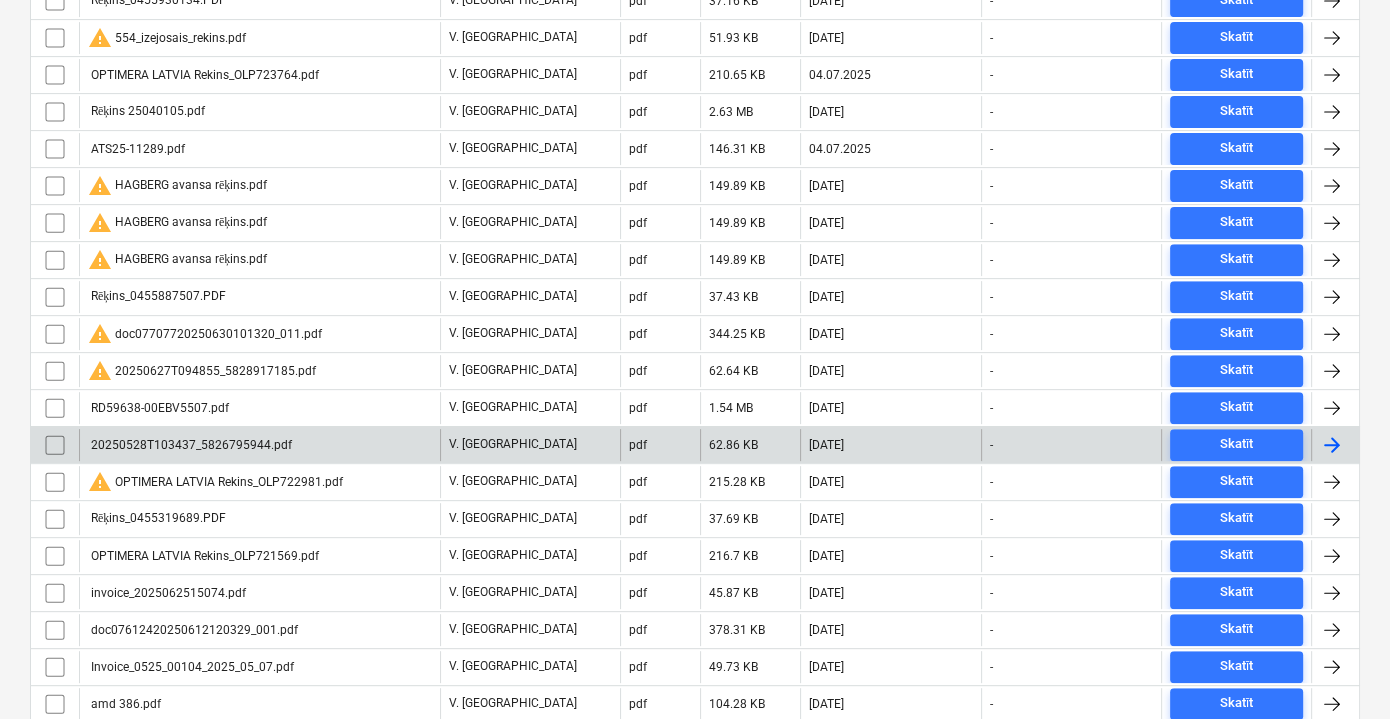click on "20250528T103437_5826795944.pdf" at bounding box center (259, 445) 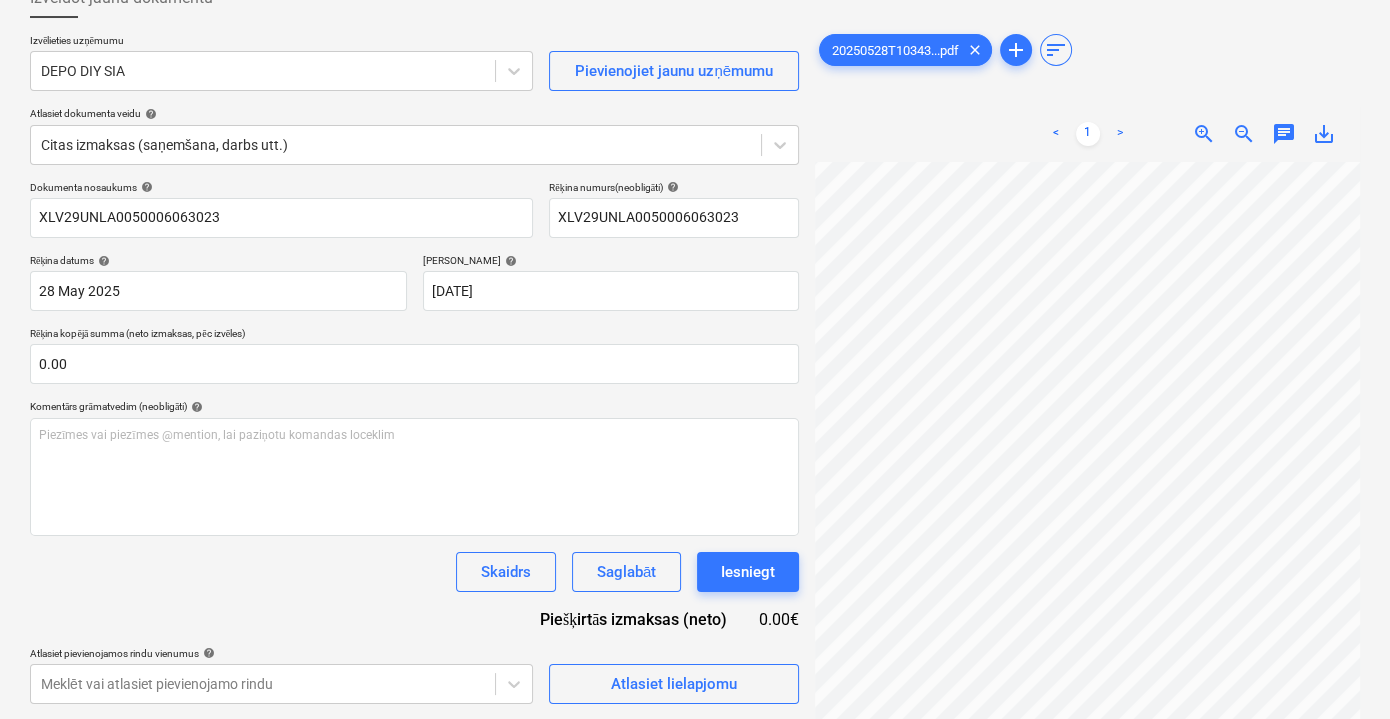 scroll, scrollTop: 194, scrollLeft: 61, axis: both 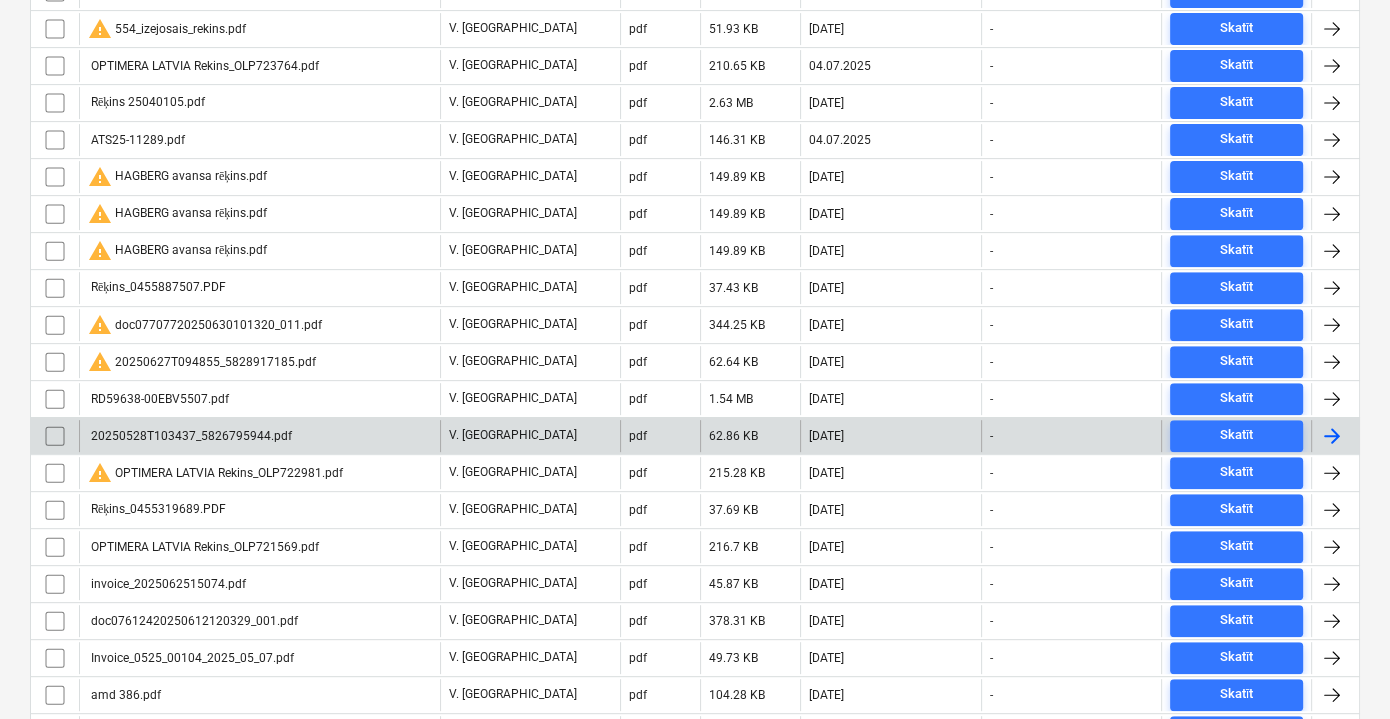 click on "20250528T103437_5826795944.pdf" at bounding box center (259, 436) 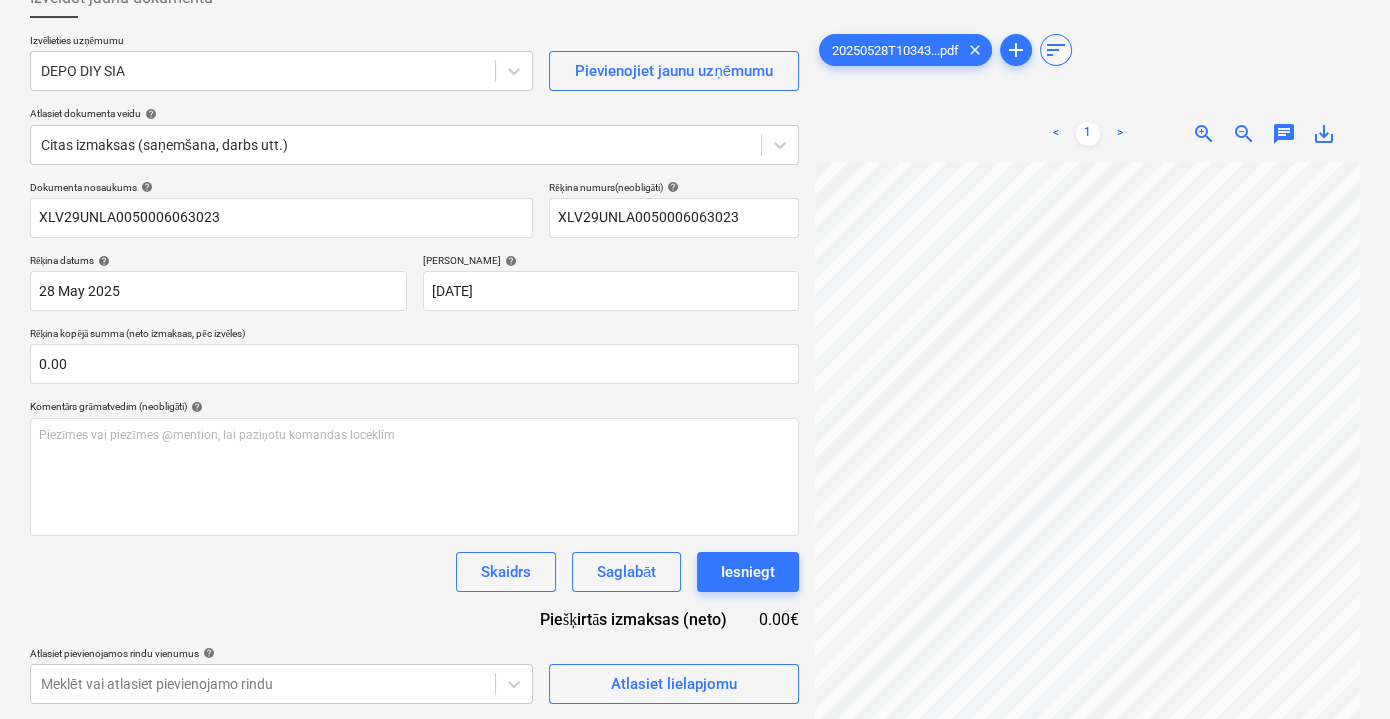 scroll, scrollTop: 120, scrollLeft: 61, axis: both 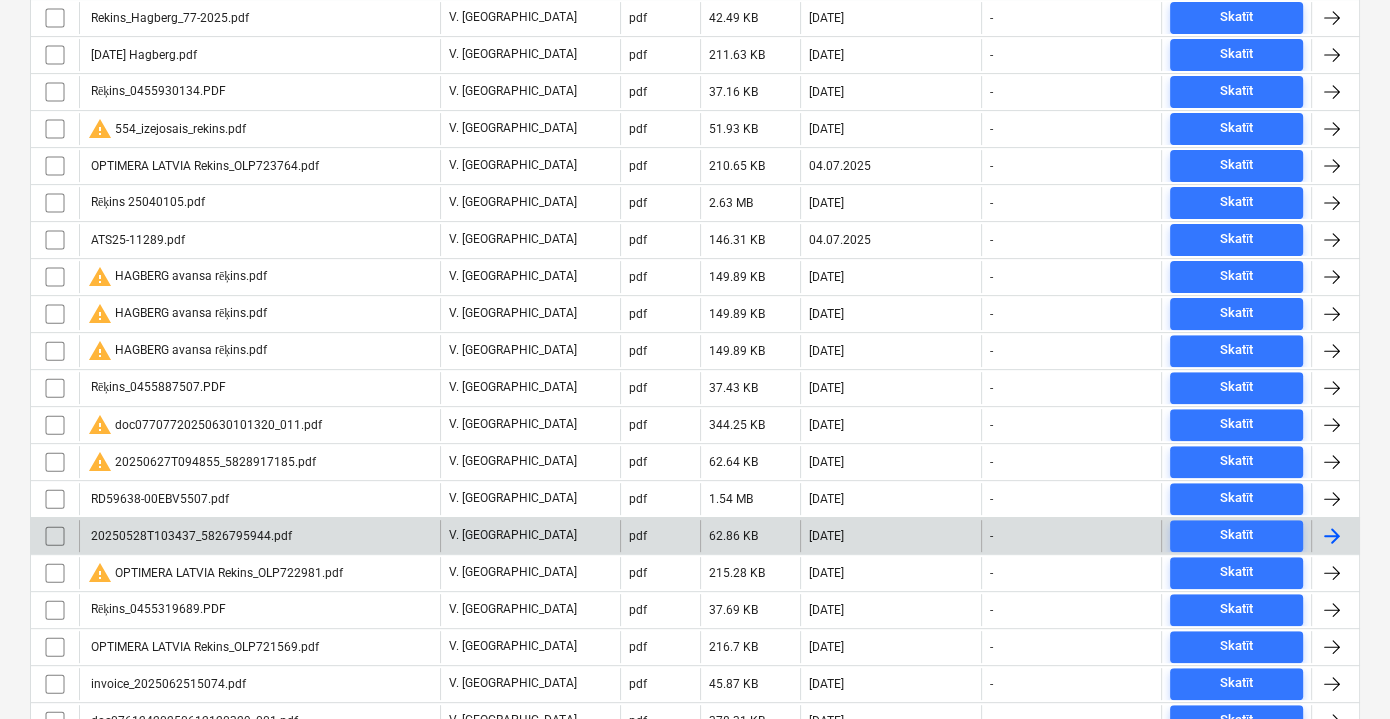 click on "20250528T103437_5826795944.pdf" at bounding box center (259, 536) 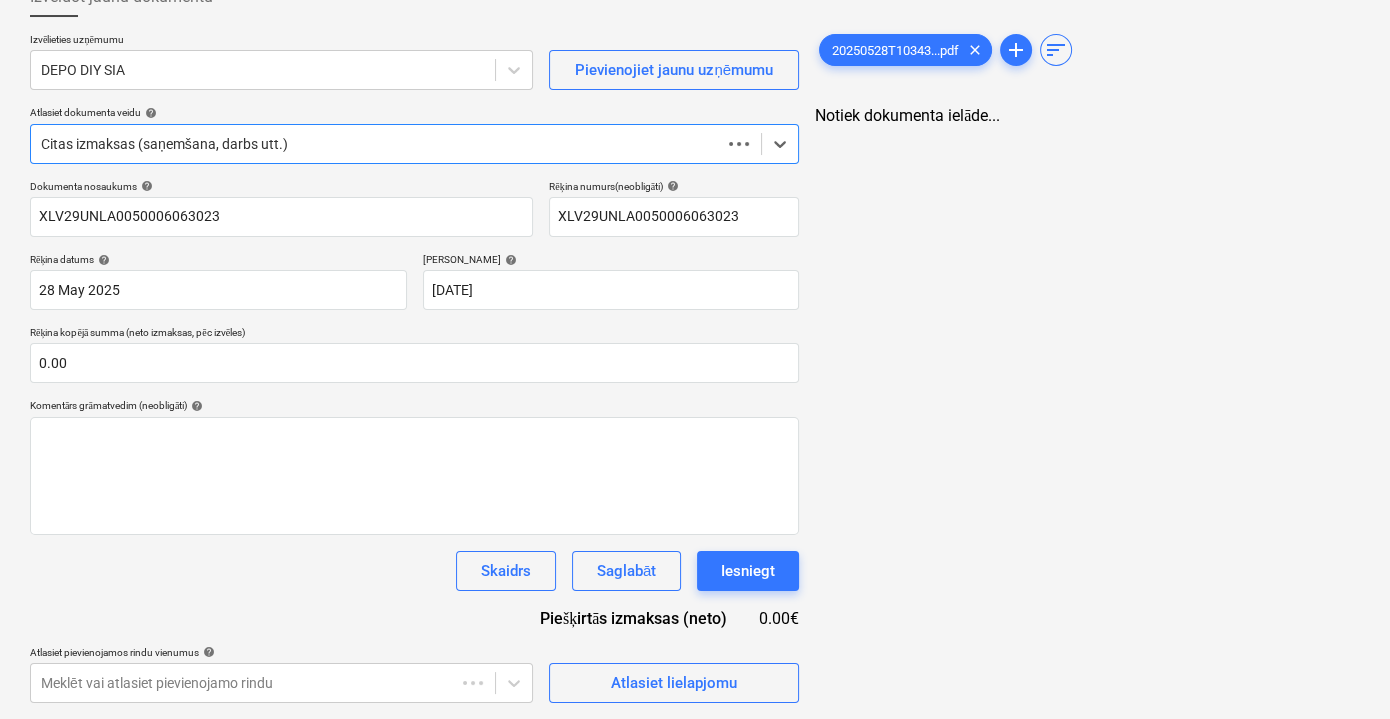 scroll, scrollTop: 130, scrollLeft: 0, axis: vertical 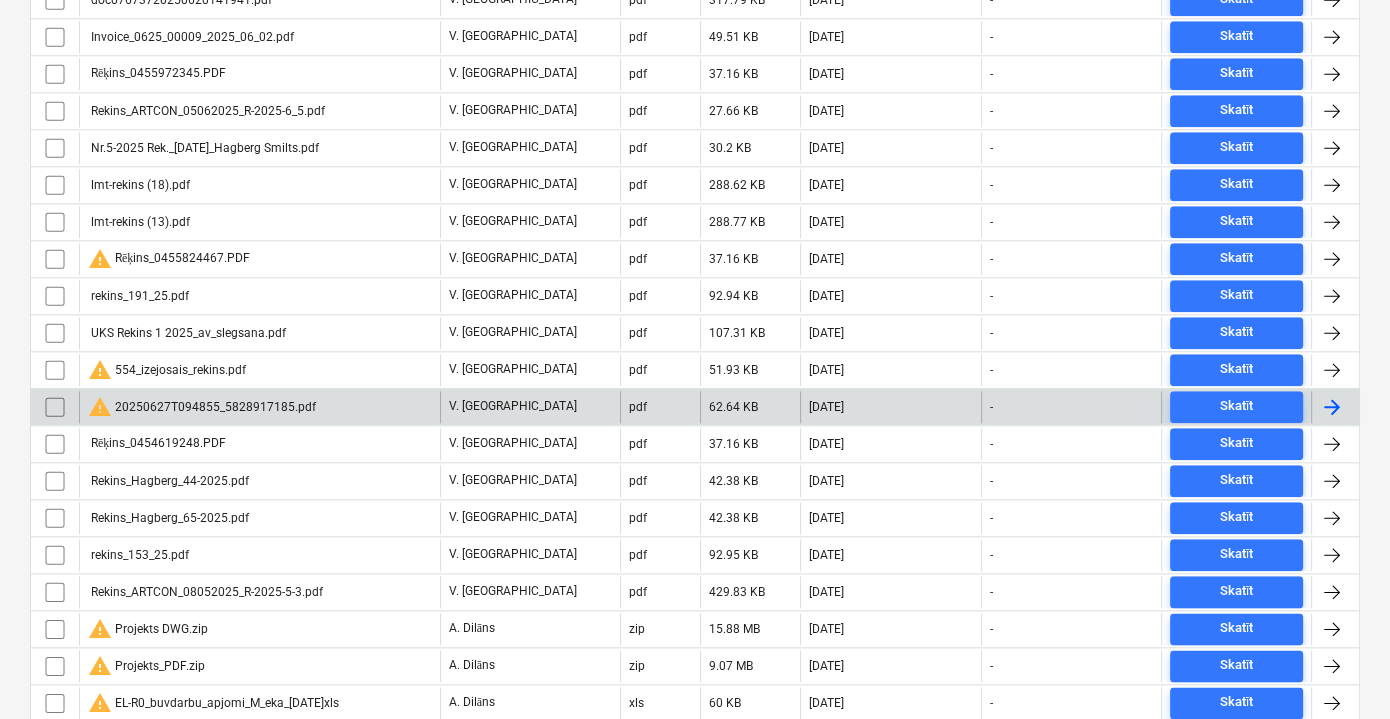 click on "warning   20250627T094855_5828917185.pdf" at bounding box center [259, 407] 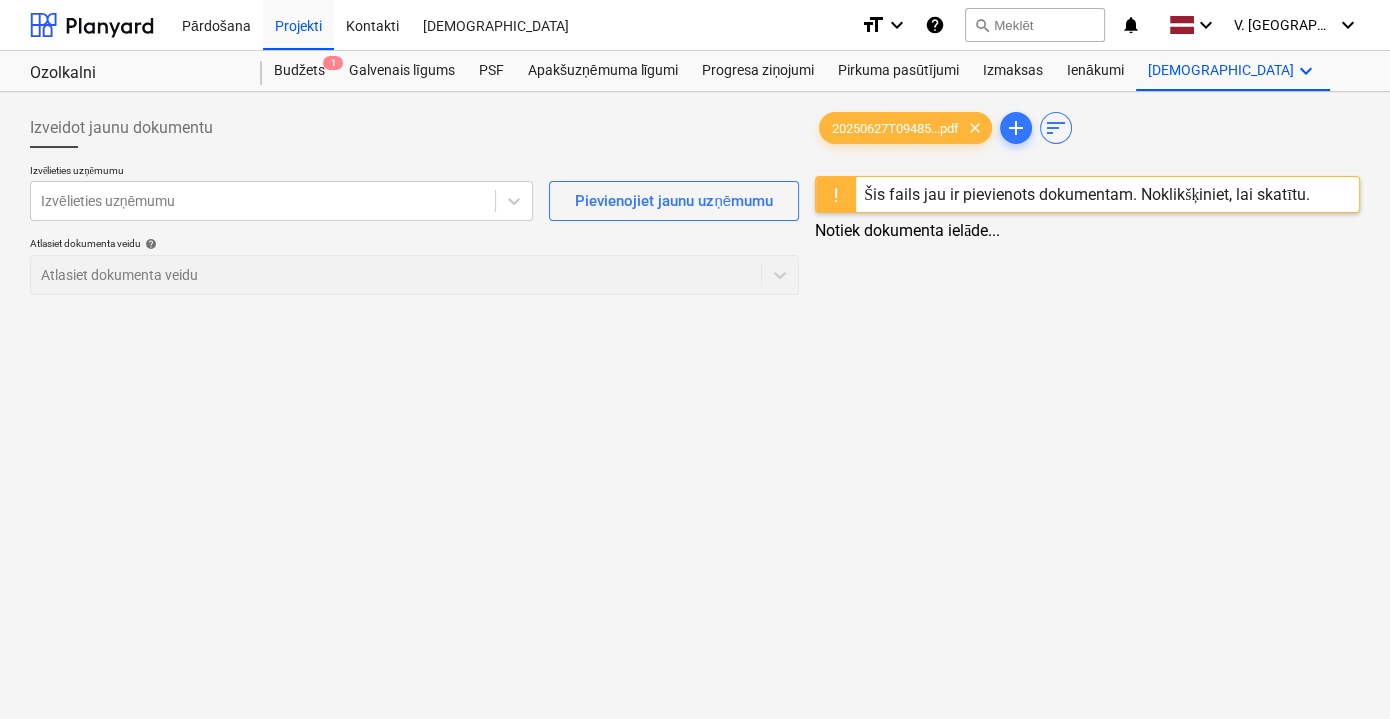 scroll, scrollTop: 0, scrollLeft: 0, axis: both 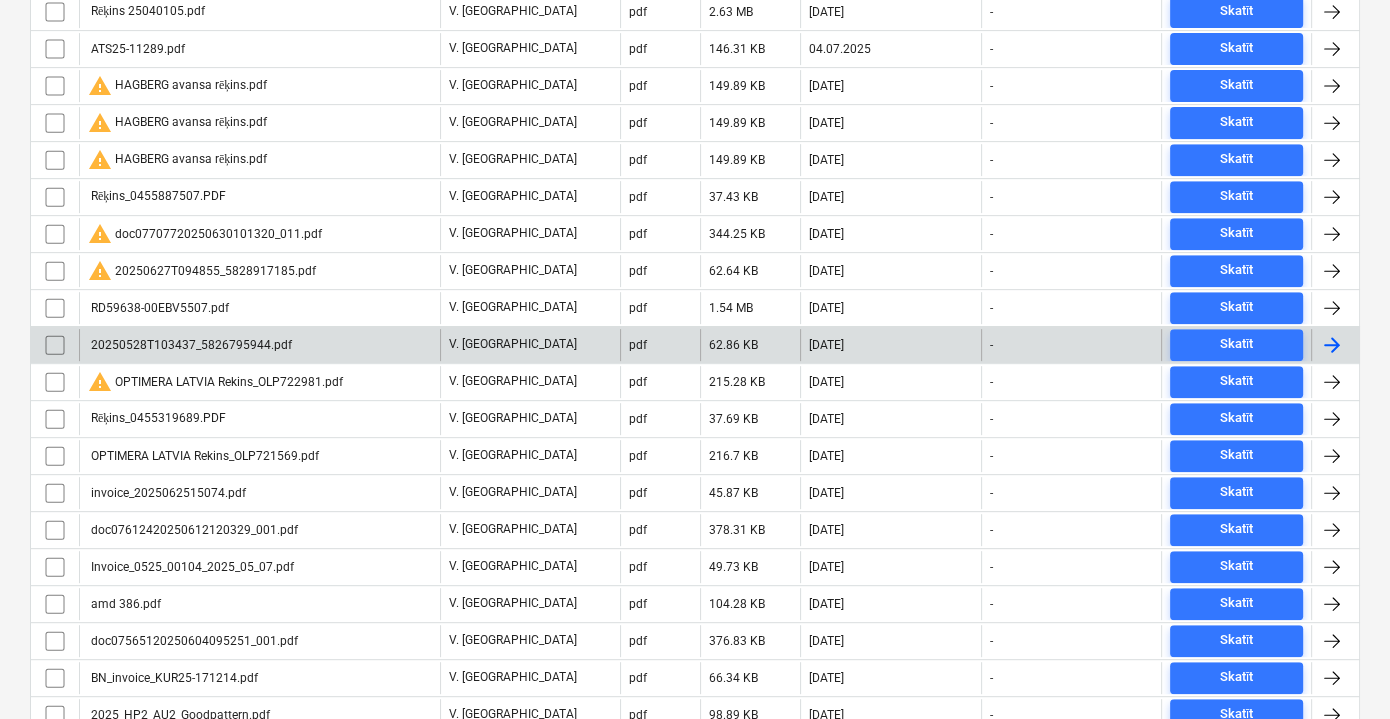 click on "20250528T103437_5826795944.pdf" at bounding box center [190, 345] 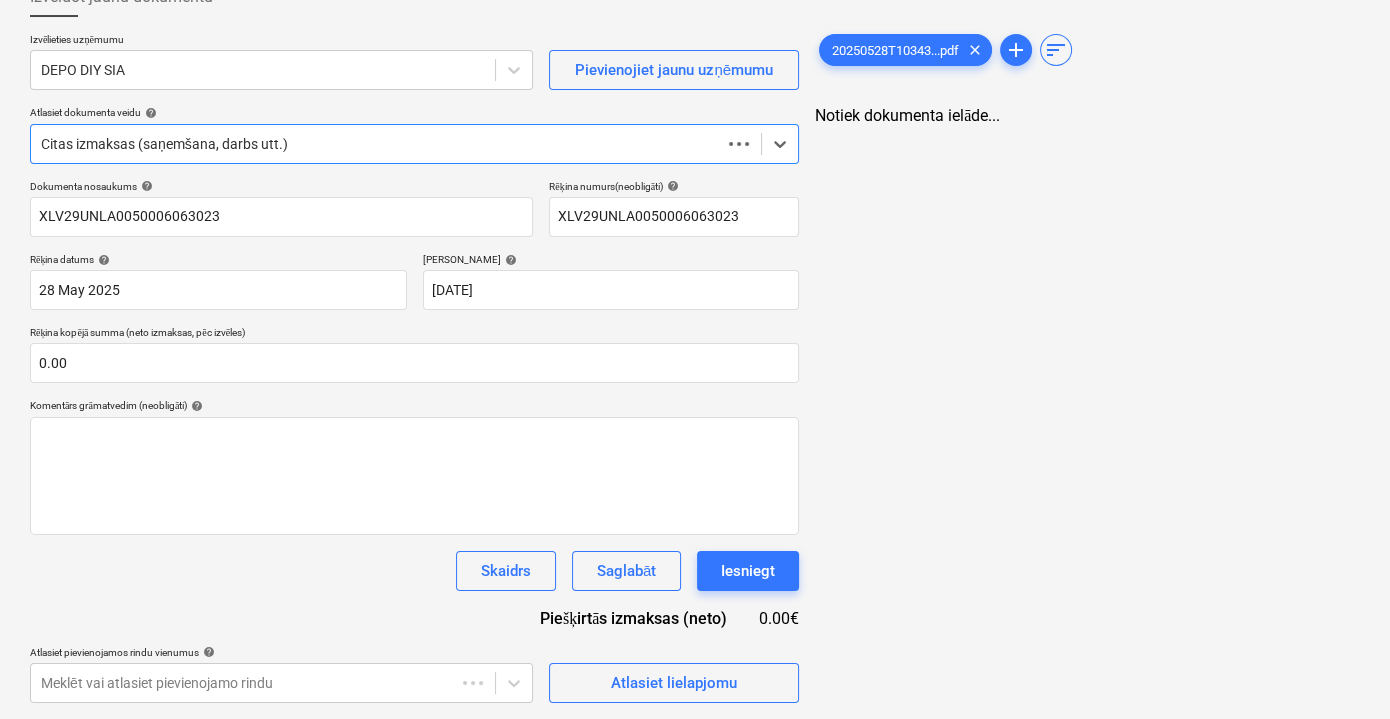 scroll, scrollTop: 130, scrollLeft: 0, axis: vertical 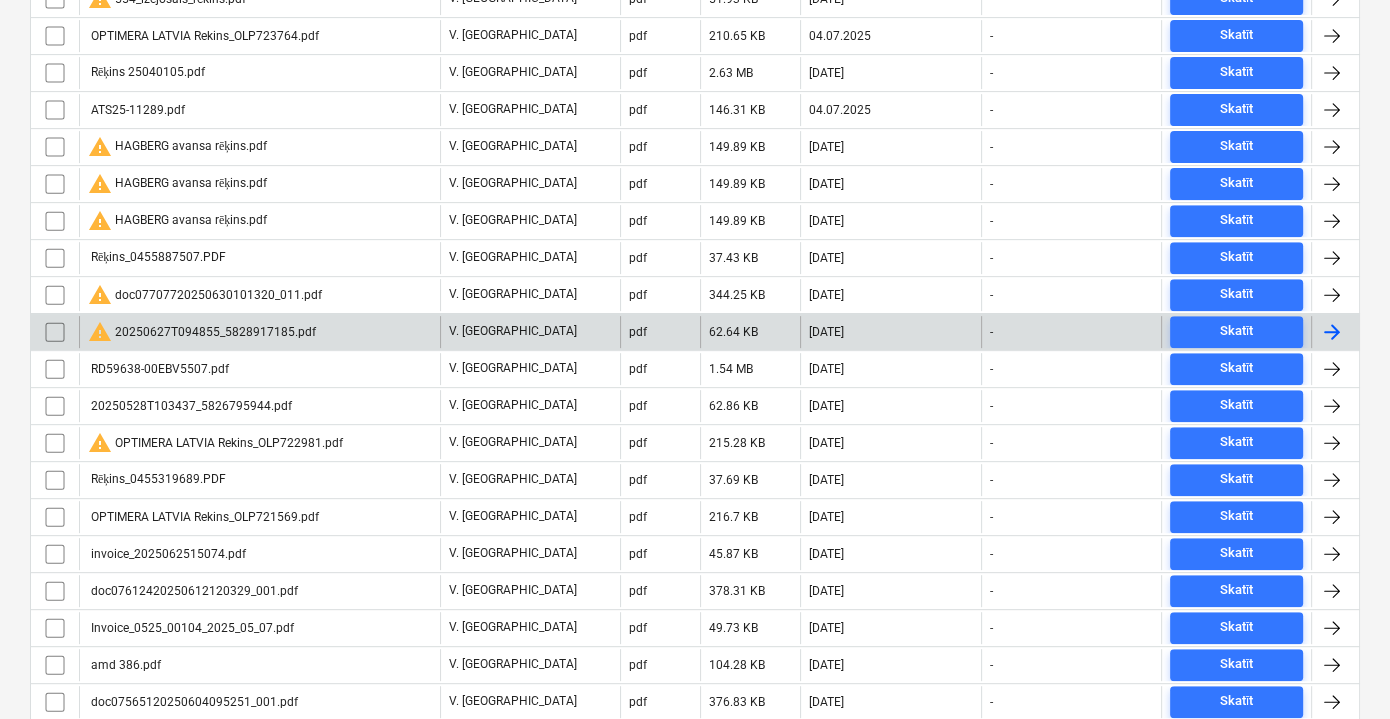 click on "warning   20250627T094855_5828917185.pdf" at bounding box center [259, 332] 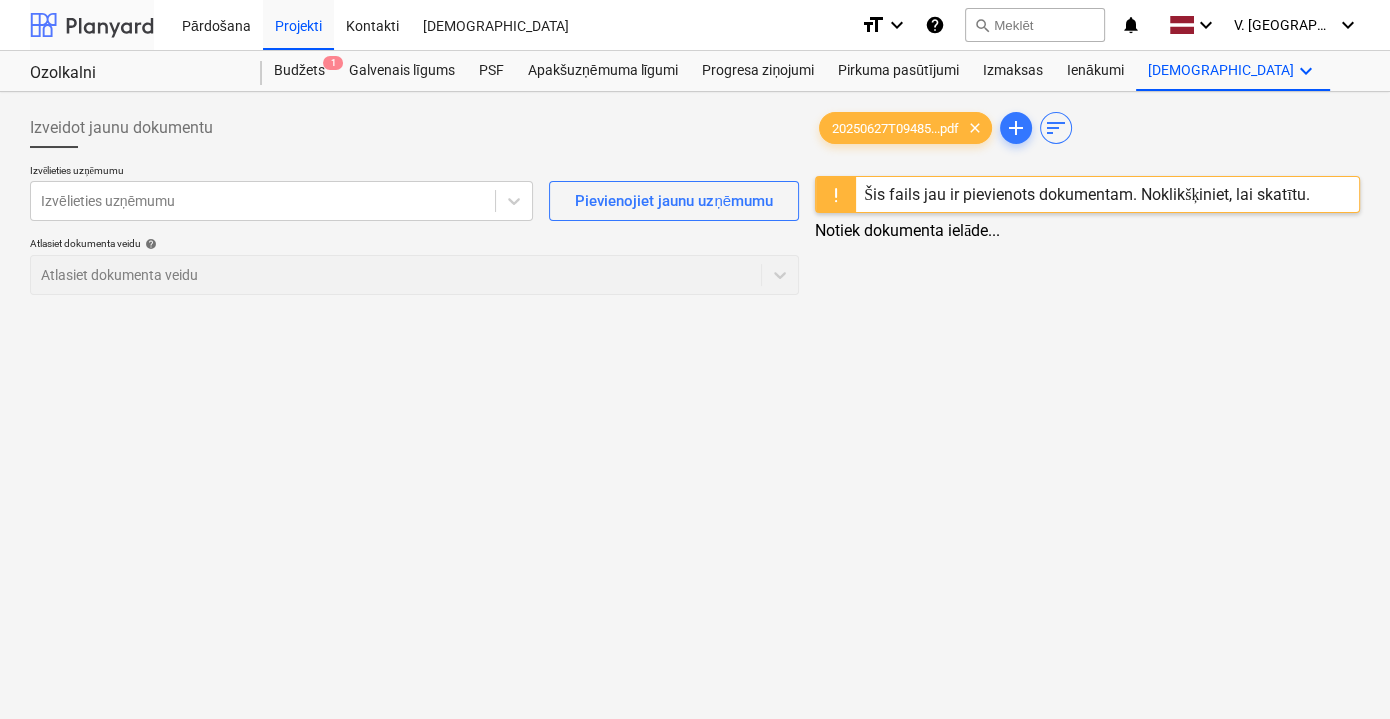 scroll, scrollTop: 0, scrollLeft: 0, axis: both 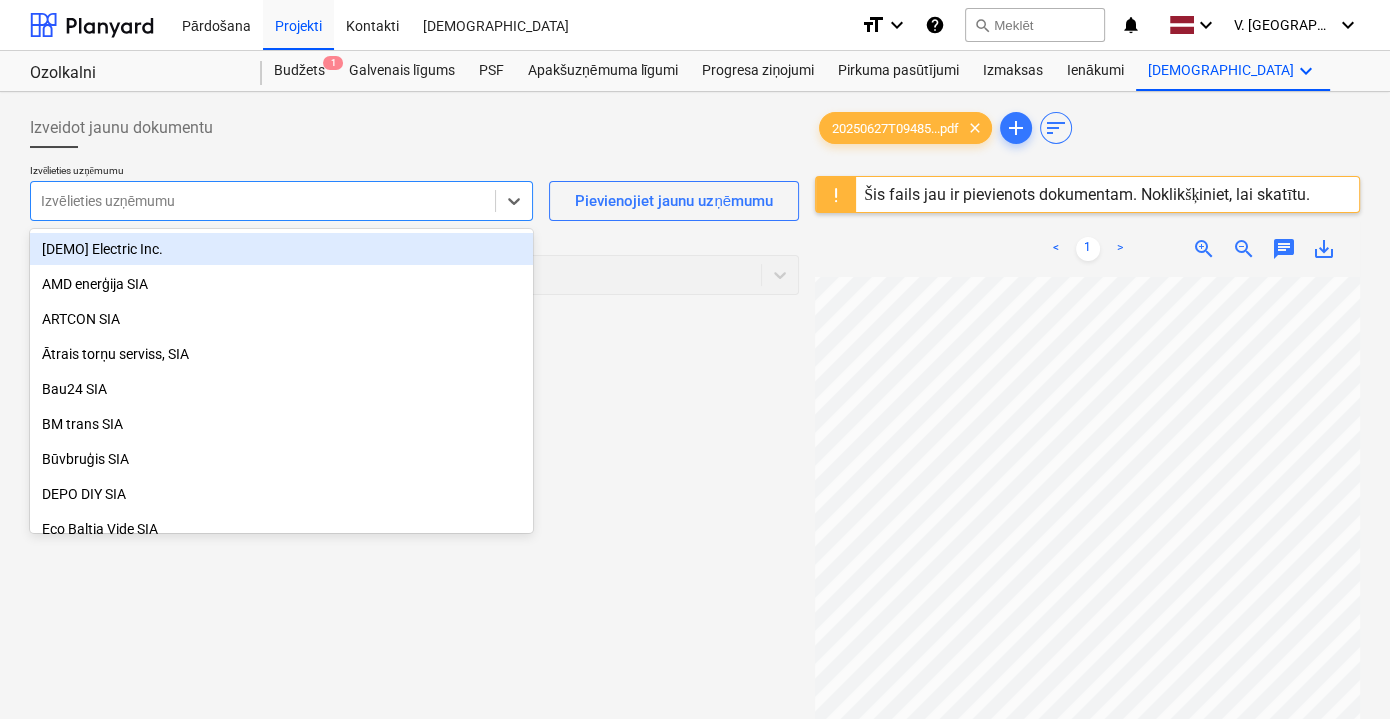 click at bounding box center (263, 201) 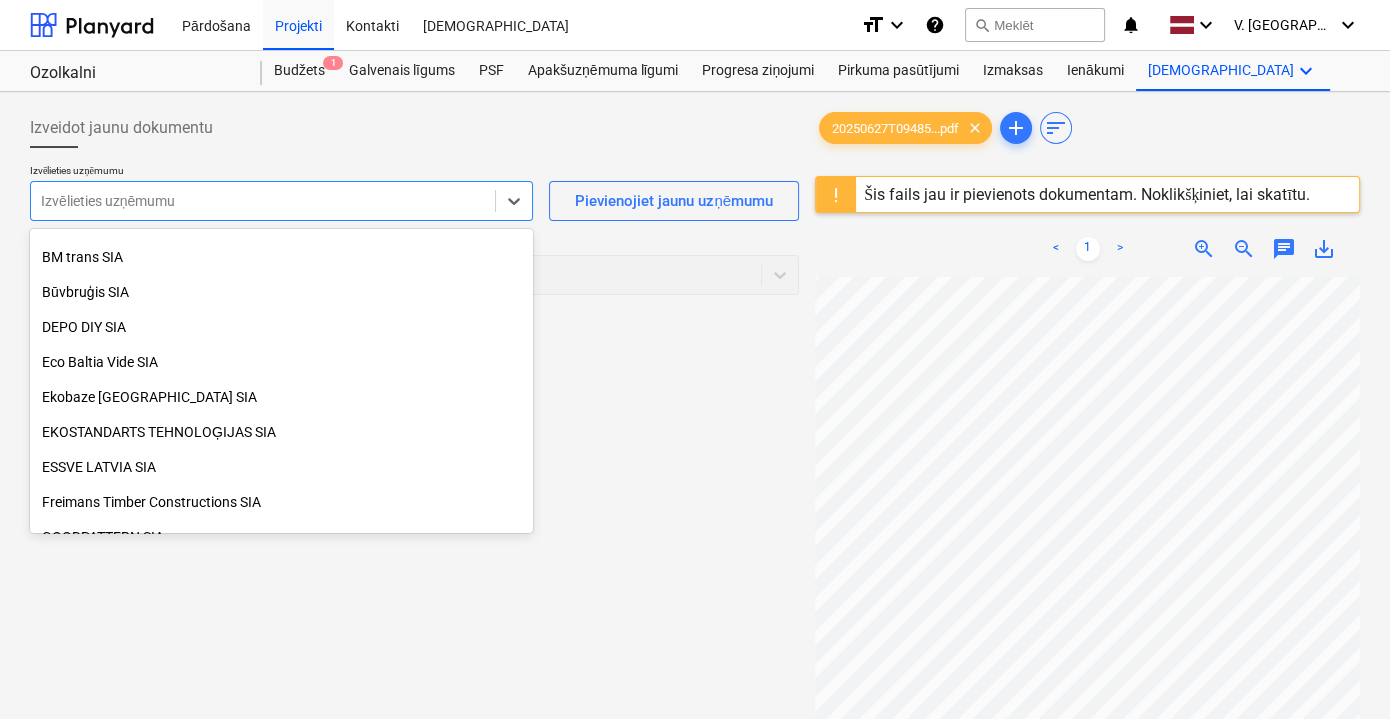 scroll, scrollTop: 181, scrollLeft: 0, axis: vertical 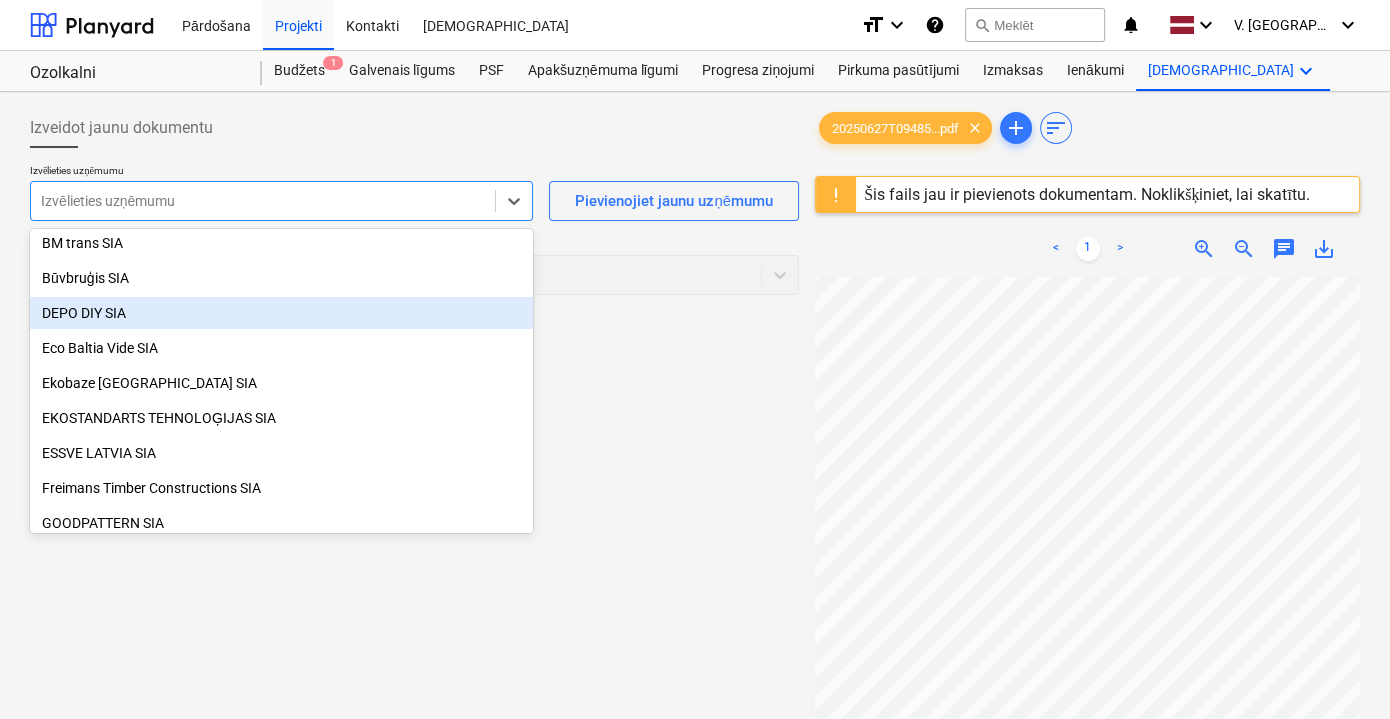 click on "DEPO DIY SIA" at bounding box center [281, 313] 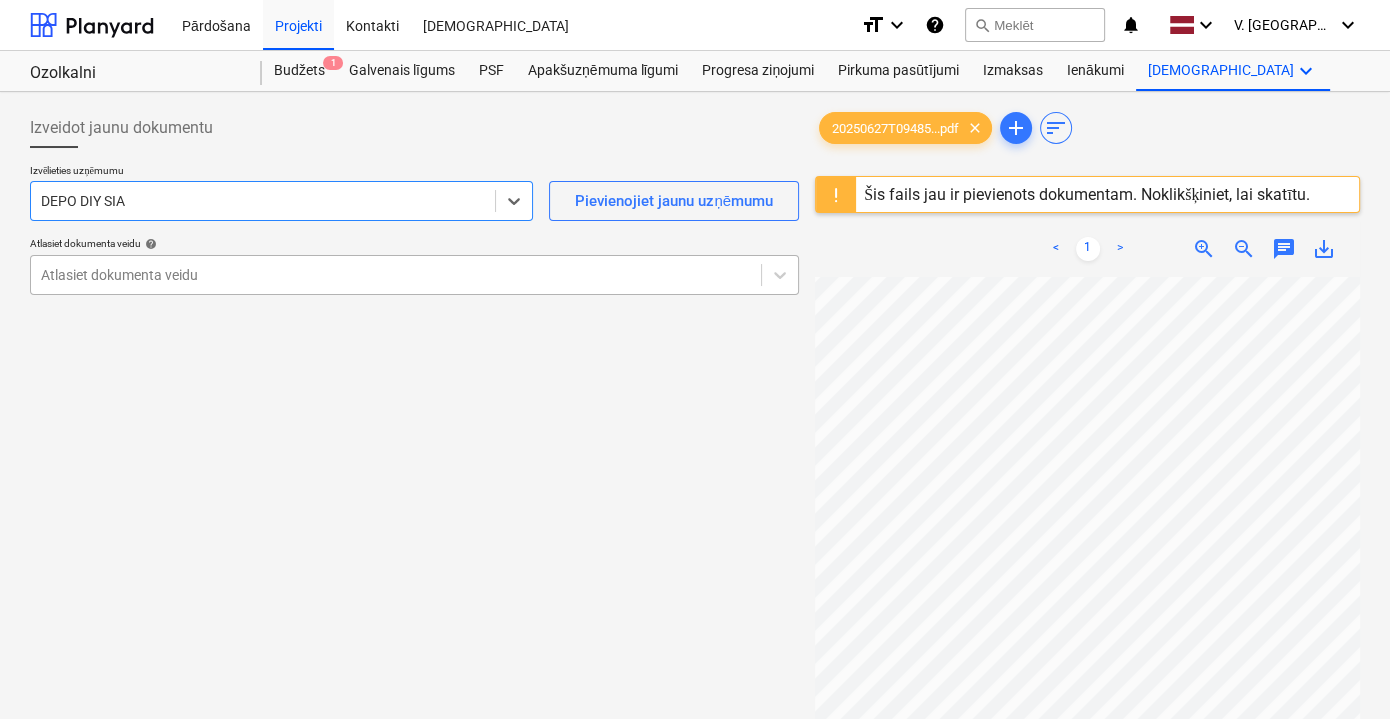 click at bounding box center [396, 275] 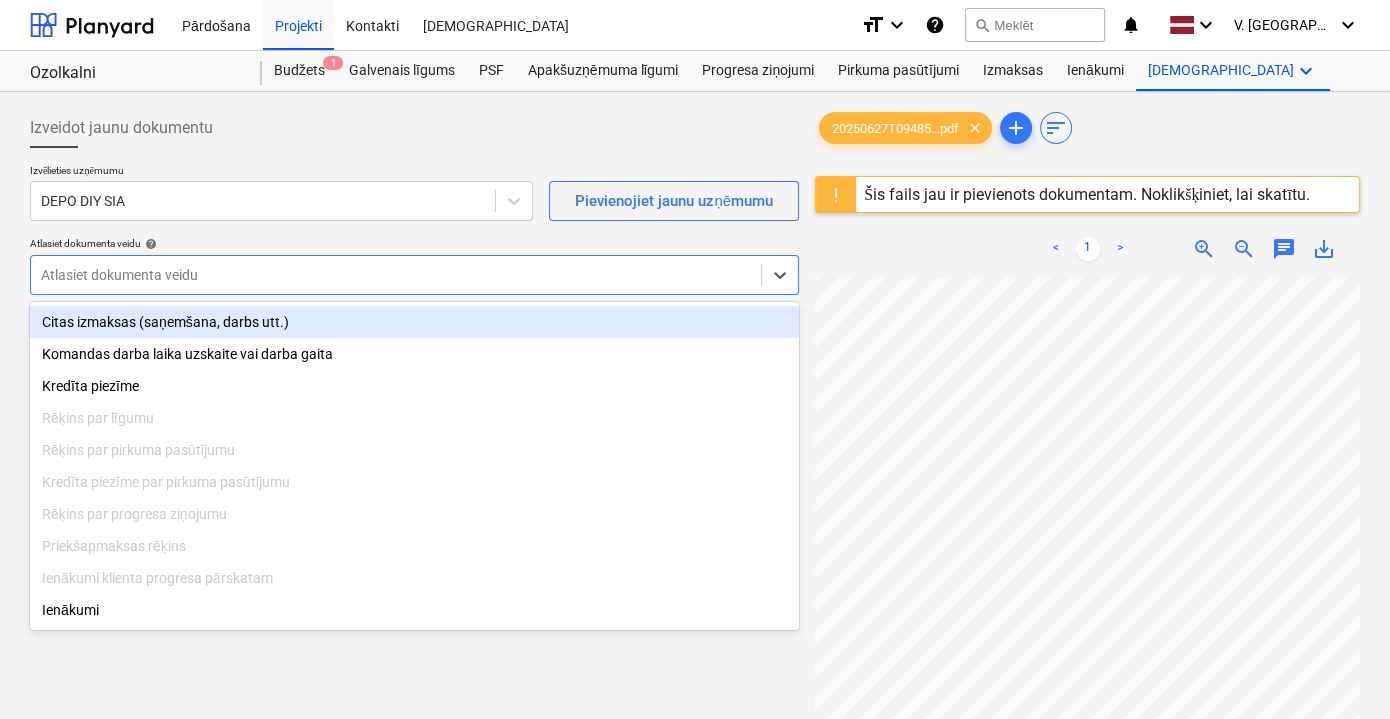 click on "Citas izmaksas (saņemšana, darbs utt.)" at bounding box center [414, 322] 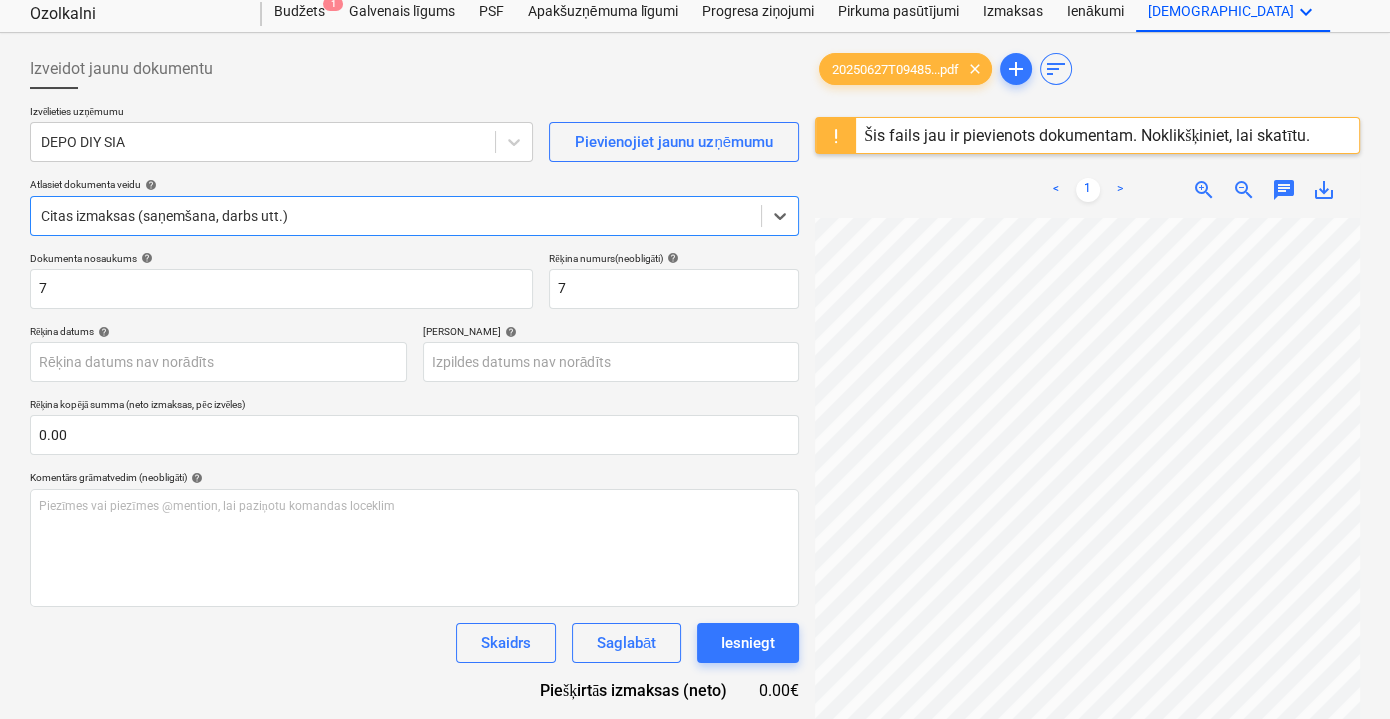 scroll, scrollTop: 90, scrollLeft: 0, axis: vertical 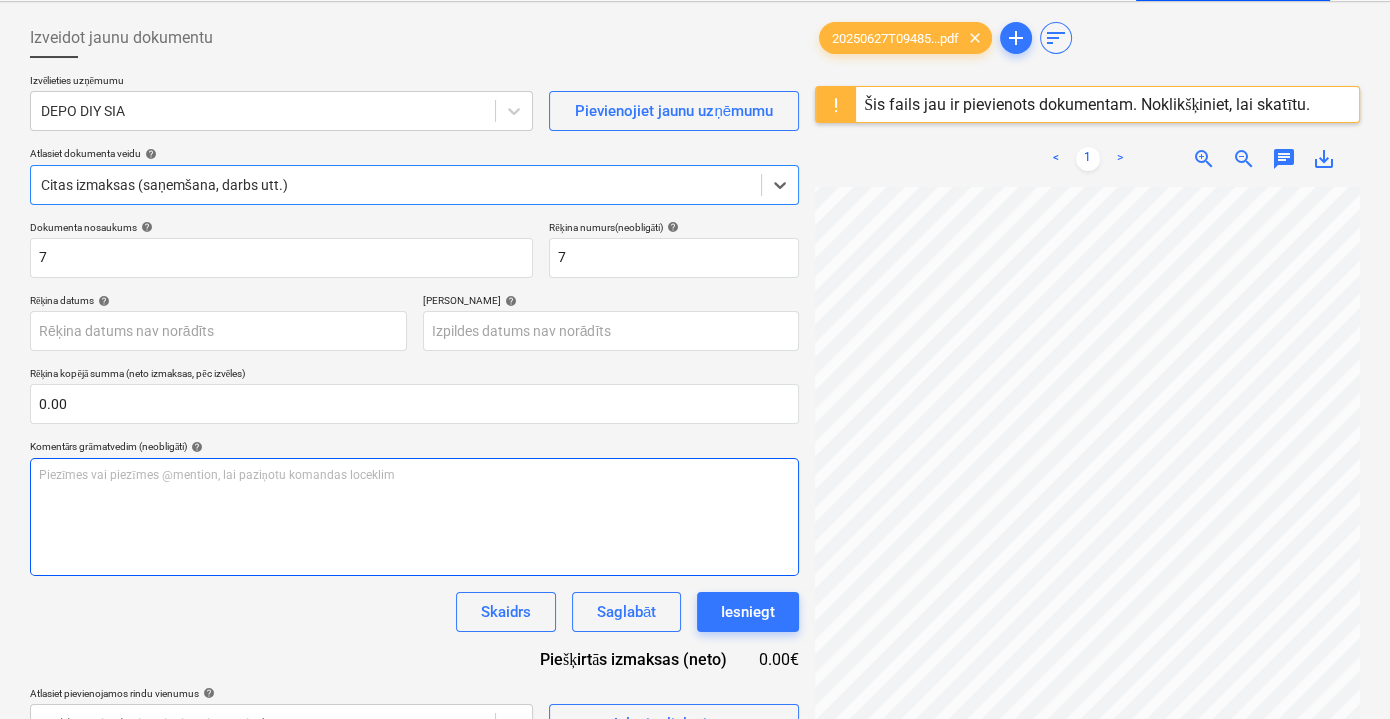 click on "Piezīmes vai piezīmes @mention, lai paziņotu komandas loceklim ﻿" at bounding box center [414, 517] 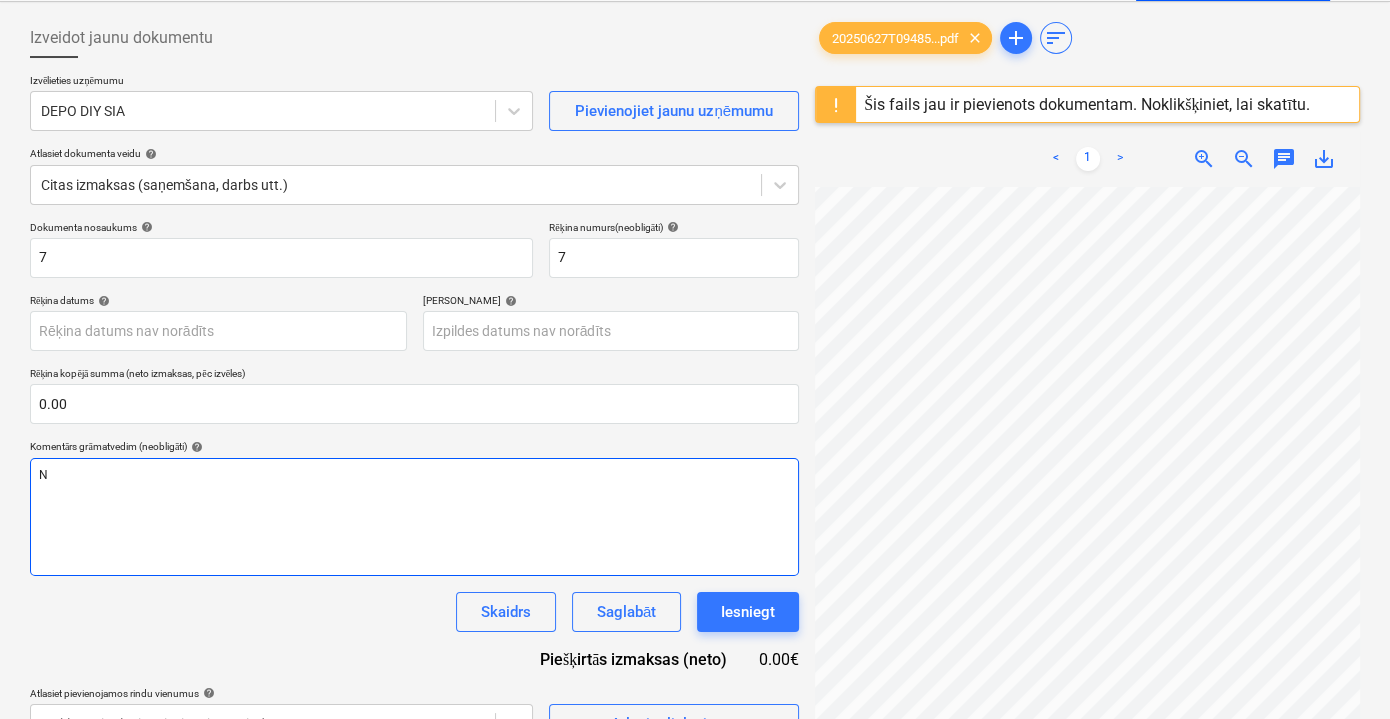type 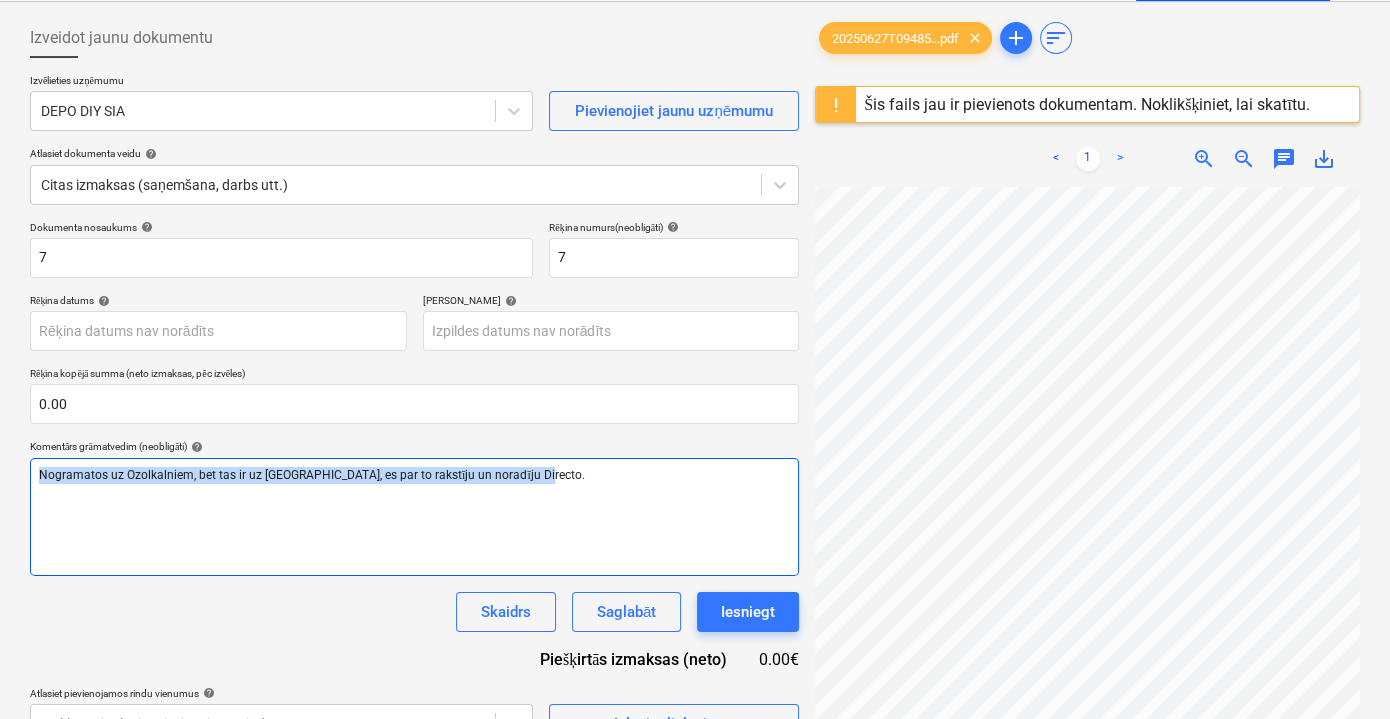 drag, startPoint x: 560, startPoint y: 474, endPoint x: 21, endPoint y: 463, distance: 539.11224 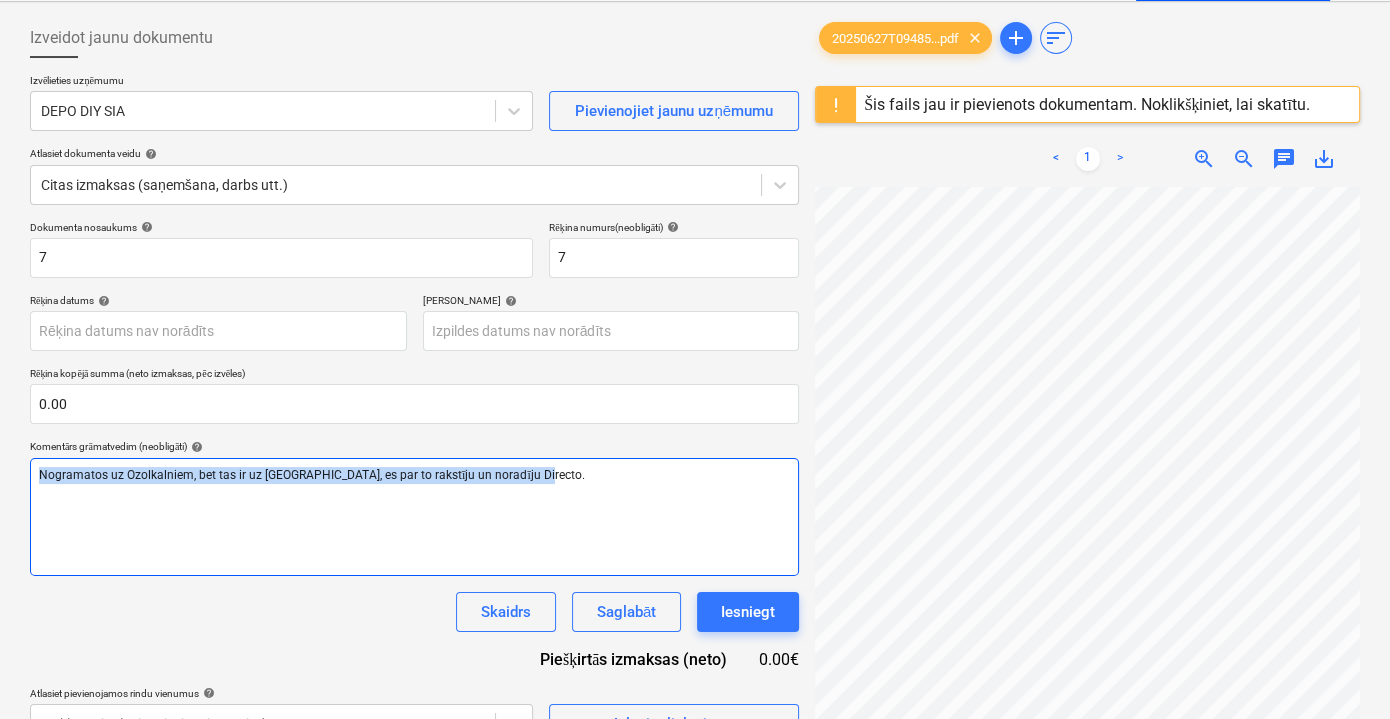 click on "Izveidot jaunu dokumentu Izvēlieties uzņēmumu DEPO DIY SIA   Pievienojiet jaunu uzņēmumu Atlasiet dokumenta veidu help Citas izmaksas (saņemšana, darbs utt.) Dokumenta nosaukums help 7 Rēķina numurs  (neobligāti) help 7 Rēķina datums help Press the down arrow key to interact with the calendar and
select a date. Press the question mark key to get the keyboard shortcuts for changing dates. Termiņš help Press the down arrow key to interact with the calendar and
select a date. Press the question mark key to get the keyboard shortcuts for changing dates. Rēķina kopējā summa (neto izmaksas, pēc izvēles) 0.00 Komentārs grāmatvedim (neobligāti) help Nogramatos uz Ozolkalniem, bet tas ir uz Dzilnuciemu, es par to rakstīju un noradīju Directo. Skaidrs Saglabāt Iesniegt Piešķirtās izmaksas (neto) 0.00€ Atlasiet pievienojamos rindu vienumus help Meklēt vai atlasiet pievienojamo rindu Atlasiet lielapjomu 20250627T09485...pdf clear add sort < 1 > zoom_in zoom_out chat 0 save_alt" at bounding box center [695, 434] 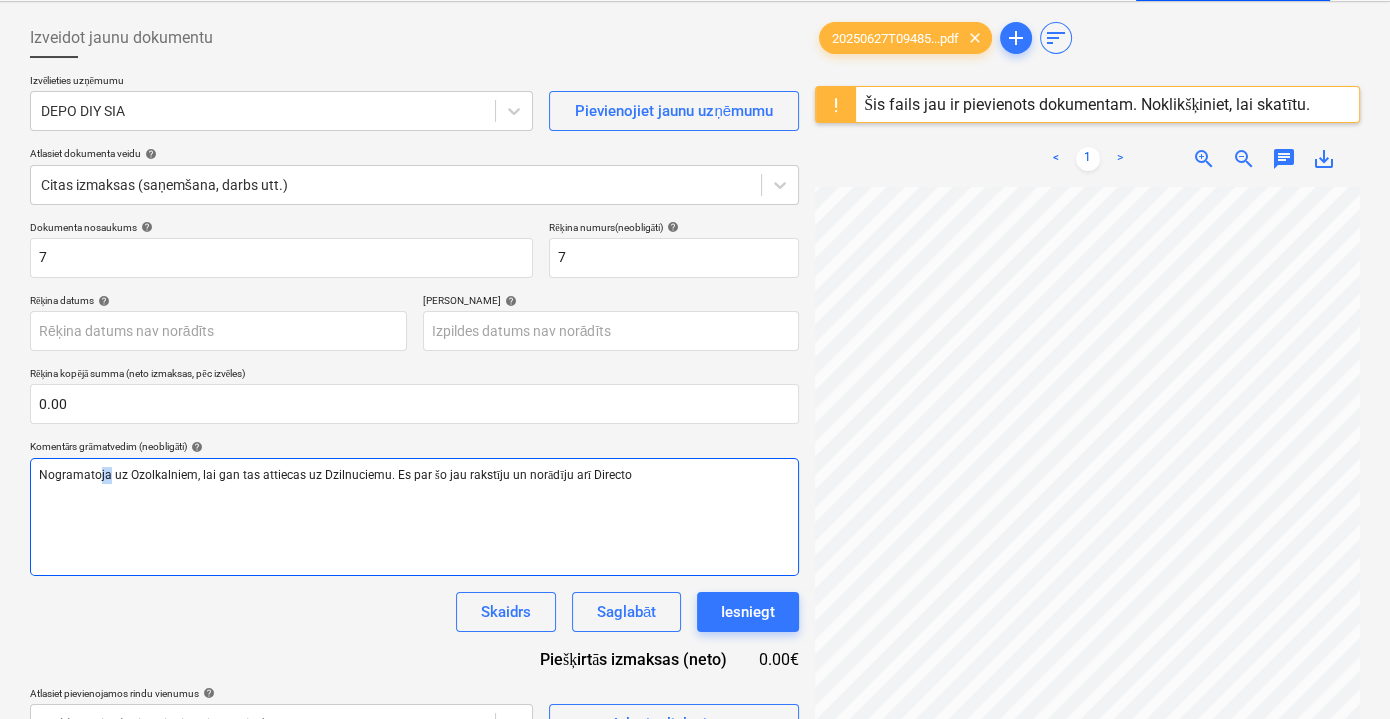 click on "Nogramatoja uz Ozolkalniem, lai gan tas attiecas uz Dzilnuciemu. Es par šo jau rakstīju un norādīju arī Directo" at bounding box center [335, 475] 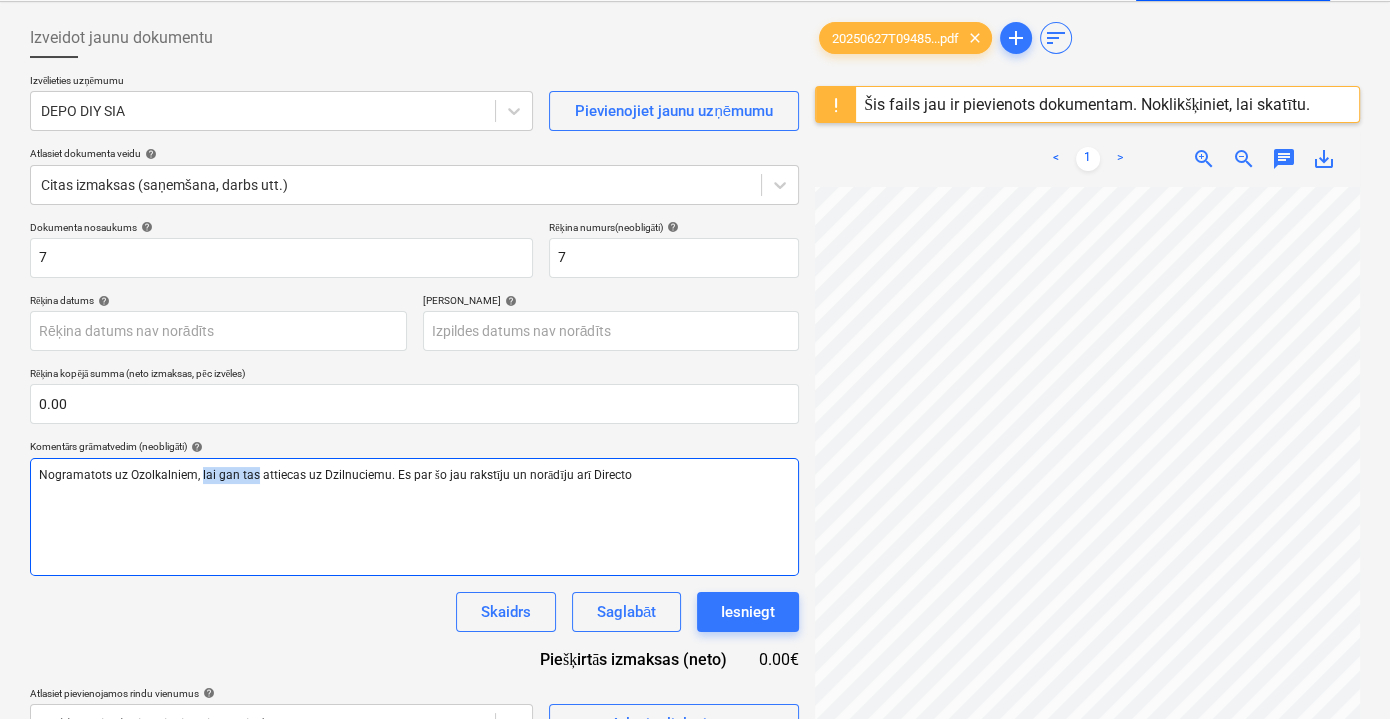 drag, startPoint x: 253, startPoint y: 475, endPoint x: 199, endPoint y: 477, distance: 54.037025 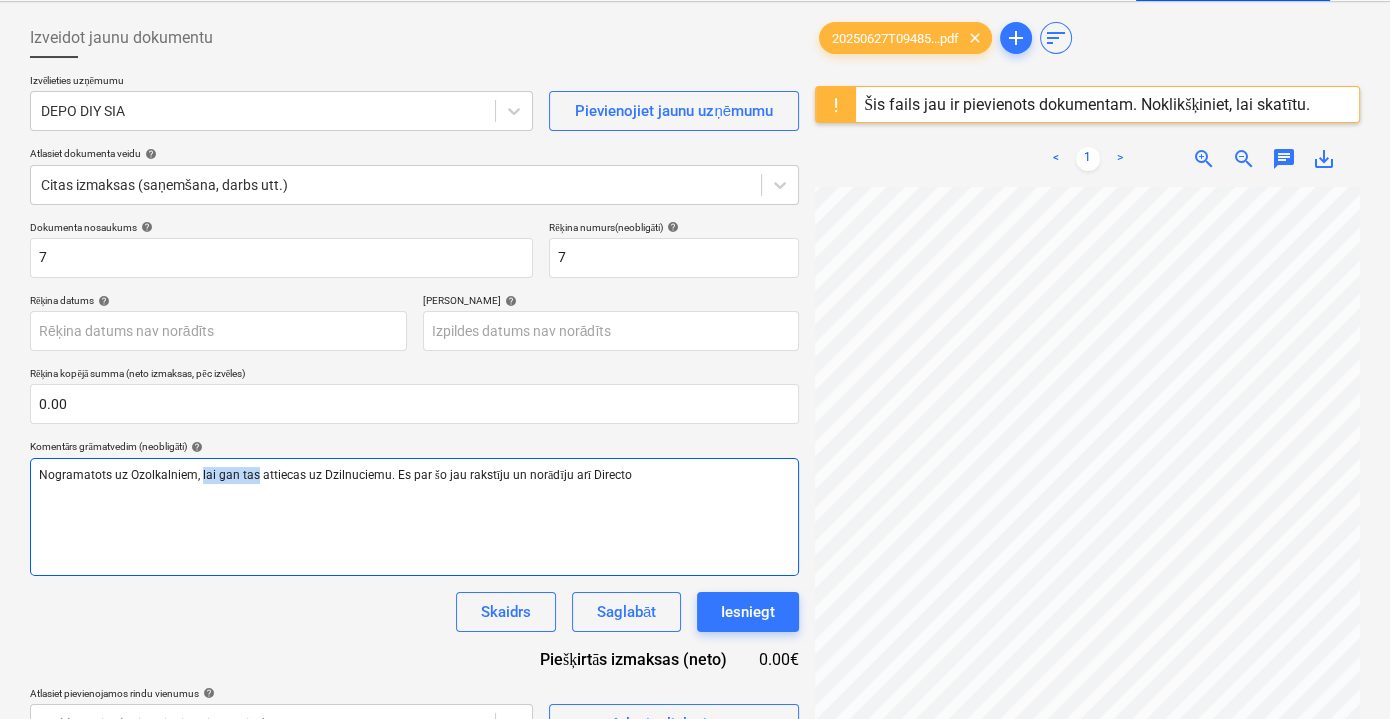 click on "Nogramatots uz Ozolkalniem, lai gan tas attiecas uz Dzilnuciemu. Es par šo jau rakstīju un norādīju arī Directo" at bounding box center (335, 475) 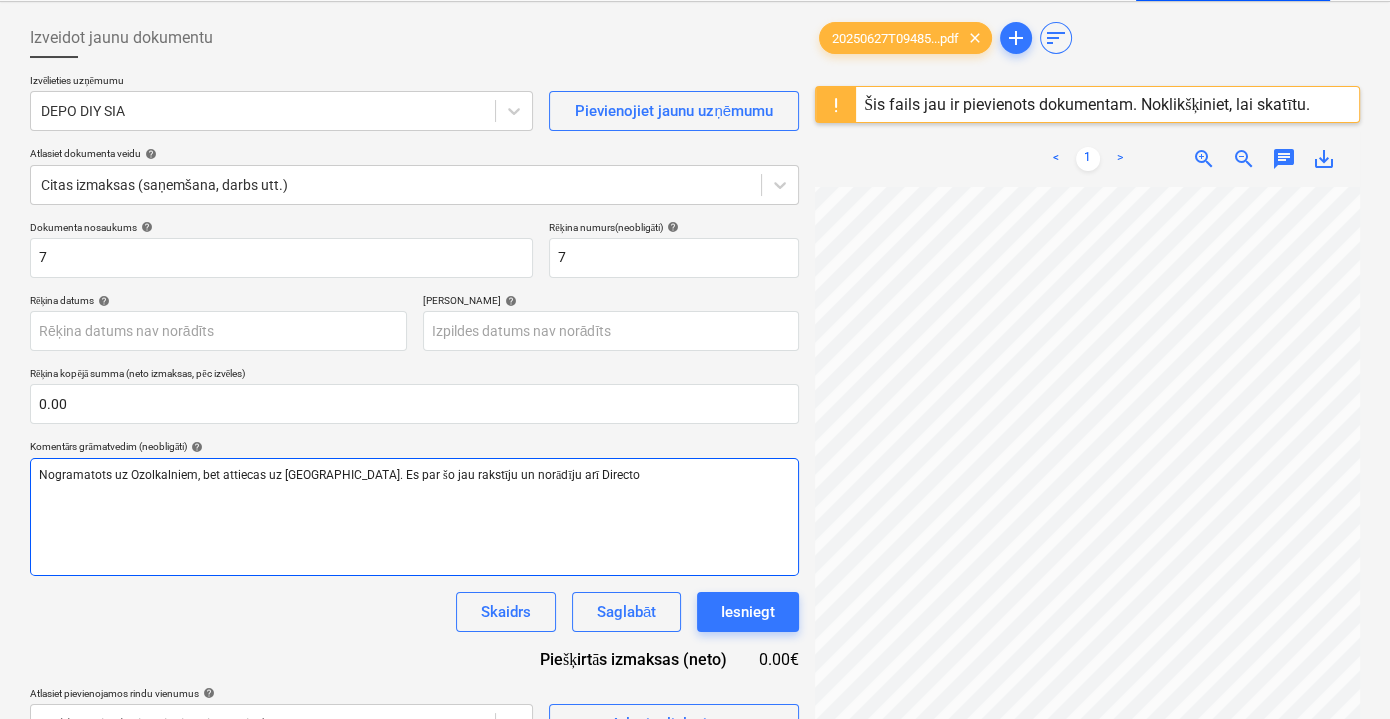 click on "Nogramatots uz Ozolkalniem, bet attiecas uz [GEOGRAPHIC_DATA]. Es par šo jau rakstīju un norādīju arī Directo" at bounding box center (414, 475) 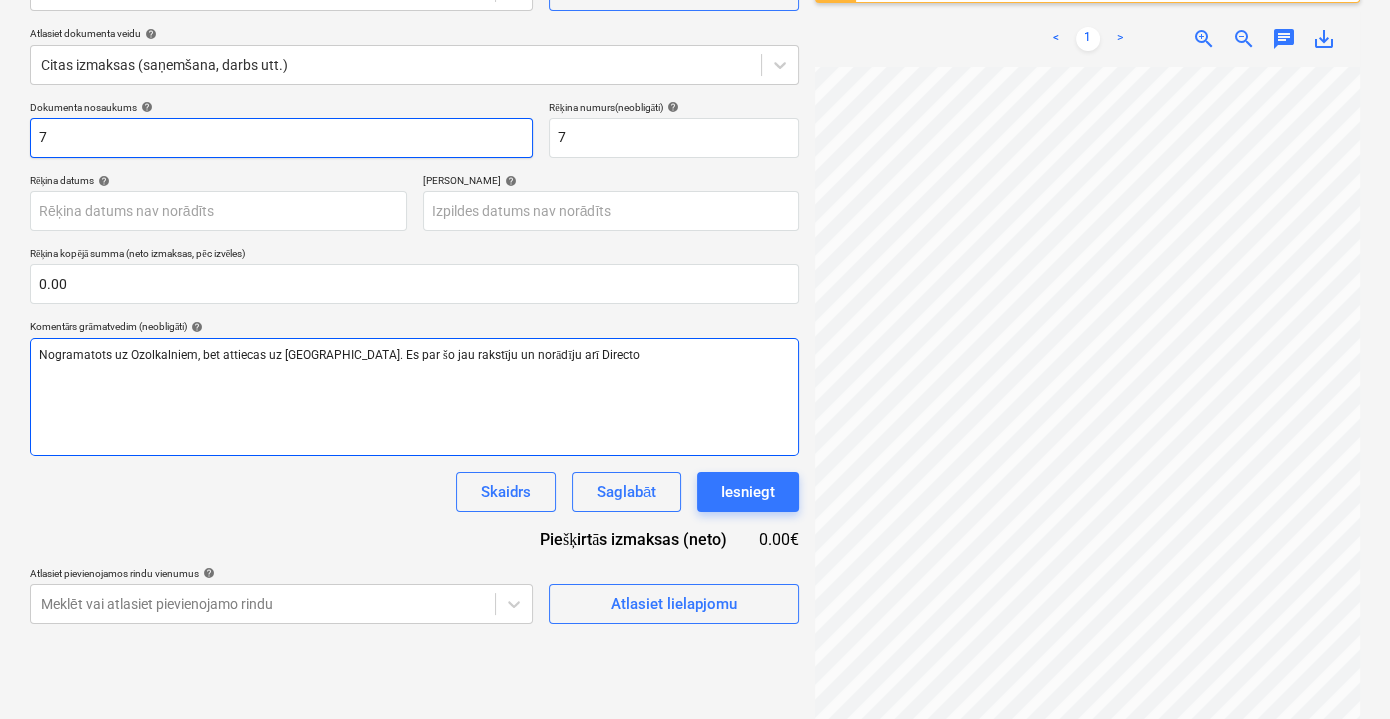 scroll, scrollTop: 236, scrollLeft: 0, axis: vertical 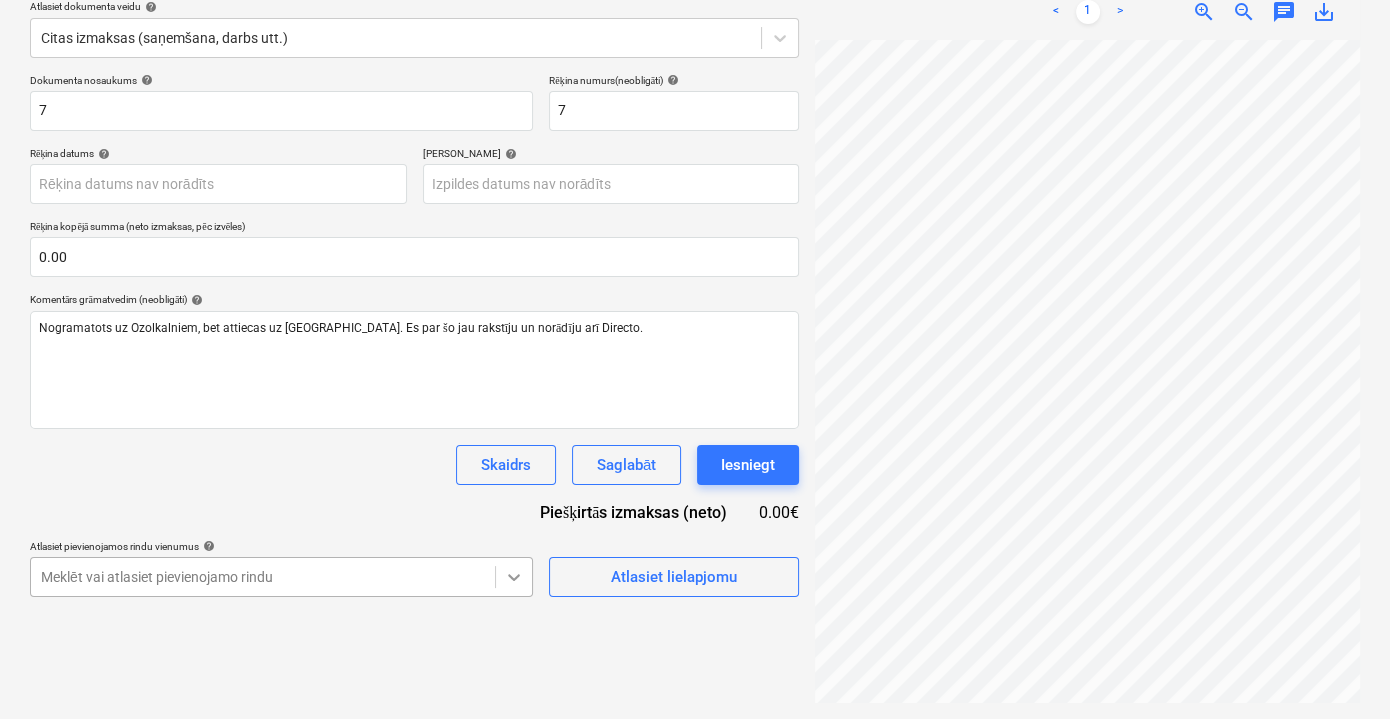 click on "Pārdošana Projekti Kontakti Iesūtne format_size keyboard_arrow_down help search Meklēt notifications 0 keyboard_arrow_down V. Filipčenko keyboard_arrow_down Ozolkalni Ozolkalni Budžets 1 Galvenais līgums PSF Apakšuzņēmuma līgumi Progresa ziņojumi Pirkuma pasūtījumi Izmaksas Ienākumi Vairāk keyboard_arrow_down Izveidot jaunu dokumentu Izvēlieties uzņēmumu DEPO DIY SIA   Pievienojiet jaunu uzņēmumu Atlasiet dokumenta veidu help Citas izmaksas (saņemšana, darbs utt.) Dokumenta nosaukums help 7 Rēķina numurs  (neobligāti) help 7 Rēķina datums help Press the down arrow key to interact with the calendar and
select a date. Press the question mark key to get the keyboard shortcuts for changing dates. Termiņš help Press the down arrow key to interact with the calendar and
select a date. Press the question mark key to get the keyboard shortcuts for changing dates. Rēķina kopējā summa (neto izmaksas, pēc izvēles) 0.00 Komentārs grāmatvedim (neobligāti) help Skaidrs help <" at bounding box center (695, 122) 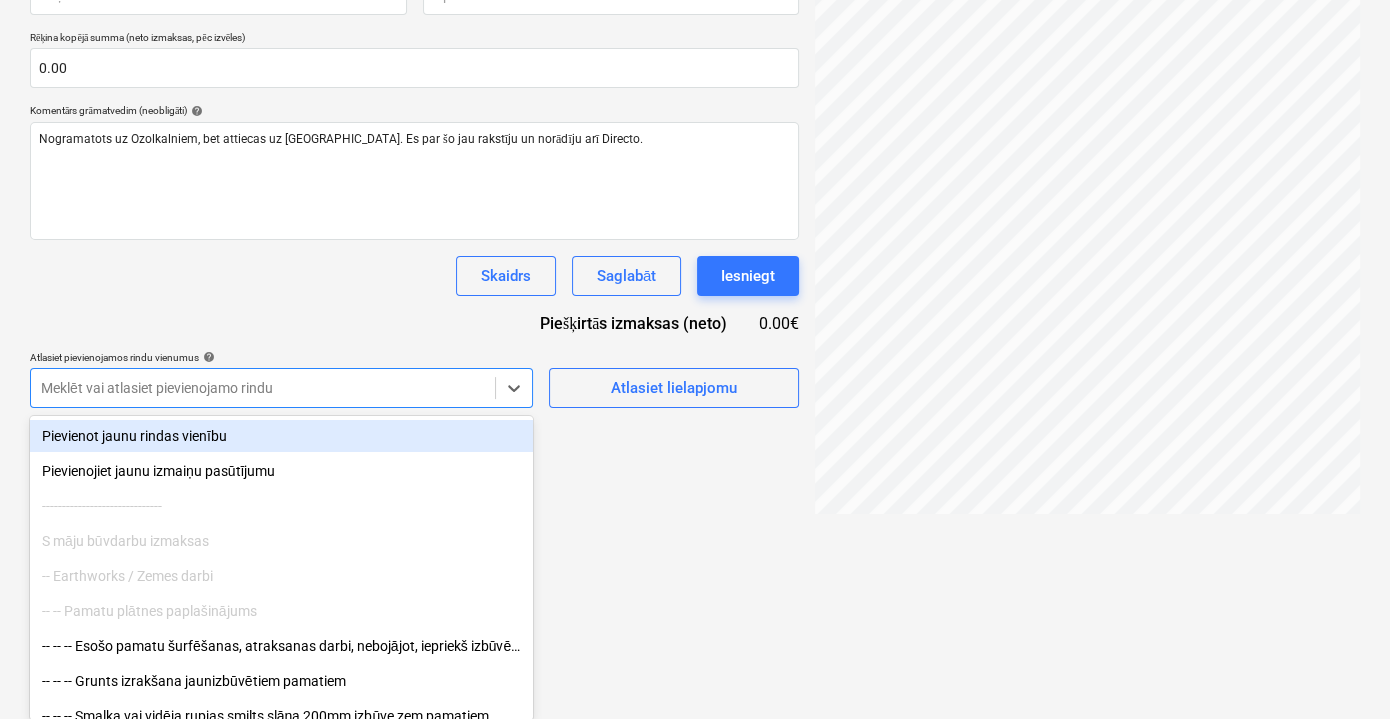 click on "Pievienot jaunu rindas vienību" at bounding box center (281, 436) 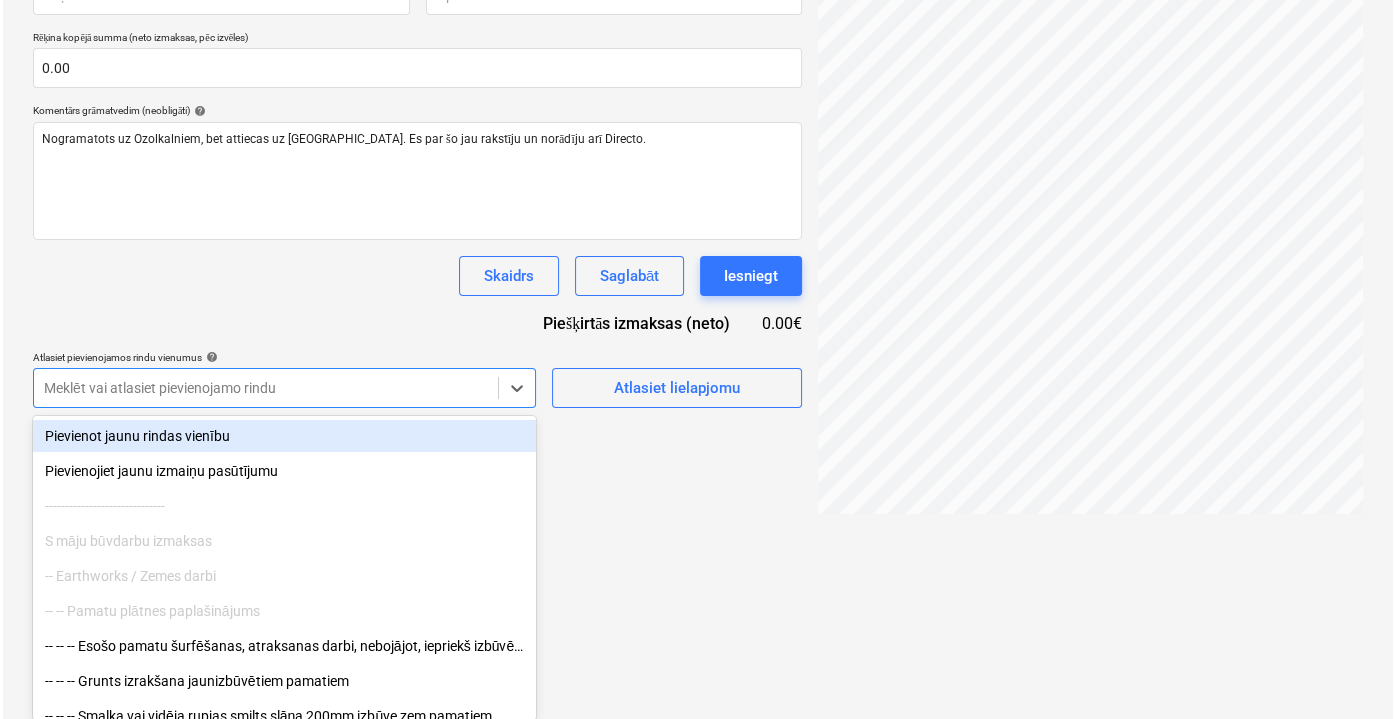scroll, scrollTop: 236, scrollLeft: 0, axis: vertical 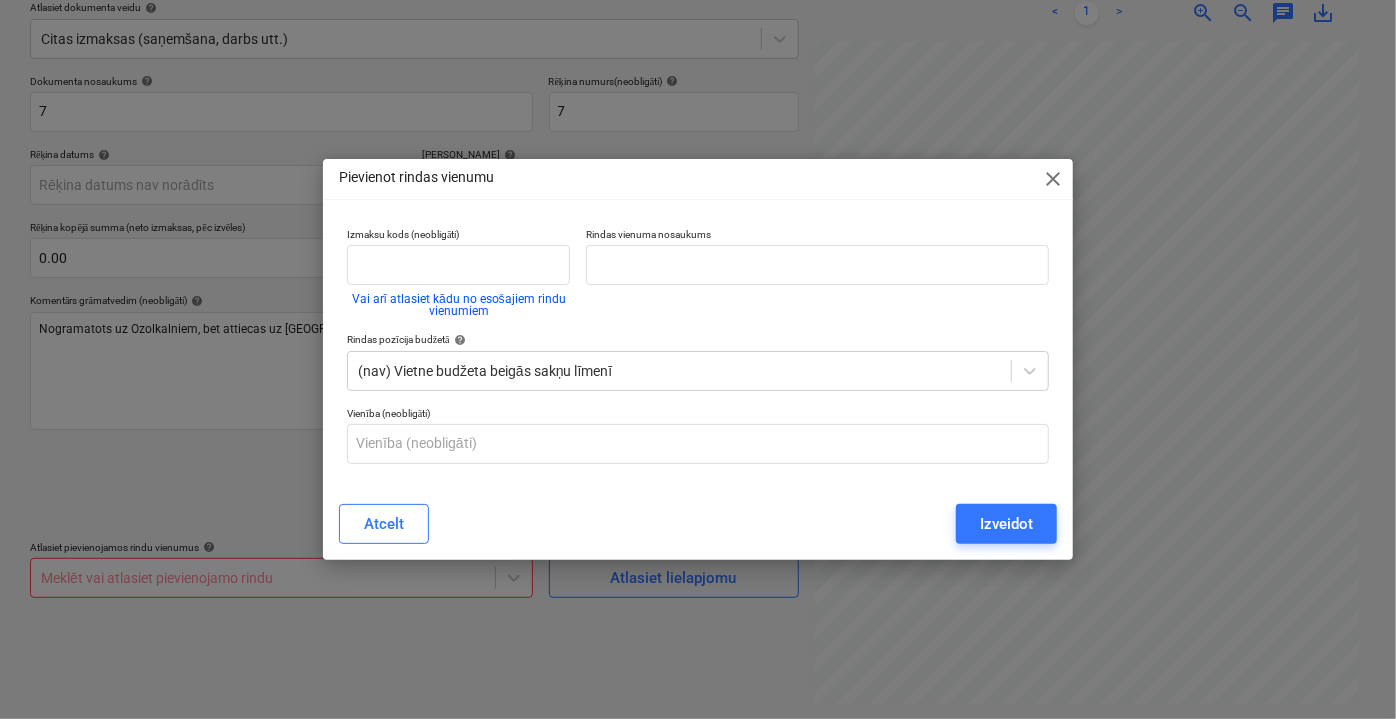 drag, startPoint x: 1066, startPoint y: 184, endPoint x: 1020, endPoint y: 187, distance: 46.09772 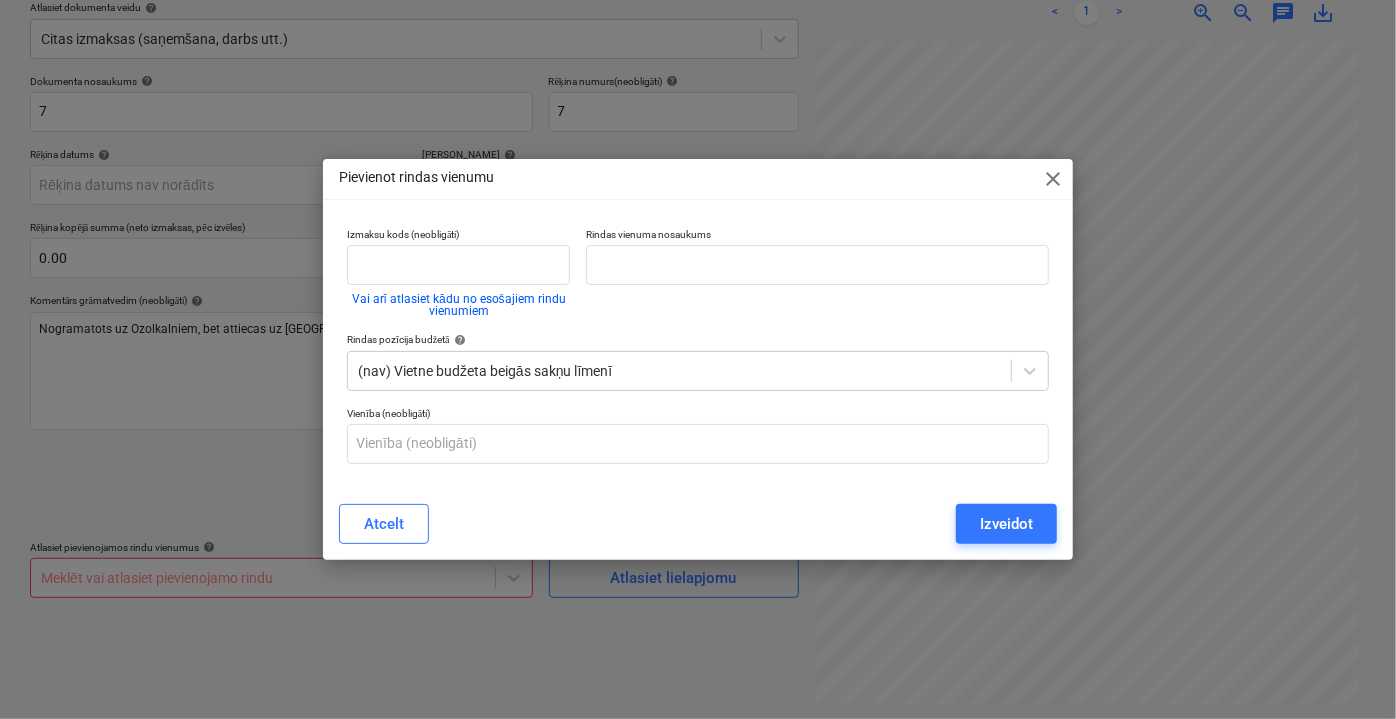 click on "close" at bounding box center [1053, 179] 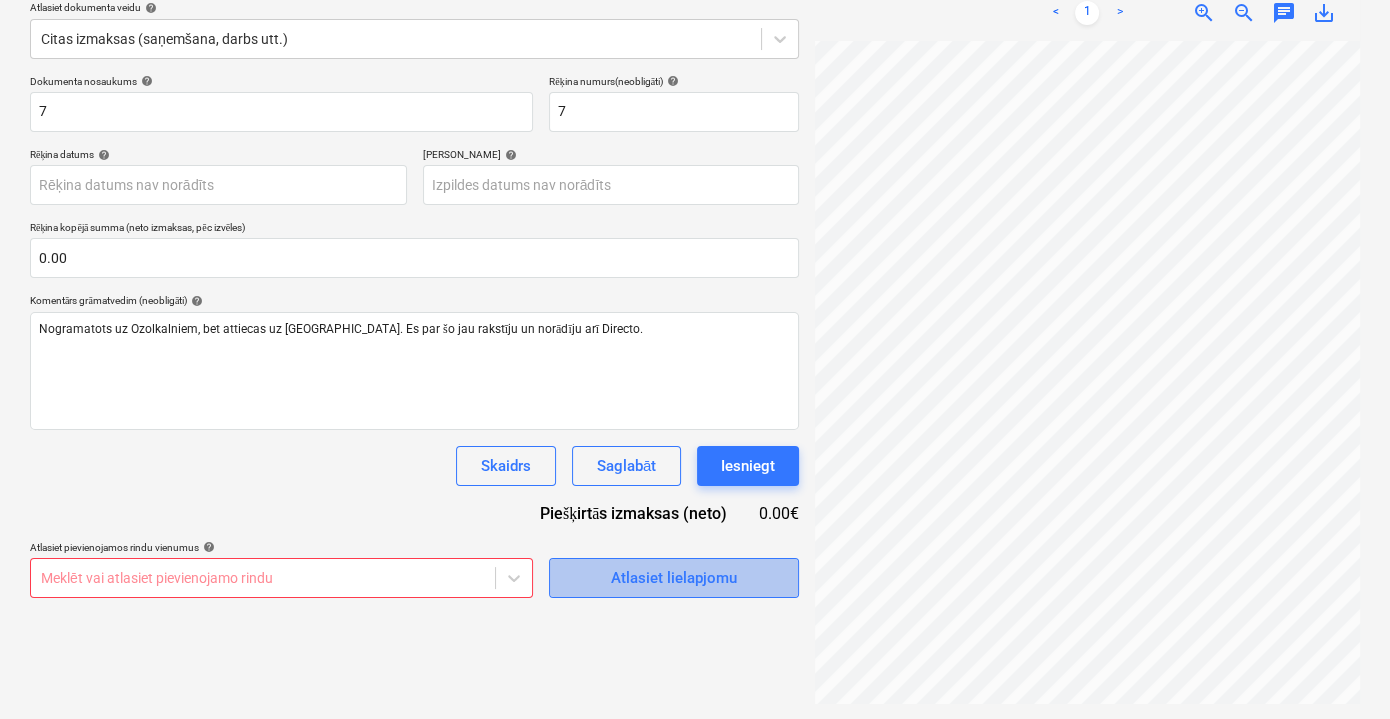 click on "Atlasiet lielapjomu" at bounding box center [674, 578] 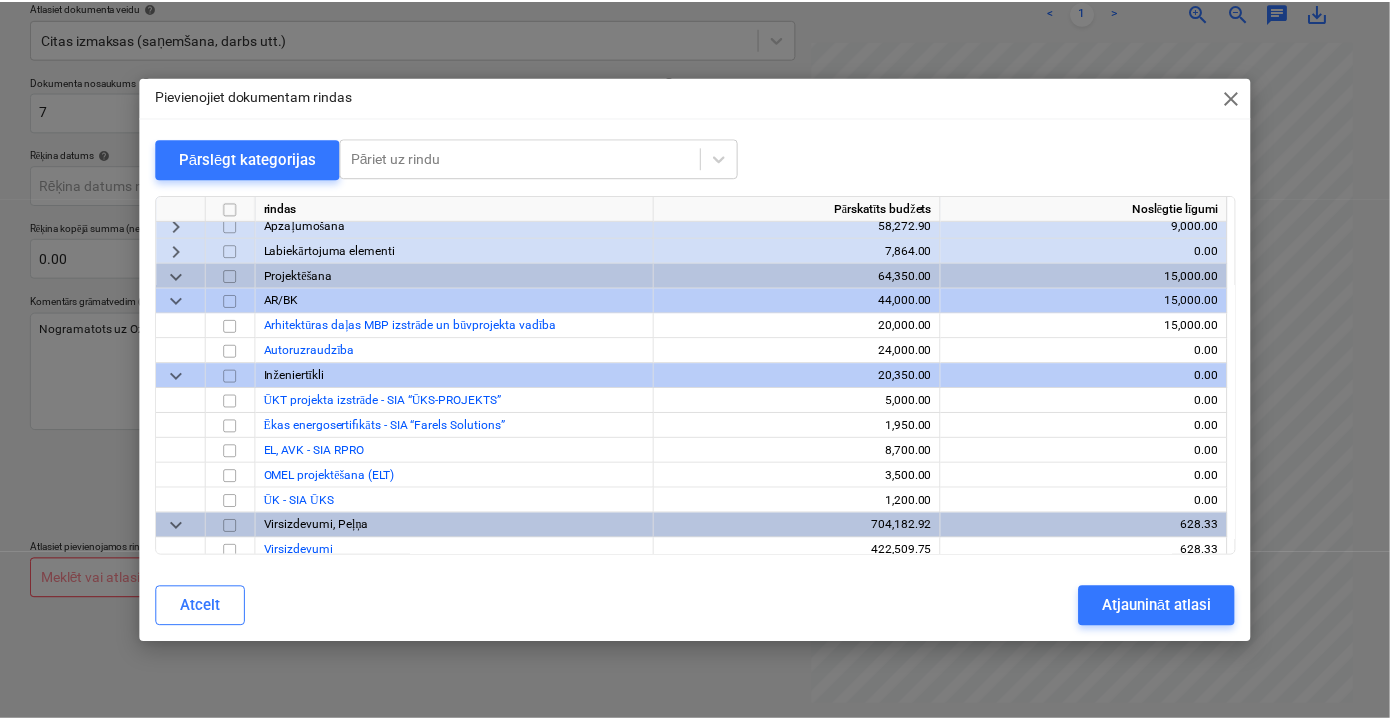 scroll, scrollTop: 2241, scrollLeft: 0, axis: vertical 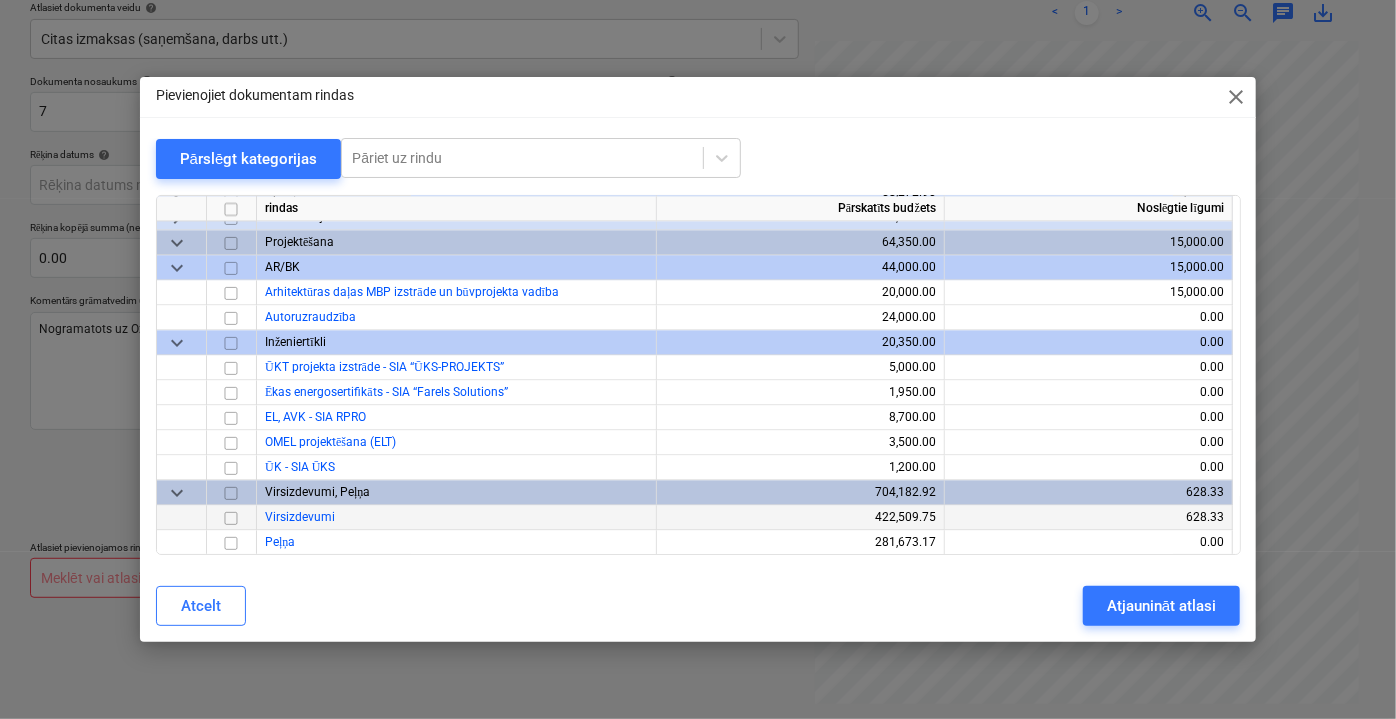 click at bounding box center [231, 517] 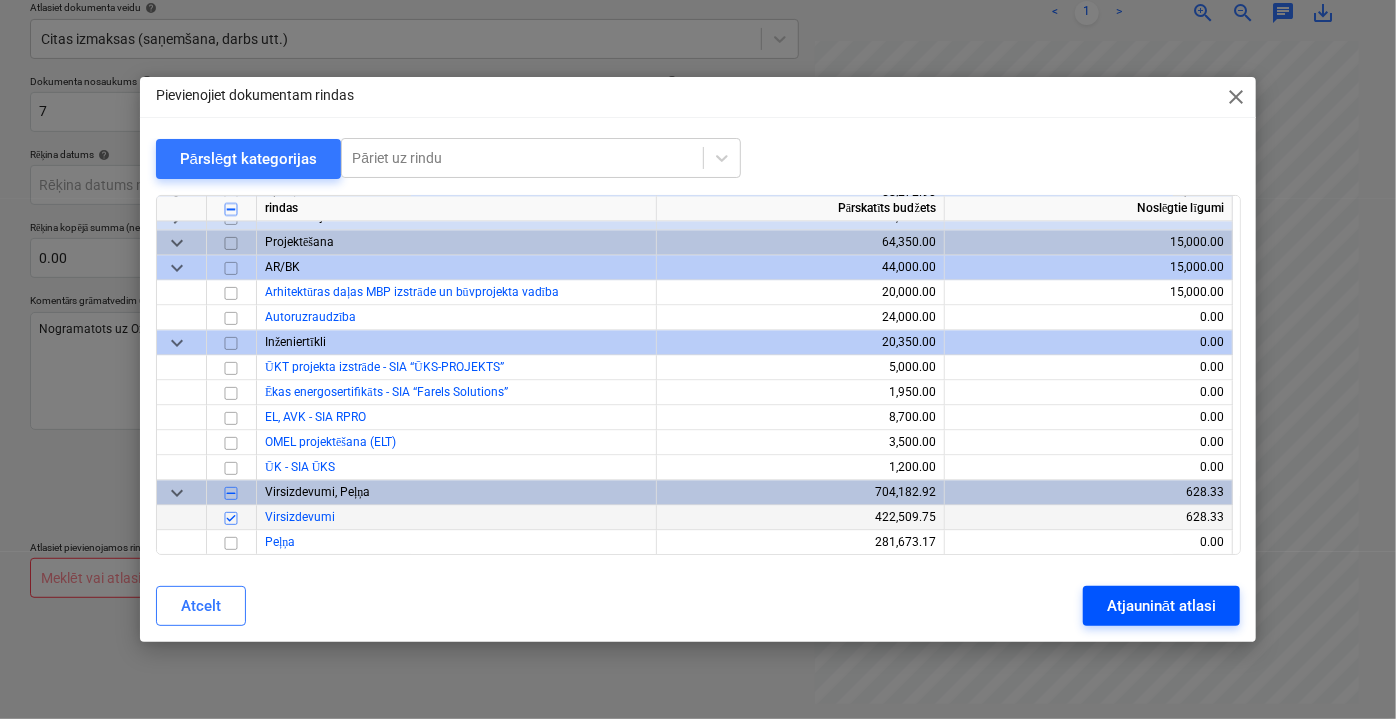 click on "Atjaunināt atlasi" at bounding box center (1161, 606) 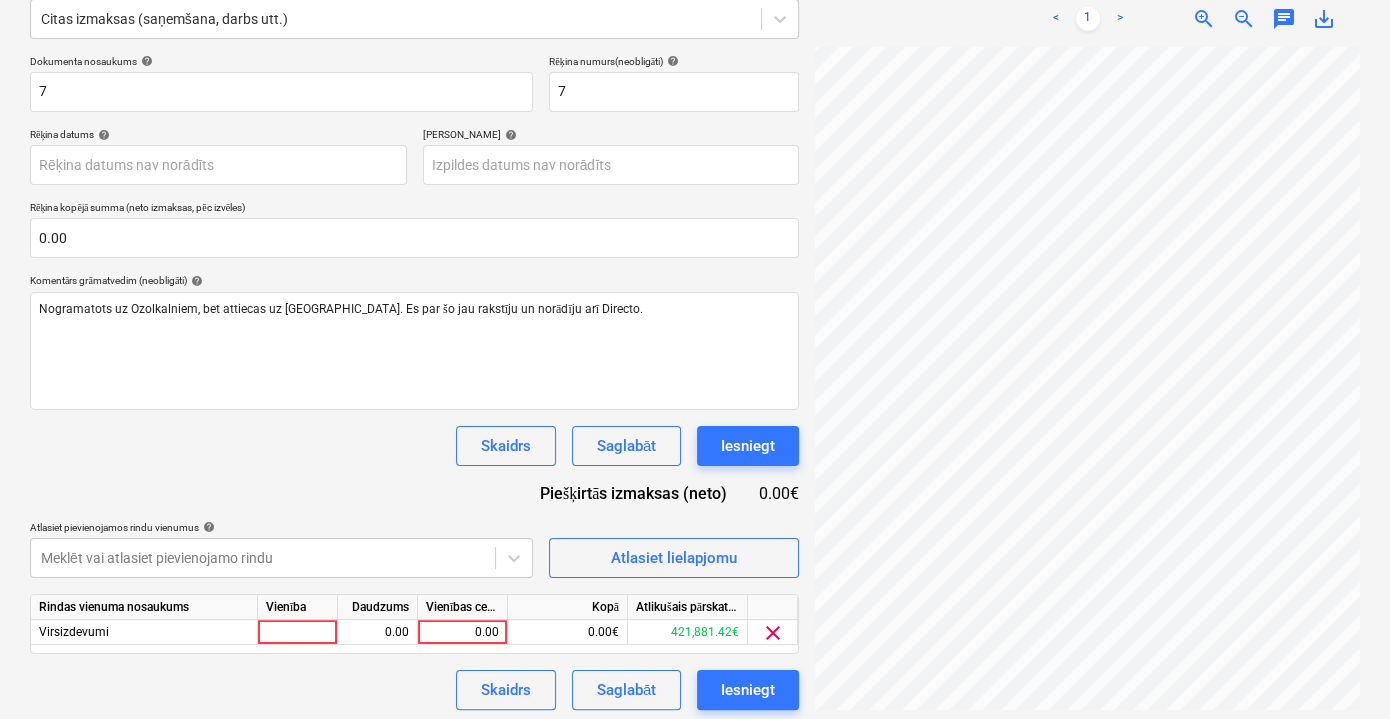 scroll, scrollTop: 262, scrollLeft: 0, axis: vertical 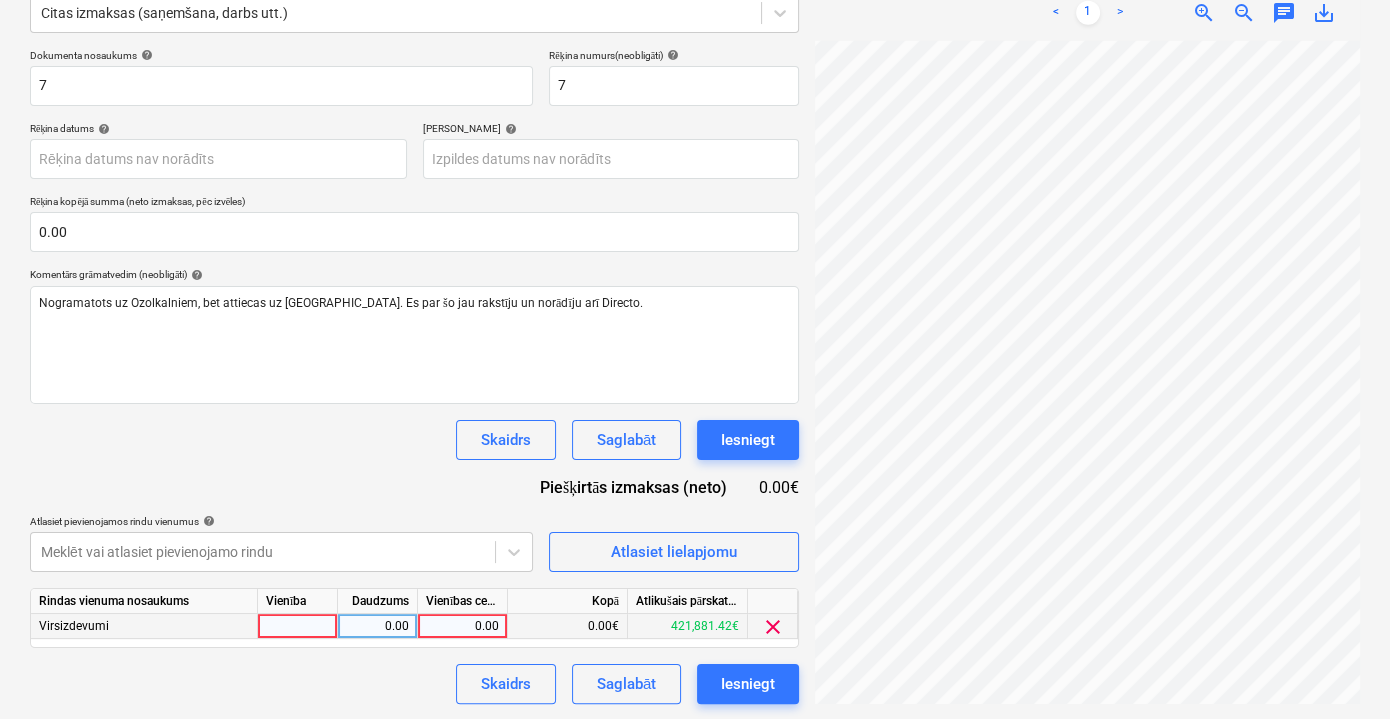 click on "0.00" at bounding box center [462, 626] 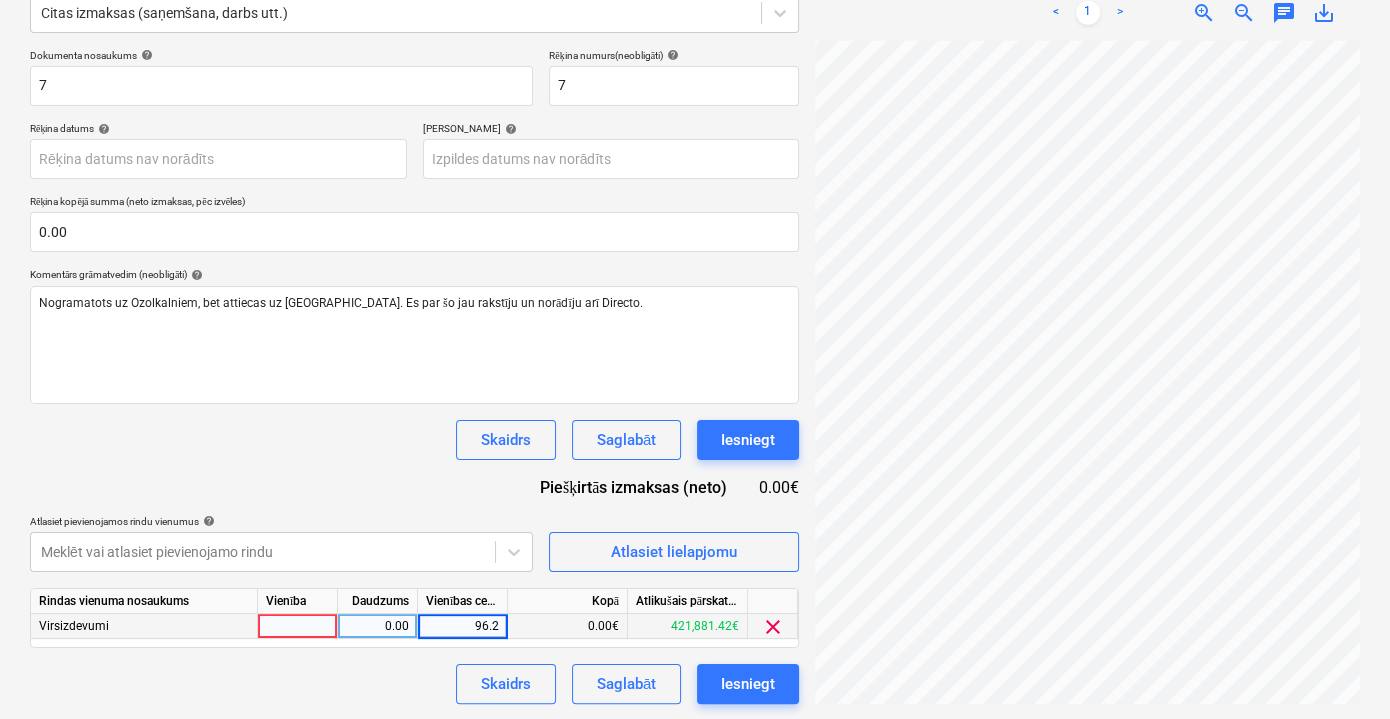 type on "96.26" 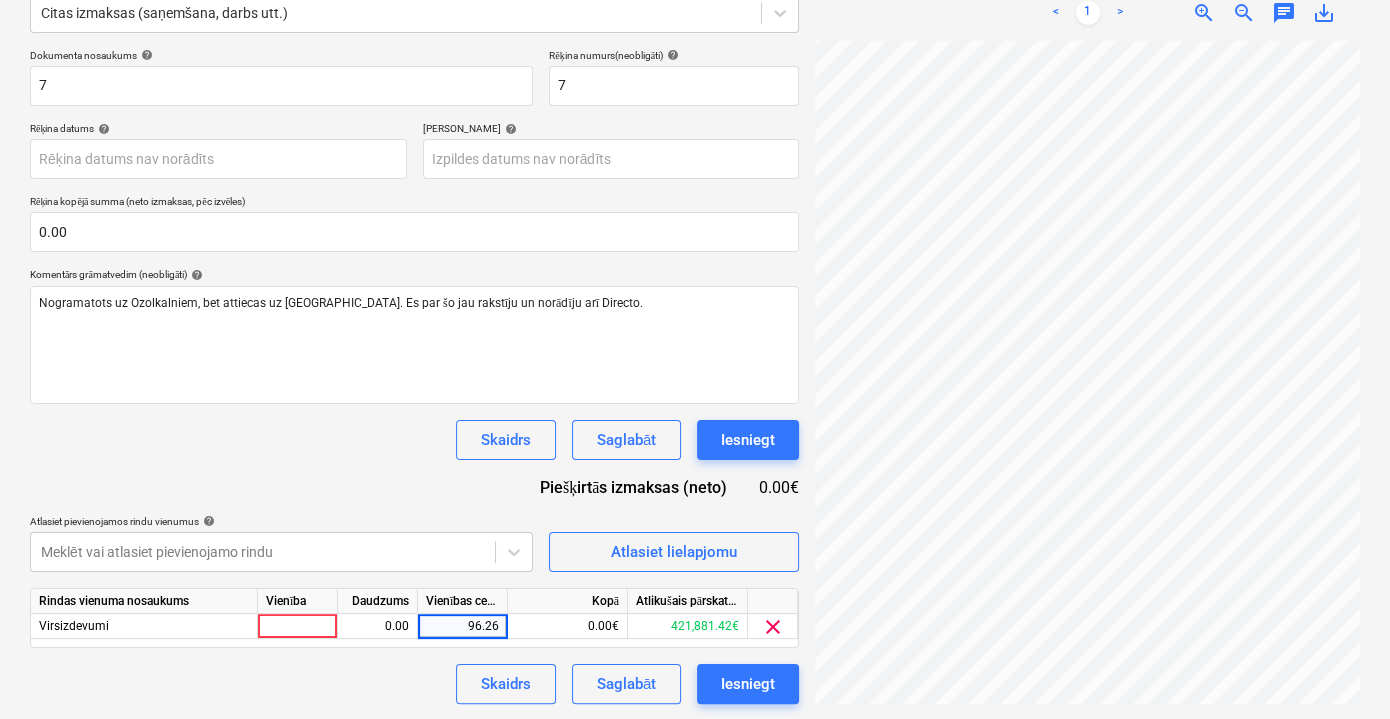 click on "Dokumenta nosaukums help 7 Rēķina numurs  (neobligāti) help 7 Rēķina datums help Press the down arrow key to interact with the calendar and
select a date. Press the question mark key to get the keyboard shortcuts for changing dates. Termiņš help Press the down arrow key to interact with the calendar and
select a date. Press the question mark key to get the keyboard shortcuts for changing dates. Rēķina kopējā summa (neto izmaksas, pēc izvēles) 0.00 Komentārs grāmatvedim (neobligāti) help Nogramatots uz Ozolkalniem, bet attiecas uz Dzilnuciemu. Es par šo jau rakstīju un norādīju arī Directo. Skaidrs Saglabāt Iesniegt Piešķirtās izmaksas (neto) 0.00€ Atlasiet pievienojamos rindu vienumus help Meklēt vai atlasiet pievienojamo rindu Atlasiet lielapjomu Rindas vienuma nosaukums Vienība Daudzums Vienības cena Kopā Atlikušais pārskatītais budžets  Virsizdevumi 0.00 96.26 0.00€ 421,881.42€ clear Skaidrs Saglabāt Iesniegt" at bounding box center [414, 376] 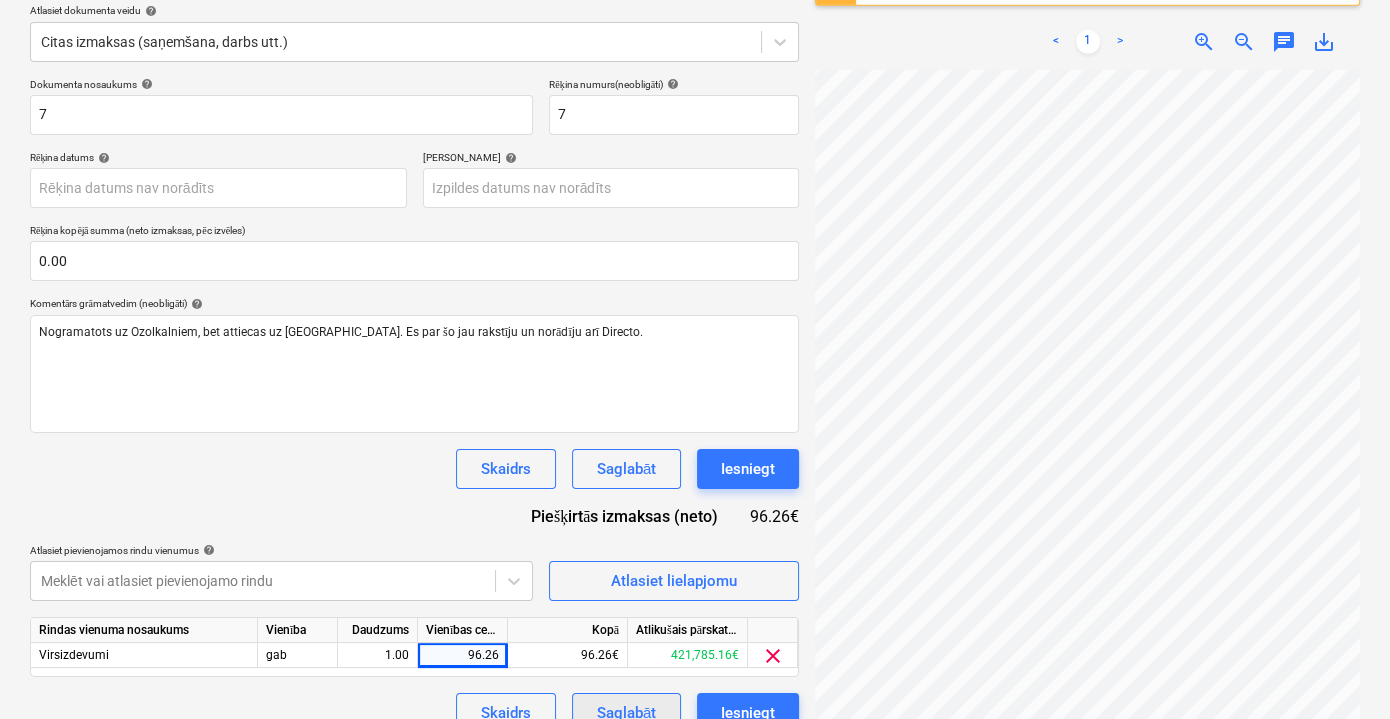 scroll, scrollTop: 262, scrollLeft: 0, axis: vertical 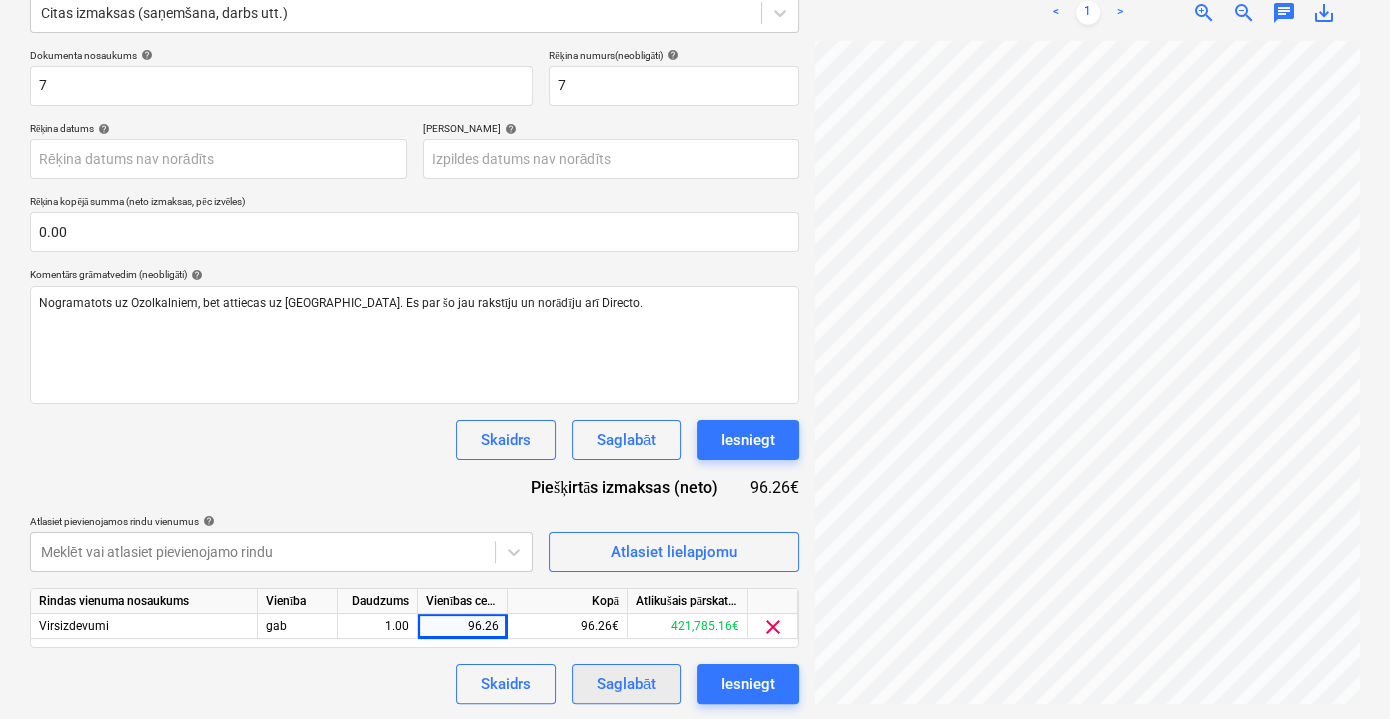 click on "Saglabāt" at bounding box center (626, 684) 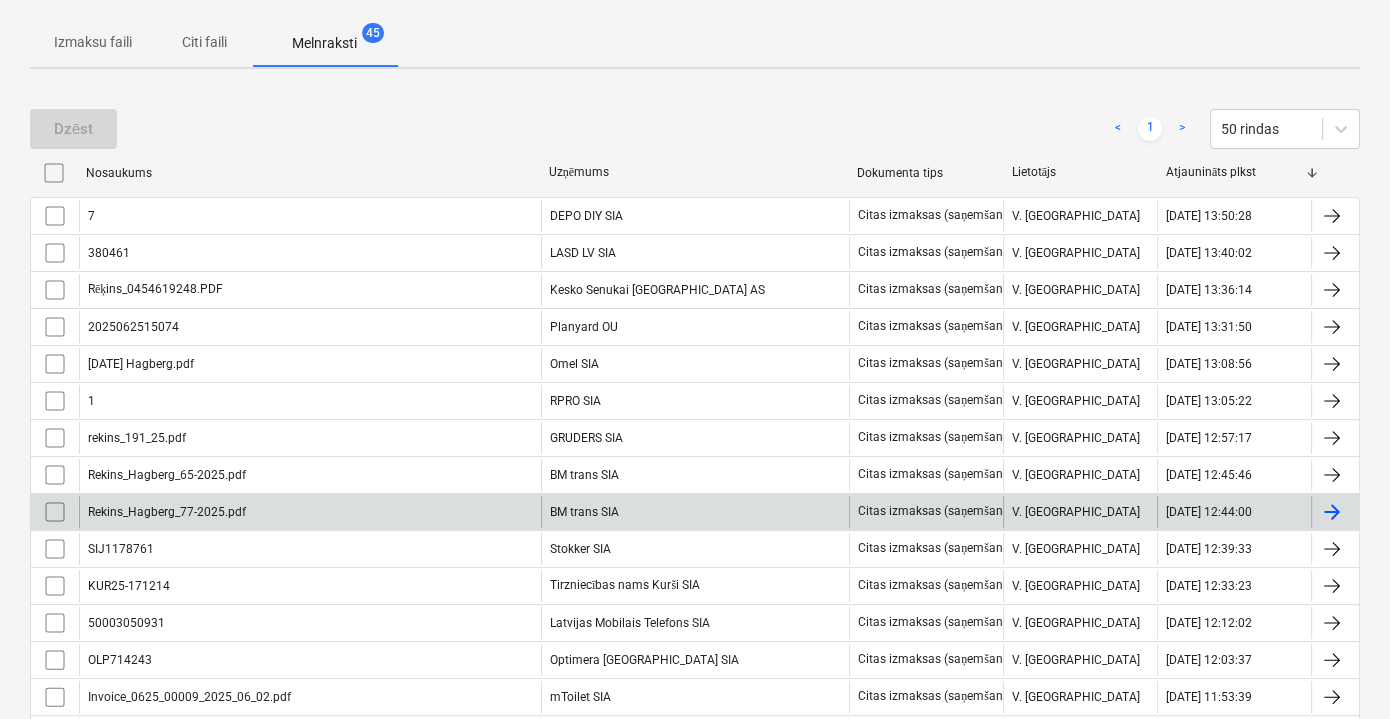 scroll, scrollTop: 262, scrollLeft: 0, axis: vertical 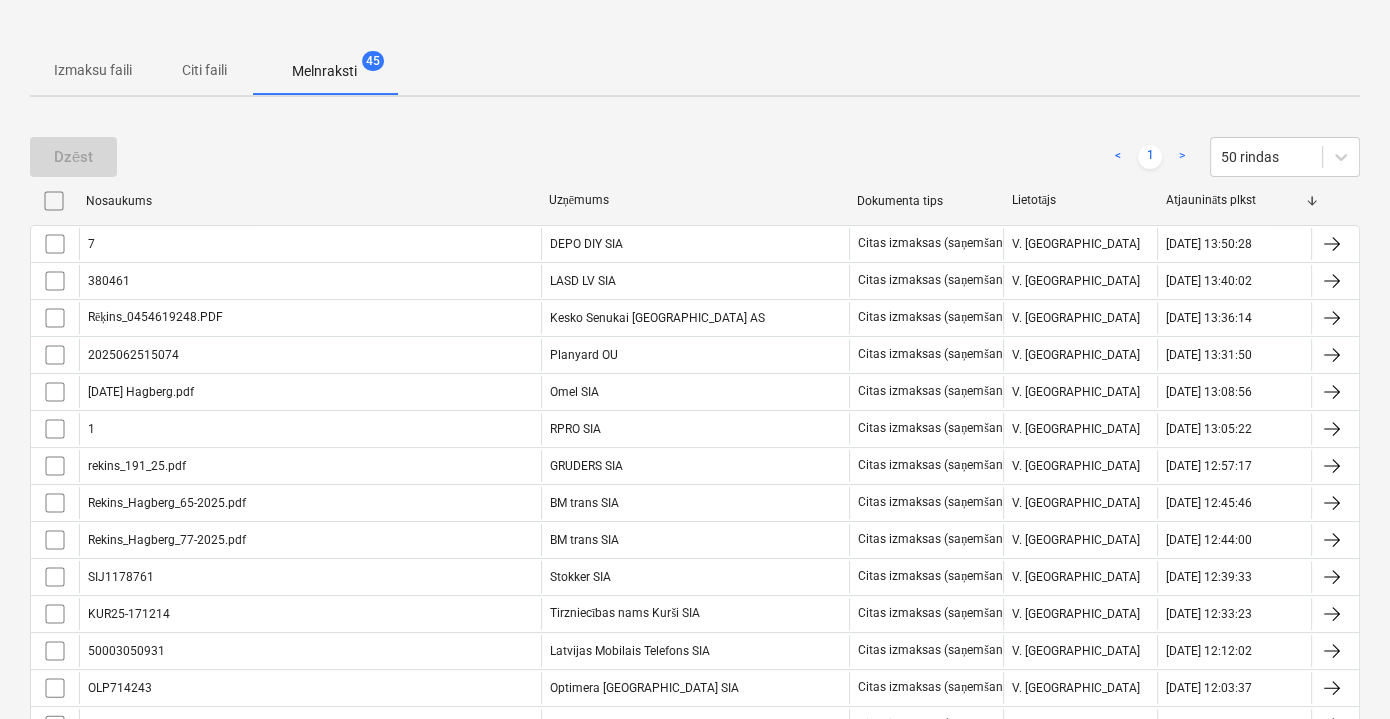 click on "Citi faili" at bounding box center (204, 70) 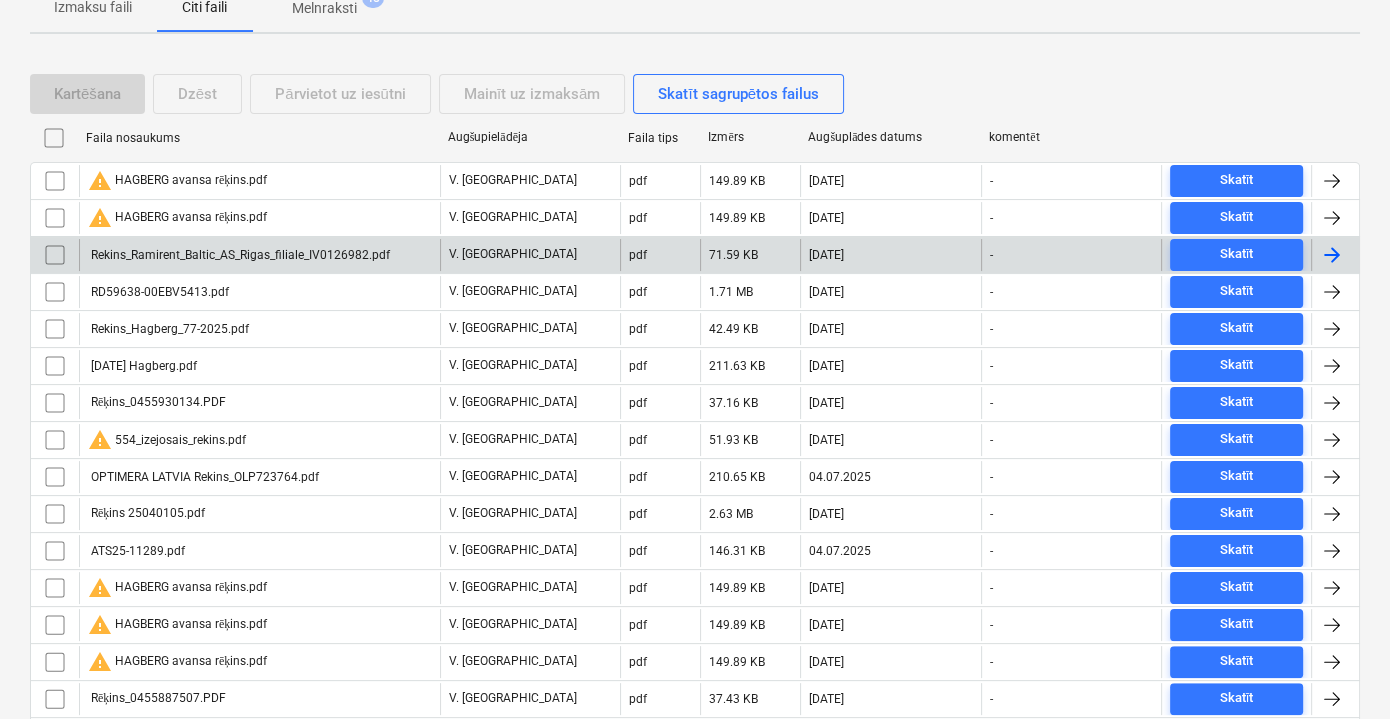 scroll, scrollTop: 444, scrollLeft: 0, axis: vertical 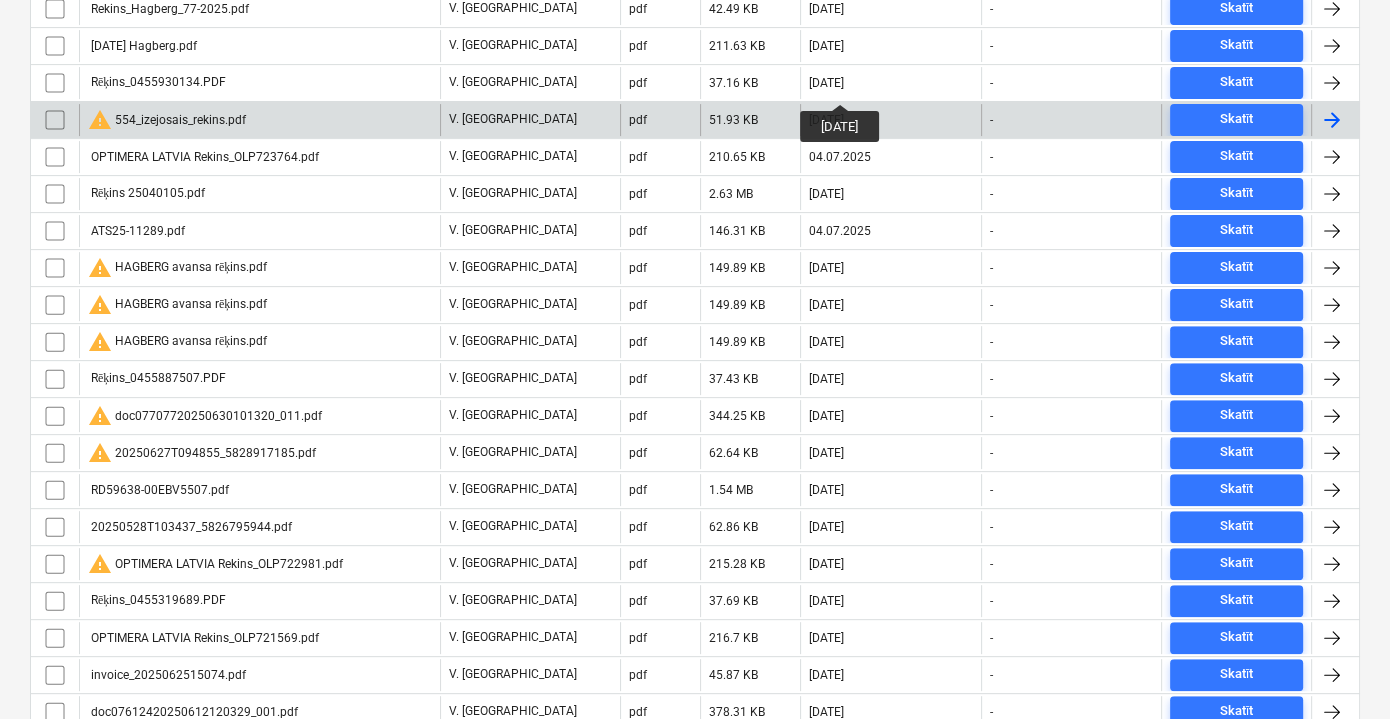 click on "warning   554_izejosais_rekins.pdf" at bounding box center (259, 120) 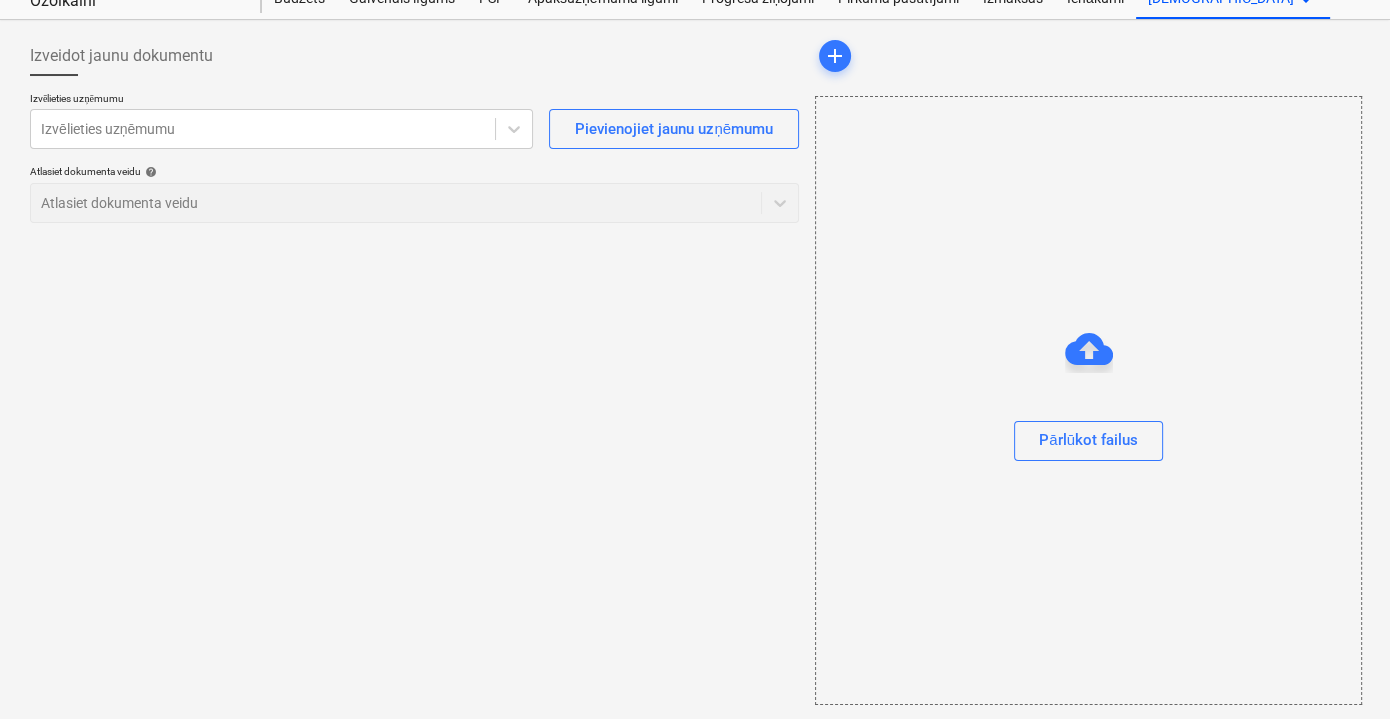 scroll, scrollTop: 0, scrollLeft: 0, axis: both 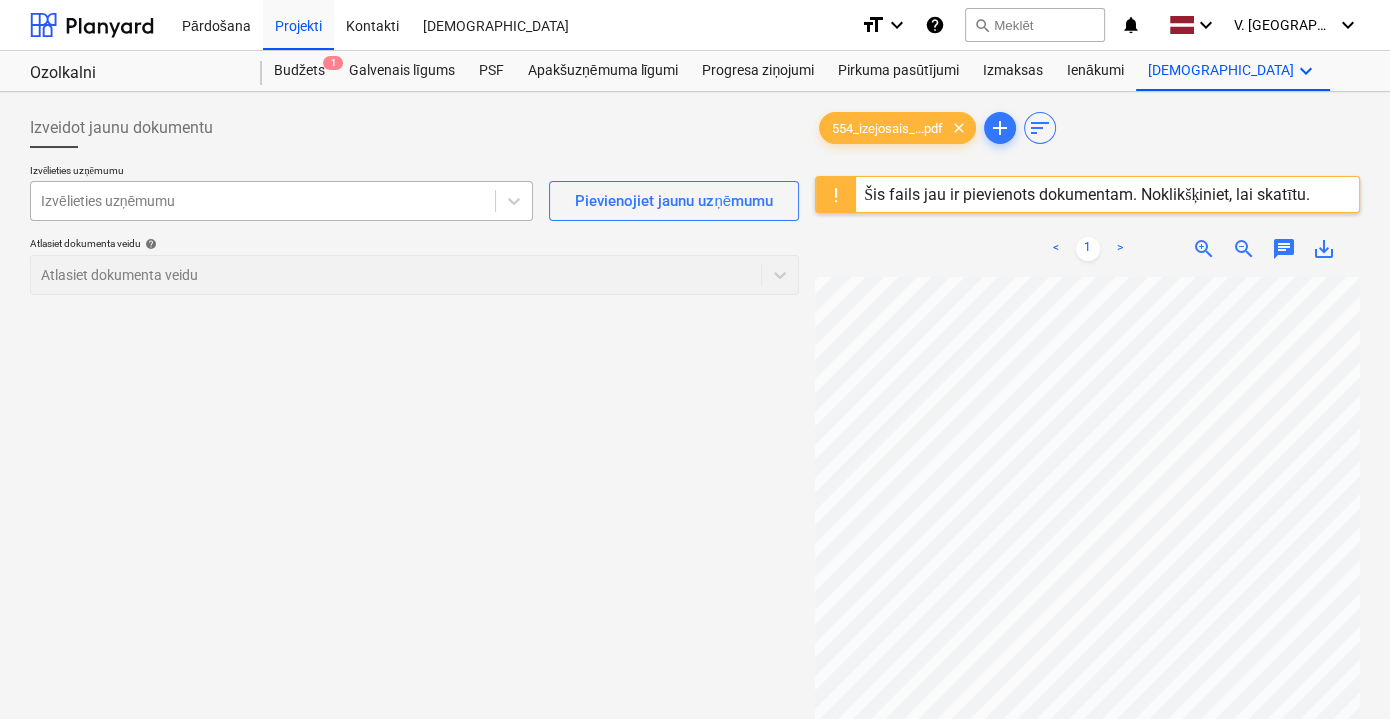click at bounding box center [263, 201] 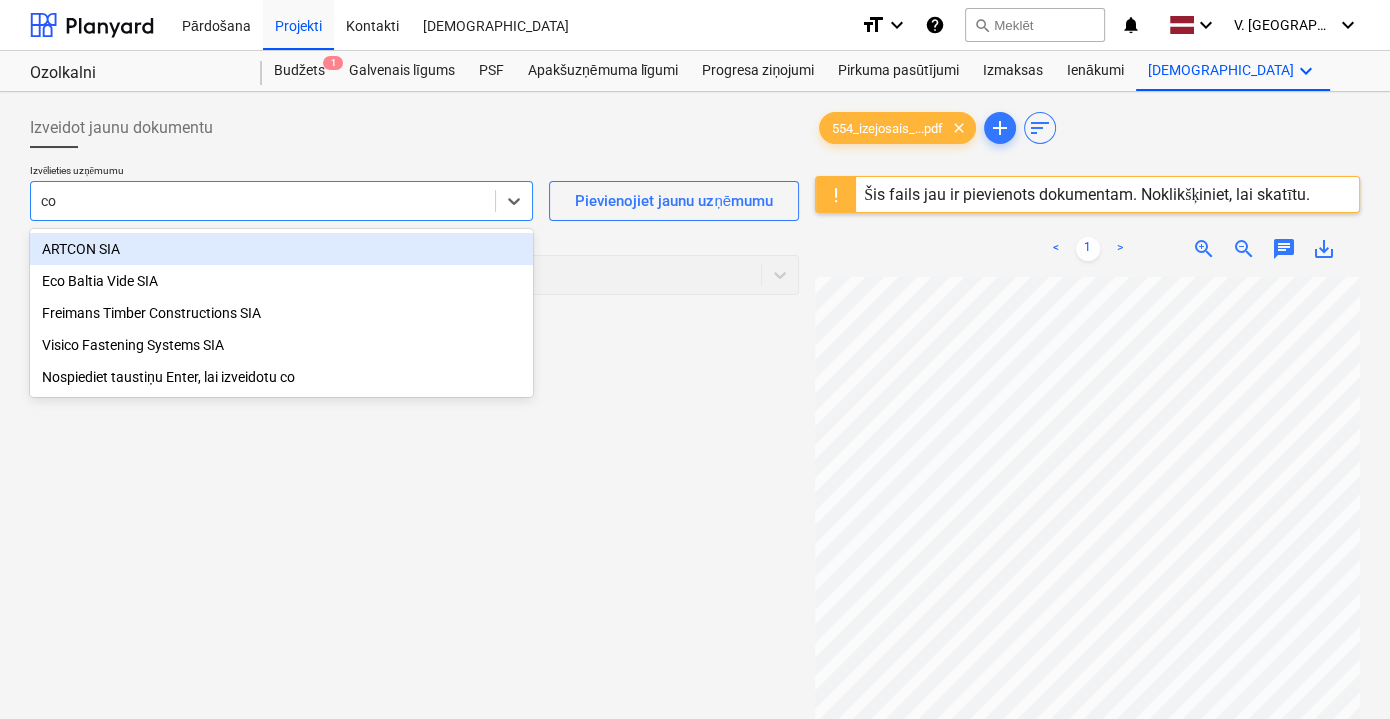 type on "cop" 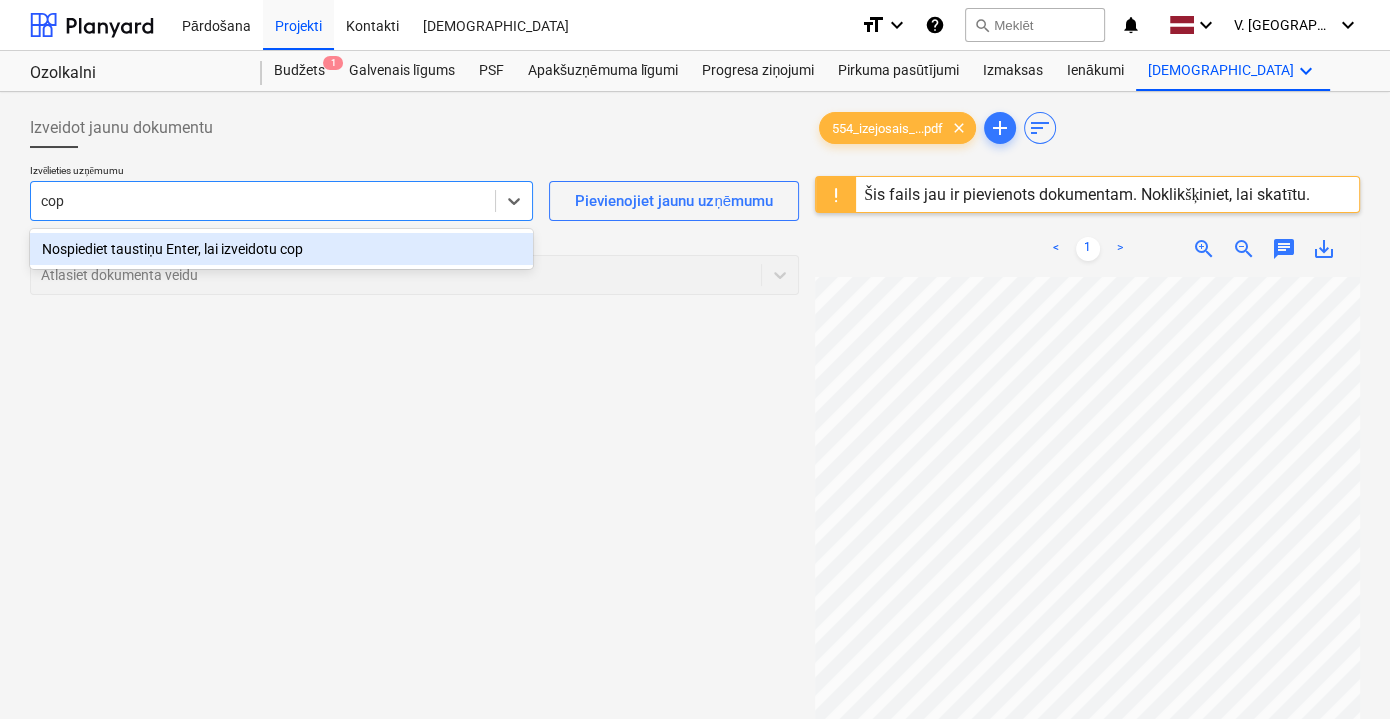 scroll, scrollTop: 0, scrollLeft: 0, axis: both 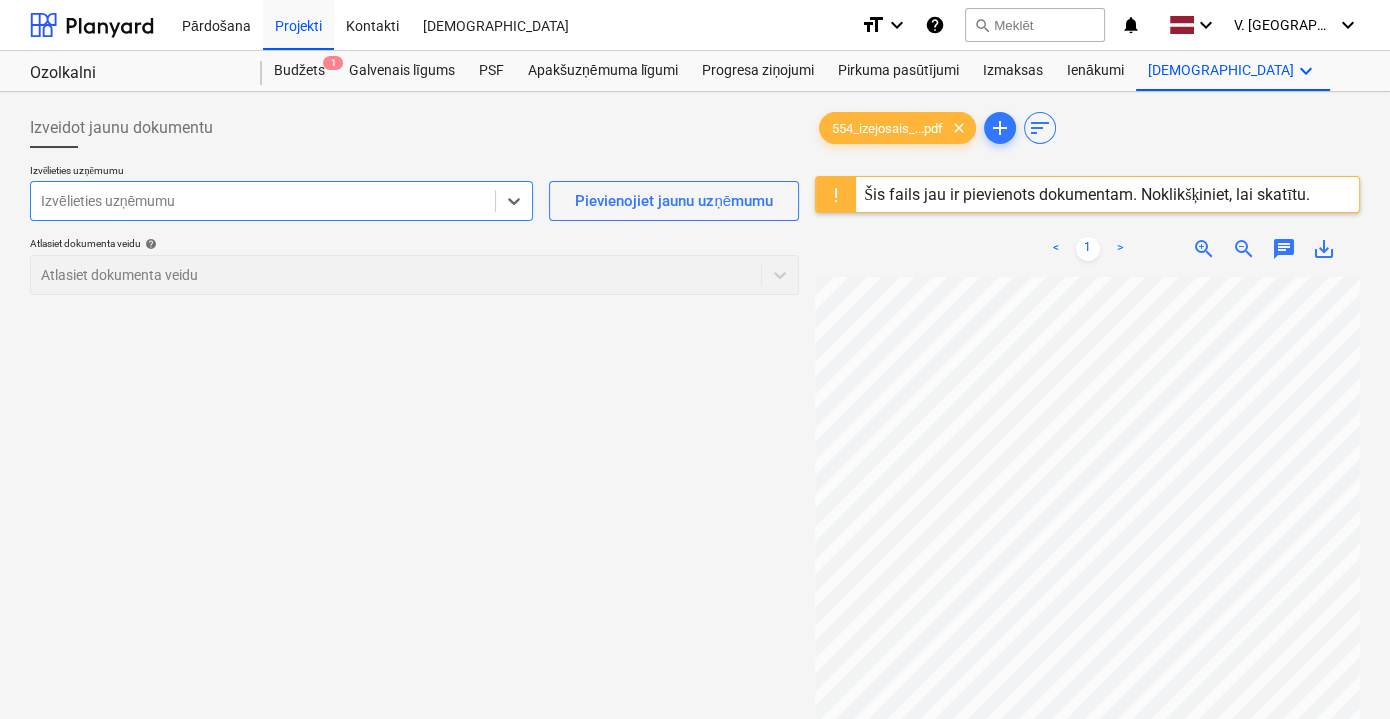 drag, startPoint x: 159, startPoint y: 211, endPoint x: 37, endPoint y: 207, distance: 122.06556 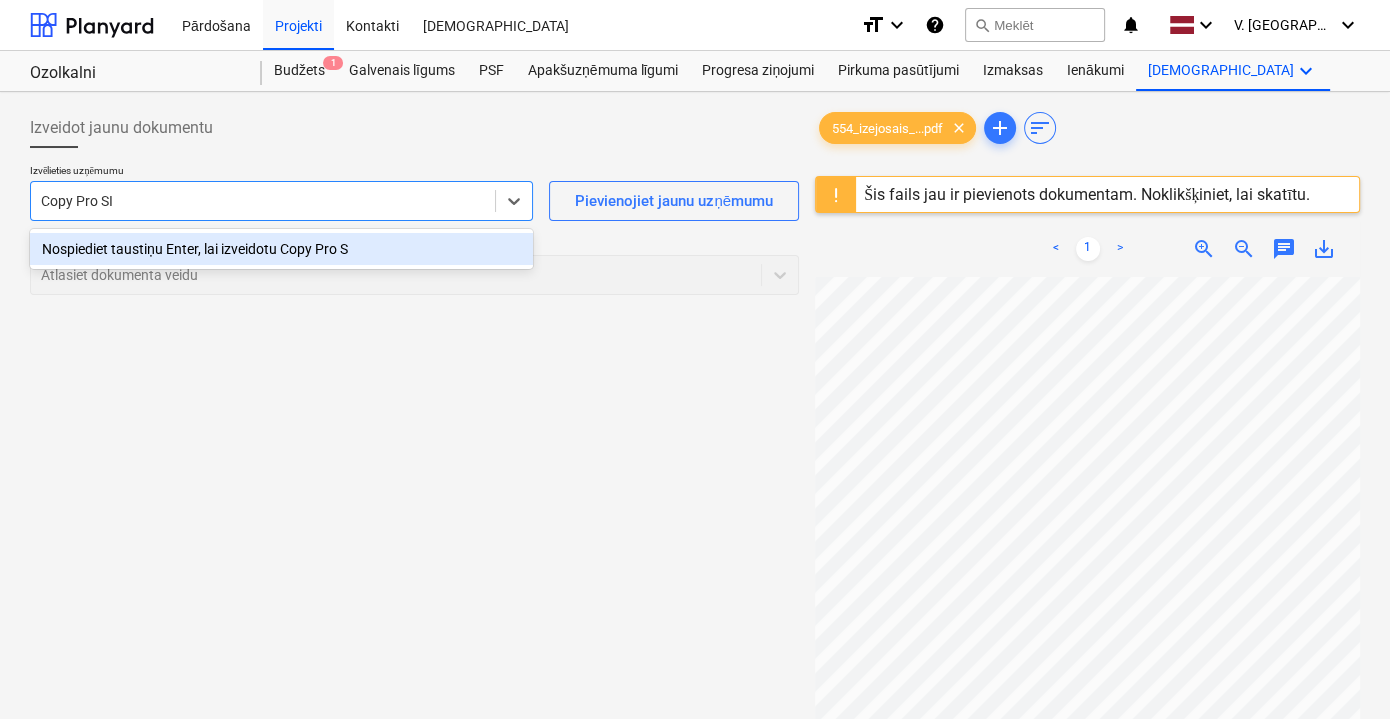 type on "Copy Pro SIA" 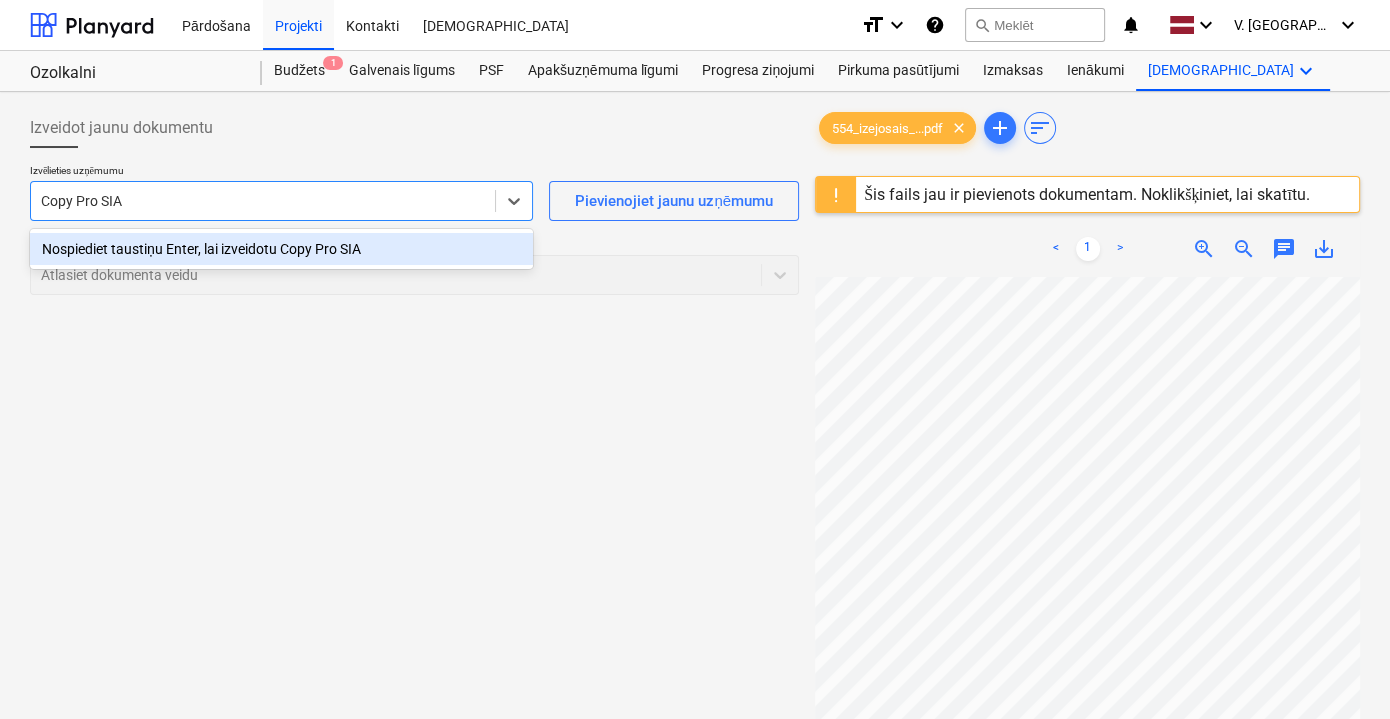 type 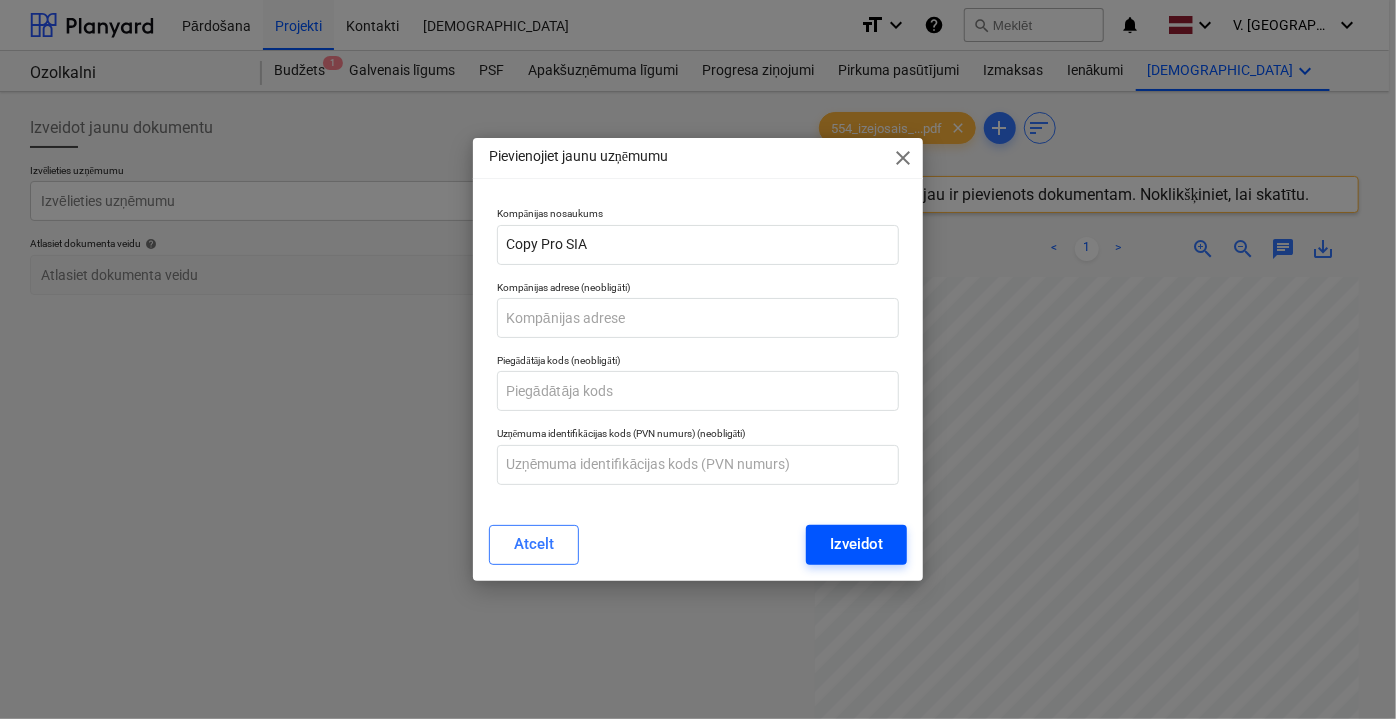 click on "Izveidot" at bounding box center (856, 544) 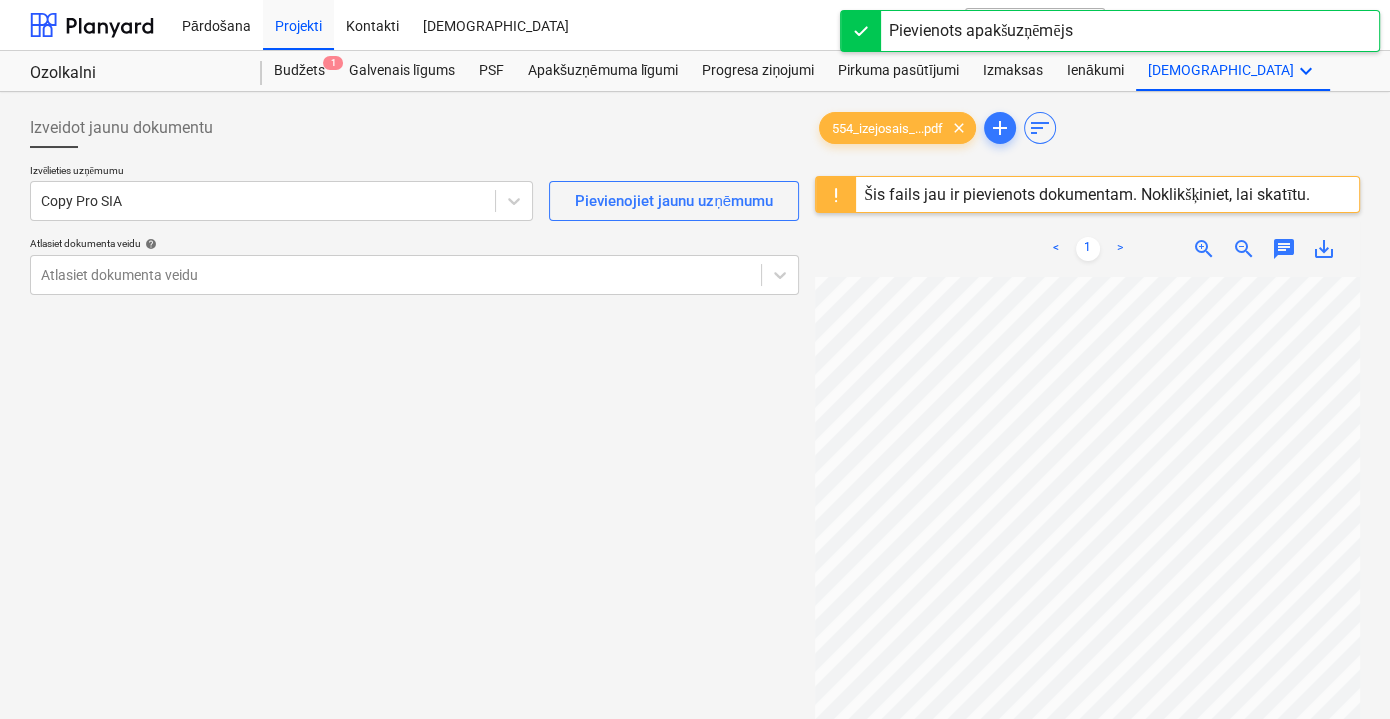 scroll, scrollTop: 181, scrollLeft: 0, axis: vertical 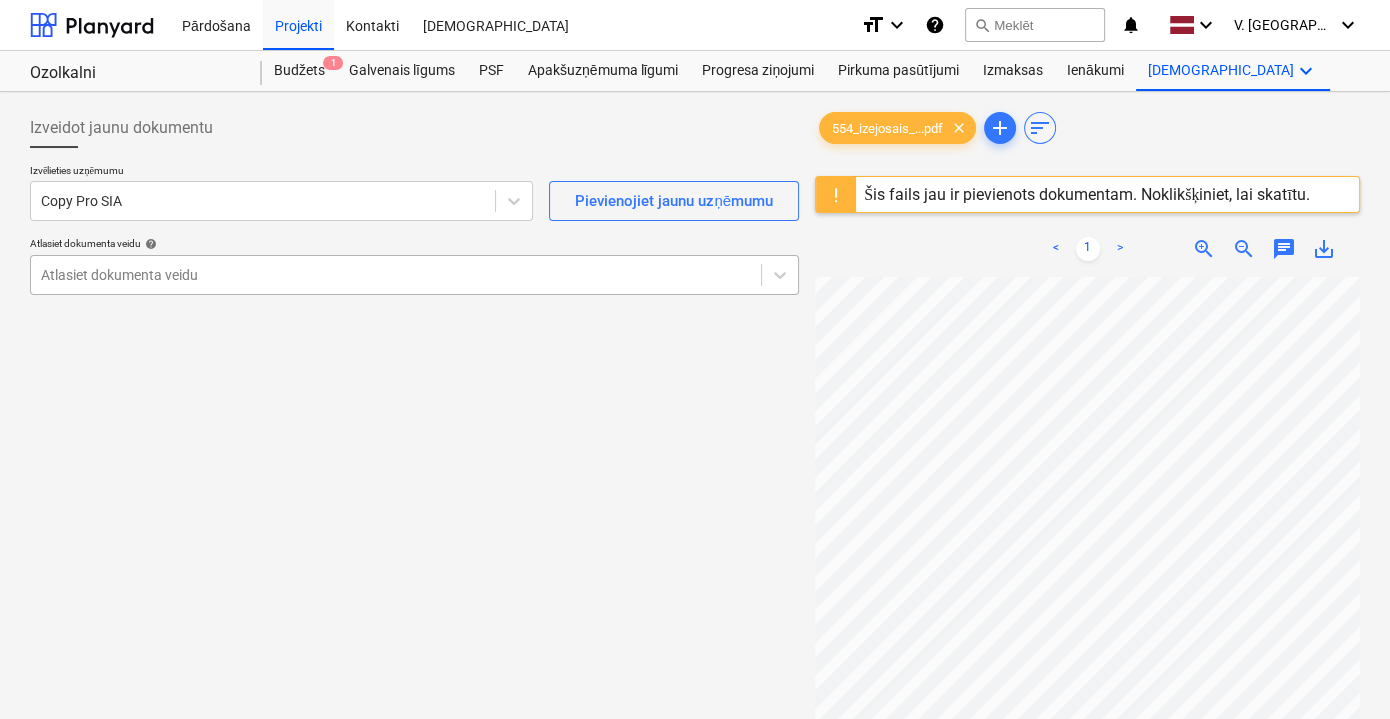 click at bounding box center (396, 275) 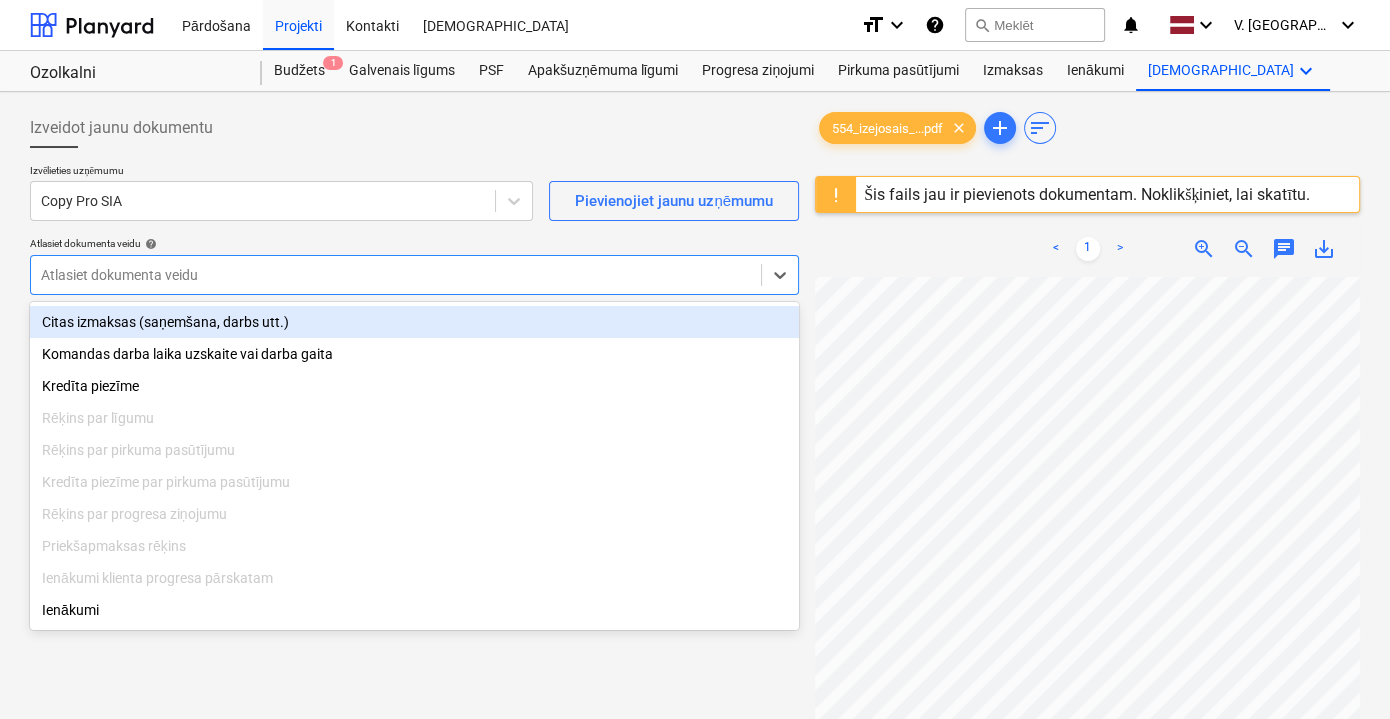 click on "Citas izmaksas (saņemšana, darbs utt.)" at bounding box center (414, 322) 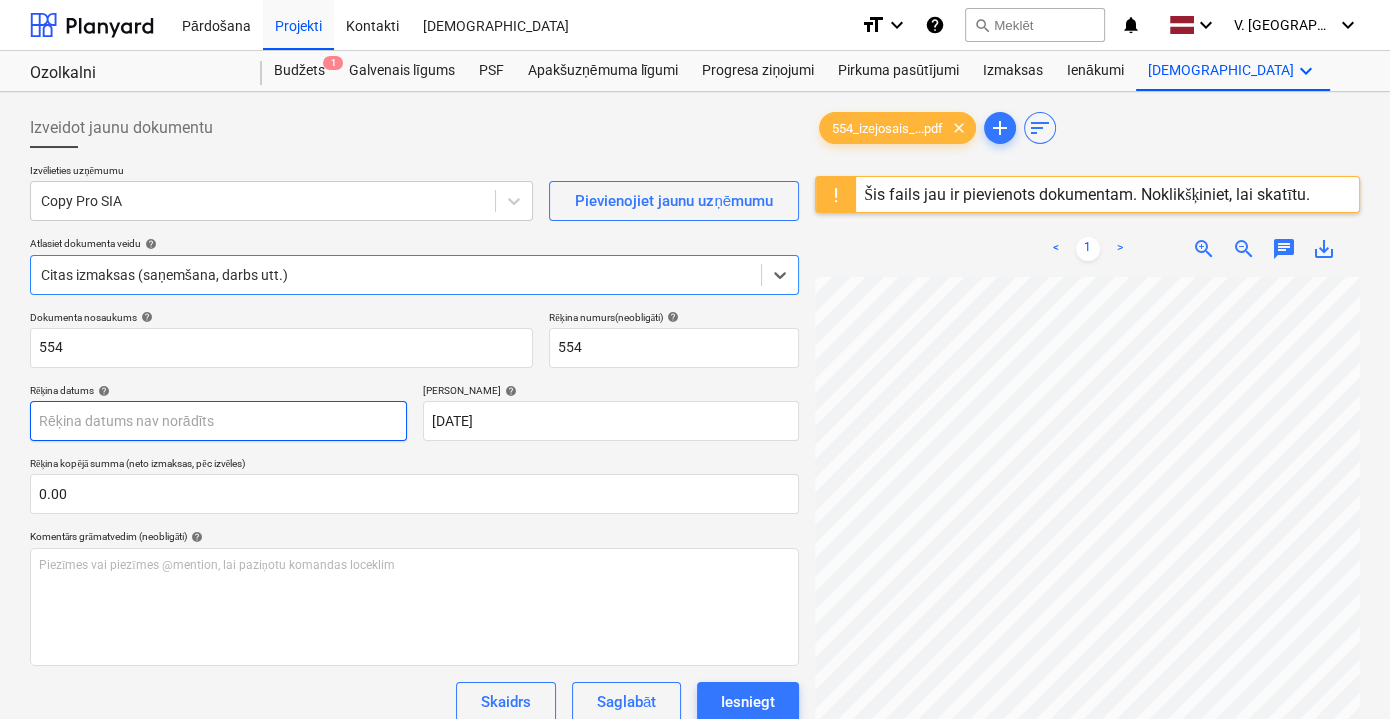 click on "Pārdošana Projekti Kontakti Iesūtne format_size keyboard_arrow_down help search Meklēt notifications 0 keyboard_arrow_down V. Filipčenko keyboard_arrow_down Ozolkalni Ozolkalni Budžets 1 Galvenais līgums PSF Apakšuzņēmuma līgumi Progresa ziņojumi Pirkuma pasūtījumi Izmaksas Ienākumi Vairāk keyboard_arrow_down Izveidot jaunu dokumentu Izvēlieties uzņēmumu Copy Pro SIA   Pievienojiet jaunu uzņēmumu Atlasiet dokumenta veidu help option Citas izmaksas (saņemšana, darbs utt.), selected.   Select is focused ,type to refine list, press Down to open the menu,  Citas izmaksas (saņemšana, darbs utt.) Dokumenta nosaukums help 554 Rēķina numurs  (neobligāti) help 554 Rēķina datums help Press the down arrow key to interact with the calendar and
select a date. Press the question [PERSON_NAME] to get the keyboard shortcuts for changing dates. Termiņš help [DATE] [DATE] Rēķina kopējā summa (neto izmaksas, pēc izvēles) 0.00 Komentārs grāmatvedim (neobligāti) help ﻿ 0.00 <" at bounding box center [695, 359] 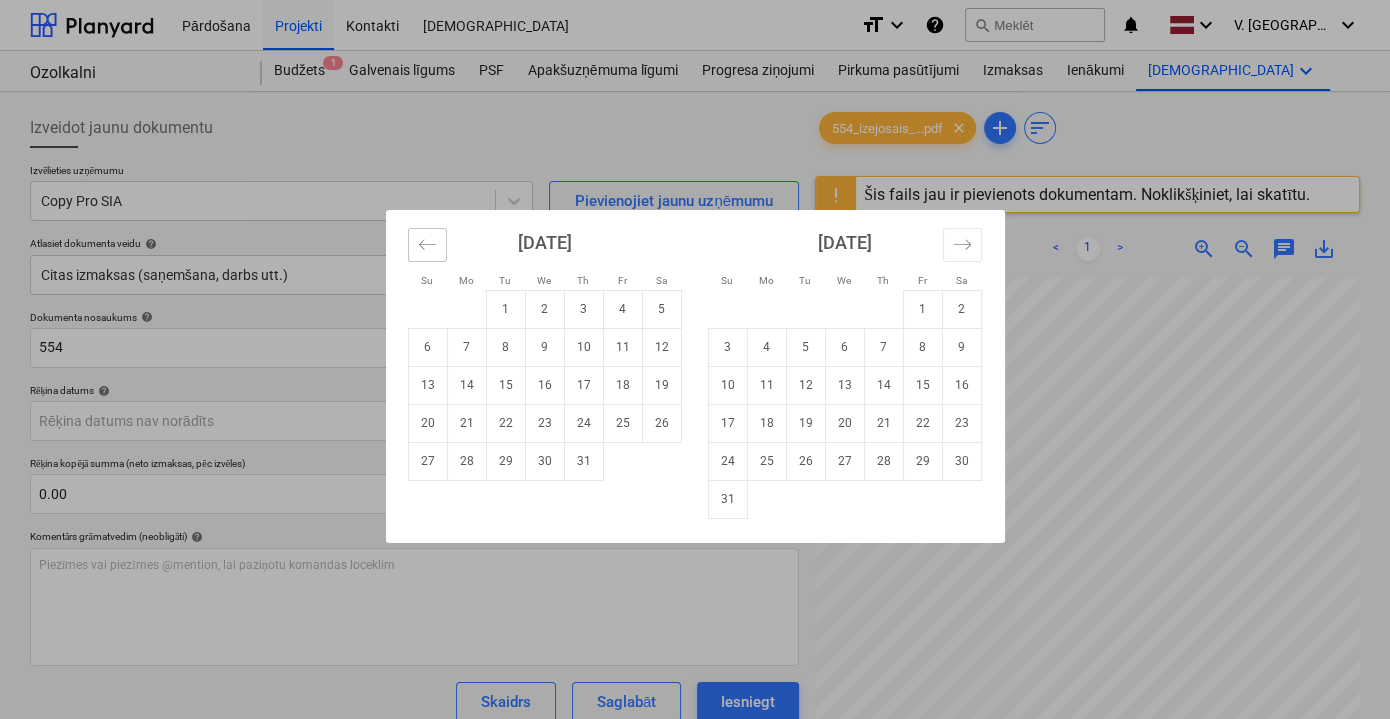 click 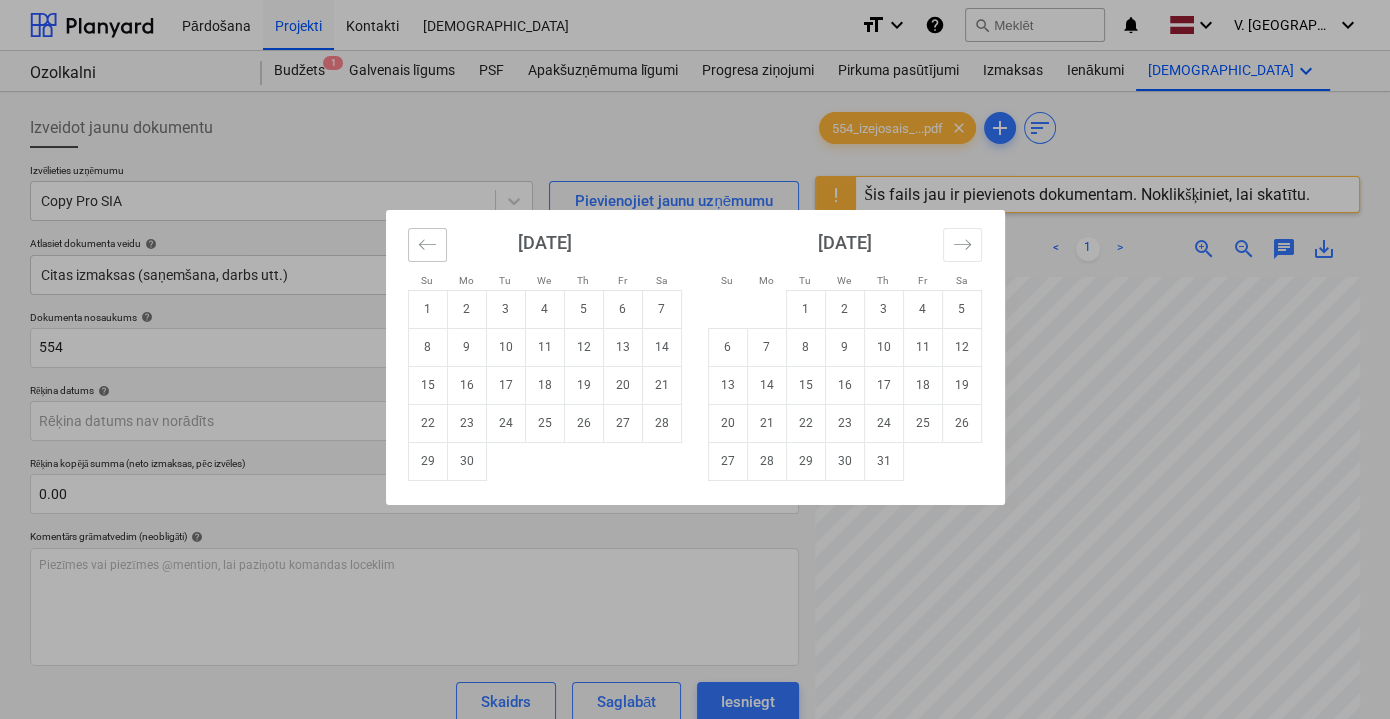 click 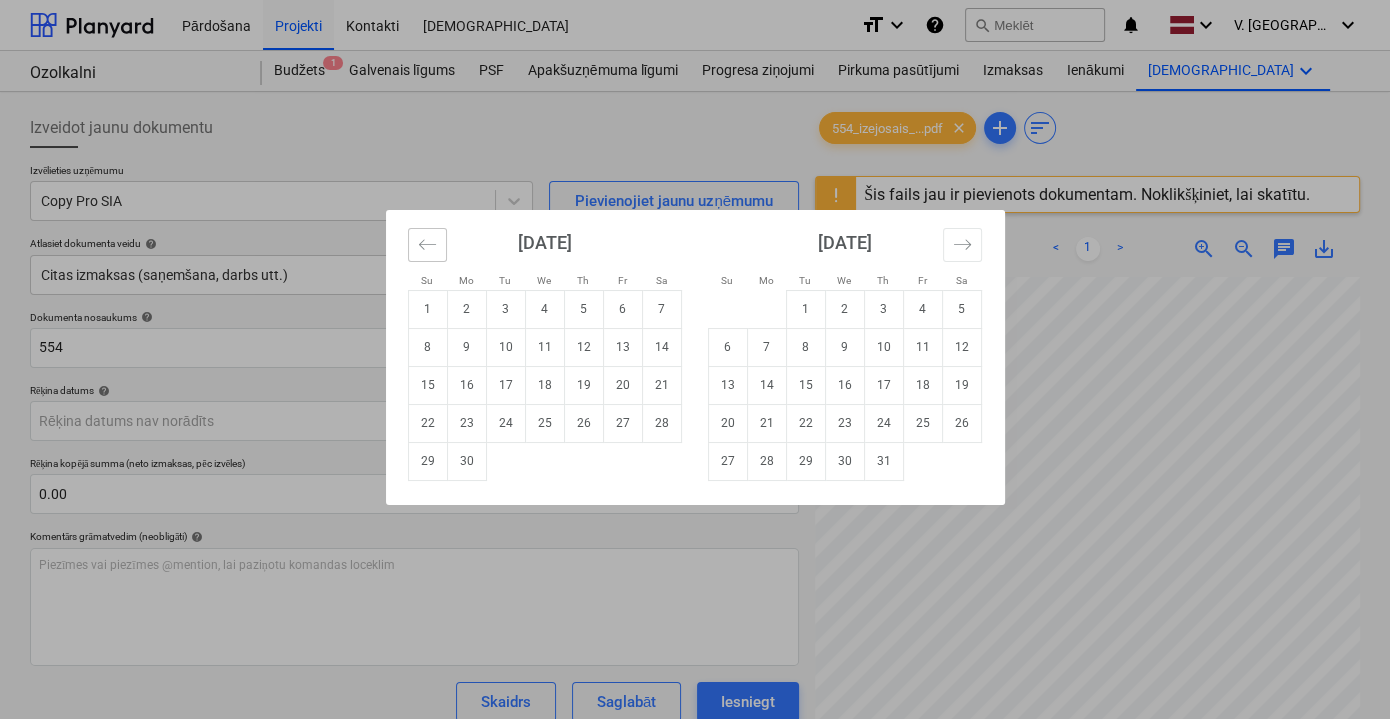 click 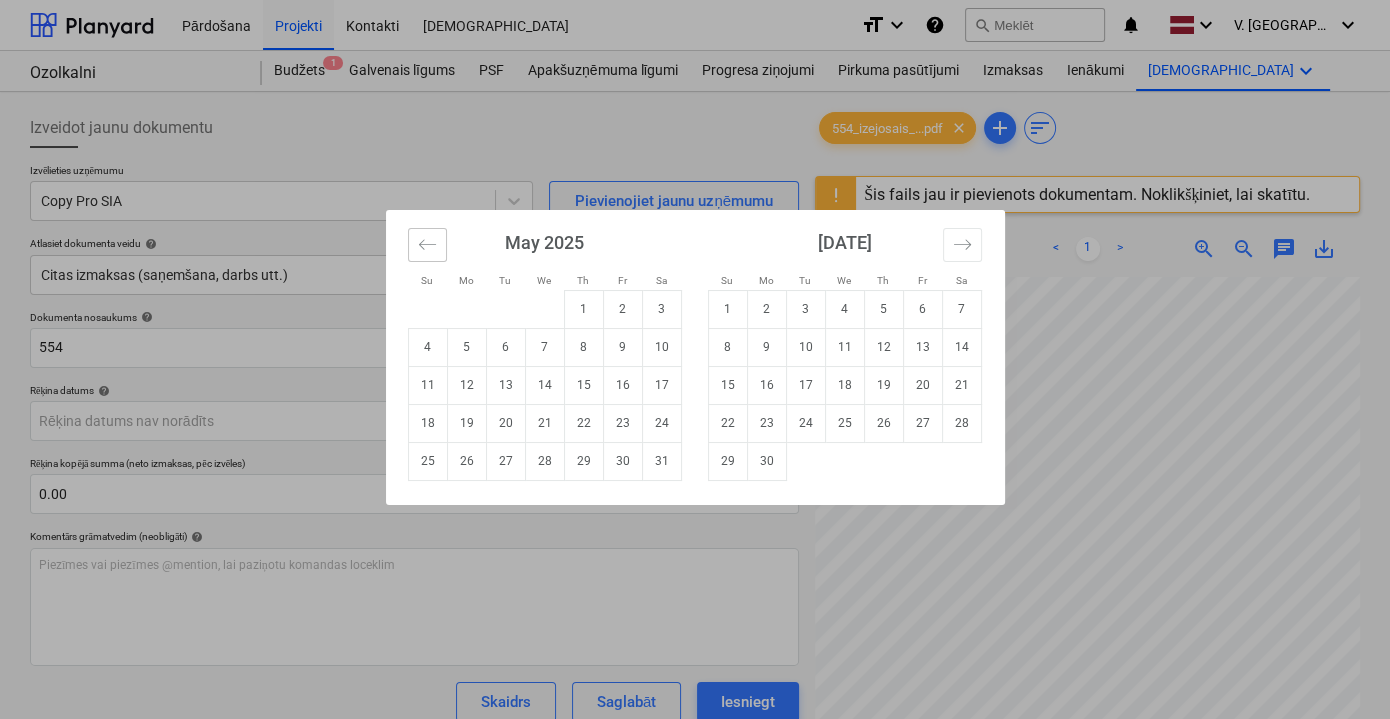 click at bounding box center [427, 245] 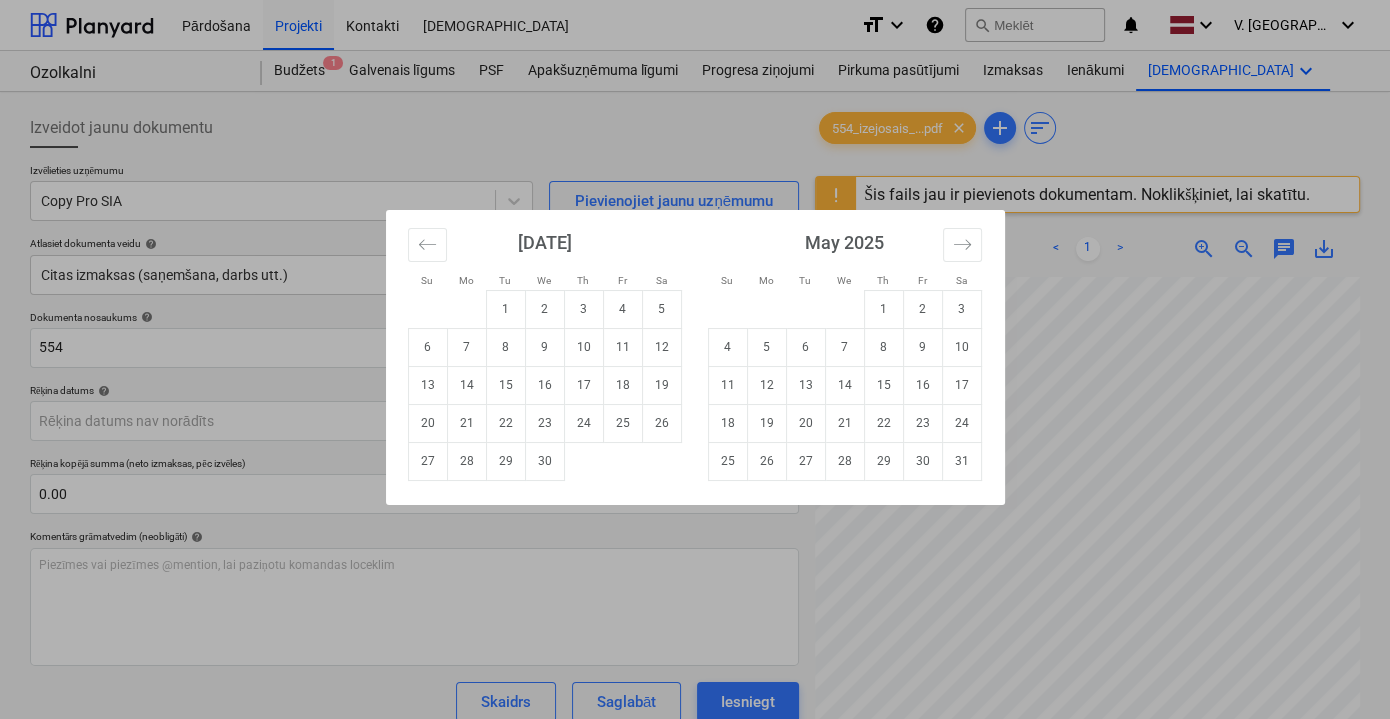 click on "30" at bounding box center [544, 461] 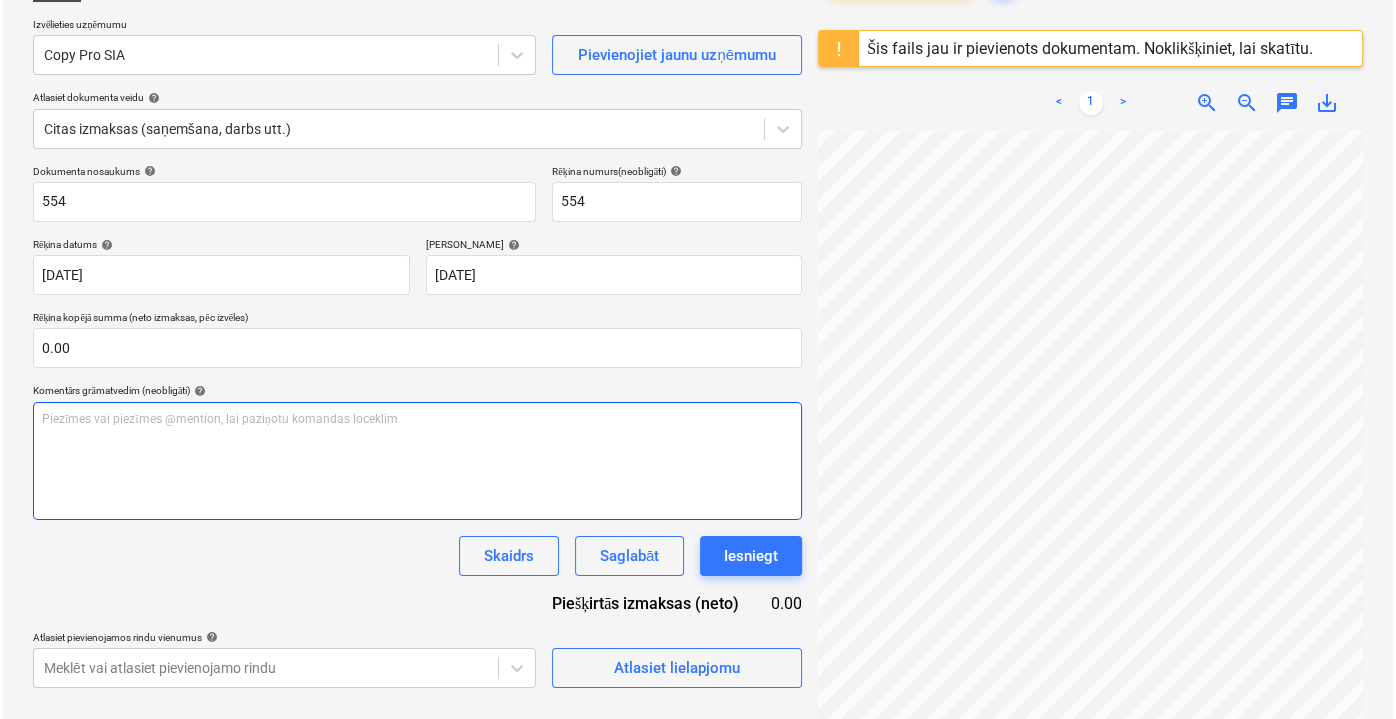scroll, scrollTop: 181, scrollLeft: 0, axis: vertical 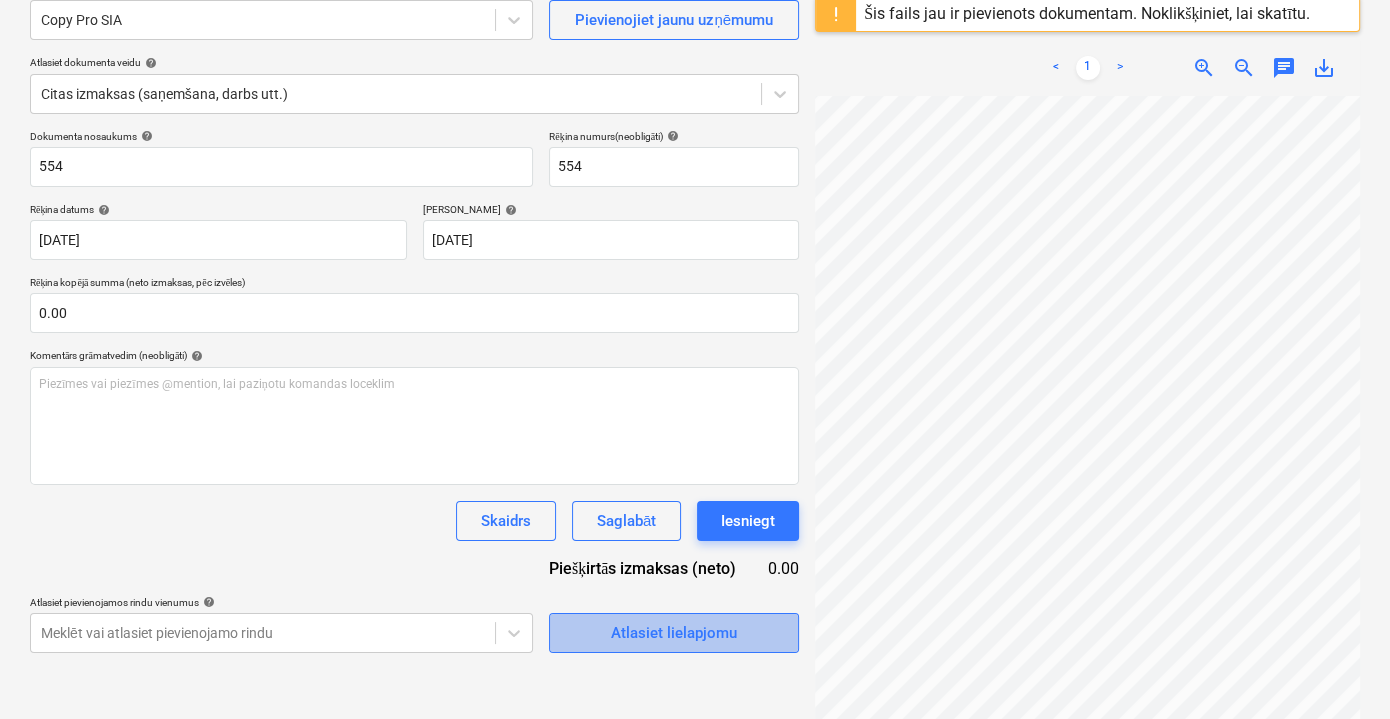click on "Atlasiet lielapjomu" at bounding box center (674, 633) 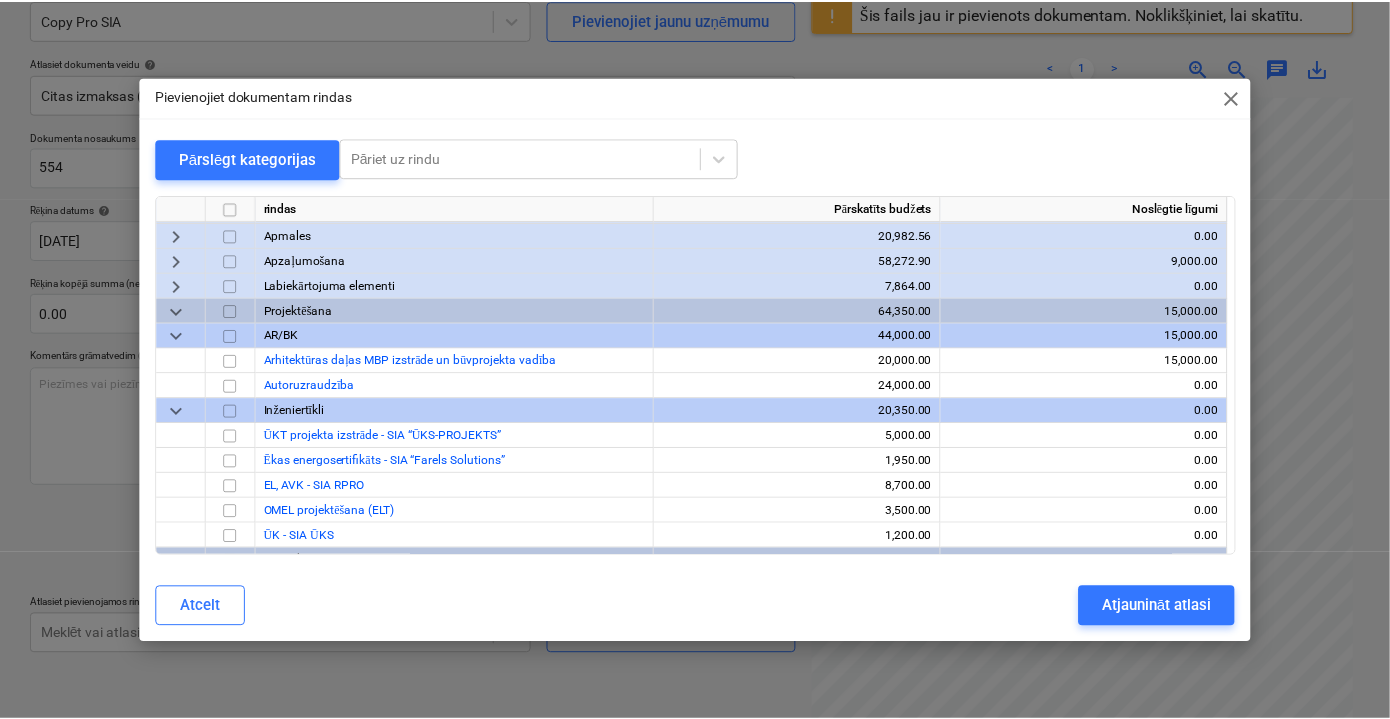 scroll, scrollTop: 2241, scrollLeft: 0, axis: vertical 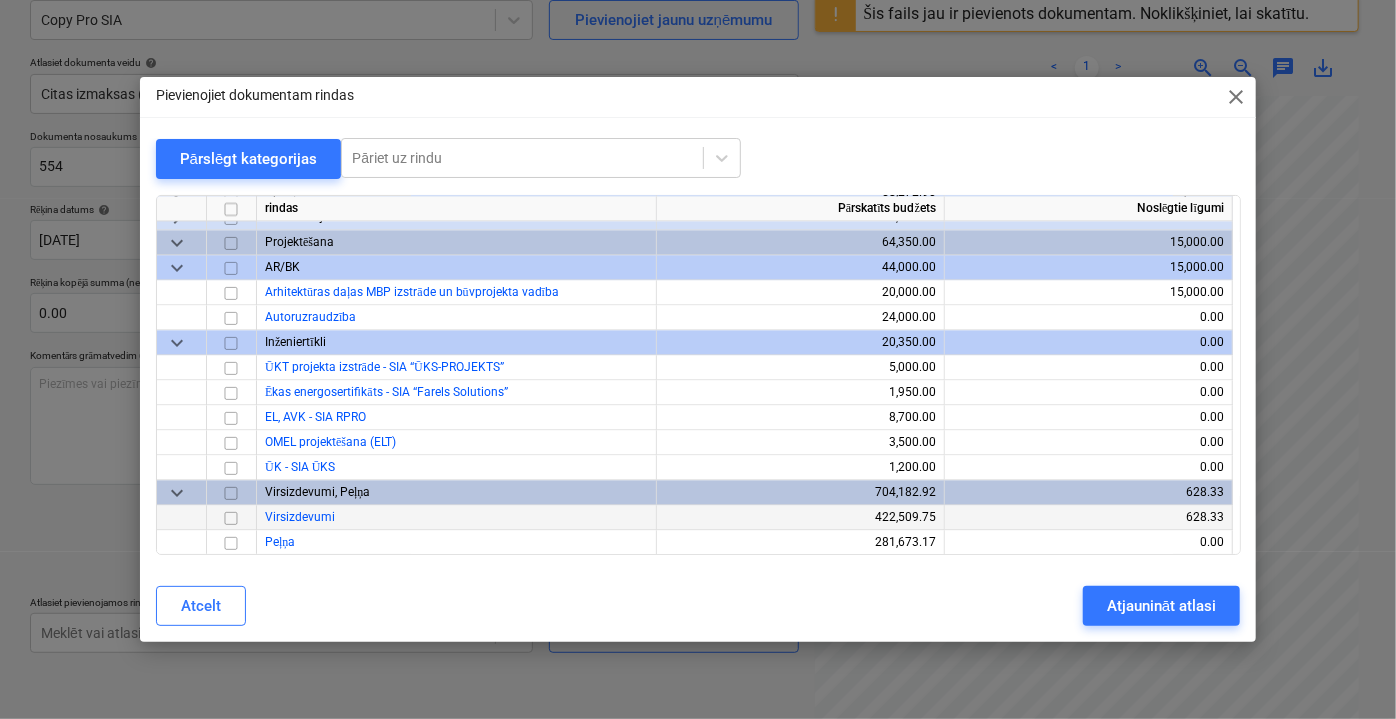 click on "Virsizdevumi" at bounding box center (300, 517) 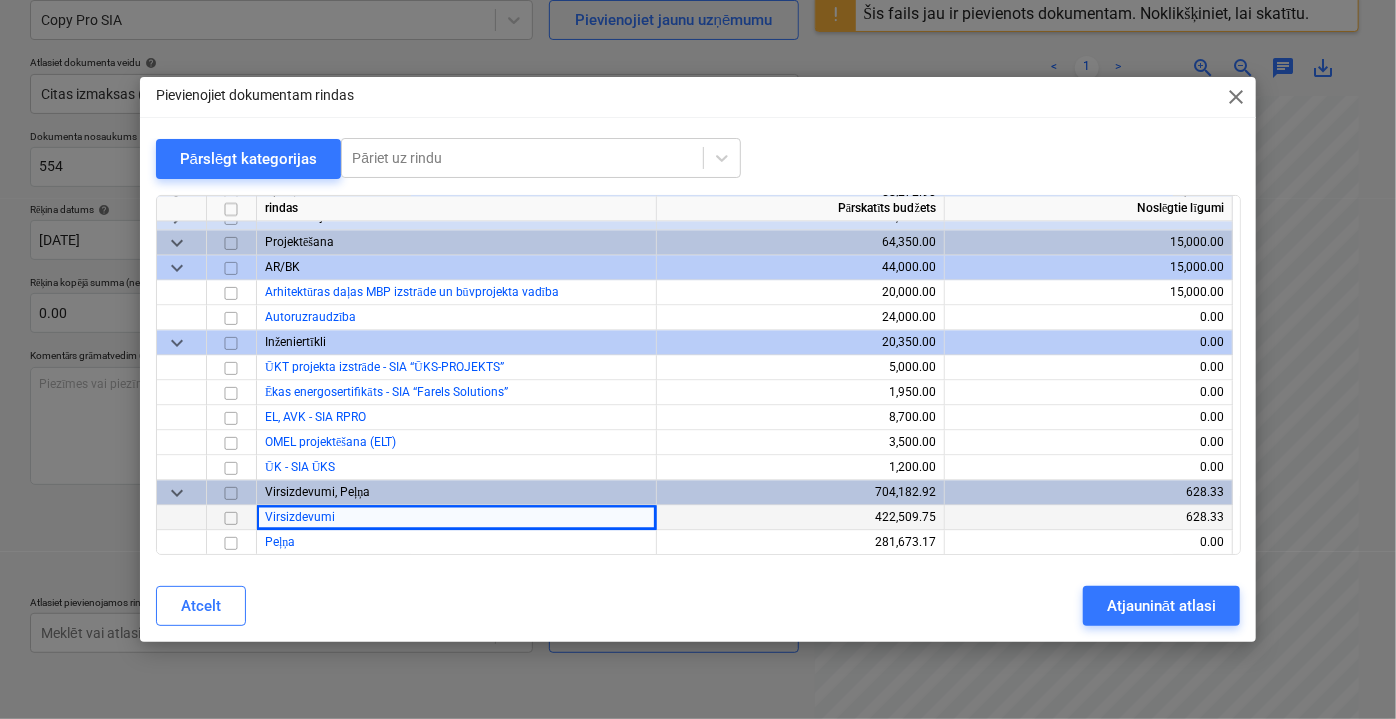 click at bounding box center [231, 517] 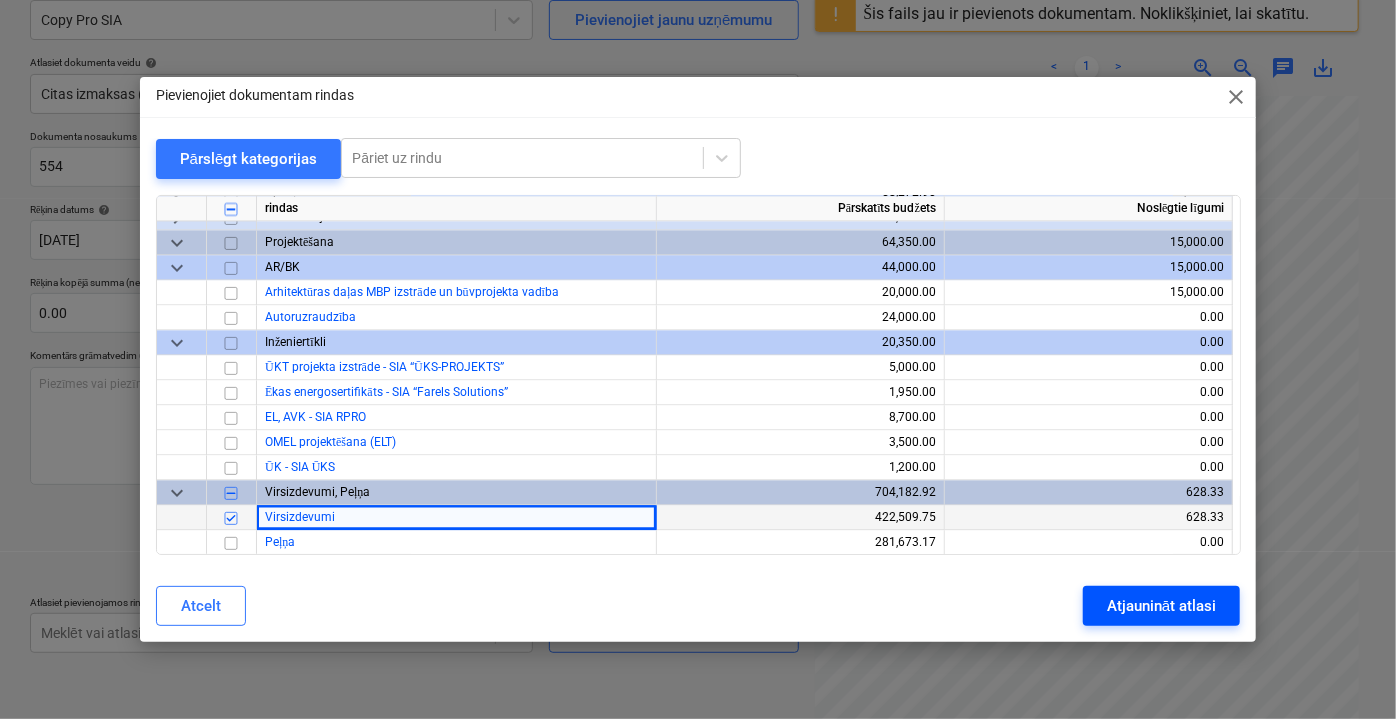 click on "Atjaunināt atlasi" at bounding box center (1161, 606) 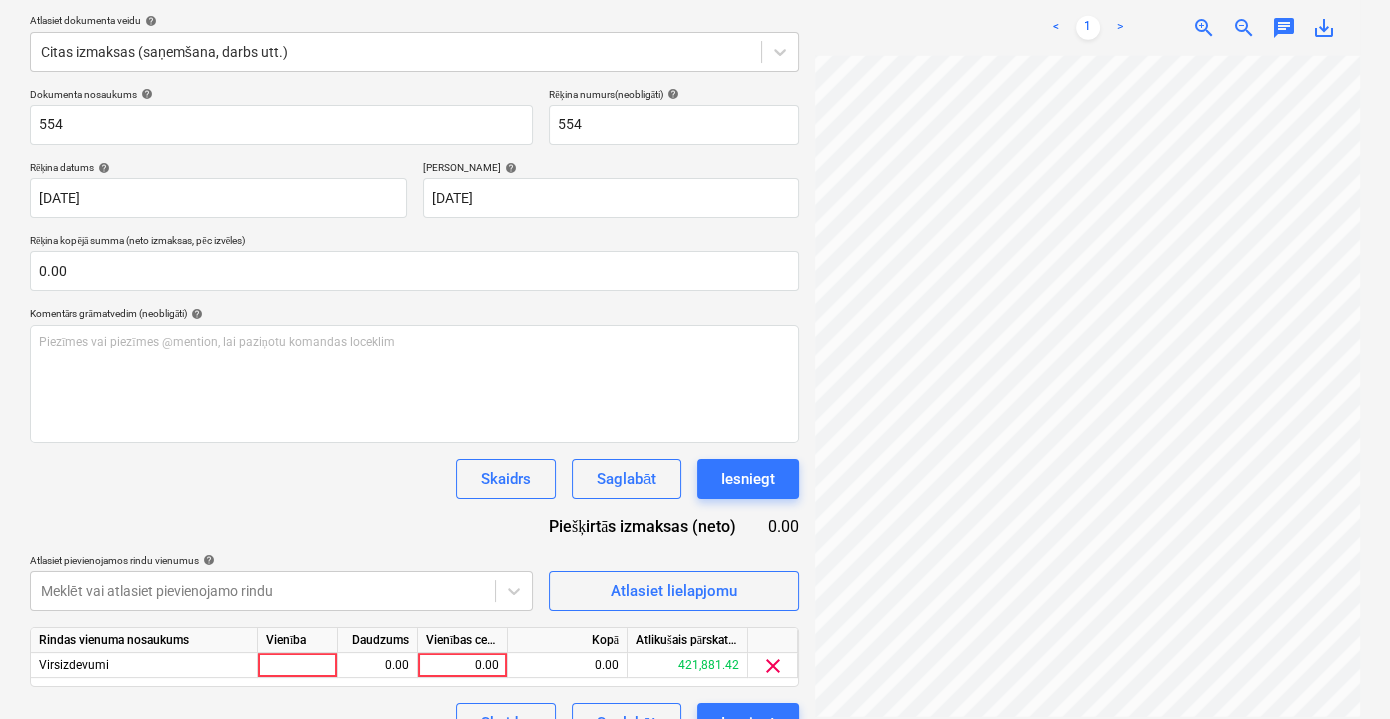 scroll, scrollTop: 262, scrollLeft: 0, axis: vertical 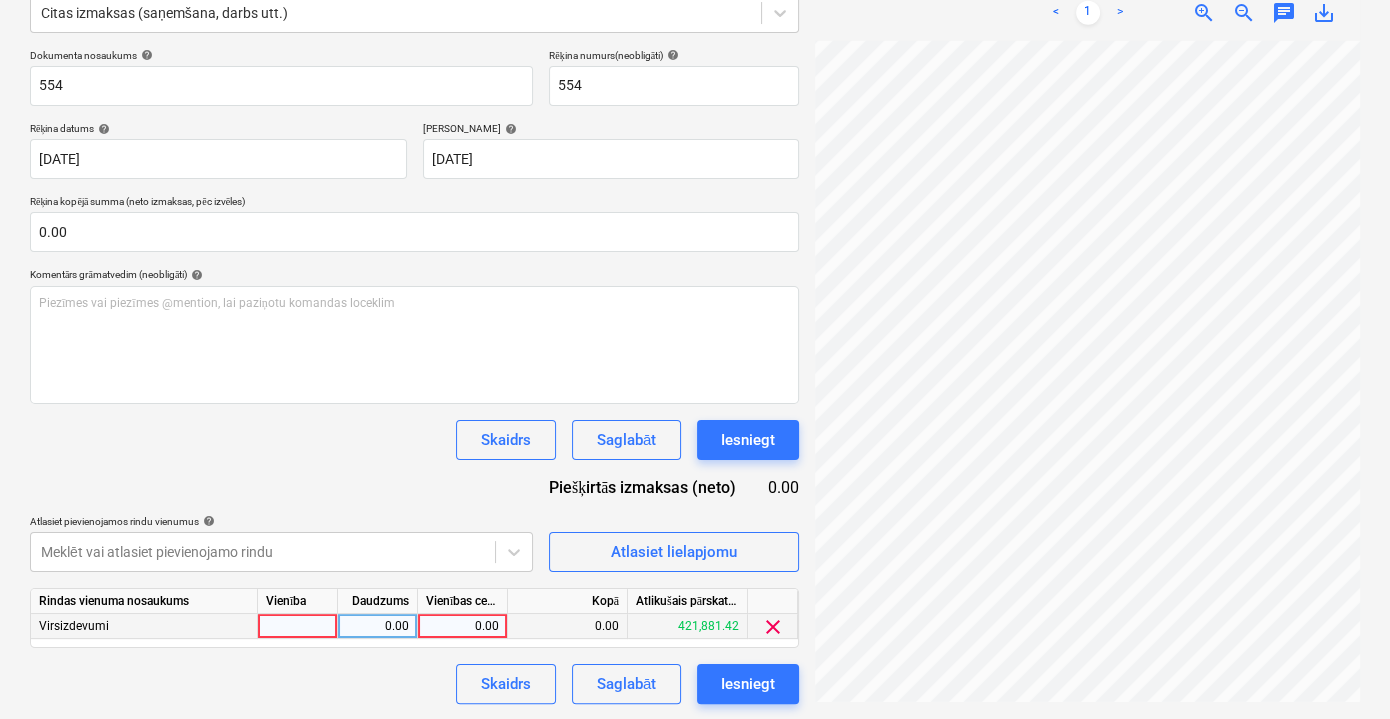 click on "0.00" at bounding box center (462, 626) 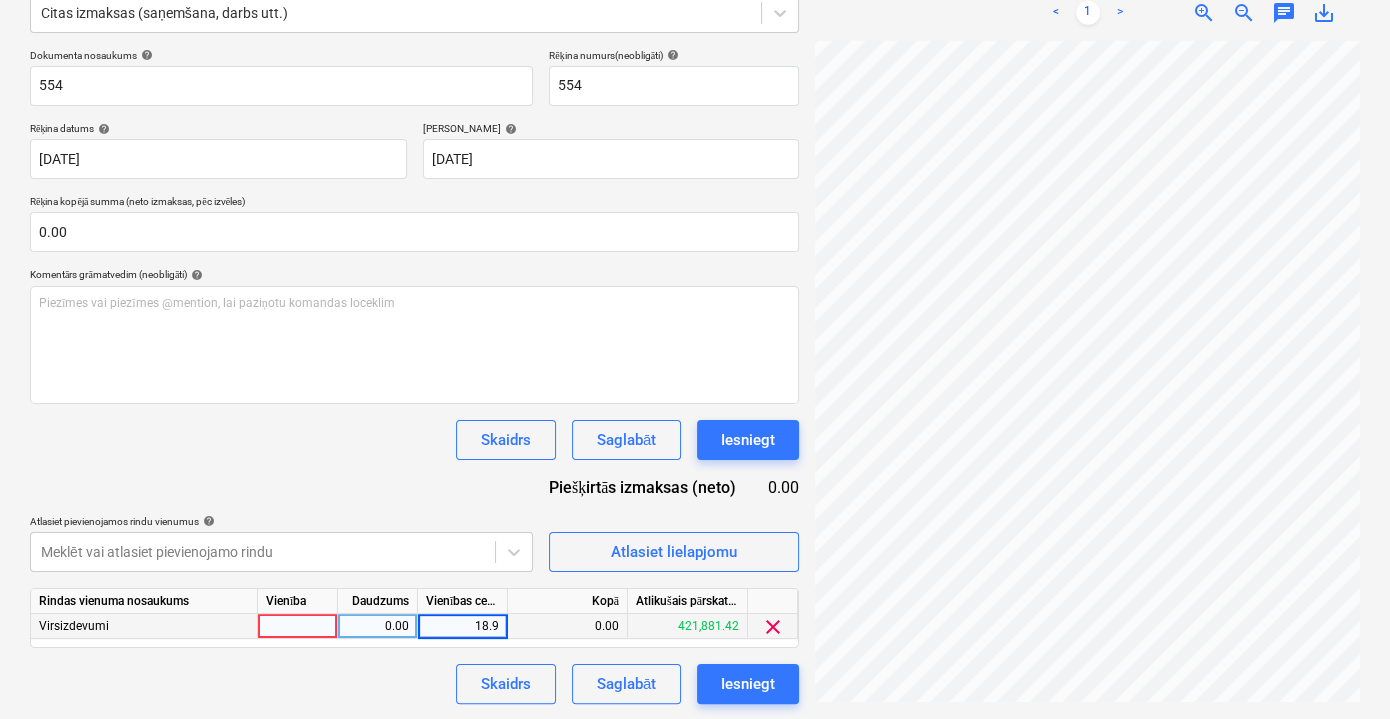 type on "18.99" 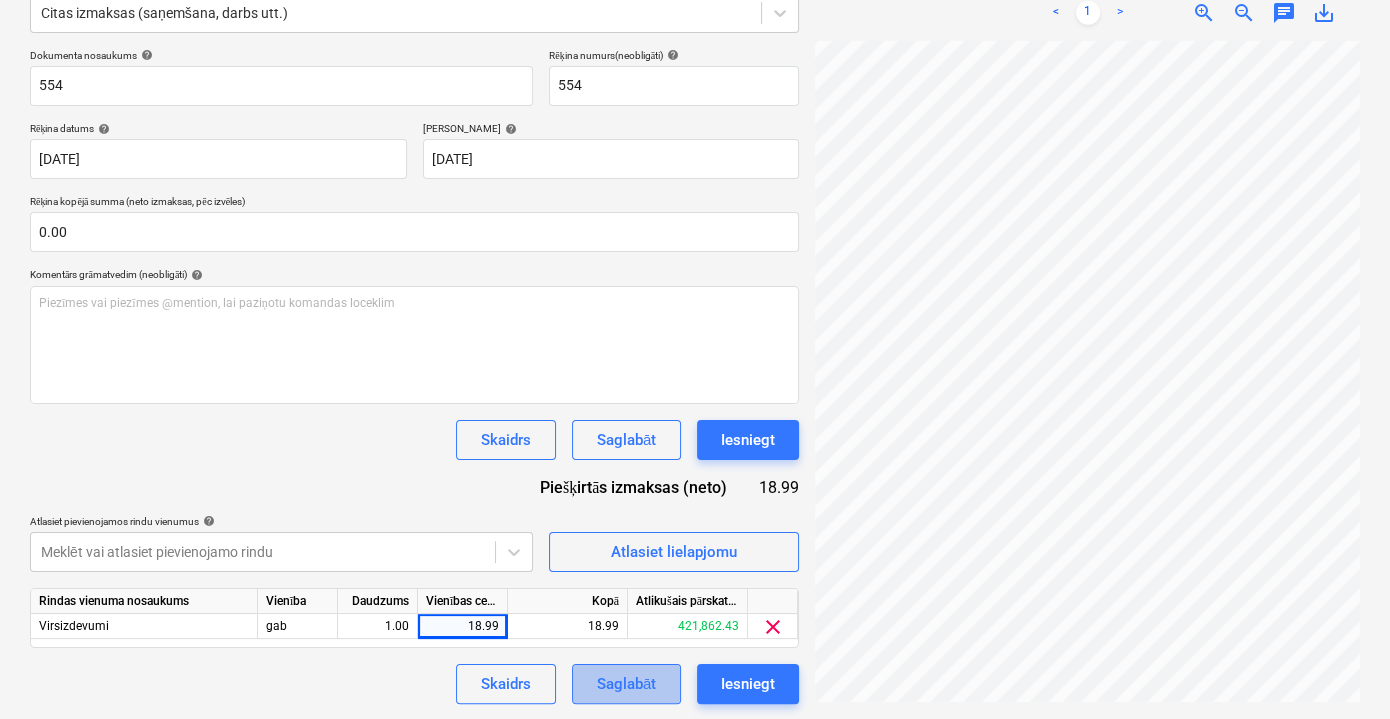 click on "Saglabāt" at bounding box center [626, 684] 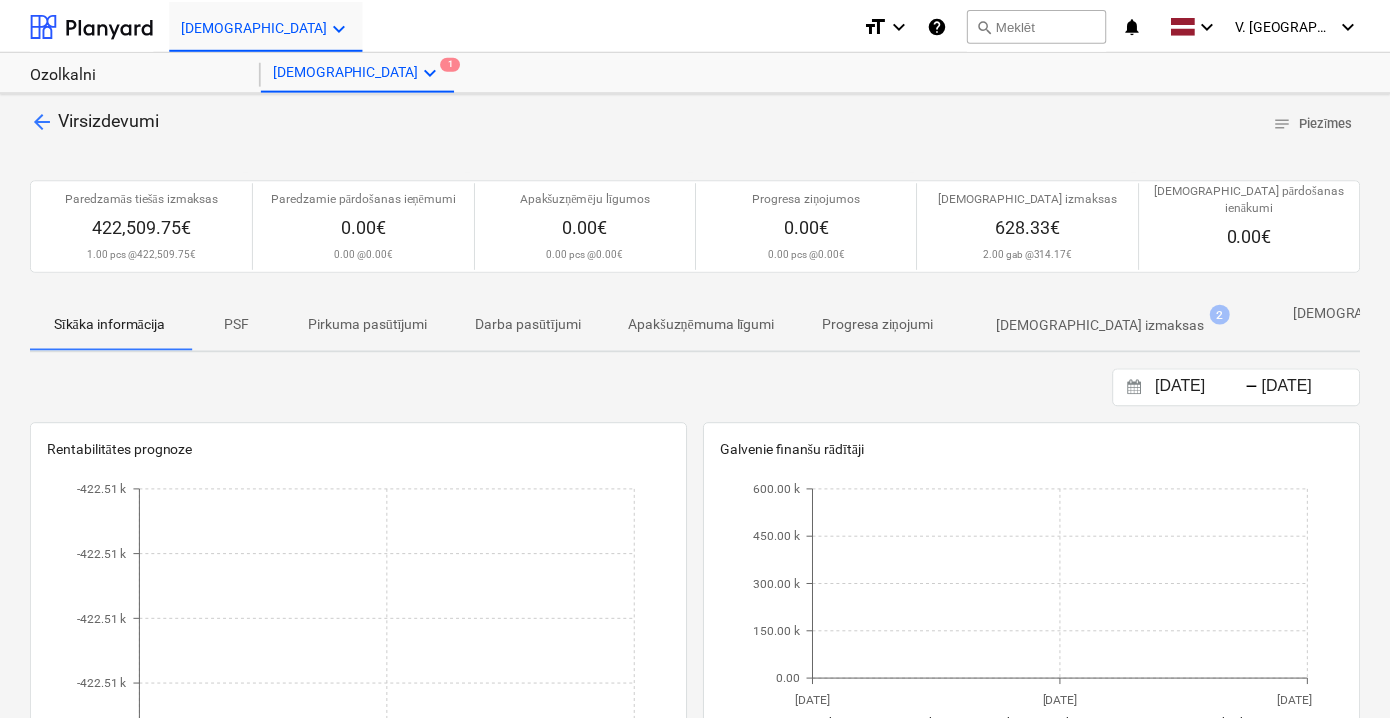 scroll, scrollTop: 0, scrollLeft: 0, axis: both 